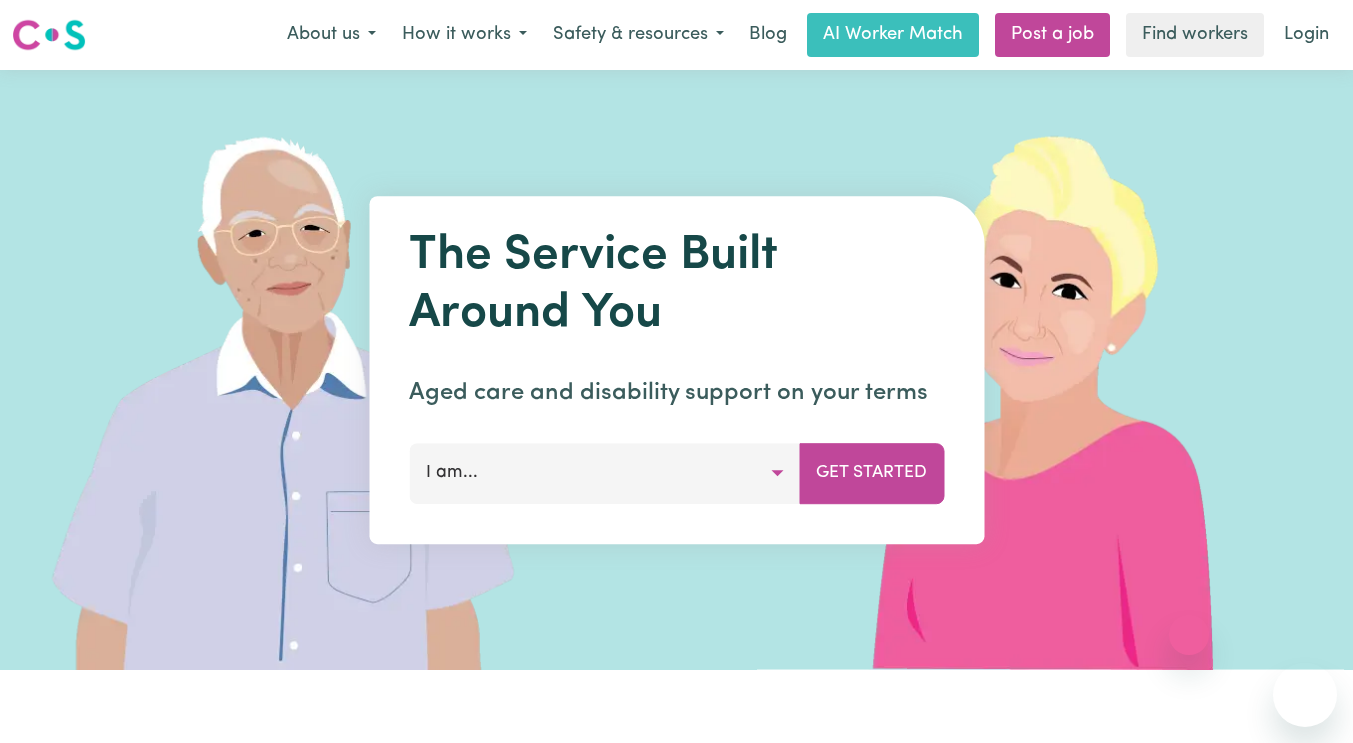scroll, scrollTop: 0, scrollLeft: 0, axis: both 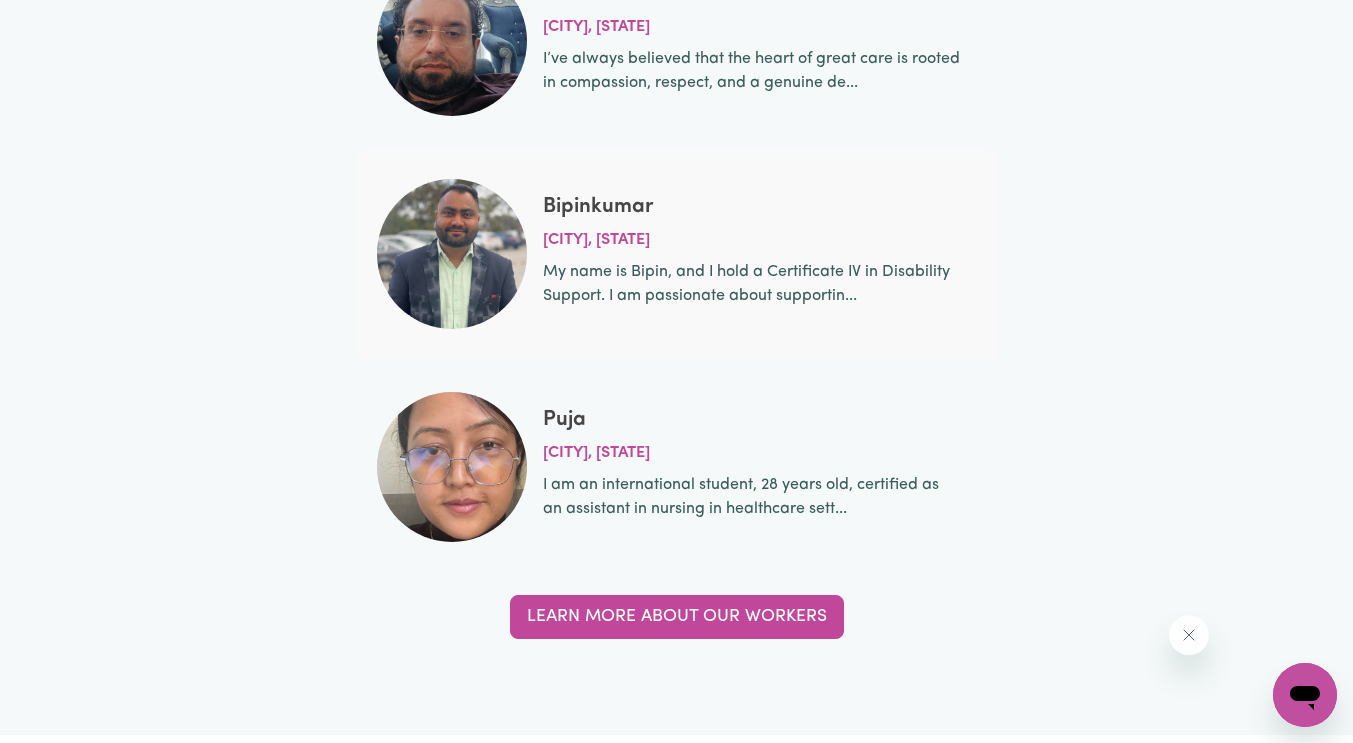 click at bounding box center (452, 467) 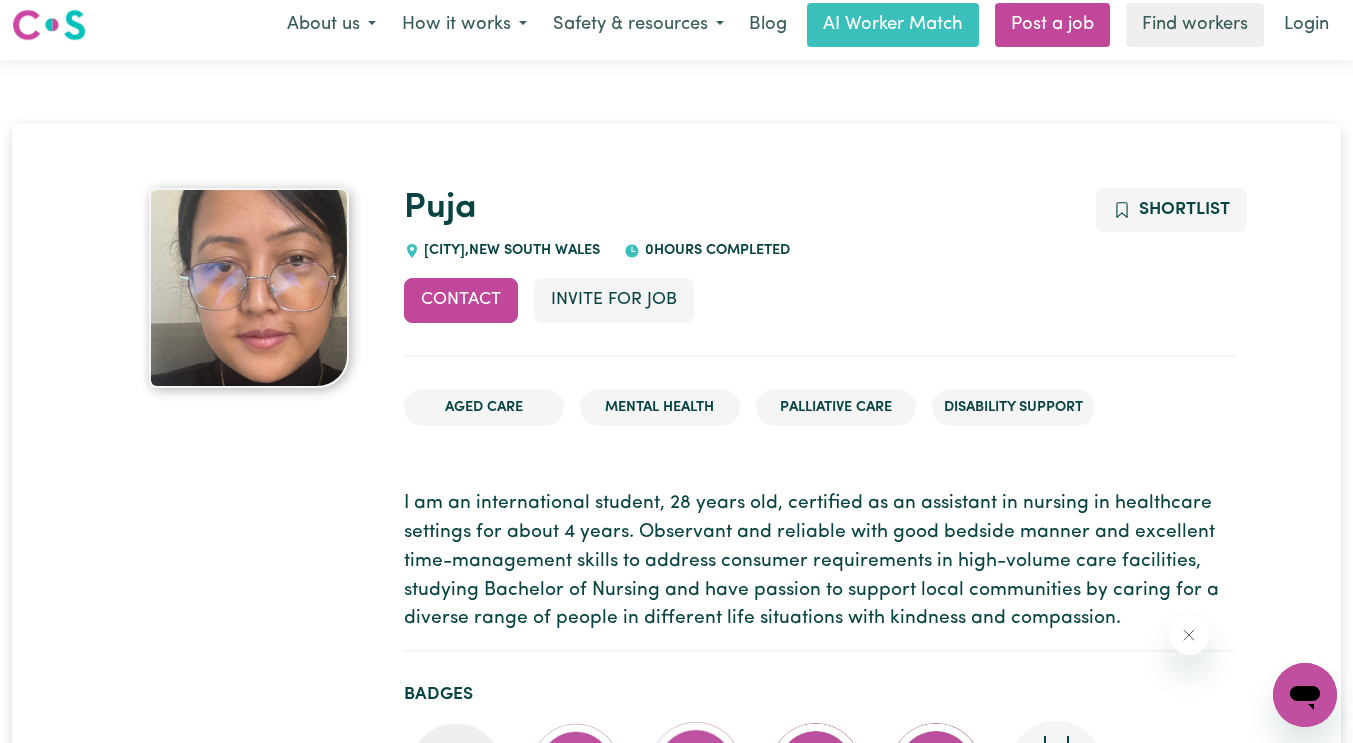 scroll, scrollTop: 0, scrollLeft: 0, axis: both 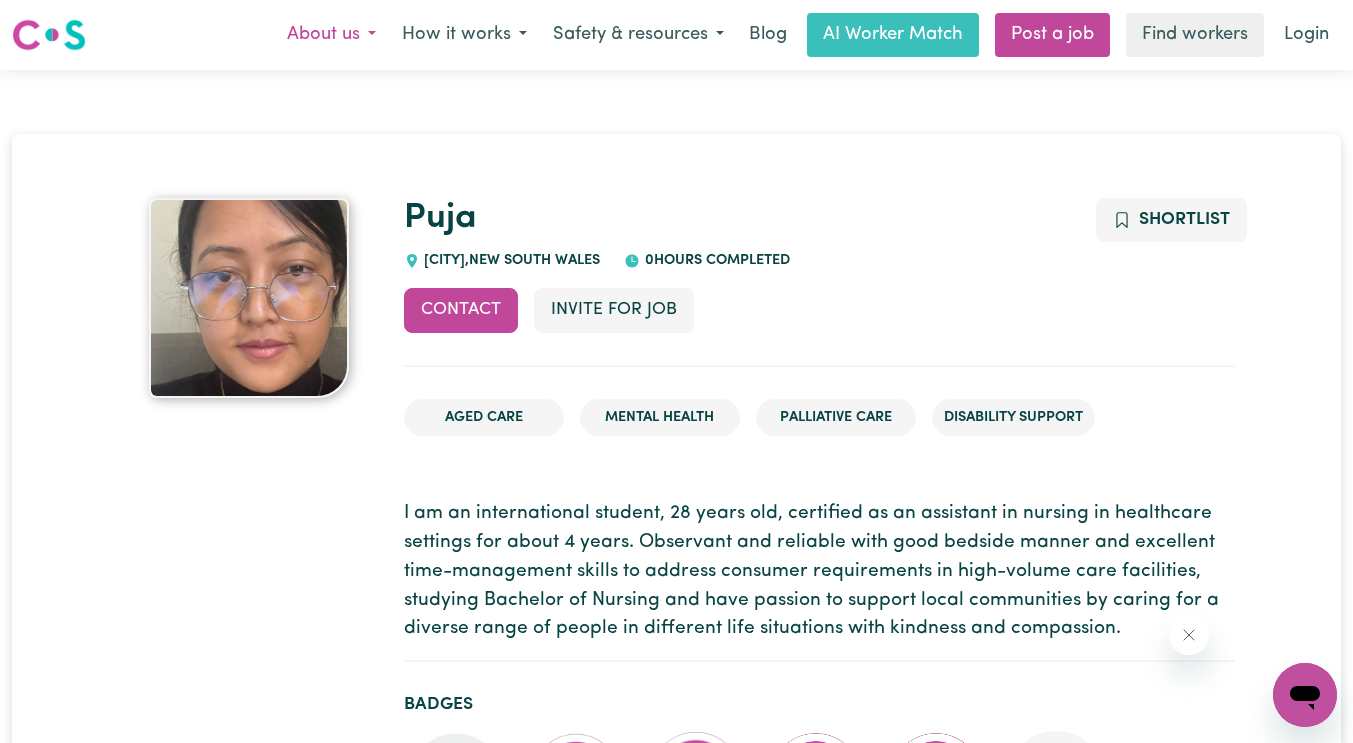 click on "About us" at bounding box center [331, 35] 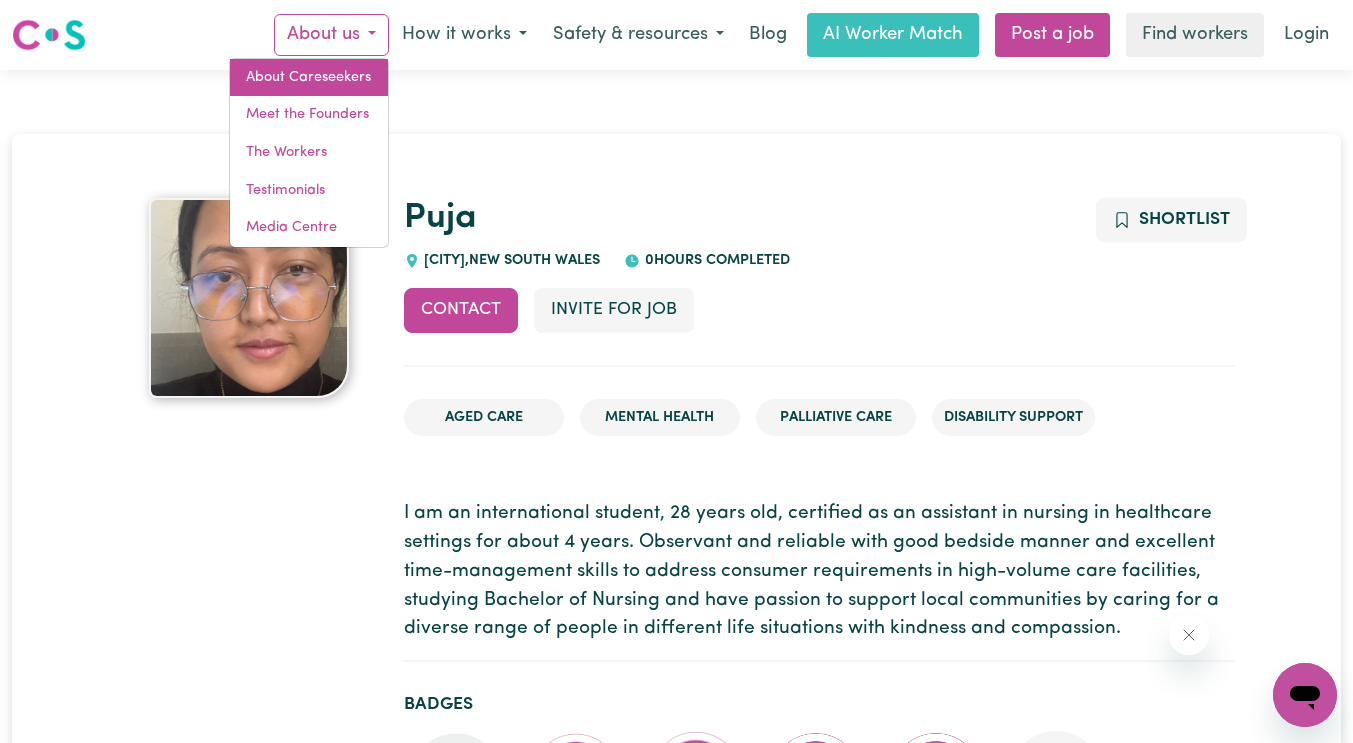 click on "About Careseekers" at bounding box center [309, 78] 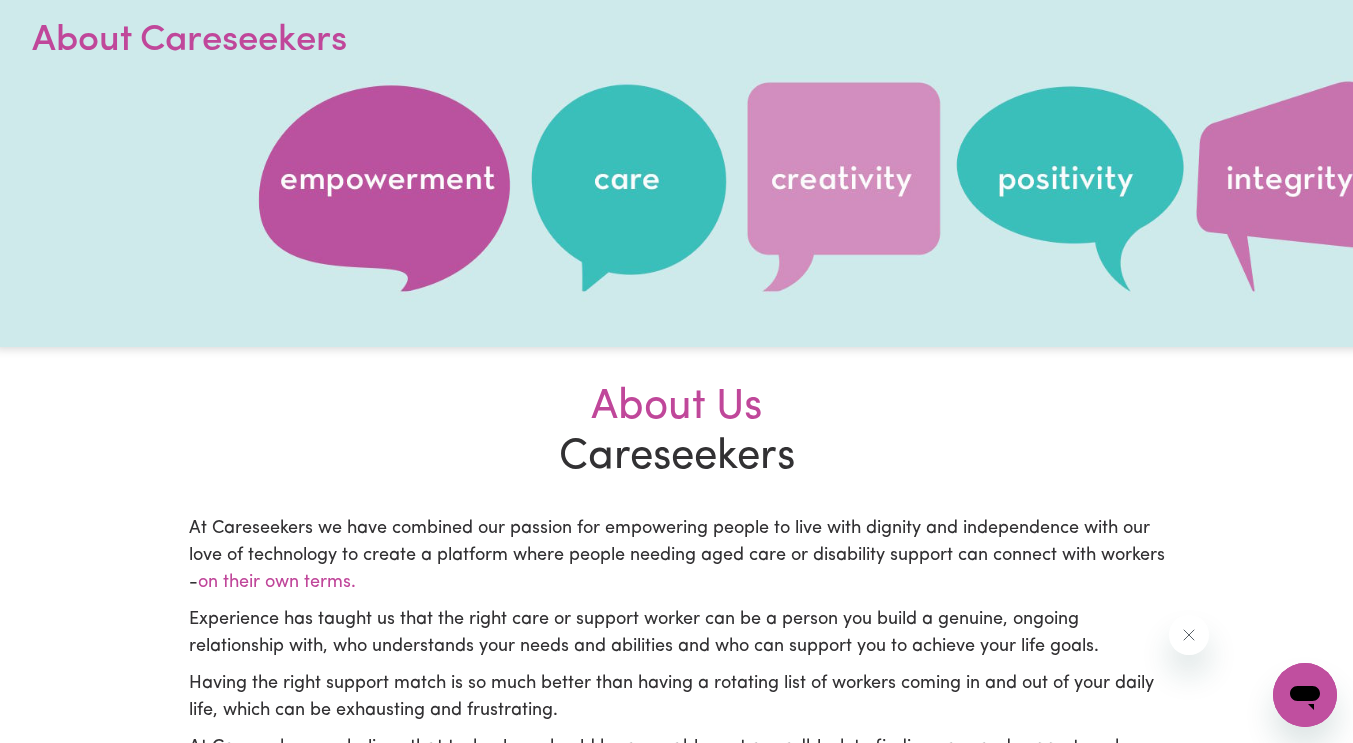 scroll, scrollTop: 0, scrollLeft: 0, axis: both 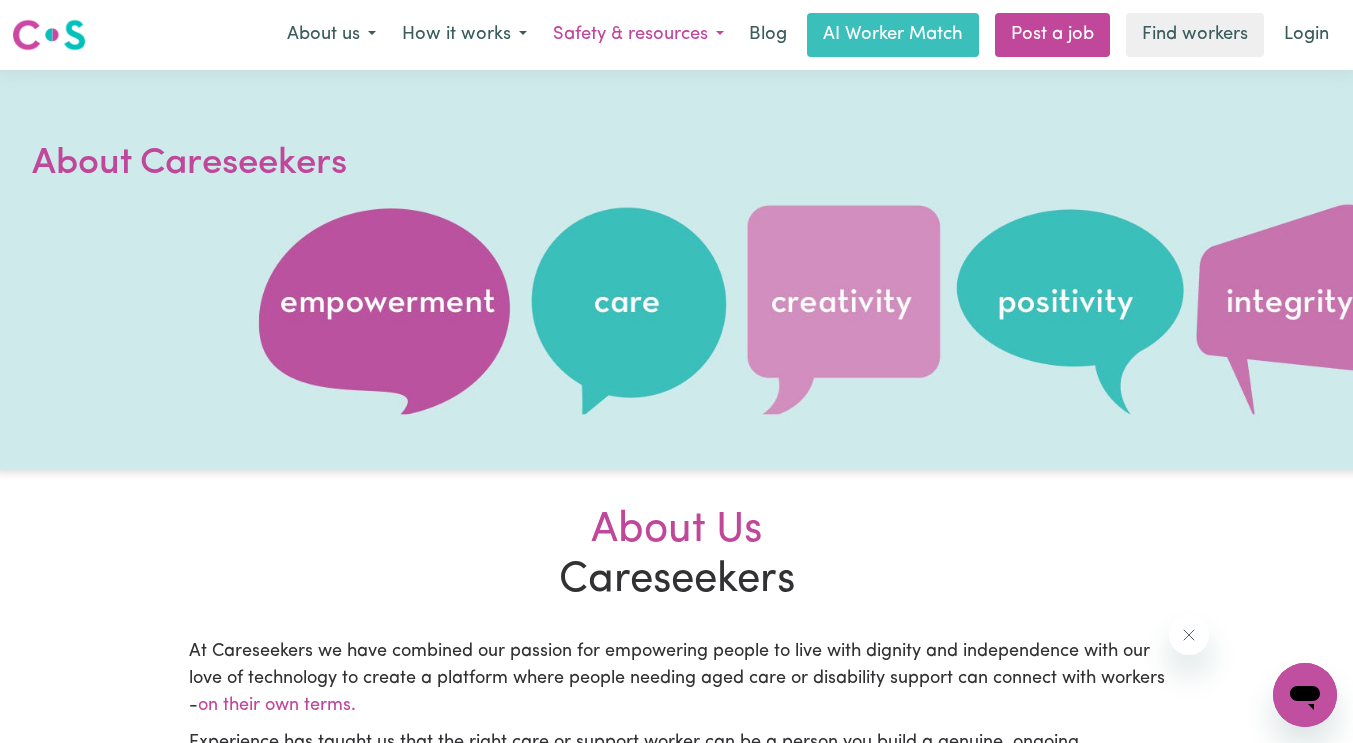 click on "Safety & resources" at bounding box center [638, 35] 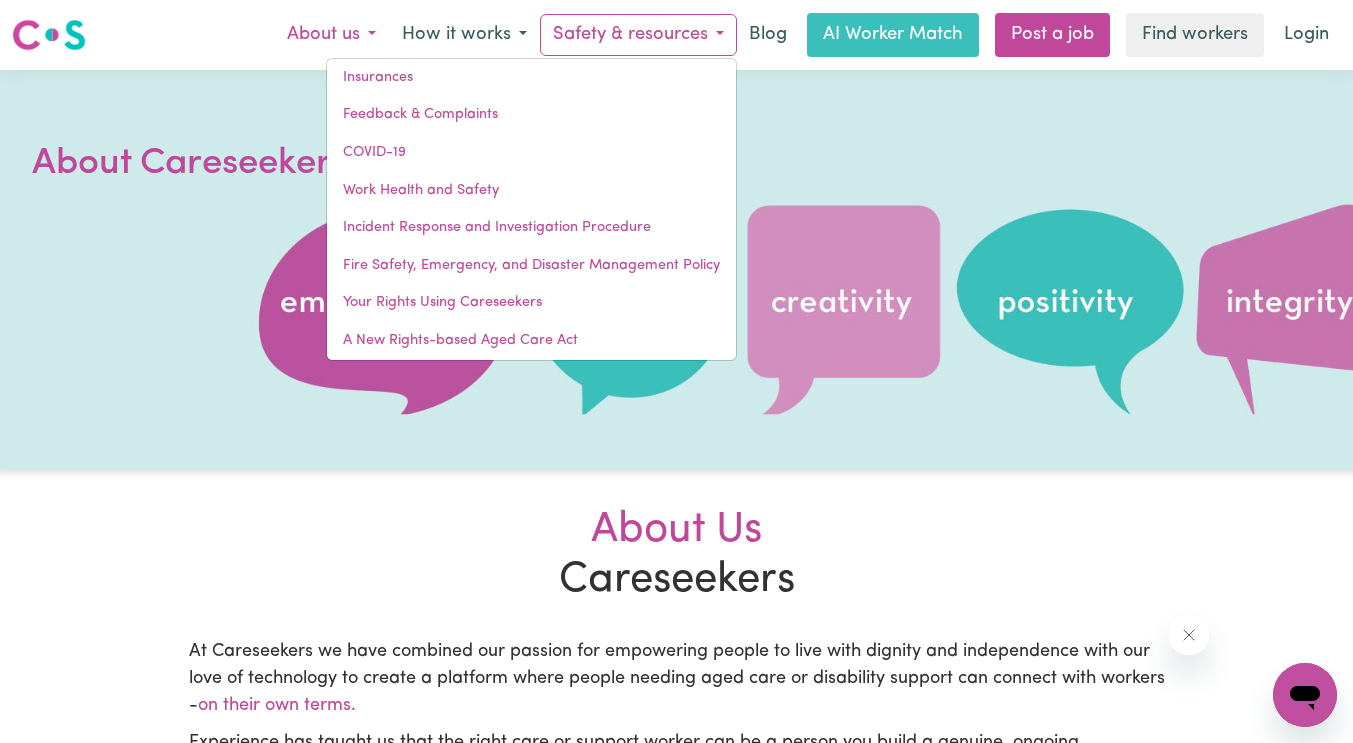 click on "About us" at bounding box center [331, 35] 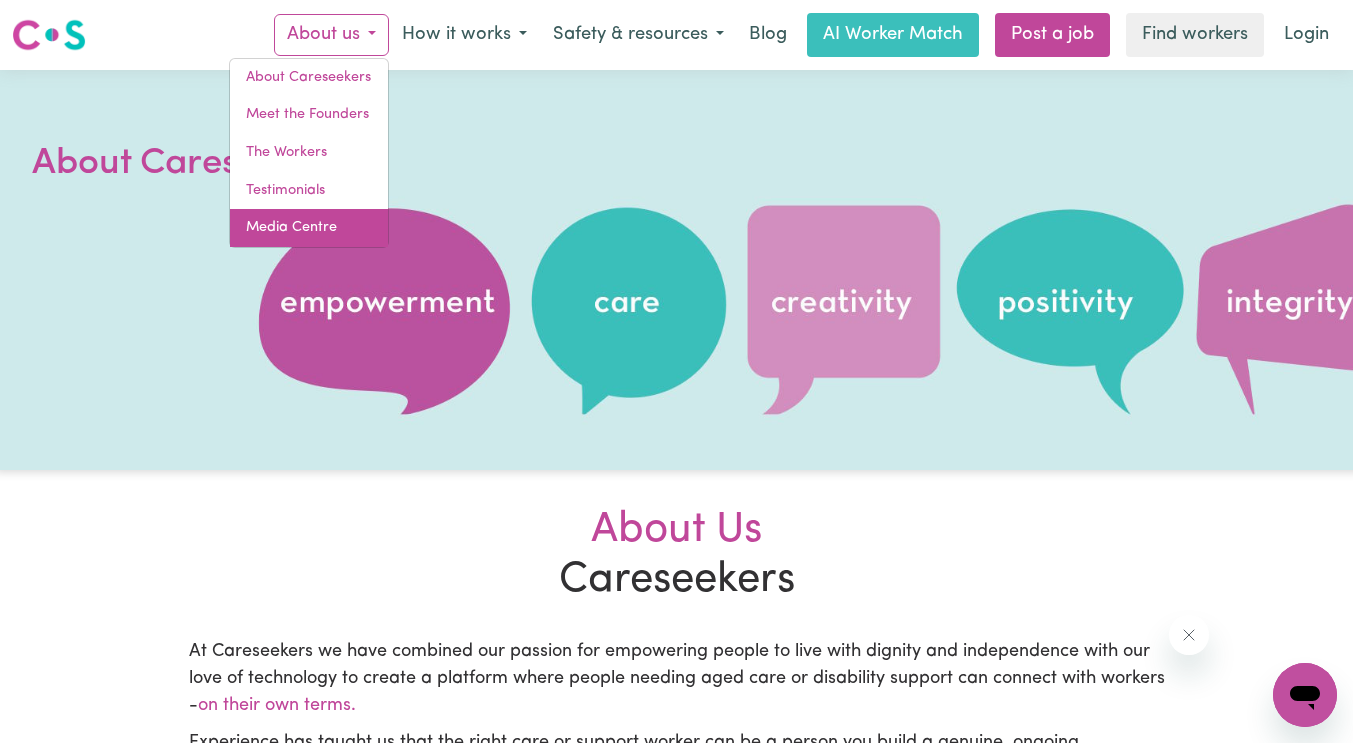 click on "Media Centre" at bounding box center (309, 228) 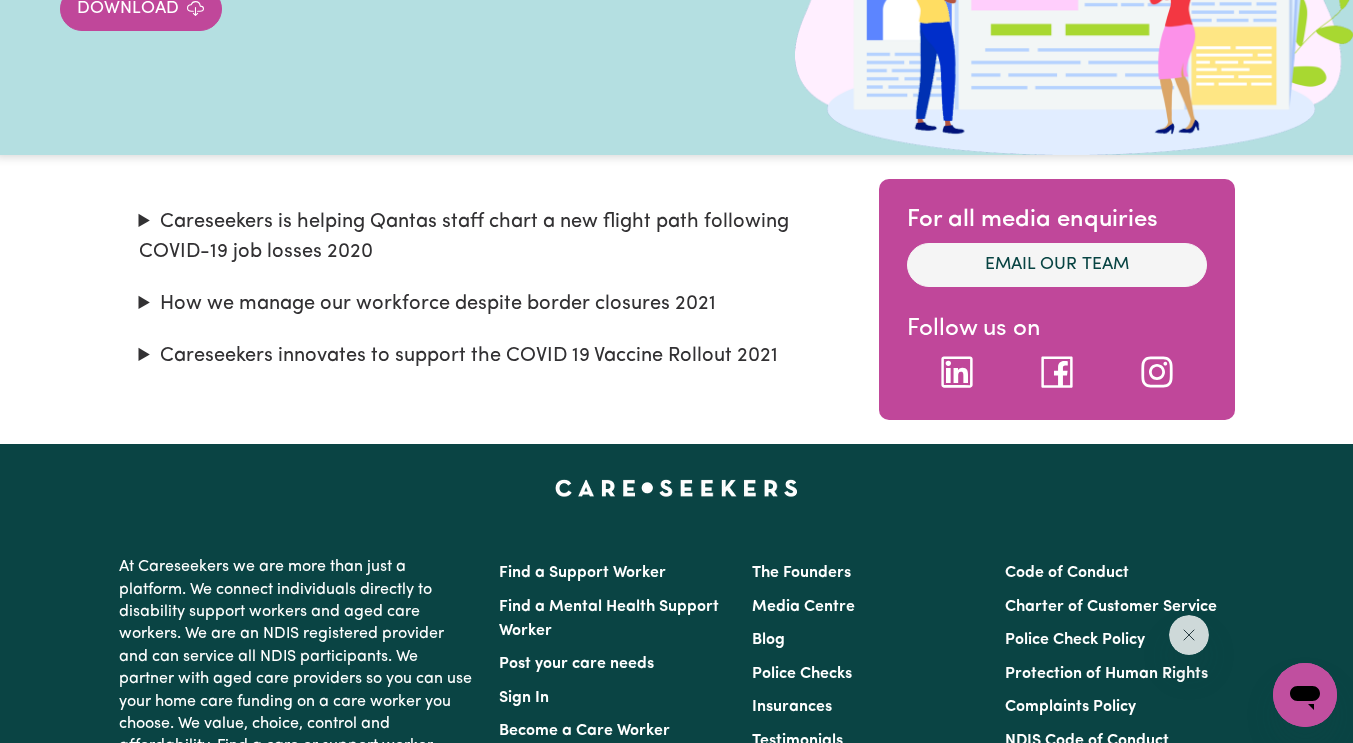 scroll, scrollTop: 200, scrollLeft: 0, axis: vertical 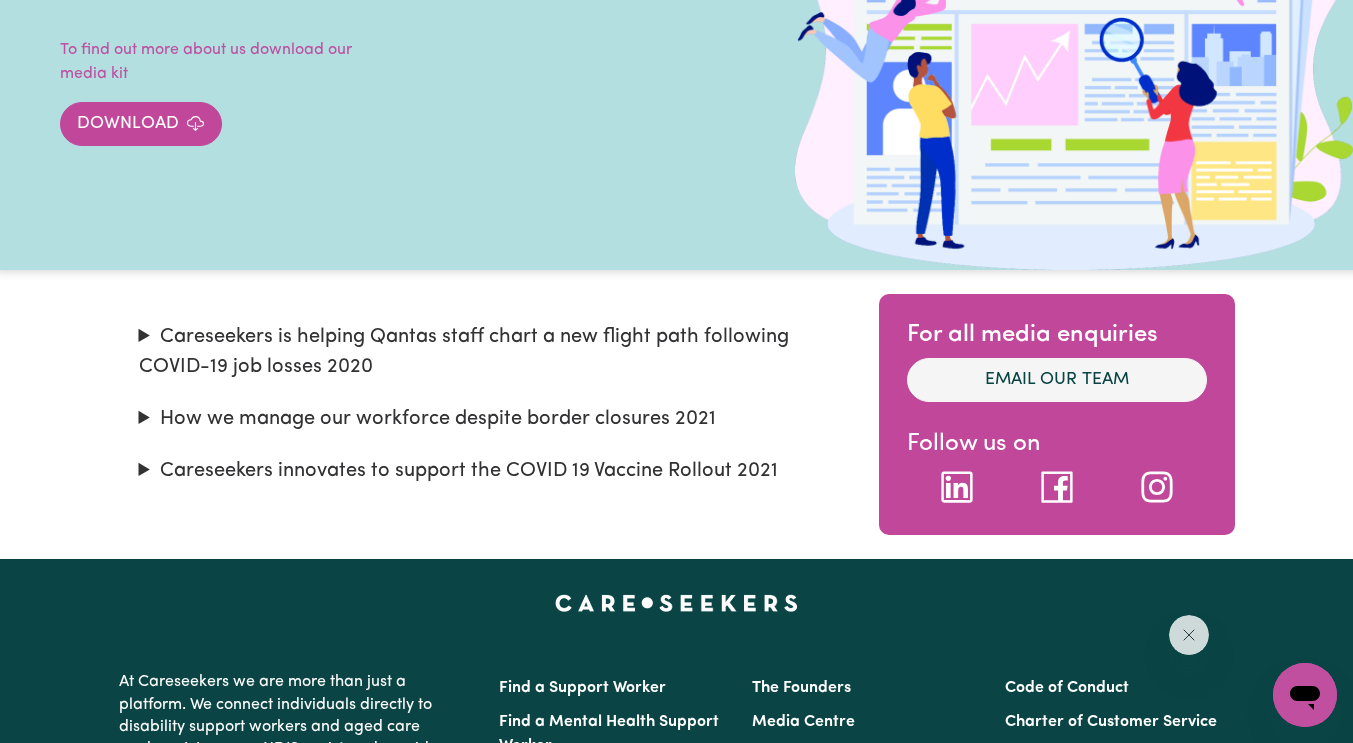 click 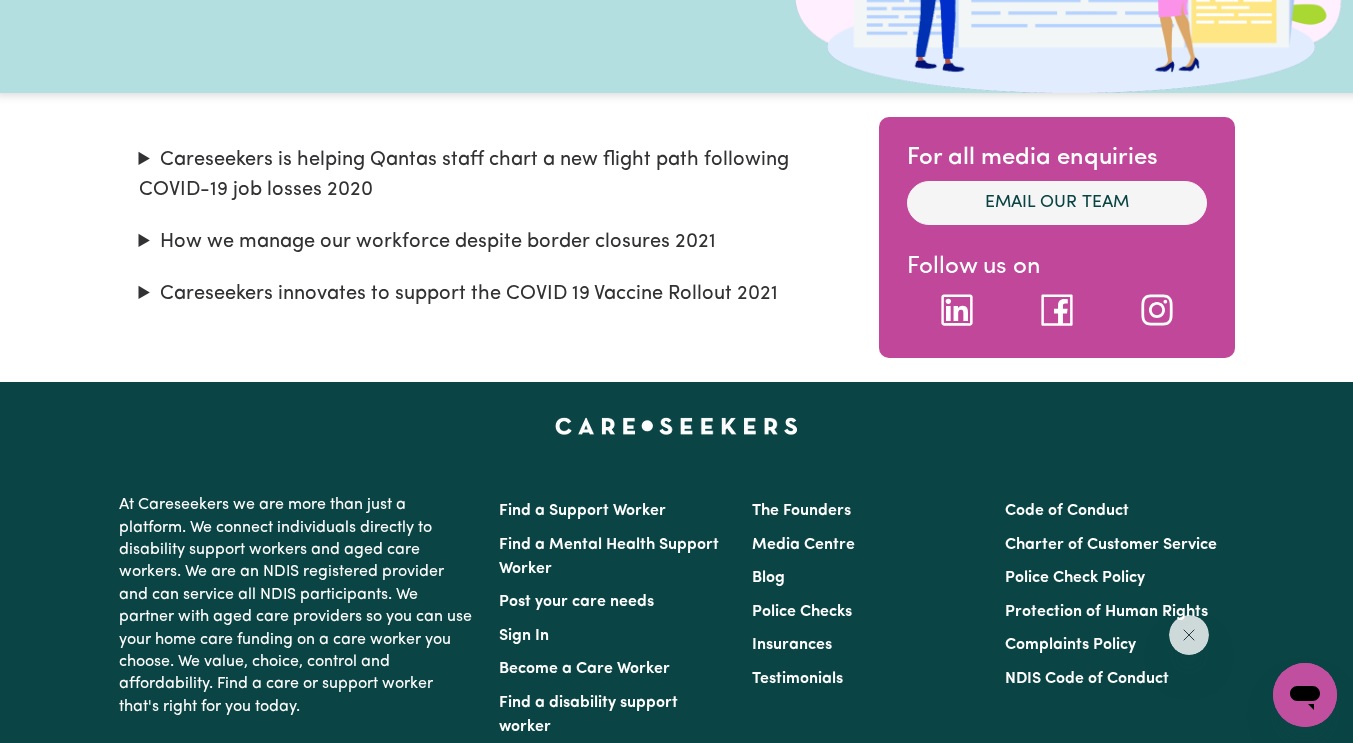 scroll, scrollTop: 577, scrollLeft: 0, axis: vertical 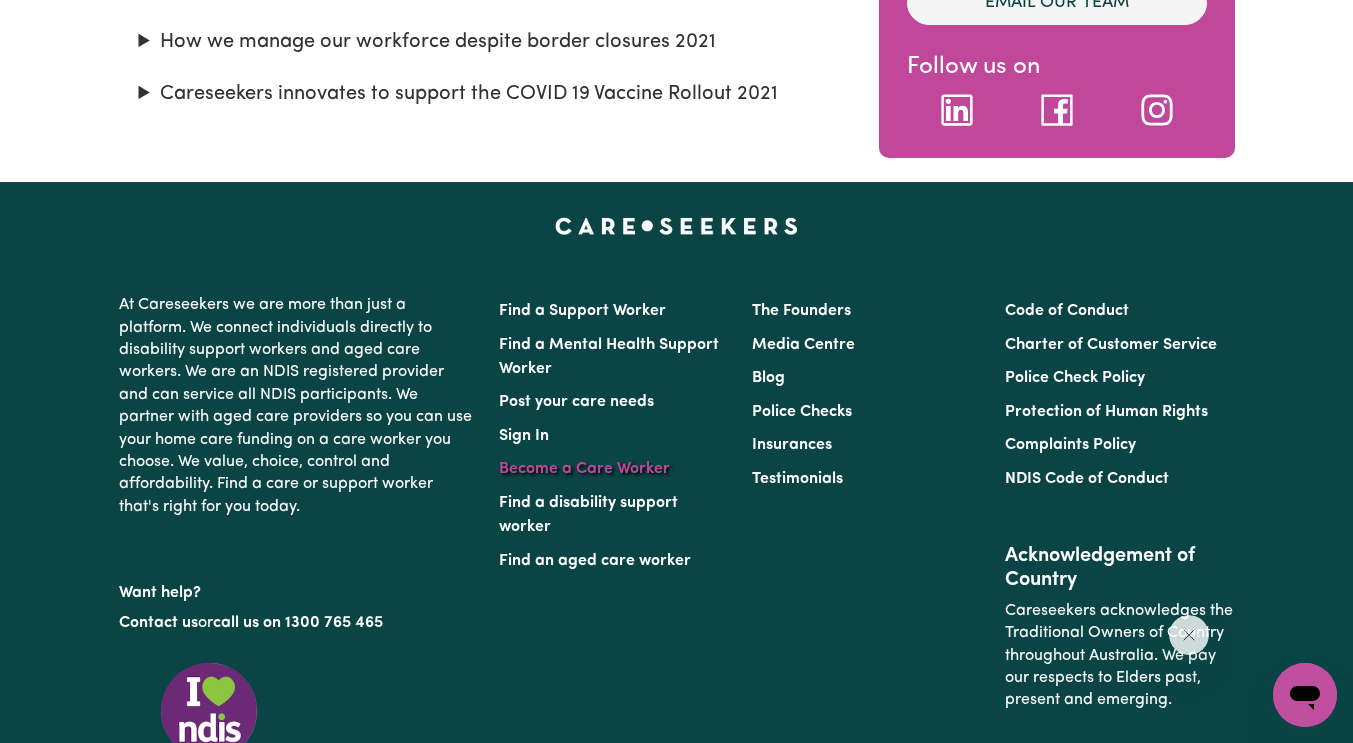 click on "Become a Care Worker" at bounding box center [584, 469] 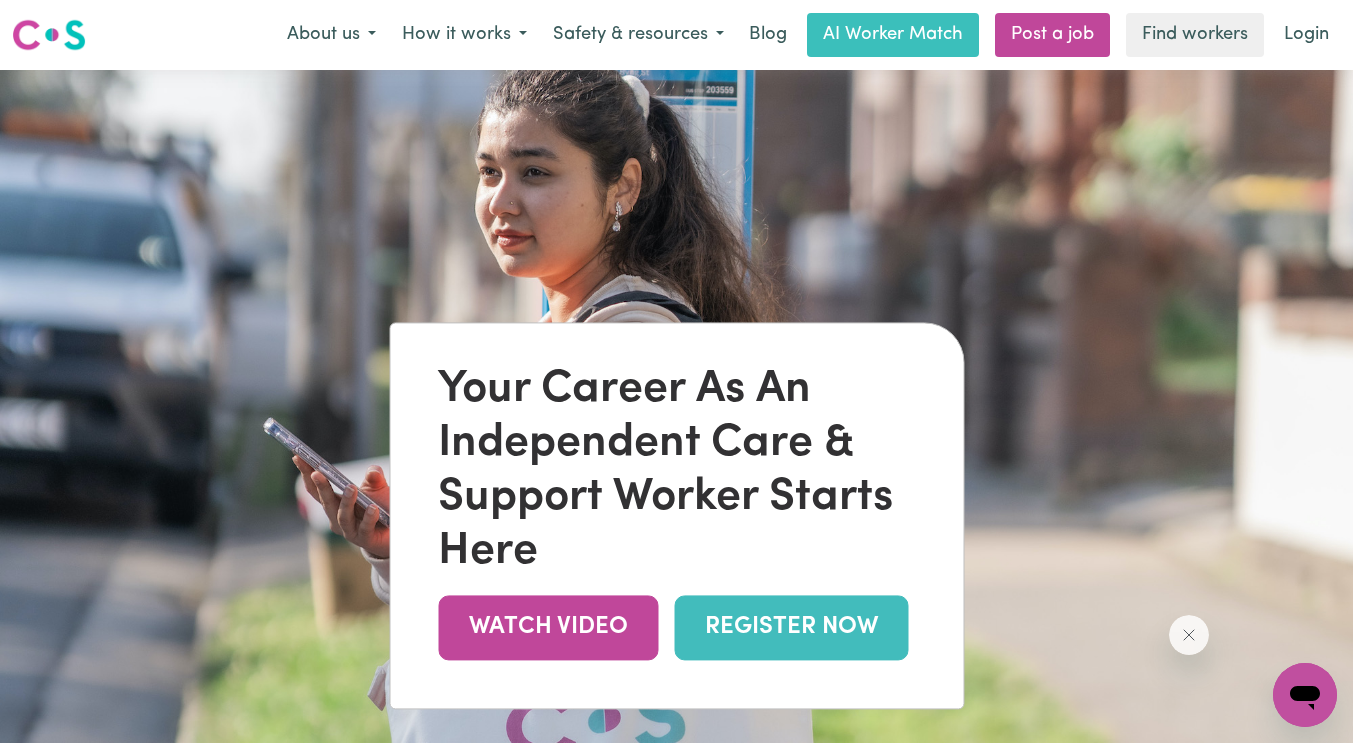 click on "REGISTER NOW" at bounding box center [791, 627] 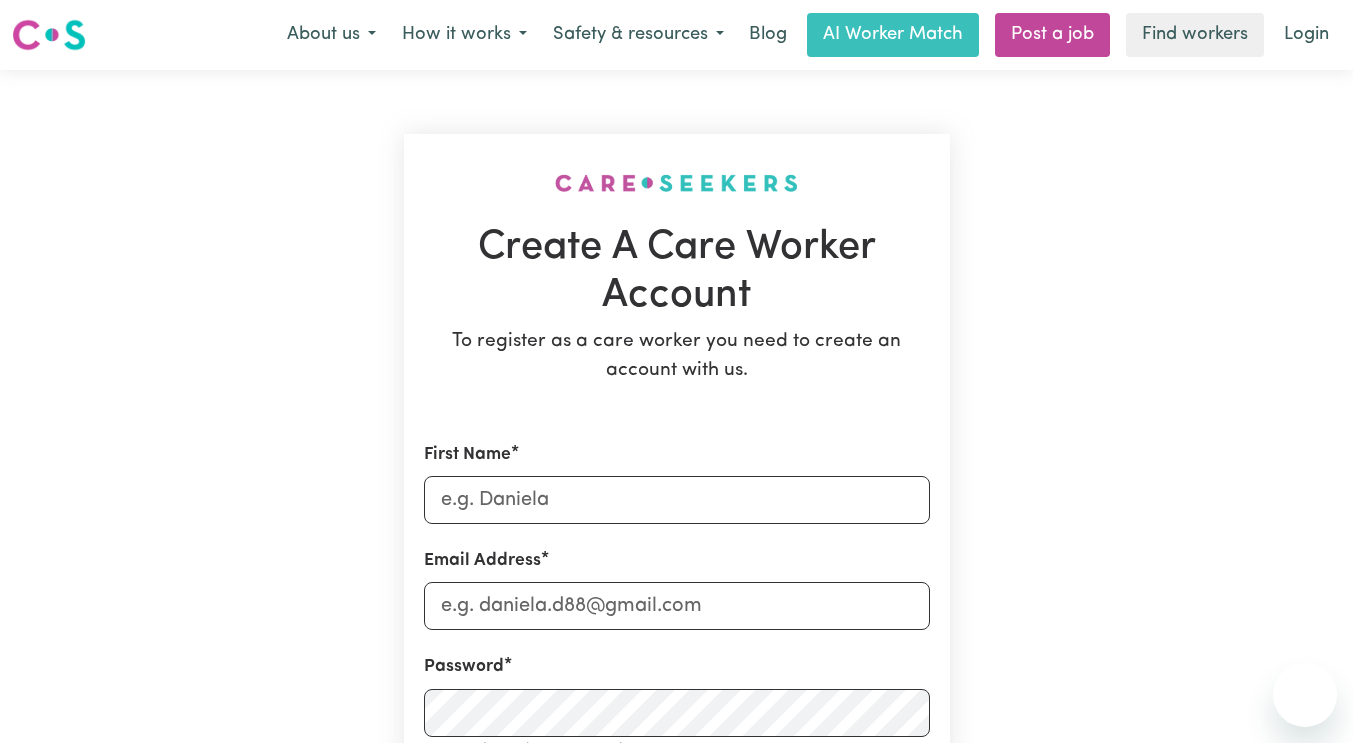 scroll, scrollTop: 0, scrollLeft: 0, axis: both 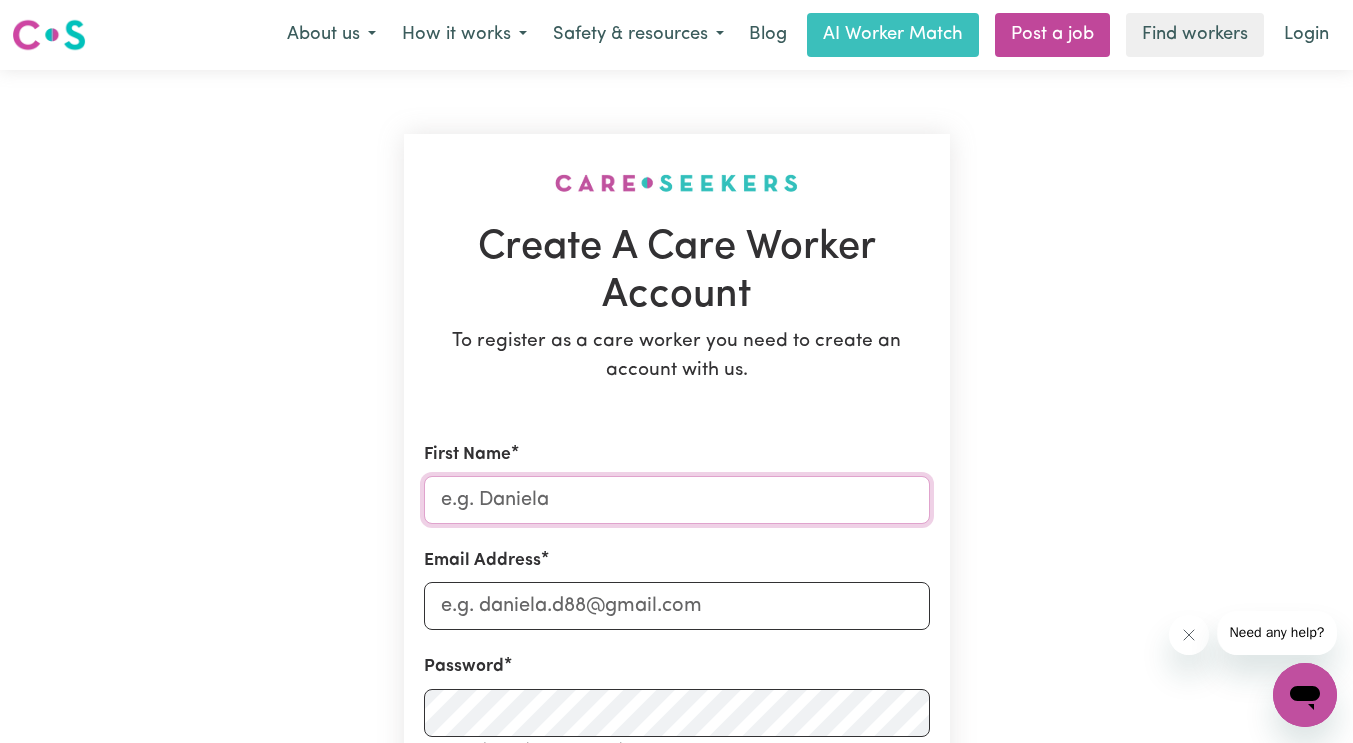 click on "First Name" at bounding box center (677, 500) 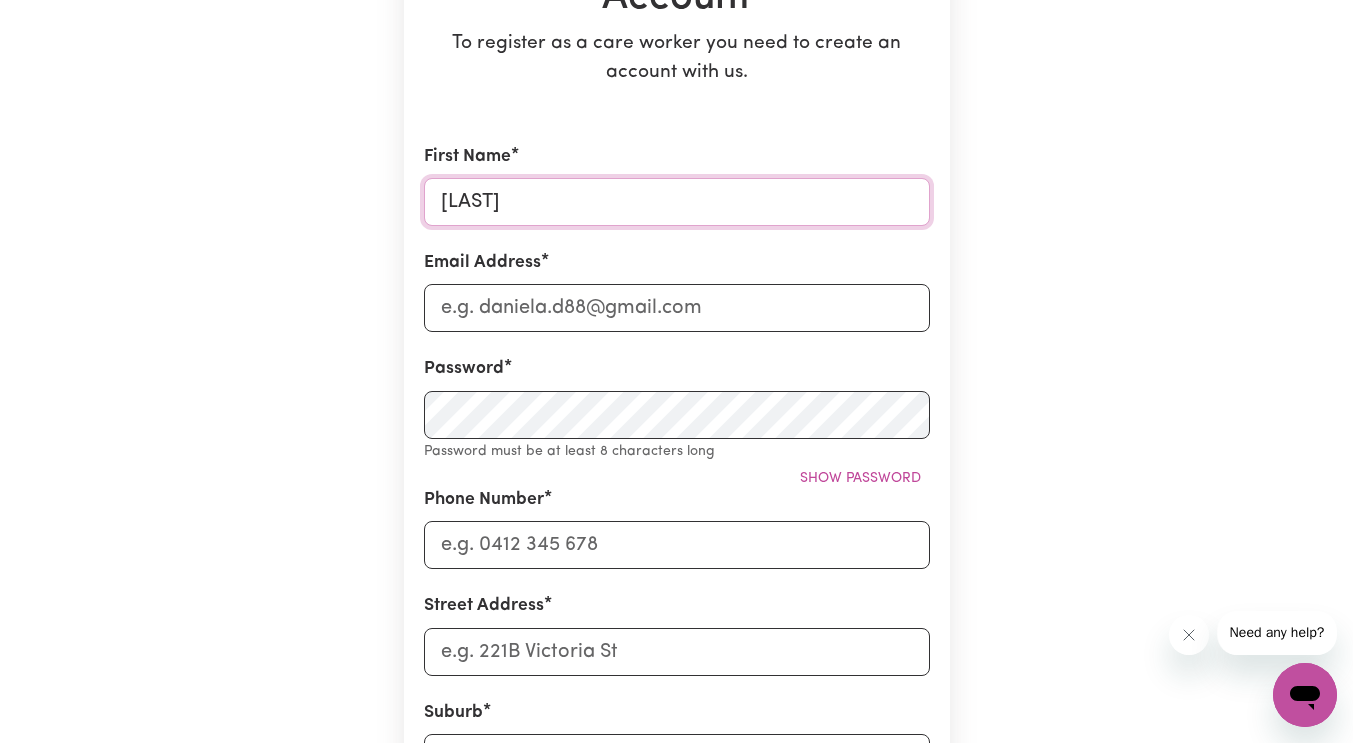 scroll, scrollTop: 300, scrollLeft: 0, axis: vertical 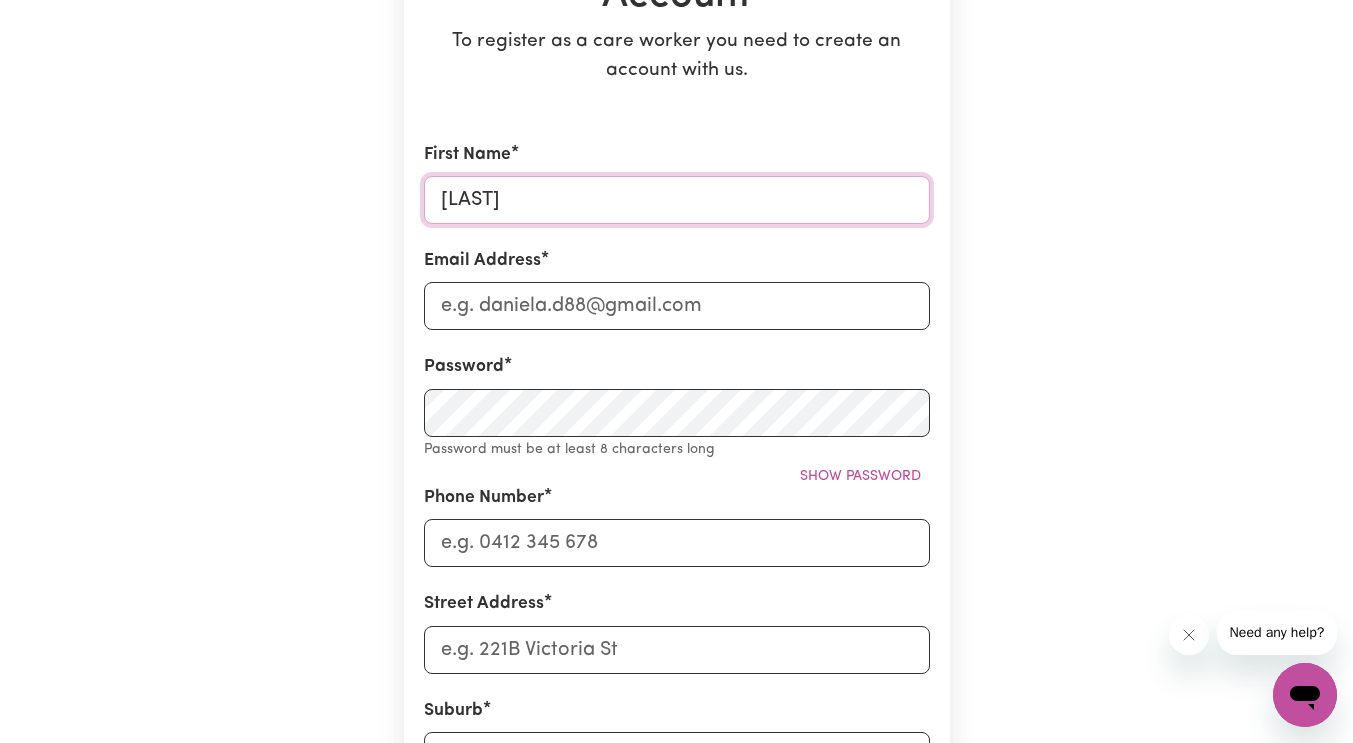 type on "[LAST]" 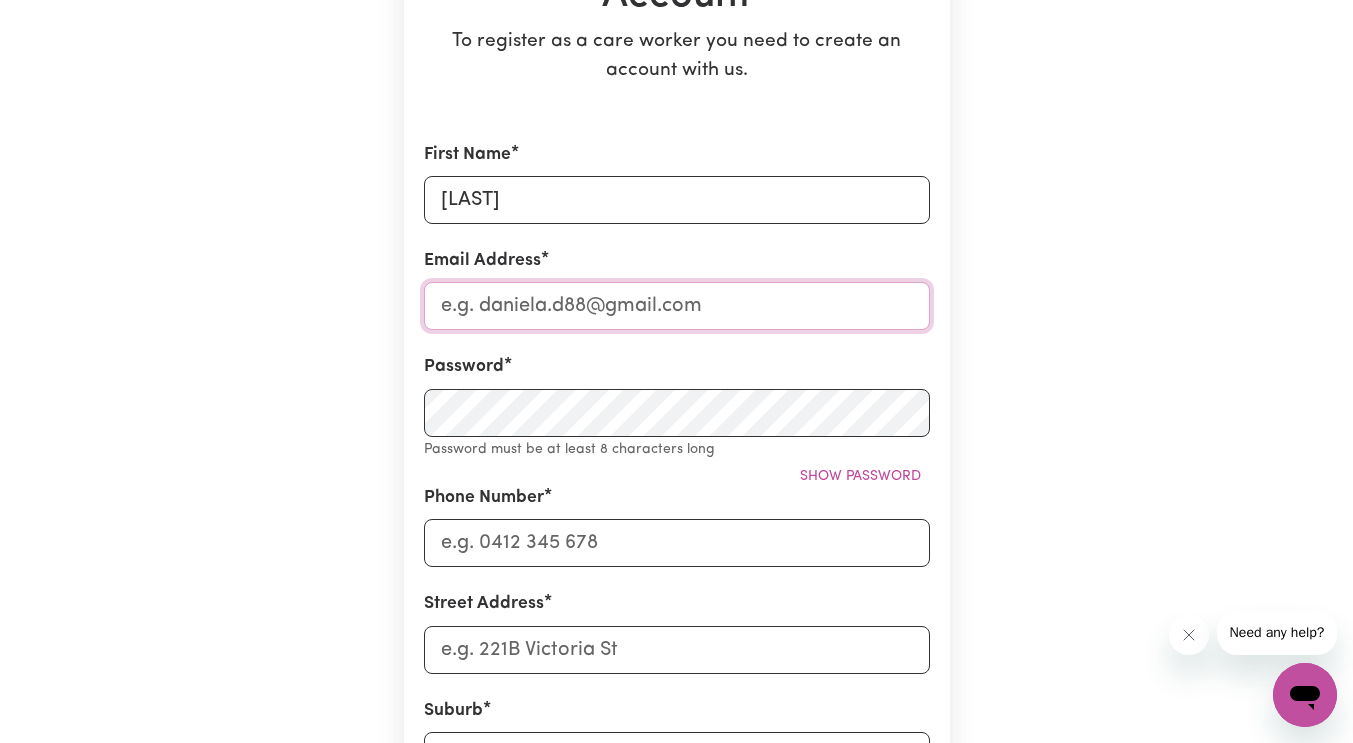click on "Email Address" at bounding box center [677, 306] 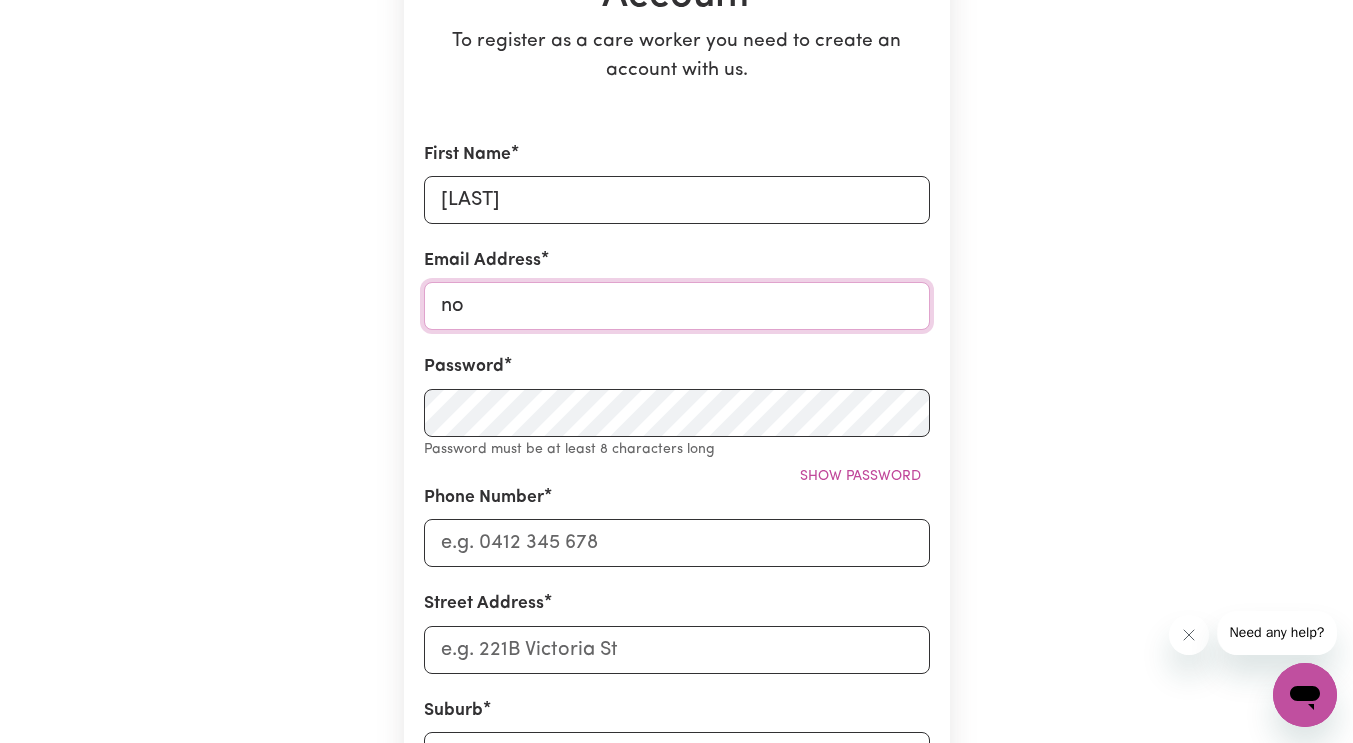 type on "[EMAIL]" 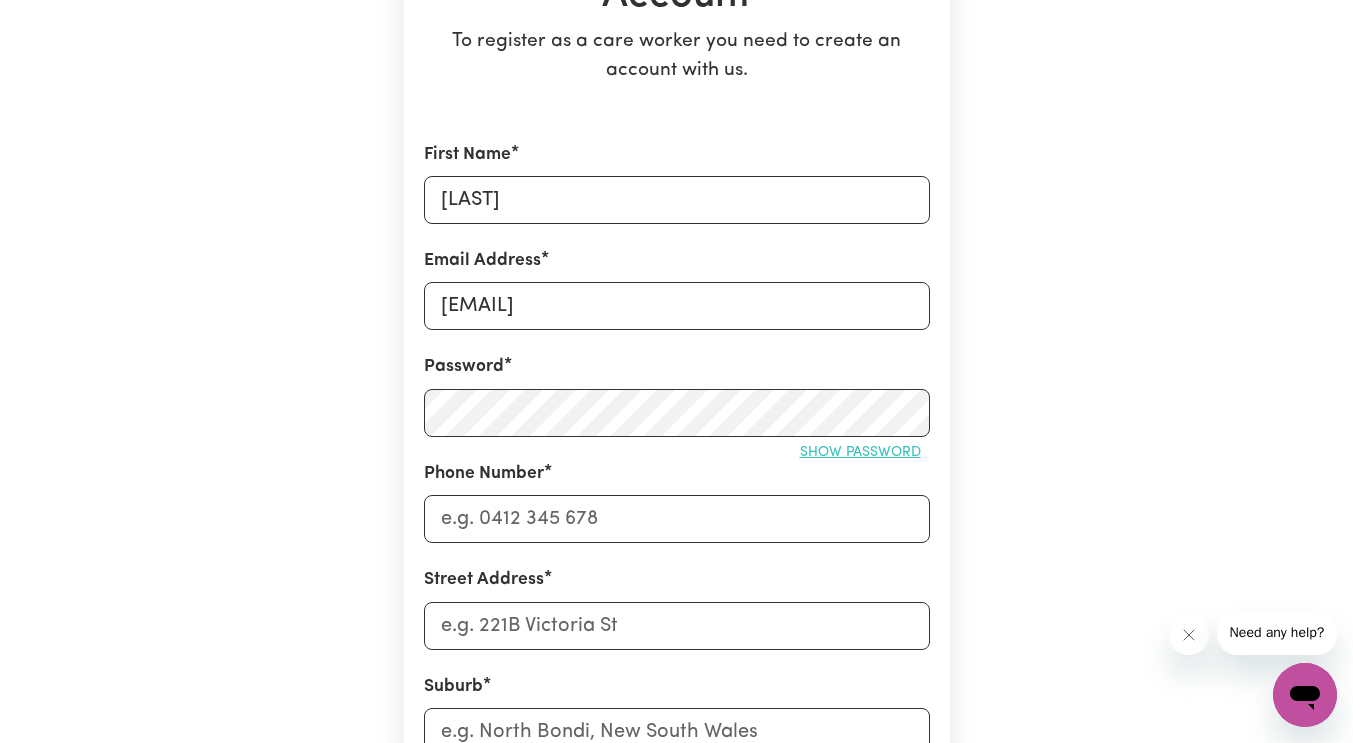 click on "Show password" at bounding box center (860, 452) 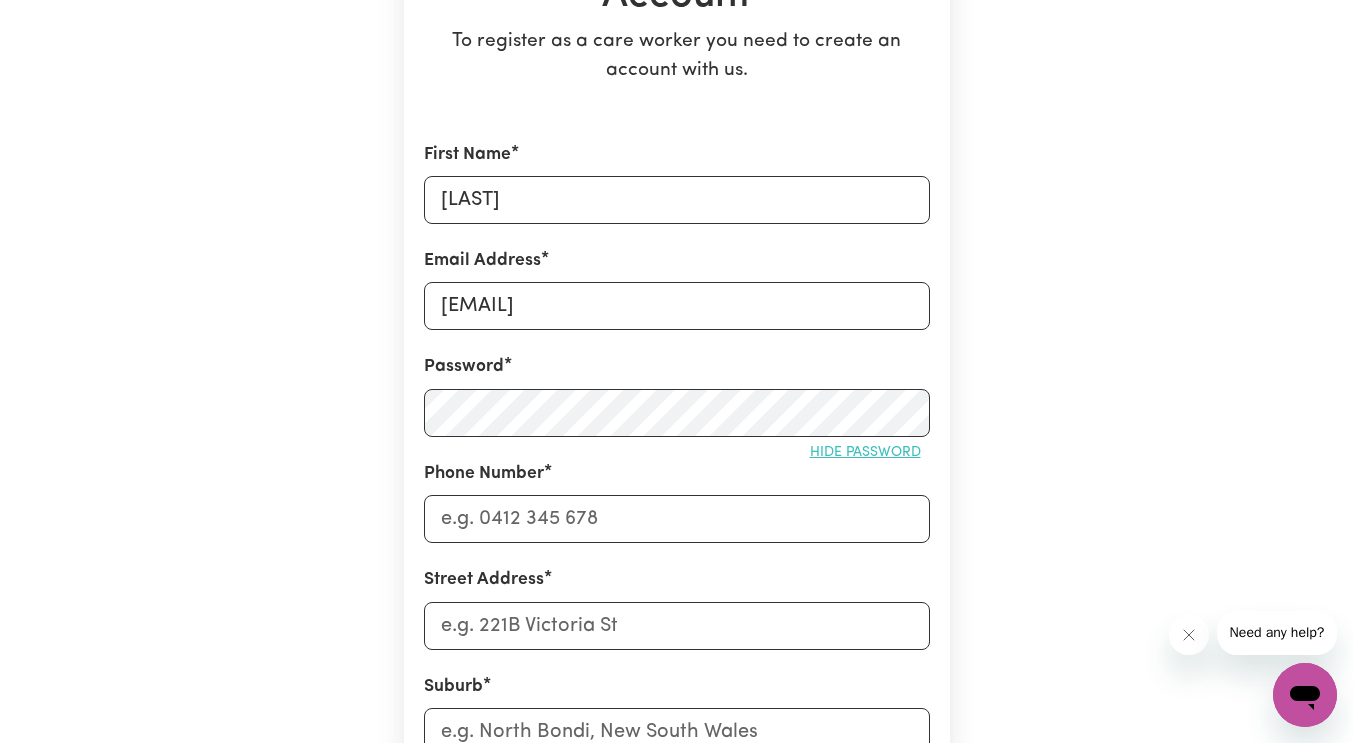 click on "Hide password" at bounding box center [865, 452] 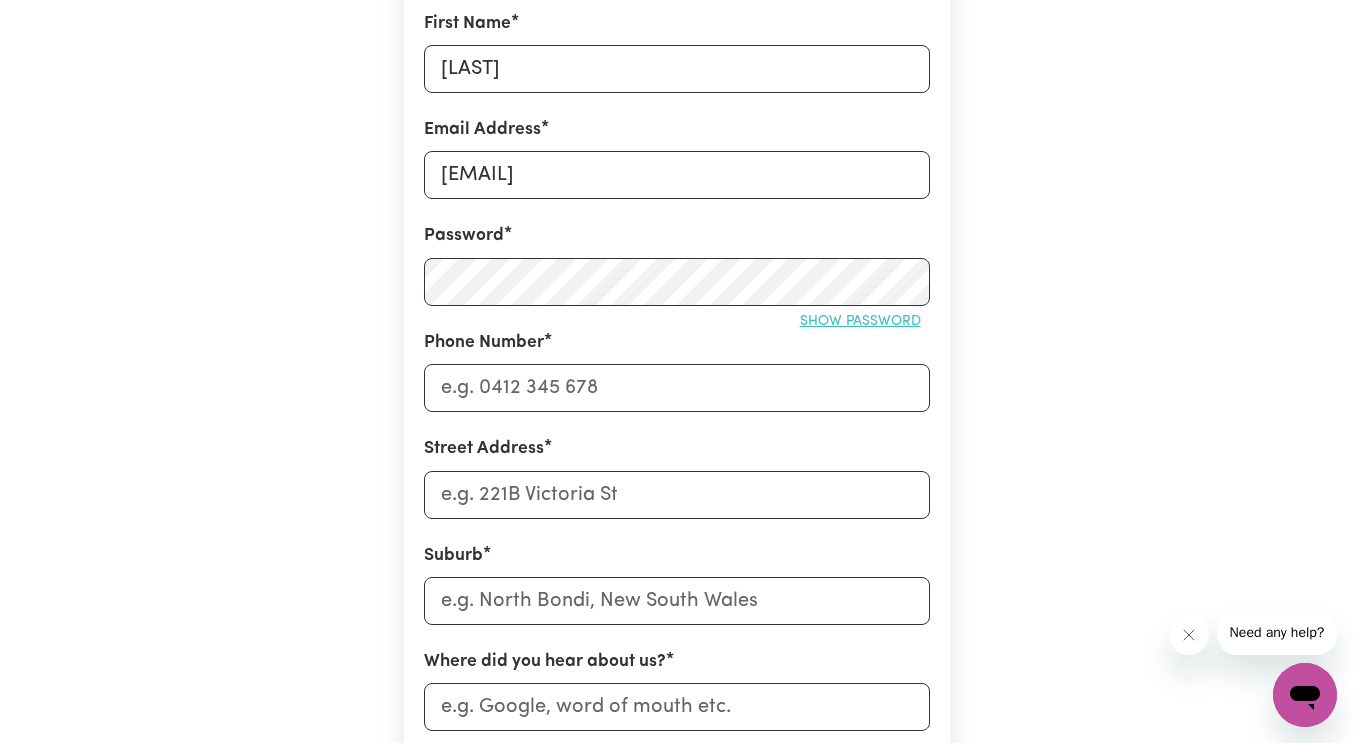 scroll, scrollTop: 500, scrollLeft: 0, axis: vertical 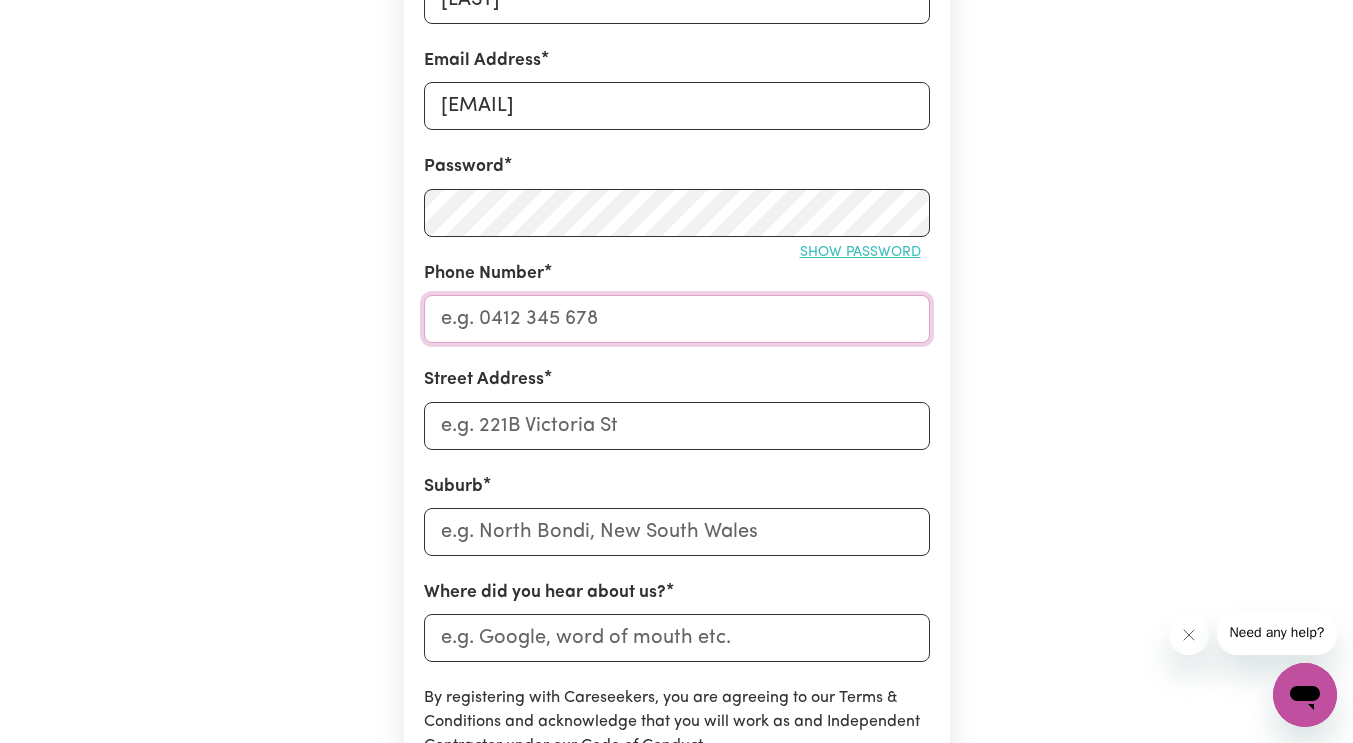click on "Phone Number" at bounding box center [677, 319] 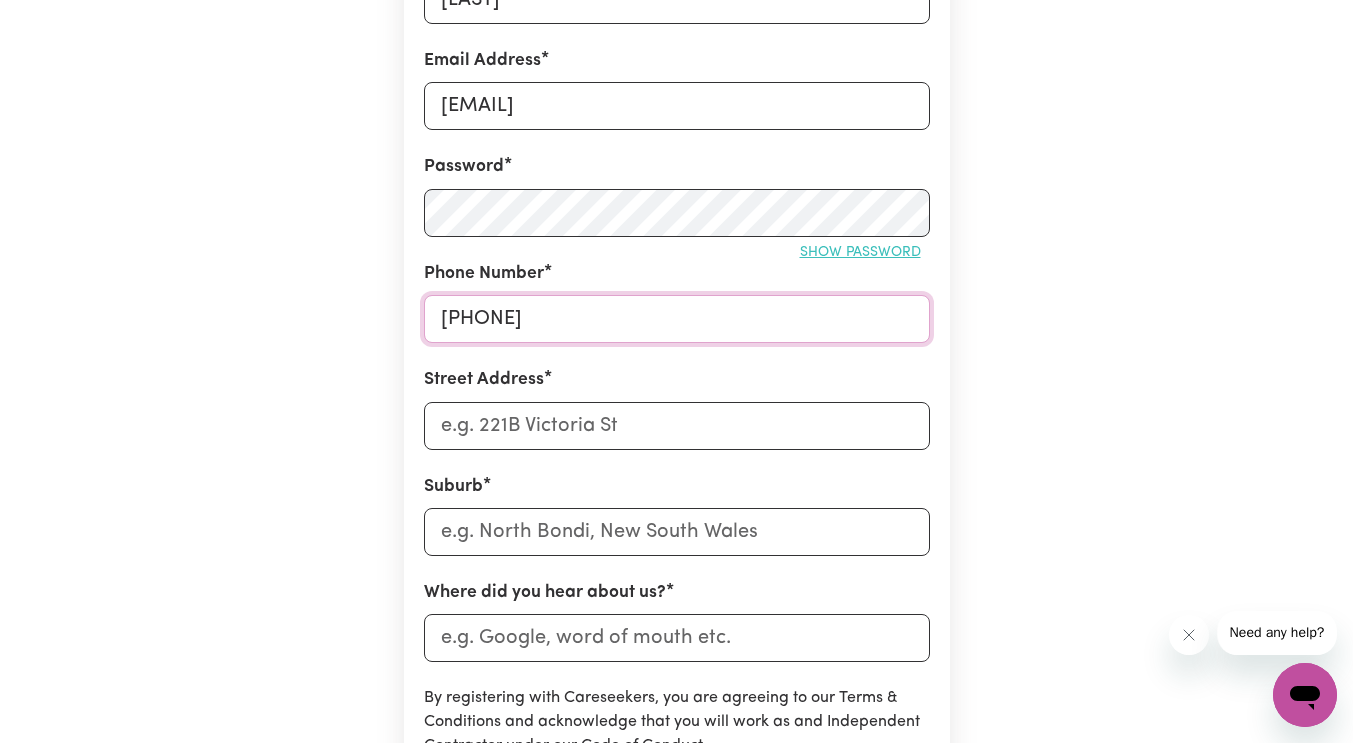 type on "0466215167" 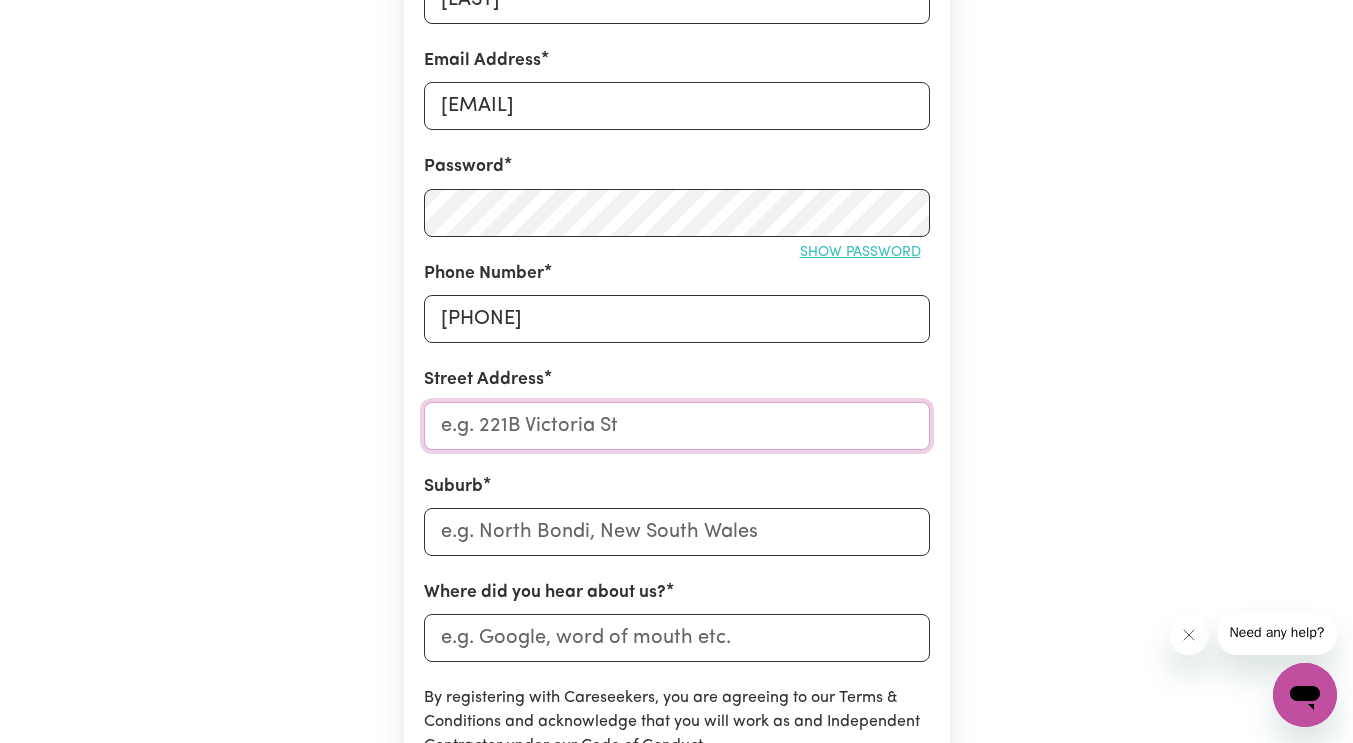 click on "Street Address" at bounding box center (677, 426) 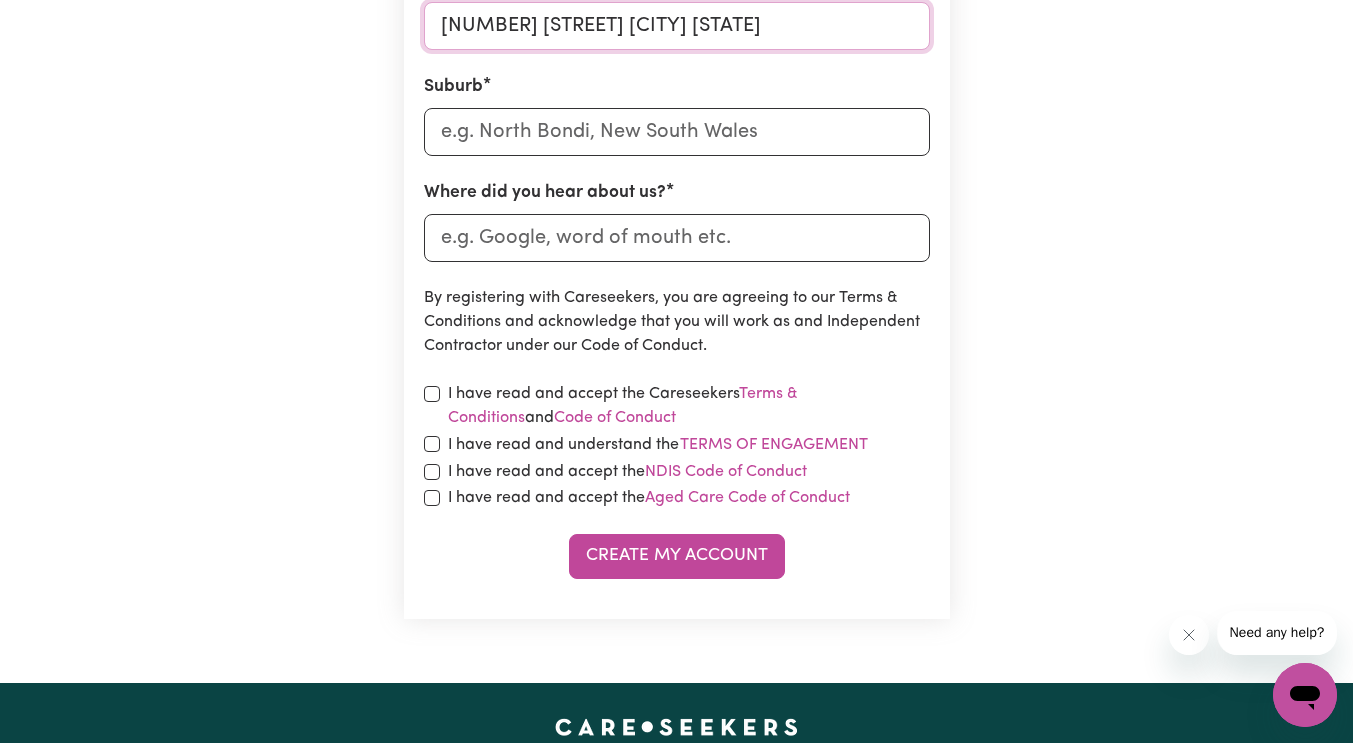 scroll, scrollTop: 800, scrollLeft: 0, axis: vertical 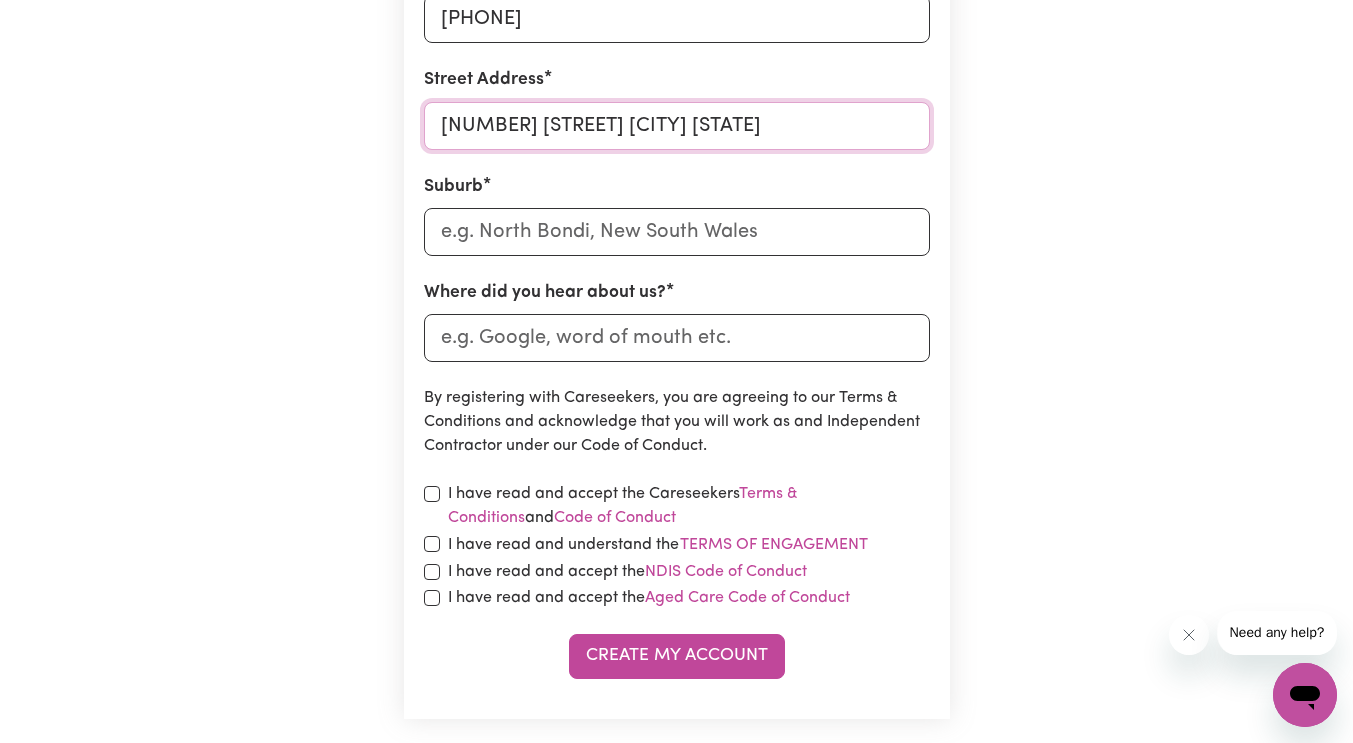 drag, startPoint x: 556, startPoint y: 122, endPoint x: 652, endPoint y: 134, distance: 96.74709 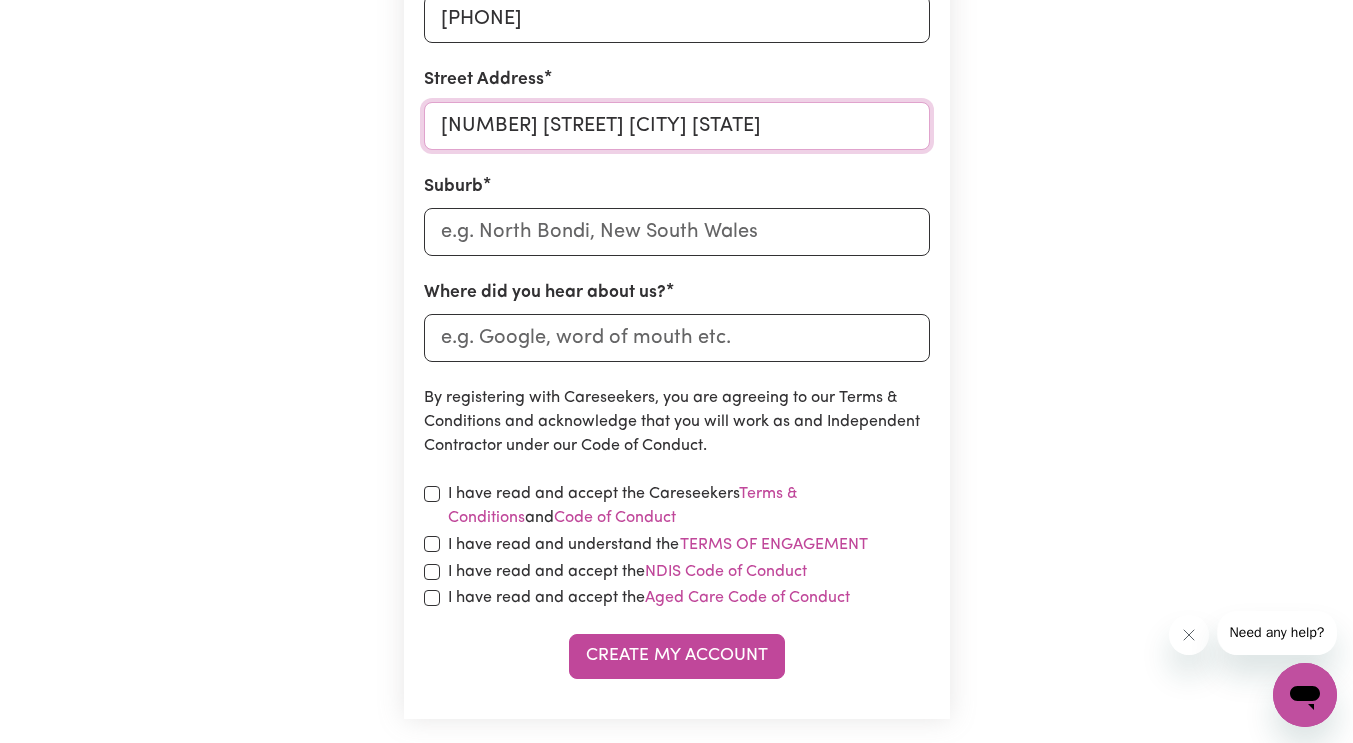 click on "27 winton st burwoode VIC" at bounding box center (677, 126) 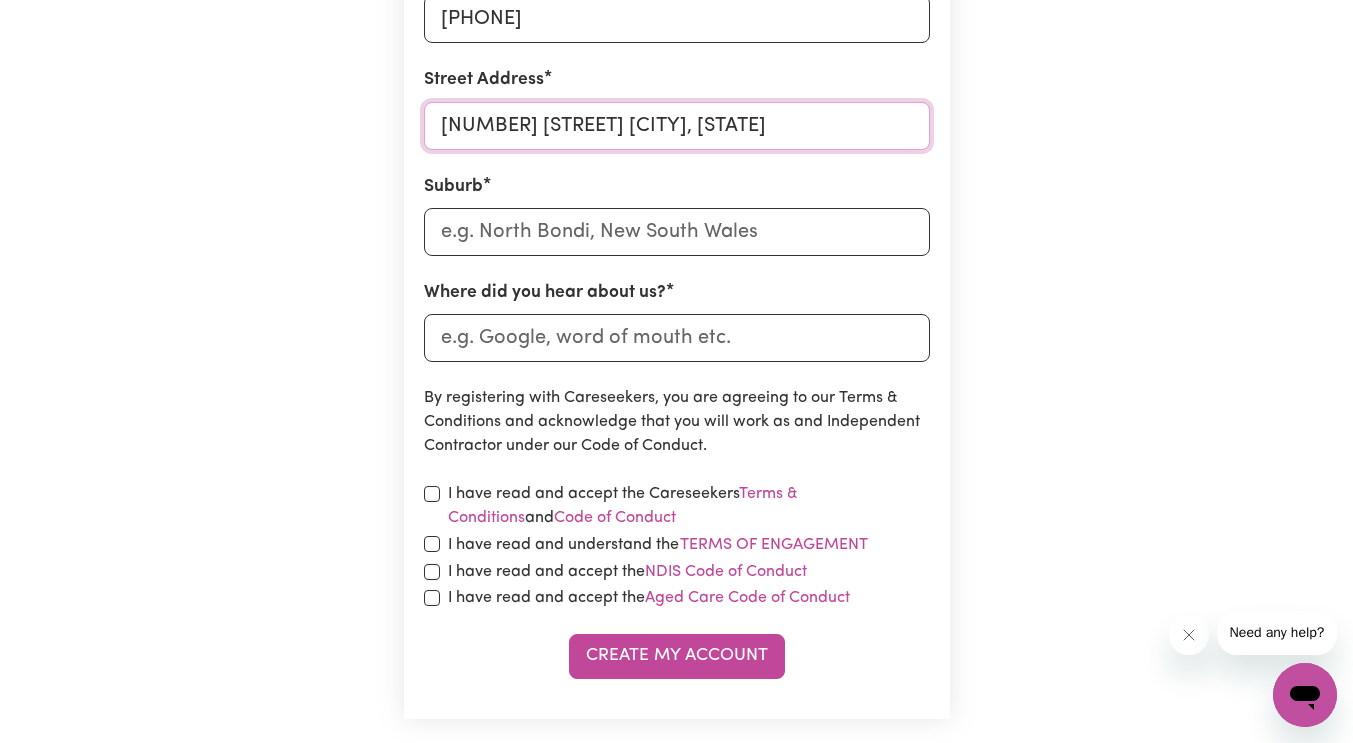 type on "27 winton st VIC" 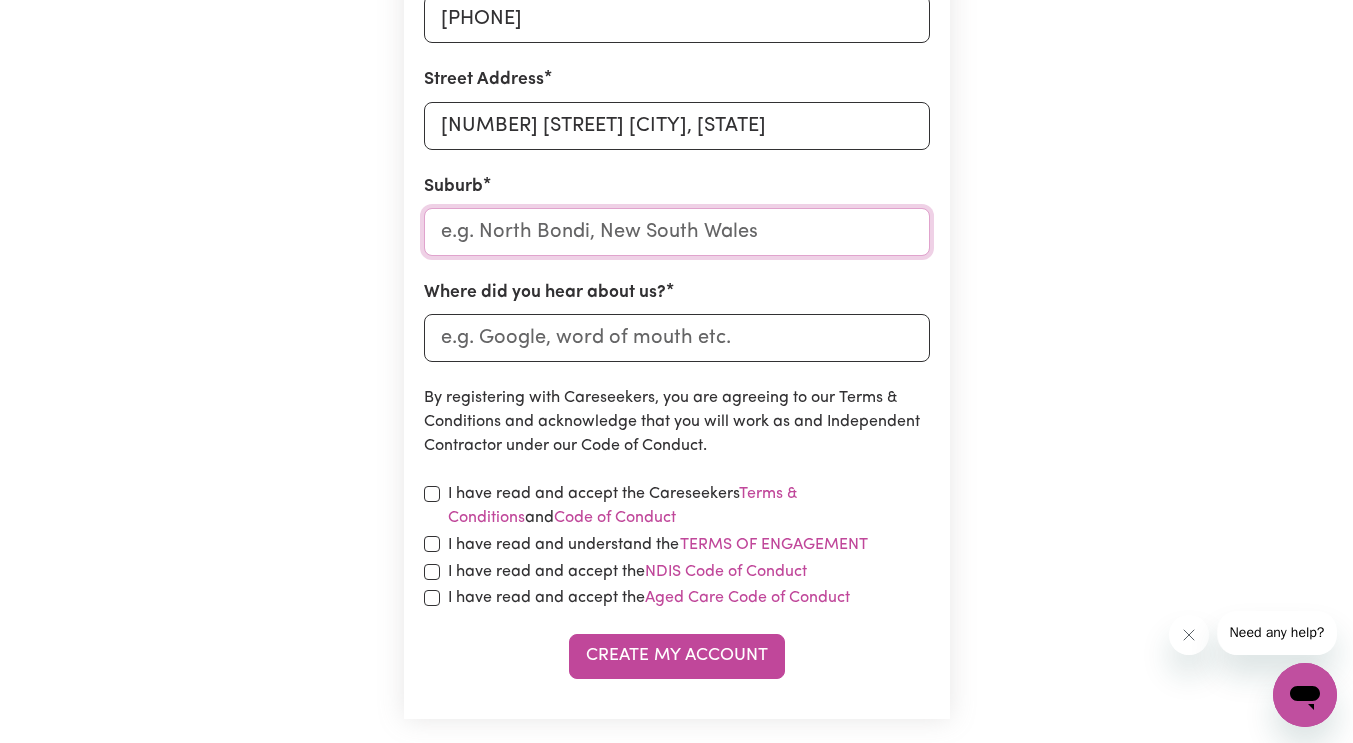 paste on "burwoode" 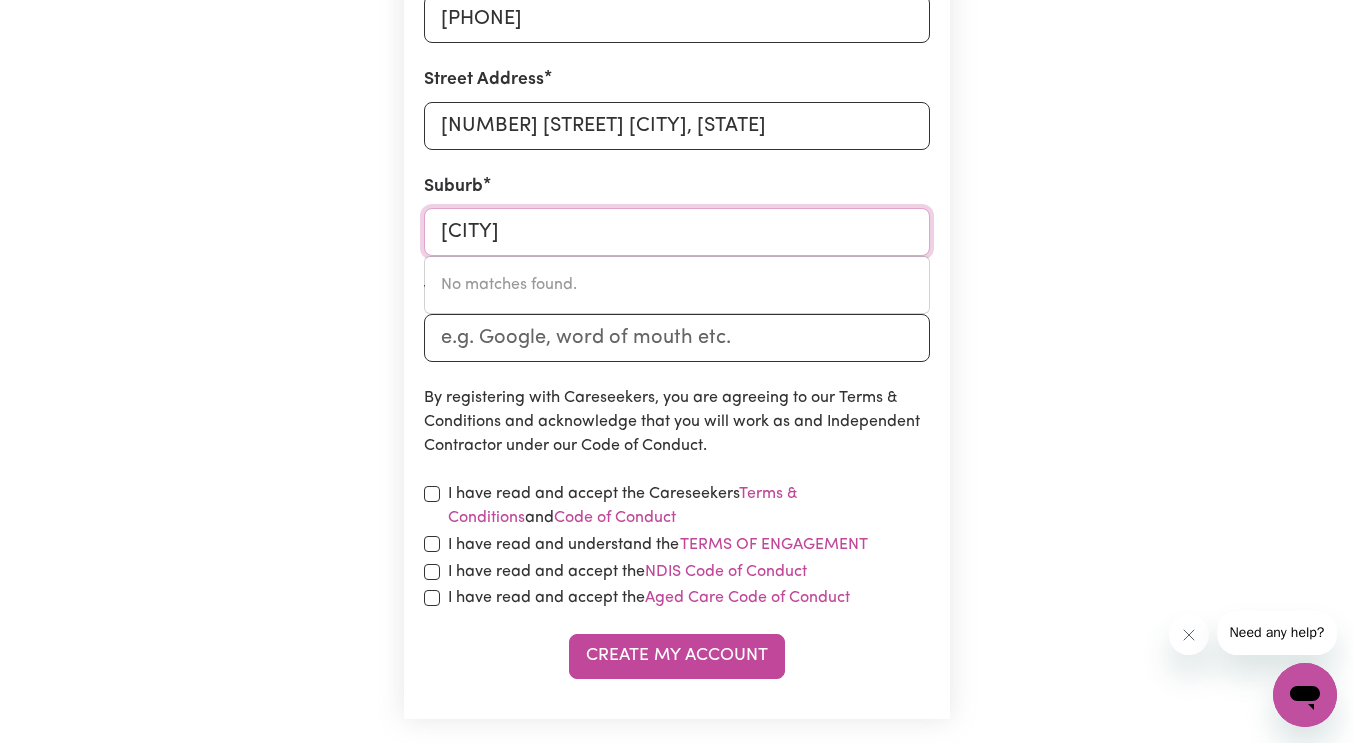 type on "burwoode" 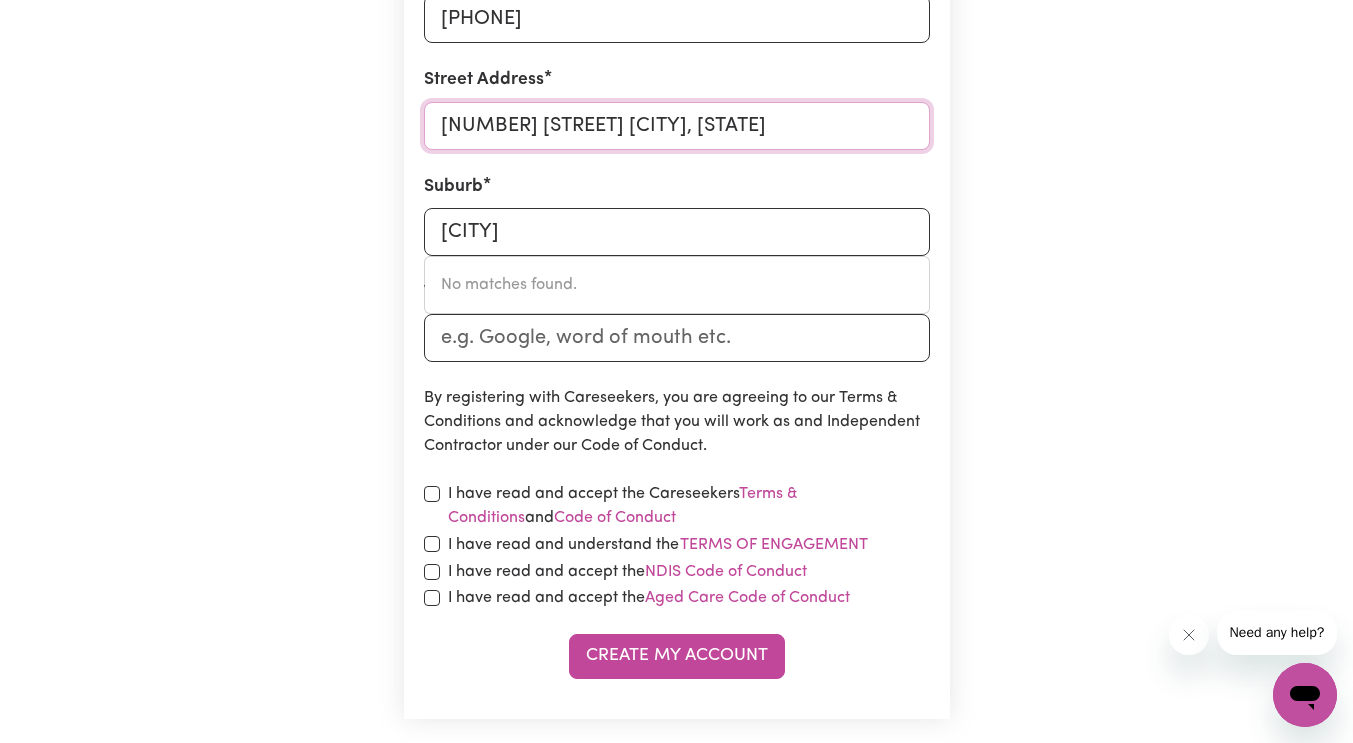 drag, startPoint x: 594, startPoint y: 116, endPoint x: 556, endPoint y: 120, distance: 38.209946 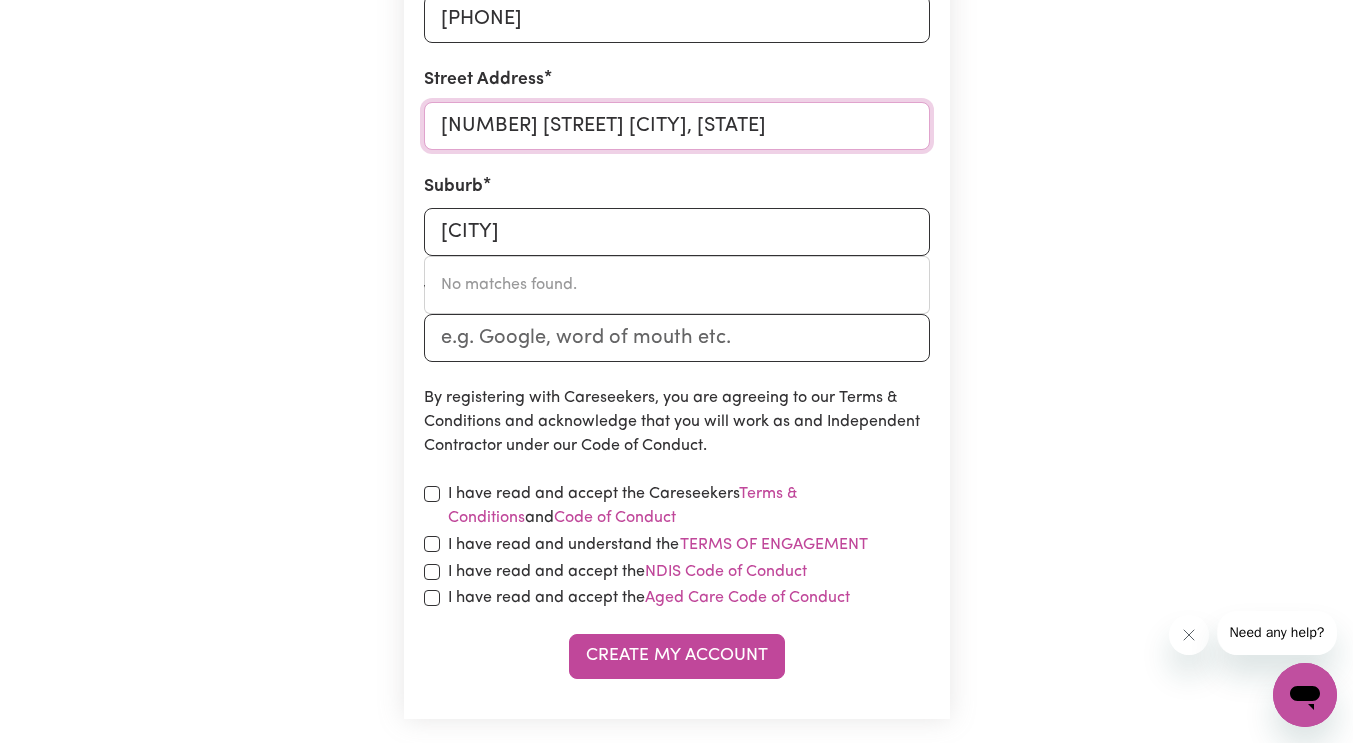 click on "27 winton st VIC" at bounding box center (677, 126) 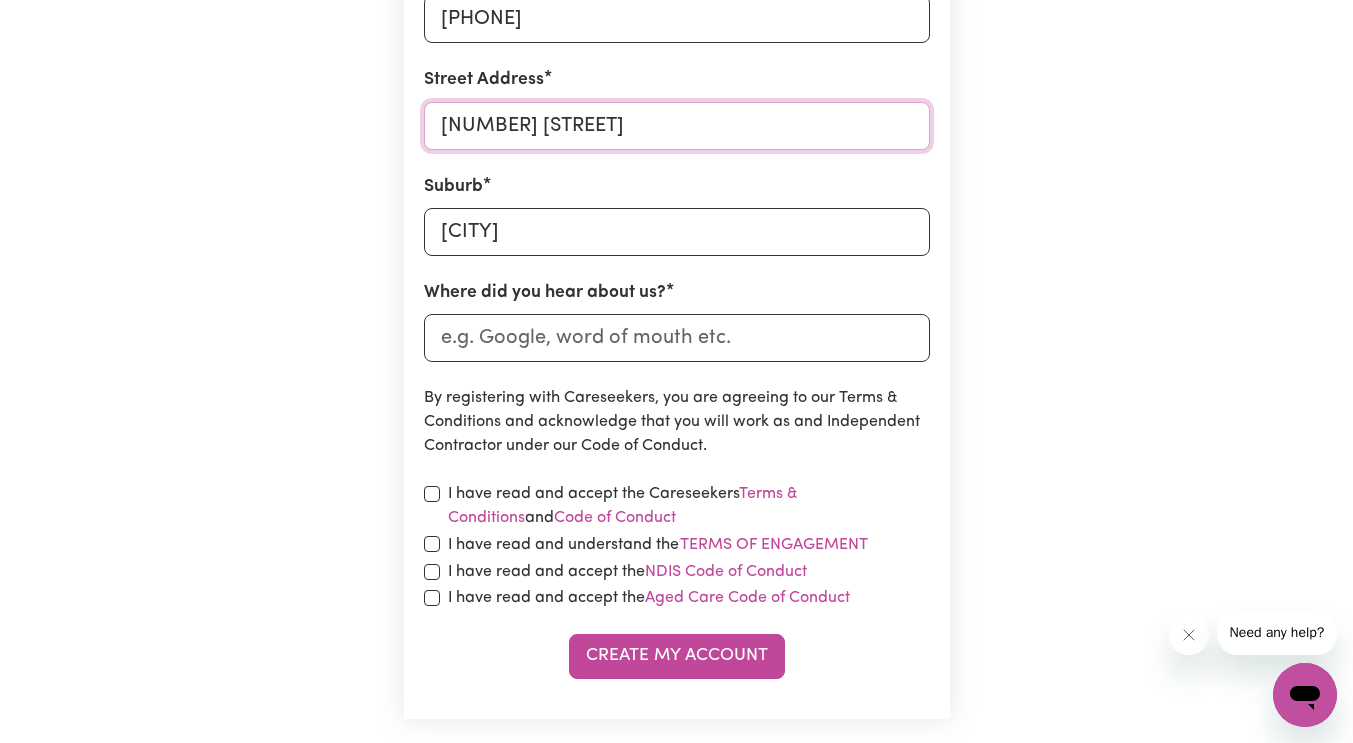 type on "27 winton st" 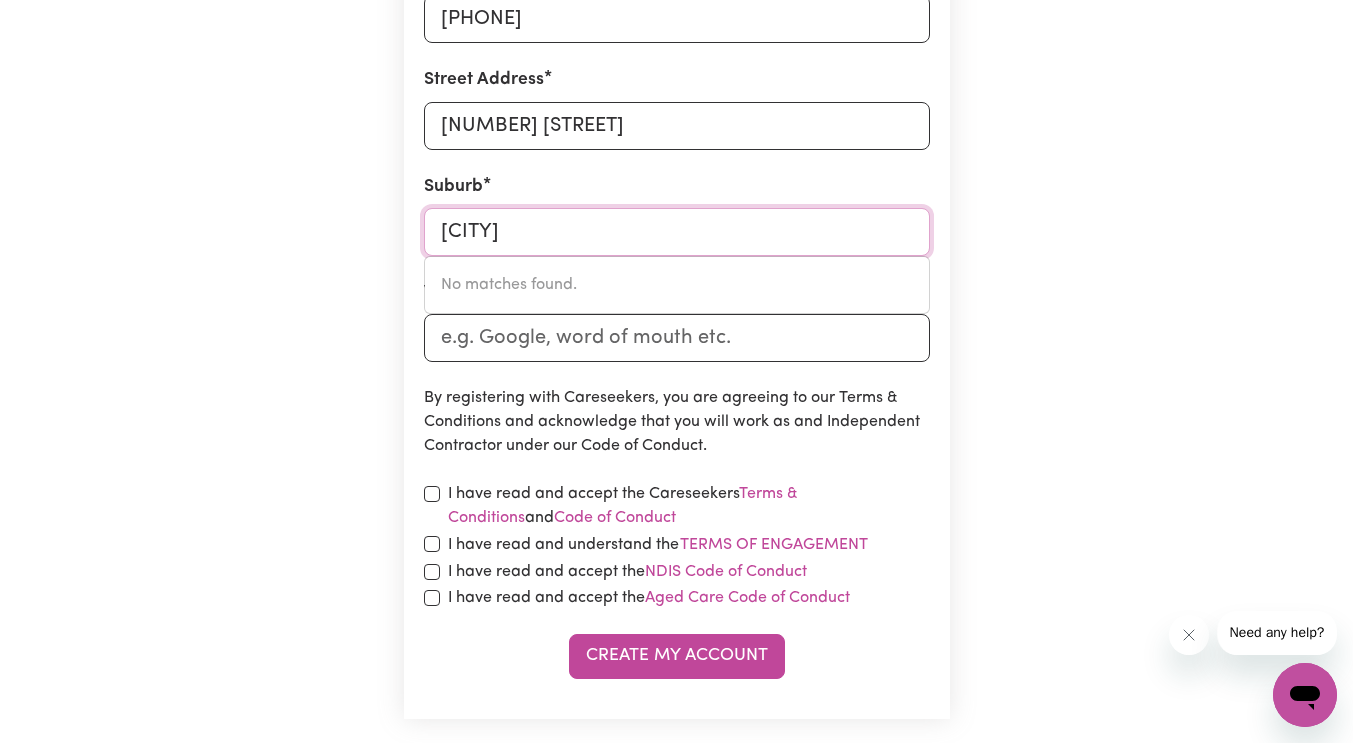 click on "burwoode" at bounding box center (677, 232) 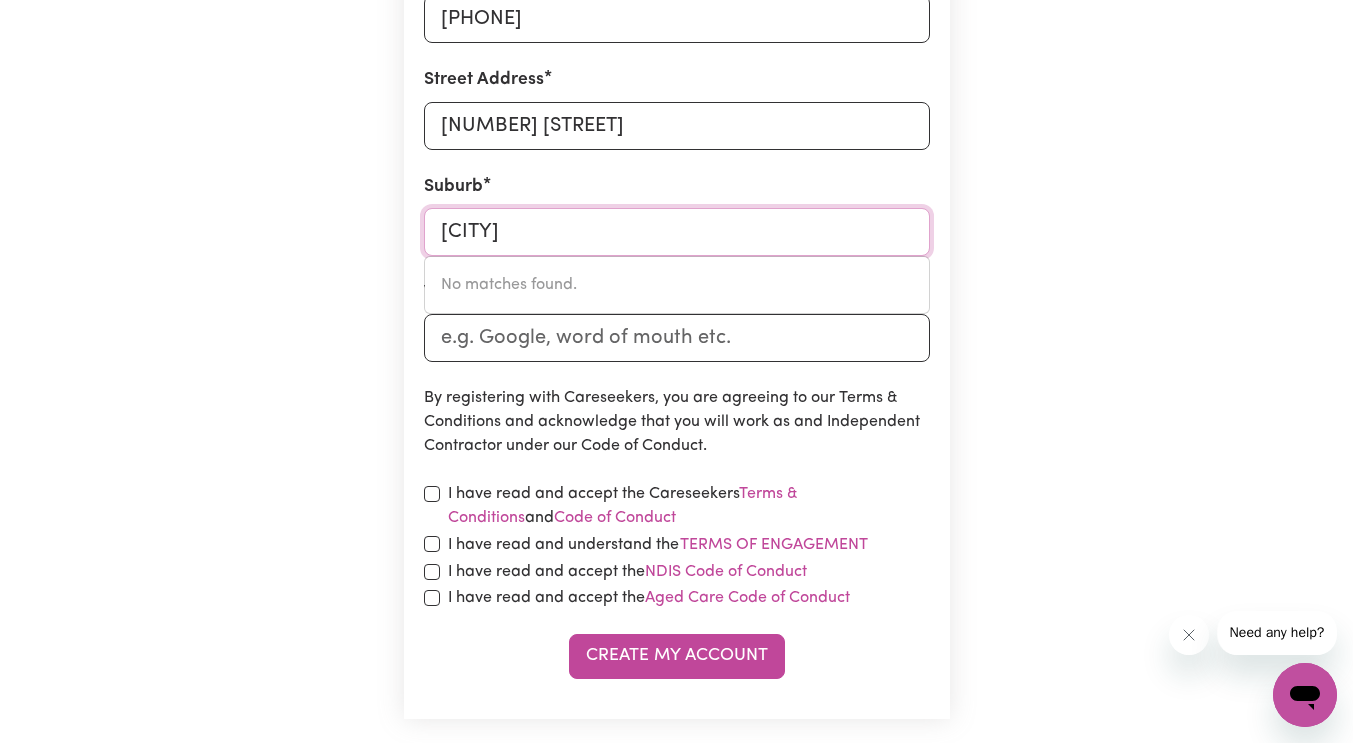 type on "burwood" 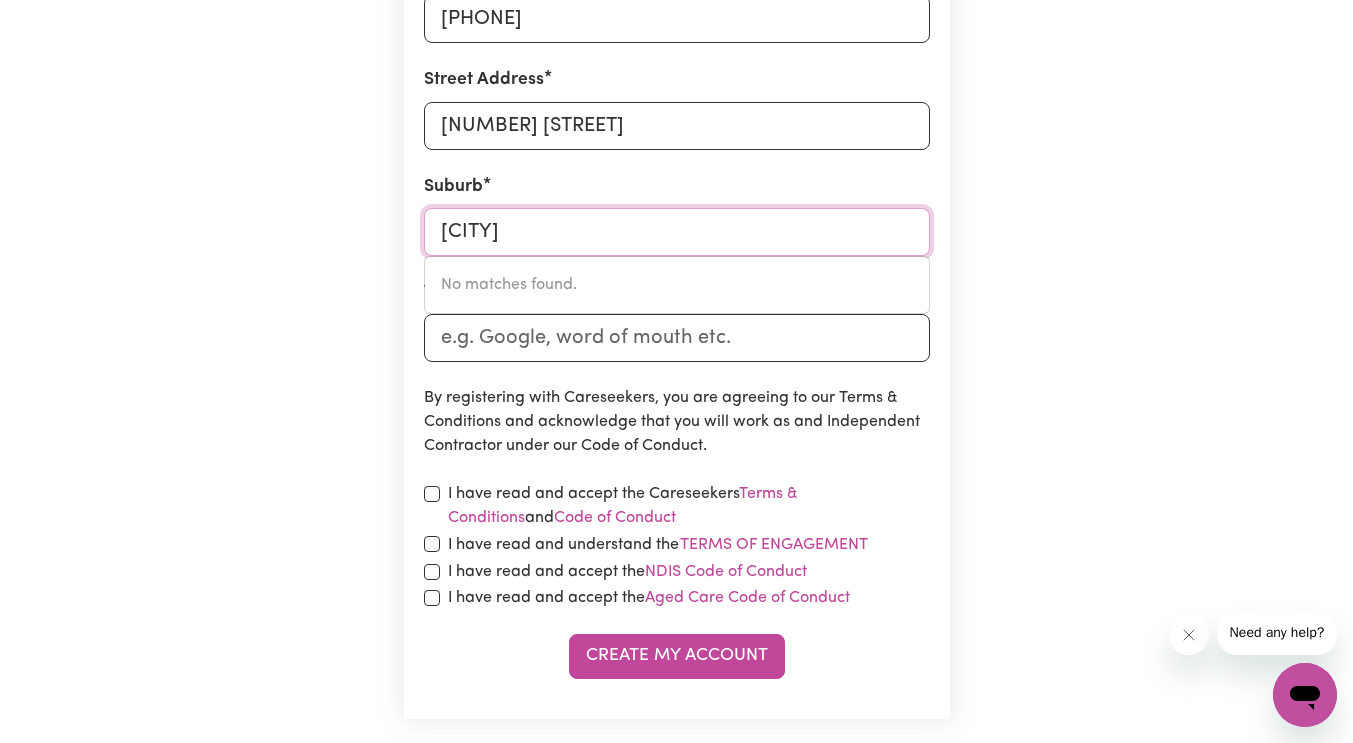 type on "burwood, New South Wales, 2134" 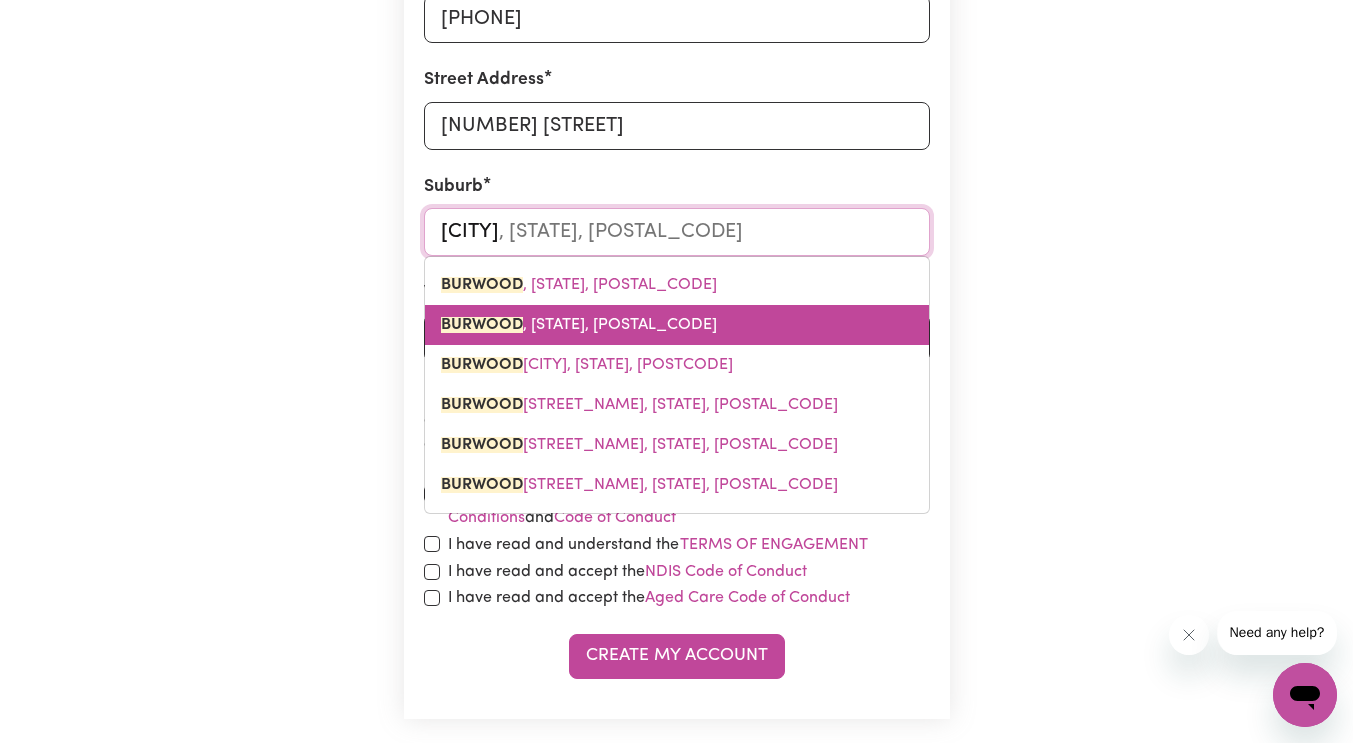 click on "BURWOOD , Victoria, 3125" at bounding box center (579, 325) 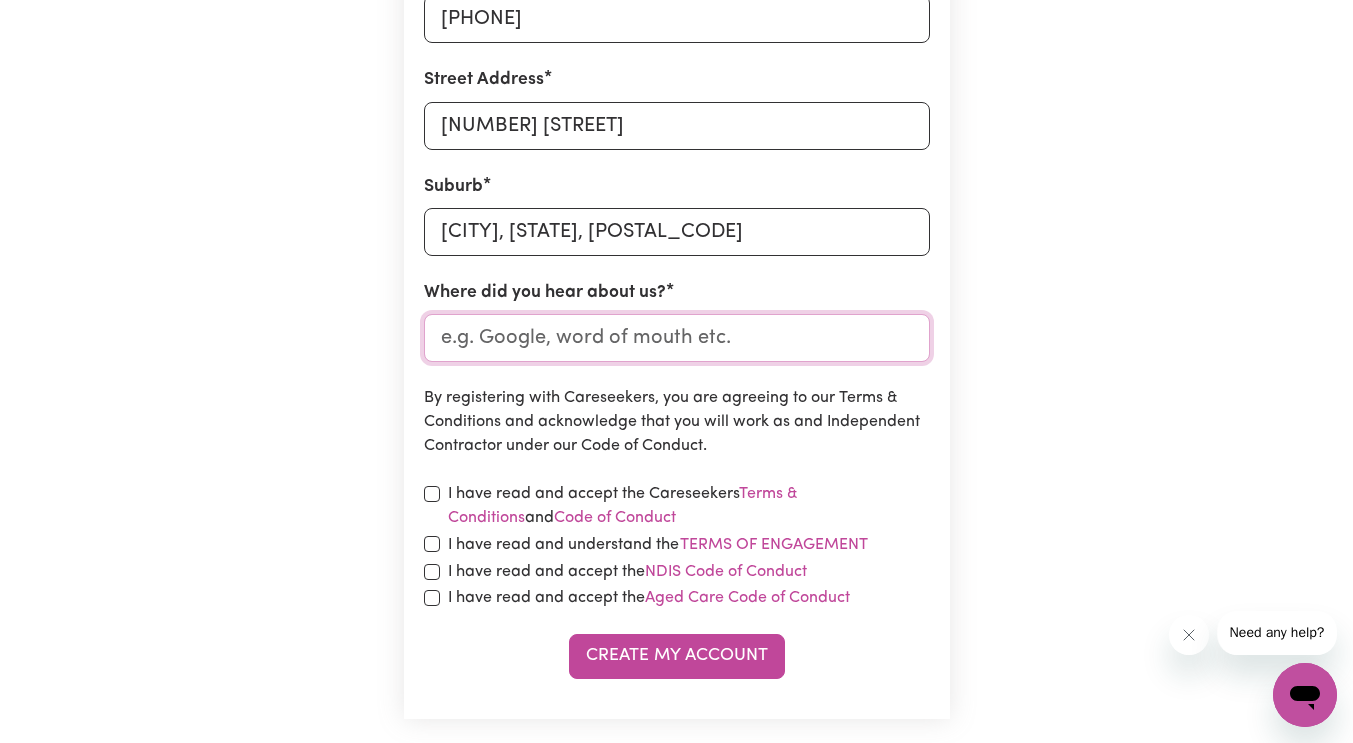 click on "Where did you hear about us?" at bounding box center (677, 338) 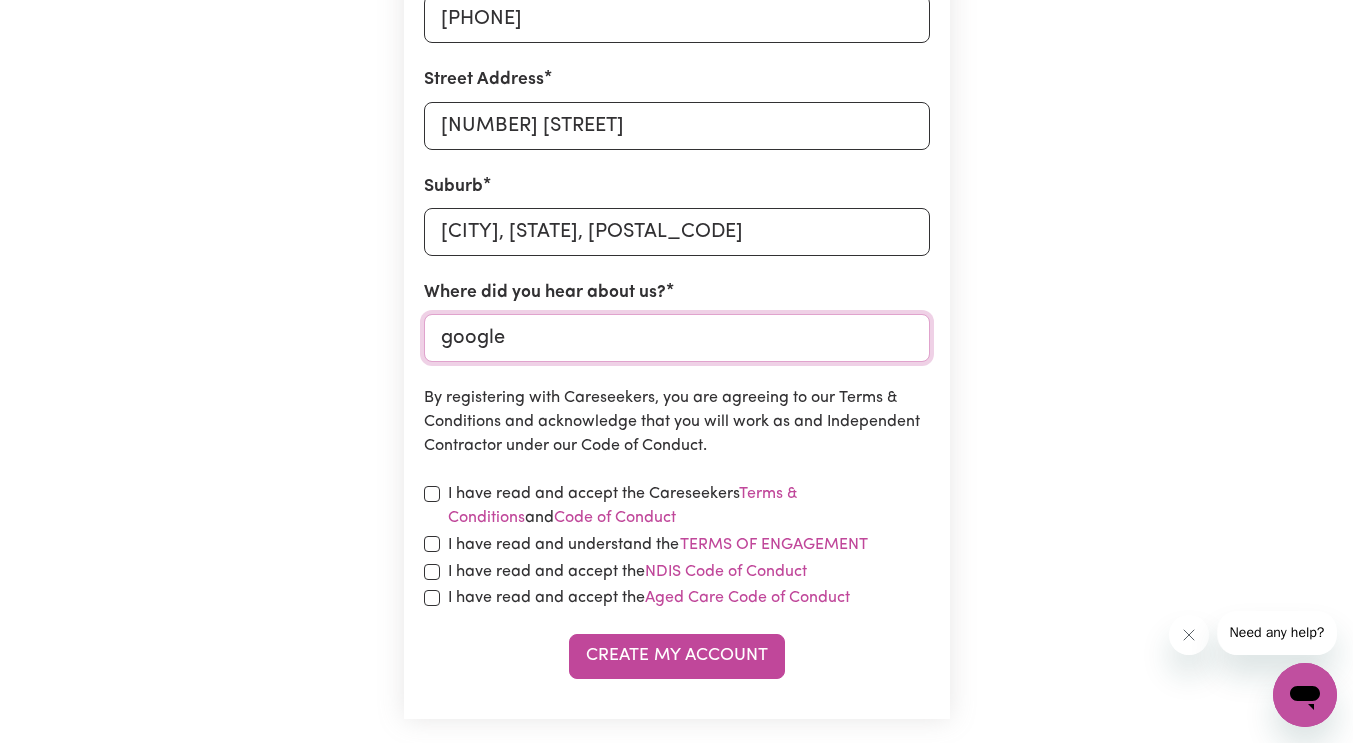 type on "google" 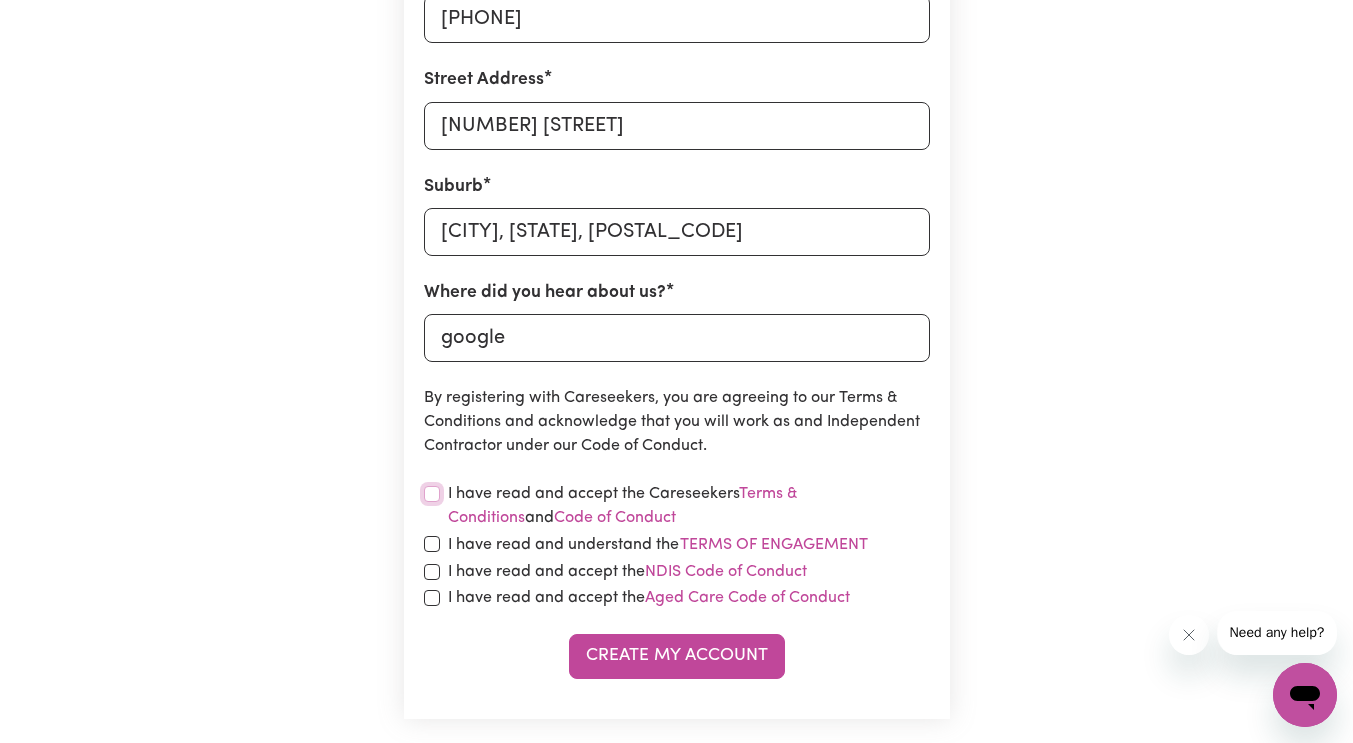 click at bounding box center (432, 494) 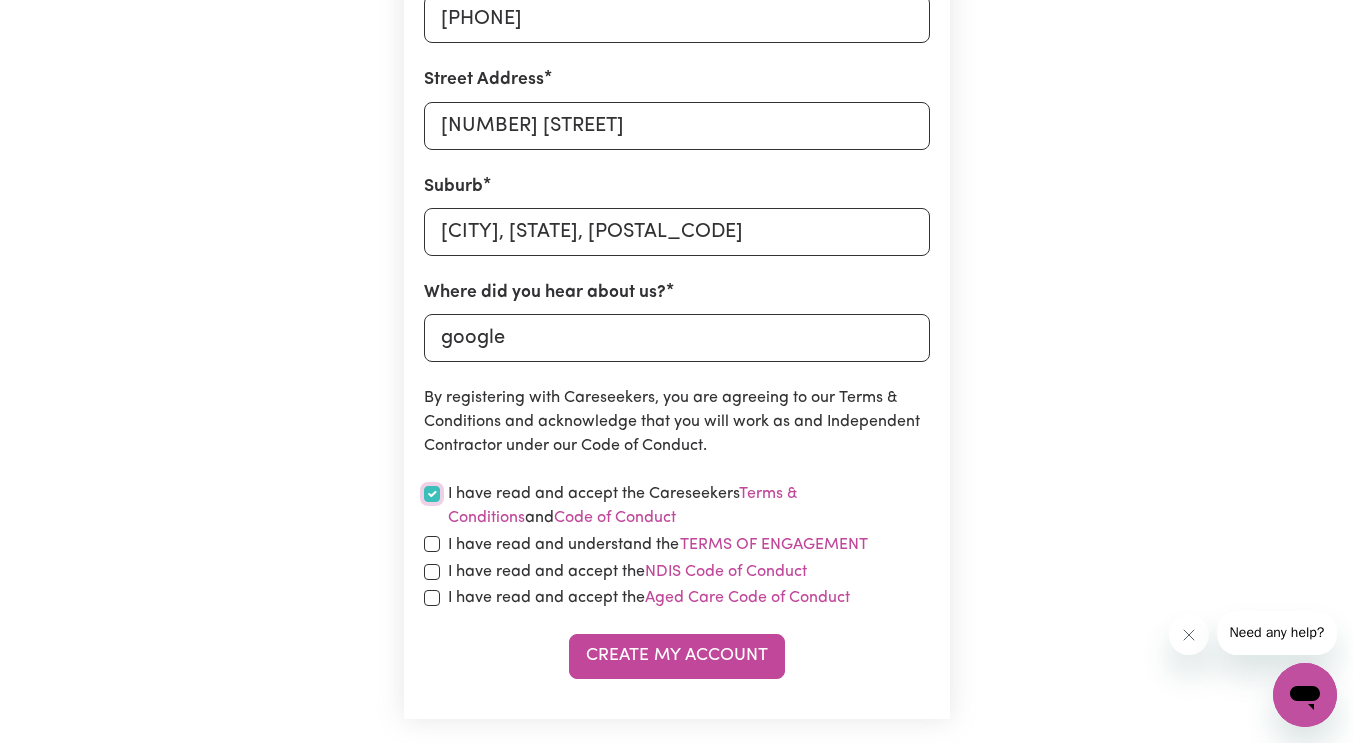 checkbox on "true" 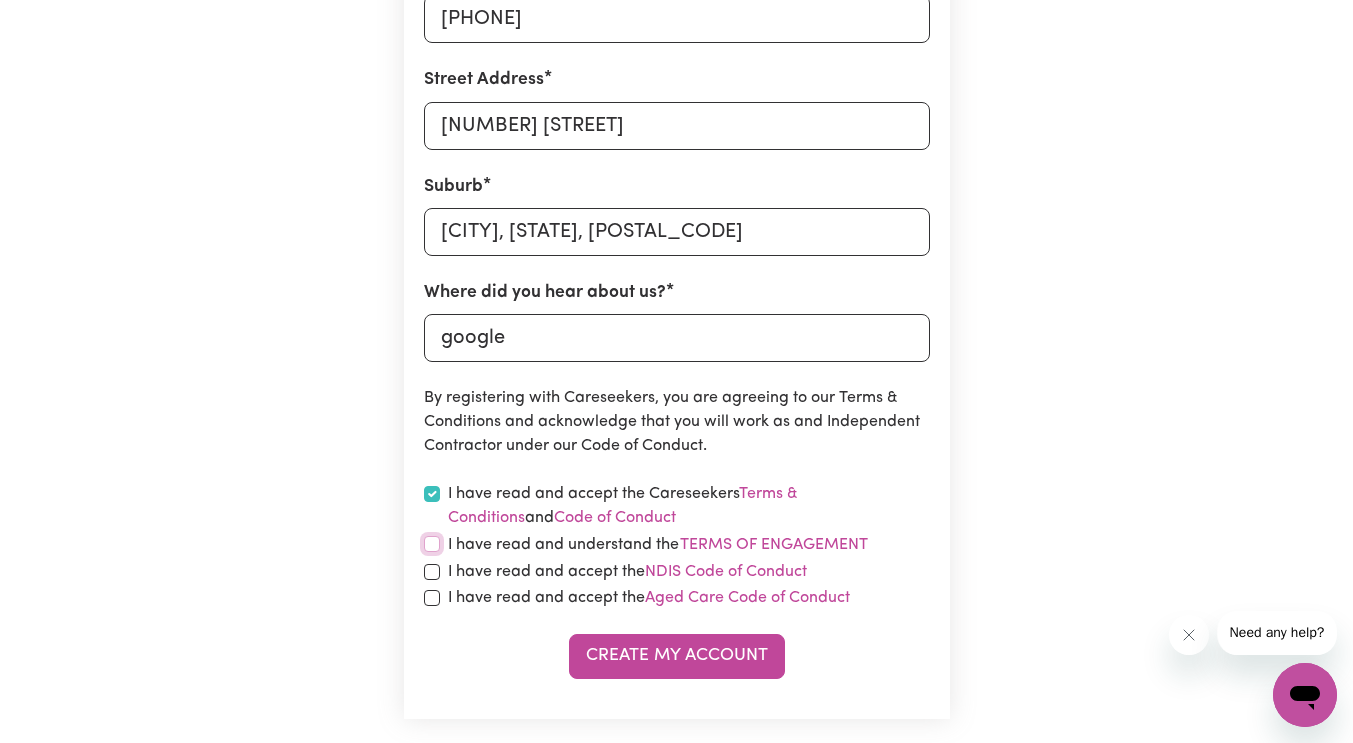 click at bounding box center [432, 544] 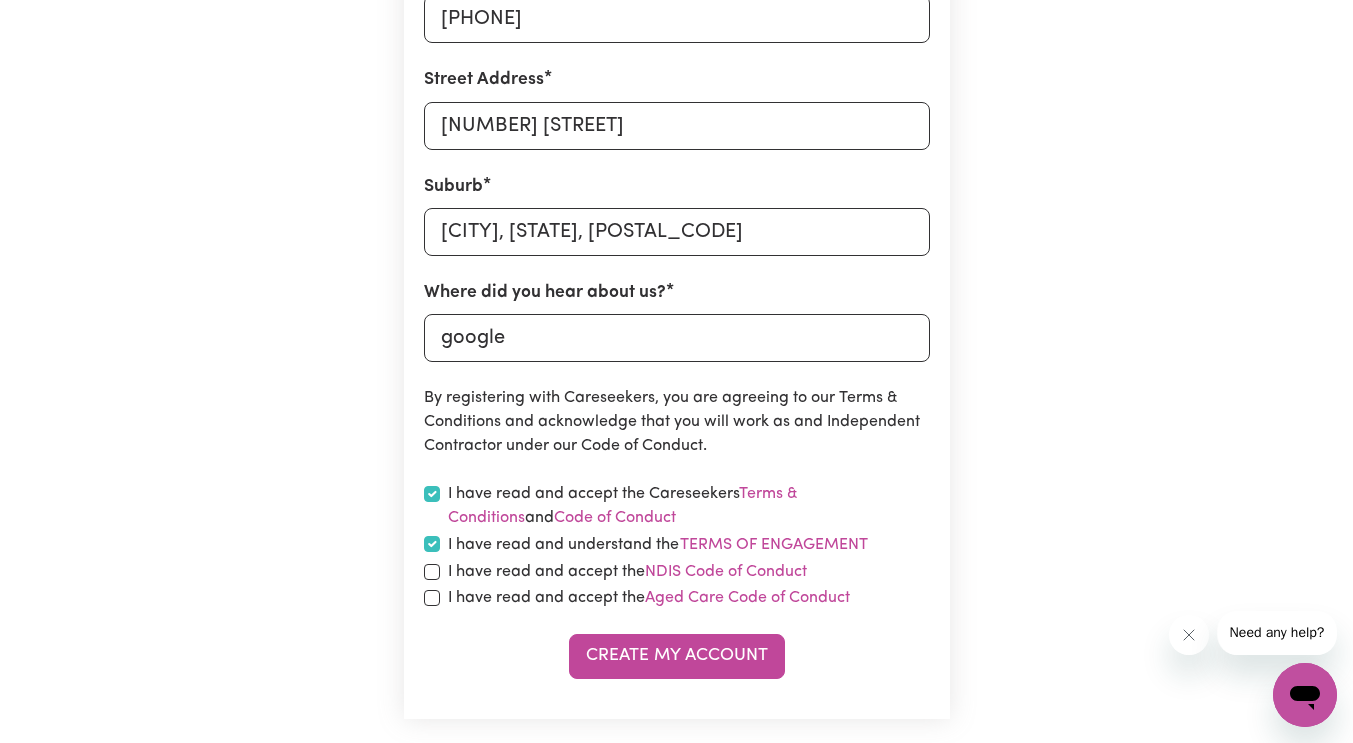 checkbox on "true" 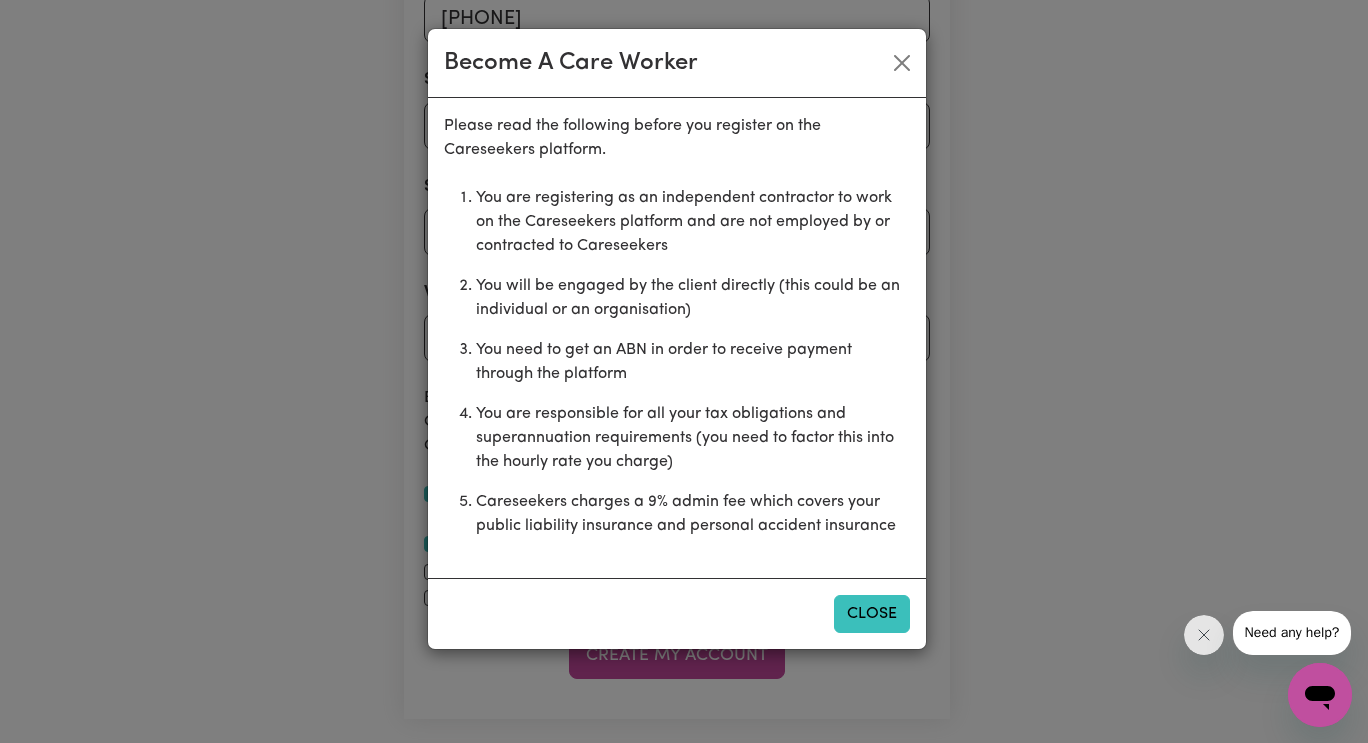 click on "Close" at bounding box center [872, 614] 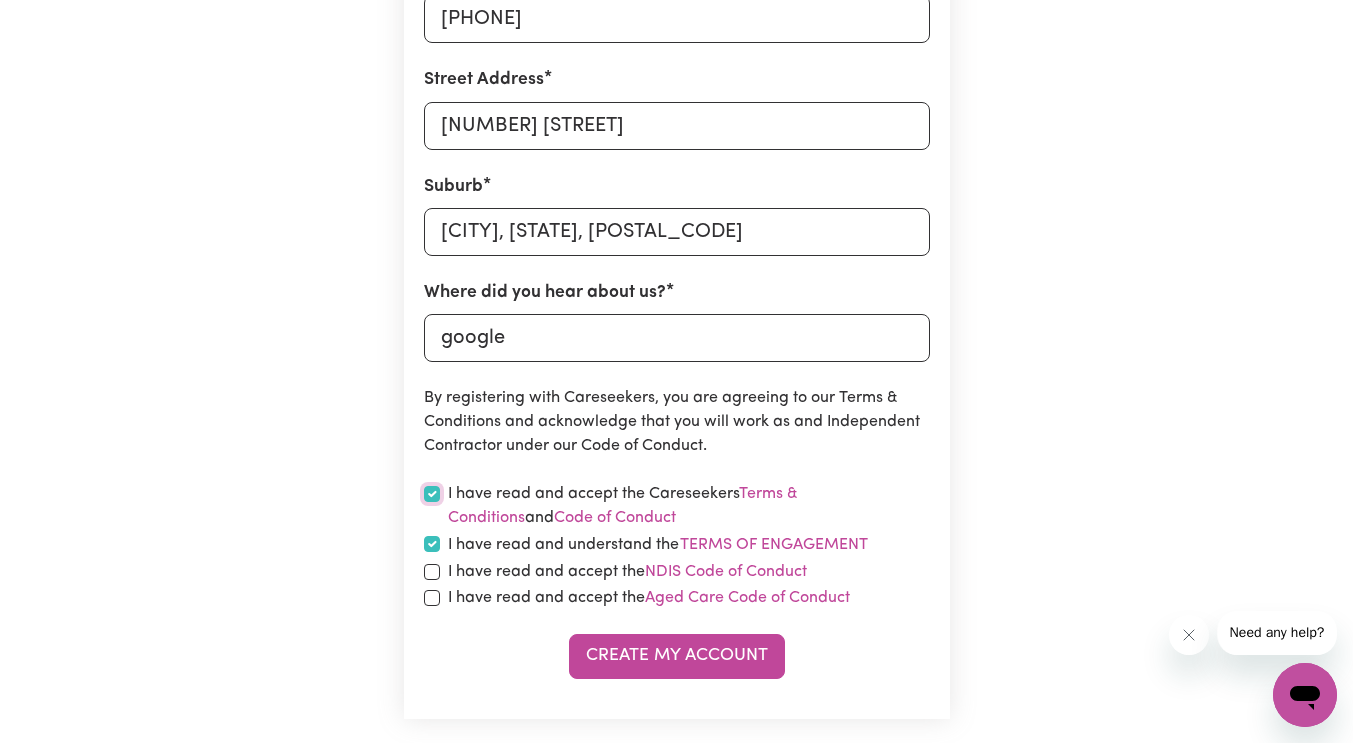 click at bounding box center (432, 494) 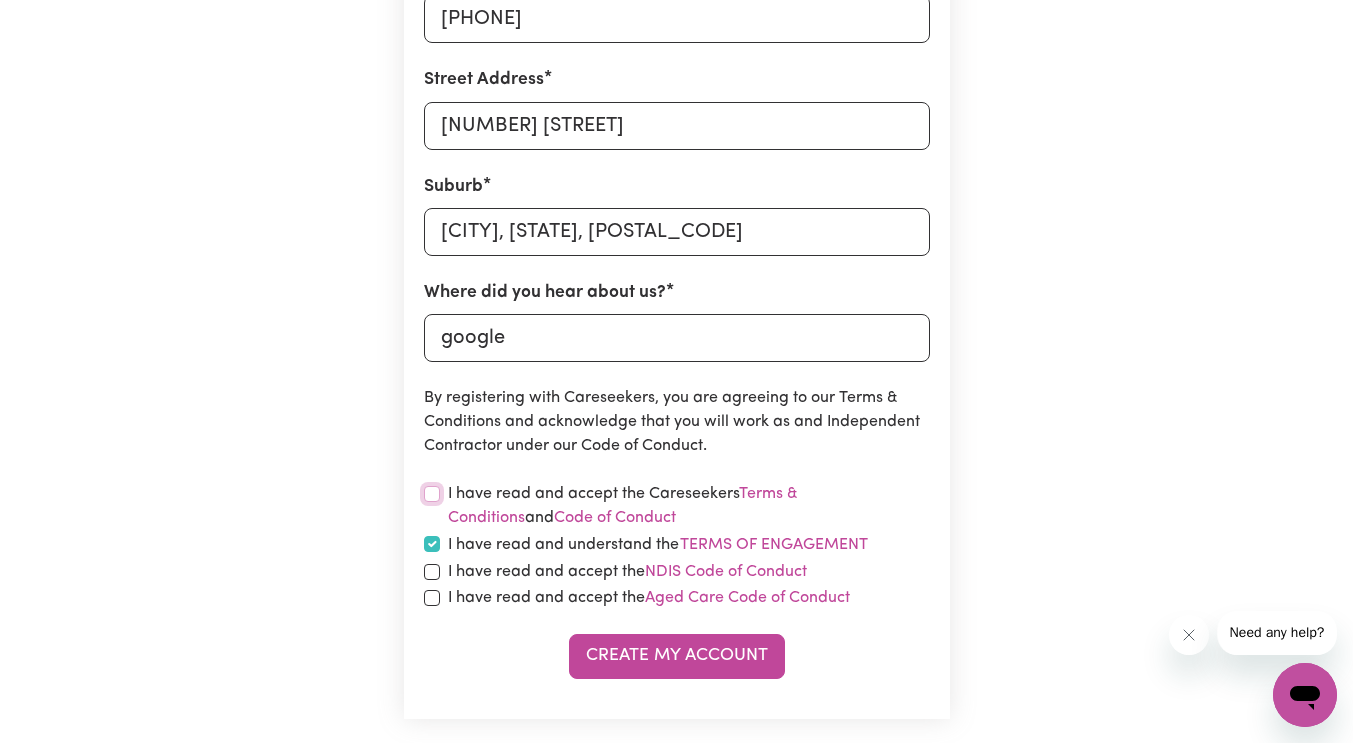 click at bounding box center (432, 494) 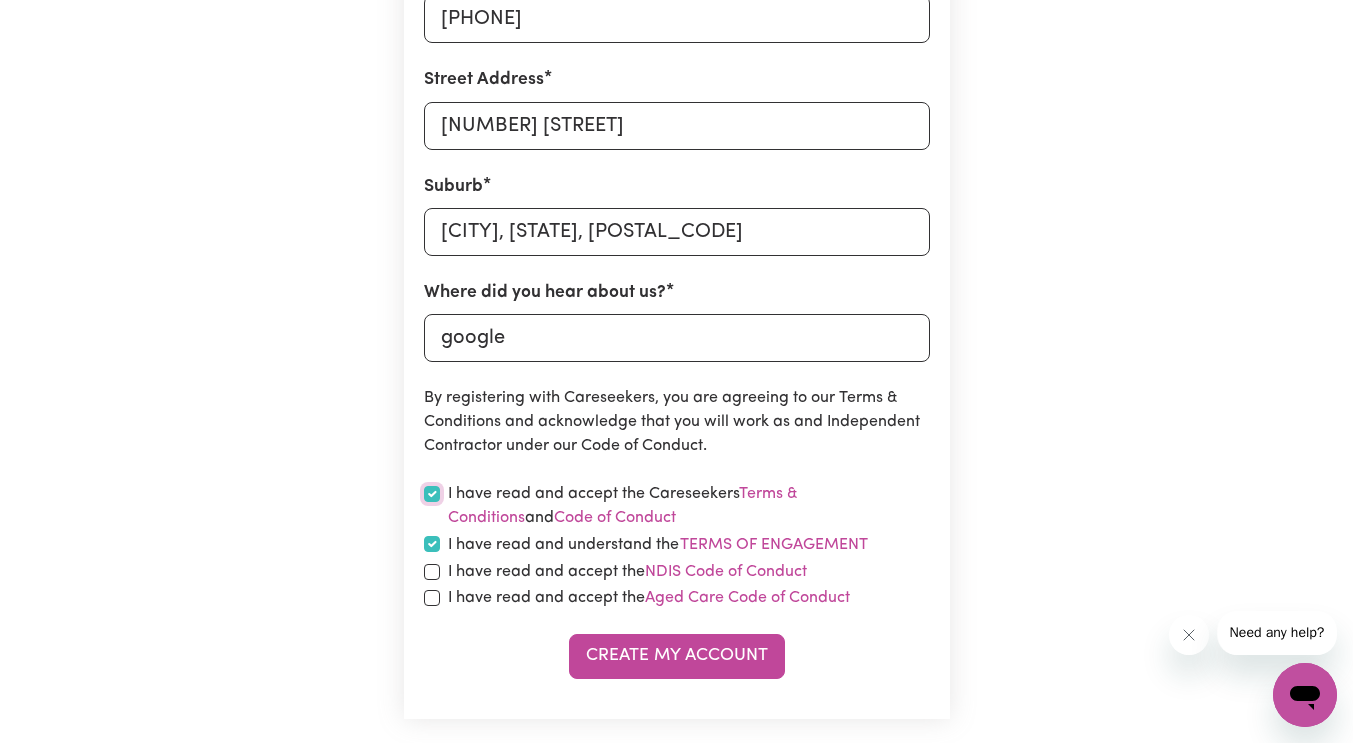checkbox on "true" 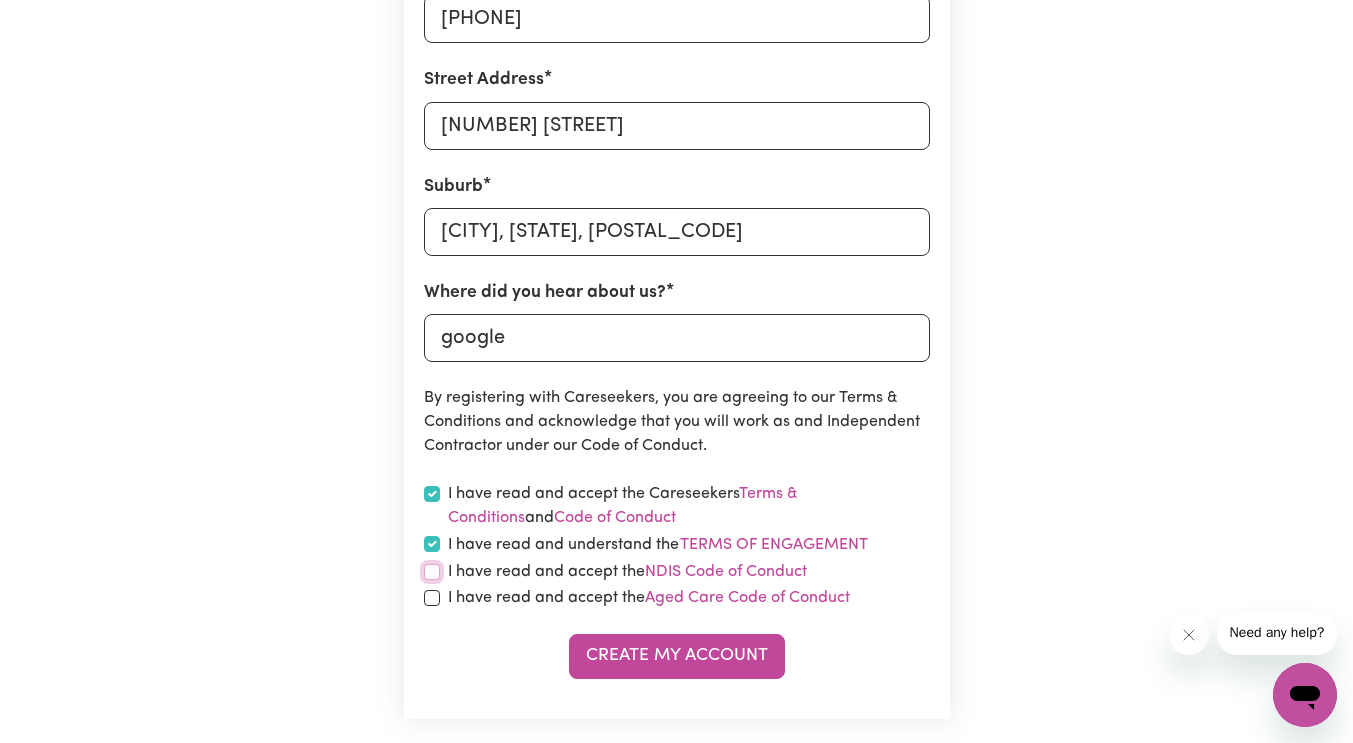 click at bounding box center (432, 572) 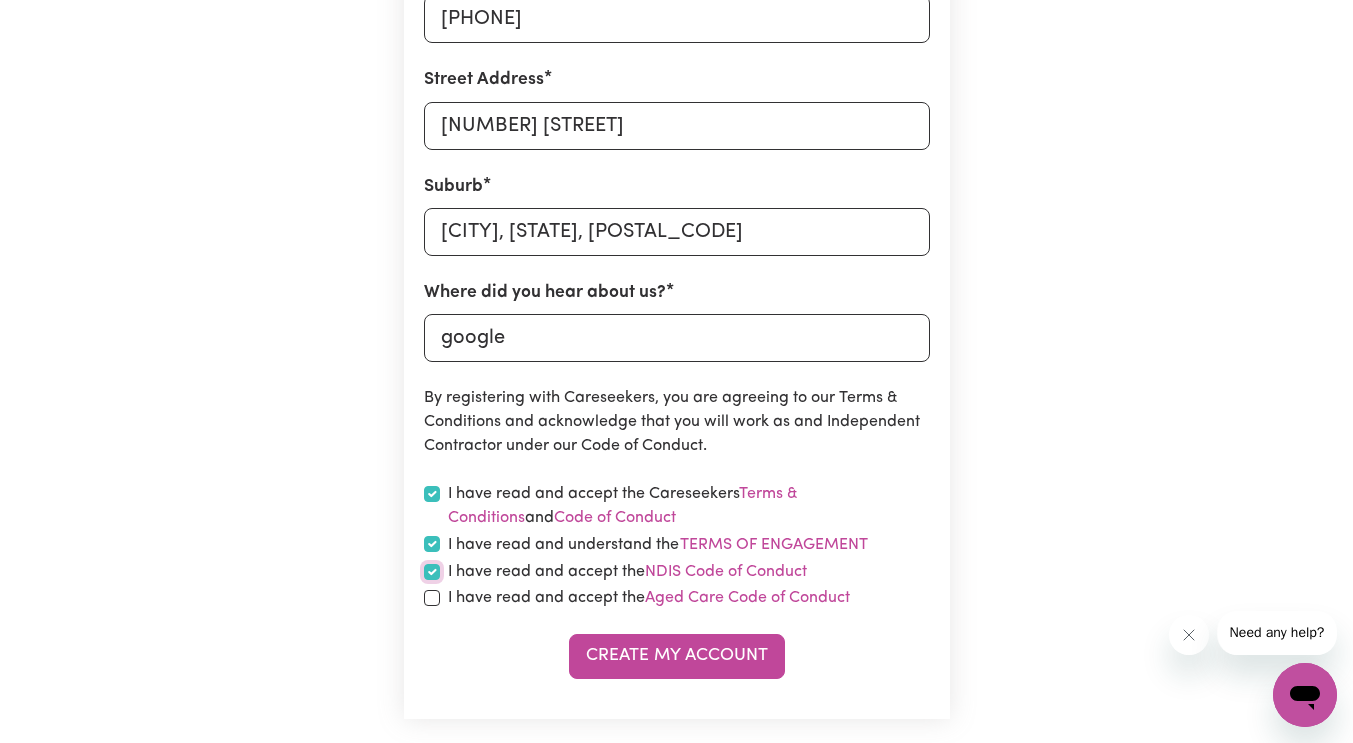 checkbox on "true" 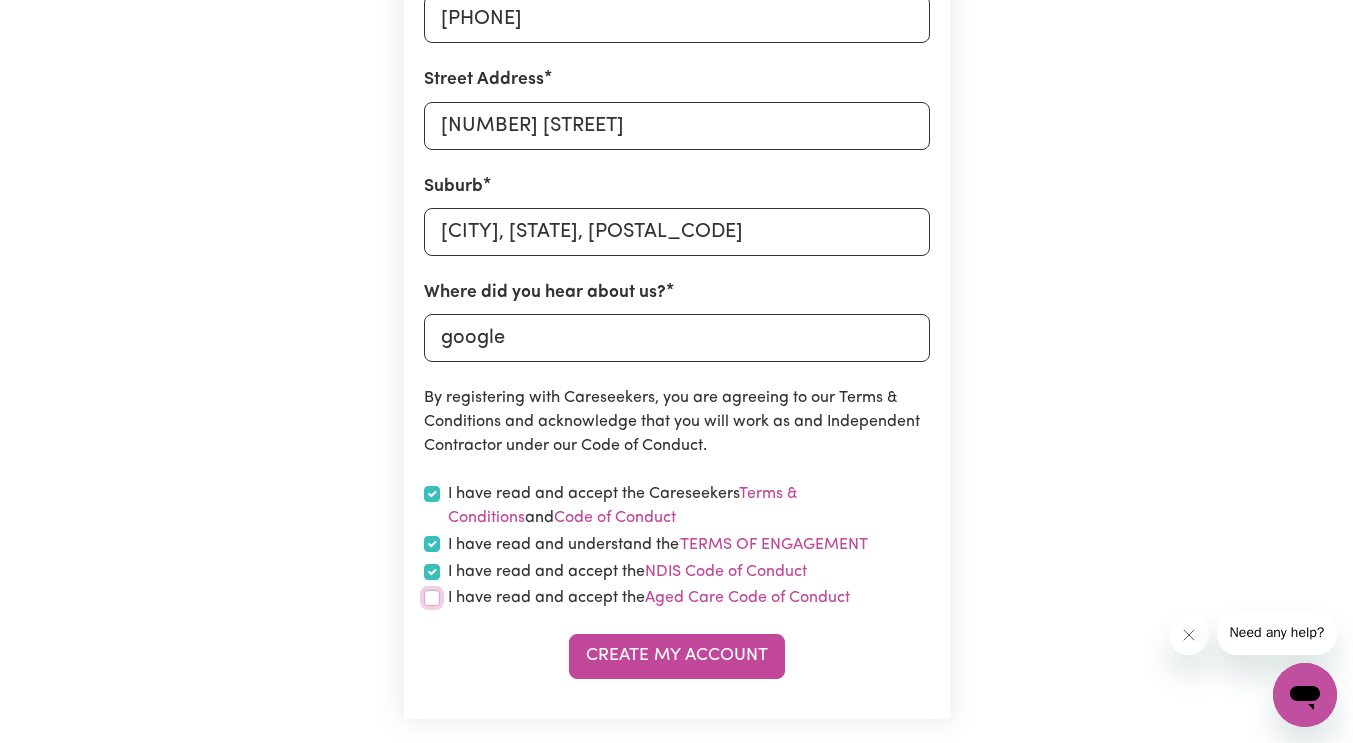 click at bounding box center [432, 598] 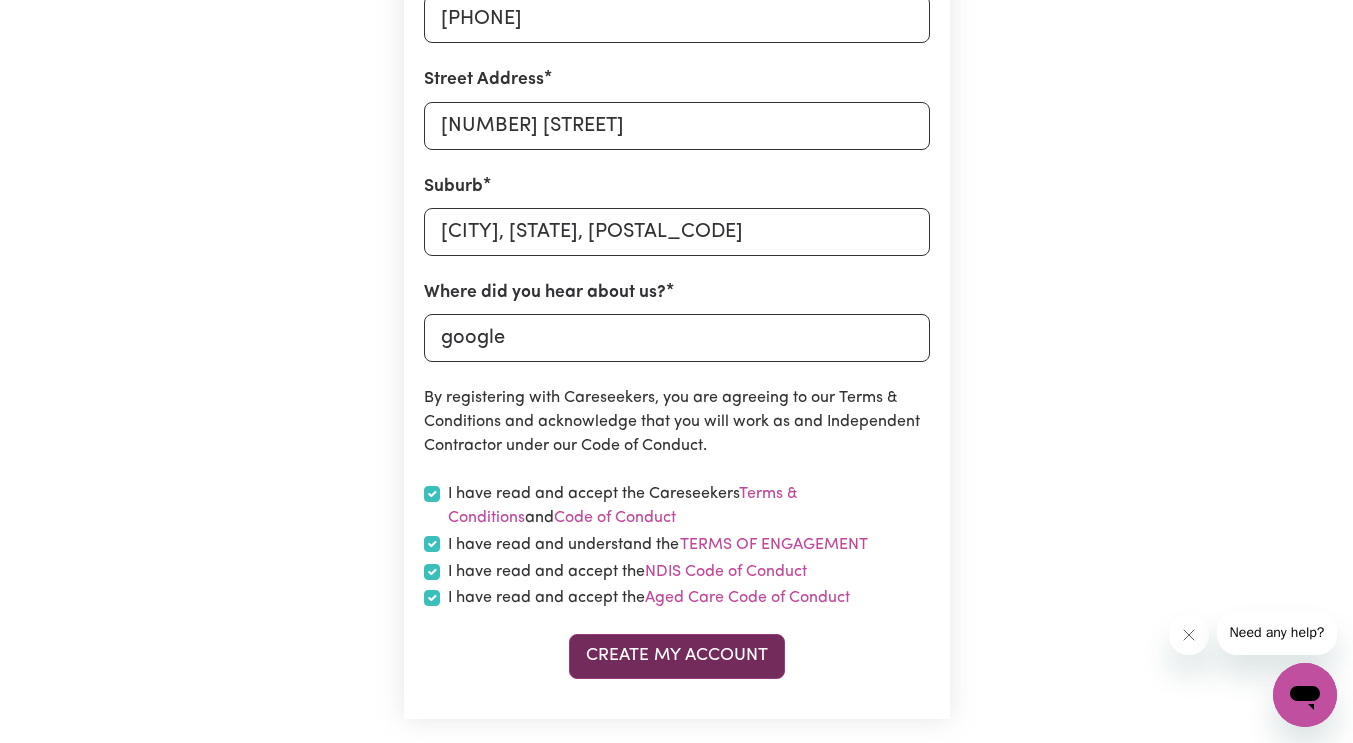 click on "Create My Account" at bounding box center [677, 656] 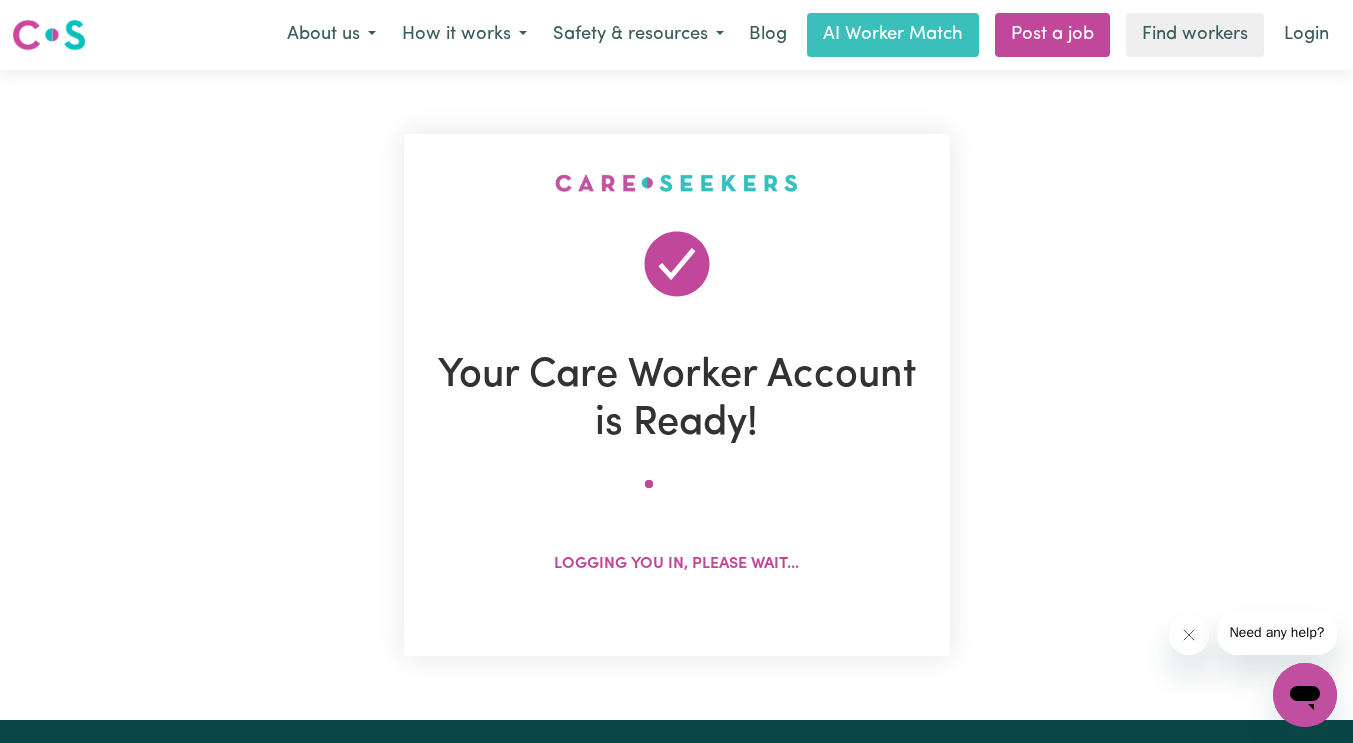 scroll, scrollTop: 0, scrollLeft: 0, axis: both 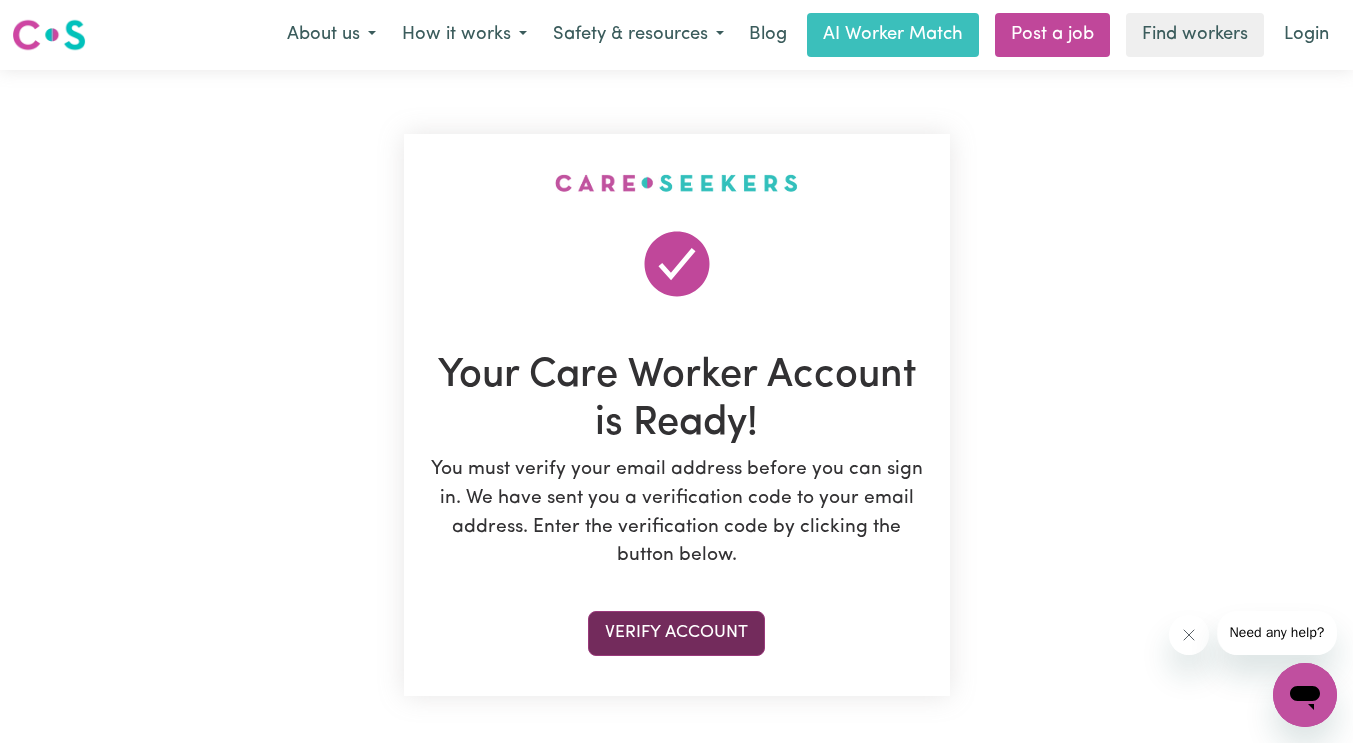 click on "Verify Account" at bounding box center (676, 633) 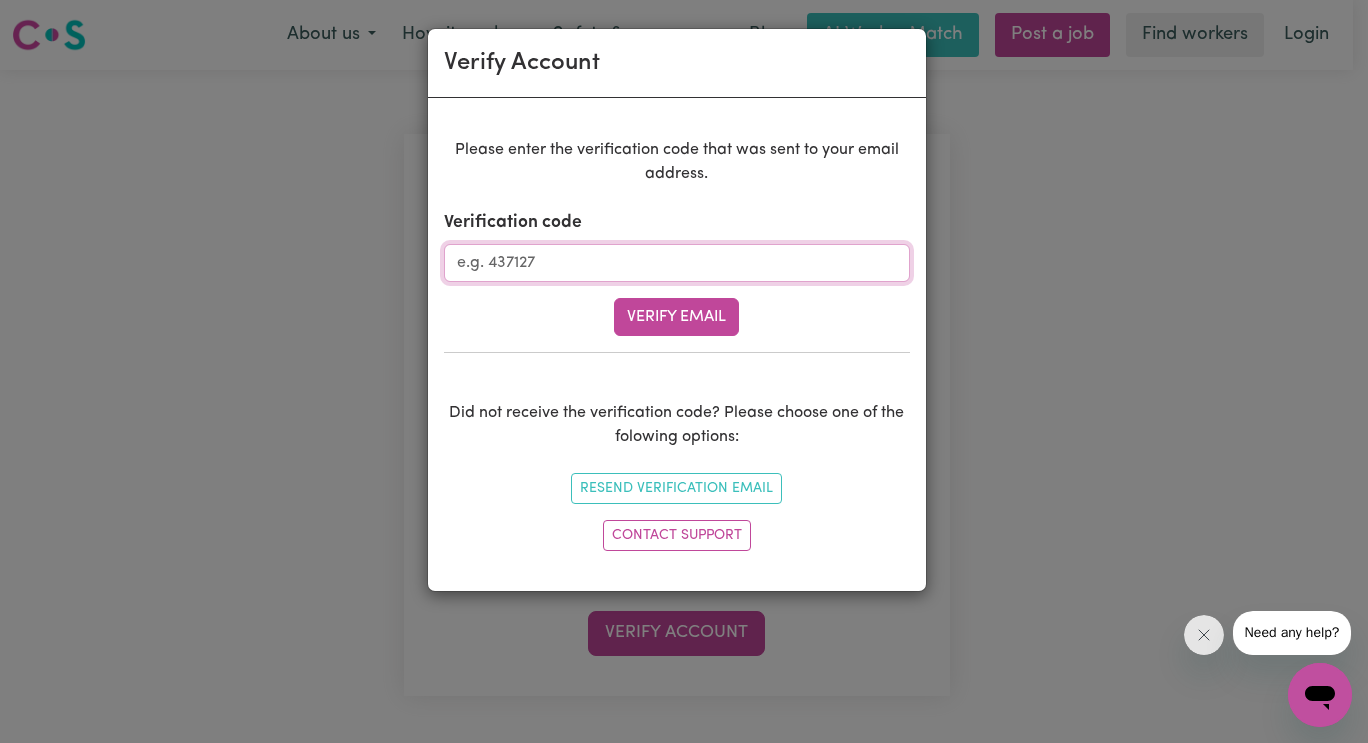 click on "Verification code" at bounding box center [677, 263] 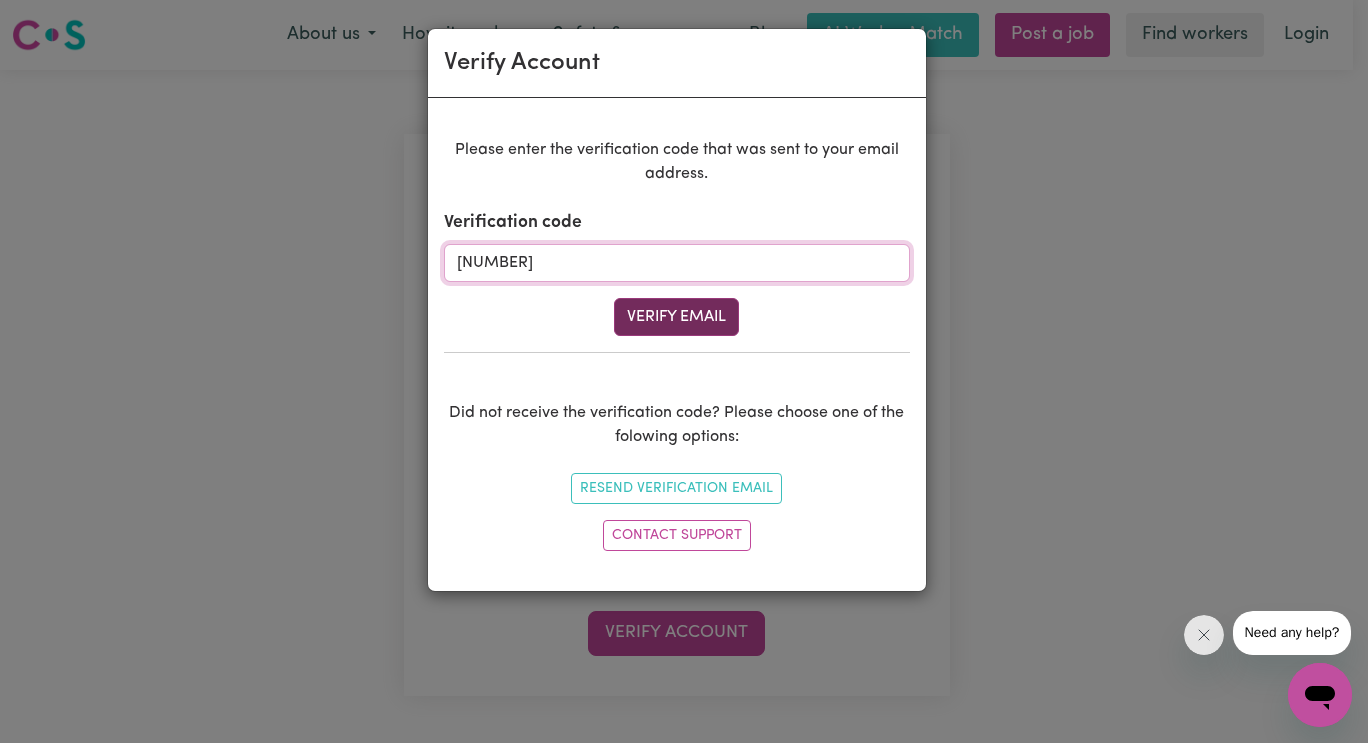 type on "977830" 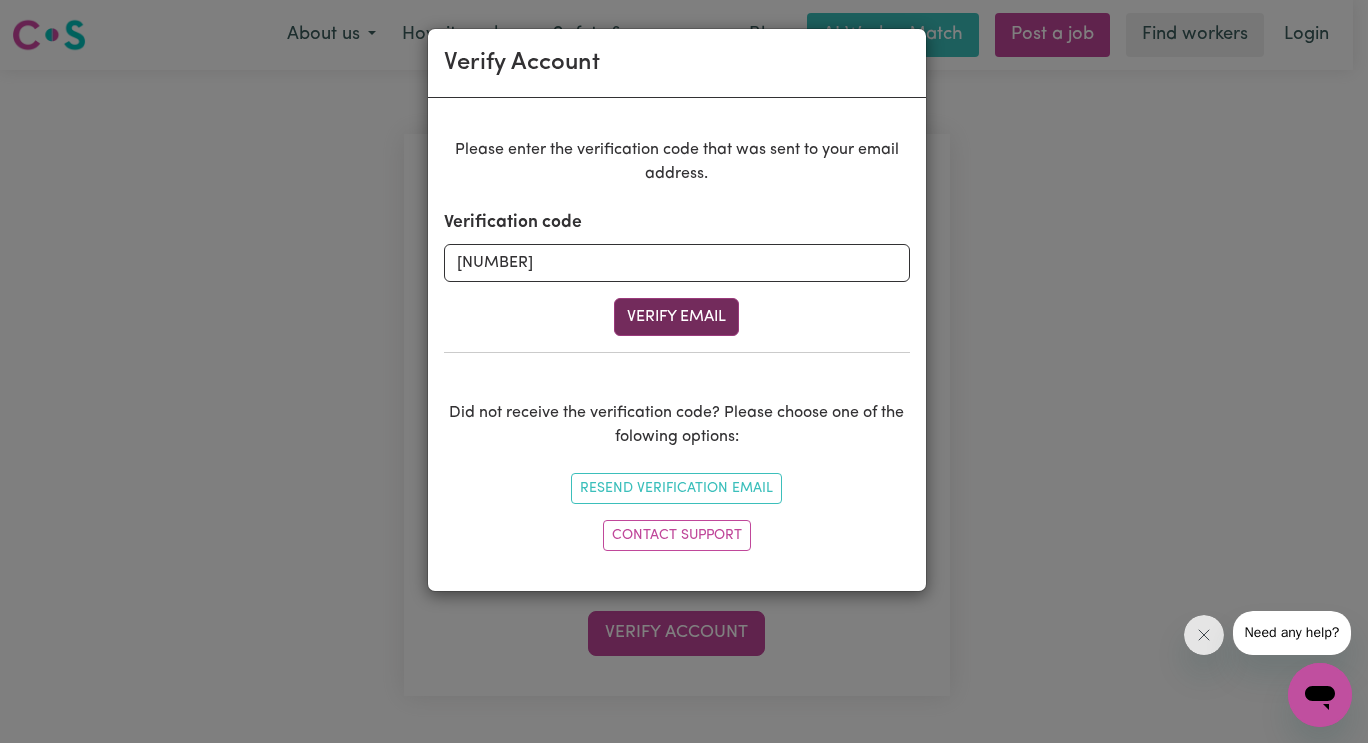 click on "Verify Email" at bounding box center [676, 317] 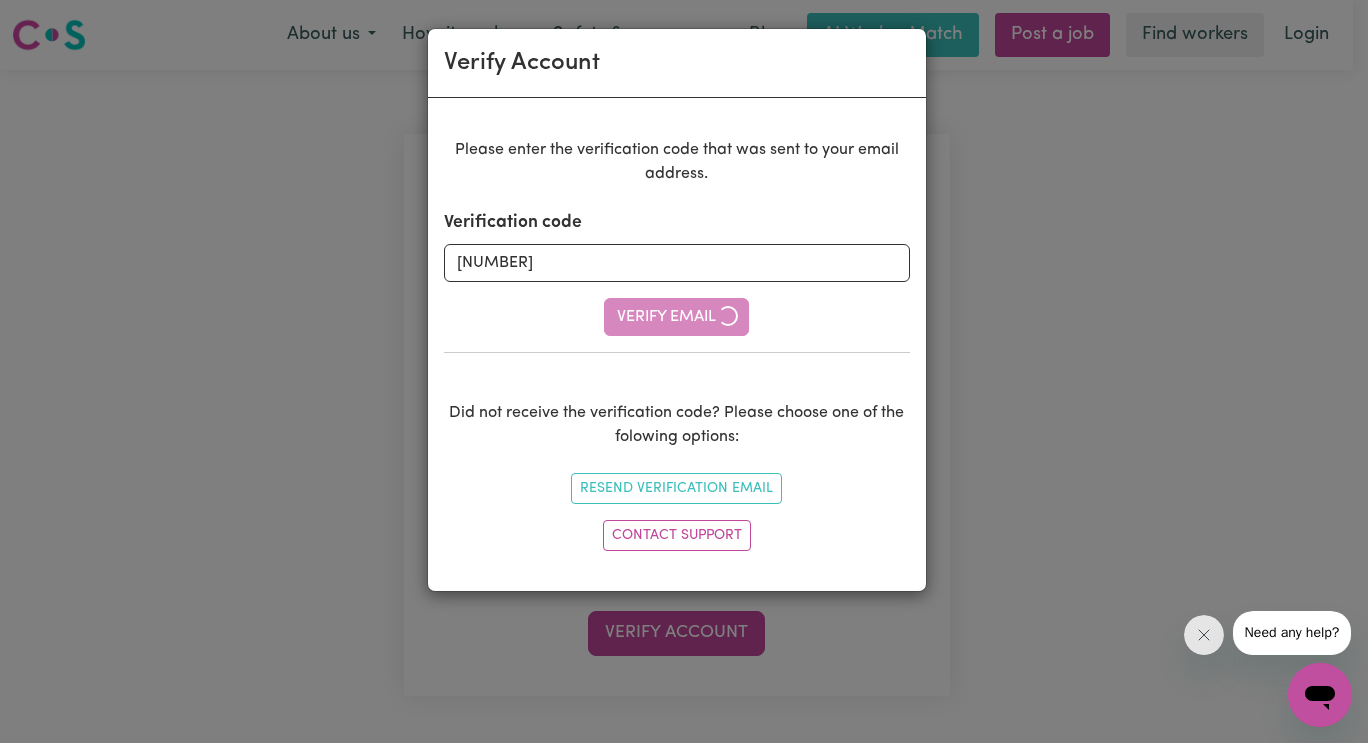 type 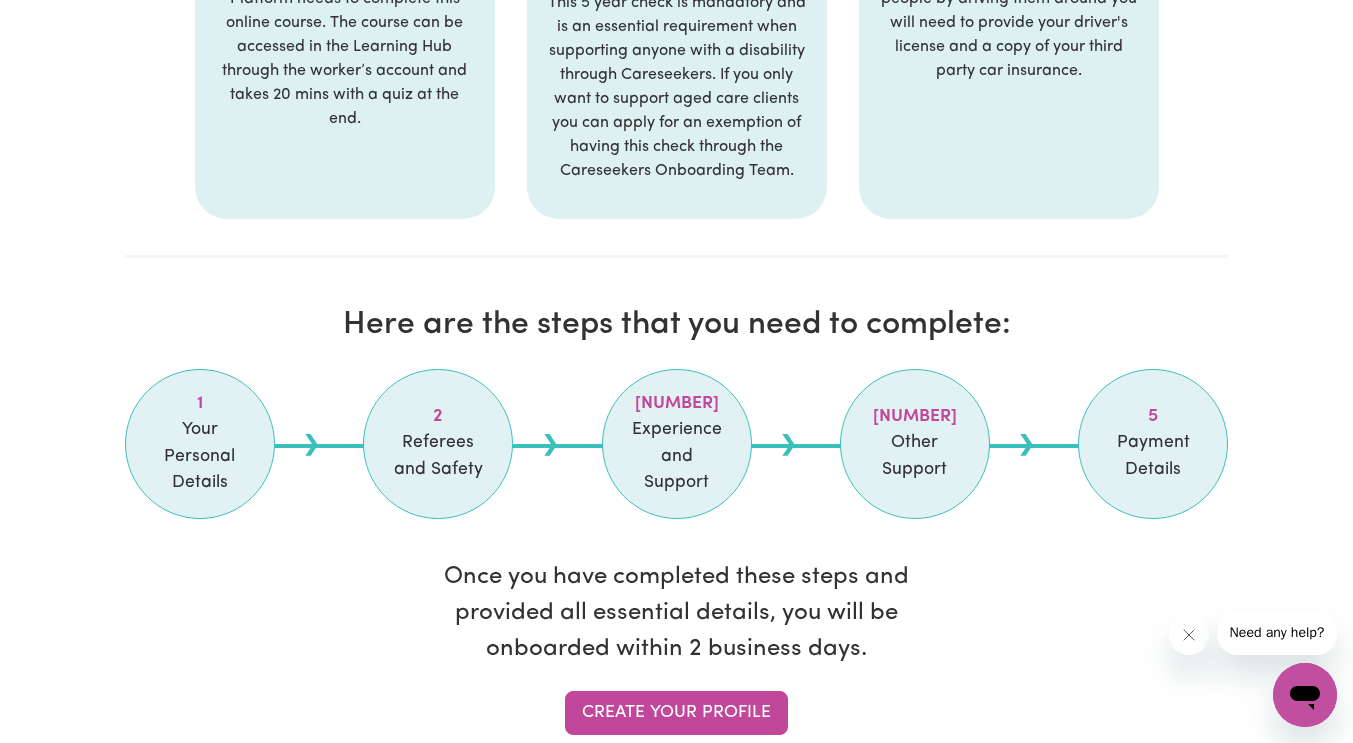 scroll, scrollTop: 1600, scrollLeft: 0, axis: vertical 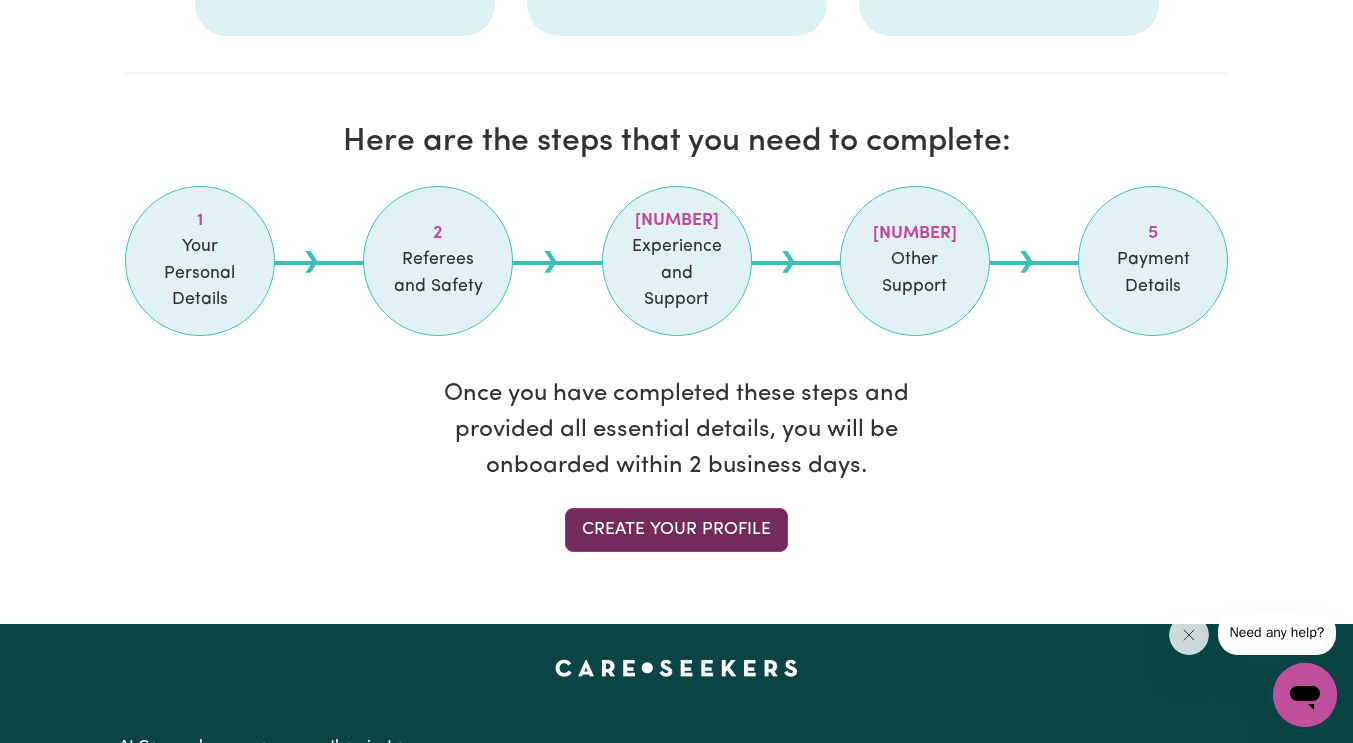 click on "Create your profile" at bounding box center (676, 530) 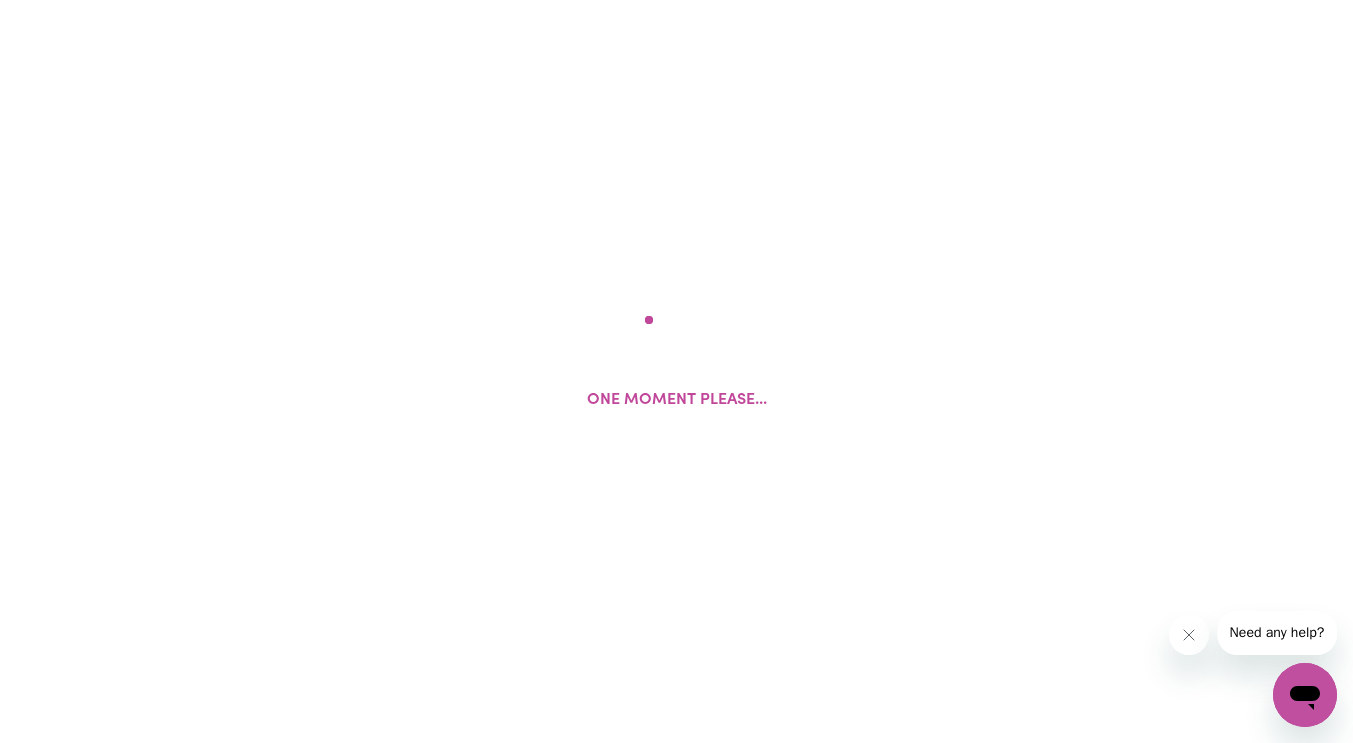 scroll, scrollTop: 0, scrollLeft: 0, axis: both 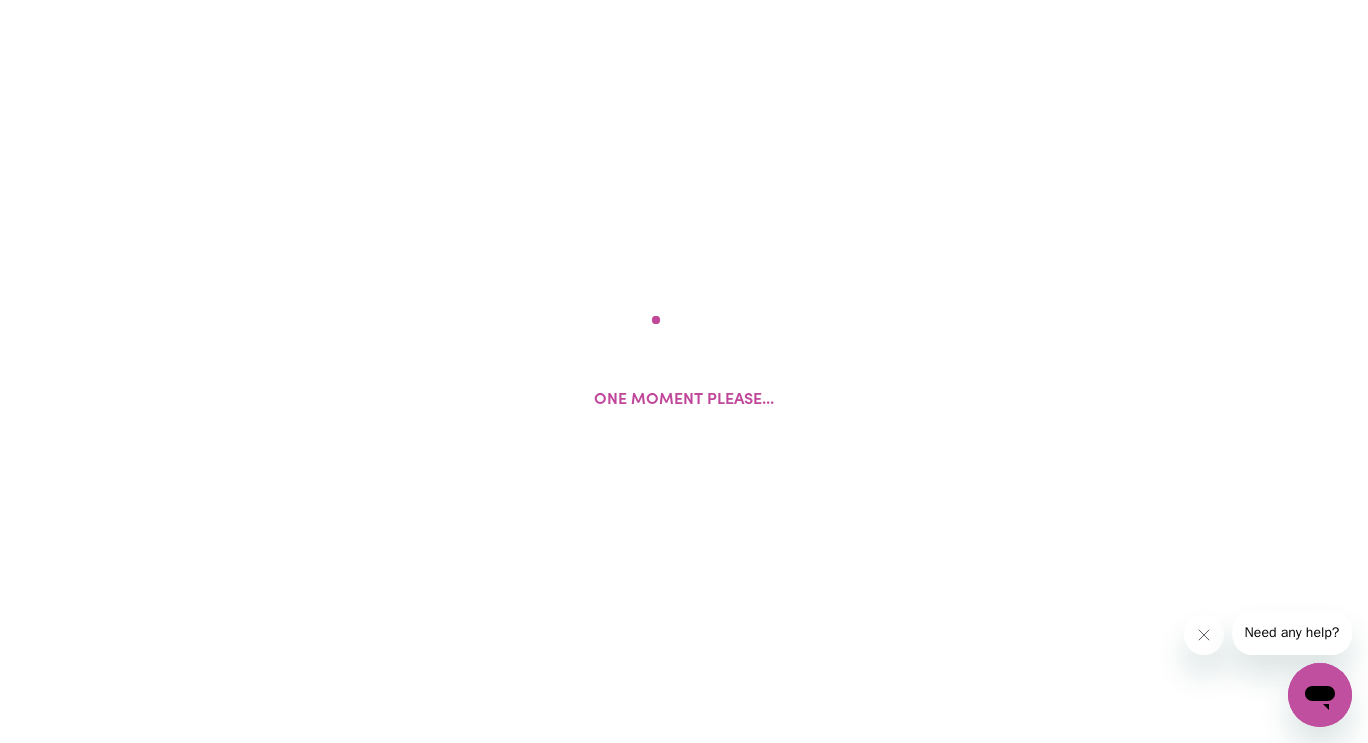 select on "Studying a healthcare related degree or qualification" 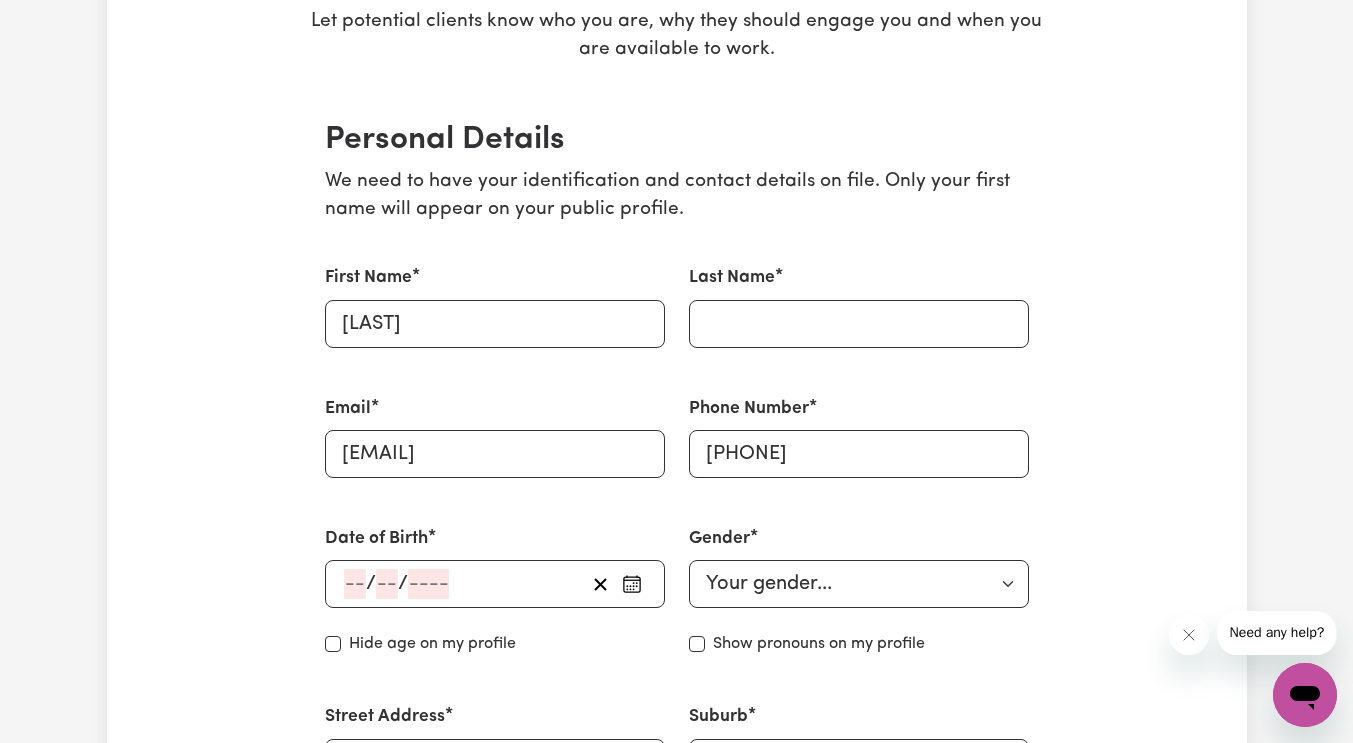 scroll, scrollTop: 400, scrollLeft: 0, axis: vertical 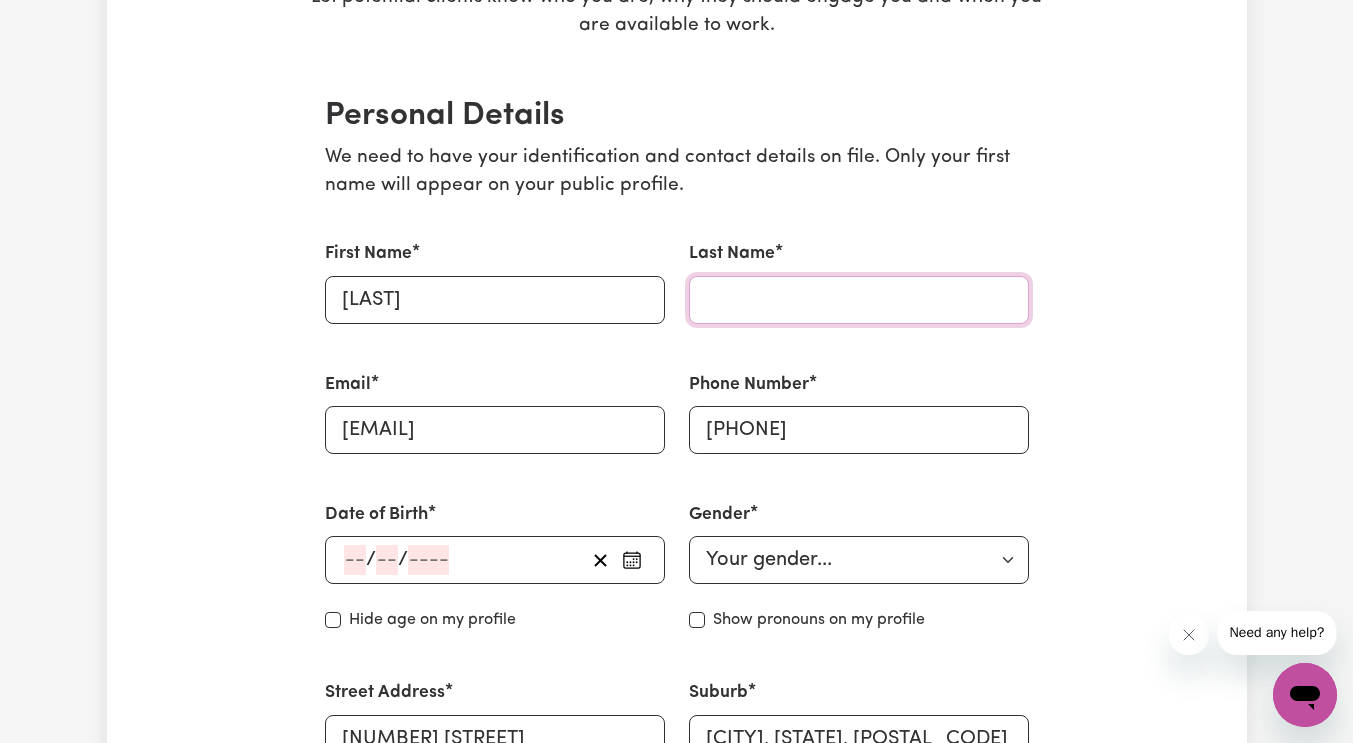 click on "Last Name" at bounding box center [859, 300] 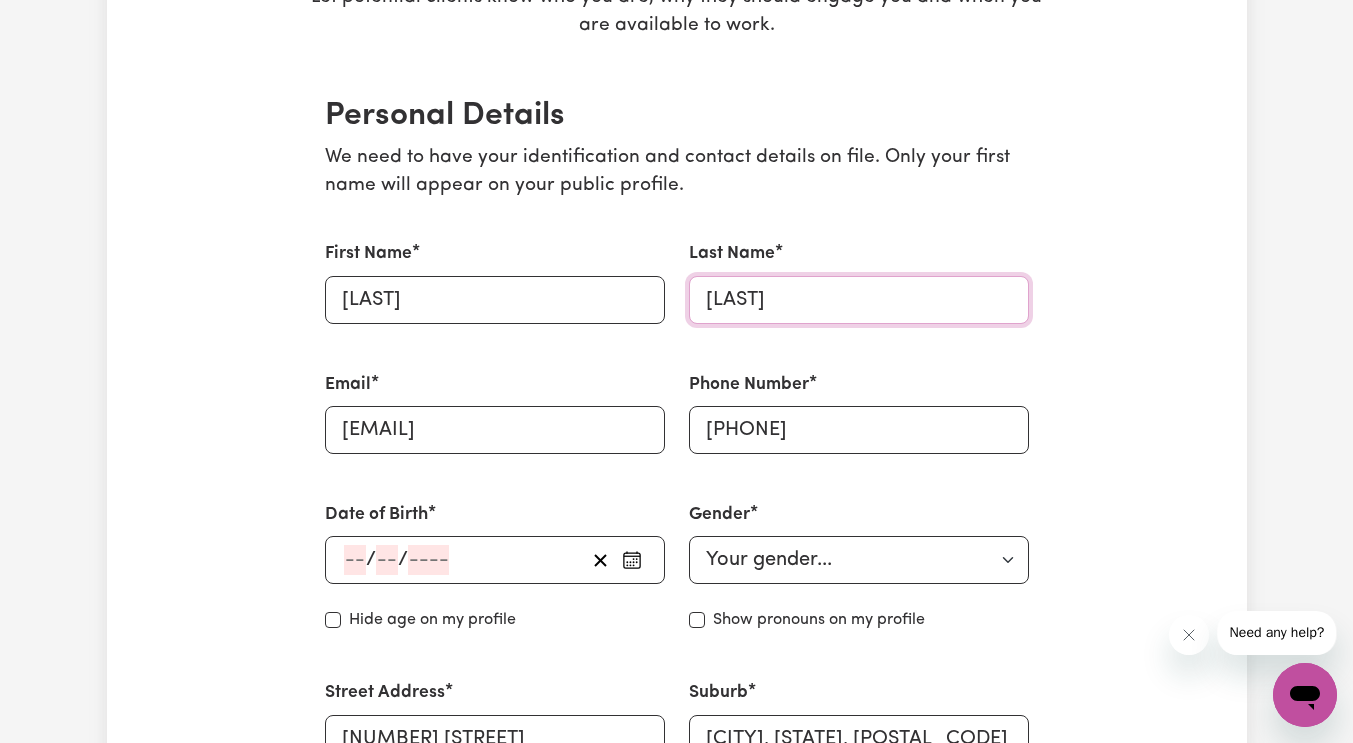 scroll, scrollTop: 700, scrollLeft: 0, axis: vertical 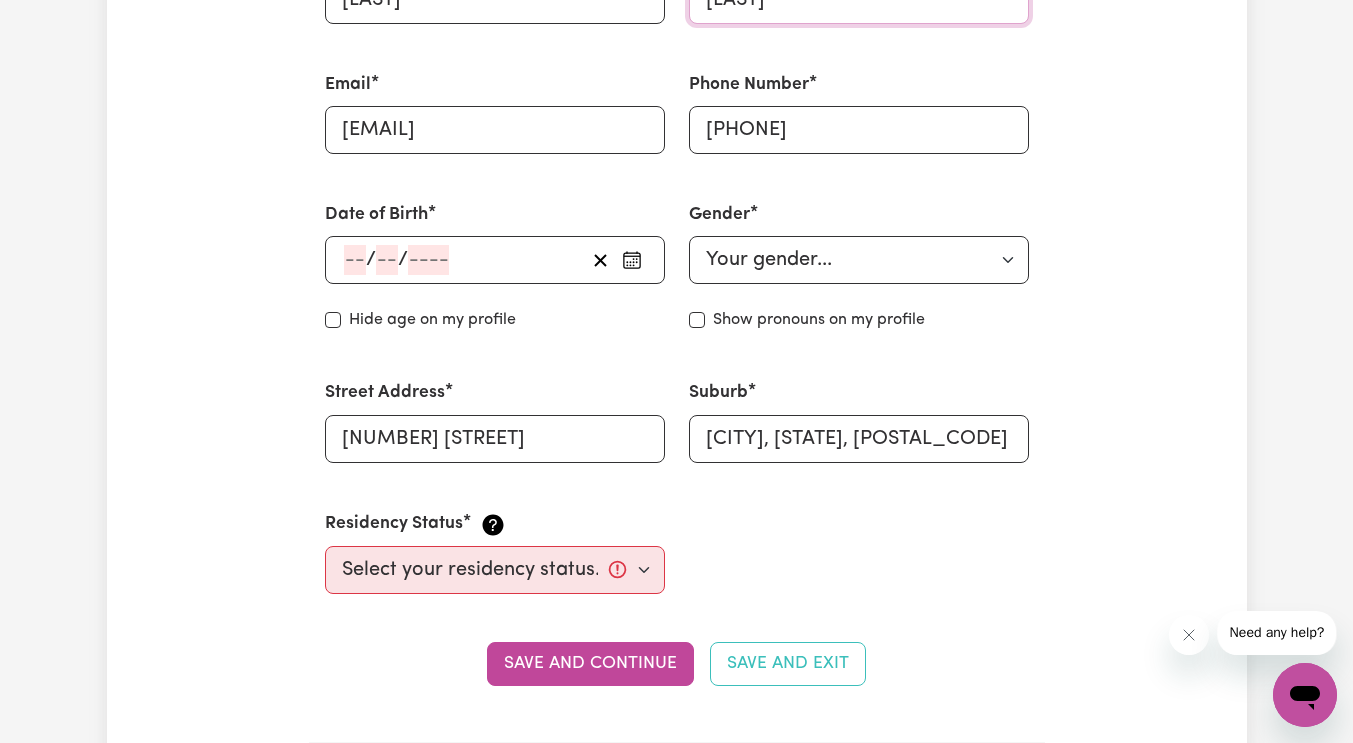 type on "ghali" 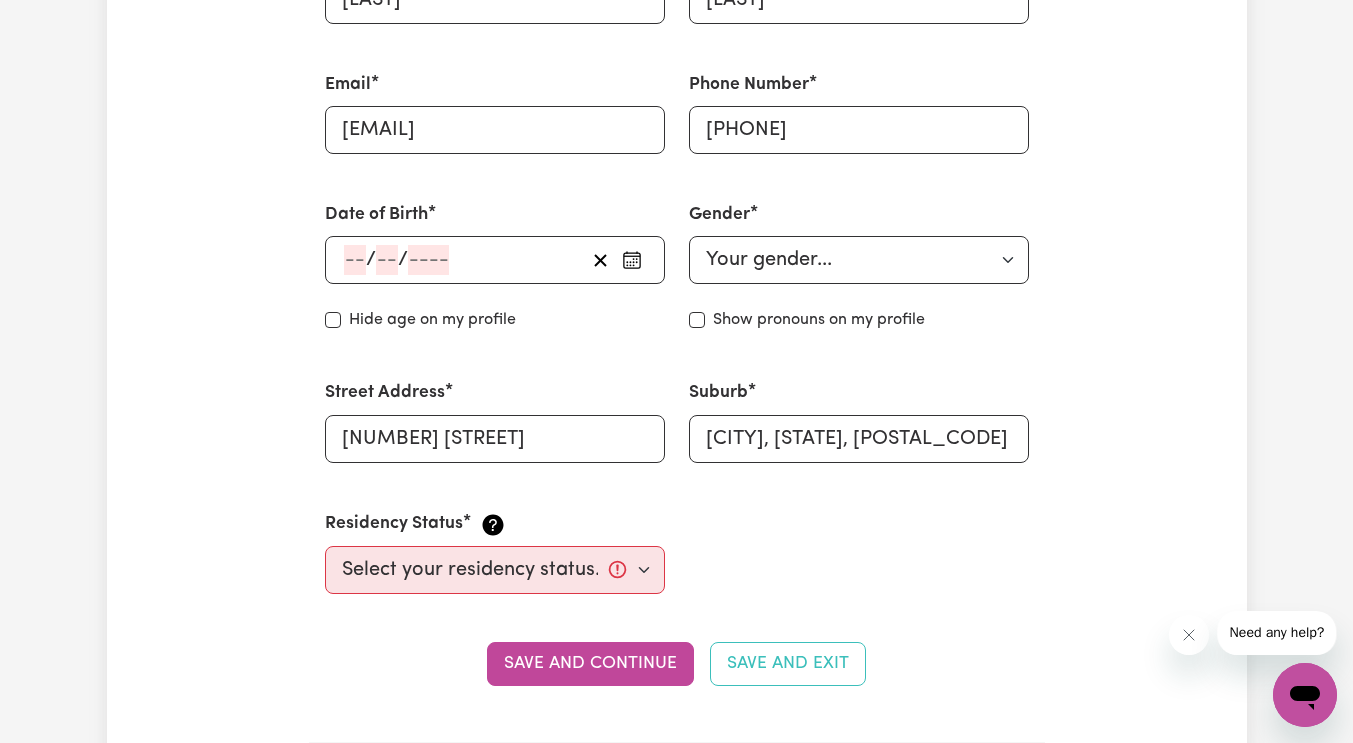 click on "/ /" at bounding box center [463, 260] 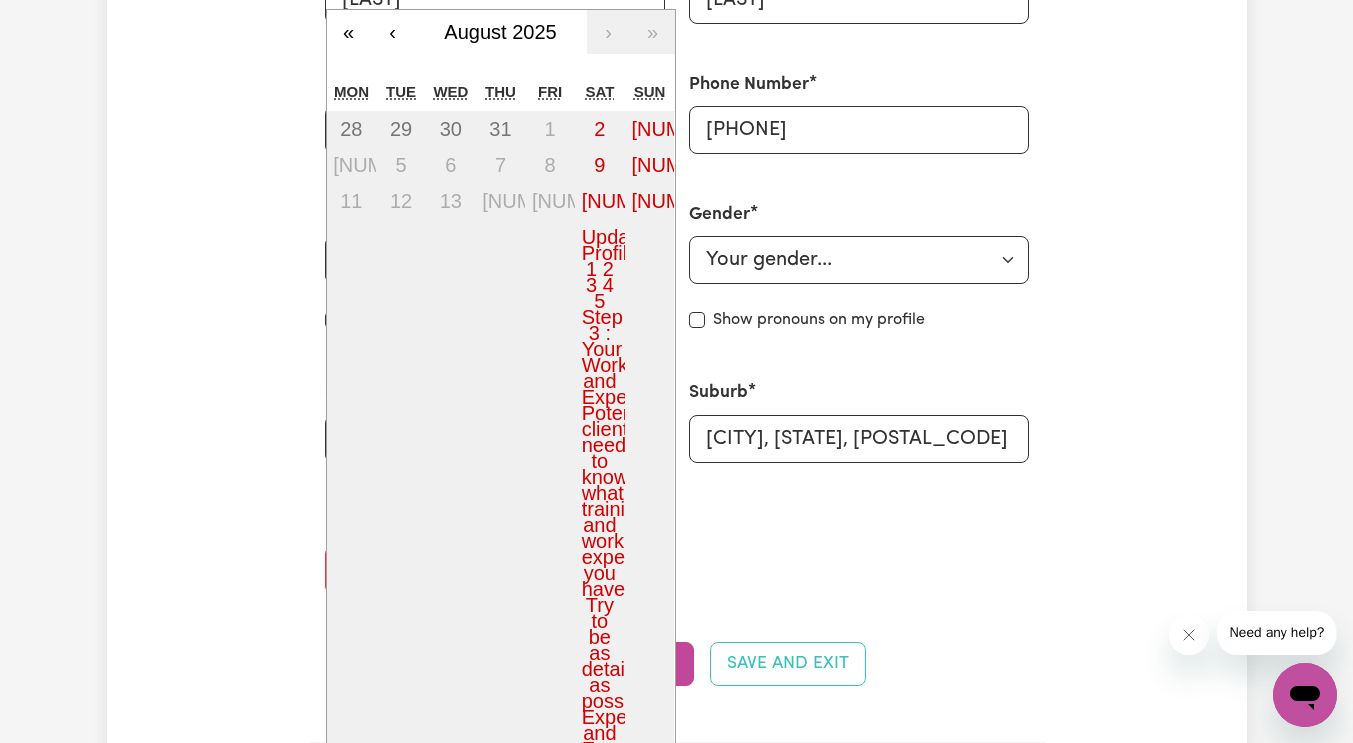 scroll, scrollTop: 600, scrollLeft: 0, axis: vertical 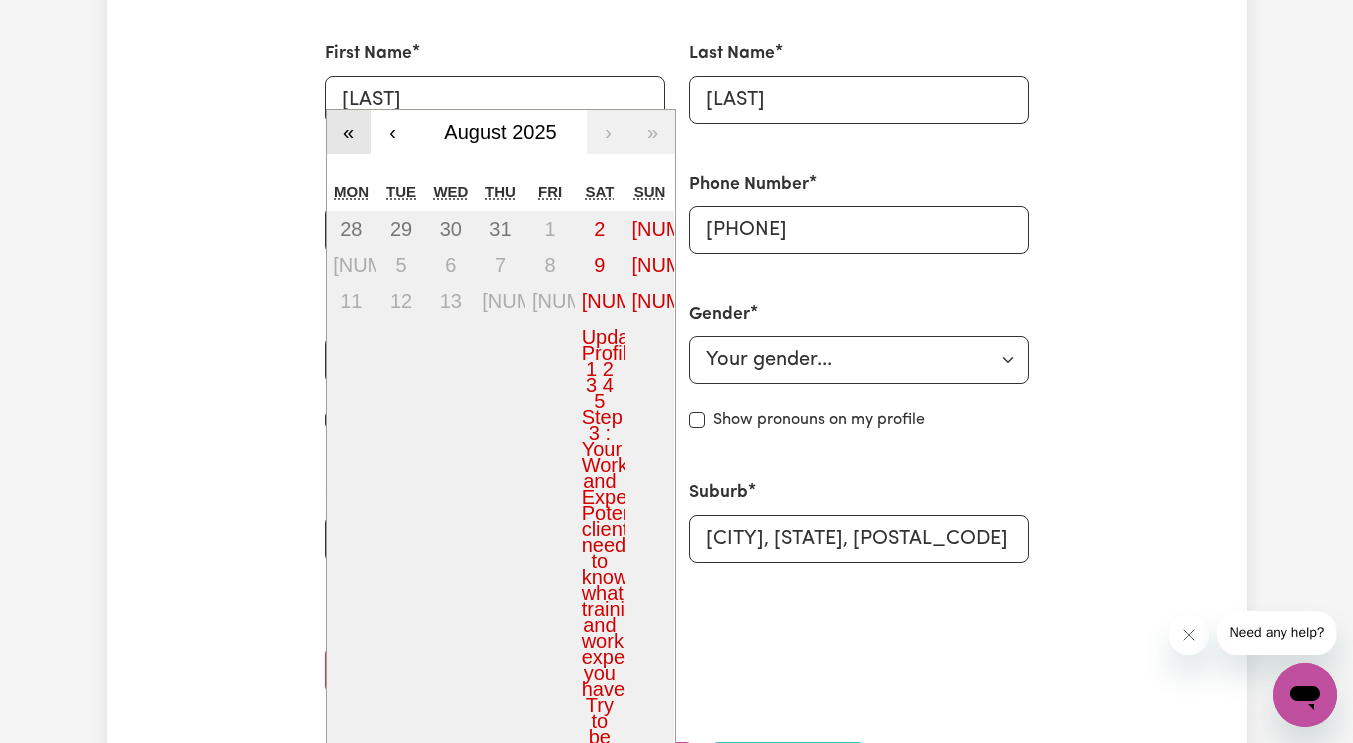 click on "«" at bounding box center (349, 132) 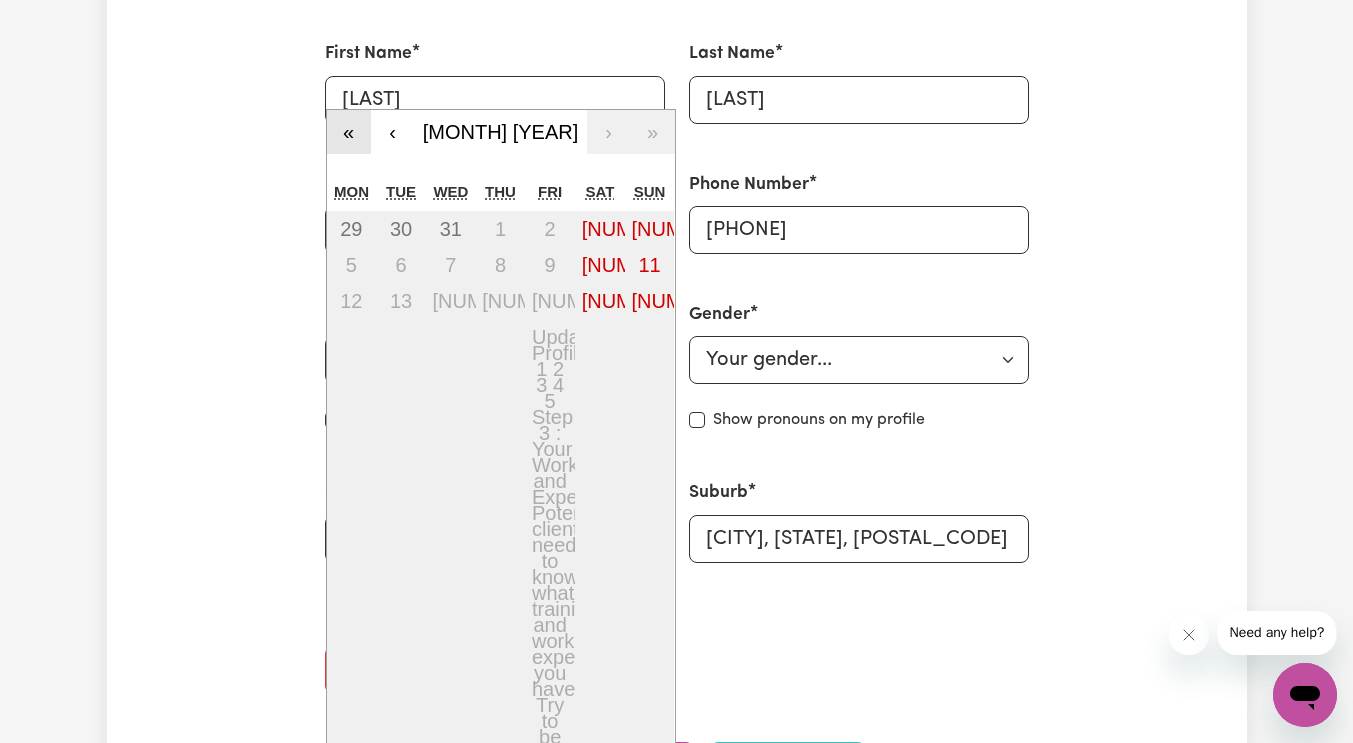 click on "«" at bounding box center (349, 132) 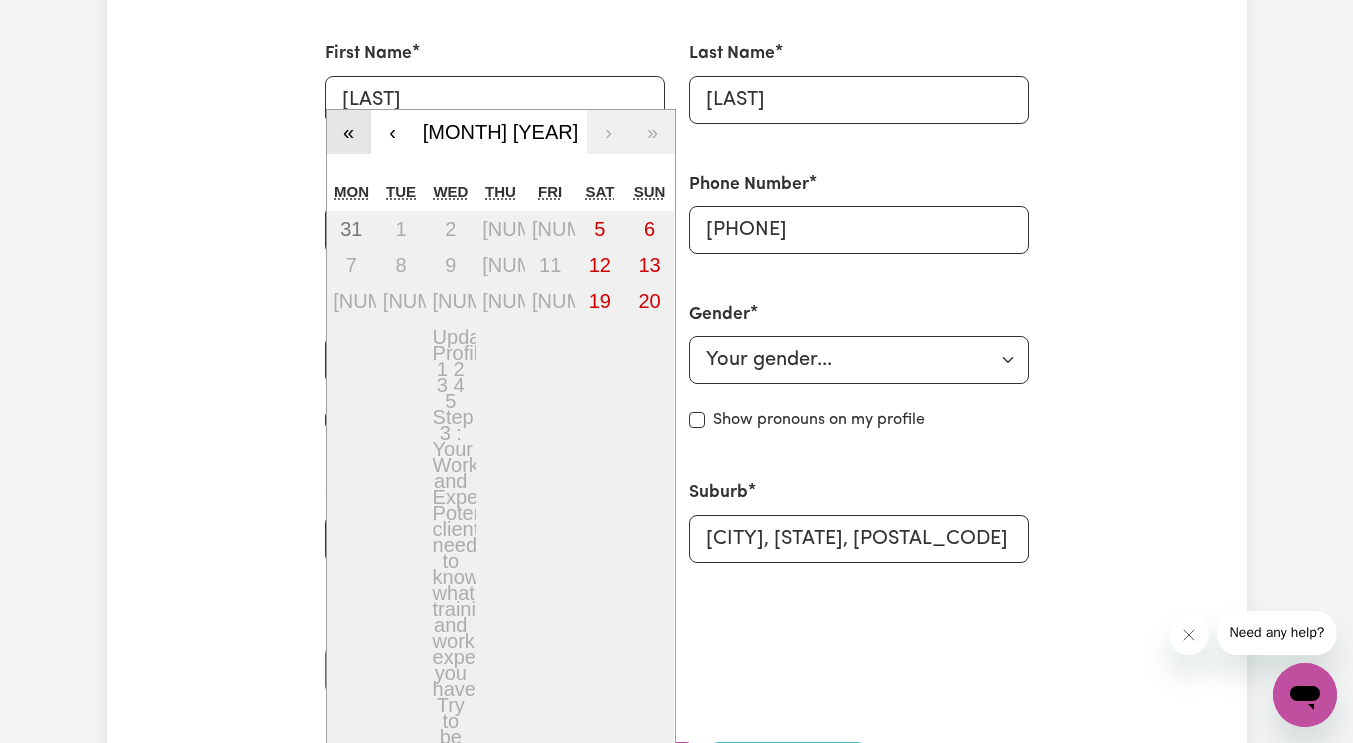 click on "«" at bounding box center (349, 132) 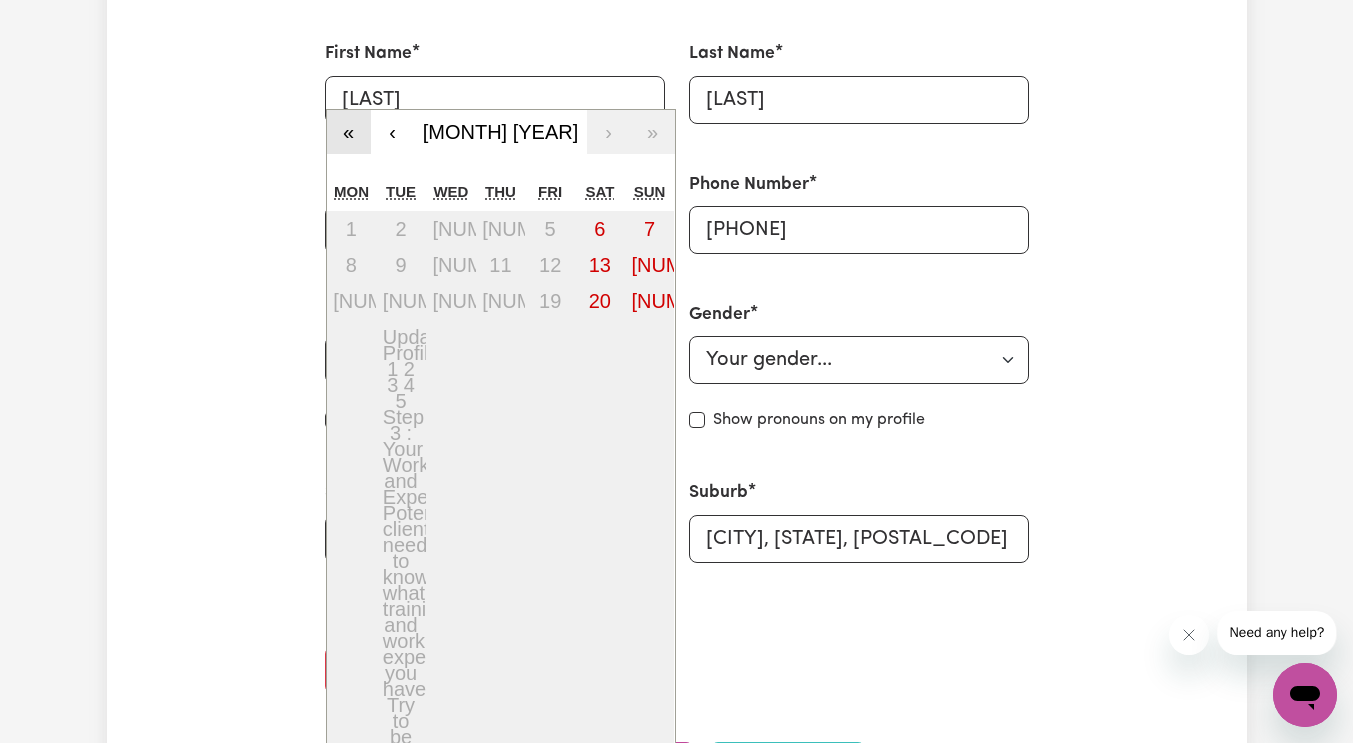 click on "«" at bounding box center (349, 132) 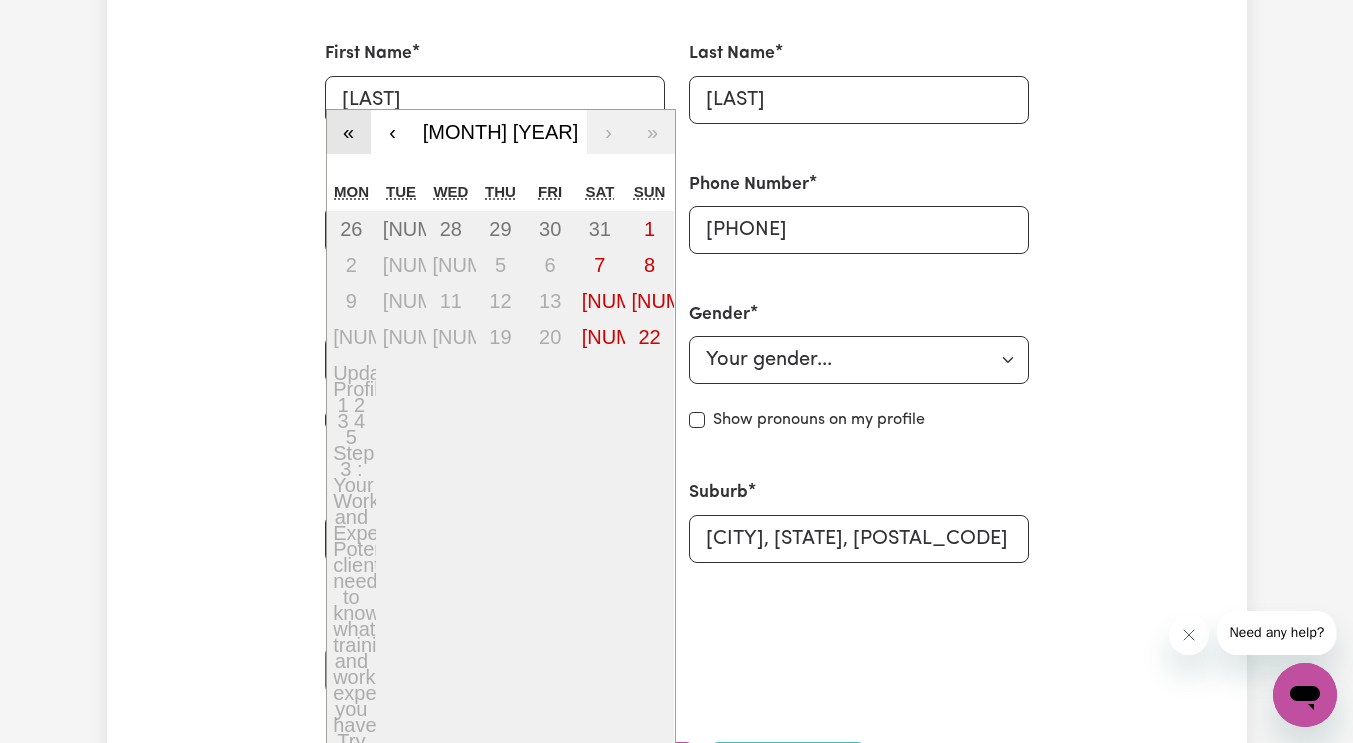 click on "«" at bounding box center [349, 132] 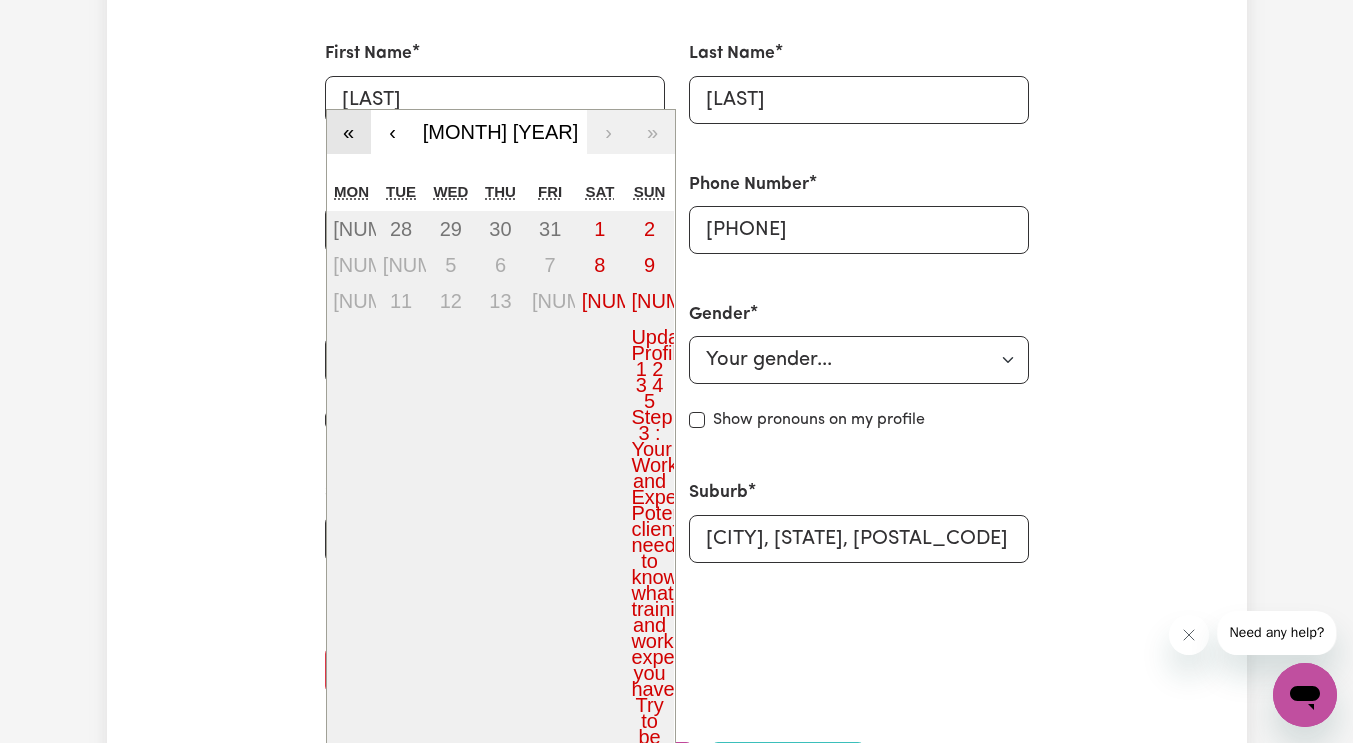 click on "«" at bounding box center (349, 132) 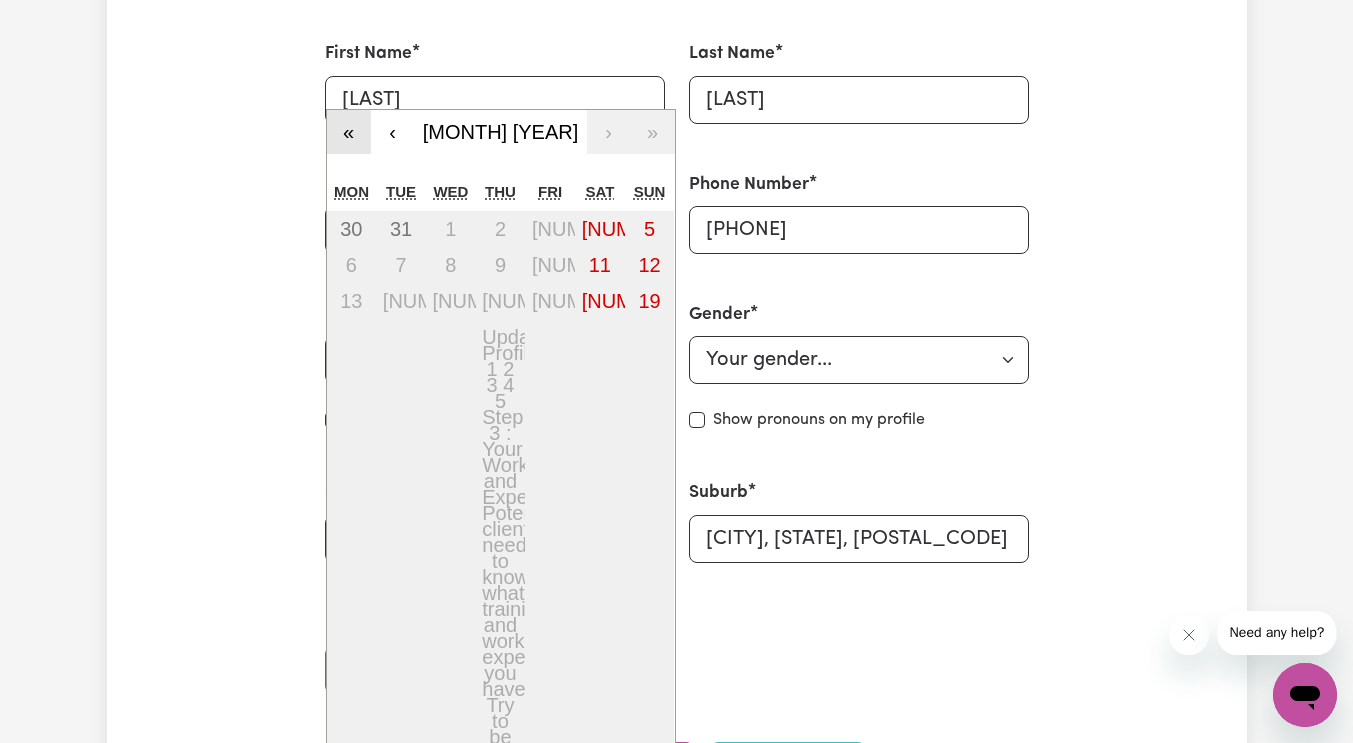 click on "«" at bounding box center (349, 132) 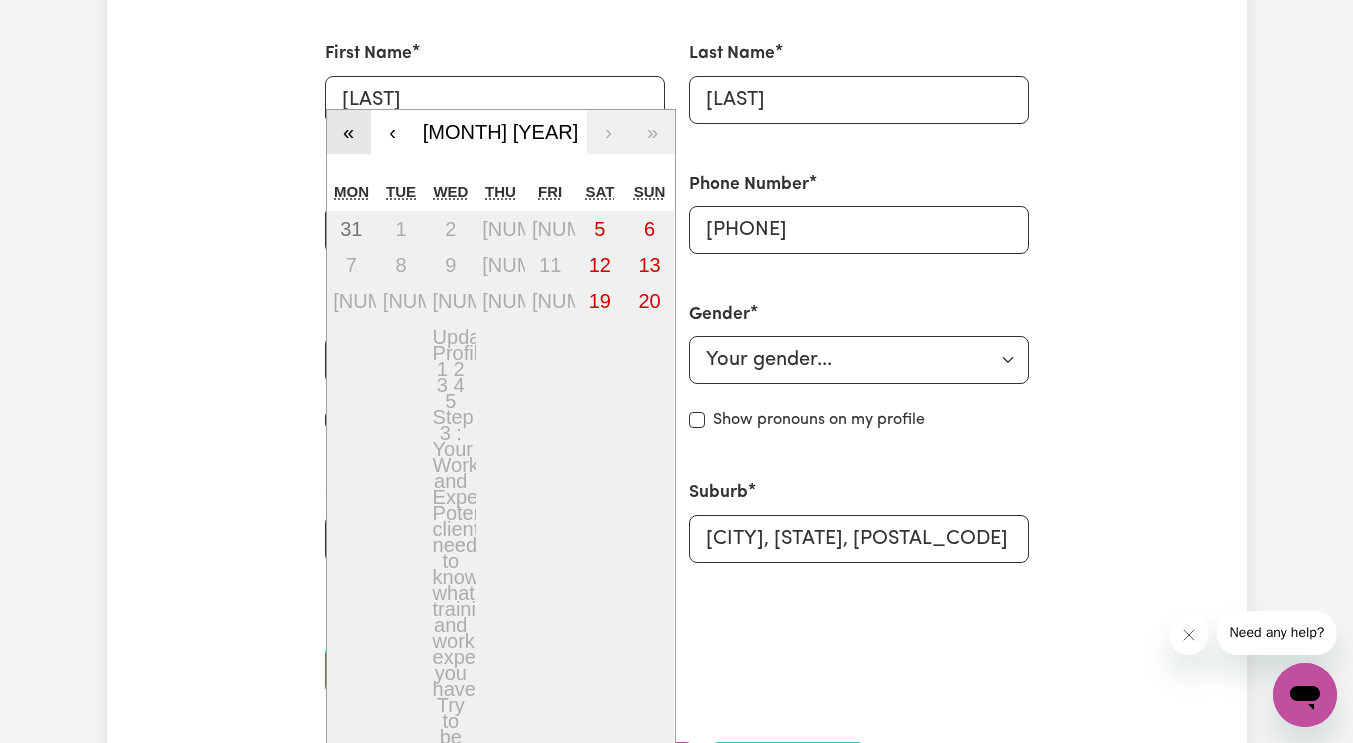 click on "«" at bounding box center [349, 132] 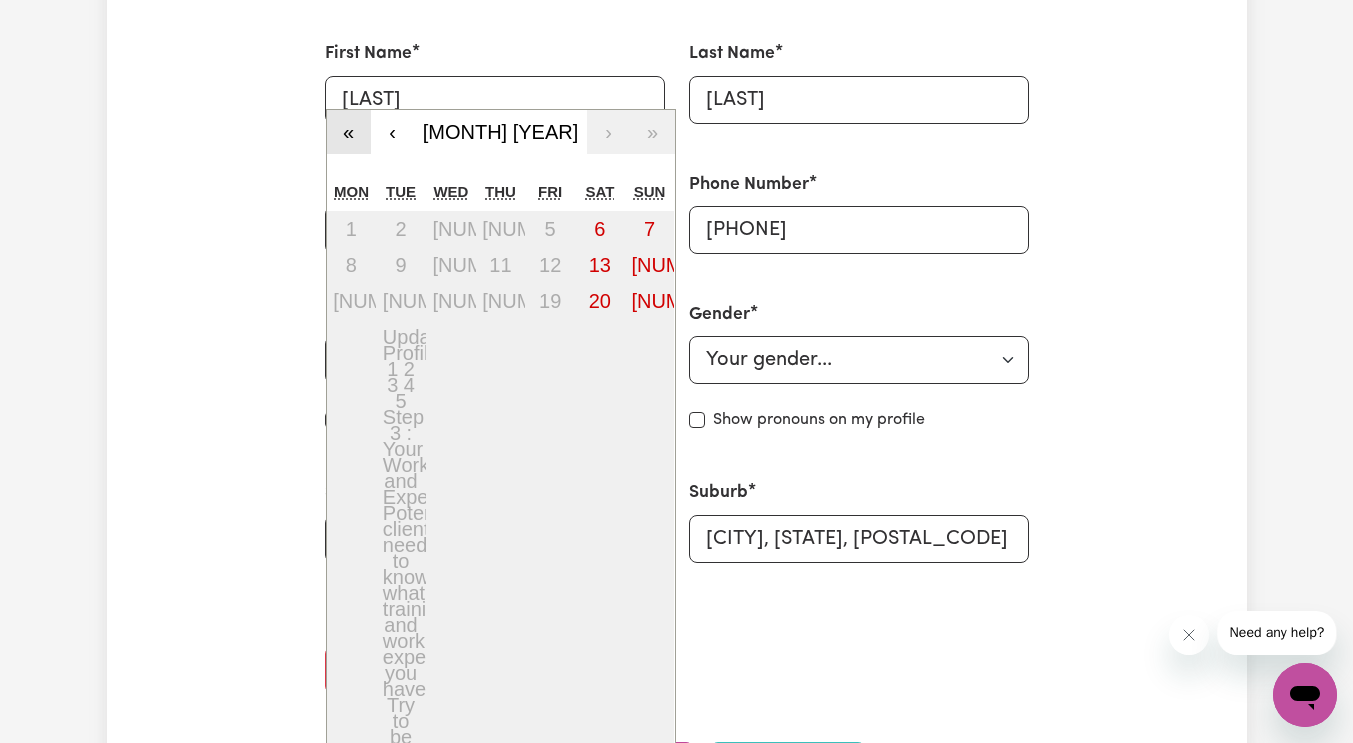 click on "«" at bounding box center [349, 132] 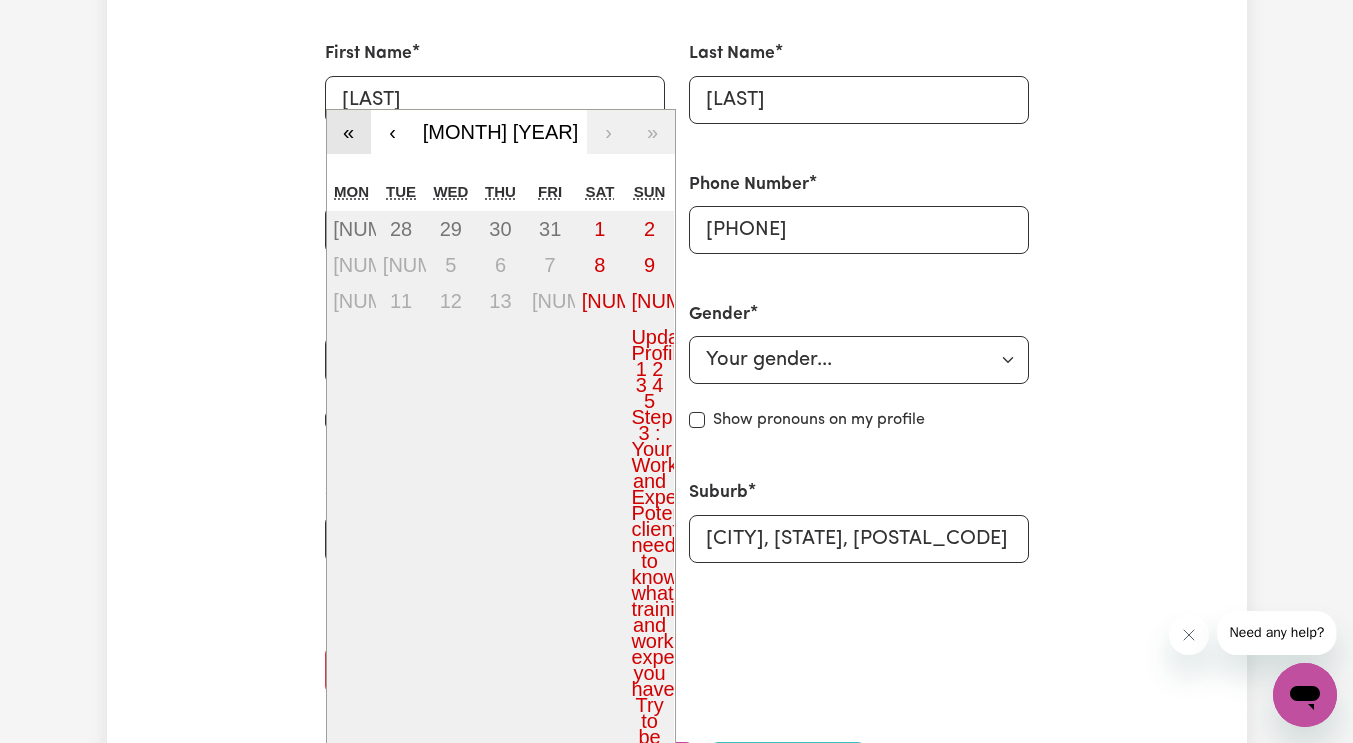 click on "«" at bounding box center (349, 132) 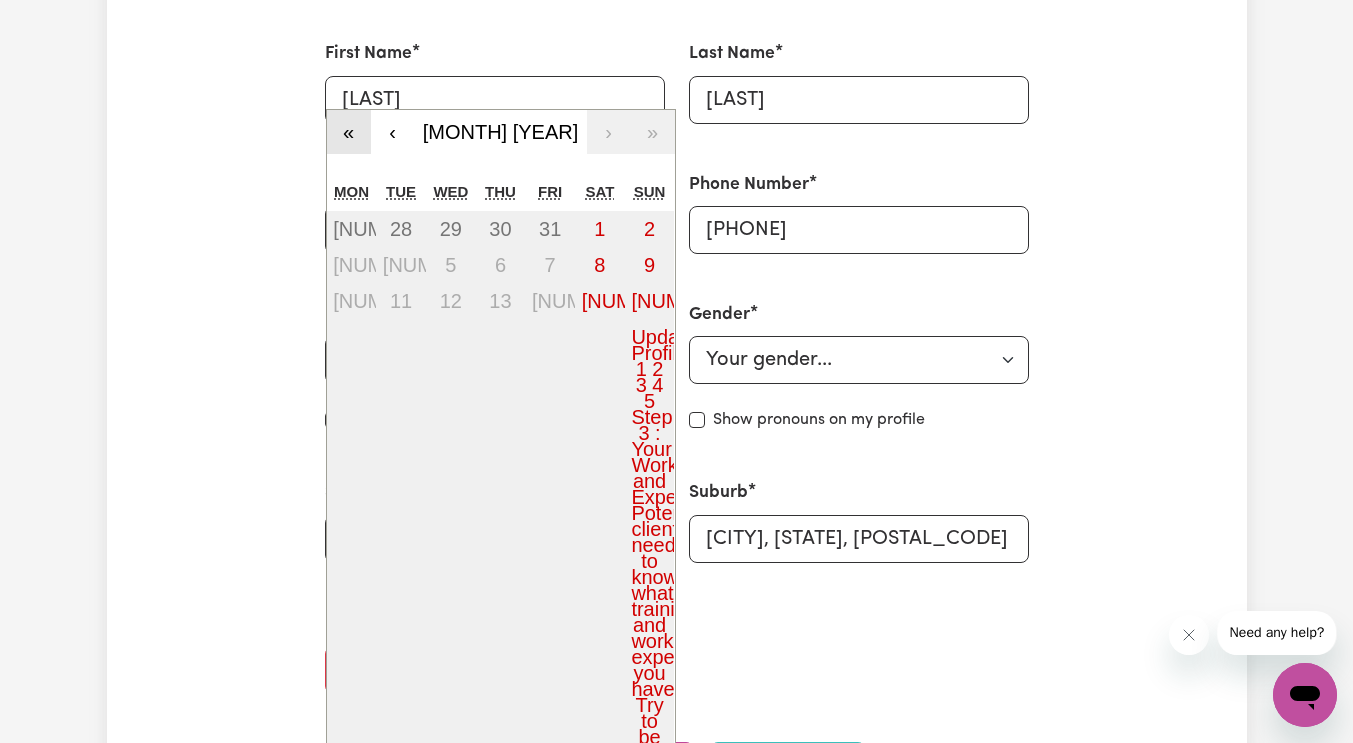 click on "«" at bounding box center (349, 132) 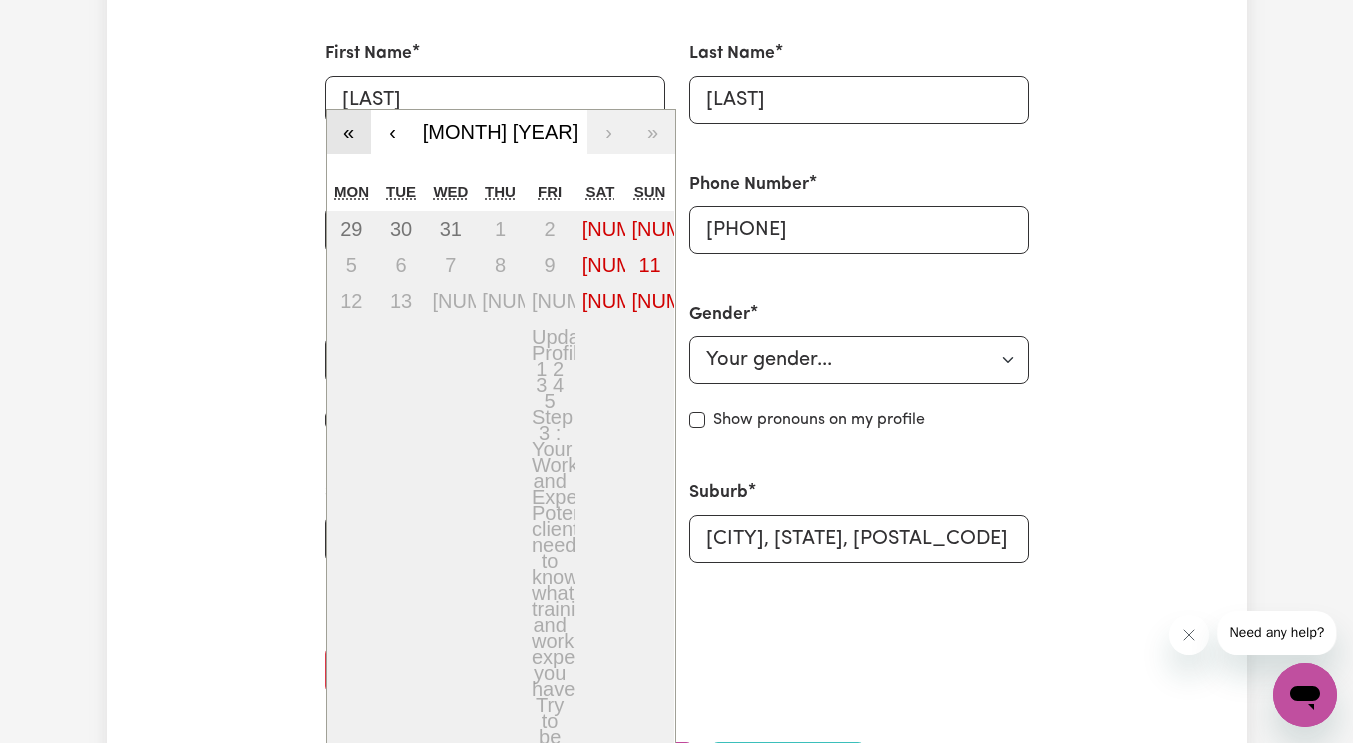 click on "«" at bounding box center (349, 132) 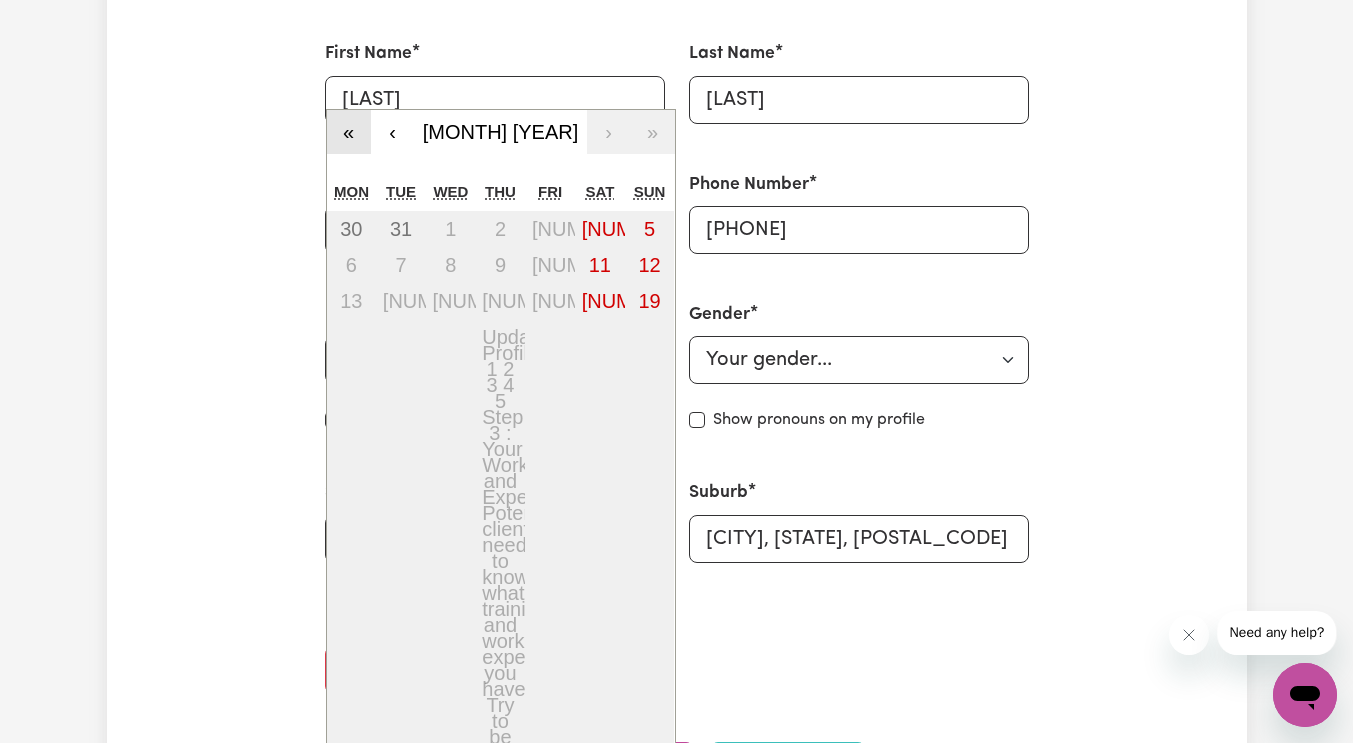 click on "«" at bounding box center (349, 132) 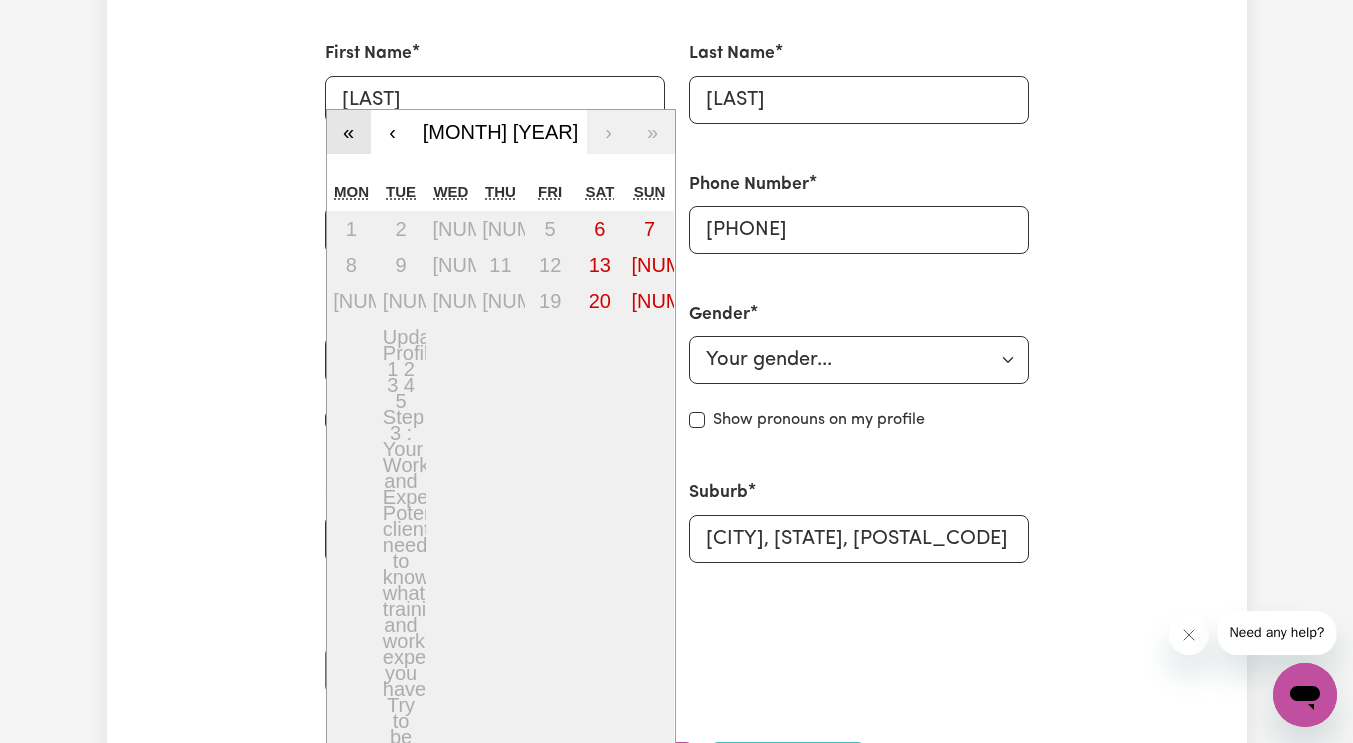 click on "«" at bounding box center (349, 132) 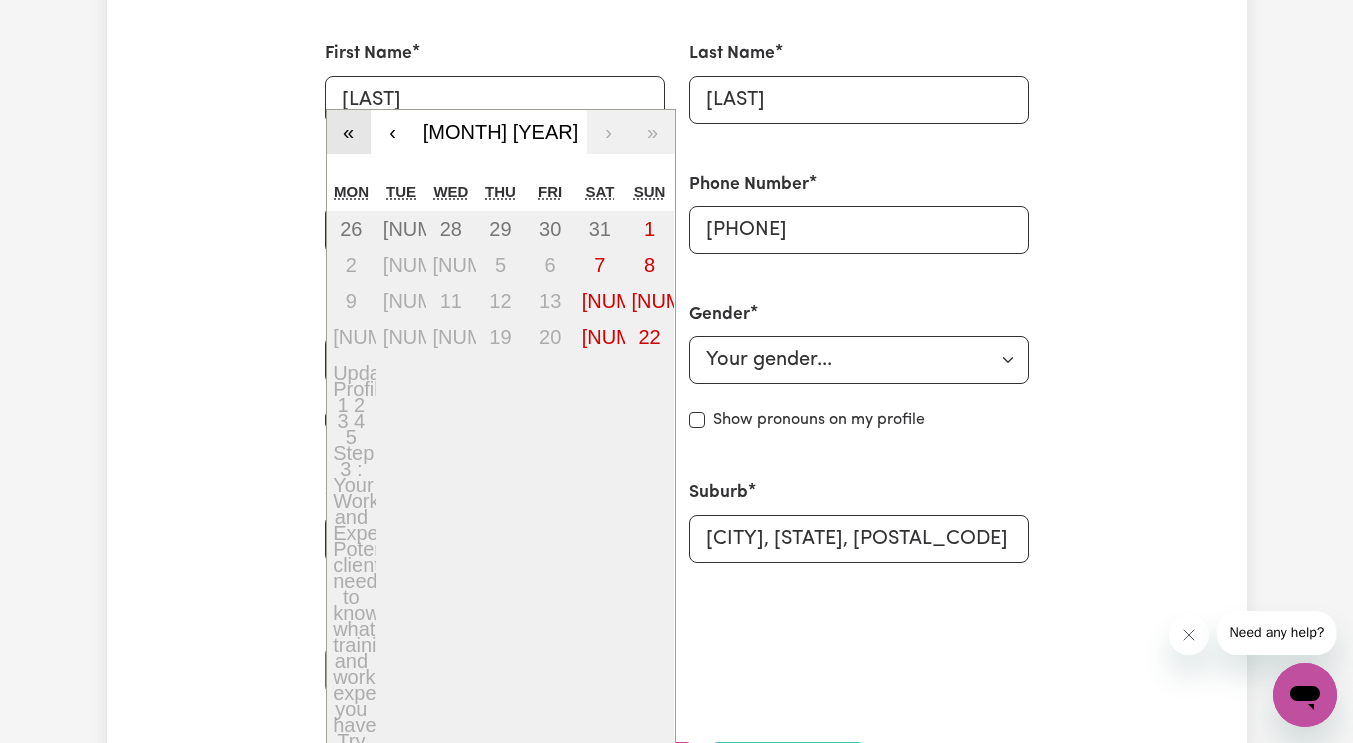 click on "«" at bounding box center [349, 132] 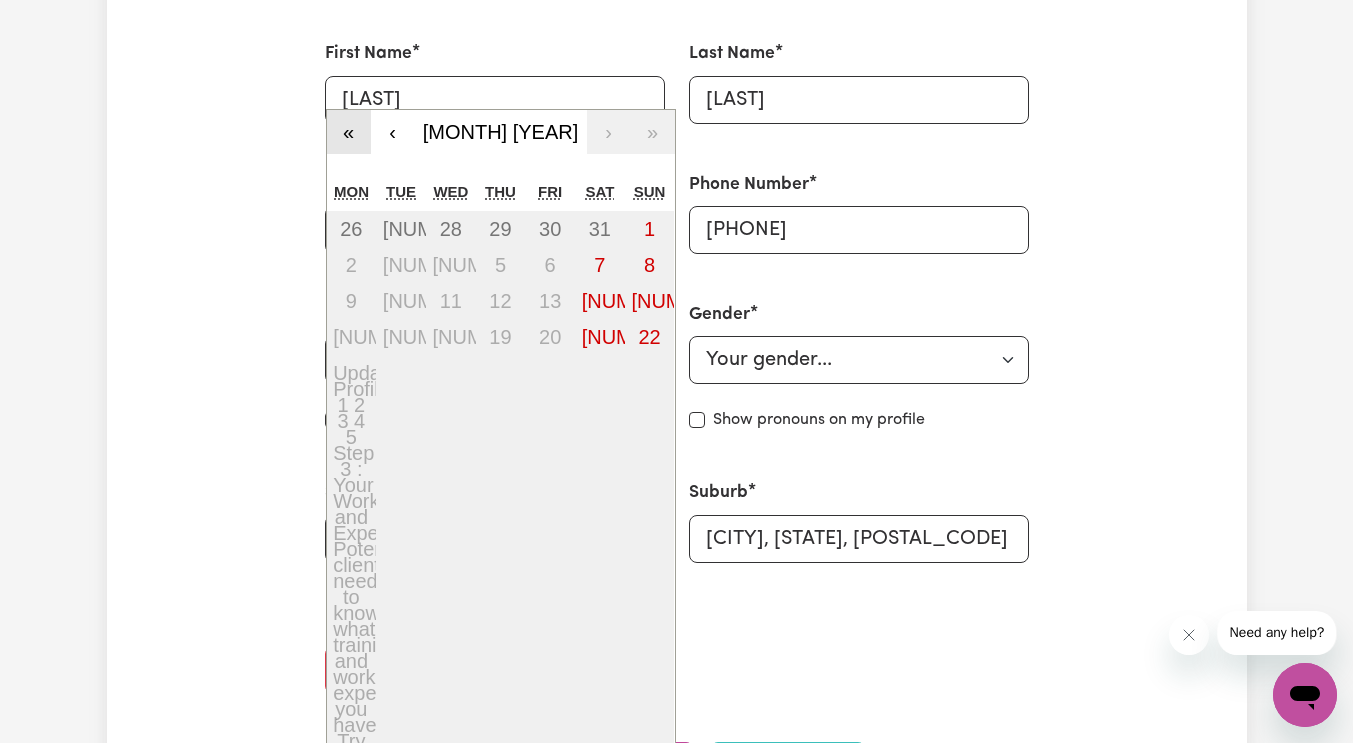click on "«" at bounding box center (349, 132) 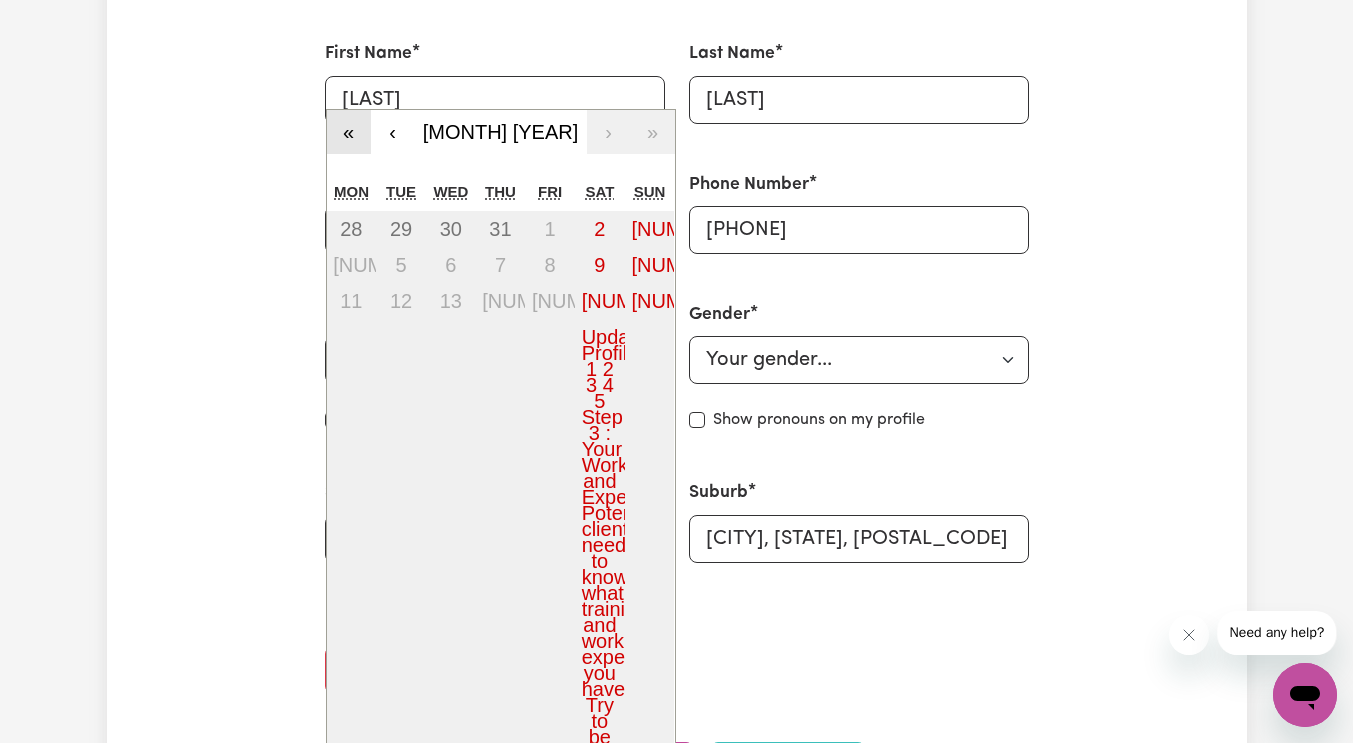 click on "«" at bounding box center (349, 132) 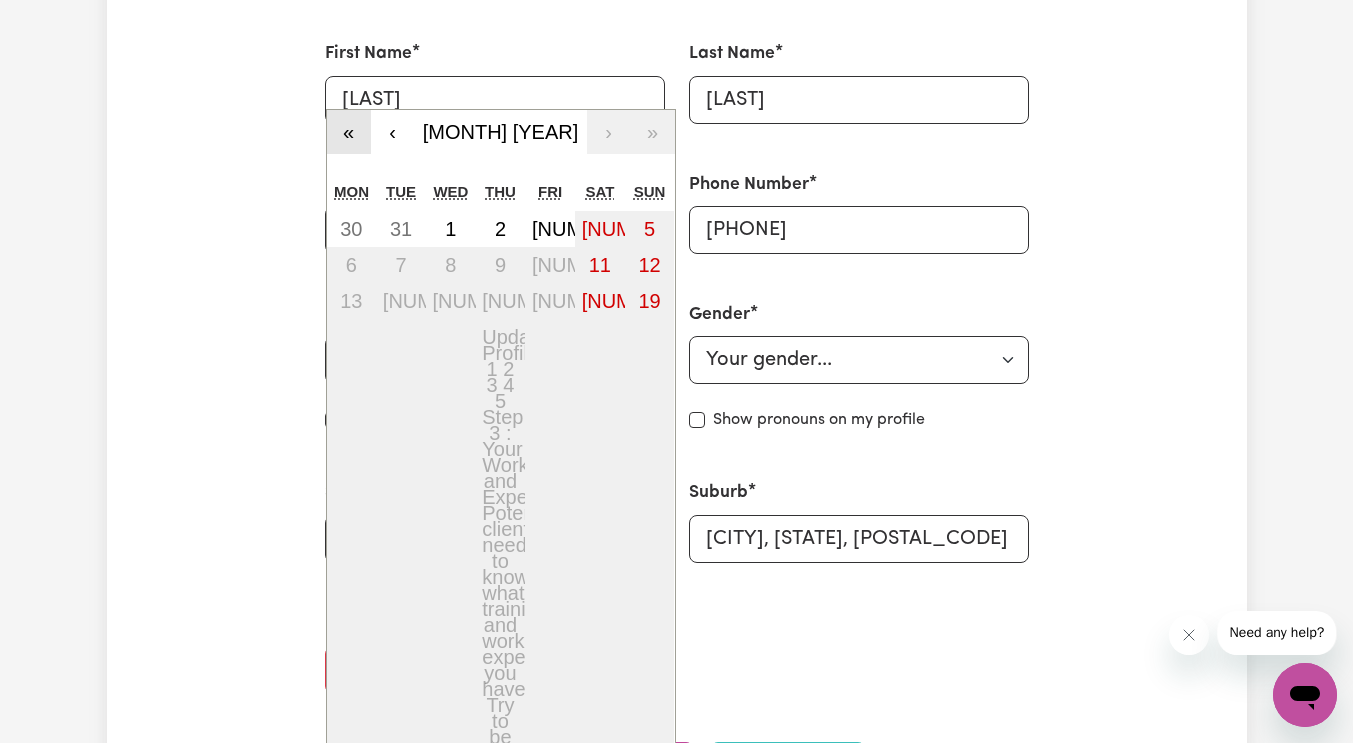 click on "«" at bounding box center [349, 132] 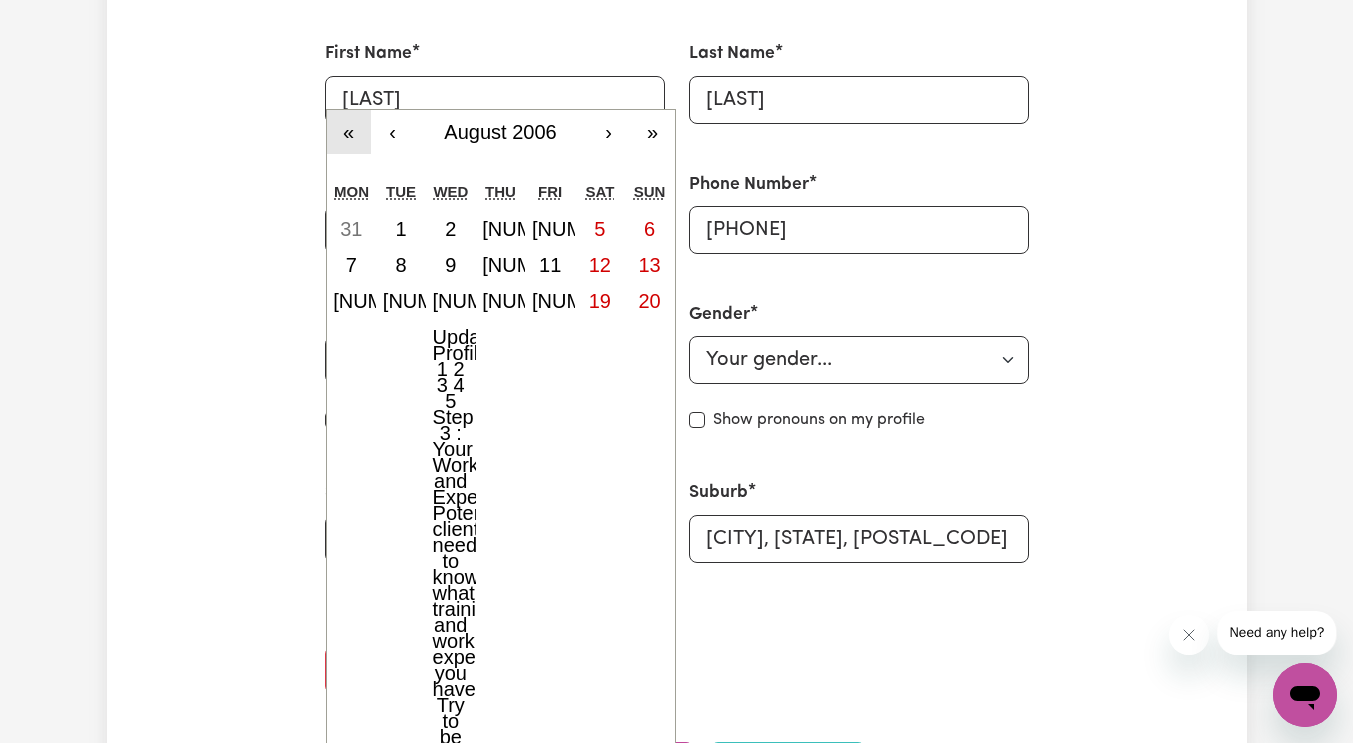 click on "«" at bounding box center (349, 132) 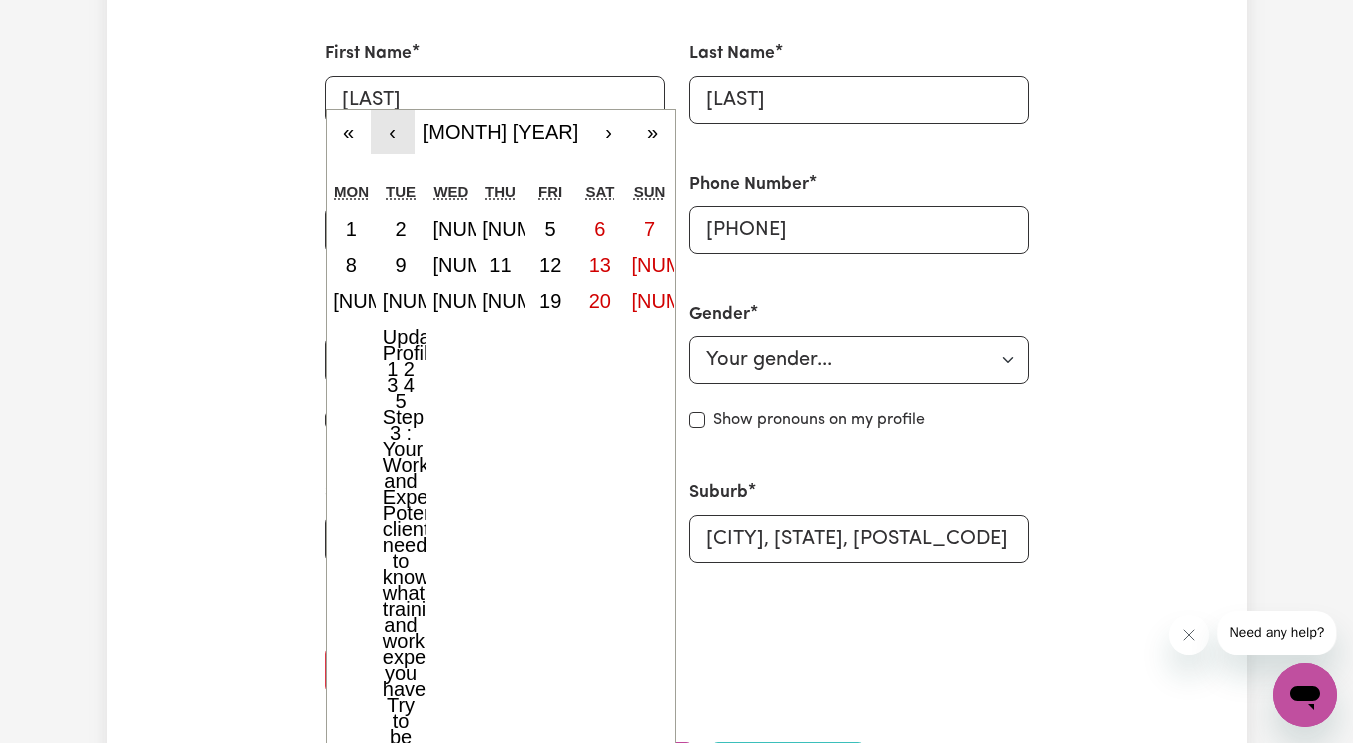 click on "‹" at bounding box center (393, 132) 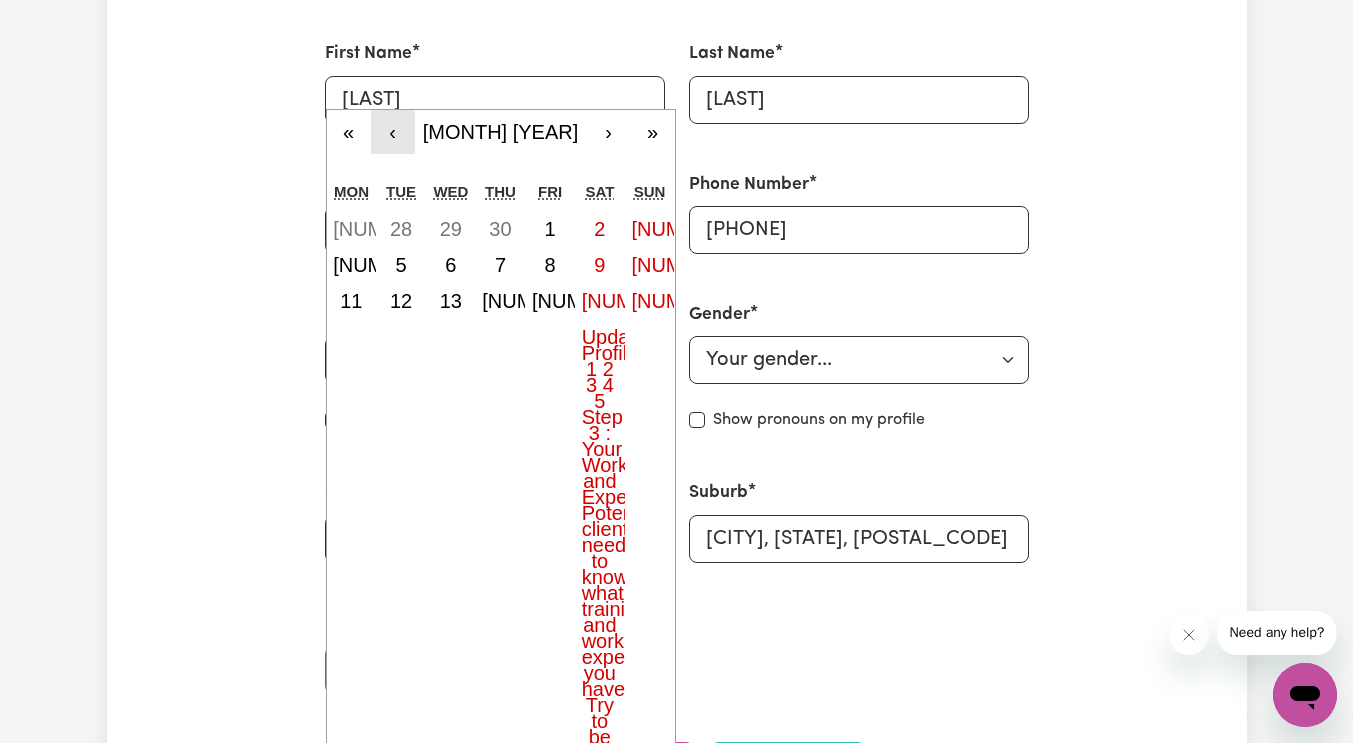 click on "‹" at bounding box center (393, 132) 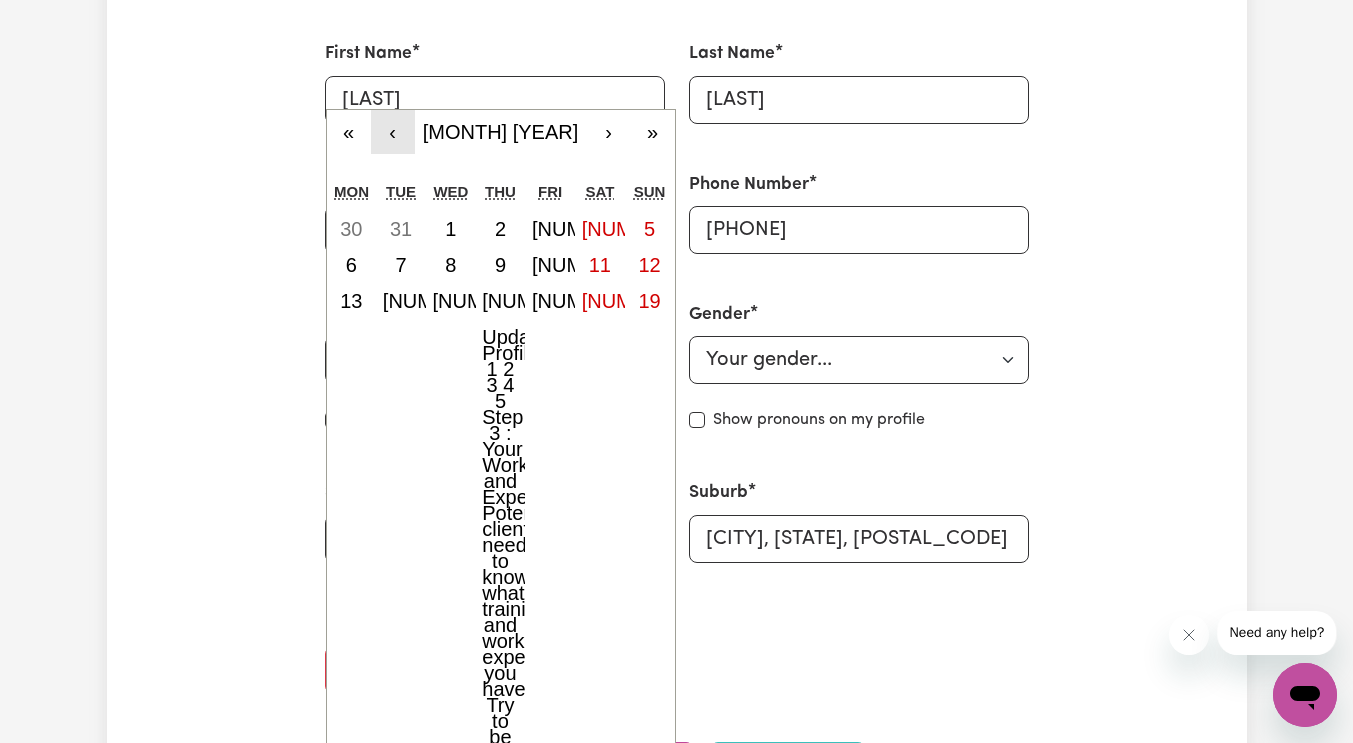 click on "‹" at bounding box center [393, 132] 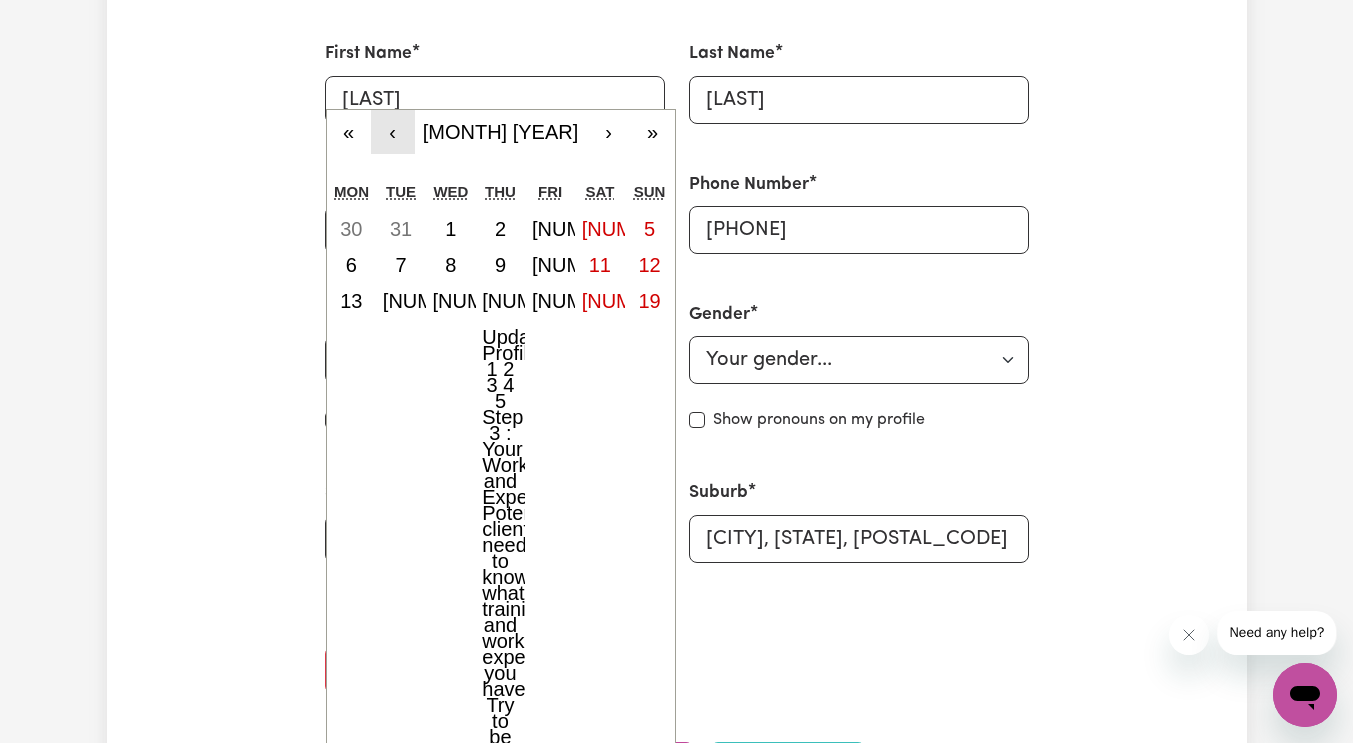click on "‹" at bounding box center [393, 132] 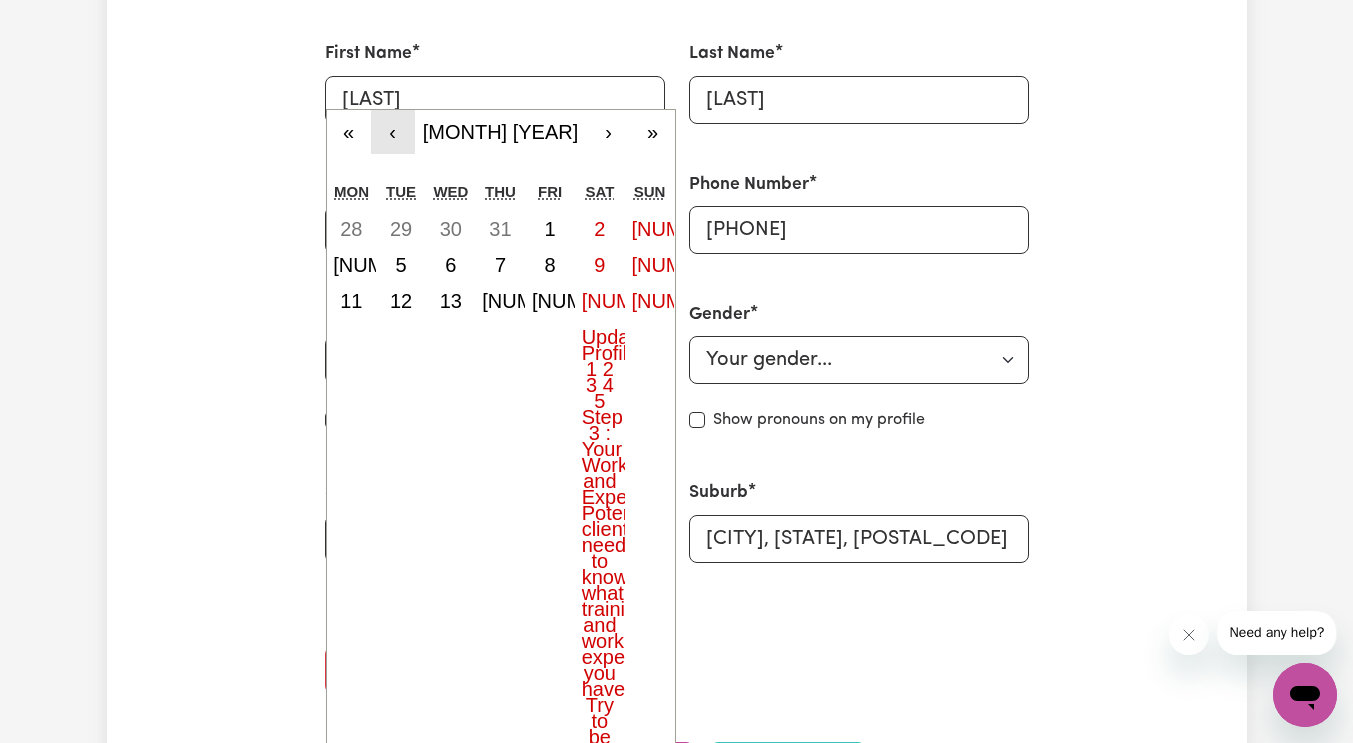 click on "‹" at bounding box center [393, 132] 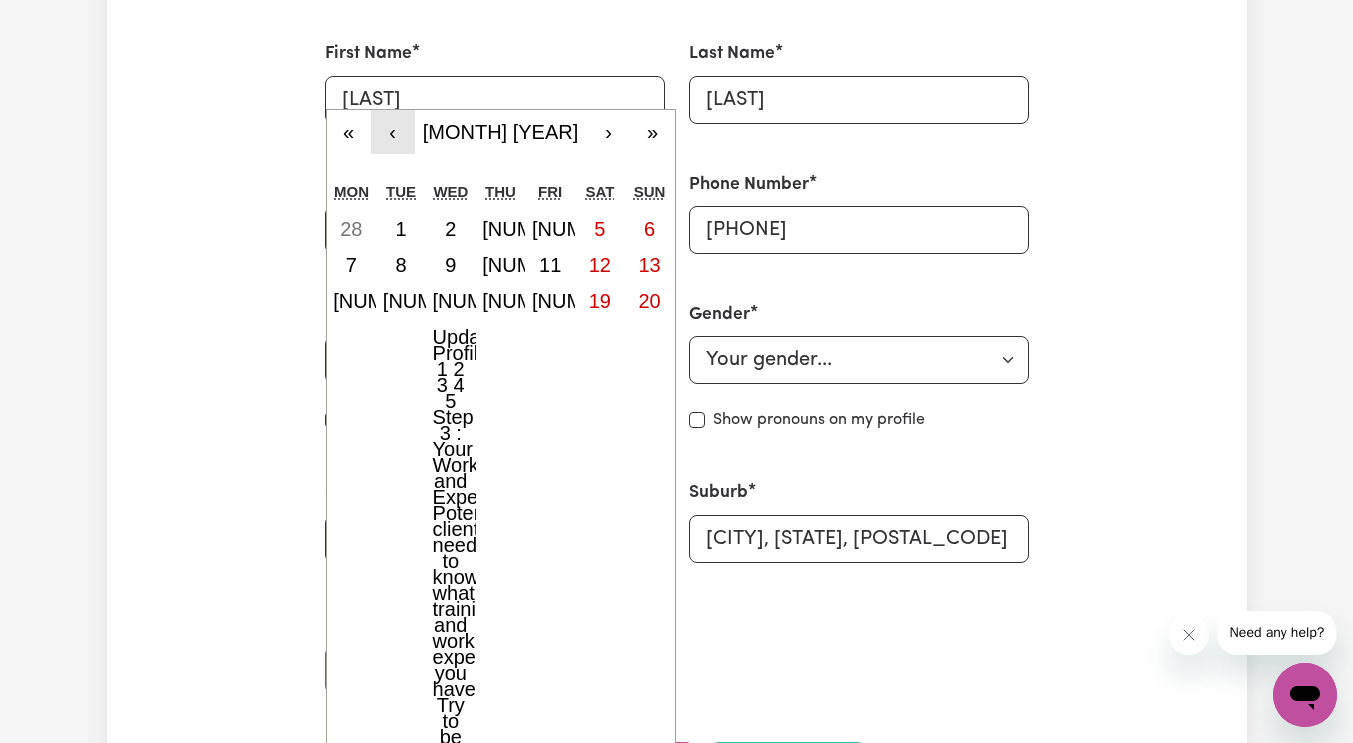 click on "‹" at bounding box center [393, 132] 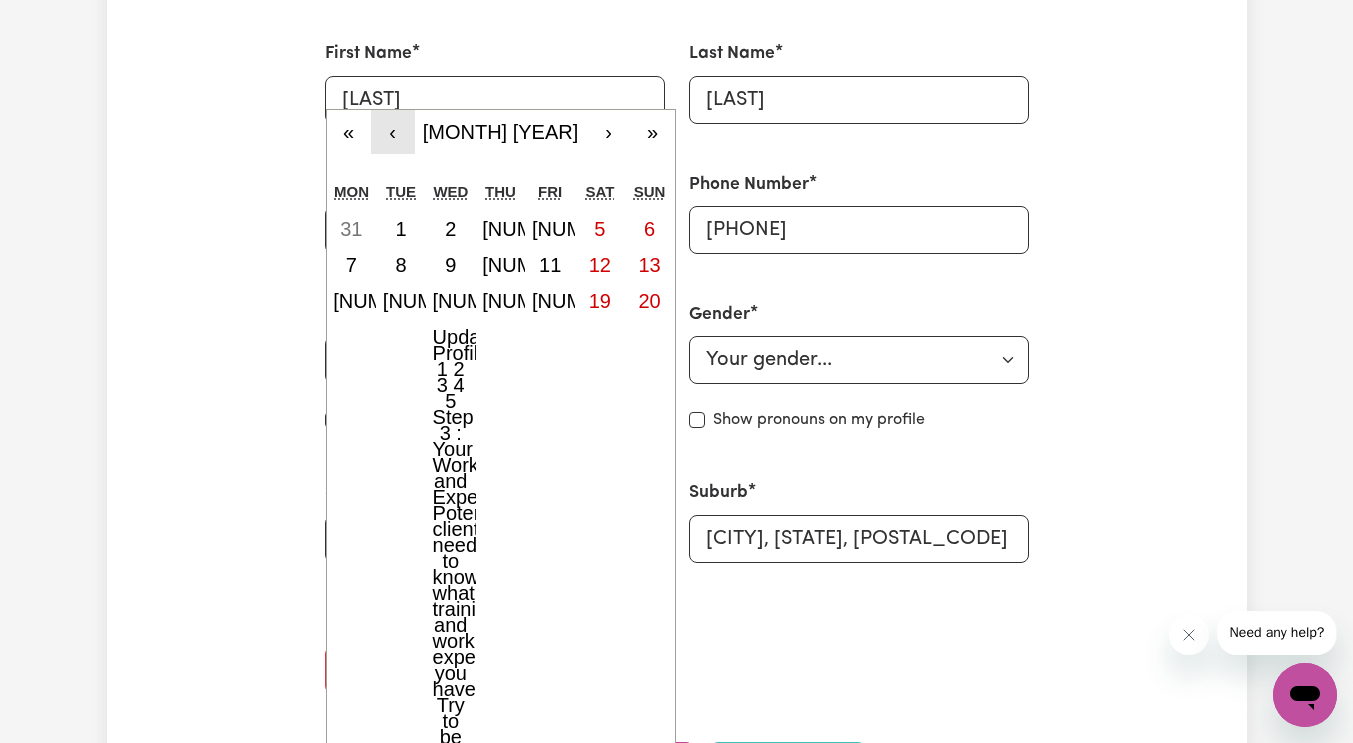 click on "‹" at bounding box center [393, 132] 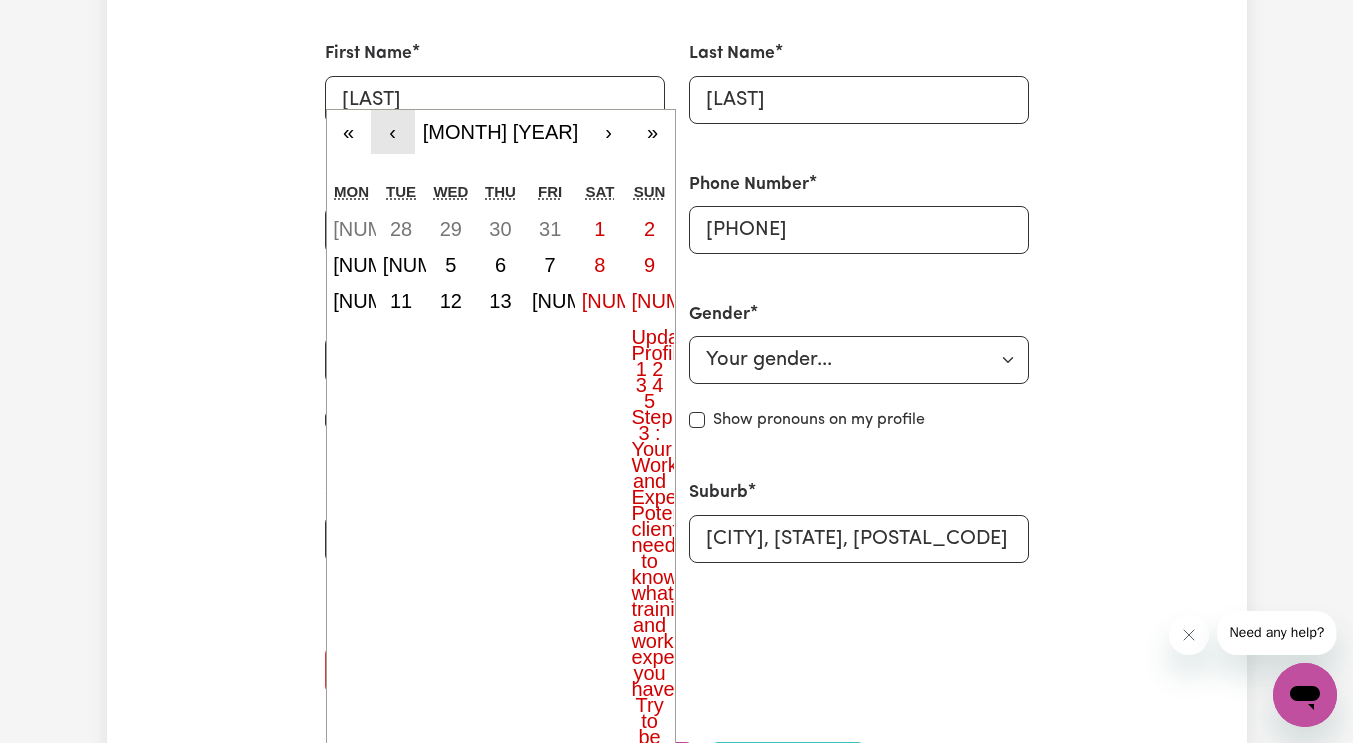 click on "‹" at bounding box center [393, 132] 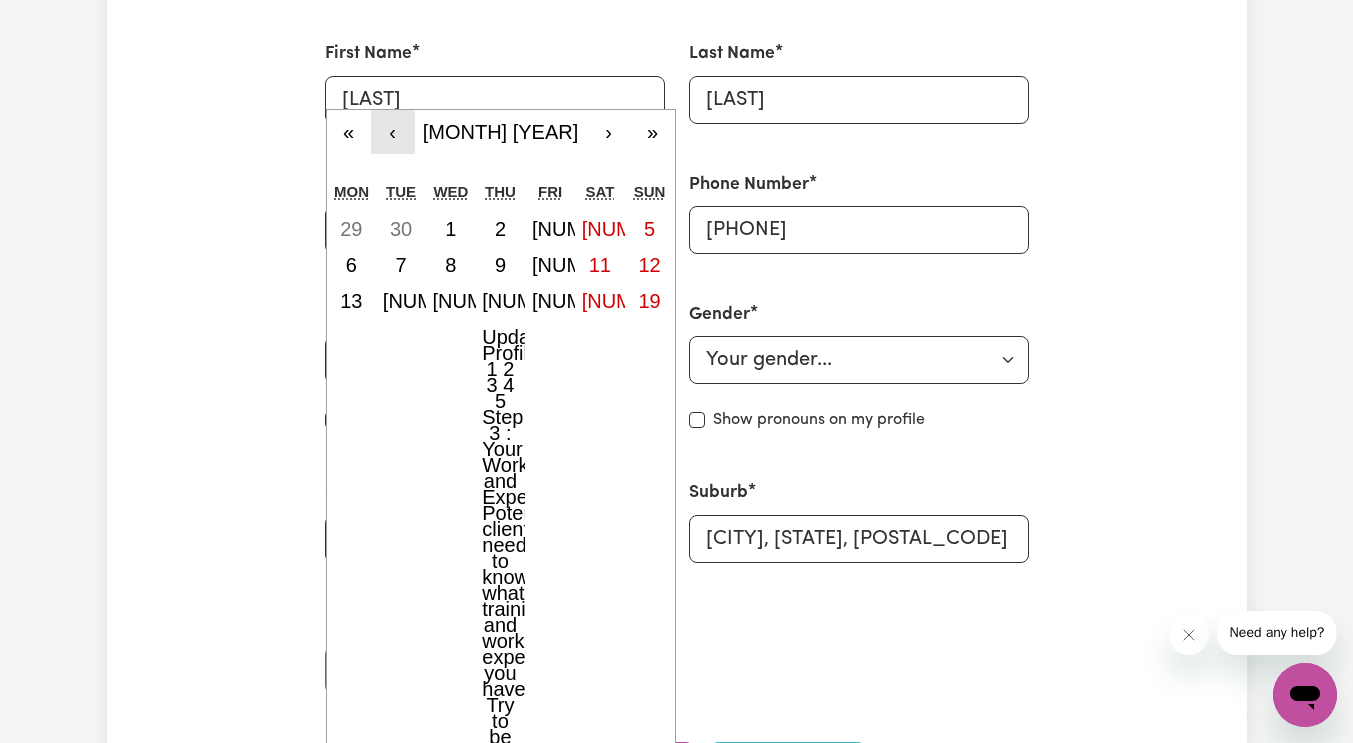click on "‹" at bounding box center (393, 132) 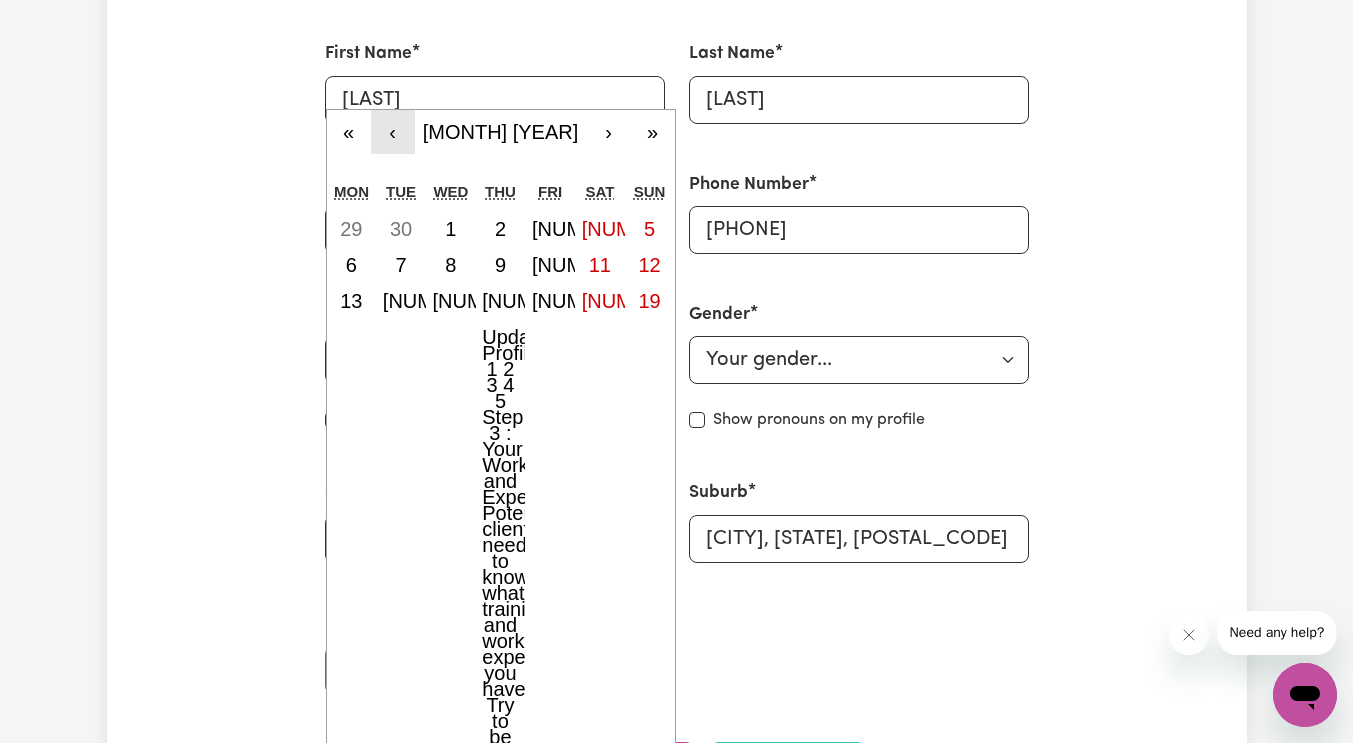 click on "‹" at bounding box center (393, 132) 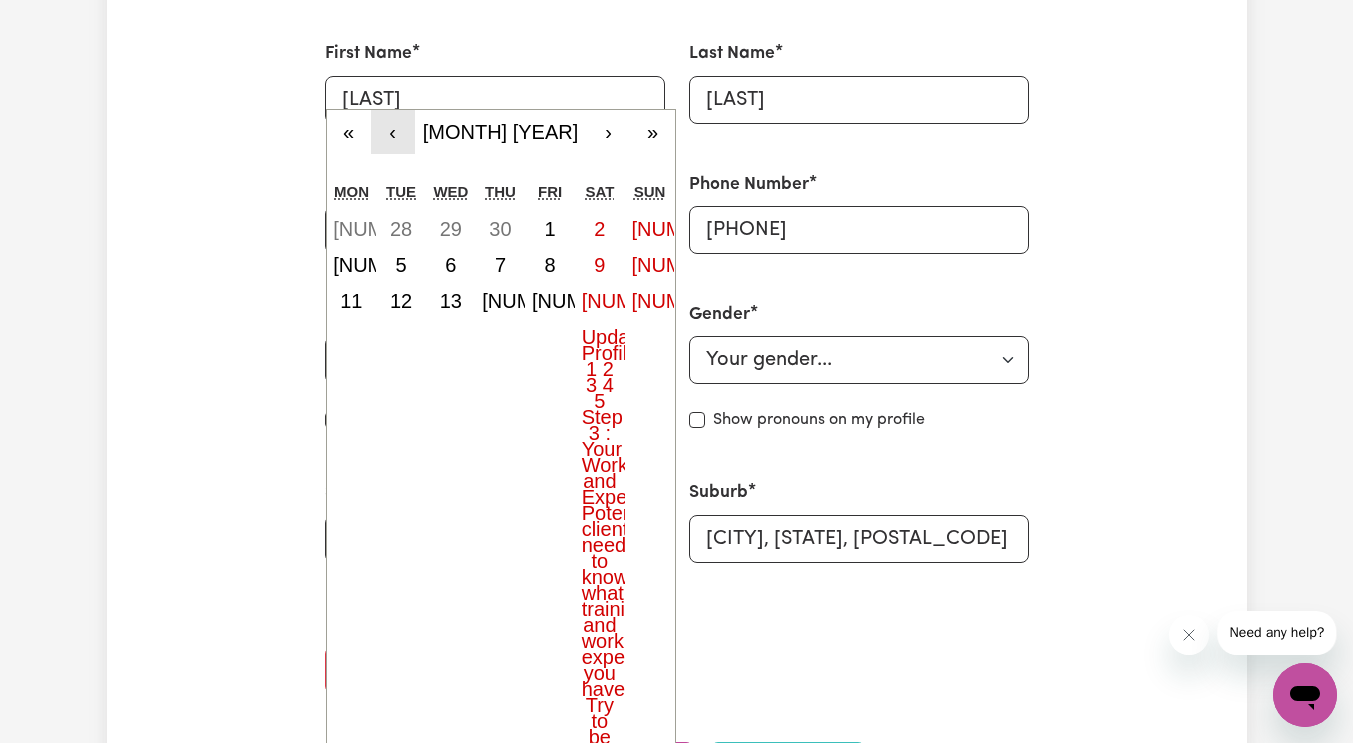 click on "‹" at bounding box center (393, 132) 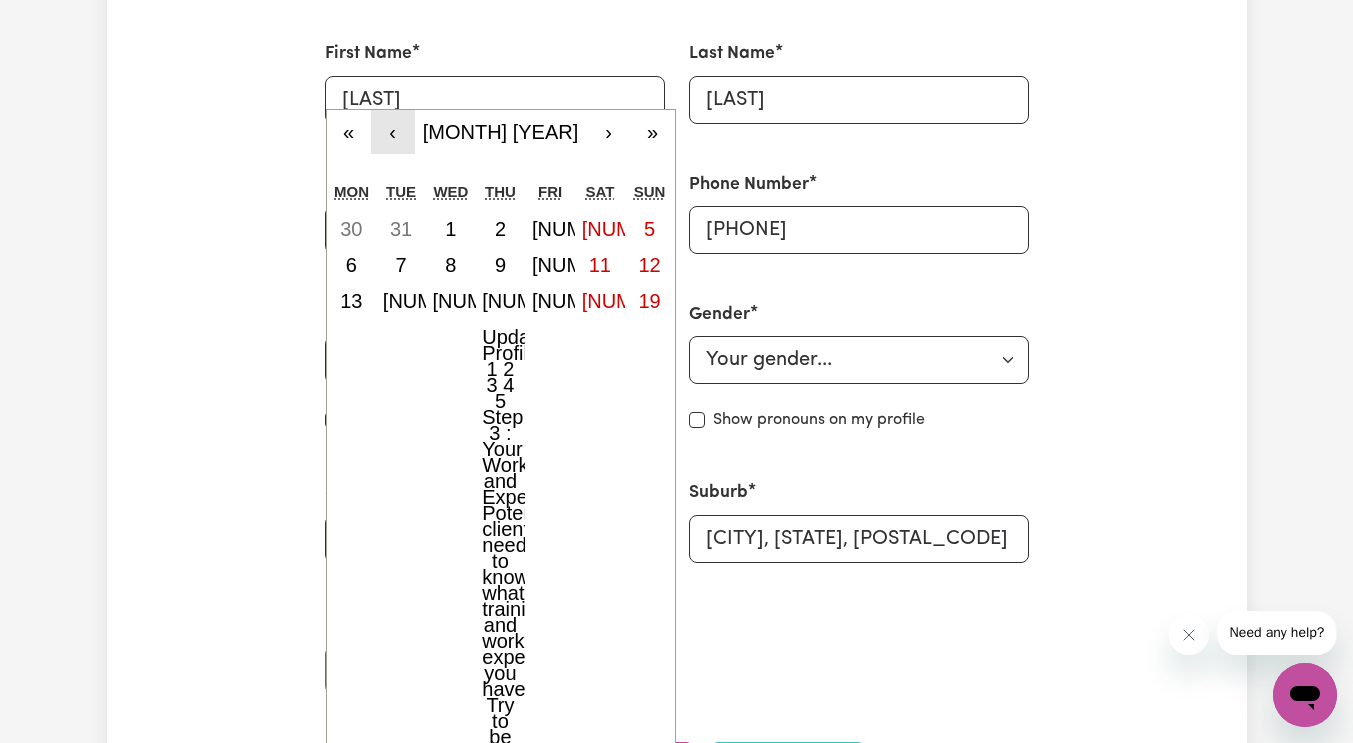 click on "‹" at bounding box center (393, 132) 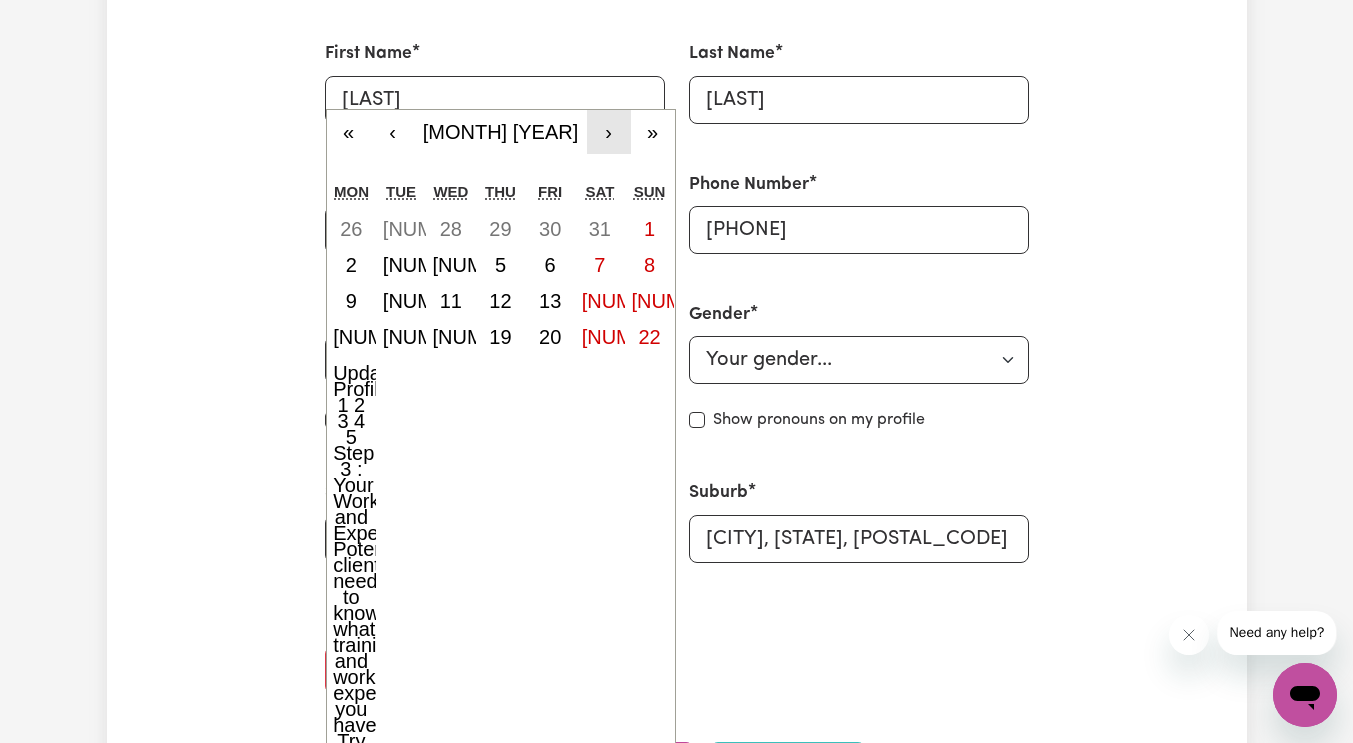 click on "›" at bounding box center (609, 132) 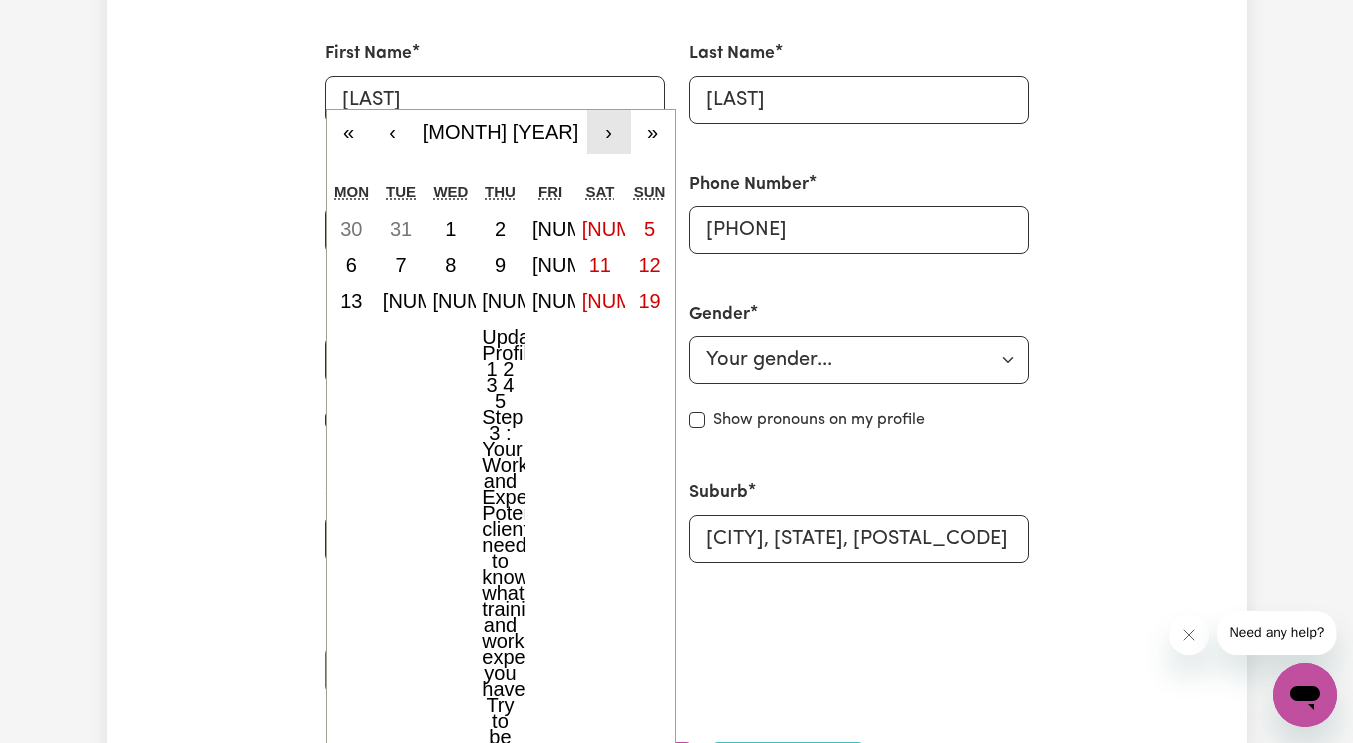 click on "›" at bounding box center (609, 132) 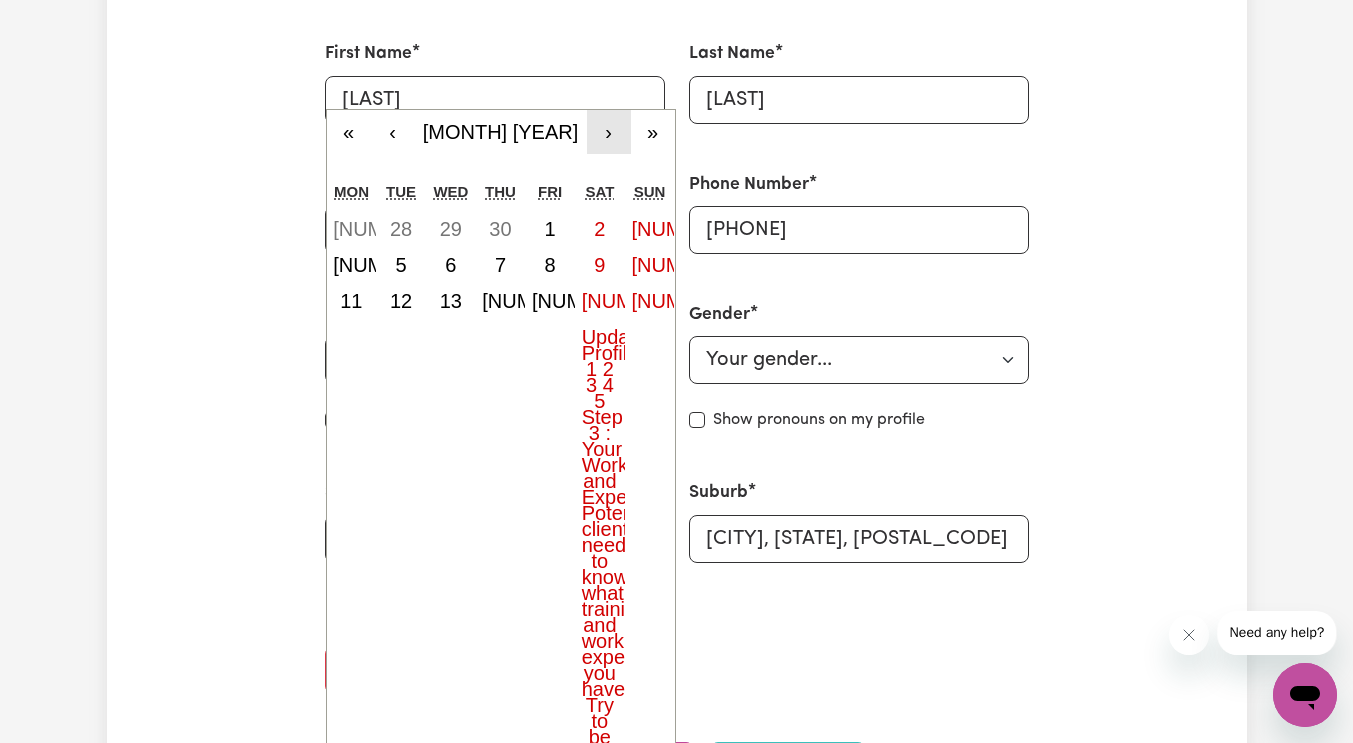 click on "›" at bounding box center (609, 132) 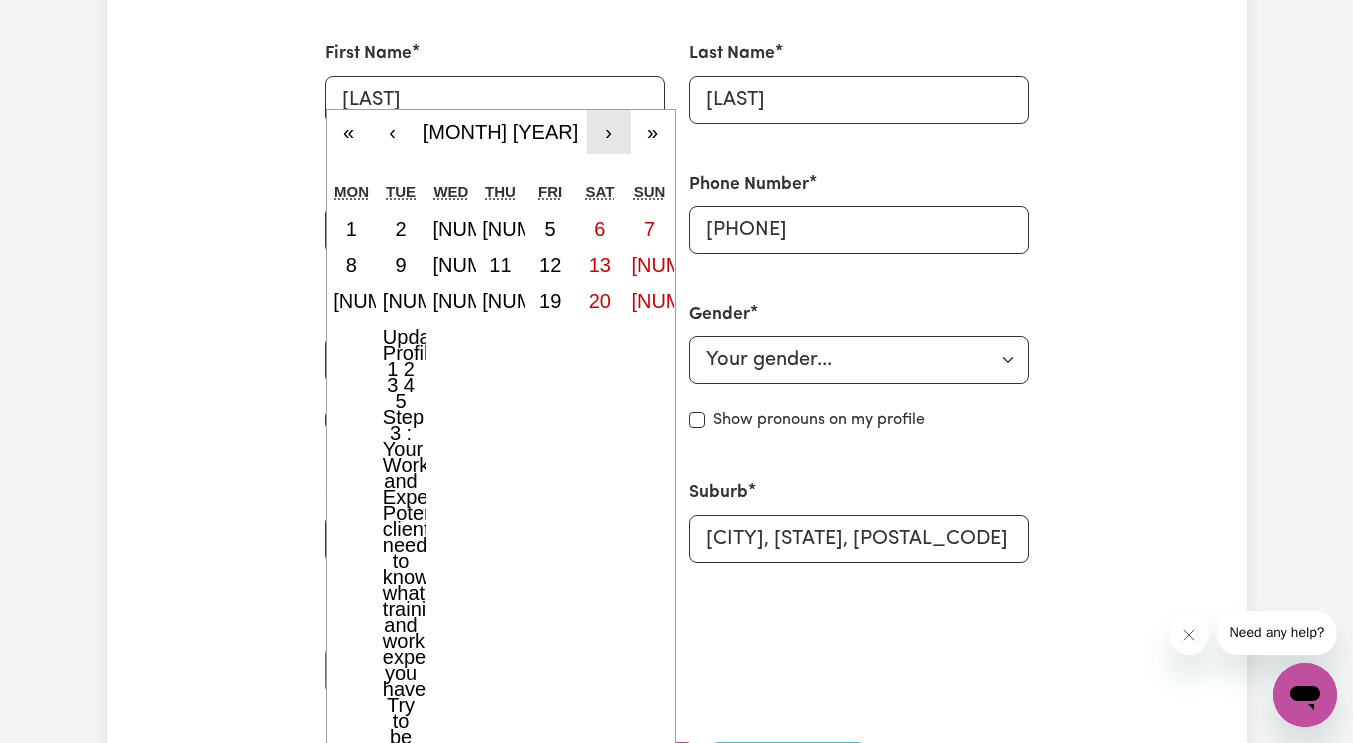 click on "›" at bounding box center [609, 132] 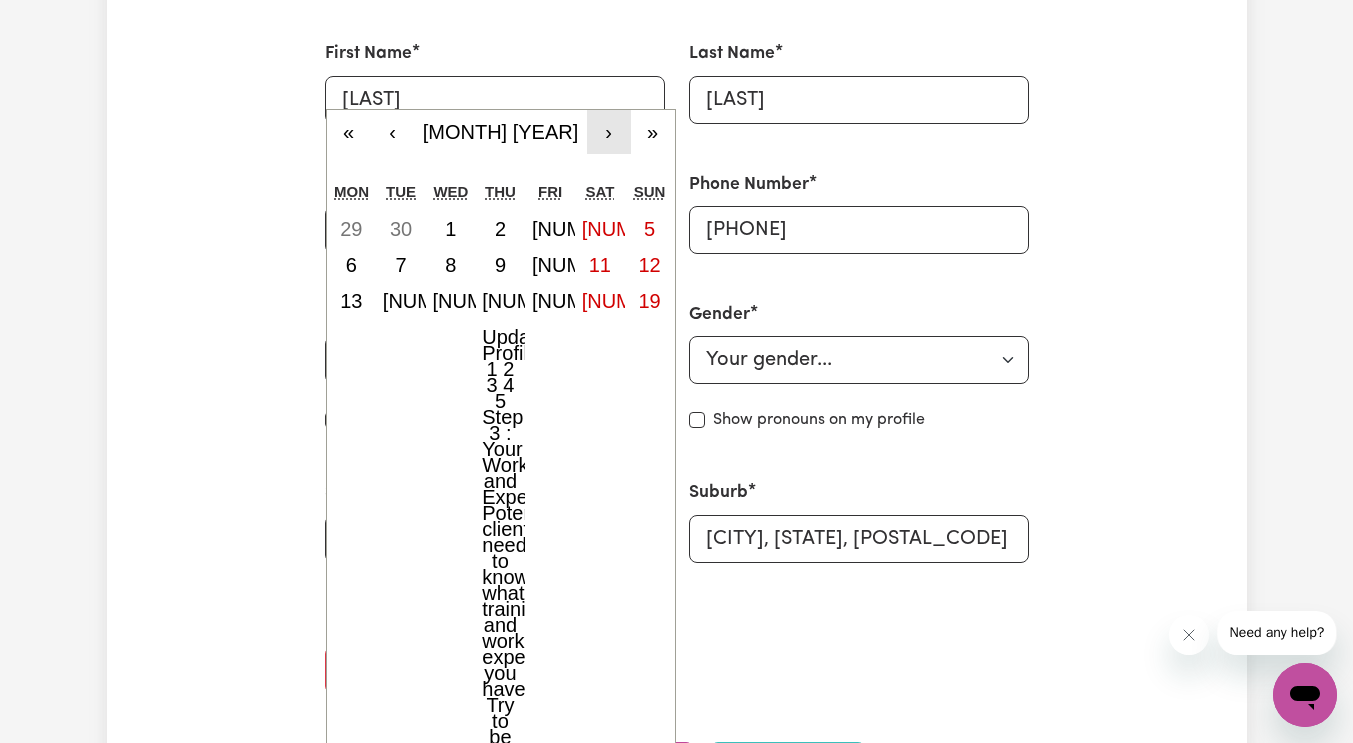 click on "›" at bounding box center (609, 132) 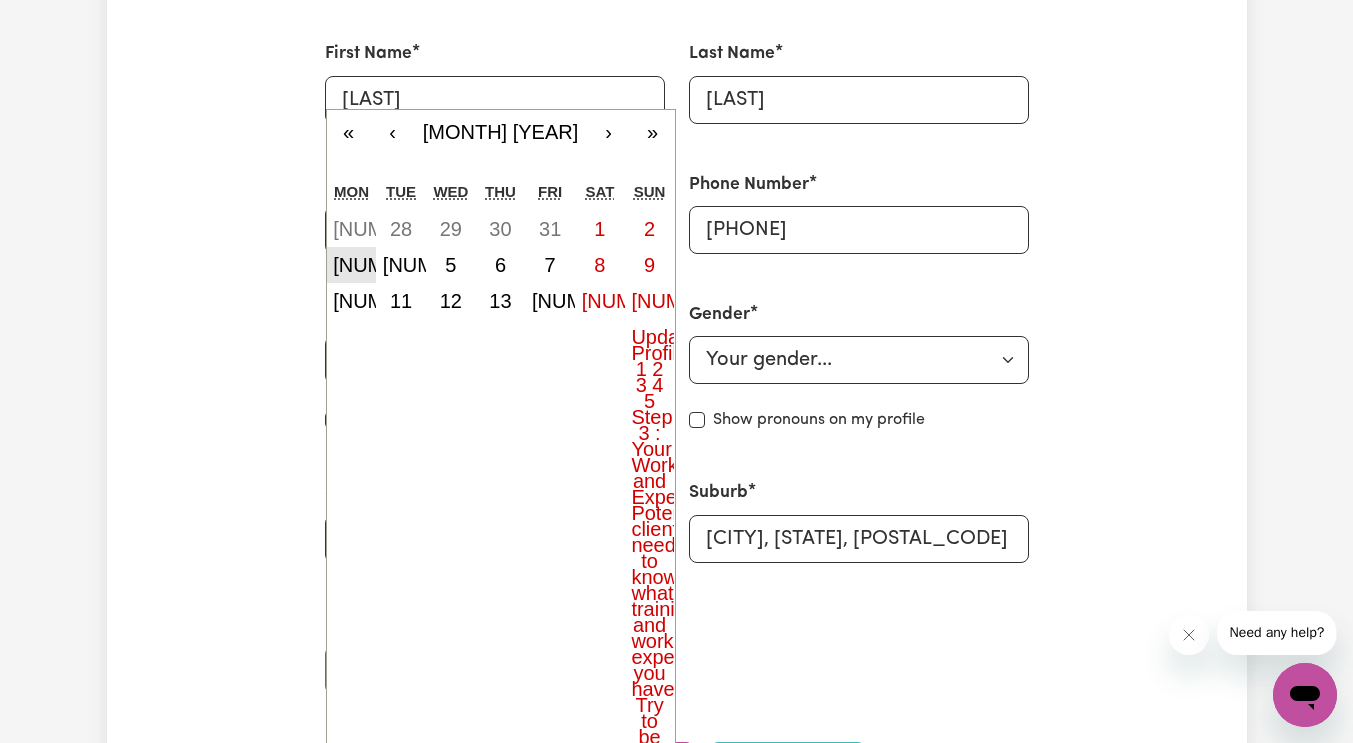 click on "3" at bounding box center (352, 265) 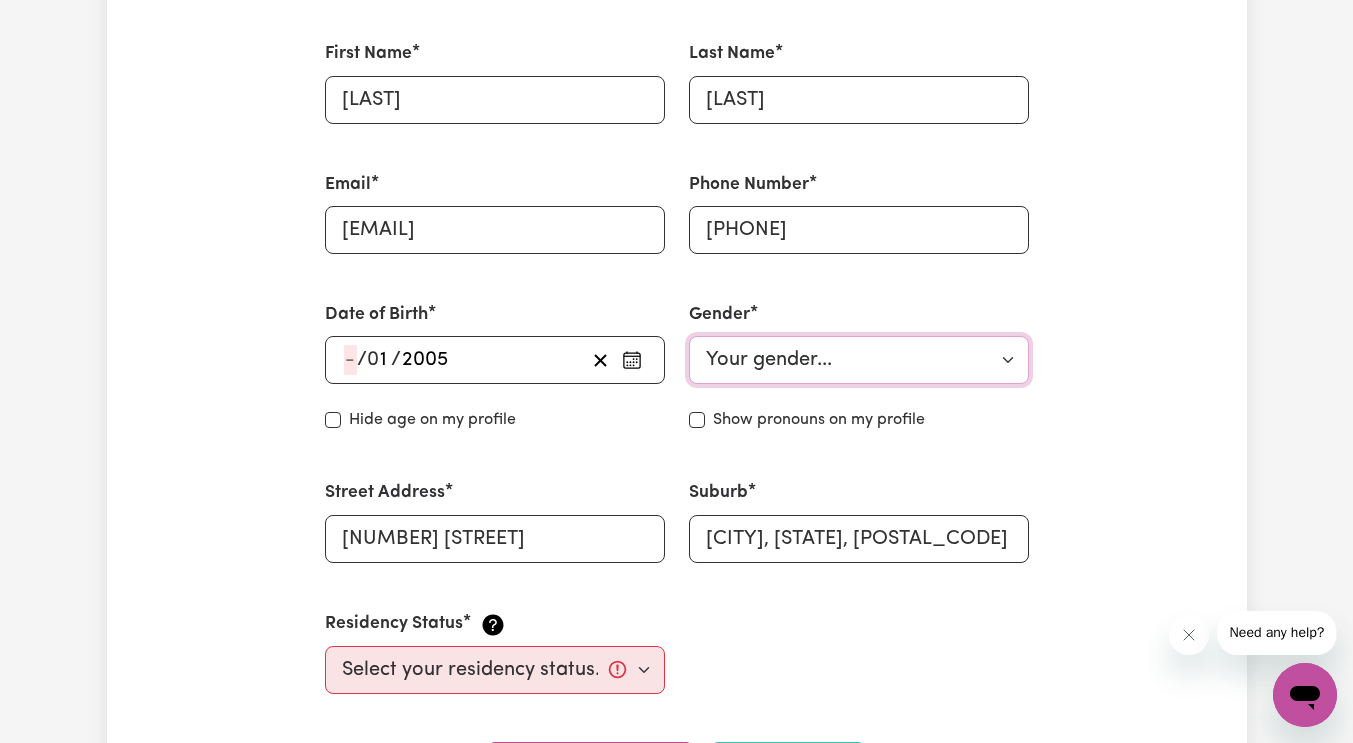 click on "Your gender... Female Male Non-binary Other Prefer not to say" at bounding box center (859, 360) 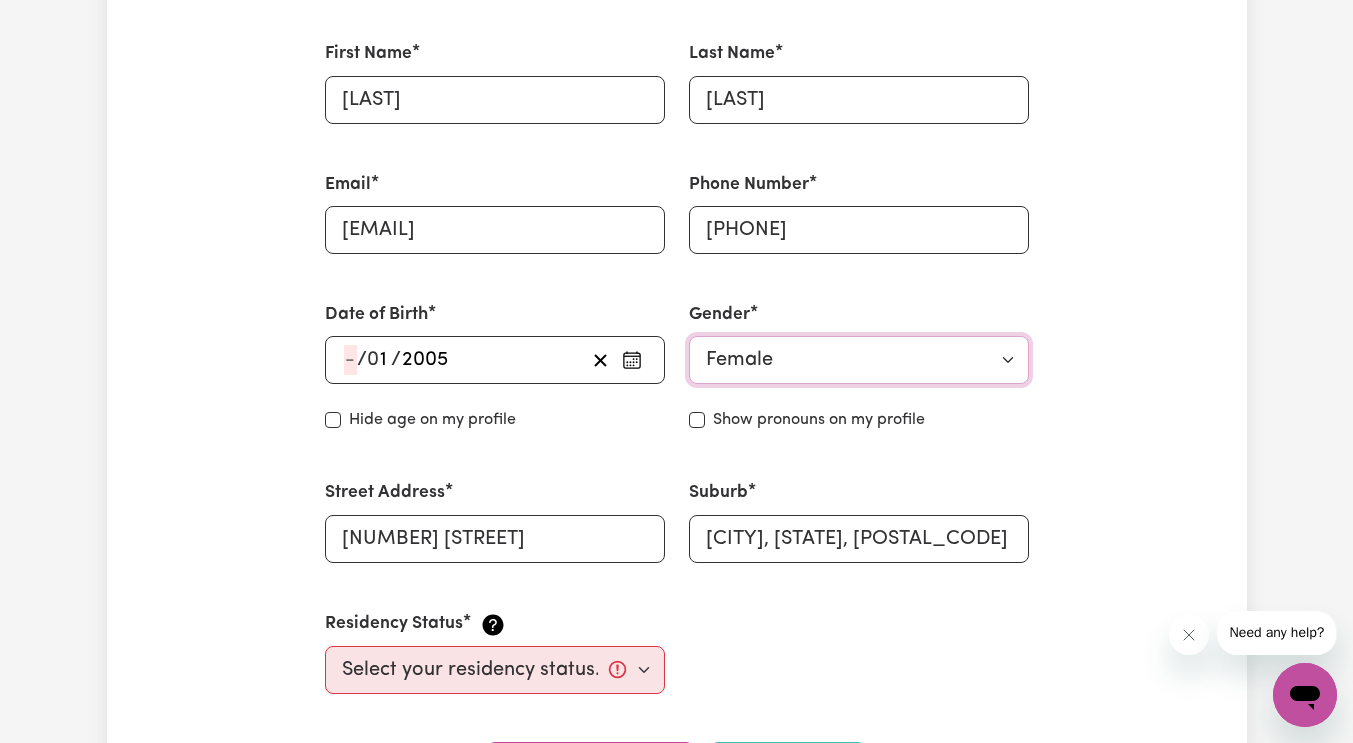 click on "Your gender... Female Male Non-binary Other Prefer not to say" at bounding box center [859, 360] 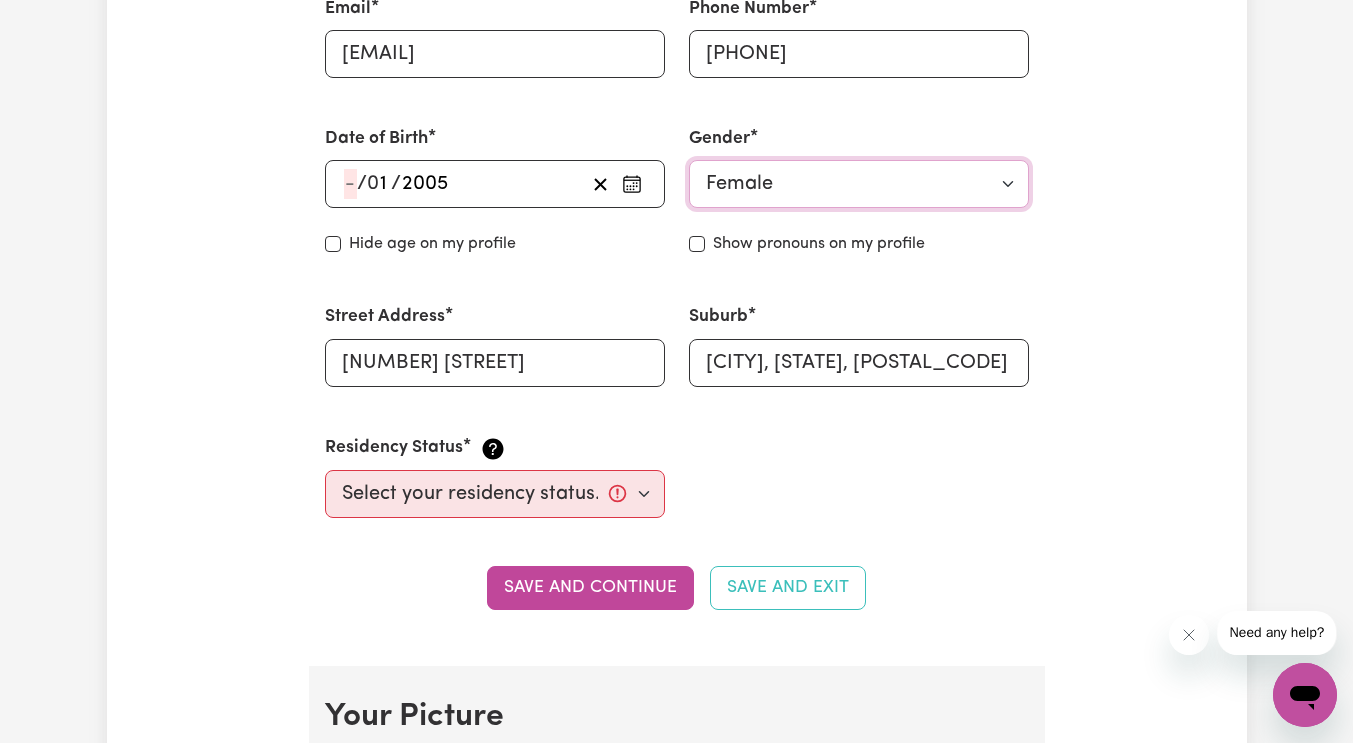 scroll, scrollTop: 800, scrollLeft: 0, axis: vertical 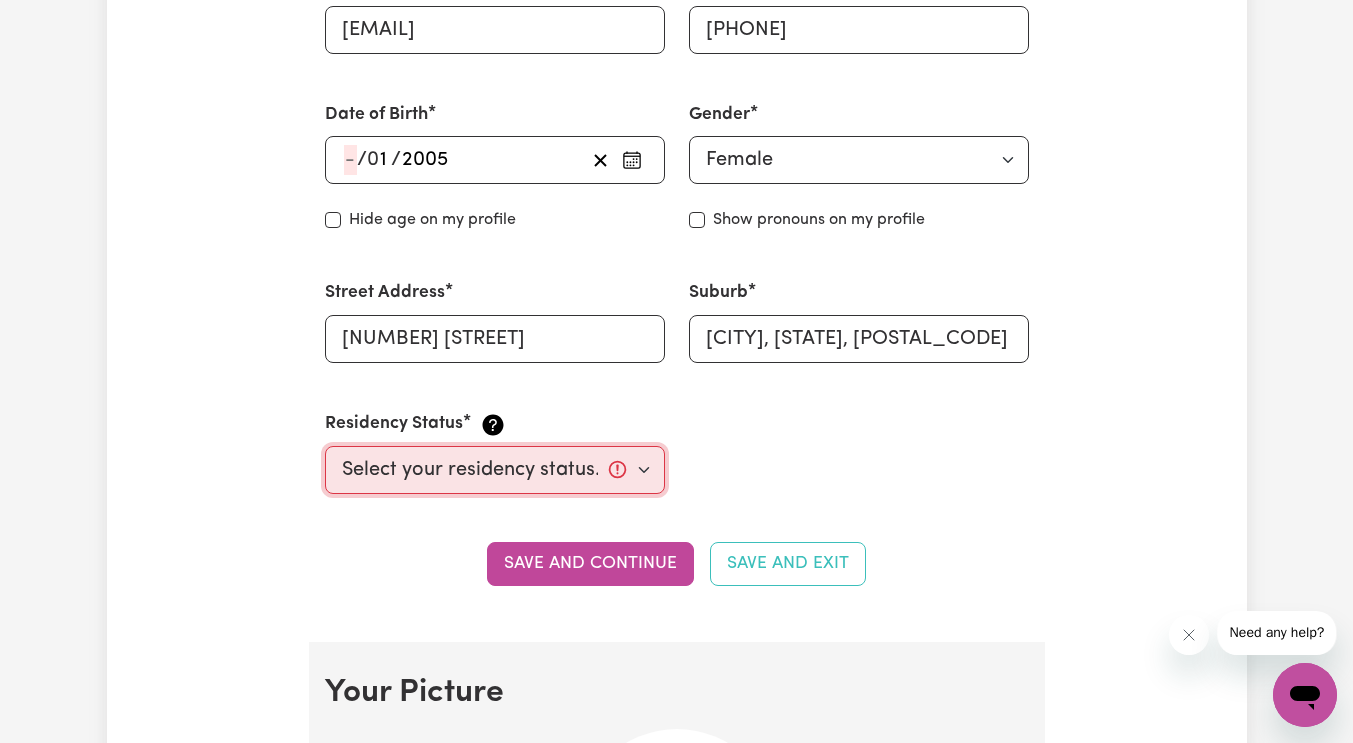 click on "Select your residency status... Australian citizen Australian PR Temporary Work Visa Student Visa" at bounding box center [495, 470] 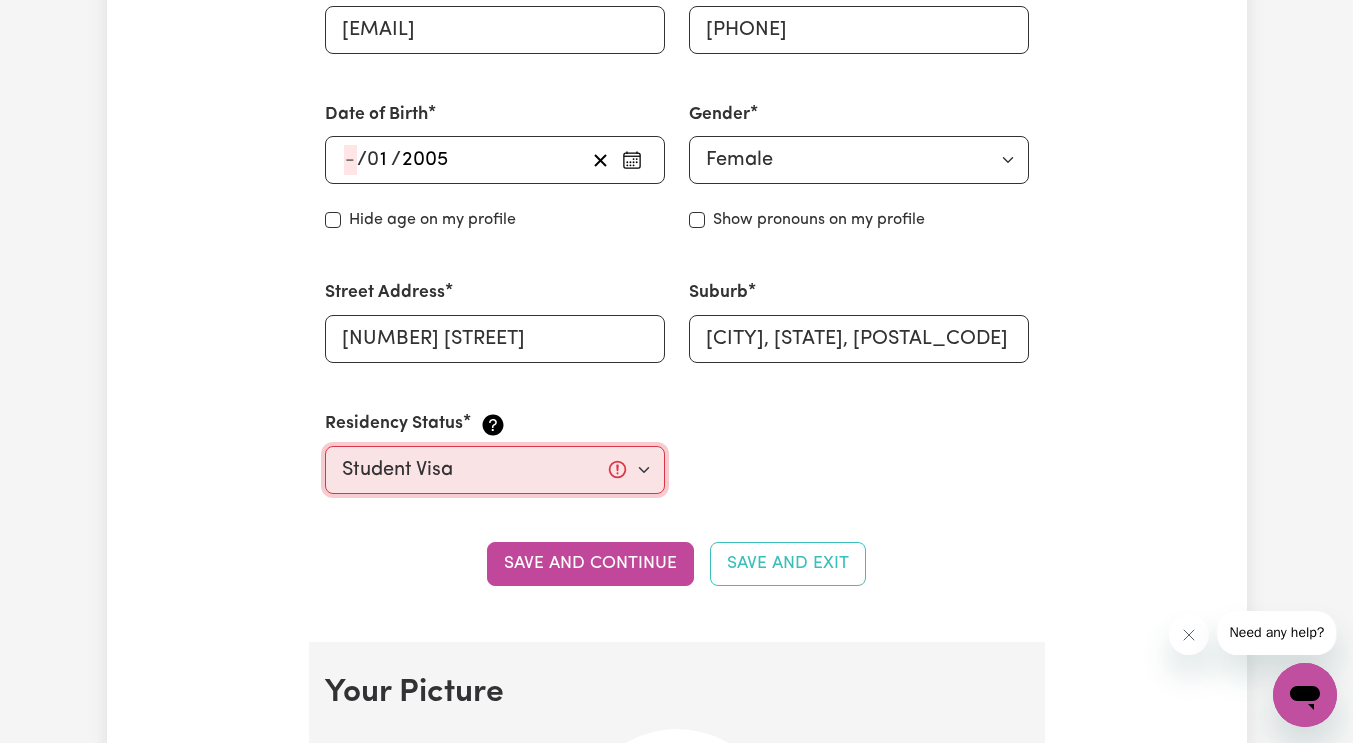 click on "Select your residency status... Australian citizen Australian PR Temporary Work Visa Student Visa" at bounding box center (495, 470) 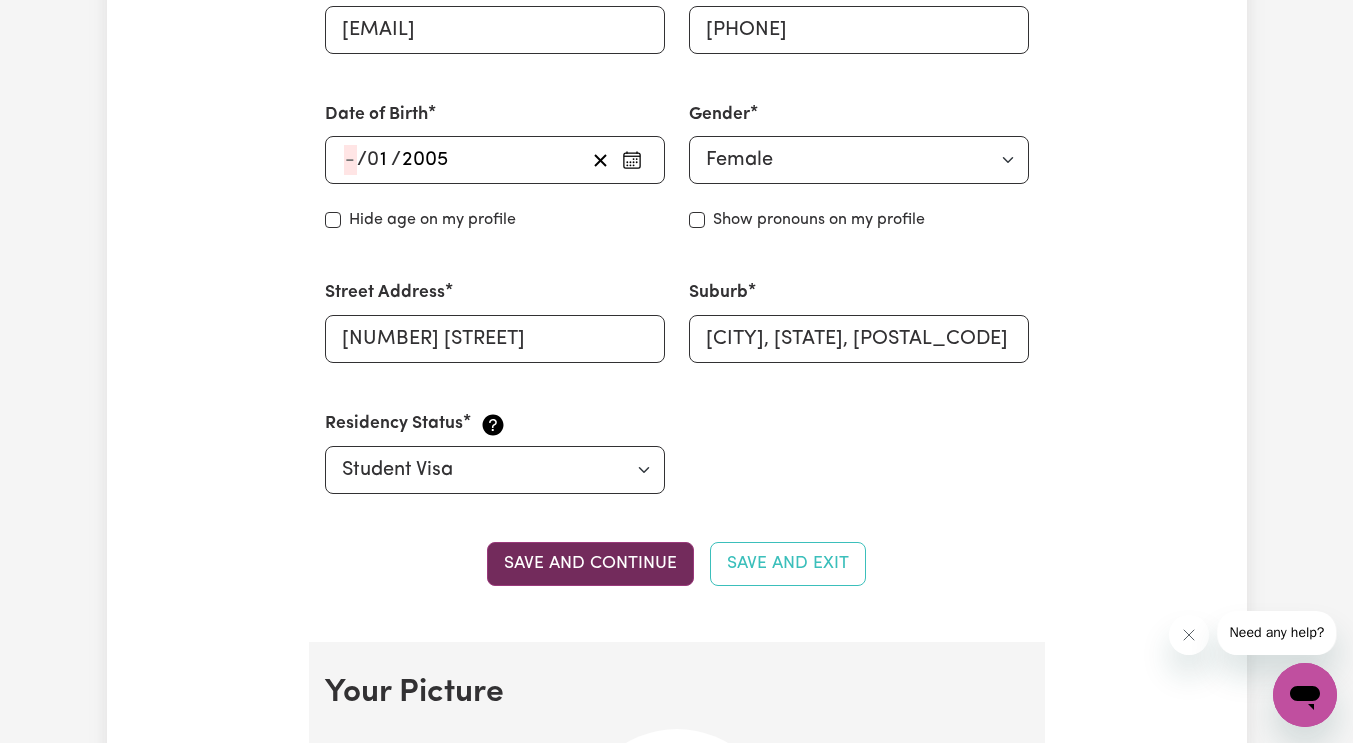 click on "Save and continue" at bounding box center (590, 564) 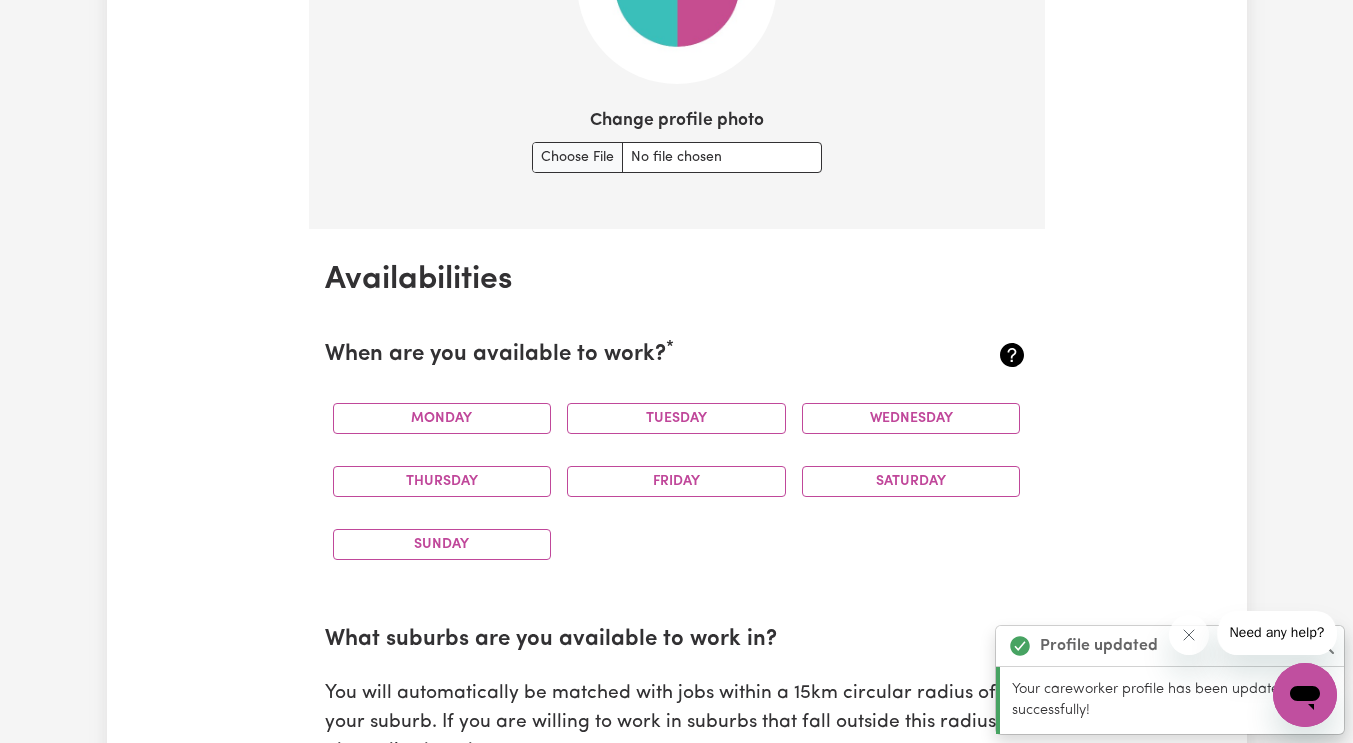 scroll, scrollTop: 1742, scrollLeft: 0, axis: vertical 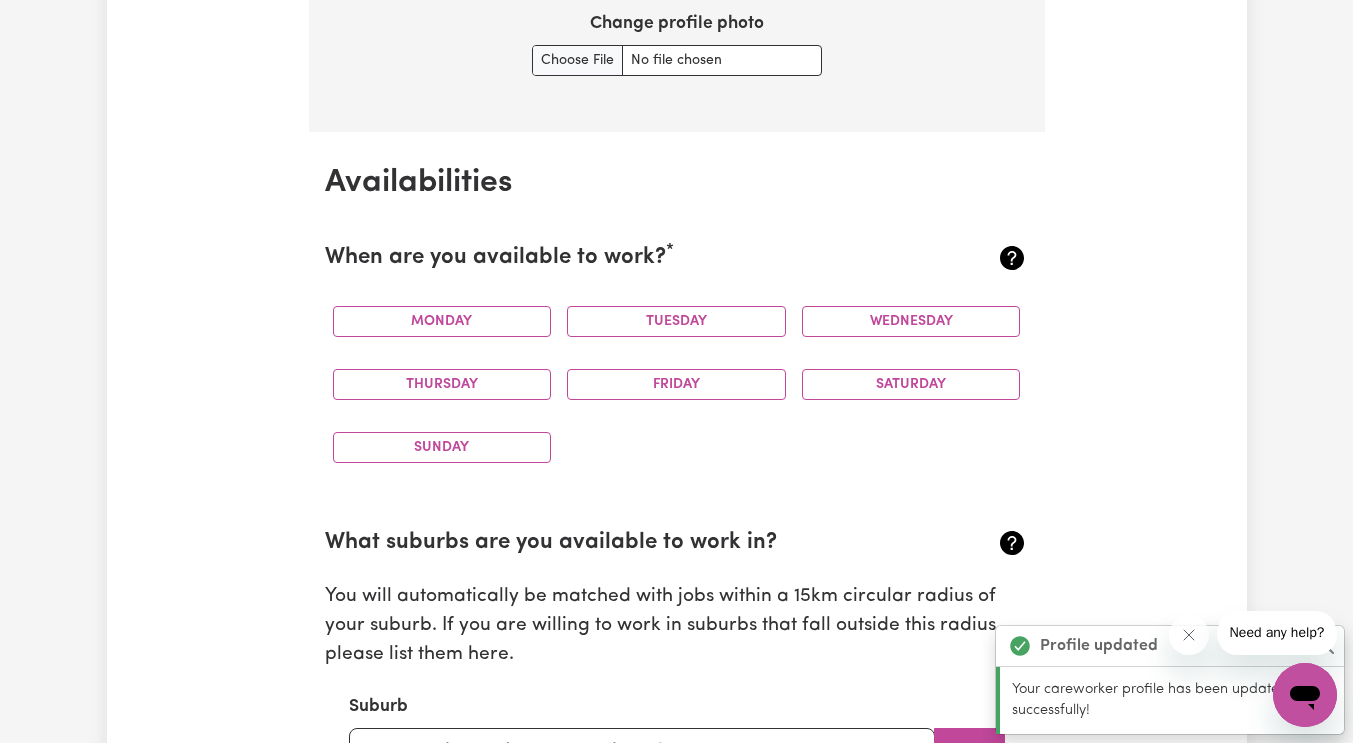drag, startPoint x: 496, startPoint y: 335, endPoint x: 492, endPoint y: 367, distance: 32.24903 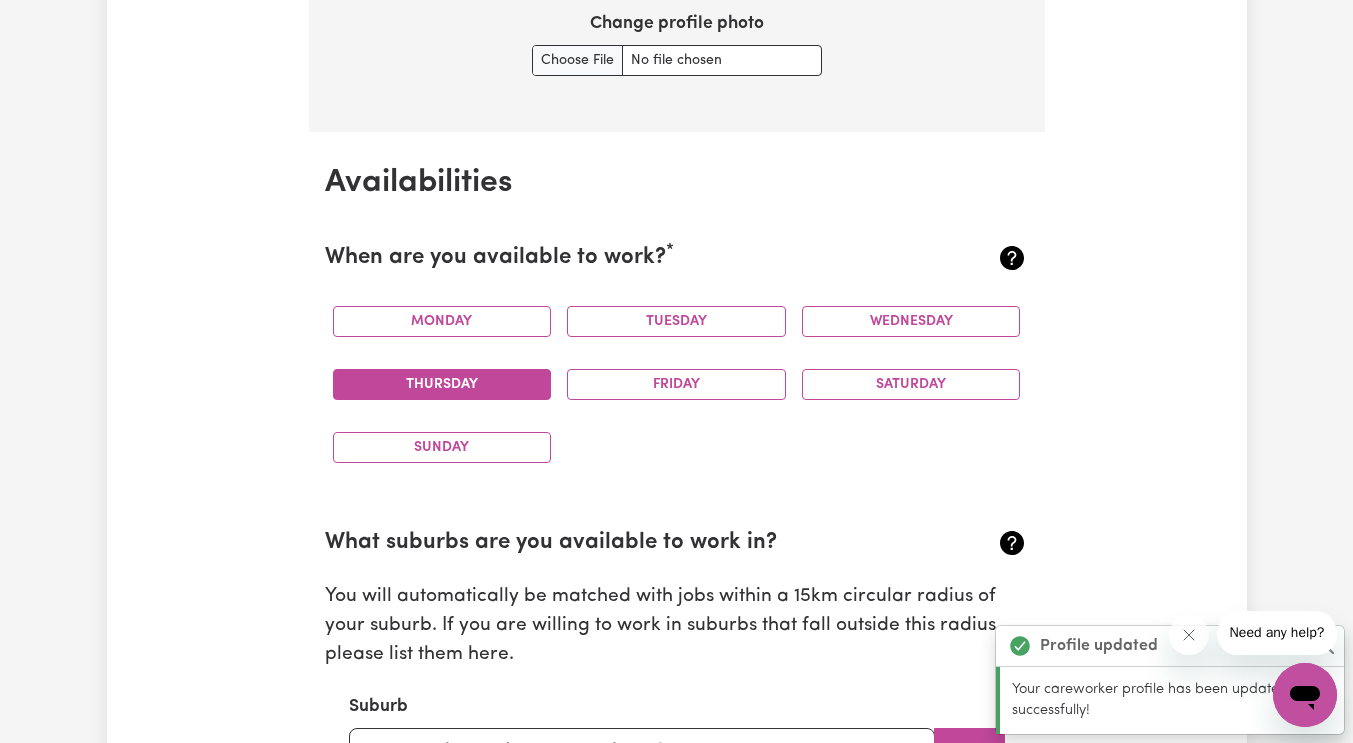 click on "Thursday" at bounding box center [442, 384] 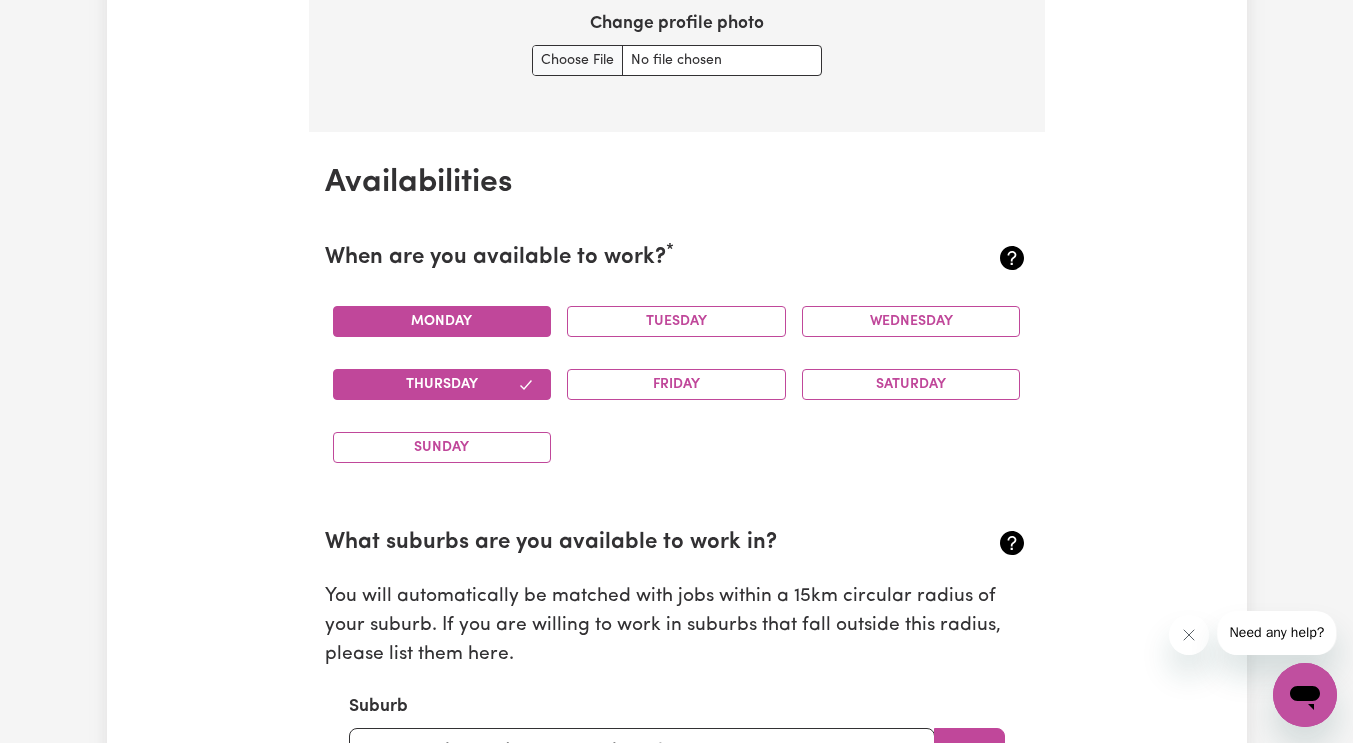 click on "Monday" at bounding box center (442, 321) 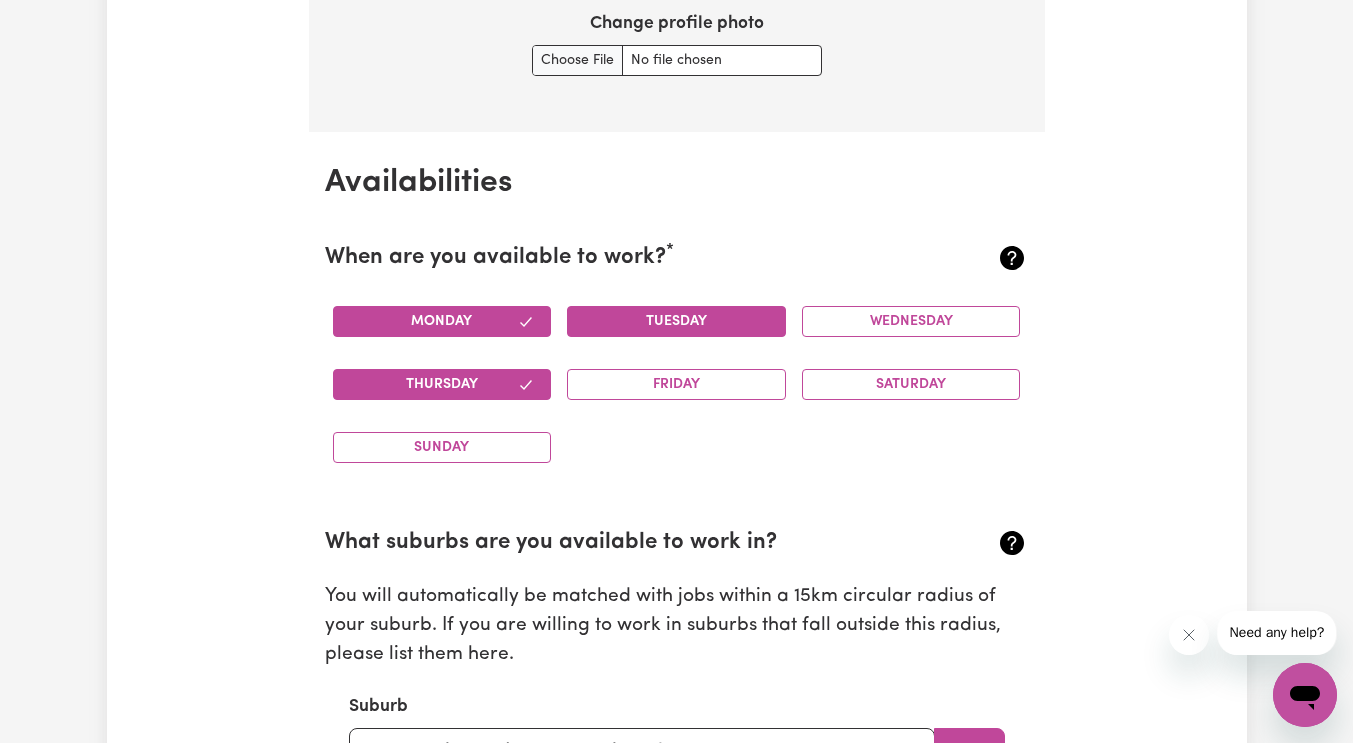 click on "Tuesday" at bounding box center [676, 321] 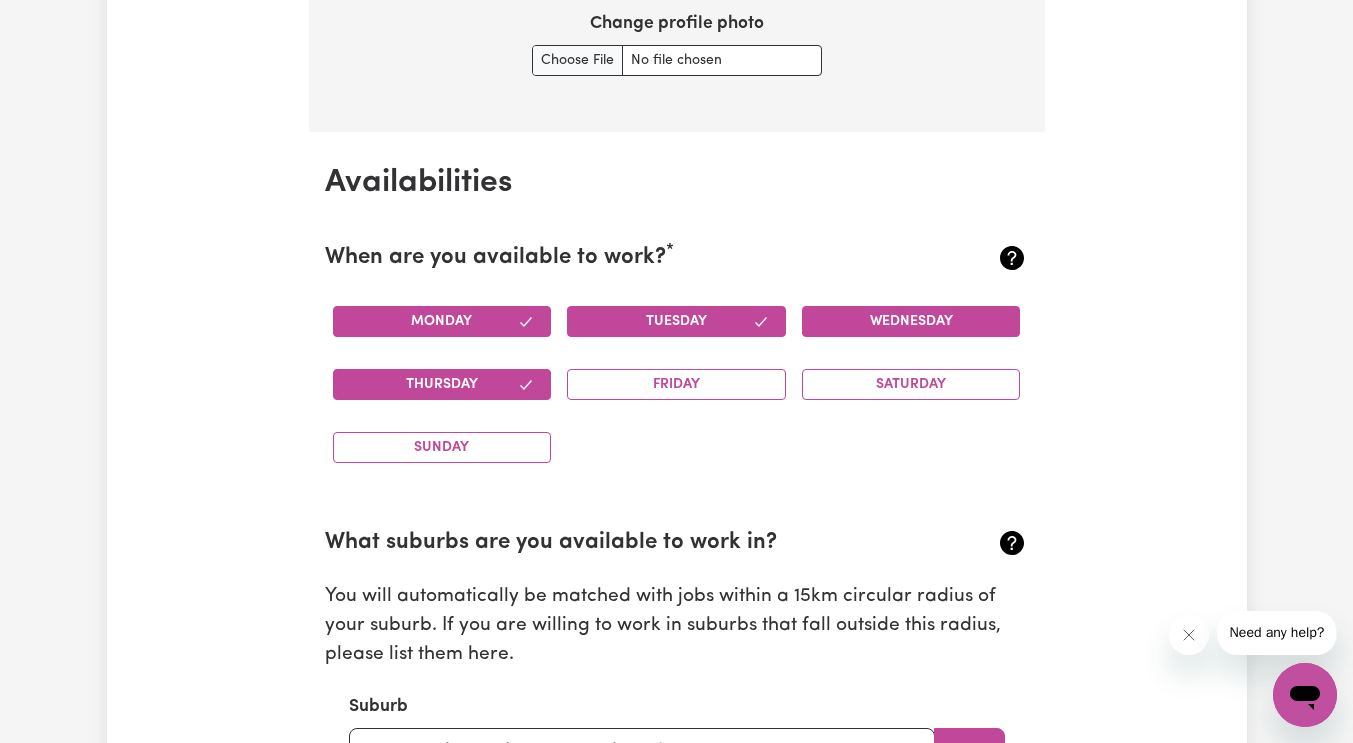 click on "Wednesday" at bounding box center (911, 321) 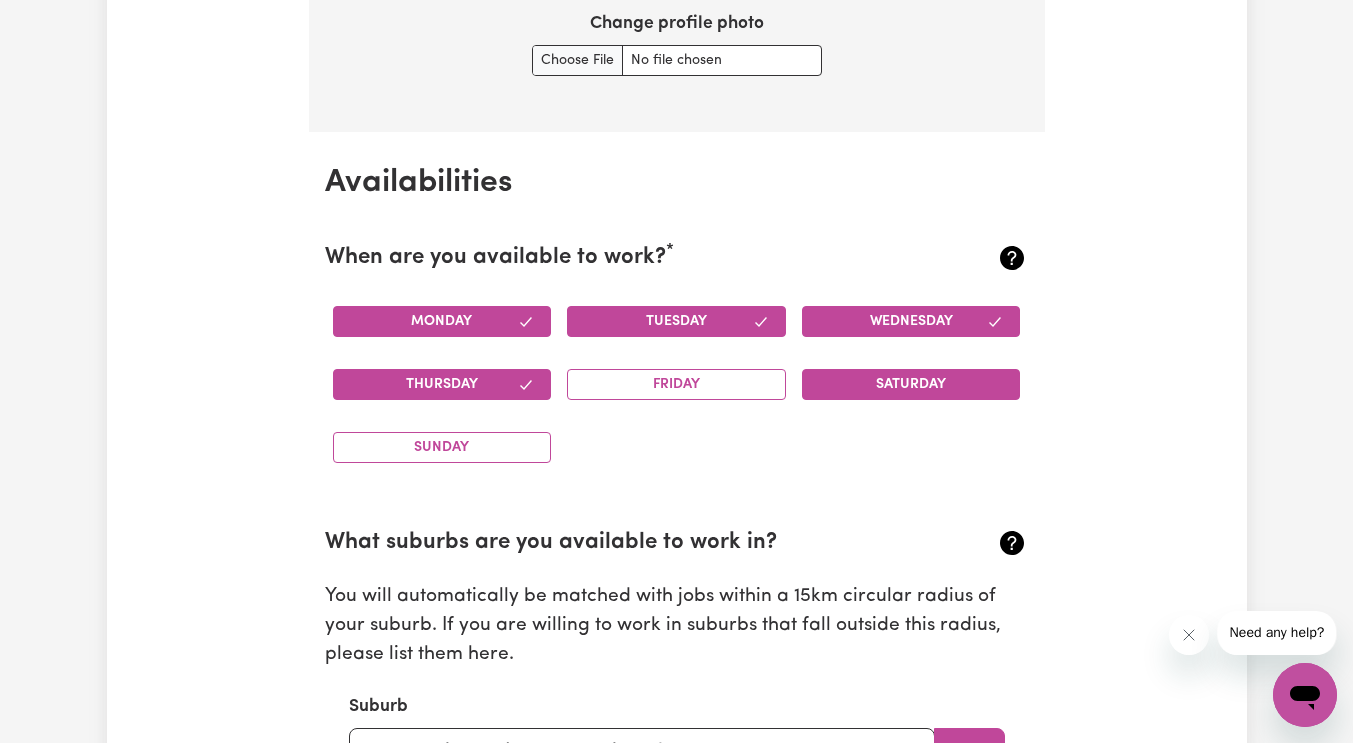 drag, startPoint x: 881, startPoint y: 381, endPoint x: 778, endPoint y: 385, distance: 103.077644 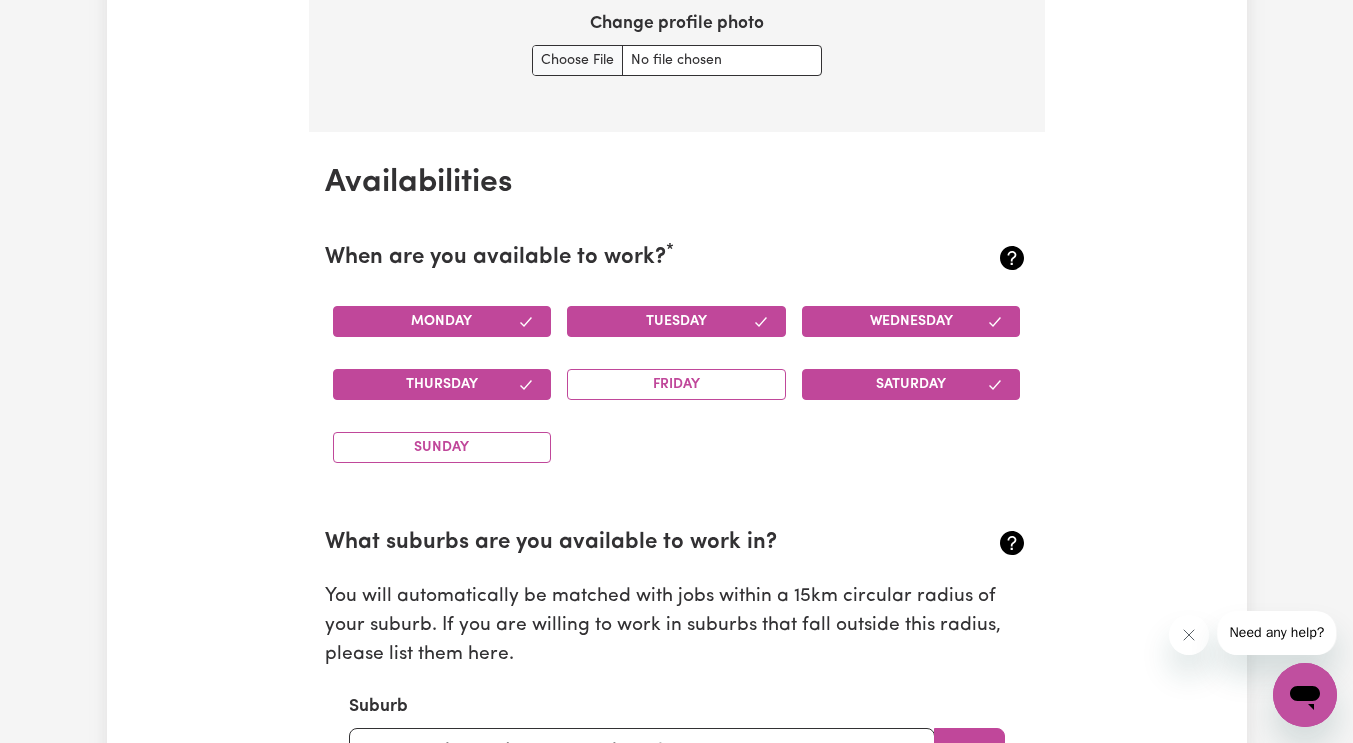 drag, startPoint x: 738, startPoint y: 386, endPoint x: 530, endPoint y: 407, distance: 209.0574 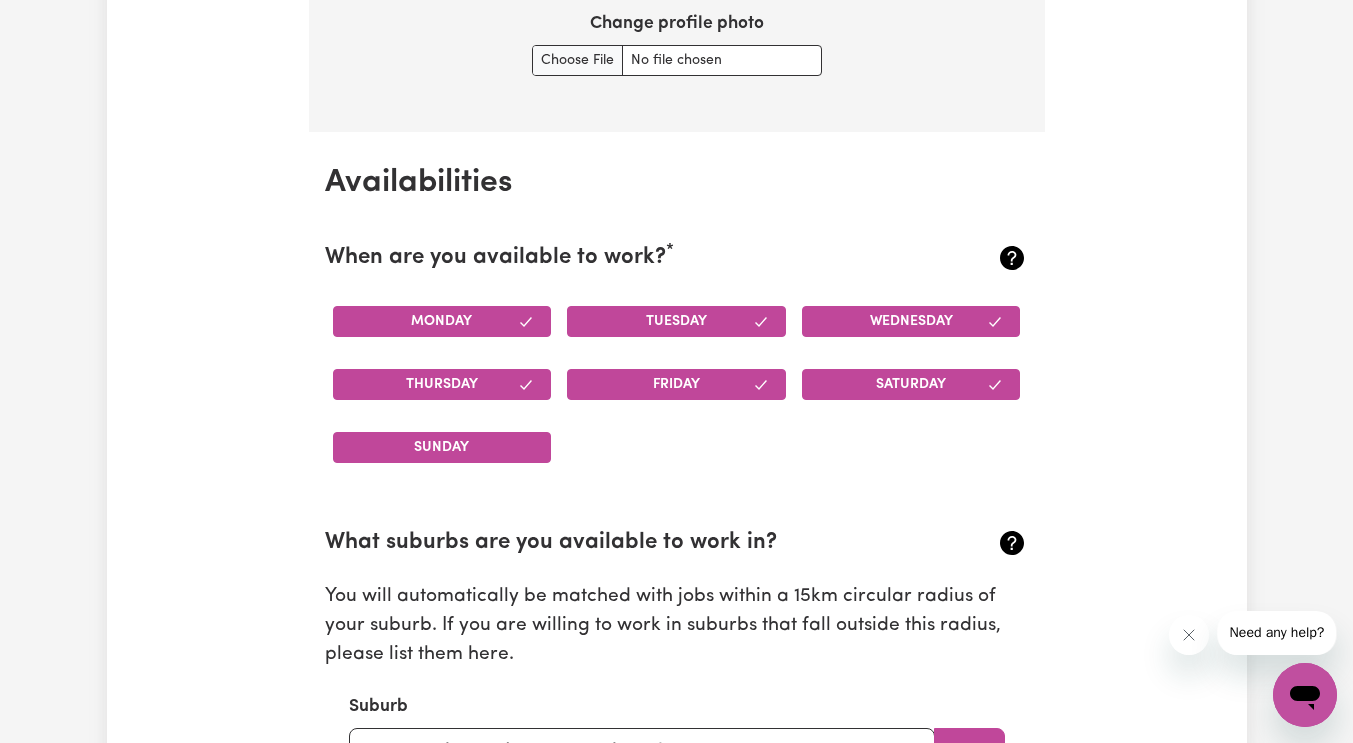 click on "Sunday" at bounding box center [442, 447] 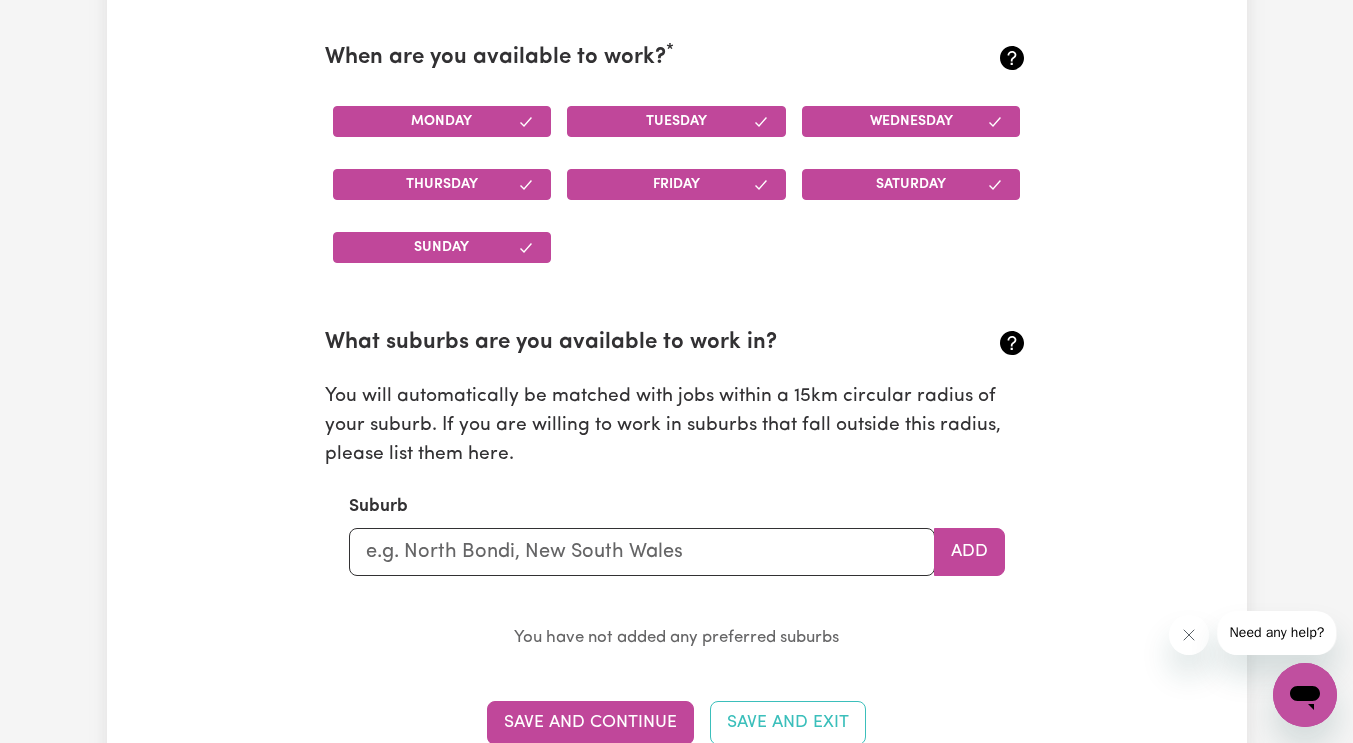 scroll, scrollTop: 2042, scrollLeft: 0, axis: vertical 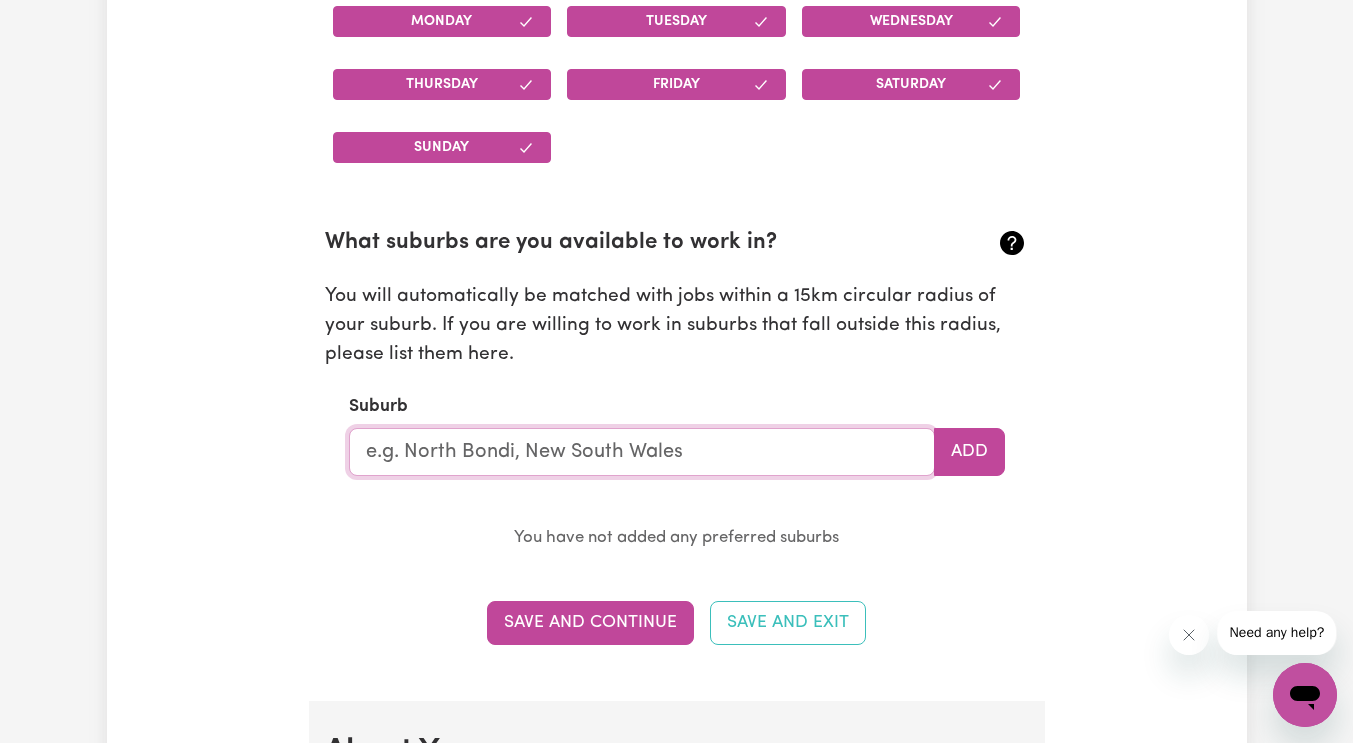 click at bounding box center [642, 452] 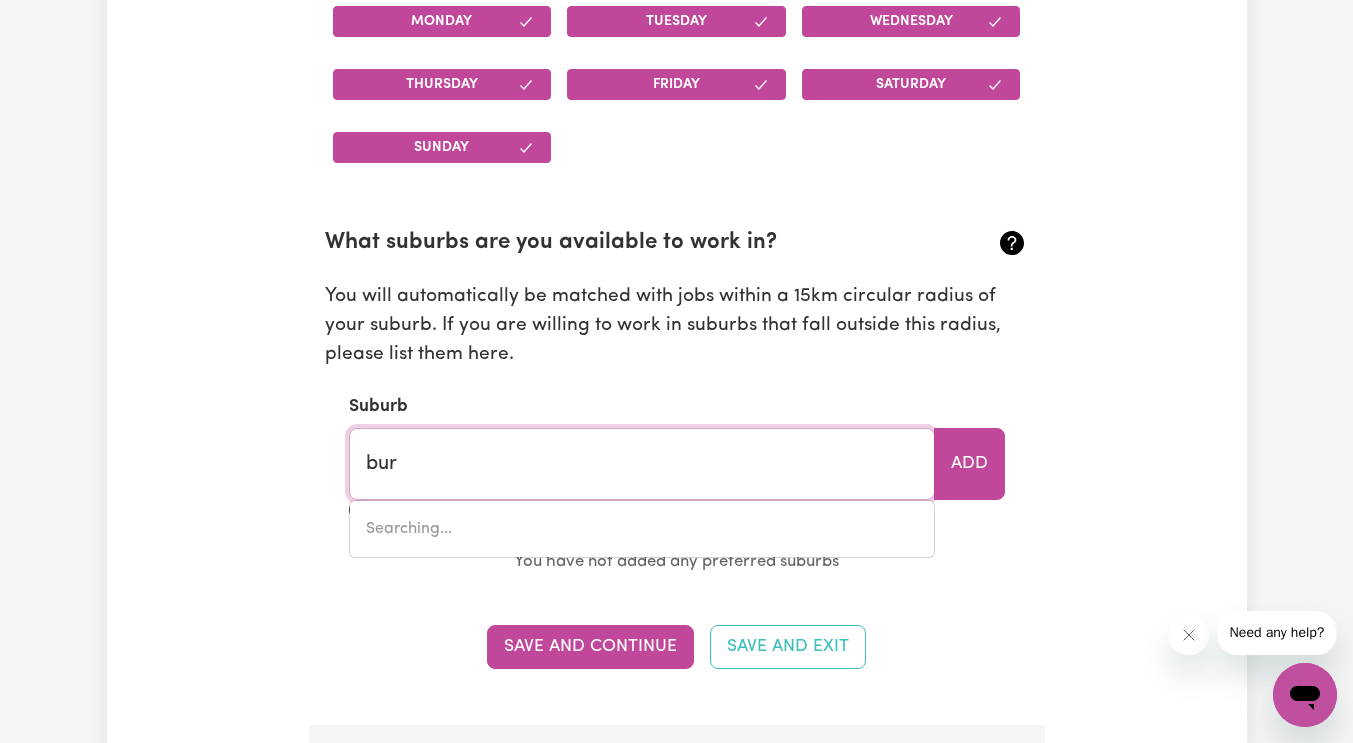 type on "burw" 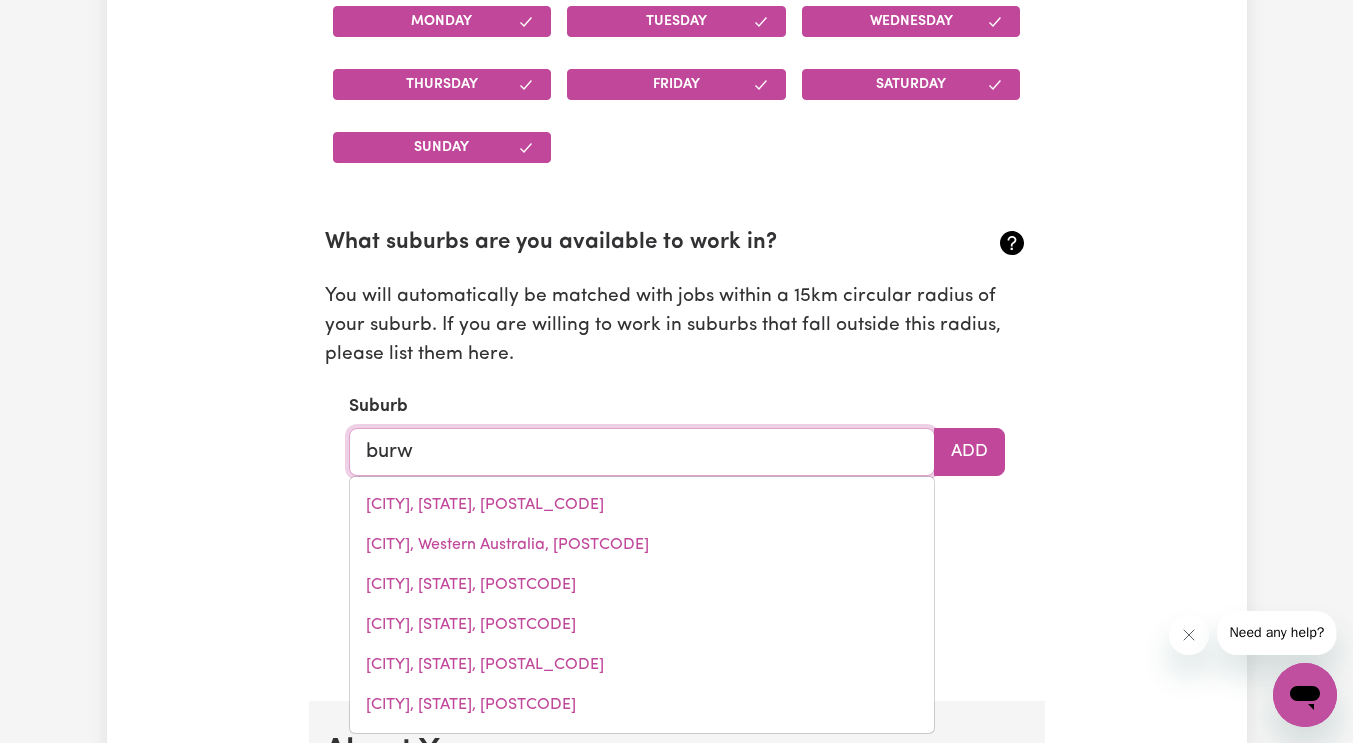 type on "burwOOD, New South Wales, 2134" 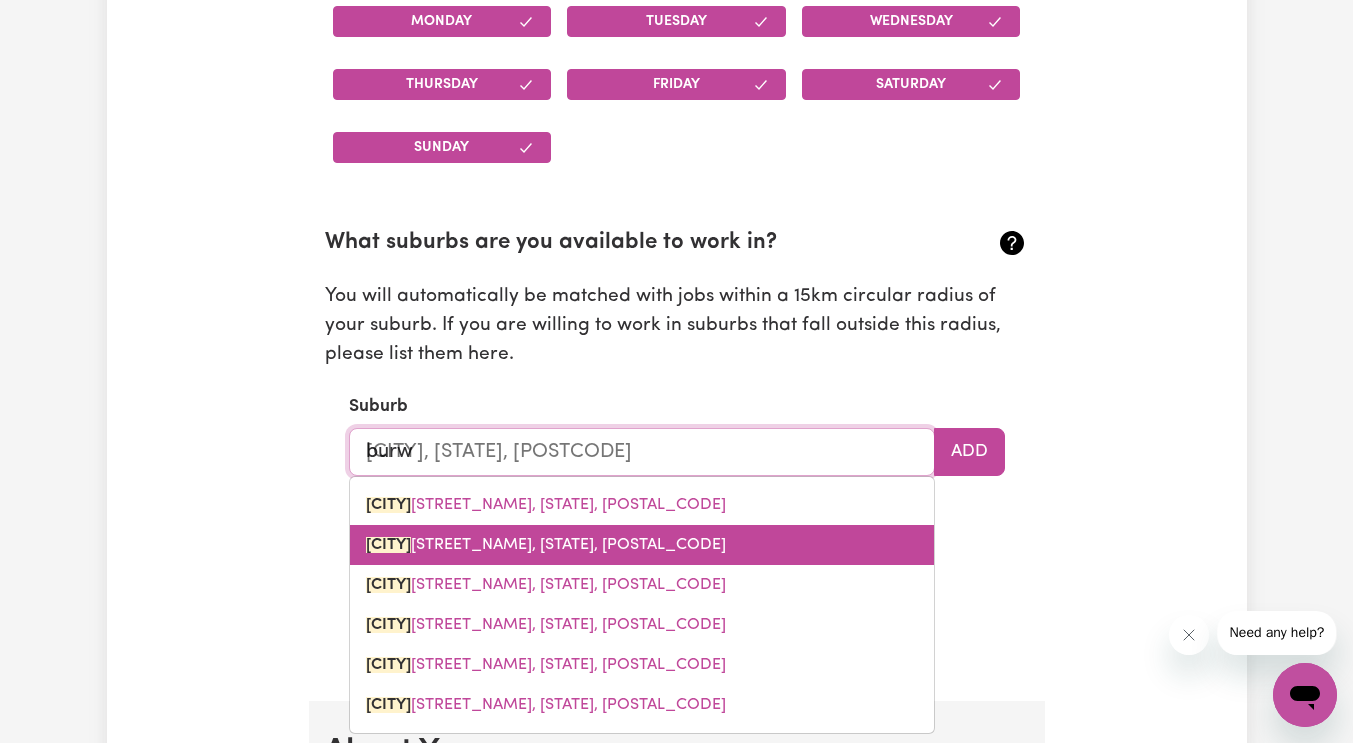 click on "BURW OOD, Victoria, 3125" at bounding box center (546, 545) 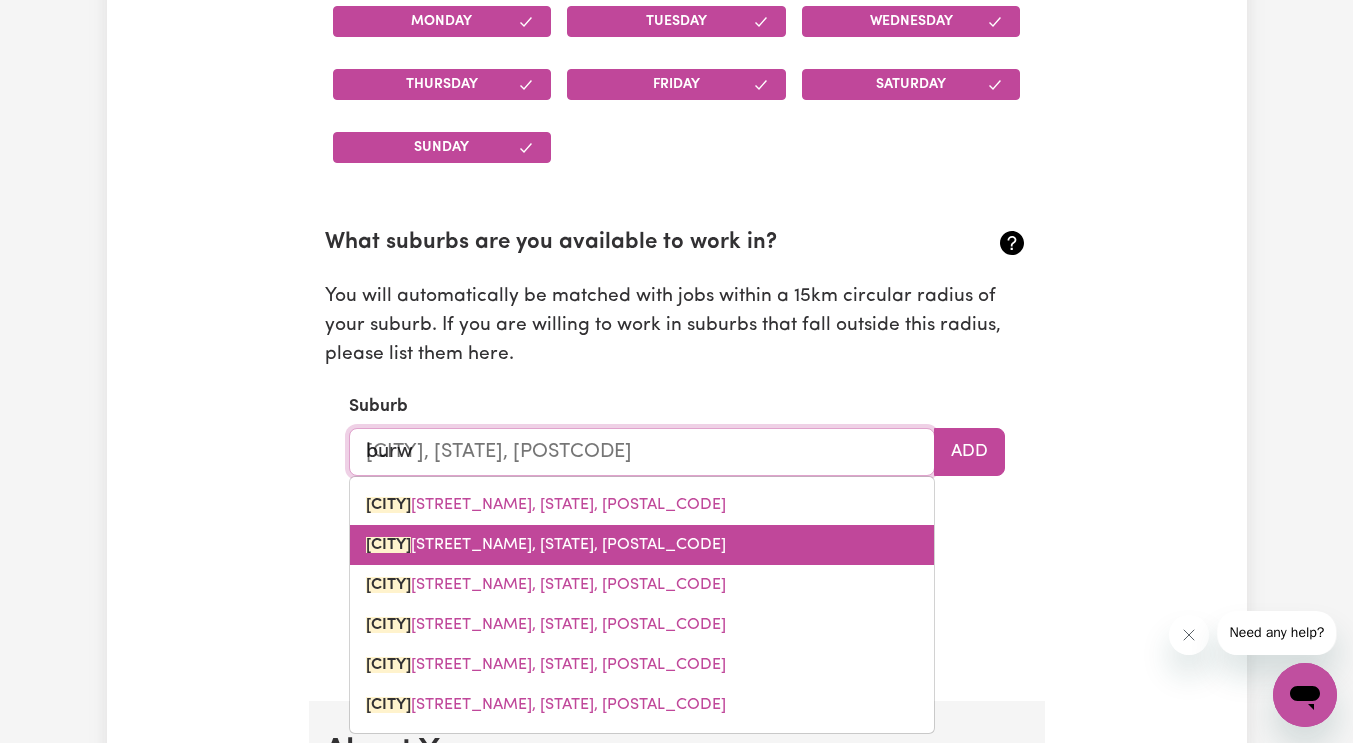 type on "BURWOOD, Victoria, 3125" 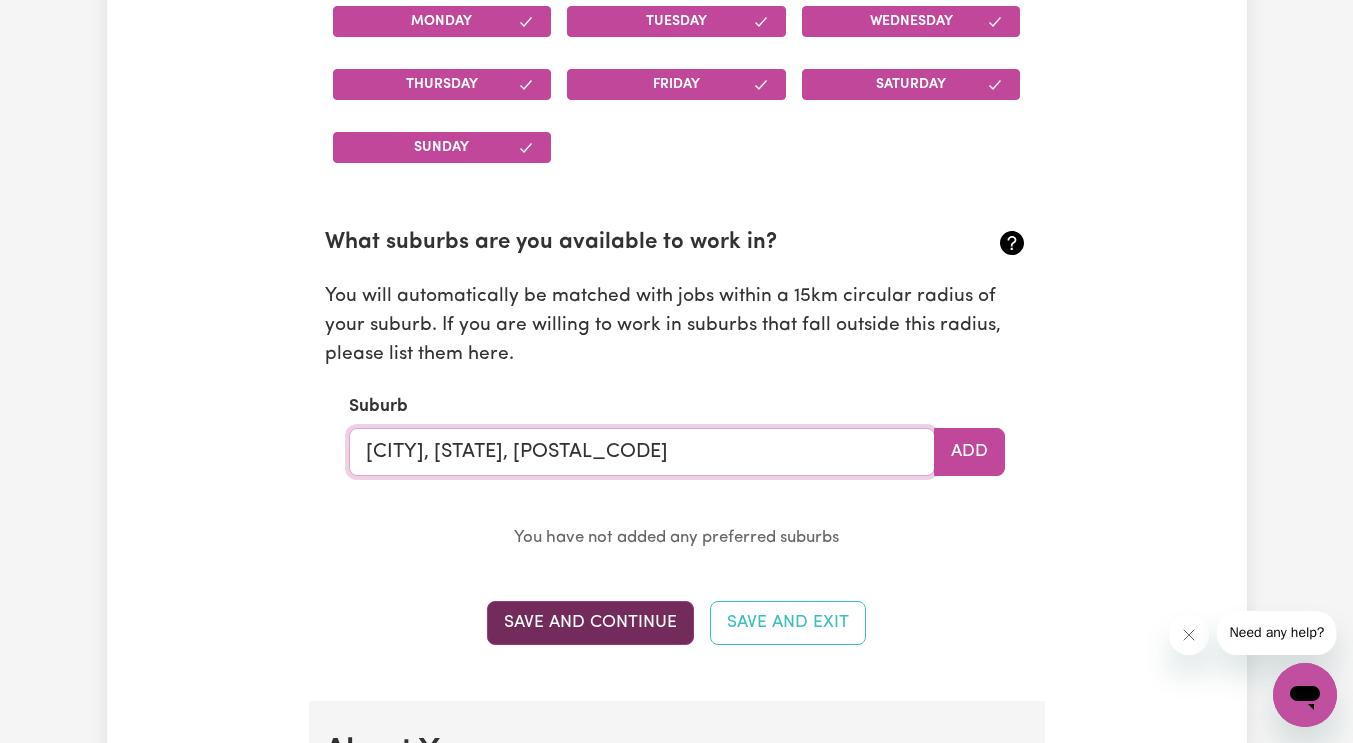 type on "BURWOOD, Victoria, 3125" 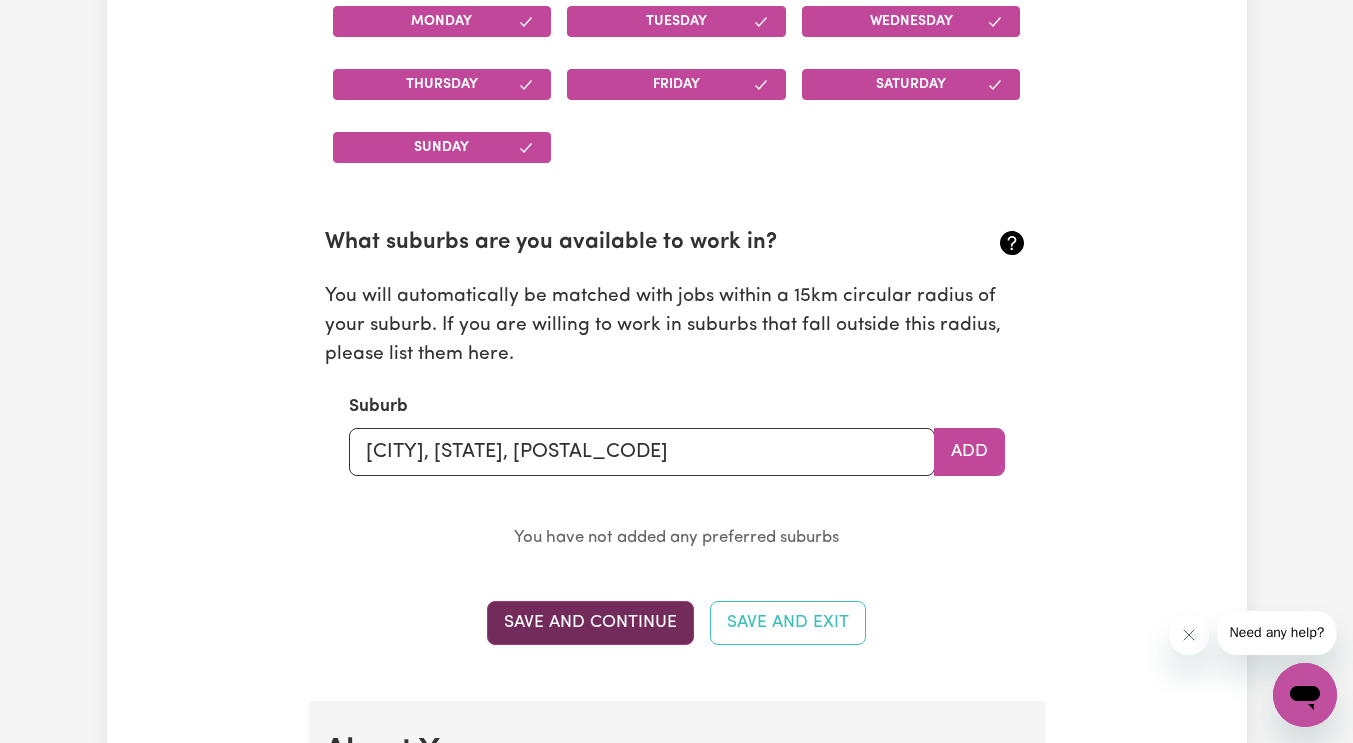 click on "Save and Continue" at bounding box center [590, 623] 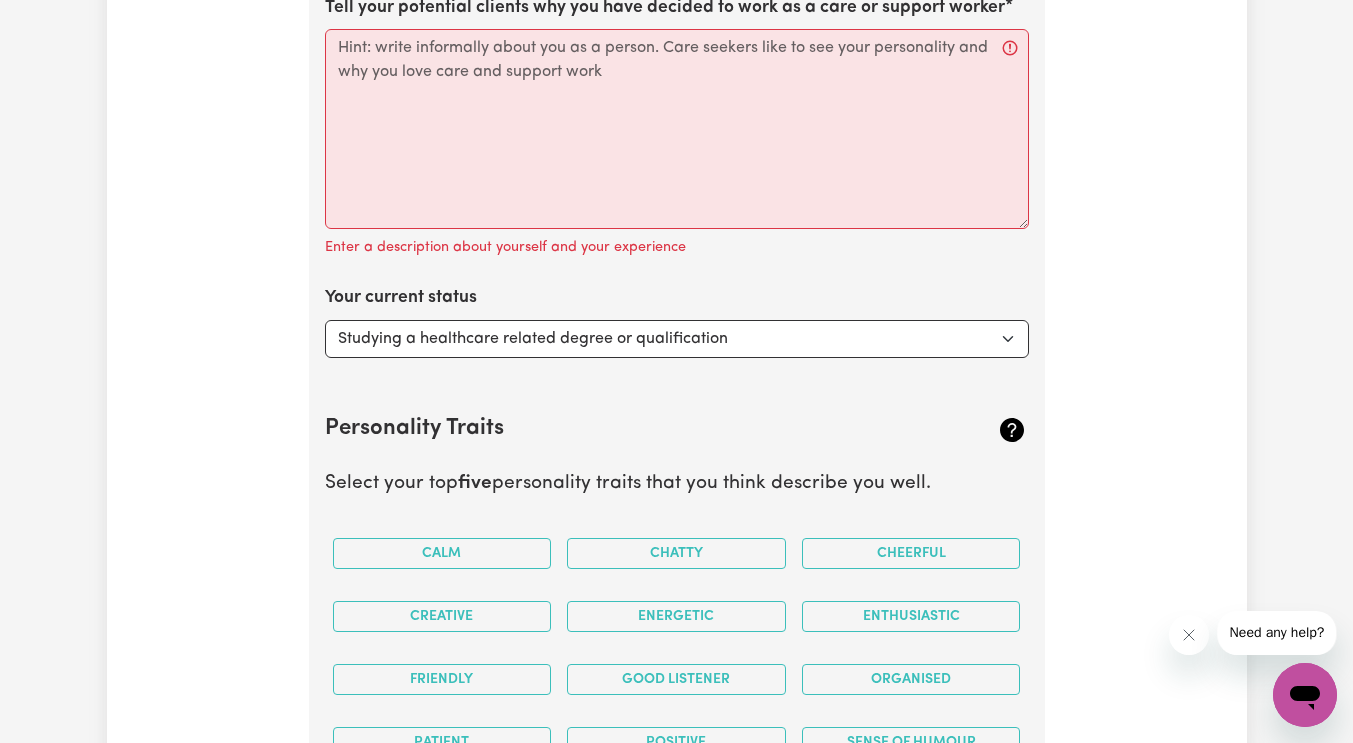 scroll, scrollTop: 2743, scrollLeft: 0, axis: vertical 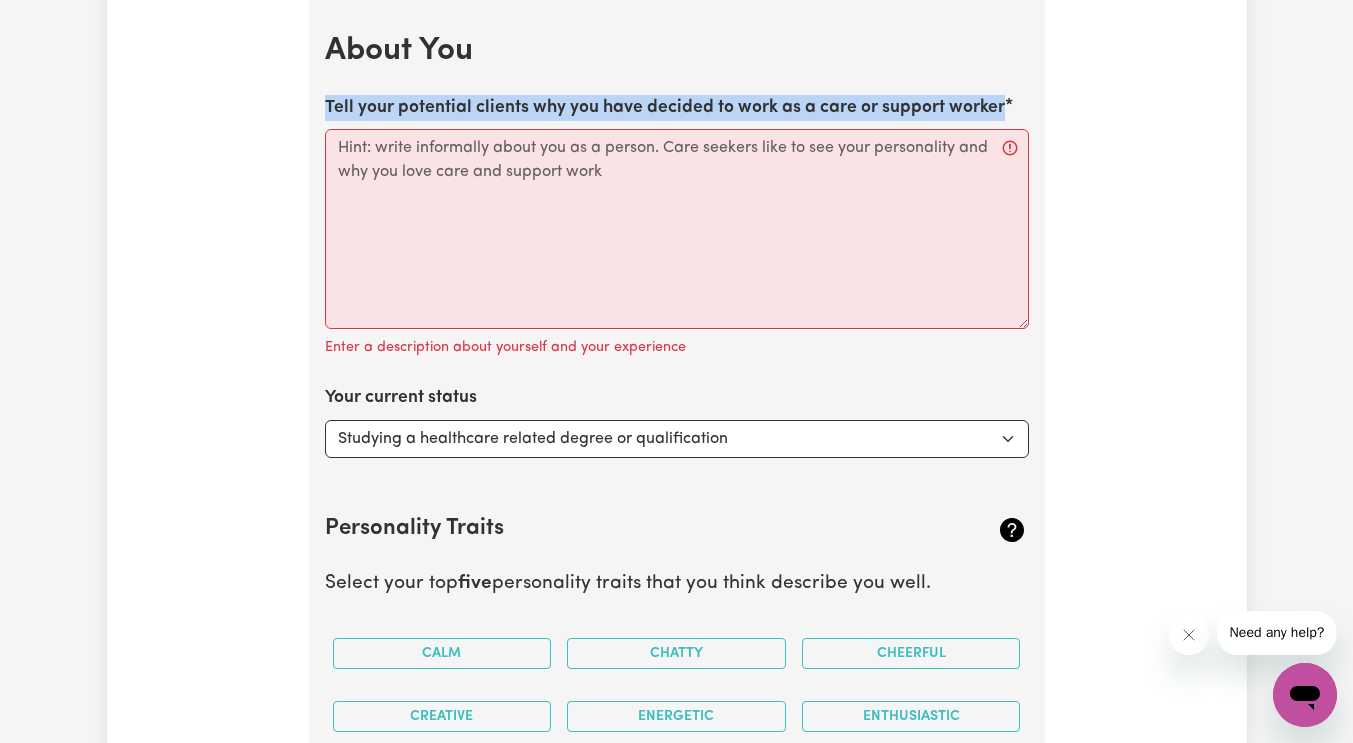 drag, startPoint x: 851, startPoint y: 102, endPoint x: 332, endPoint y: 109, distance: 519.0472 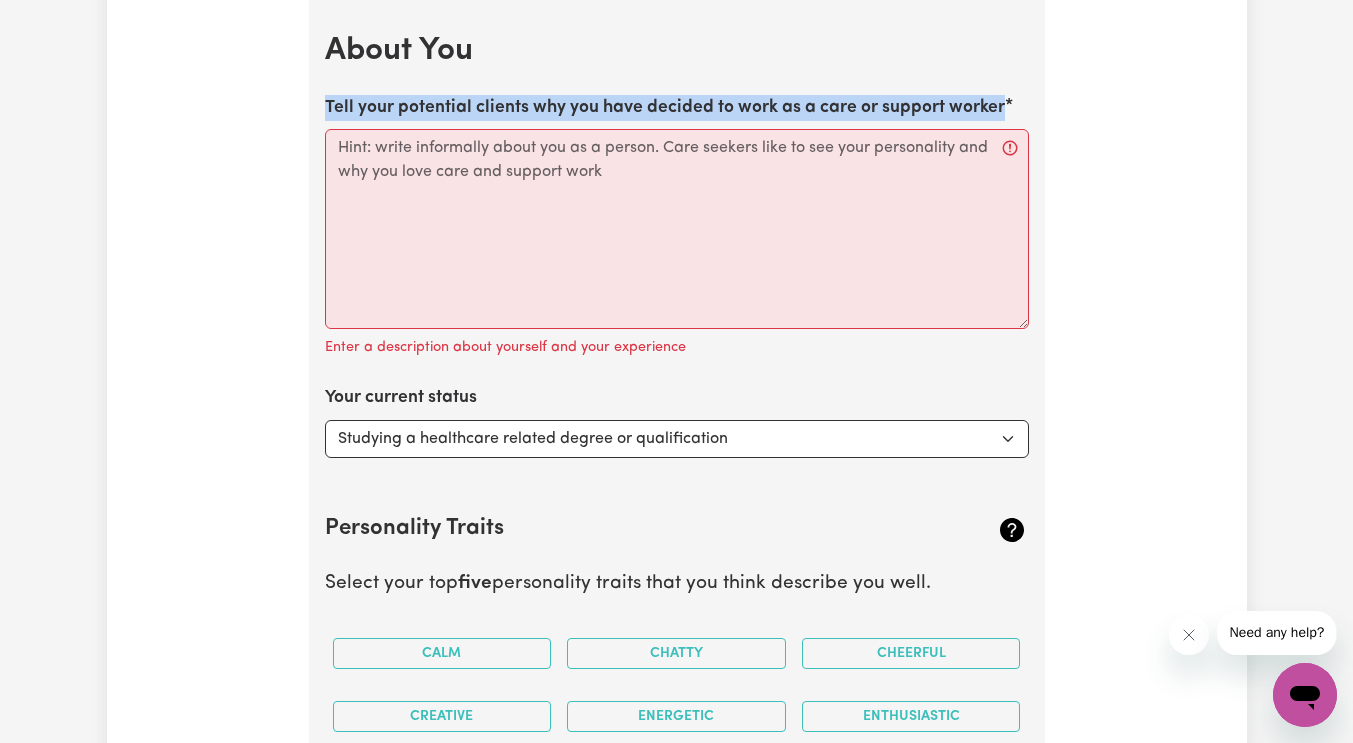 click on "About You Tell your potential clients why you have decided to work as a care or support worker Enter a description about yourself and your experience Your current status Select... Studying a healthcare related degree or qualification Studying a non-healthcare related degree or qualification Looking for work - I just graduated Looking for extra work to fill my week and/or weekends Embarking on a career change into the care industry Personality Traits Select your top  five  personality traits that you think describe you well. Calm Chatty Cheerful Creative Energetic Enthusiastic Friendly Good Listener Organised Patient Positive Sense of Humour Interests Select things that you like to do in your spare time. Indoor activities Music Movies and TV Books Current Affairs and Politics Science and Technology Yoga Meditation Cooking Out and about Arts and Culture Watching sports Outdoor adventures Fashion and shopping Travel Gym Dining out Animals and pets Sports Golf Lawn bowls Cycling Basketball Watersports Tennis" at bounding box center [677, 980] 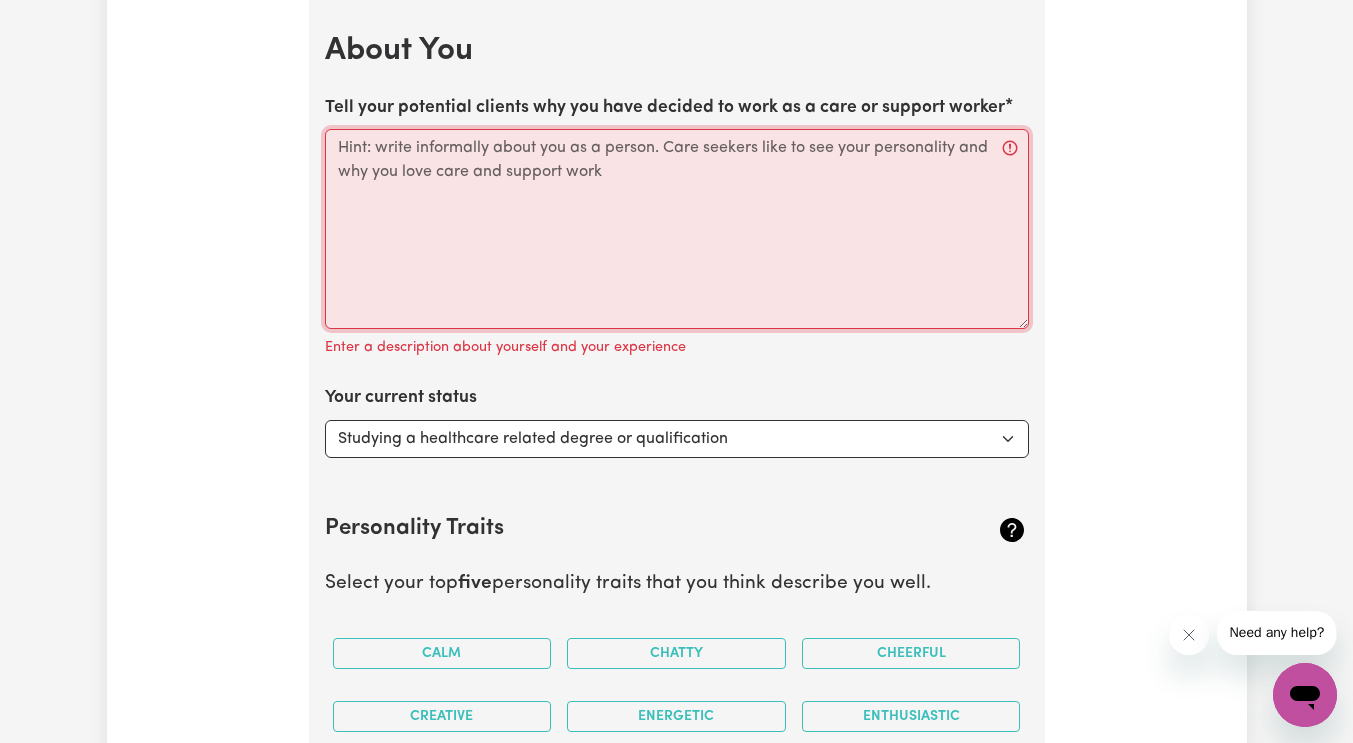 paste on "I believe everyone deserves to feel safe, respected, and supported in their own home and community. This role allows me to combine my skills with compassion to help people live more independently and confidently. Being part of someone’s journey, especially during vulnerable times, is something I find deeply meaningful and rewarding." 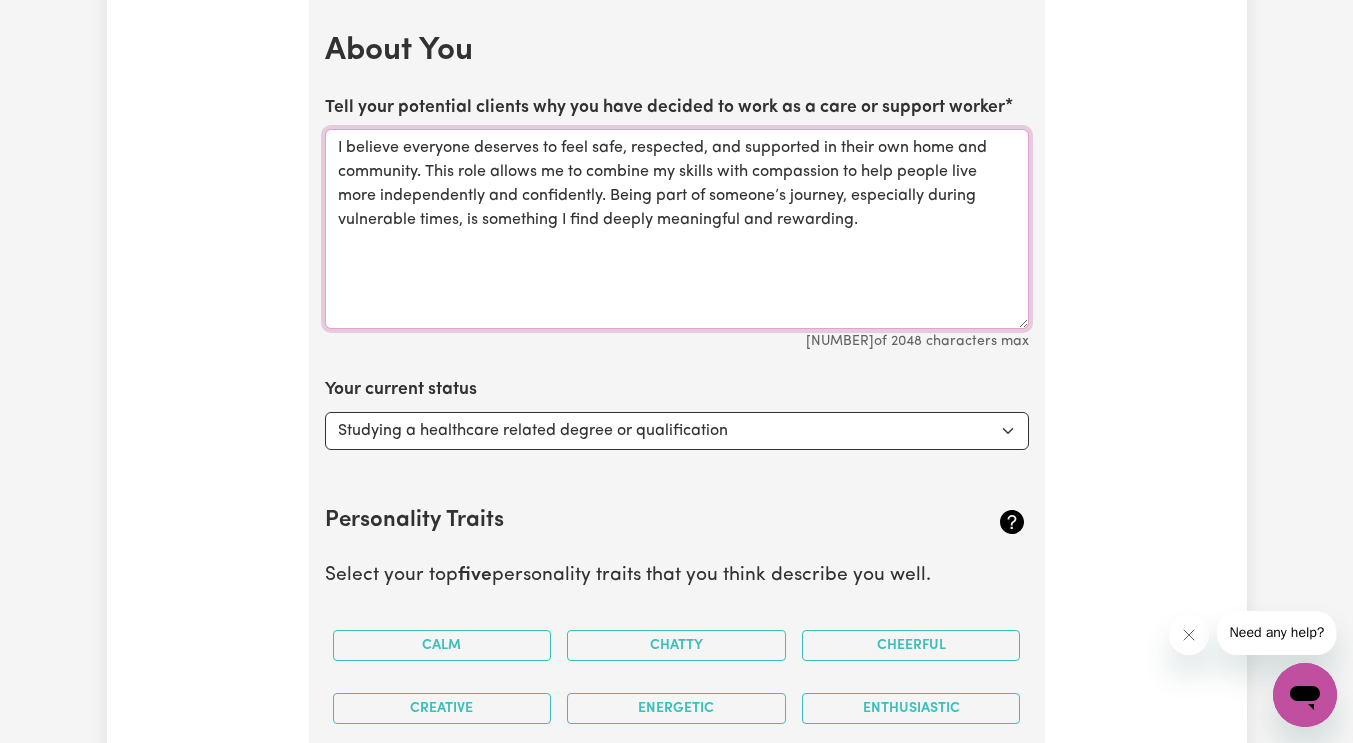 scroll, scrollTop: 2843, scrollLeft: 0, axis: vertical 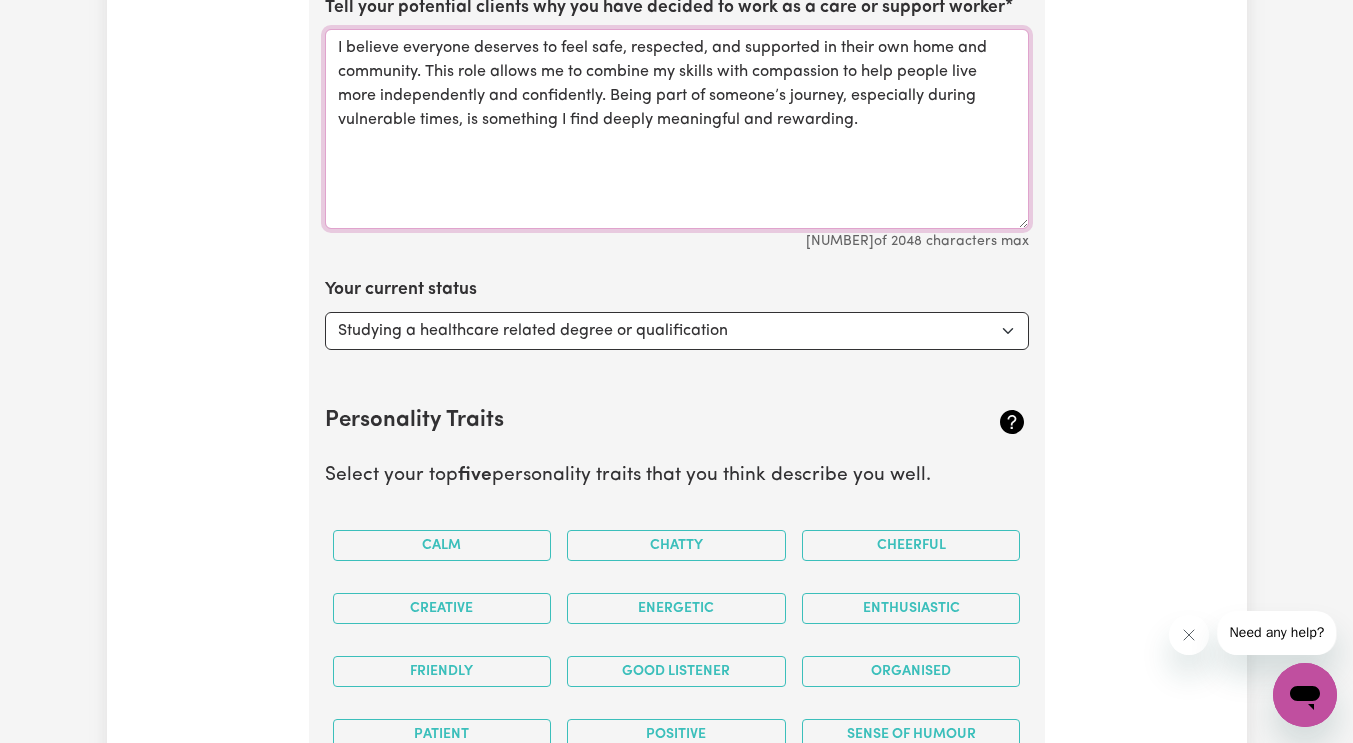 type on "I believe everyone deserves to feel safe, respected, and supported in their own home and community. This role allows me to combine my skills with compassion to help people live more independently and confidently. Being part of someone’s journey, especially during vulnerable times, is something I find deeply meaningful and rewarding." 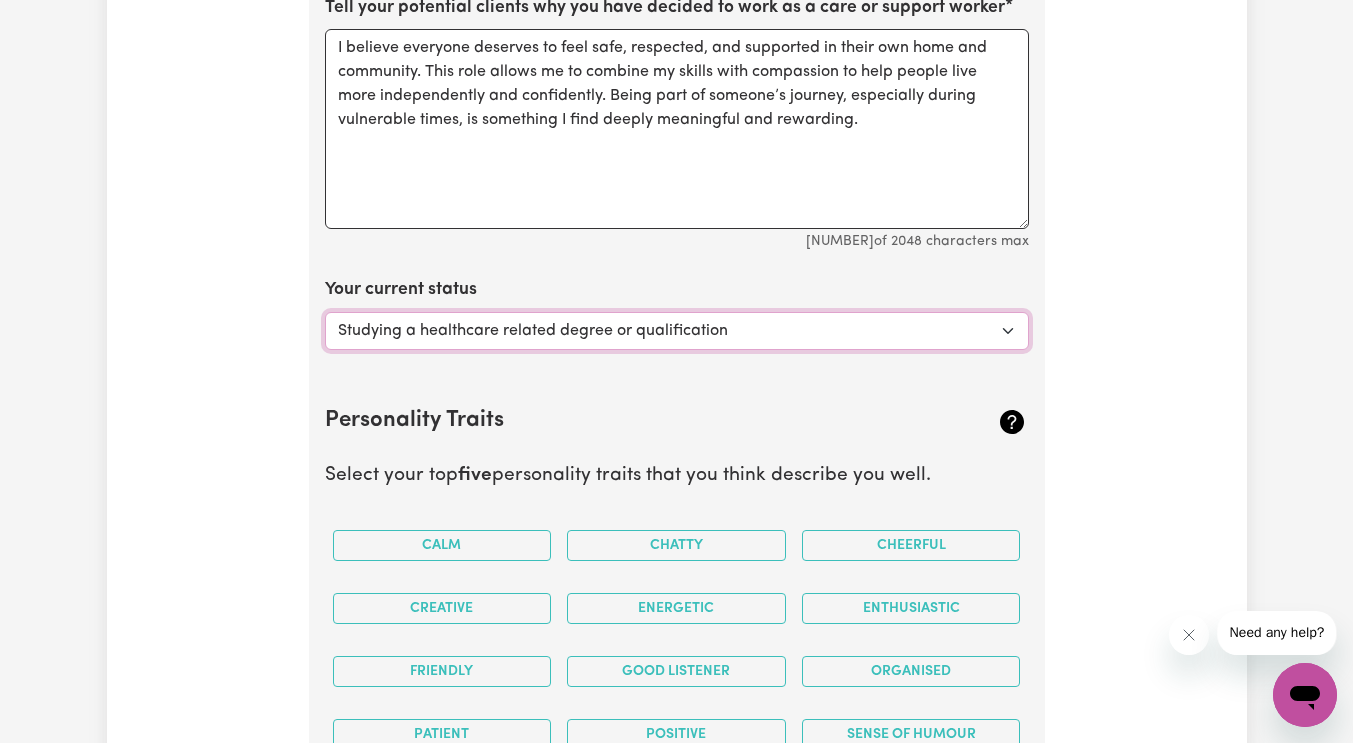 click on "Select... Studying a healthcare related degree or qualification Studying a non-healthcare related degree or qualification Looking for work - I just graduated Looking for extra work to fill my week and/or weekends Embarking on a career change into the care industry" at bounding box center [677, 331] 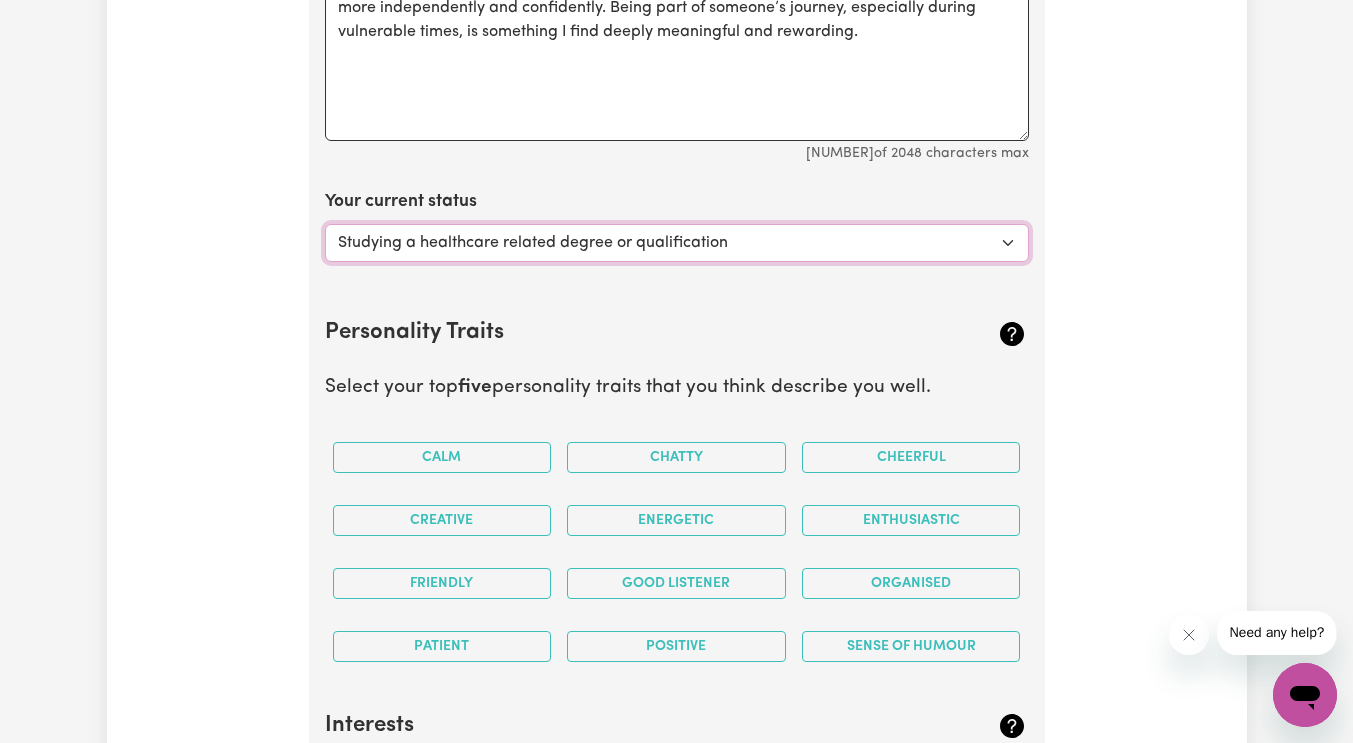 scroll, scrollTop: 2943, scrollLeft: 0, axis: vertical 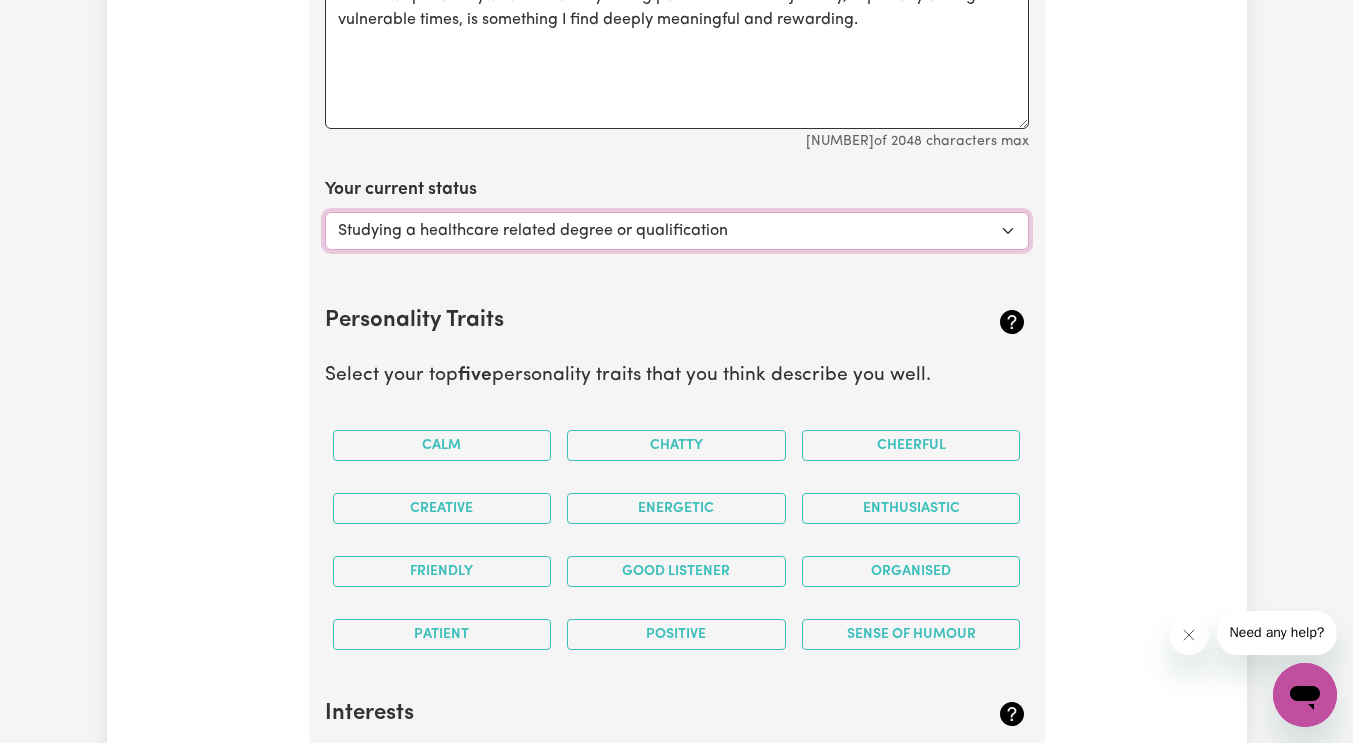 click on "Select... Studying a healthcare related degree or qualification Studying a non-healthcare related degree or qualification Looking for work - I just graduated Looking for extra work to fill my week and/or weekends Embarking on a career change into the care industry" at bounding box center [677, 231] 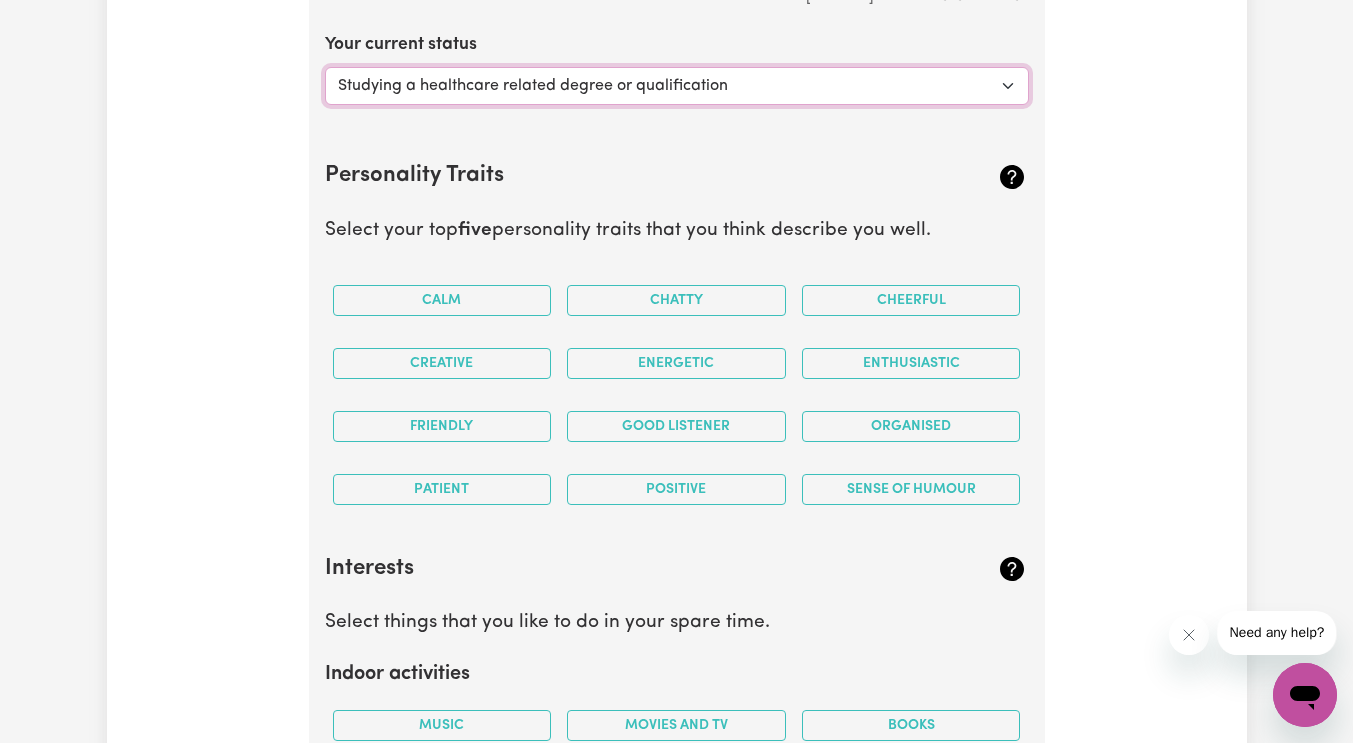 scroll, scrollTop: 3143, scrollLeft: 0, axis: vertical 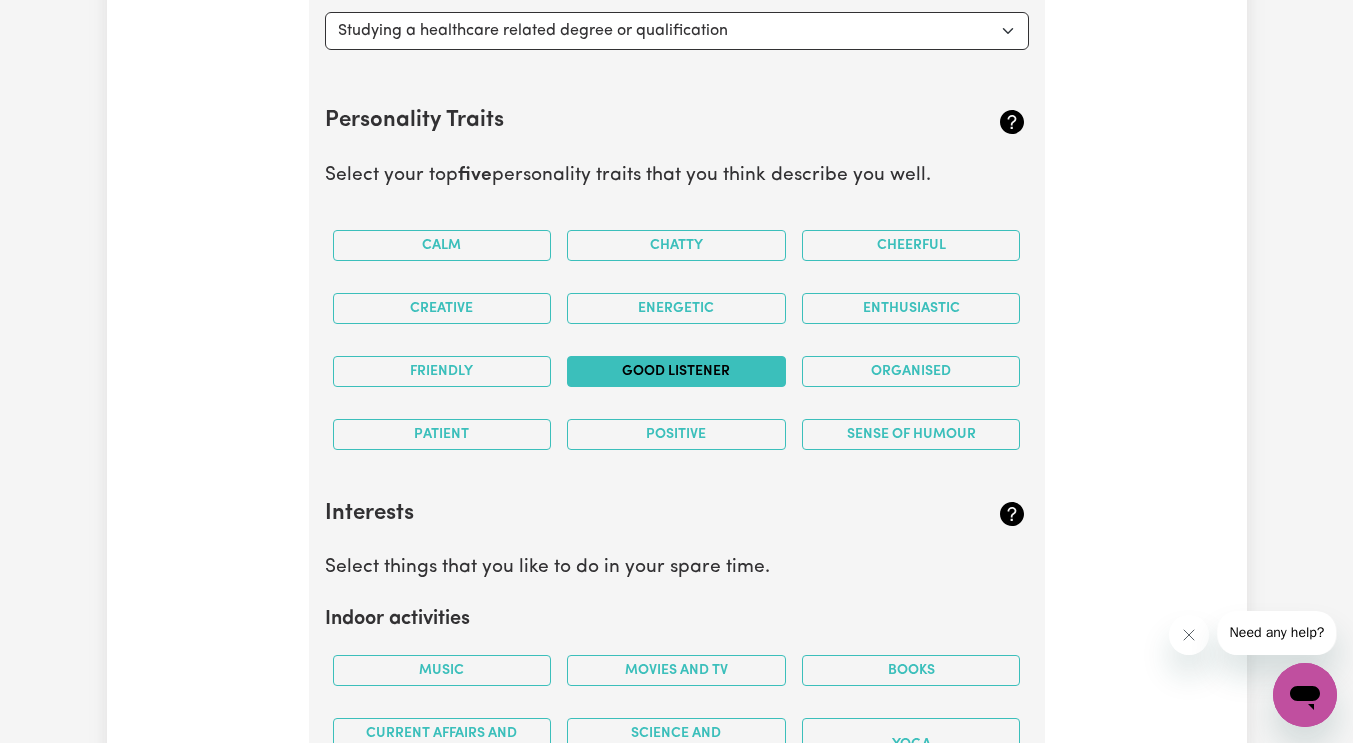 click on "Good Listener" at bounding box center (676, 371) 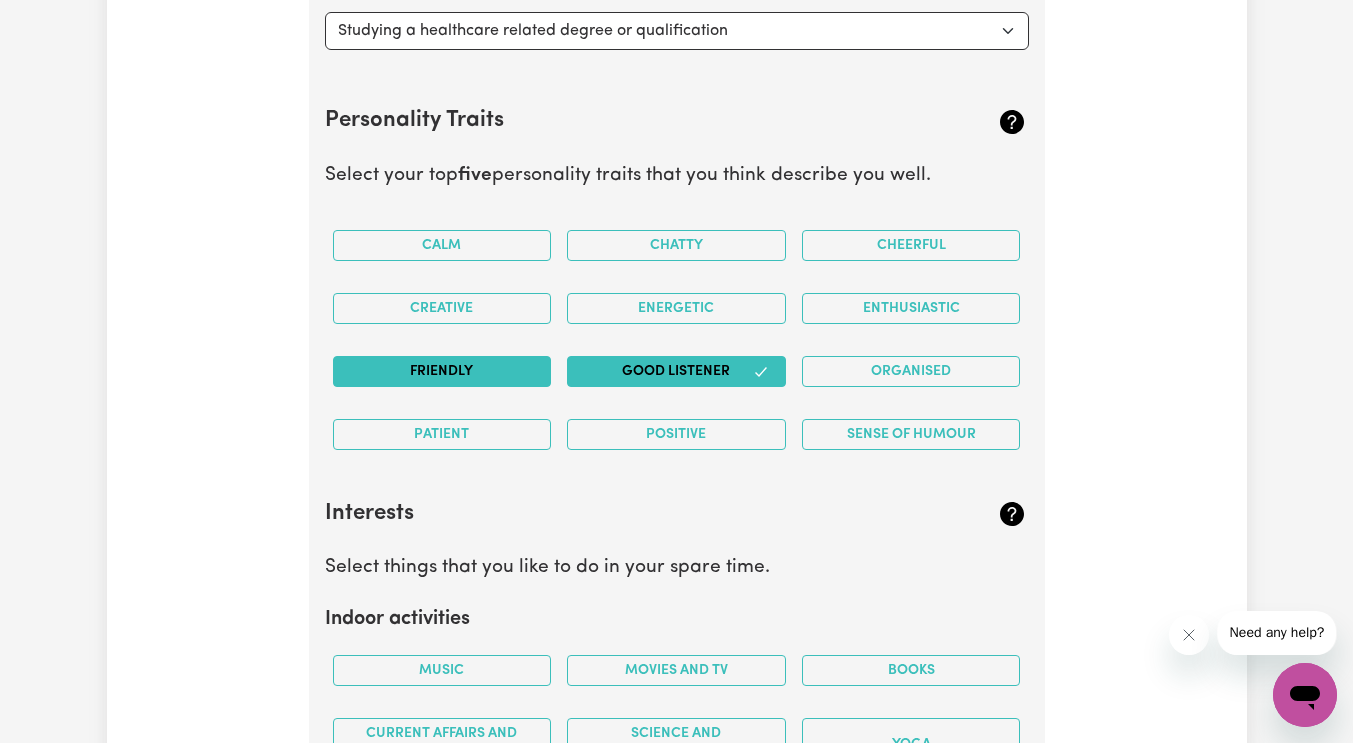 click on "Friendly" at bounding box center [442, 371] 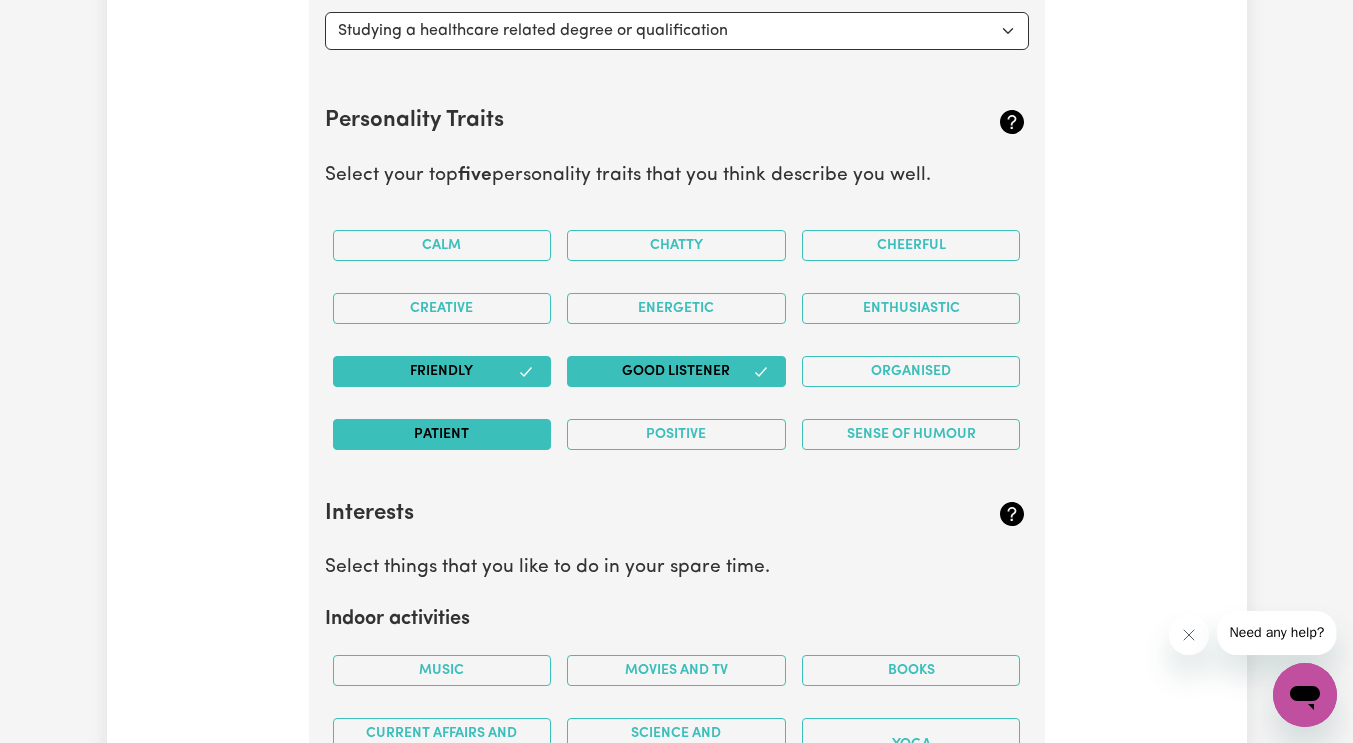 click on "Patient" at bounding box center [442, 434] 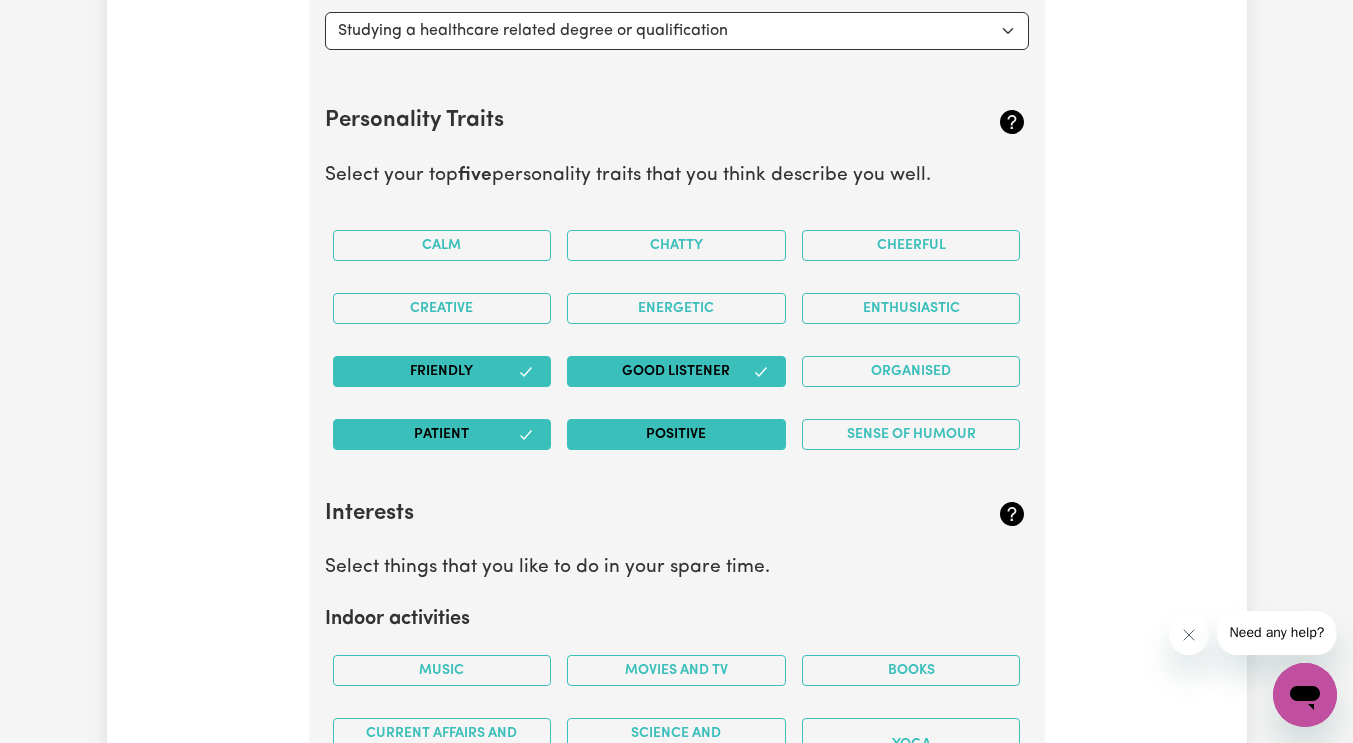 click on "Positive" at bounding box center [676, 434] 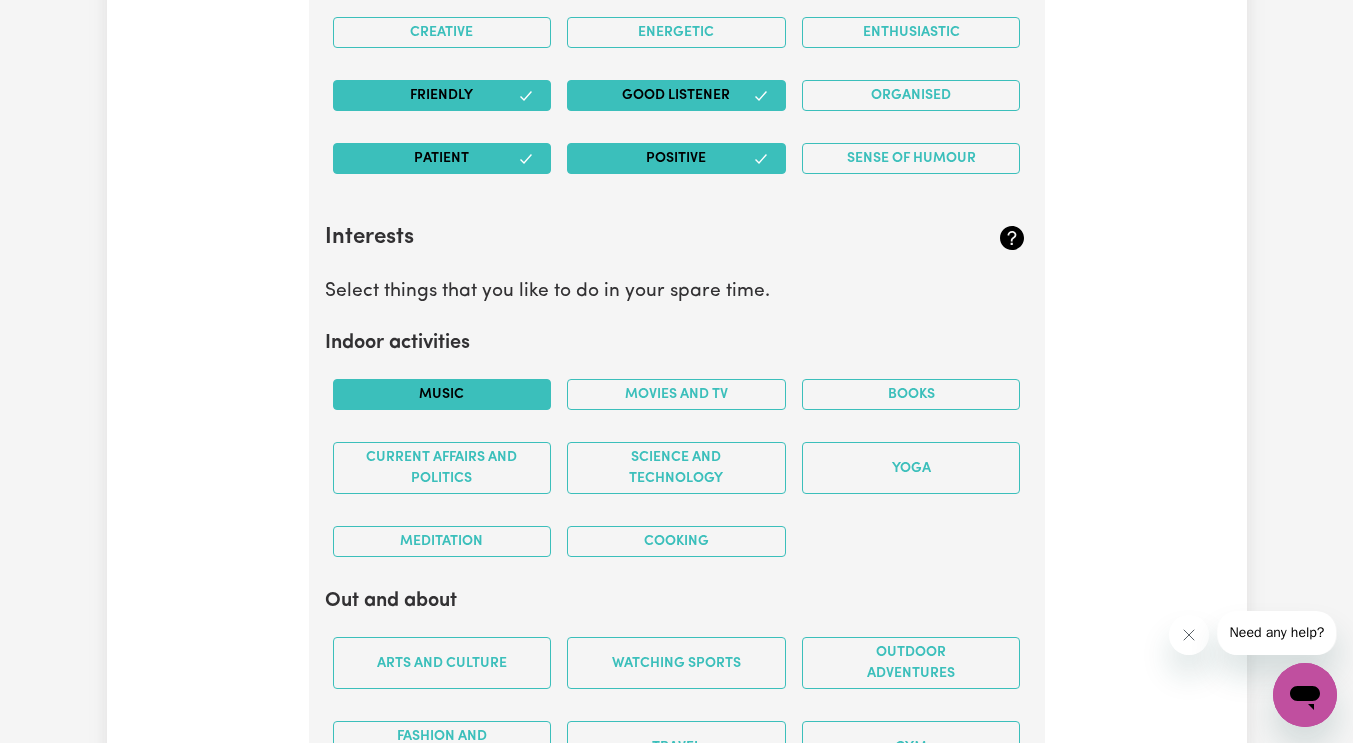 scroll, scrollTop: 3443, scrollLeft: 0, axis: vertical 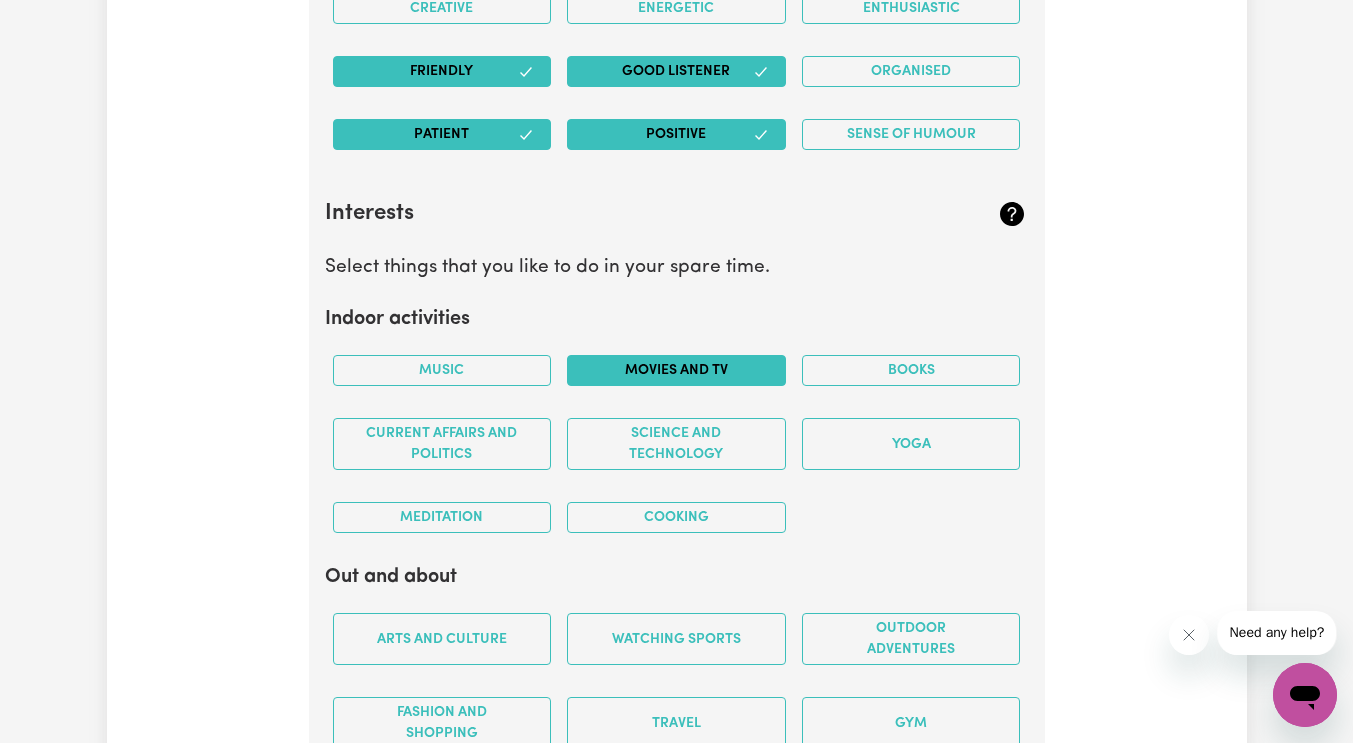 click on "Movies and TV" at bounding box center (676, 370) 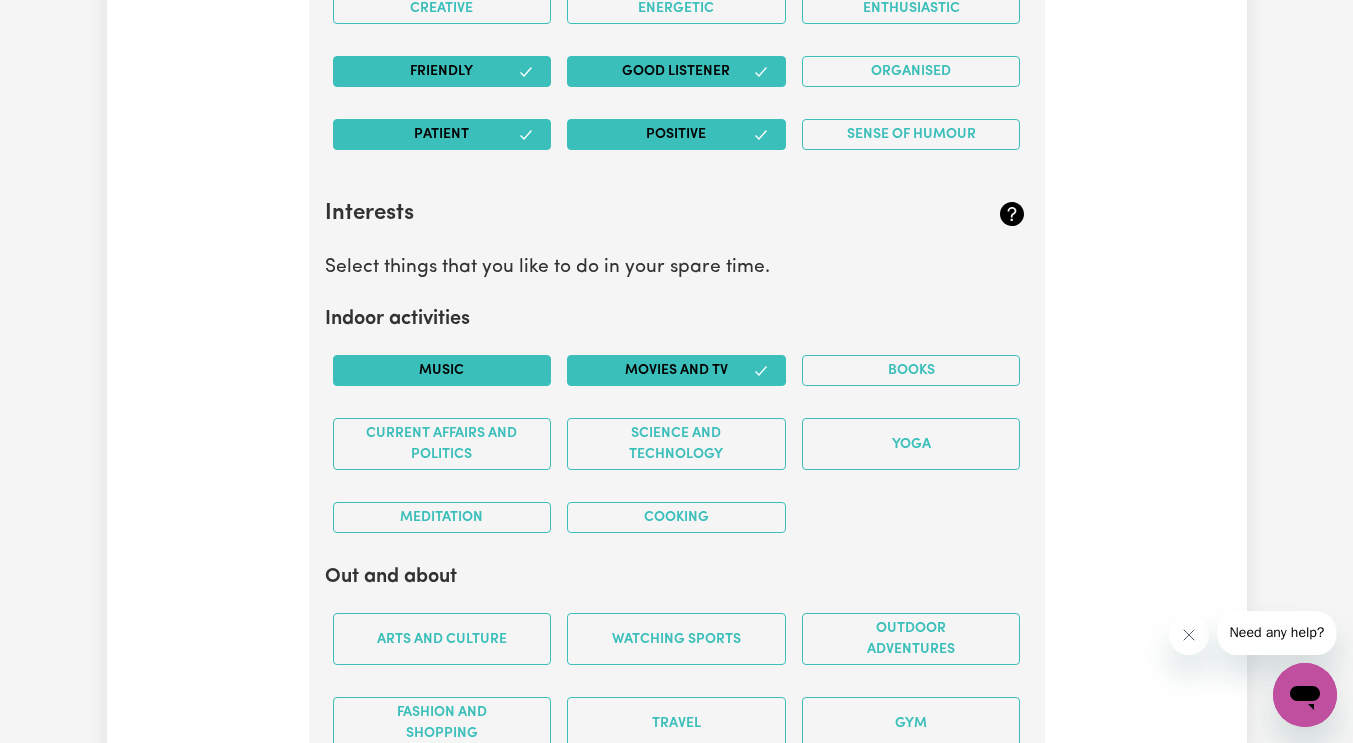 click on "Music" at bounding box center (442, 370) 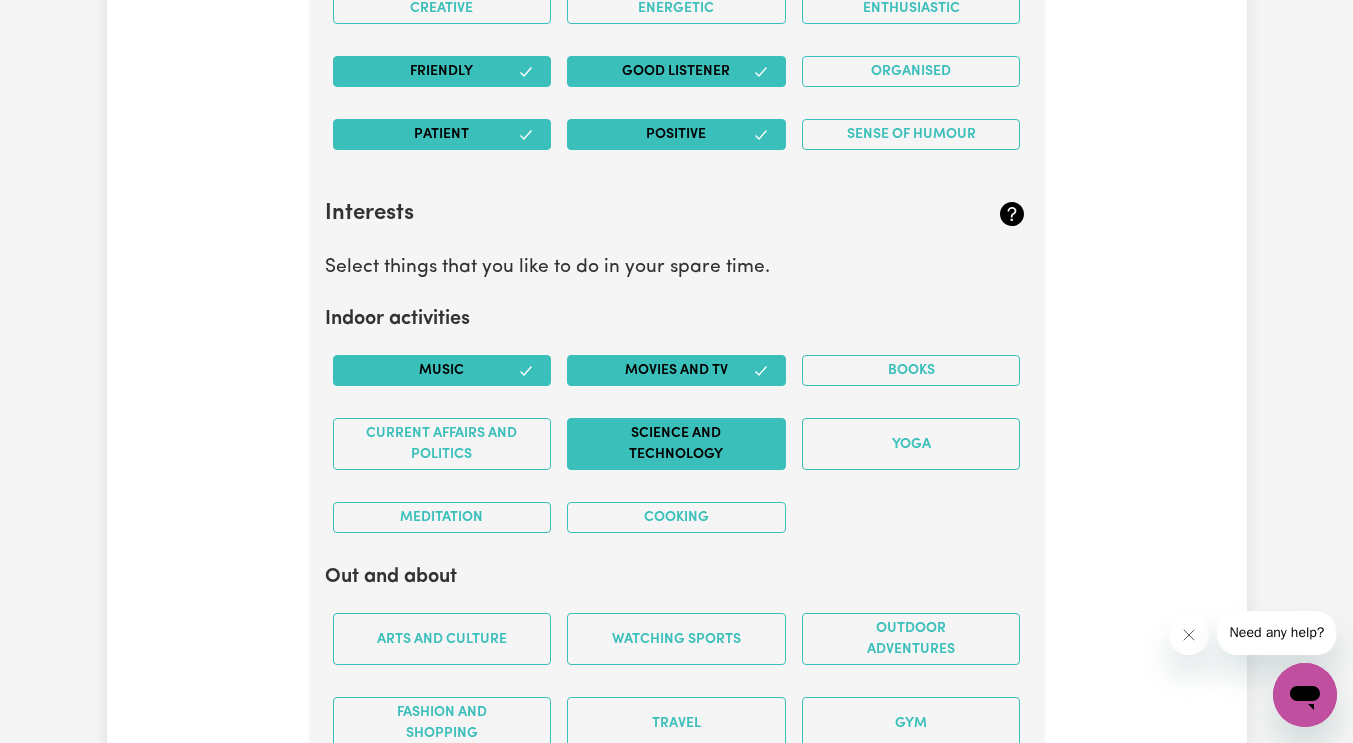 click on "Science and Technology" at bounding box center [676, 444] 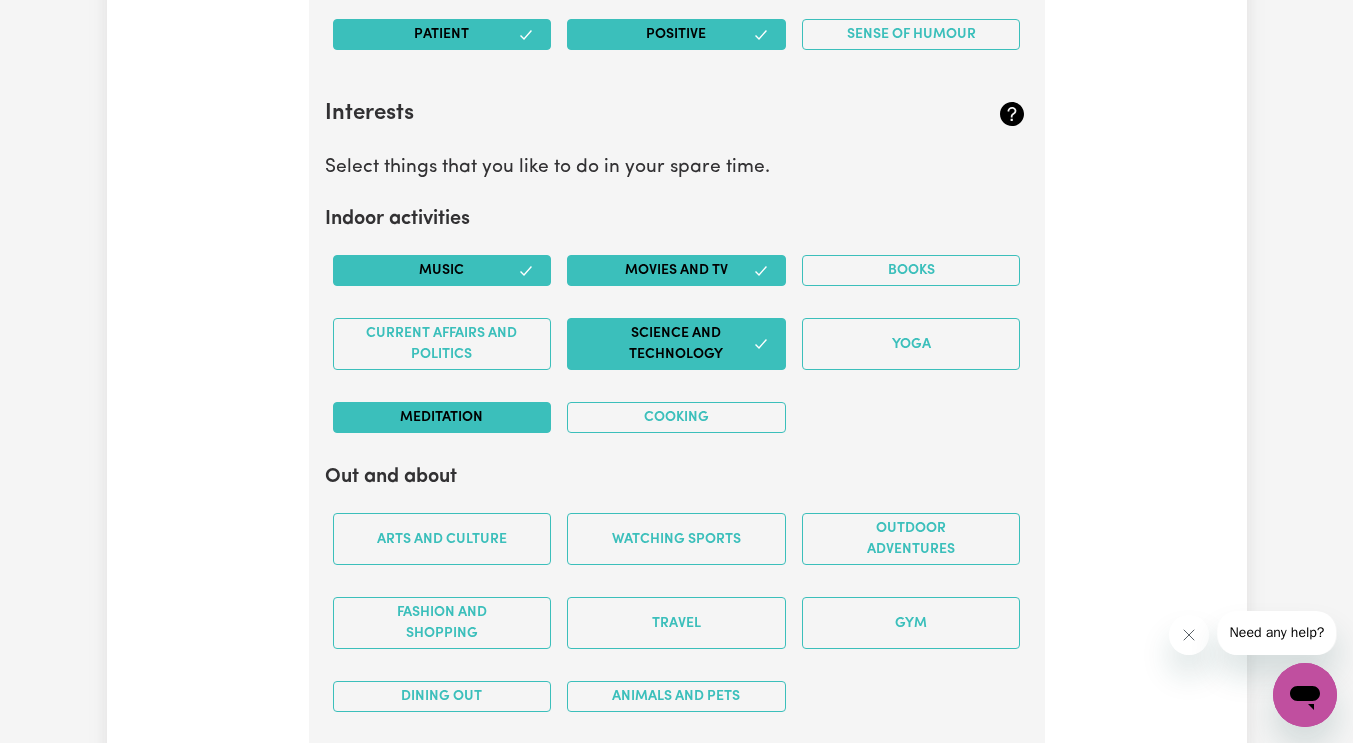 click on "Meditation" at bounding box center [442, 417] 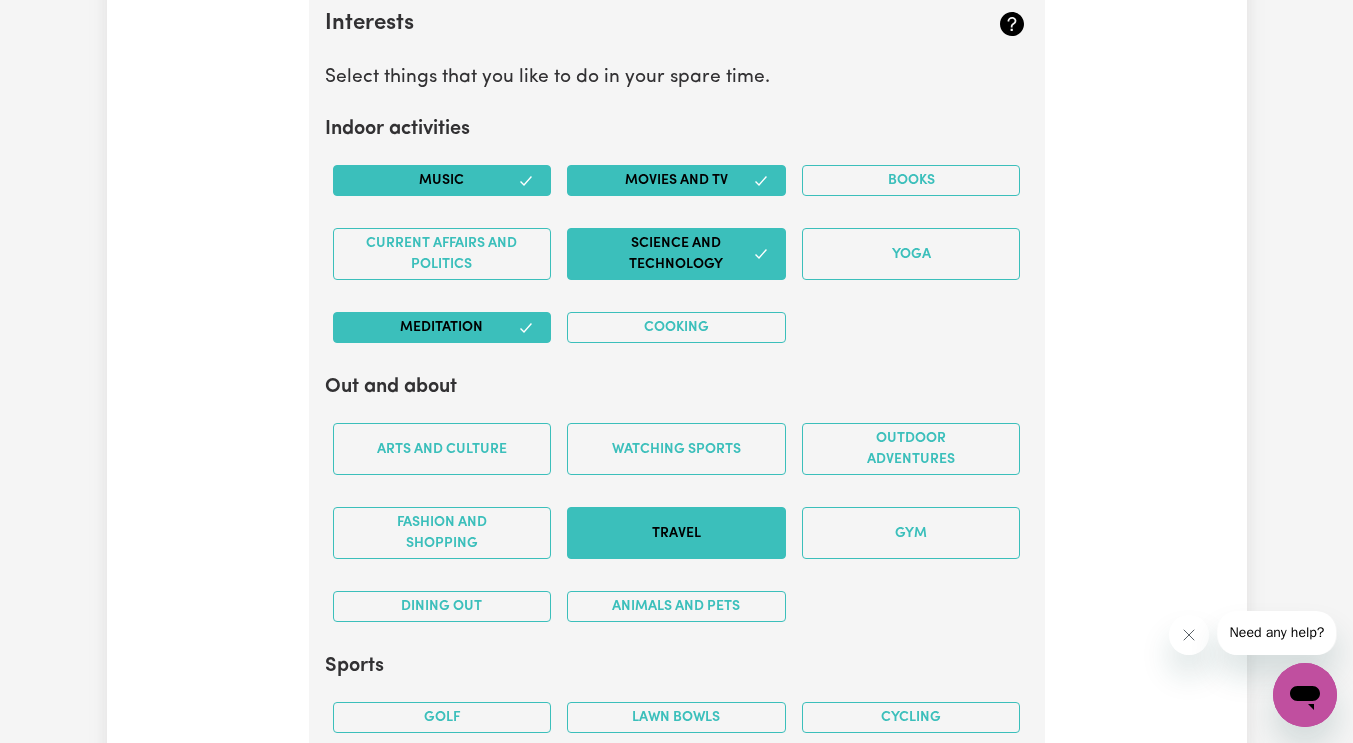 scroll, scrollTop: 3743, scrollLeft: 0, axis: vertical 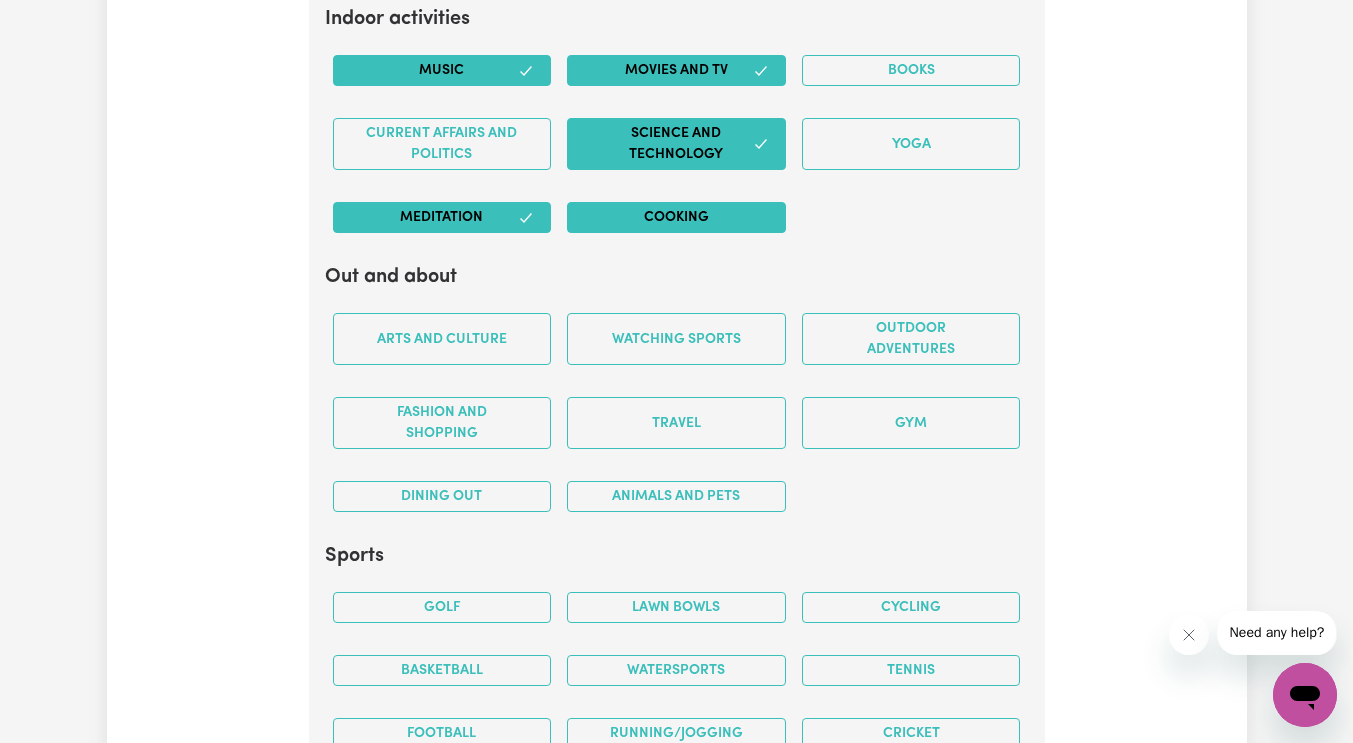 click on "Cooking" at bounding box center (676, 217) 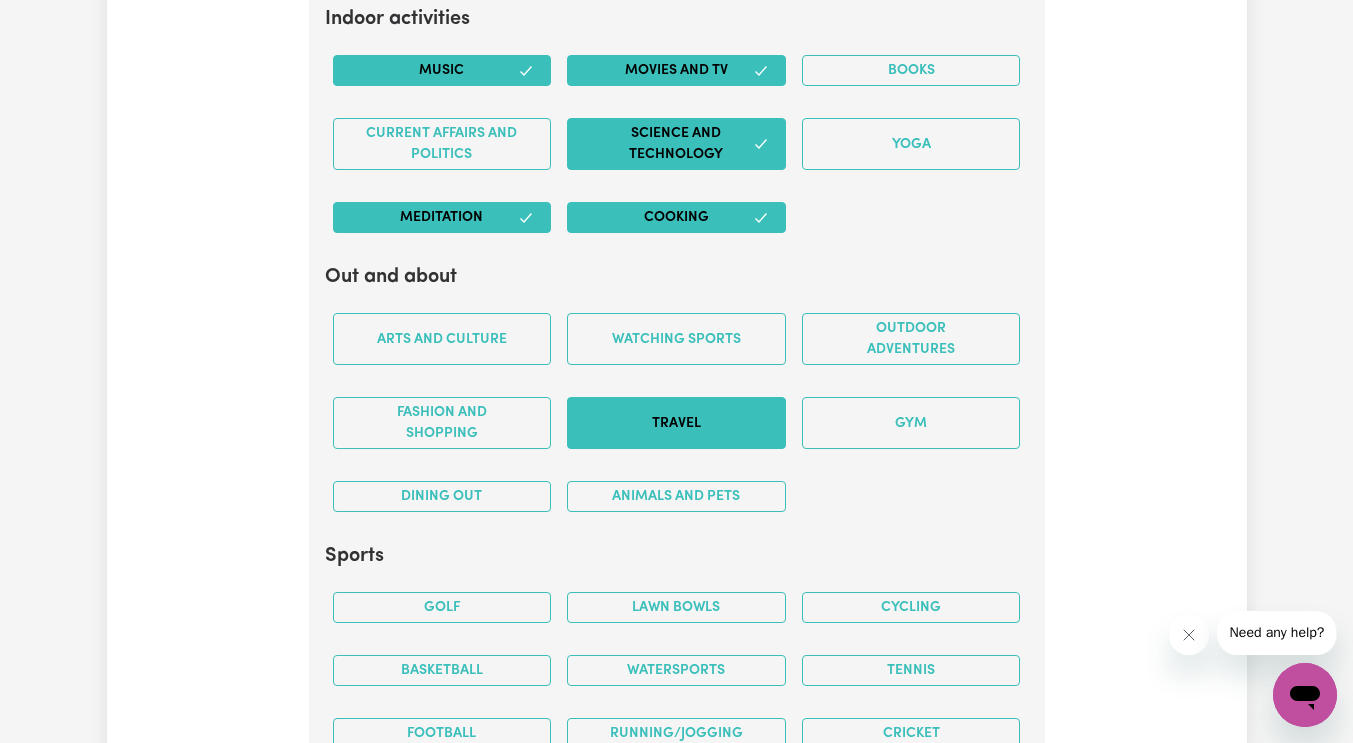 click on "Travel" at bounding box center [676, 423] 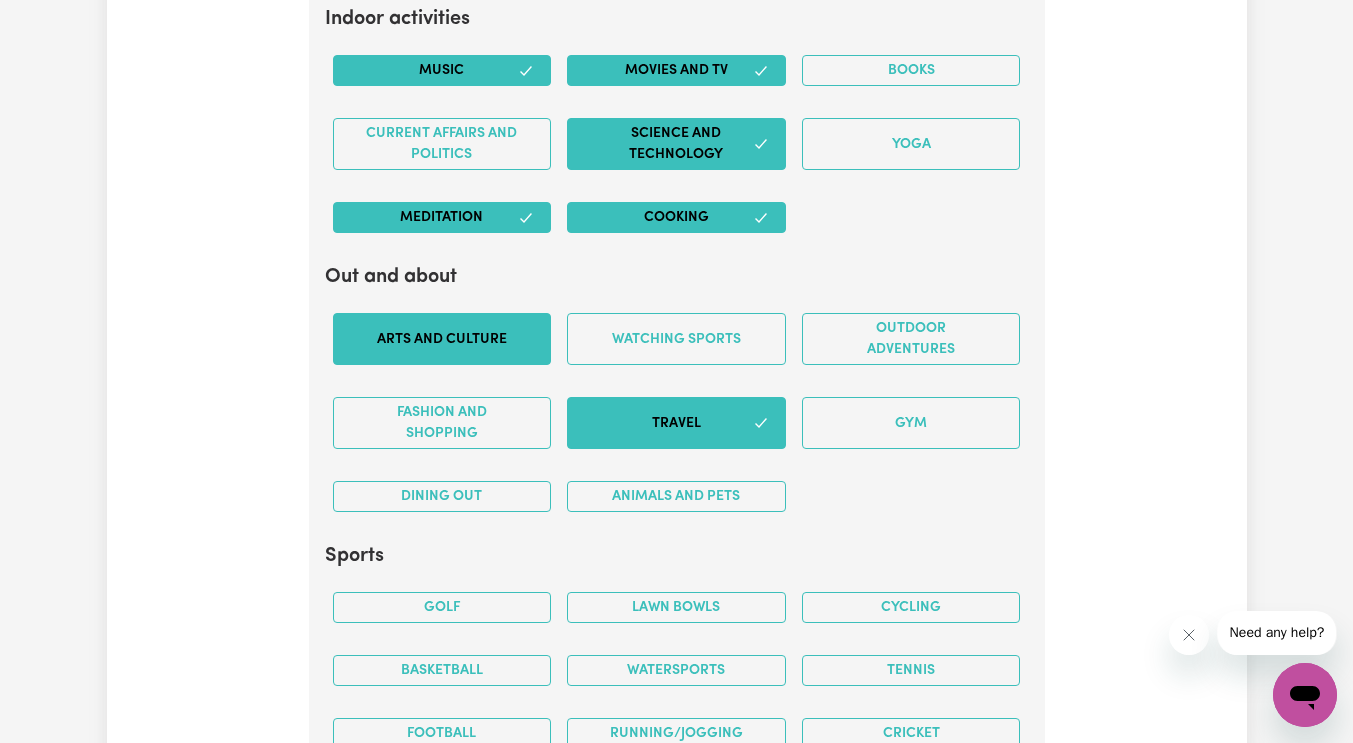 click on "Arts and Culture" at bounding box center [442, 339] 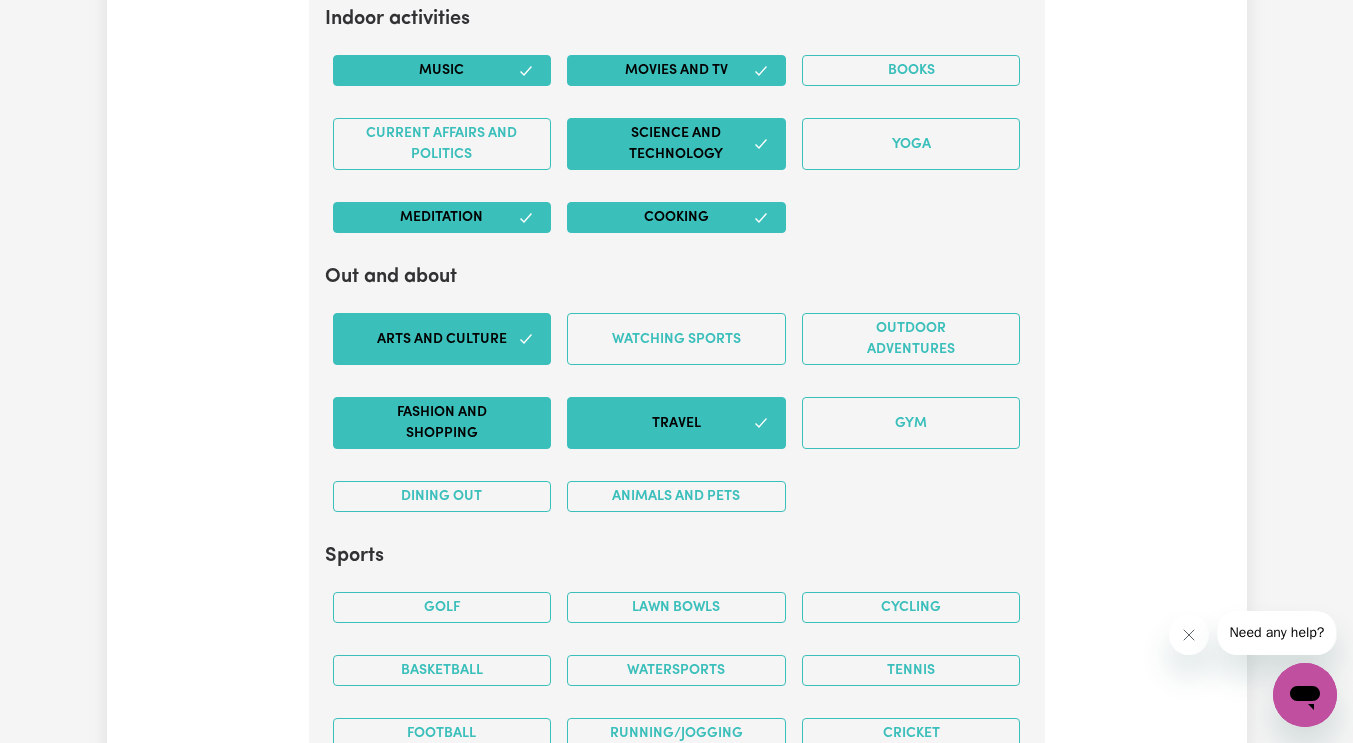 click on "Fashion and shopping" at bounding box center (442, 423) 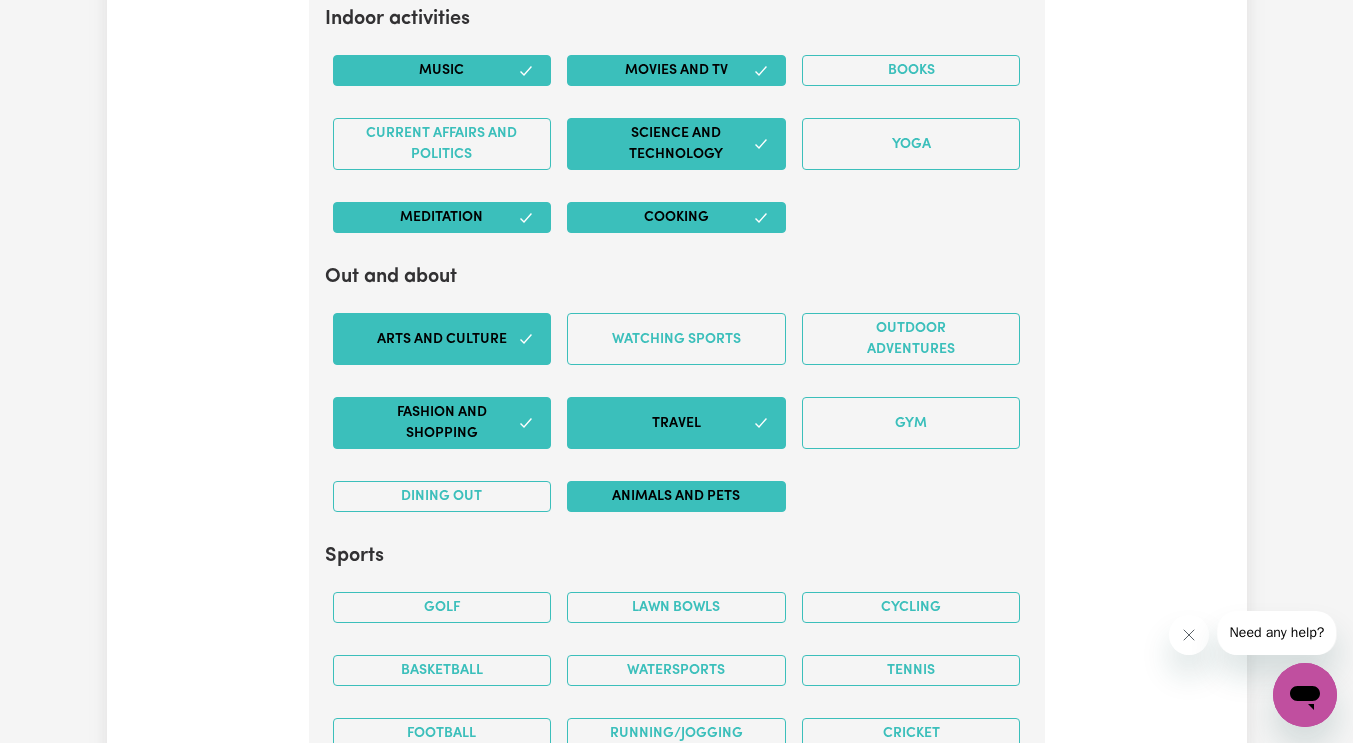 click on "Animals and pets" at bounding box center (676, 496) 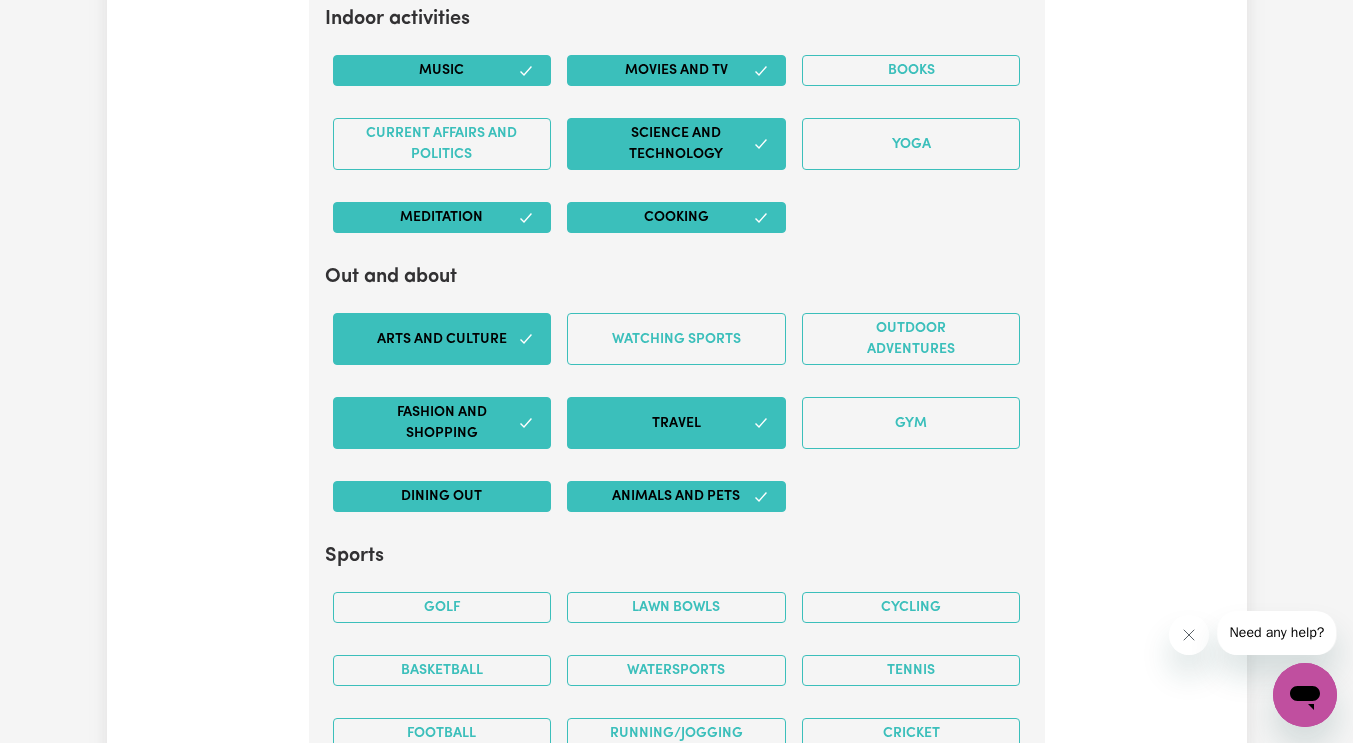 click on "Dining out" at bounding box center (442, 496) 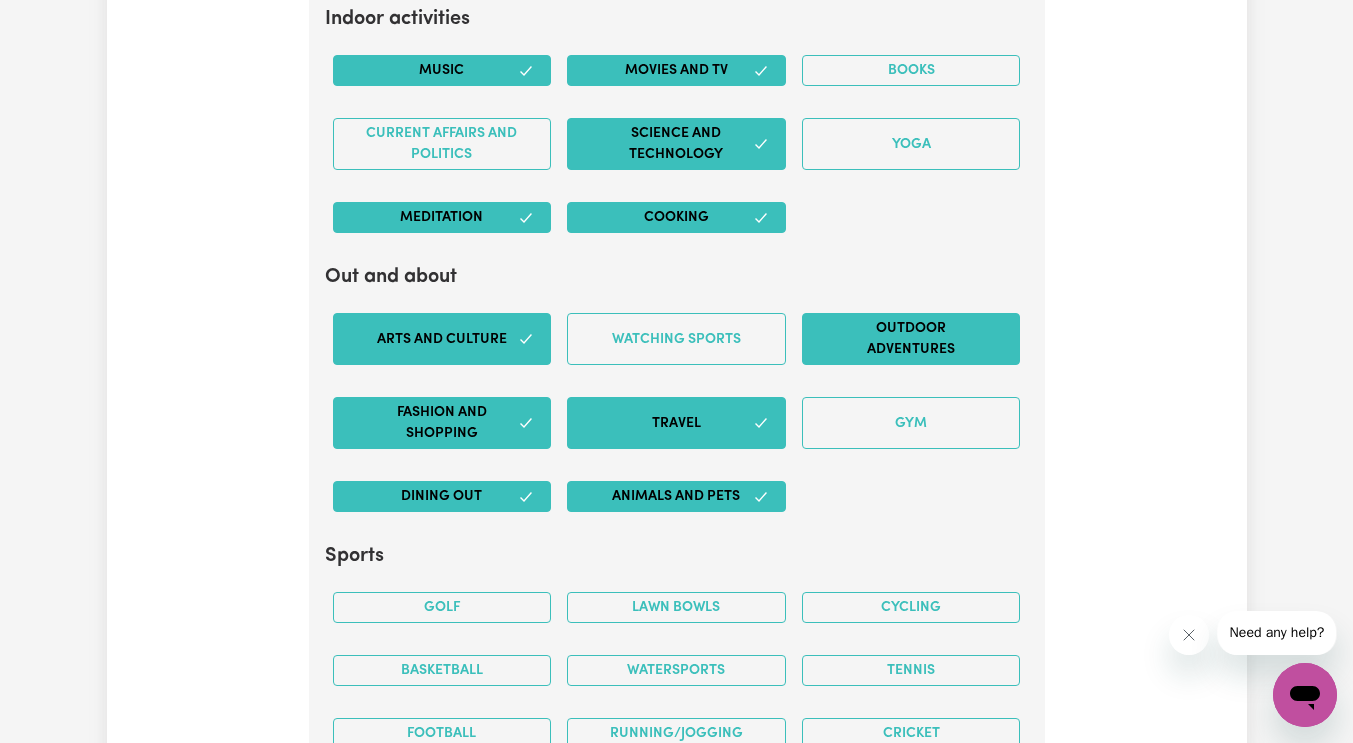 click on "Outdoor adventures" at bounding box center (911, 339) 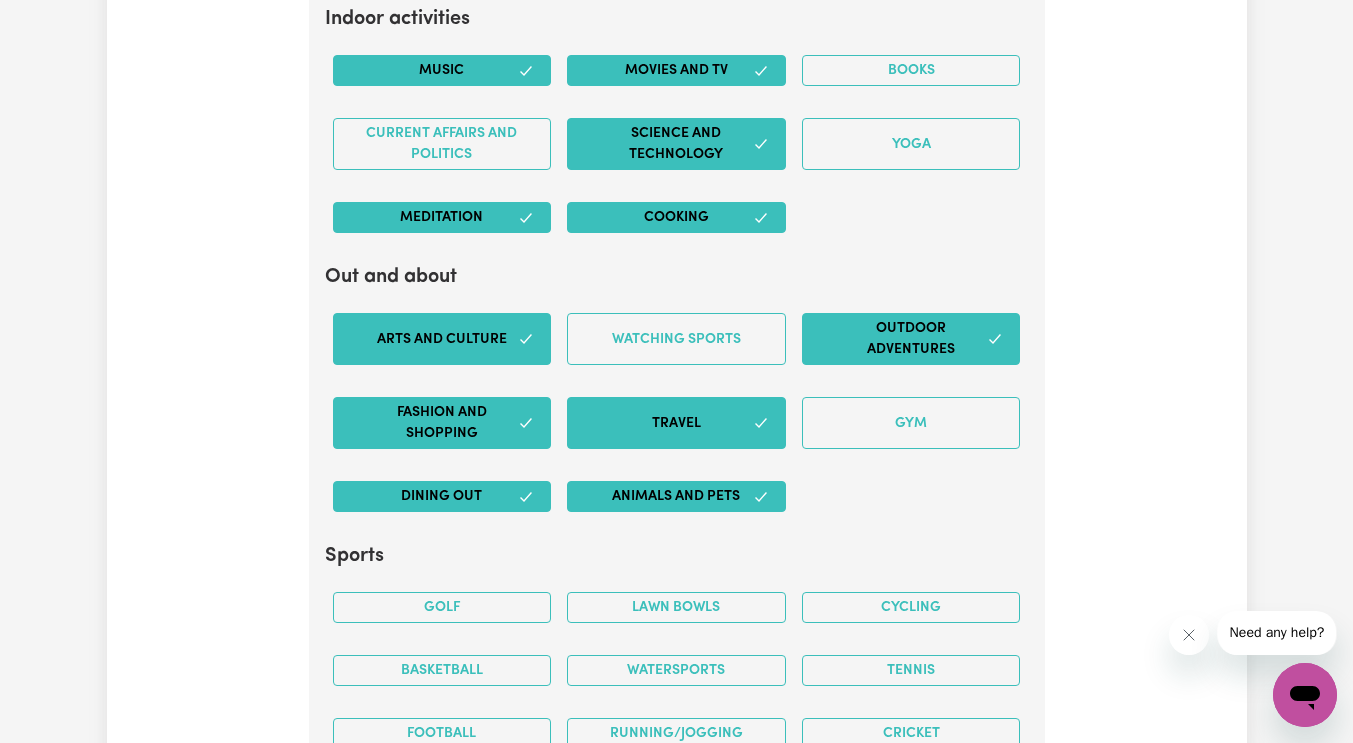 scroll, scrollTop: 4043, scrollLeft: 0, axis: vertical 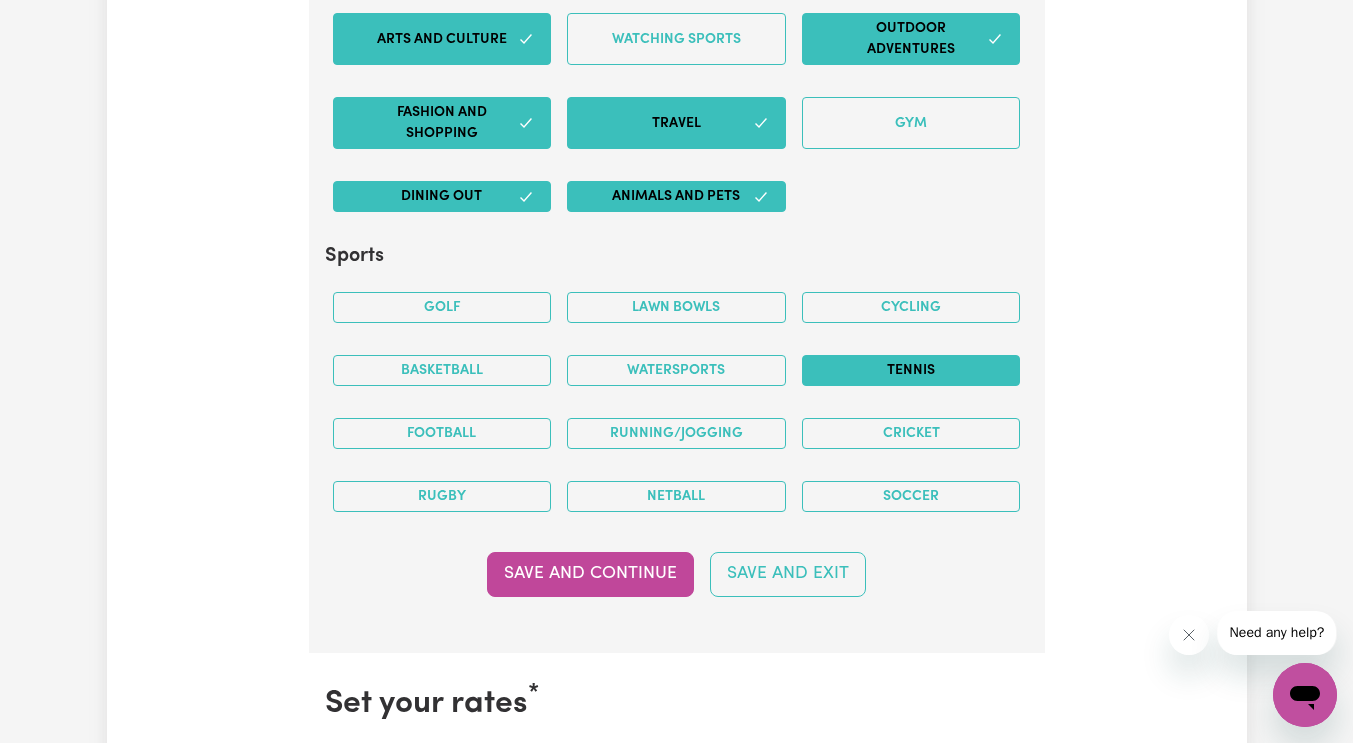 click on "Tennis" at bounding box center (911, 370) 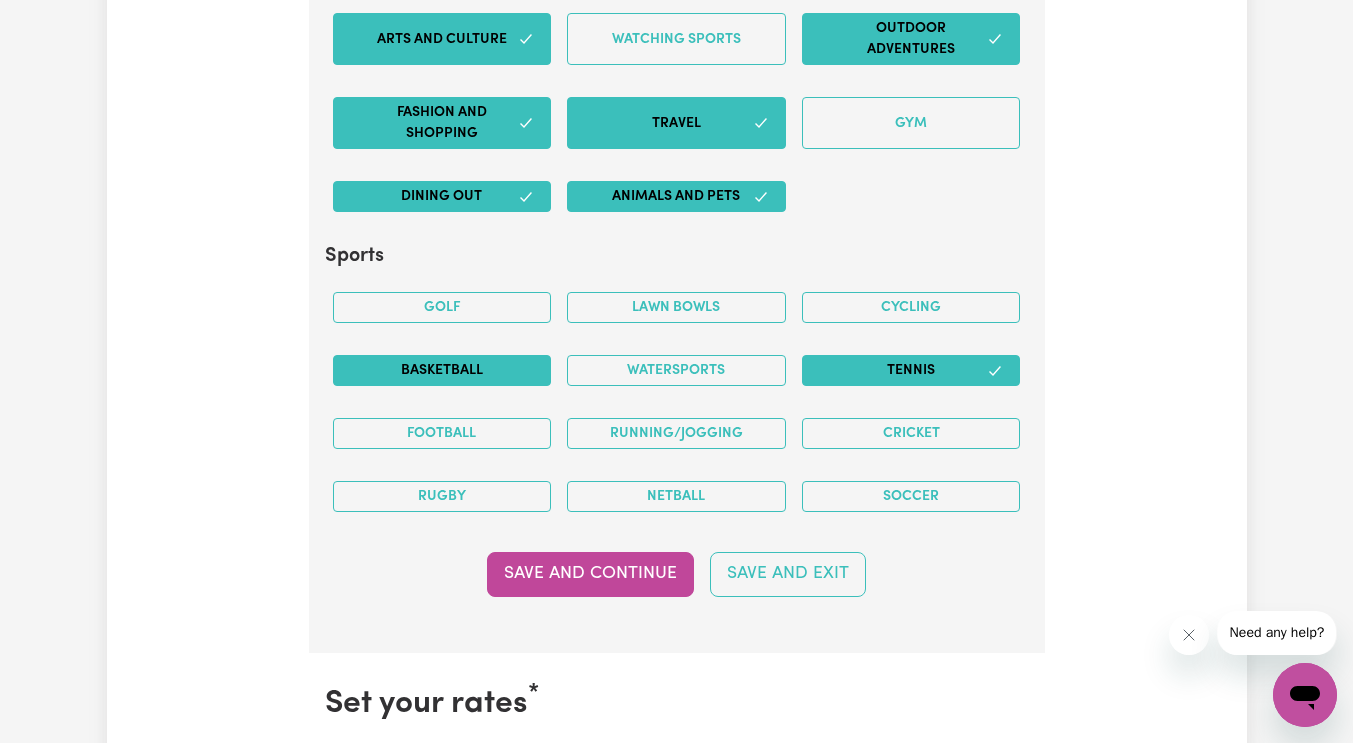 click on "Basketball" at bounding box center [442, 370] 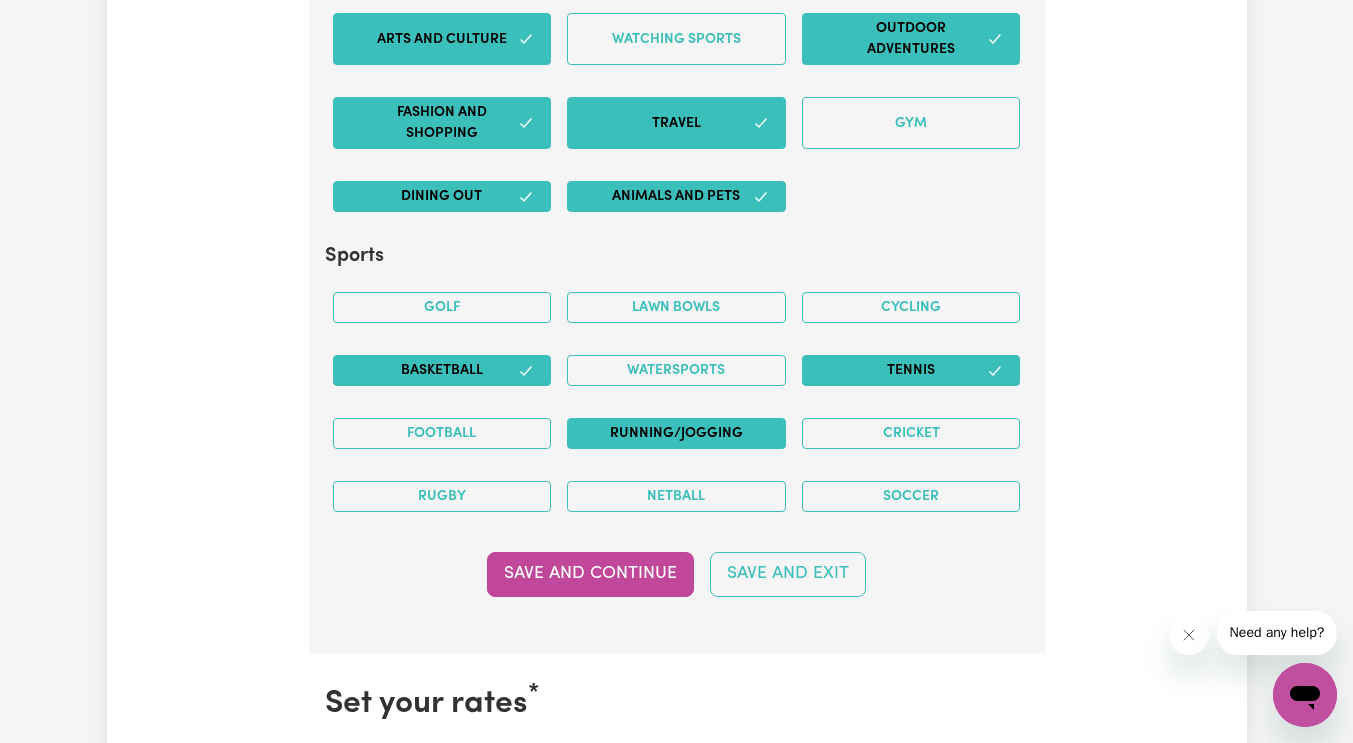 click on "Running/Jogging" at bounding box center [676, 433] 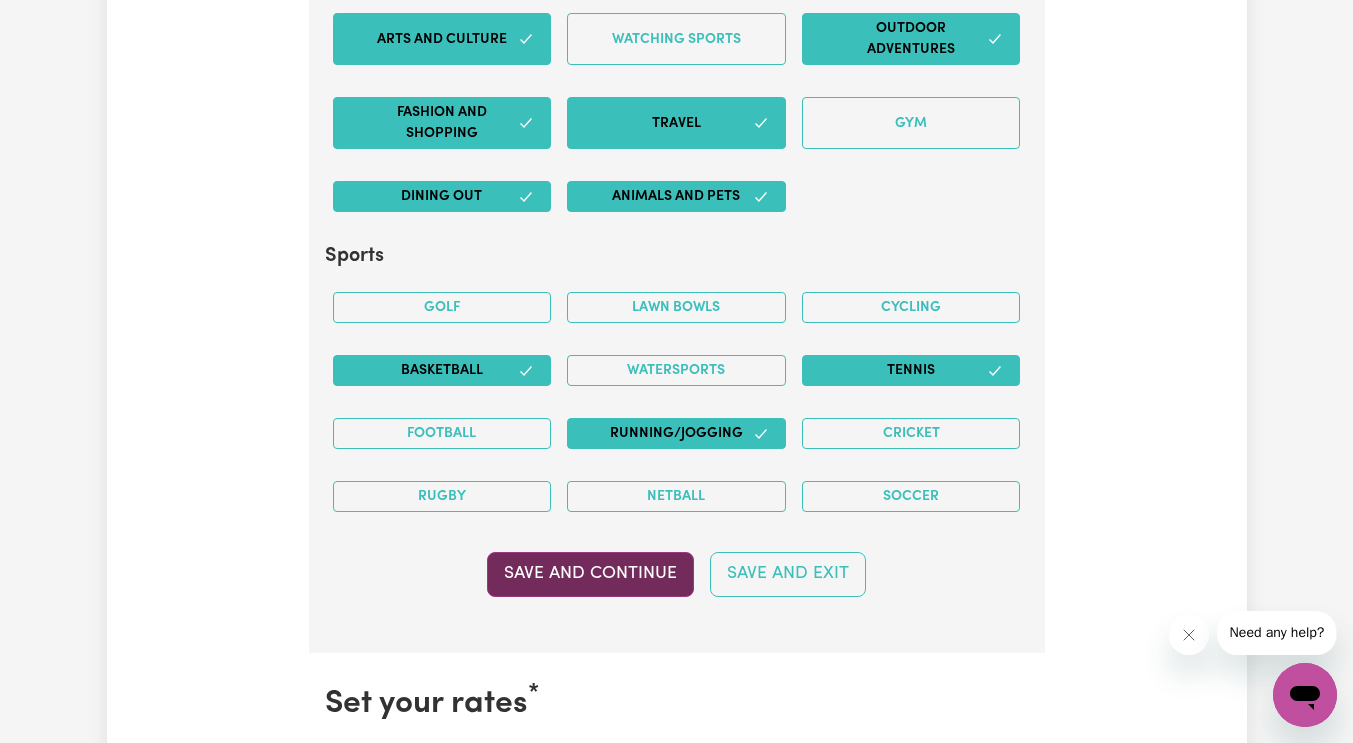 click on "Save and Continue" at bounding box center [590, 574] 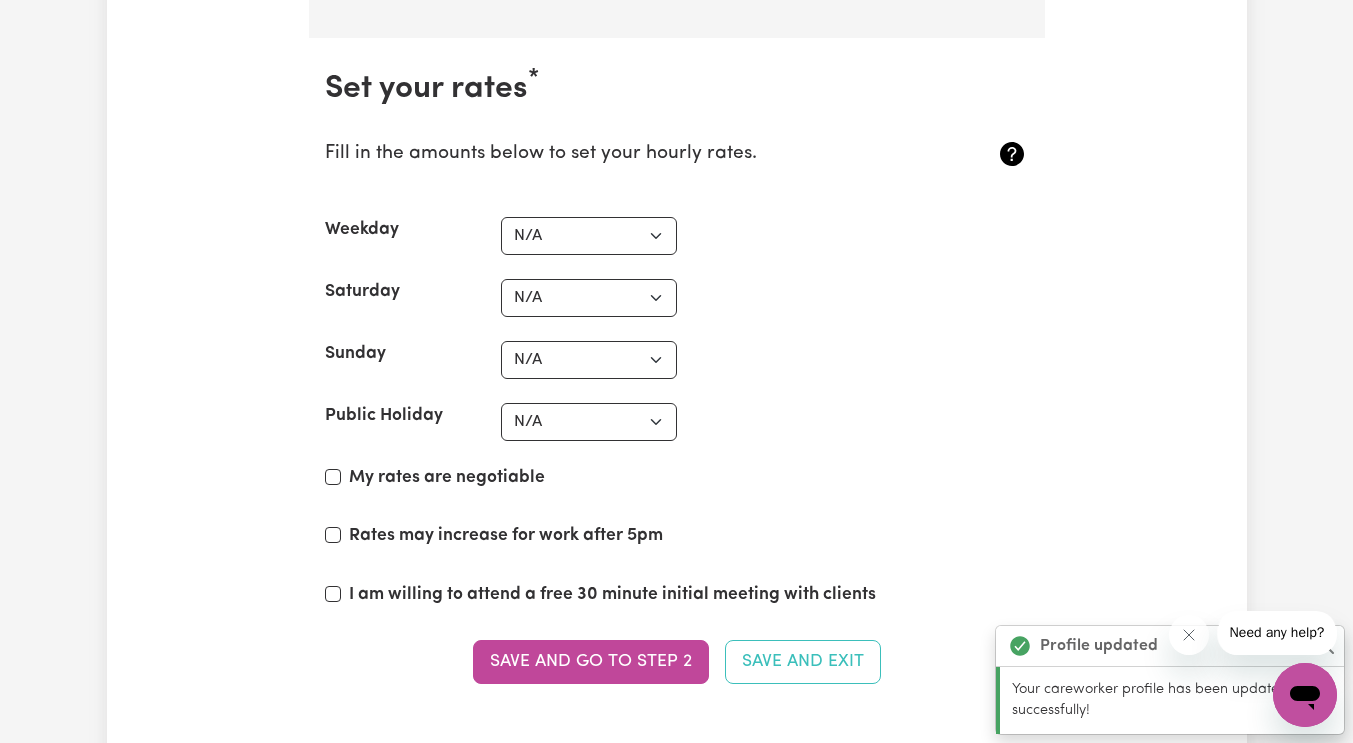 scroll, scrollTop: 4696, scrollLeft: 0, axis: vertical 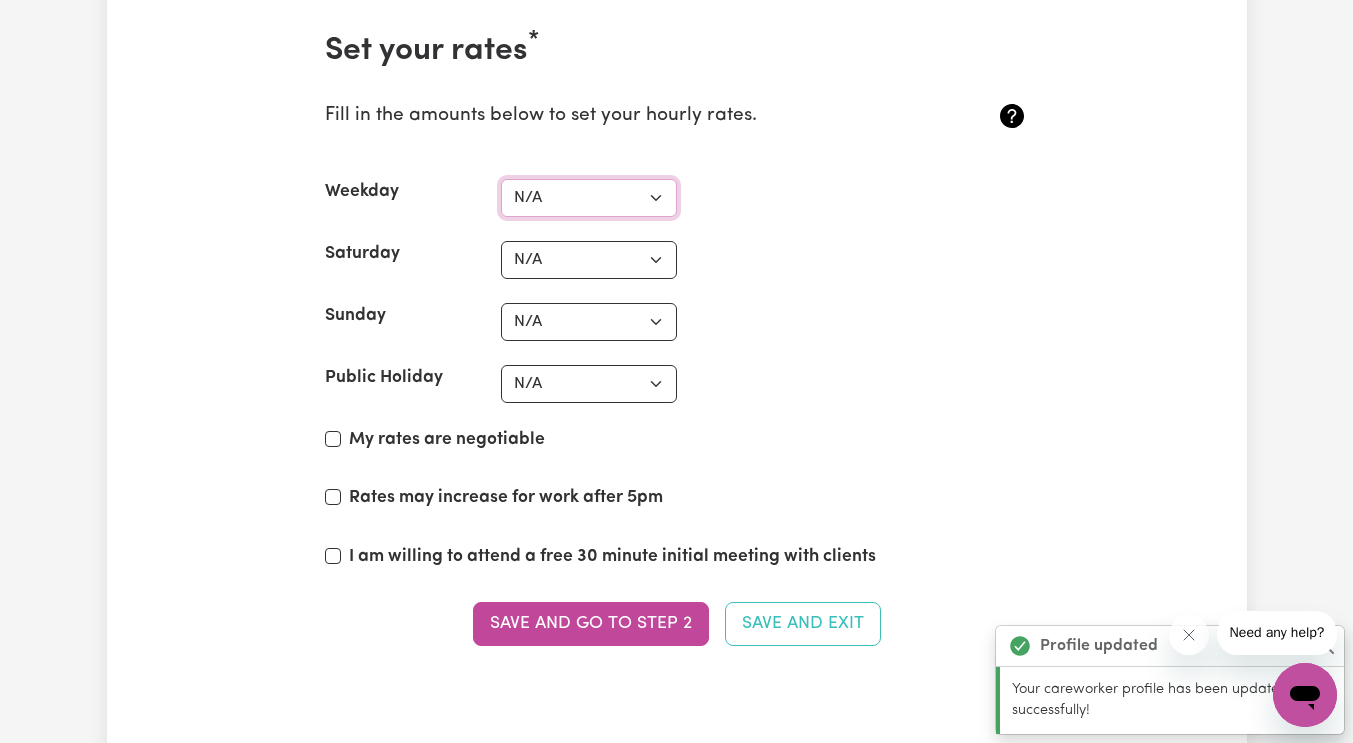 click on "N/A $37 $38 $39 $40 $41 $42 $43 $44 $45 $46 $47 $48 $49 $50 $51 $52 $53 $54 $55 $56 $57 $58 $59 $60 $61 $62 $63 $64 $65 $66 $67 $68 $69 $70 $71 $72 $73 $74 $75 $76 $77 $78 $79 $80 $81 $82 $83 $84 $85 $86 $87 $88 $89 $90 $91 $92 $93 $94 $95 $96 $97 $98 $99 $100 $101 $102 $103 $104 $105 $106 $107 $108 $109 $110 $111 $112 $113 $114 $115 $116 $117 $118 $119 $120 $121 $122 $123 $124 $125 $126 $127 $128 $129 $130 $131 $132 $133 $134 $135 $136 $137 $138 $139 $140 $141 $142 $143 $144 $145 $146 $147 $148 $149 $150 $151 $152 $153 $154 $155 $156 $157 $158 $159 $160 $161 $162" at bounding box center [589, 198] 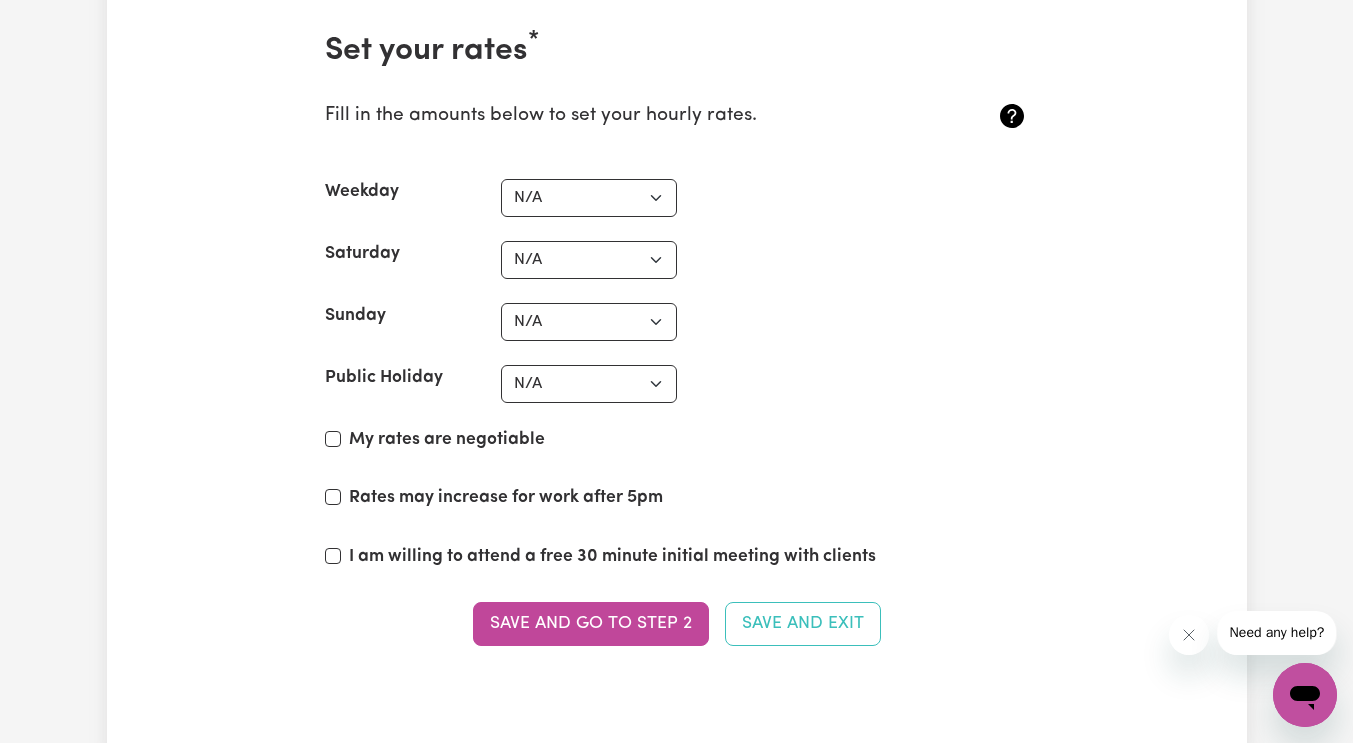 click on "Weekday N/A $37 $38 $39 $40 $41 $42 $43 $44 $45 $46 $47 $48 $49 $50 $51 $52 $53 $54 $55 $56 $57 $58 $59 $60 $61 $62 $63 $64 $65 $66 $67 $68 $69 $70 $71 $72 $73 $74 $75 $76 $77 $78 $79 $80 $81 $82 $83 $84 $85 $86 $87 $88 $89 $90 $91 $92 $93 $94 $95 $96 $97 $98 $99 $100 $101 $102 $103 $104 $105 $106 $107 $108 $109 $110 $111 $112 $113 $114 $115 $116 $117 $118 $119 $120 $121 $122 $123 $124 $125 $126 $127 $128 $129 $130 $131 $132 $133 $134 $135 $136 $137 $138 $139 $140 $141 $142 $143 $144 $145 $146 $147 $148 $149 $150 $151 $152 $153 $154 $155 $156 $157 $158 $159 $160 $161 $162" at bounding box center [677, 198] 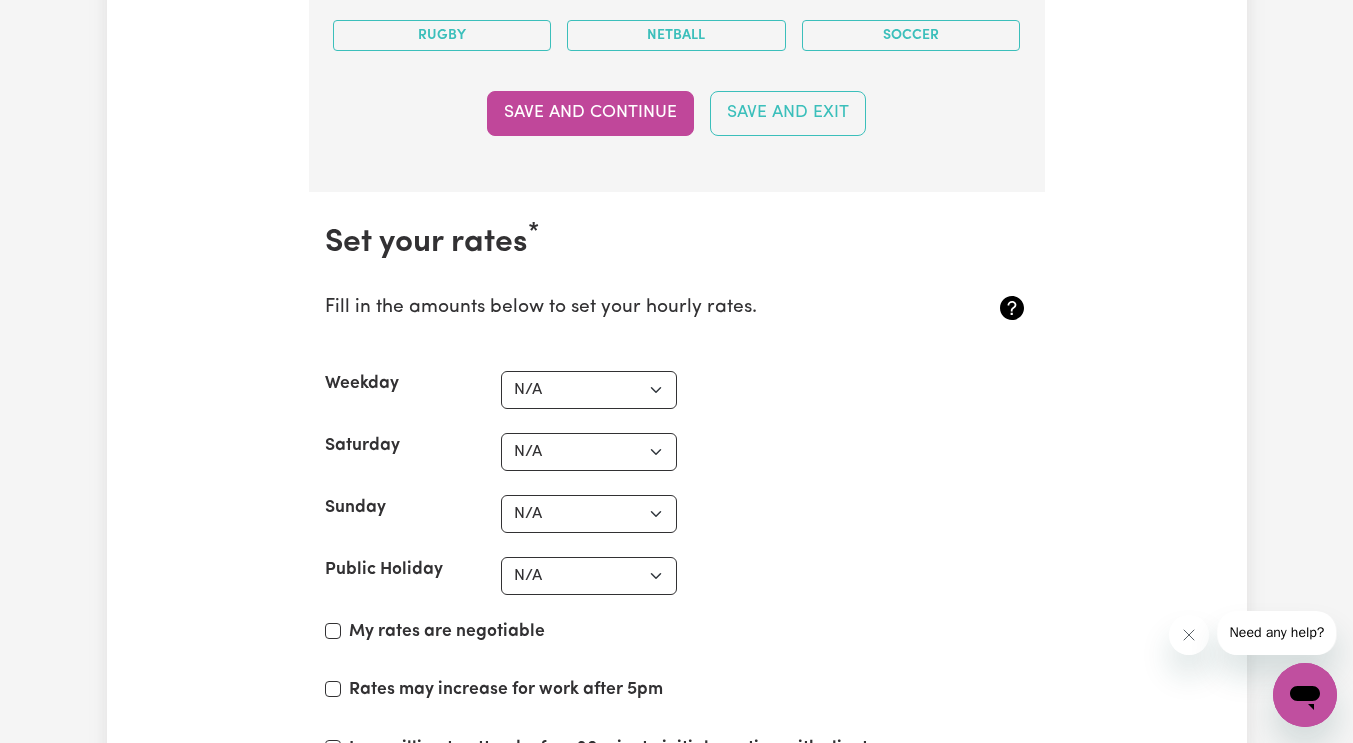 scroll, scrollTop: 4596, scrollLeft: 0, axis: vertical 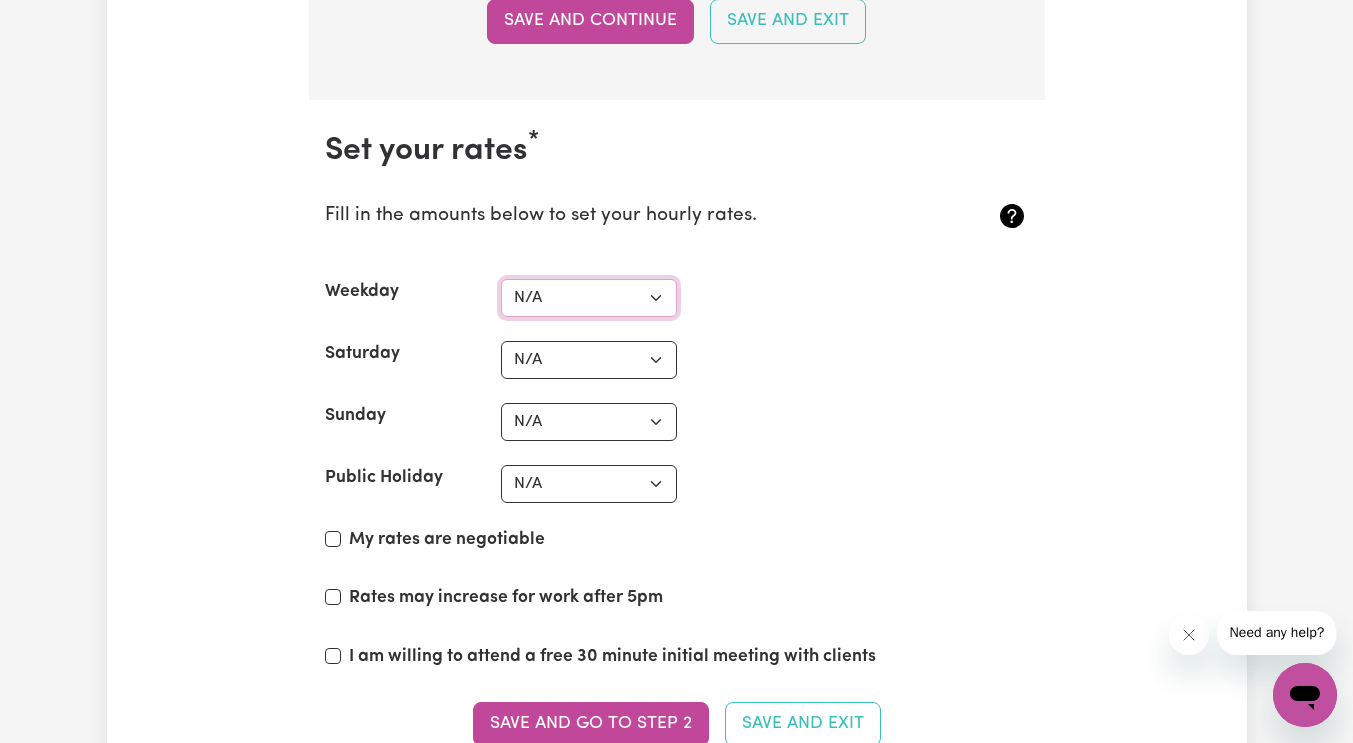 click on "N/A $37 $38 $39 $40 $41 $42 $43 $44 $45 $46 $47 $48 $49 $50 $51 $52 $53 $54 $55 $56 $57 $58 $59 $60 $61 $62 $63 $64 $65 $66 $67 $68 $69 $70 $71 $72 $73 $74 $75 $76 $77 $78 $79 $80 $81 $82 $83 $84 $85 $86 $87 $88 $89 $90 $91 $92 $93 $94 $95 $96 $97 $98 $99 $100 $101 $102 $103 $104 $105 $106 $107 $108 $109 $110 $111 $112 $113 $114 $115 $116 $117 $118 $119 $120 $121 $122 $123 $124 $125 $126 $127 $128 $129 $130 $131 $132 $133 $134 $135 $136 $137 $138 $139 $140 $141 $142 $143 $144 $145 $146 $147 $148 $149 $150 $151 $152 $153 $154 $155 $156 $157 $158 $159 $160 $161 $162" at bounding box center [589, 298] 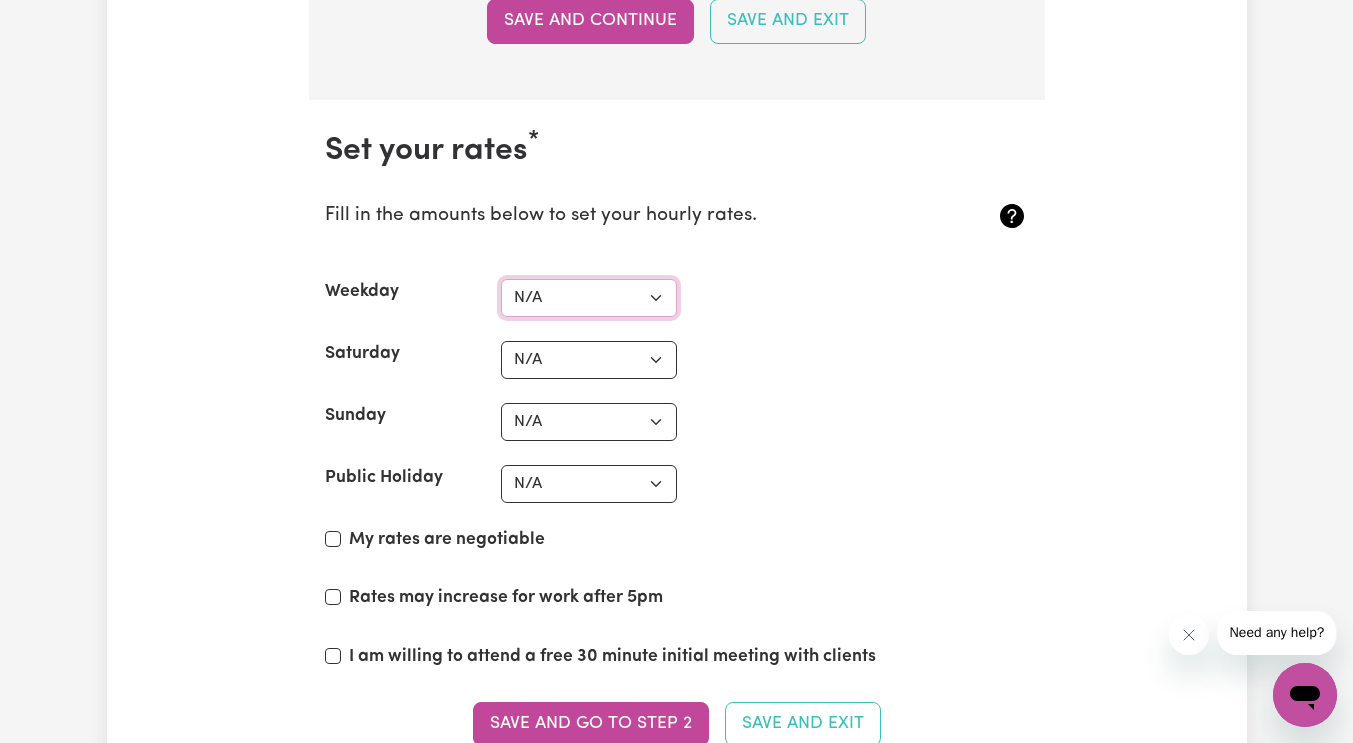 select on "53" 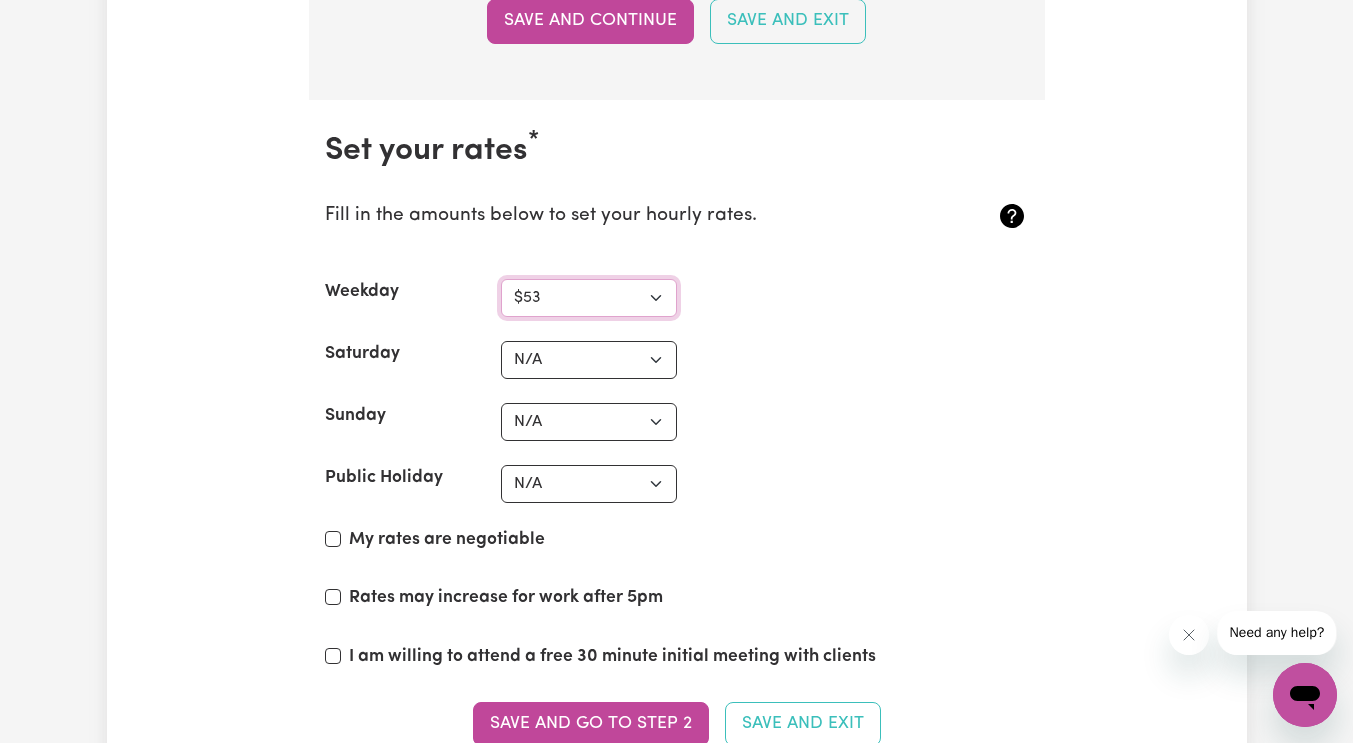 click on "N/A $37 $38 $39 $40 $41 $42 $43 $44 $45 $46 $47 $48 $49 $50 $51 $52 $53 $54 $55 $56 $57 $58 $59 $60 $61 $62 $63 $64 $65 $66 $67 $68 $69 $70 $71 $72 $73 $74 $75 $76 $77 $78 $79 $80 $81 $82 $83 $84 $85 $86 $87 $88 $89 $90 $91 $92 $93 $94 $95 $96 $97 $98 $99 $100 $101 $102 $103 $104 $105 $106 $107 $108 $109 $110 $111 $112 $113 $114 $115 $116 $117 $118 $119 $120 $121 $122 $123 $124 $125 $126 $127 $128 $129 $130 $131 $132 $133 $134 $135 $136 $137 $138 $139 $140 $141 $142 $143 $144 $145 $146 $147 $148 $149 $150 $151 $152 $153 $154 $155 $156 $157 $158 $159 $160 $161 $162" at bounding box center [589, 298] 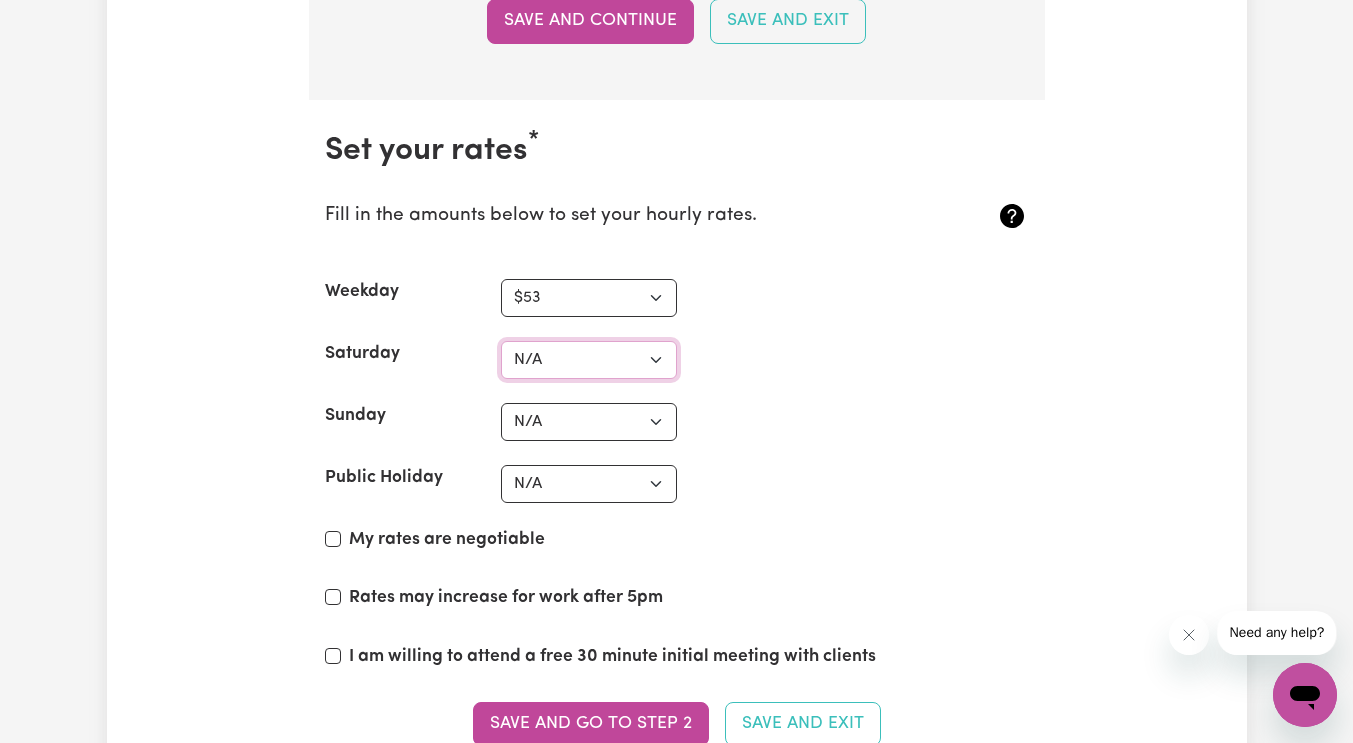click on "N/A $37 $38 $39 $40 $41 $42 $43 $44 $45 $46 $47 $48 $49 $50 $51 $52 $53 $54 $55 $56 $57 $58 $59 $60 $61 $62 $63 $64 $65 $66 $67 $68 $69 $70 $71 $72 $73 $74 $75 $76 $77 $78 $79 $80 $81 $82 $83 $84 $85 $86 $87 $88 $89 $90 $91 $92 $93 $94 $95 $96 $97 $98 $99 $100 $101 $102 $103 $104 $105 $106 $107 $108 $109 $110 $111 $112 $113 $114 $115 $116 $117 $118 $119 $120 $121 $122 $123 $124 $125 $126 $127 $128 $129 $130 $131 $132 $133 $134 $135 $136 $137 $138 $139 $140 $141 $142 $143 $144 $145 $146 $147 $148 $149 $150 $151 $152 $153 $154 $155 $156 $157 $158 $159 $160 $161 $162" at bounding box center [589, 360] 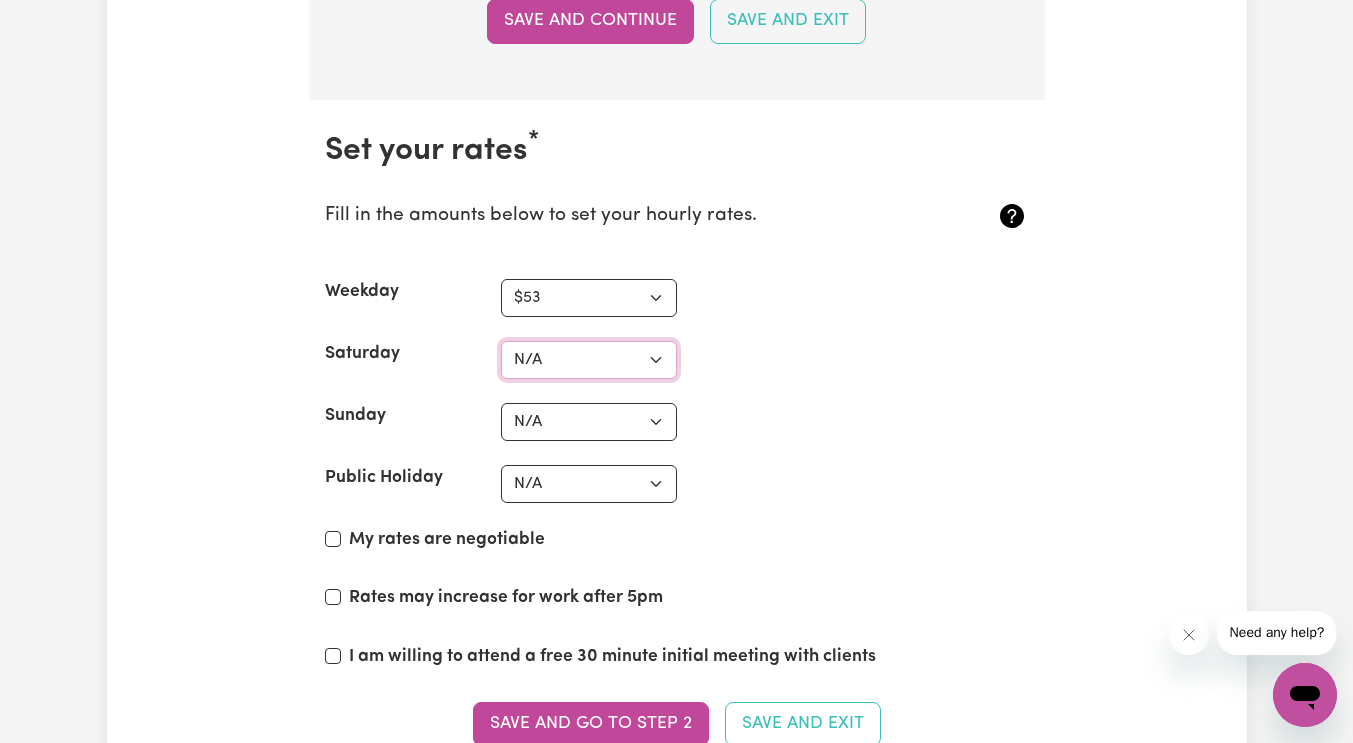 select on "58" 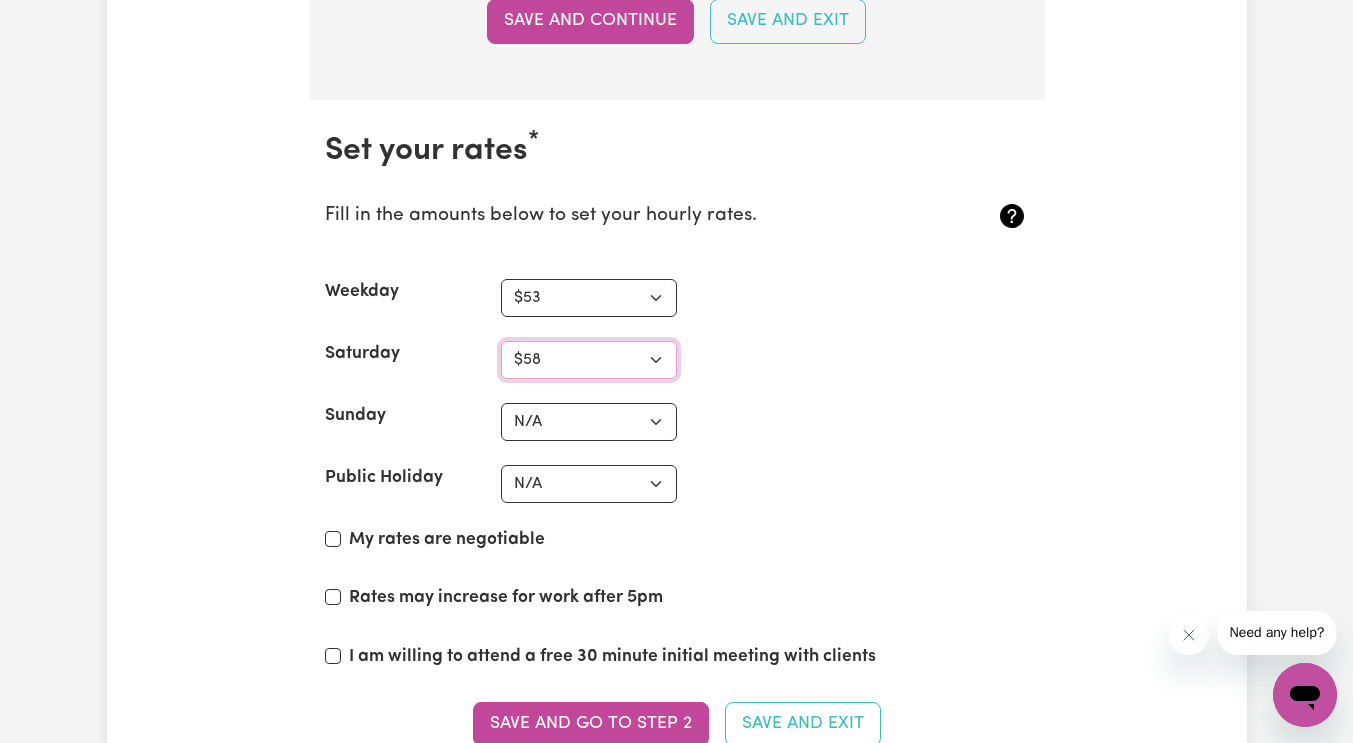 click on "N/A $37 $38 $39 $40 $41 $42 $43 $44 $45 $46 $47 $48 $49 $50 $51 $52 $53 $54 $55 $56 $57 $58 $59 $60 $61 $62 $63 $64 $65 $66 $67 $68 $69 $70 $71 $72 $73 $74 $75 $76 $77 $78 $79 $80 $81 $82 $83 $84 $85 $86 $87 $88 $89 $90 $91 $92 $93 $94 $95 $96 $97 $98 $99 $100 $101 $102 $103 $104 $105 $106 $107 $108 $109 $110 $111 $112 $113 $114 $115 $116 $117 $118 $119 $120 $121 $122 $123 $124 $125 $126 $127 $128 $129 $130 $131 $132 $133 $134 $135 $136 $137 $138 $139 $140 $141 $142 $143 $144 $145 $146 $147 $148 $149 $150 $151 $152 $153 $154 $155 $156 $157 $158 $159 $160 $161 $162" at bounding box center [589, 360] 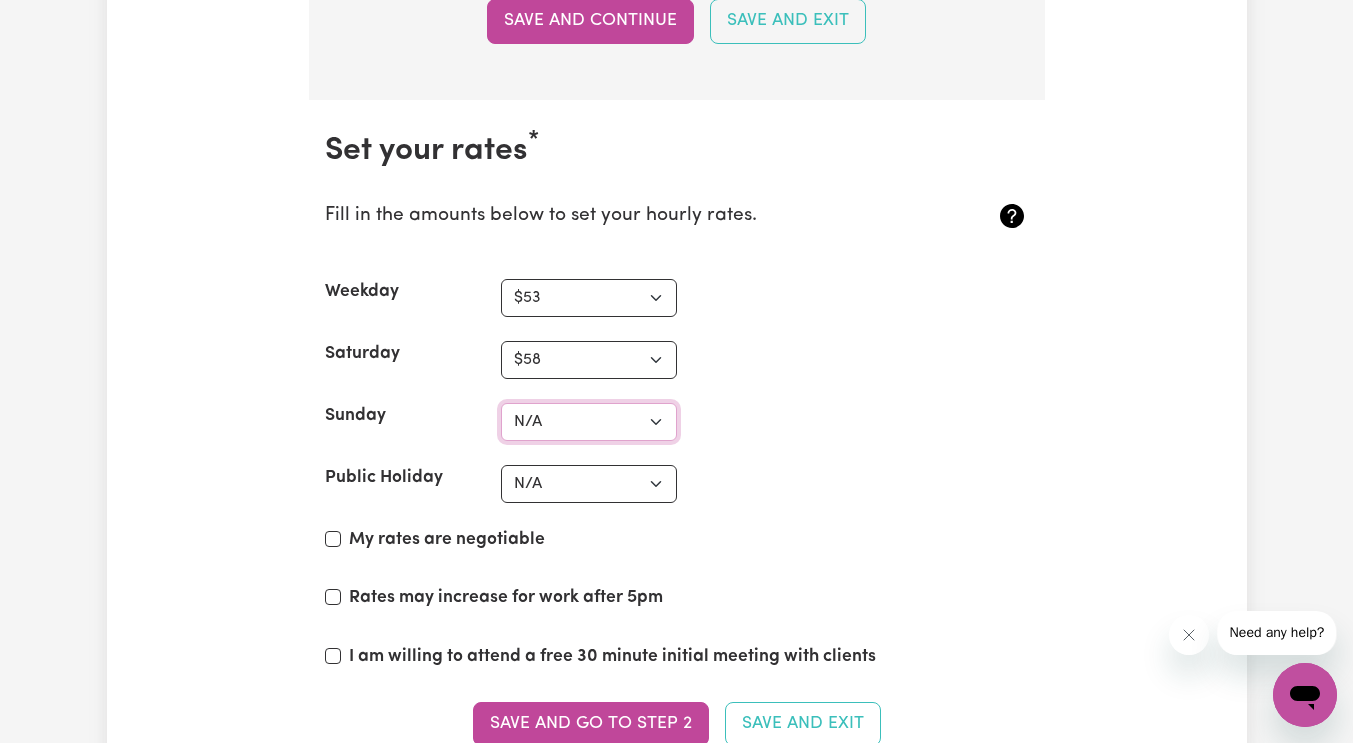click on "N/A $37 $38 $39 $40 $41 $42 $43 $44 $45 $46 $47 $48 $49 $50 $51 $52 $53 $54 $55 $56 $57 $58 $59 $60 $61 $62 $63 $64 $65 $66 $67 $68 $69 $70 $71 $72 $73 $74 $75 $76 $77 $78 $79 $80 $81 $82 $83 $84 $85 $86 $87 $88 $89 $90 $91 $92 $93 $94 $95 $96 $97 $98 $99 $100 $101 $102 $103 $104 $105 $106 $107 $108 $109 $110 $111 $112 $113 $114 $115 $116 $117 $118 $119 $120 $121 $122 $123 $124 $125 $126 $127 $128 $129 $130 $131 $132 $133 $134 $135 $136 $137 $138 $139 $140 $141 $142 $143 $144 $145 $146 $147 $148 $149 $150 $151 $152 $153 $154 $155 $156 $157 $158 $159 $160 $161 $162" at bounding box center [589, 422] 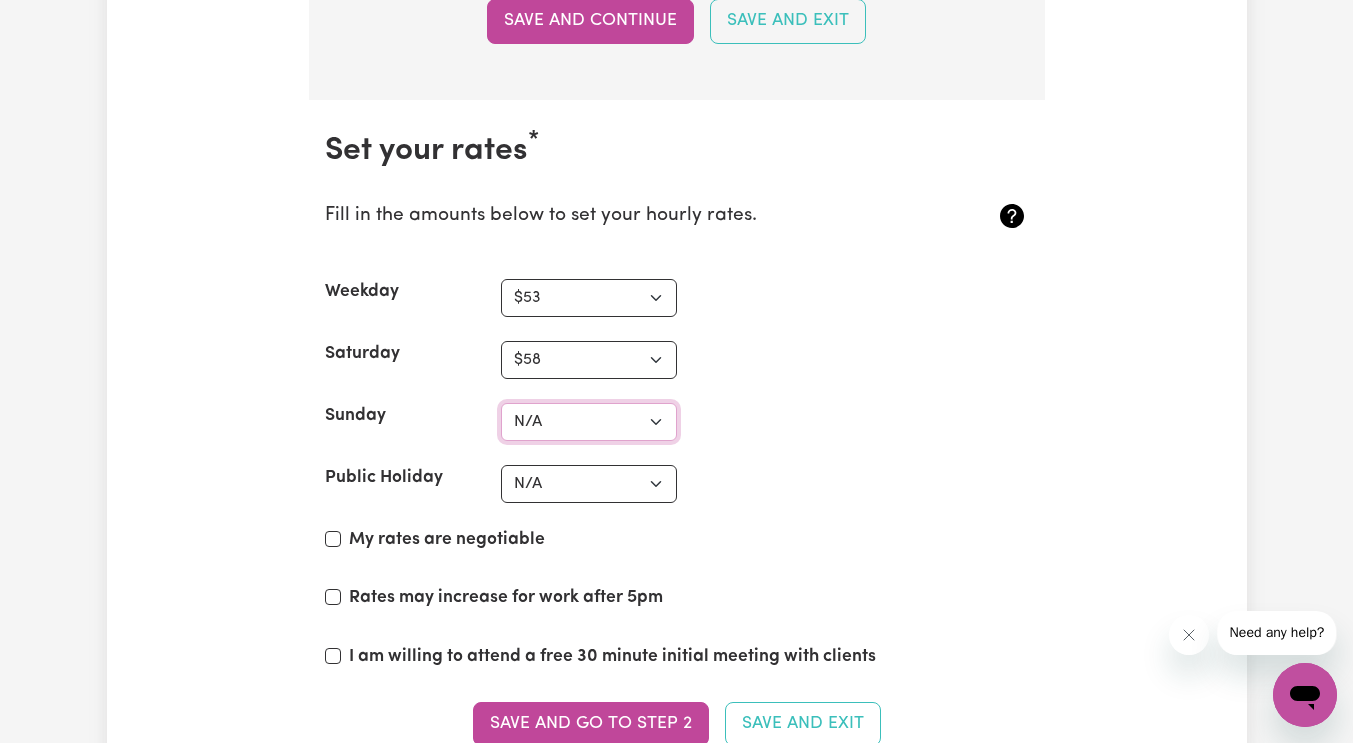 select on "68" 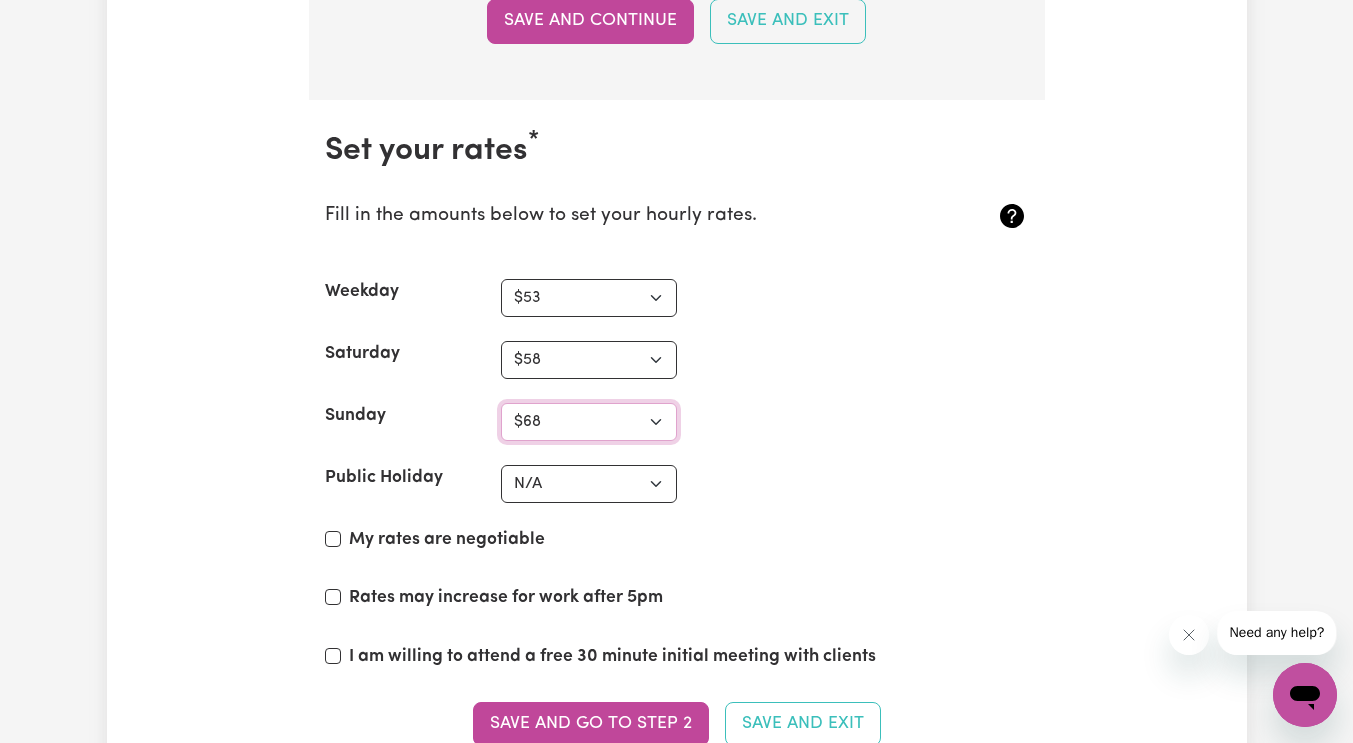 click on "N/A $37 $38 $39 $40 $41 $42 $43 $44 $45 $46 $47 $48 $49 $50 $51 $52 $53 $54 $55 $56 $57 $58 $59 $60 $61 $62 $63 $64 $65 $66 $67 $68 $69 $70 $71 $72 $73 $74 $75 $76 $77 $78 $79 $80 $81 $82 $83 $84 $85 $86 $87 $88 $89 $90 $91 $92 $93 $94 $95 $96 $97 $98 $99 $100 $101 $102 $103 $104 $105 $106 $107 $108 $109 $110 $111 $112 $113 $114 $115 $116 $117 $118 $119 $120 $121 $122 $123 $124 $125 $126 $127 $128 $129 $130 $131 $132 $133 $134 $135 $136 $137 $138 $139 $140 $141 $142 $143 $144 $145 $146 $147 $148 $149 $150 $151 $152 $153 $154 $155 $156 $157 $158 $159 $160 $161 $162" at bounding box center [589, 422] 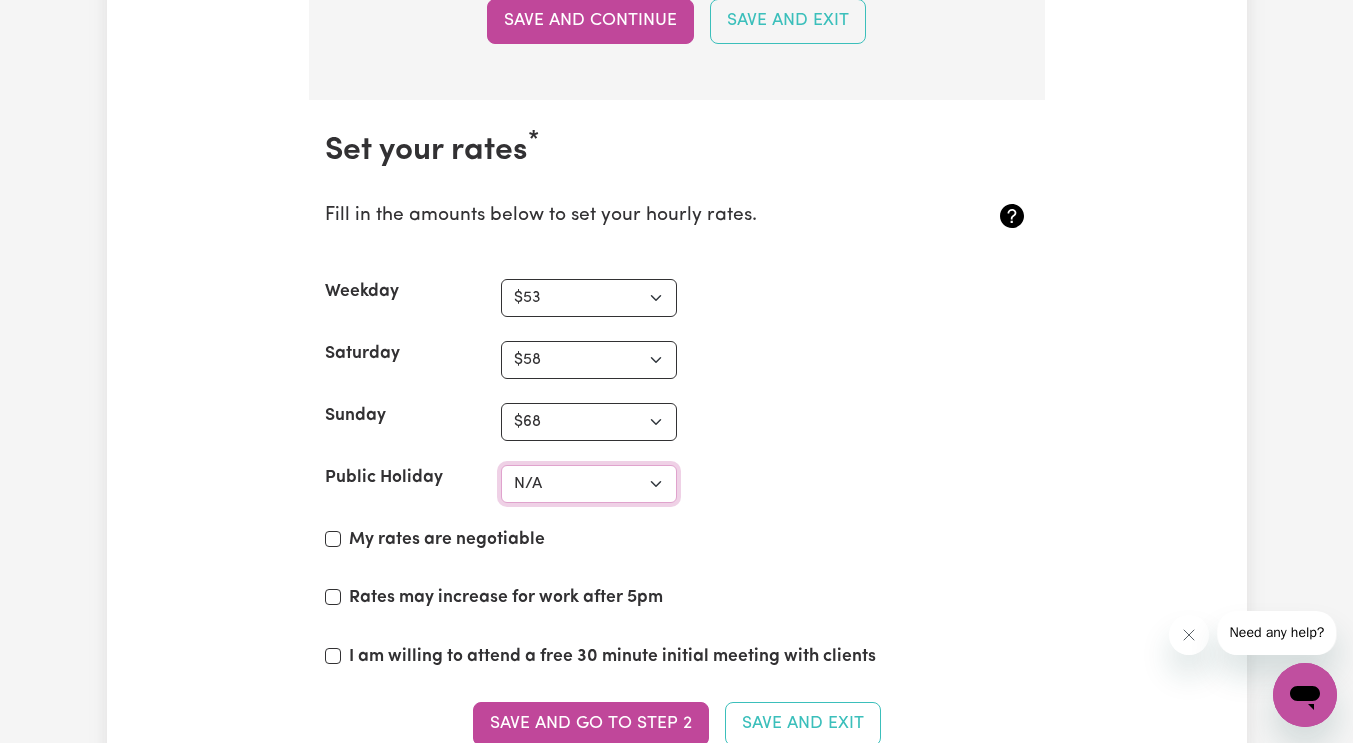 click on "N/A $37 $38 $39 $40 $41 $42 $43 $44 $45 $46 $47 $48 $49 $50 $51 $52 $53 $54 $55 $56 $57 $58 $59 $60 $61 $62 $63 $64 $65 $66 $67 $68 $69 $70 $71 $72 $73 $74 $75 $76 $77 $78 $79 $80 $81 $82 $83 $84 $85 $86 $87 $88 $89 $90 $91 $92 $93 $94 $95 $96 $97 $98 $99 $100 $101 $102 $103 $104 $105 $106 $107 $108 $109 $110 $111 $112 $113 $114 $115 $116 $117 $118 $119 $120 $121 $122 $123 $124 $125 $126 $127 $128 $129 $130 $131 $132 $133 $134 $135 $136 $137 $138 $139 $140 $141 $142 $143 $144 $145 $146 $147 $148 $149 $150 $151 $152 $153 $154 $155 $156 $157 $158 $159 $160 $161 $162" at bounding box center [589, 484] 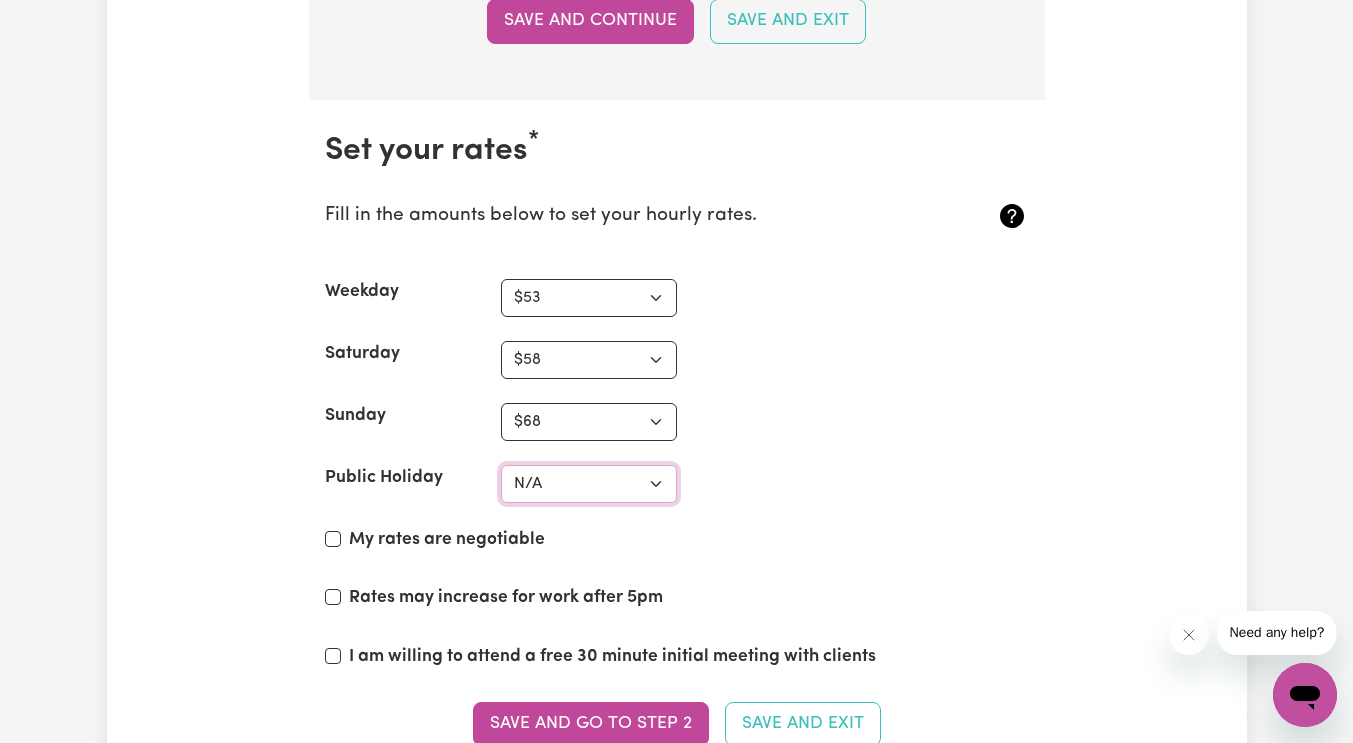 select on "85" 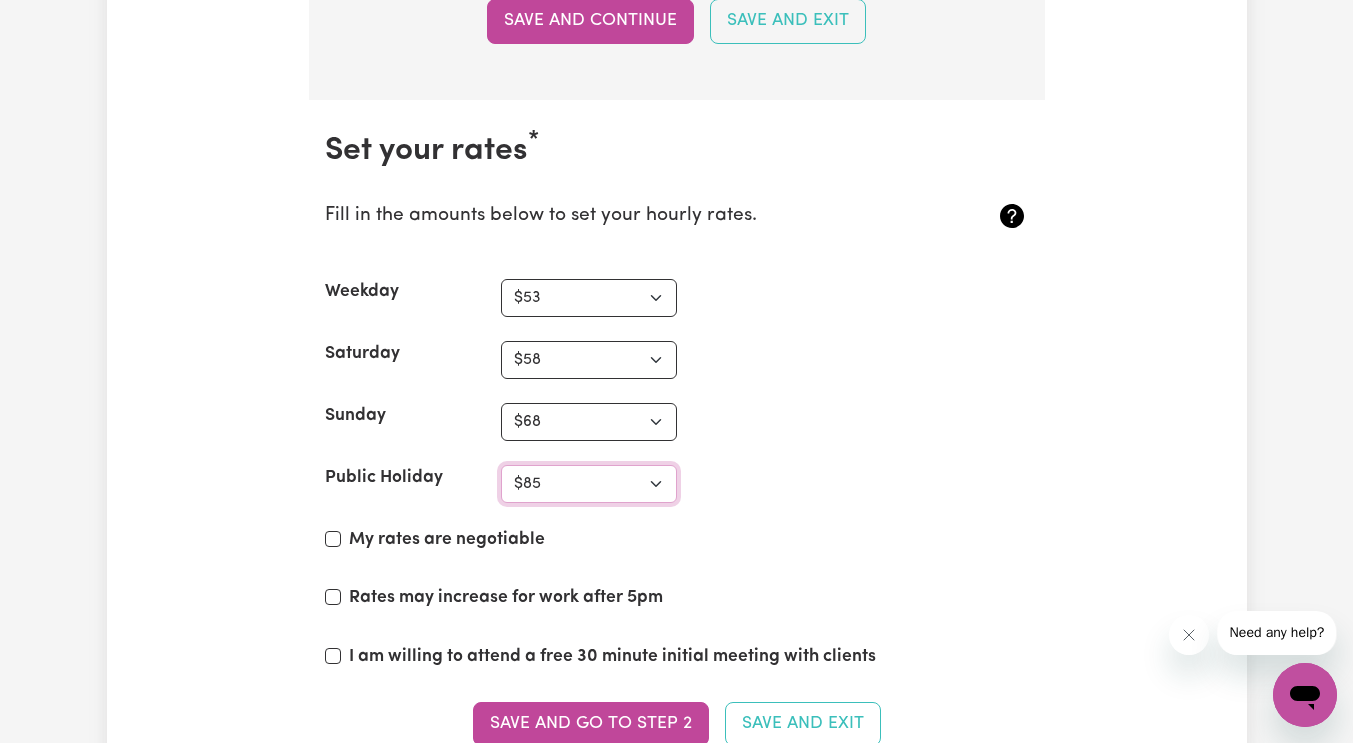 click on "N/A $37 $38 $39 $40 $41 $42 $43 $44 $45 $46 $47 $48 $49 $50 $51 $52 $53 $54 $55 $56 $57 $58 $59 $60 $61 $62 $63 $64 $65 $66 $67 $68 $69 $70 $71 $72 $73 $74 $75 $76 $77 $78 $79 $80 $81 $82 $83 $84 $85 $86 $87 $88 $89 $90 $91 $92 $93 $94 $95 $96 $97 $98 $99 $100 $101 $102 $103 $104 $105 $106 $107 $108 $109 $110 $111 $112 $113 $114 $115 $116 $117 $118 $119 $120 $121 $122 $123 $124 $125 $126 $127 $128 $129 $130 $131 $132 $133 $134 $135 $136 $137 $138 $139 $140 $141 $142 $143 $144 $145 $146 $147 $148 $149 $150 $151 $152 $153 $154 $155 $156 $157 $158 $159 $160 $161 $162" at bounding box center (589, 484) 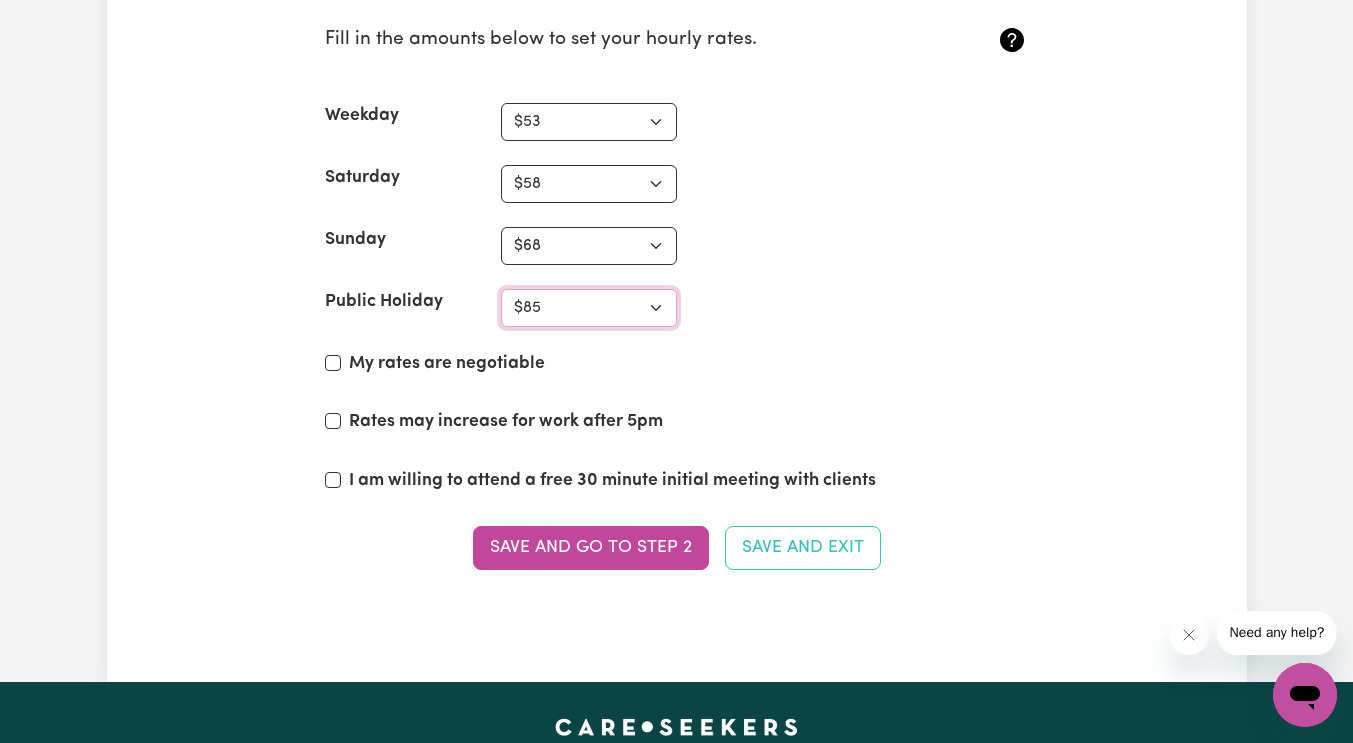 scroll, scrollTop: 4796, scrollLeft: 0, axis: vertical 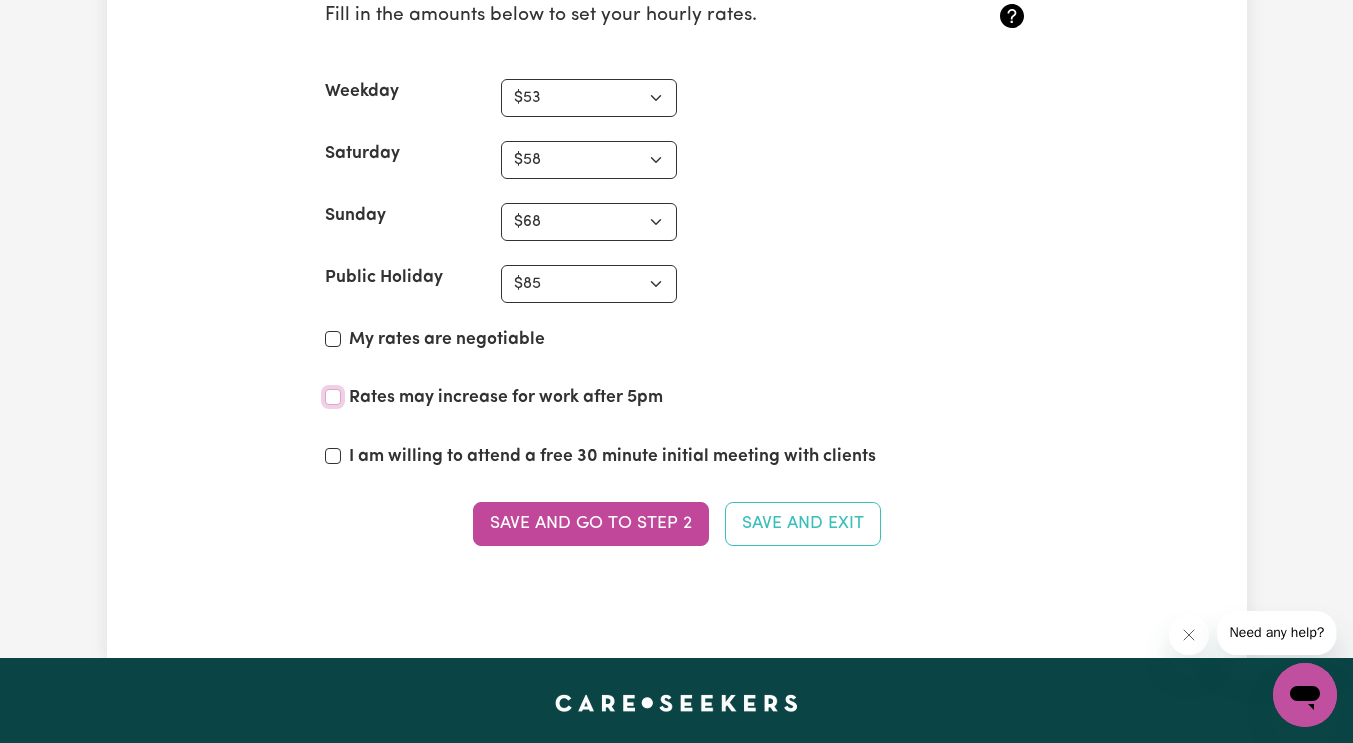 click on "Rates may increase for work after 5pm" at bounding box center (333, 397) 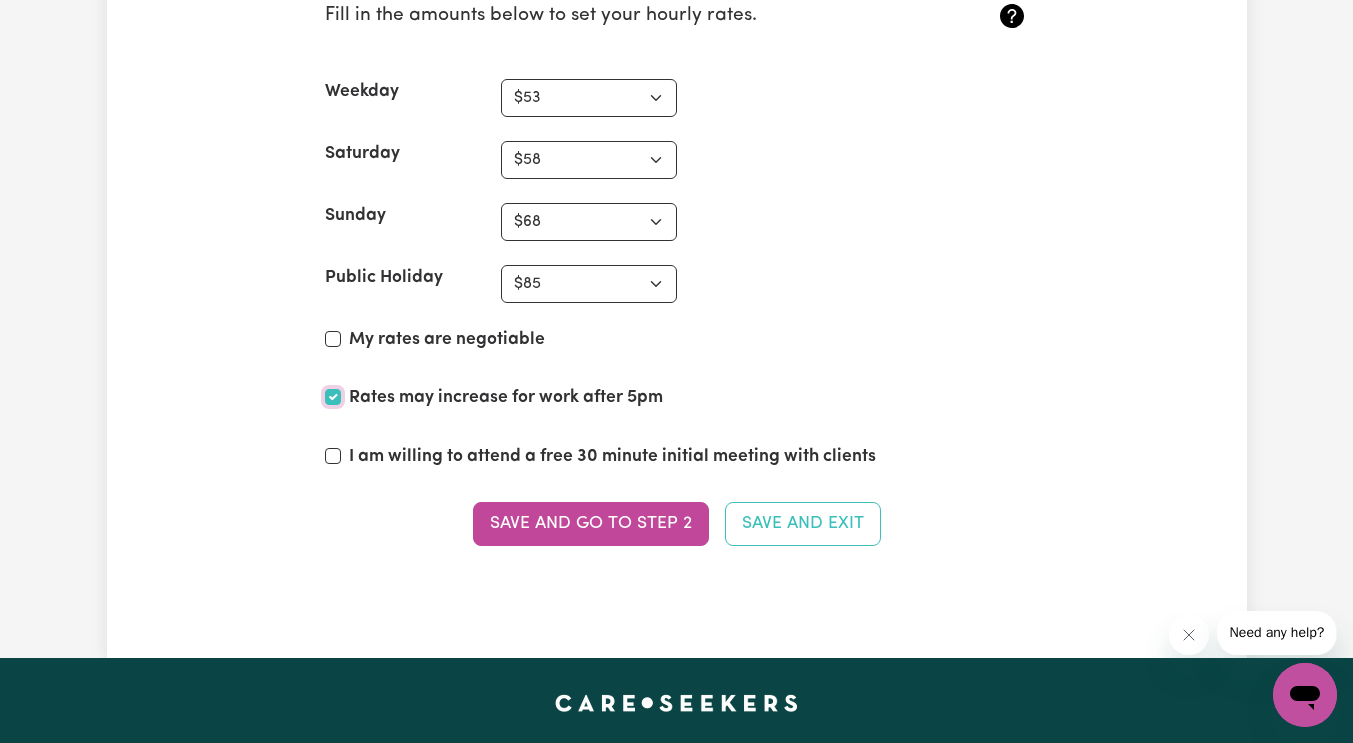checkbox on "true" 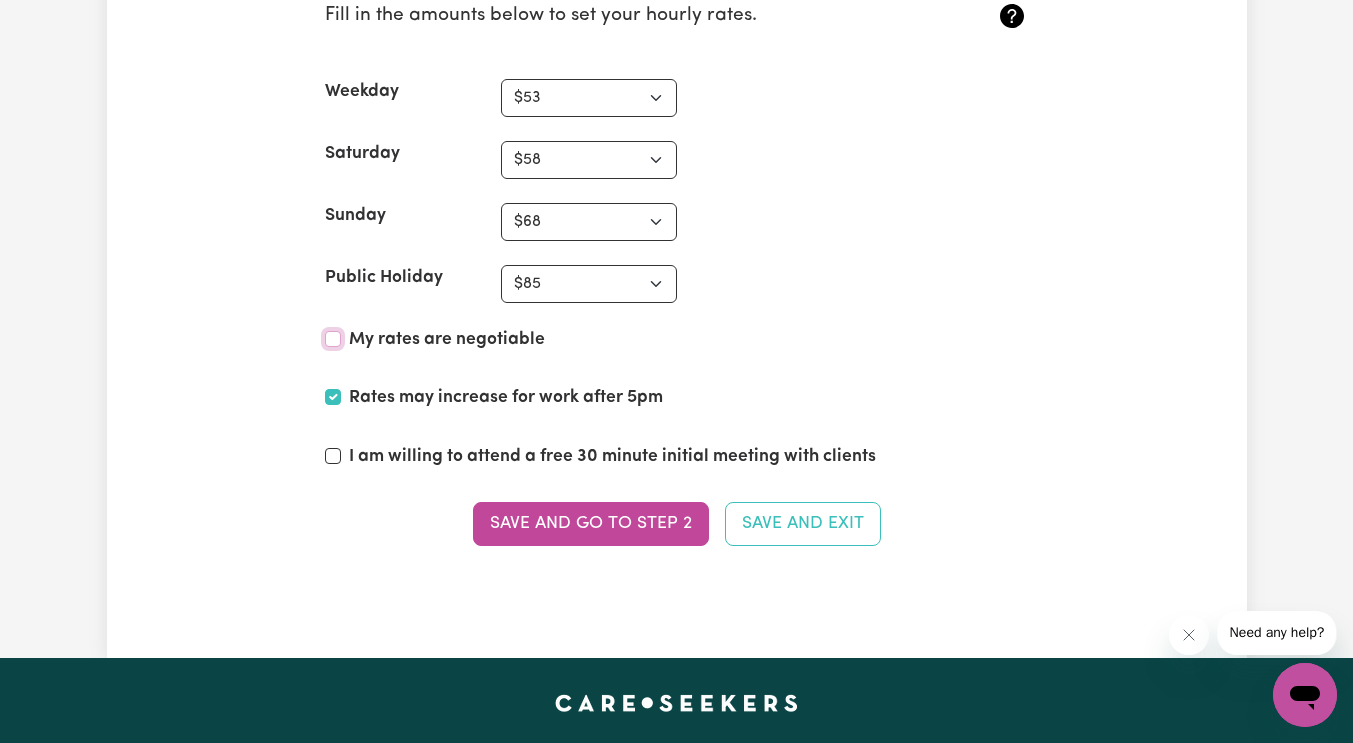 click on "My rates are negotiable" at bounding box center [333, 339] 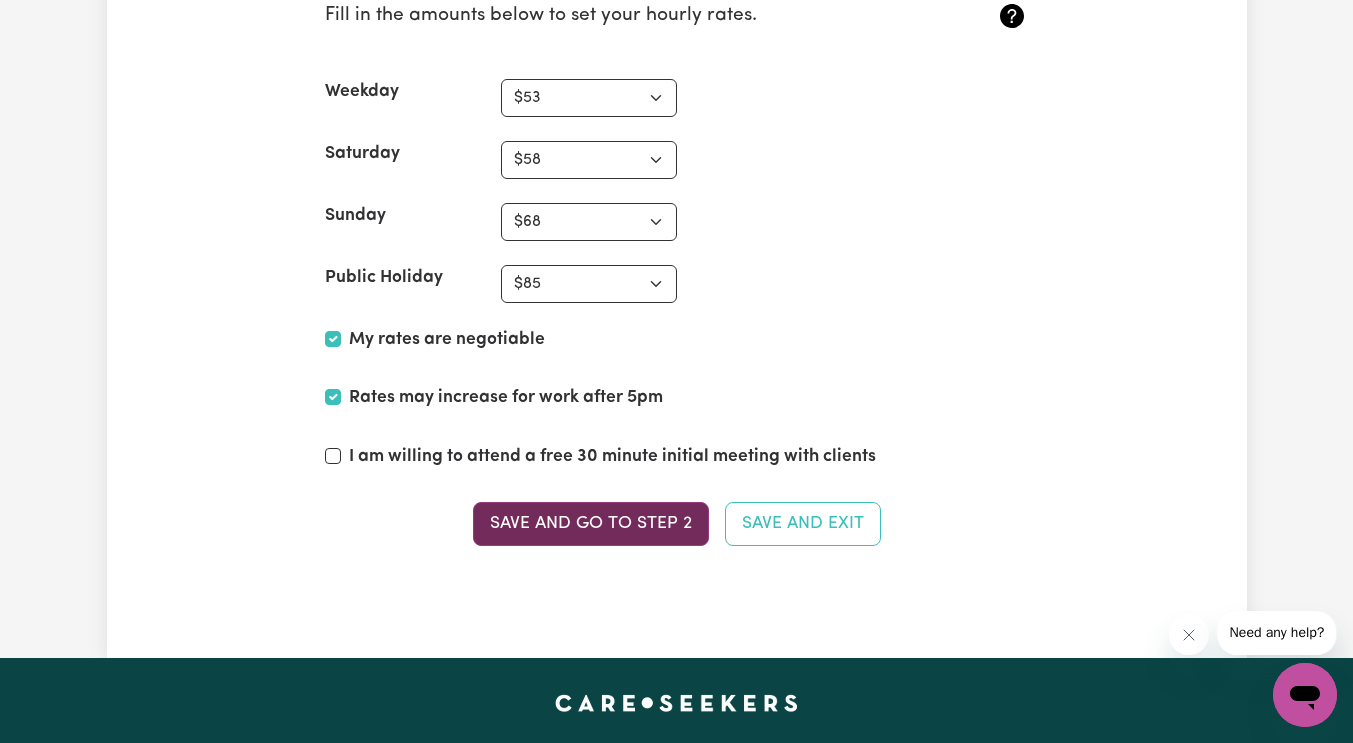 click on "Save and go to Step 2" at bounding box center (591, 524) 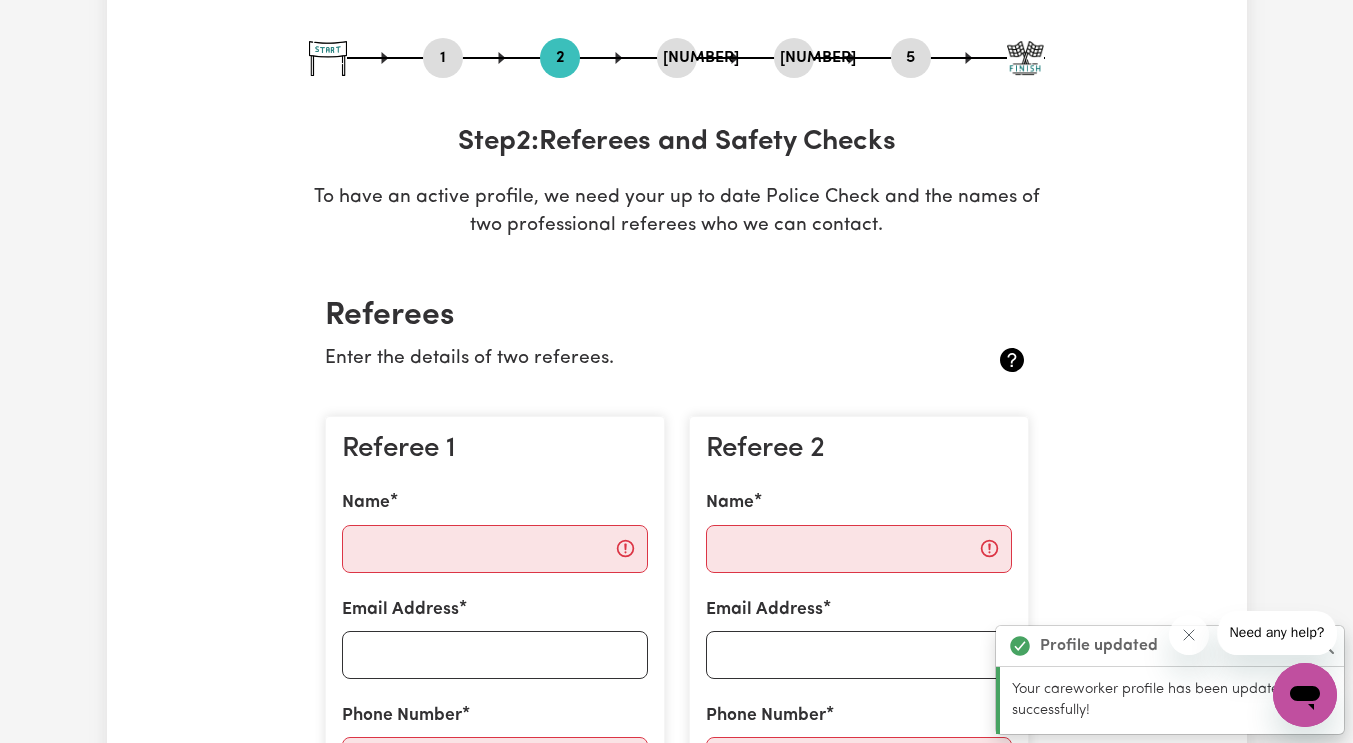 scroll, scrollTop: 300, scrollLeft: 0, axis: vertical 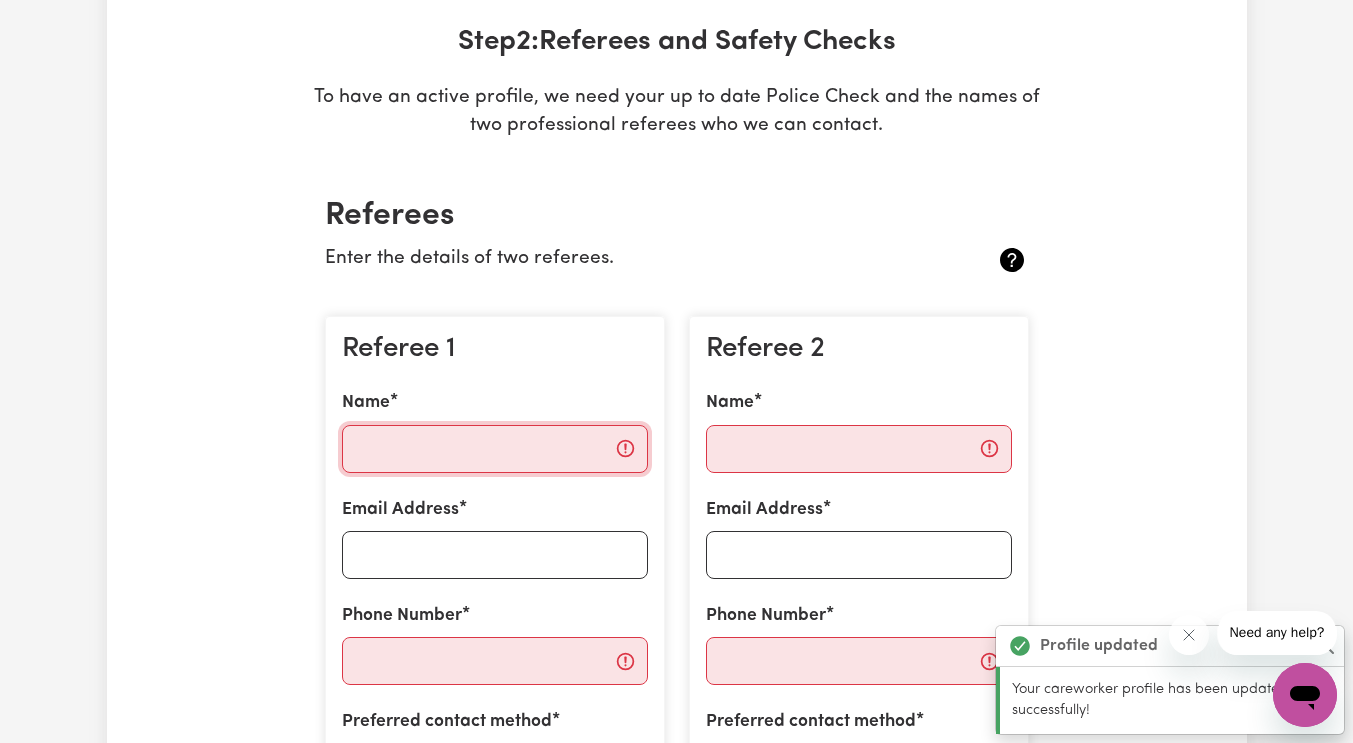 click on "Name" at bounding box center [495, 449] 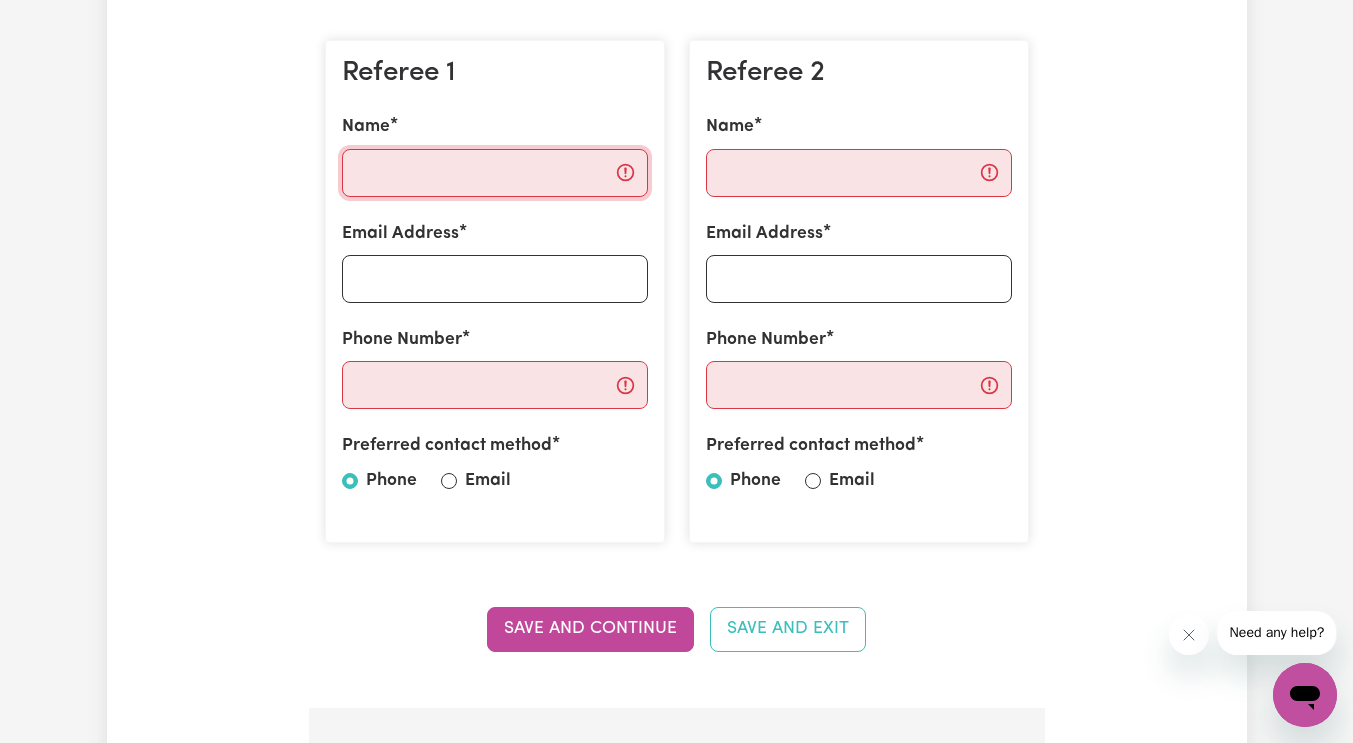 scroll, scrollTop: 600, scrollLeft: 0, axis: vertical 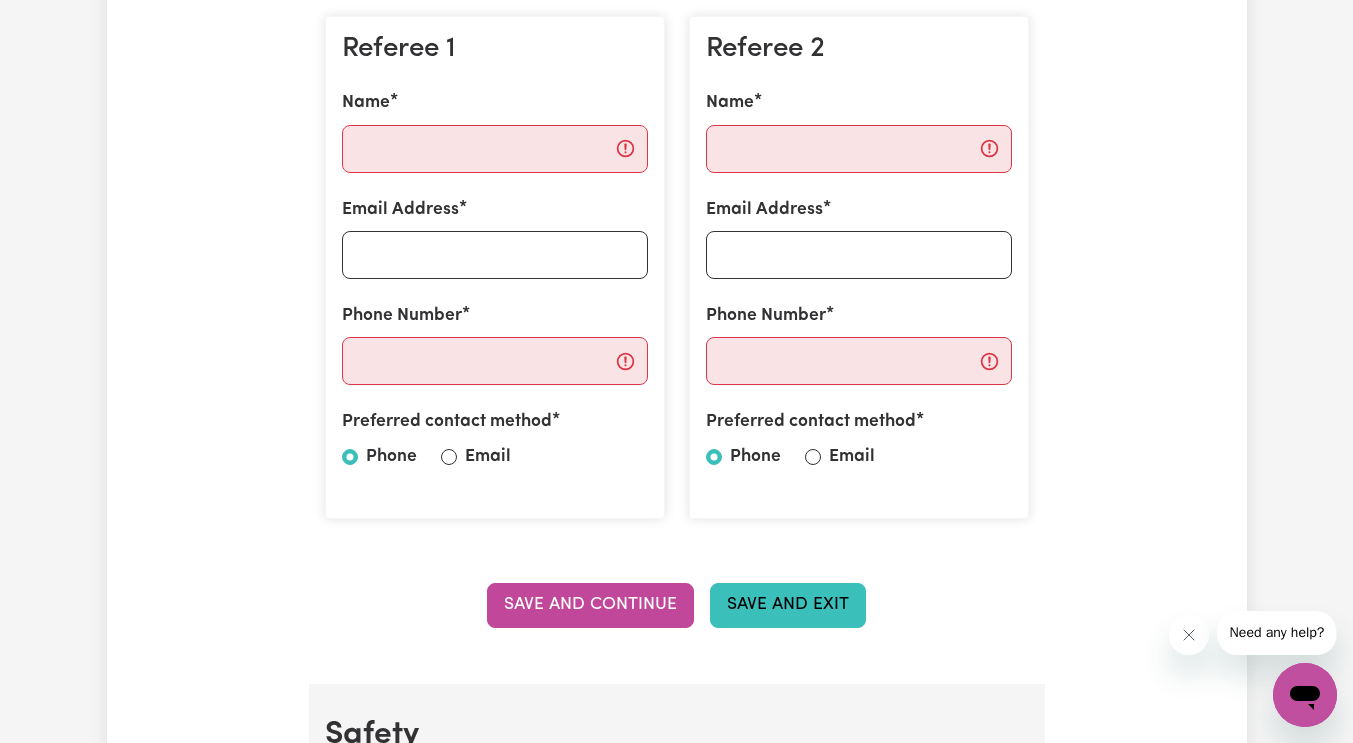 click on "Save and Exit" at bounding box center [788, 605] 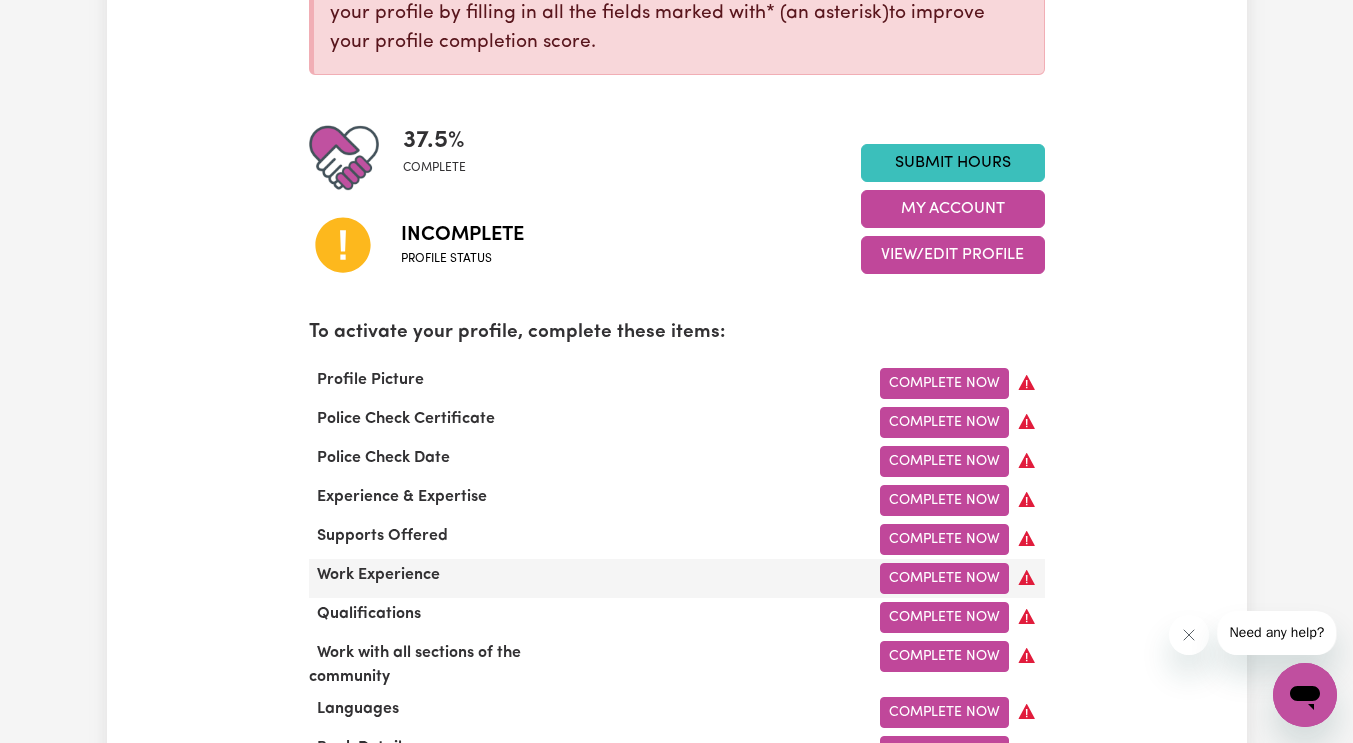 scroll, scrollTop: 500, scrollLeft: 0, axis: vertical 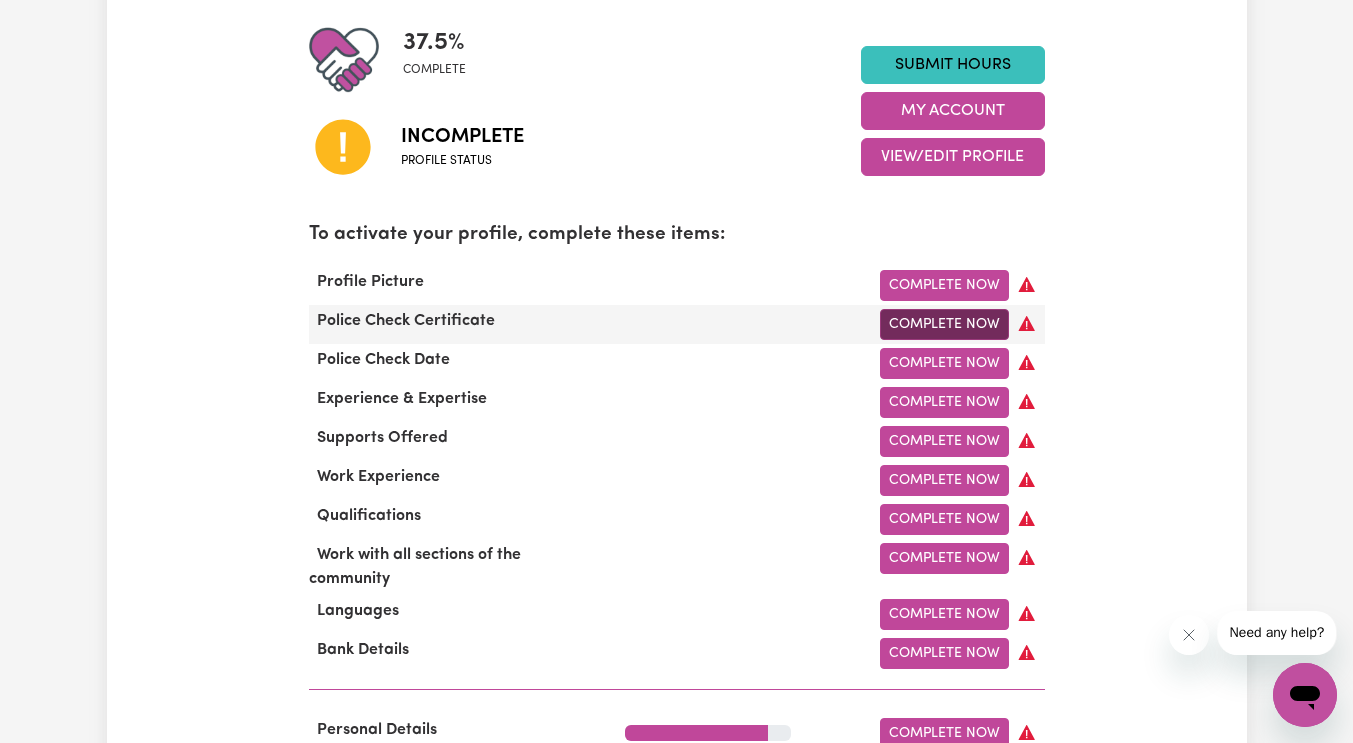 click on "Complete Now" at bounding box center (944, 324) 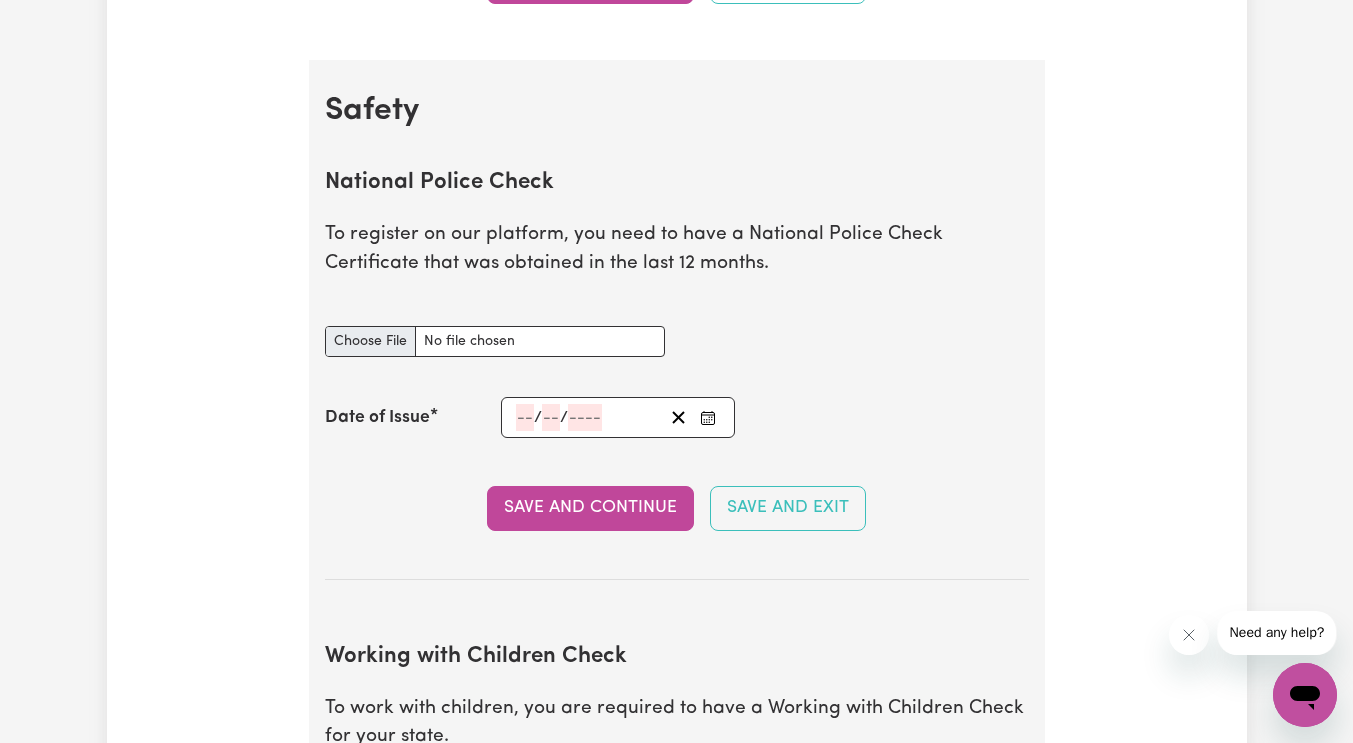 scroll, scrollTop: 1200, scrollLeft: 0, axis: vertical 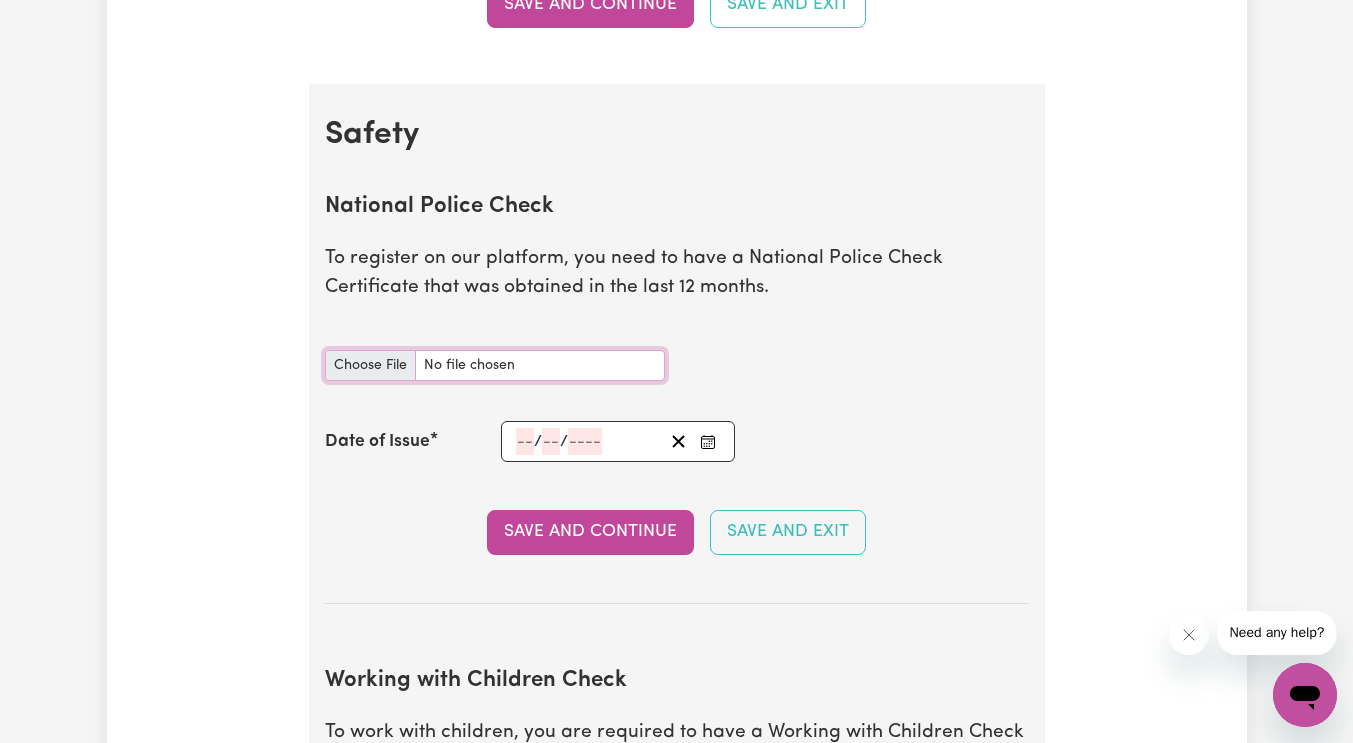click on "National Police Check  document" at bounding box center [495, 365] 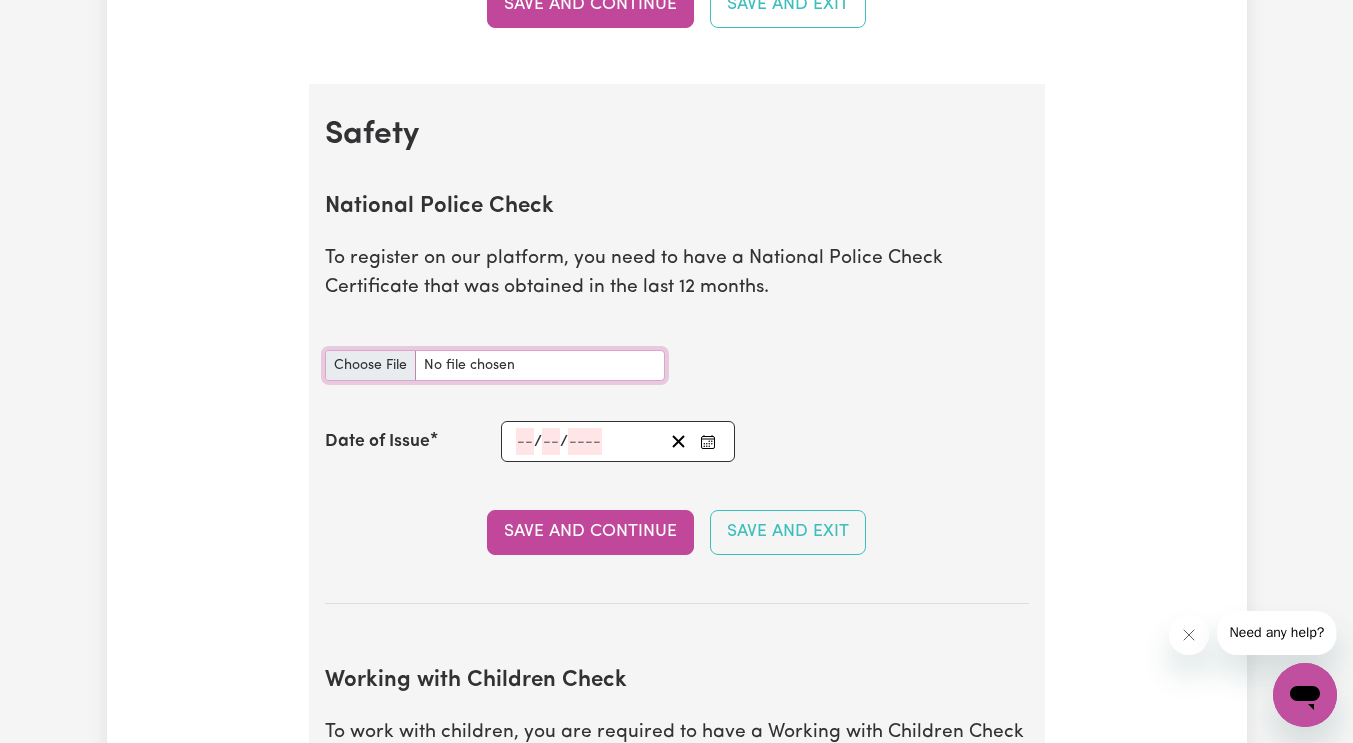 type on "C:\fakepath\SummaryReport_6790110 (1) police check.pdf" 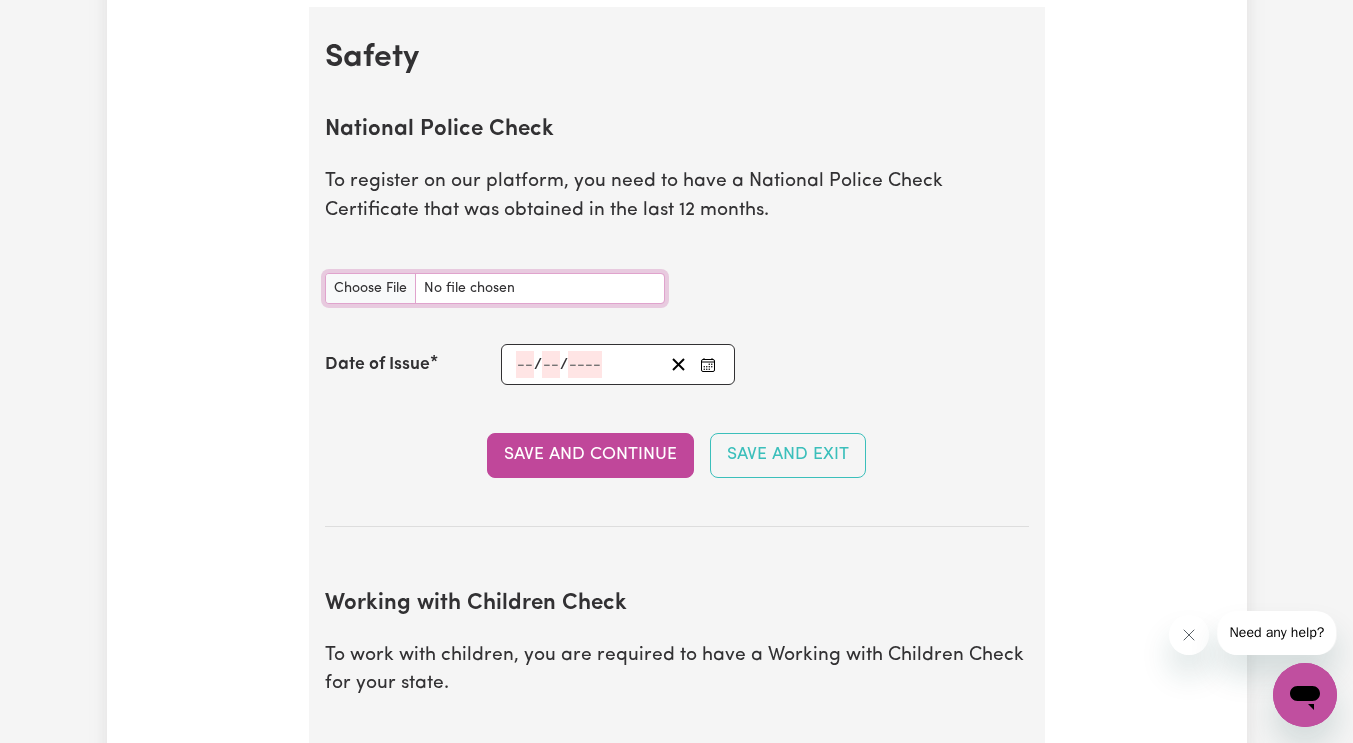 scroll, scrollTop: 1300, scrollLeft: 0, axis: vertical 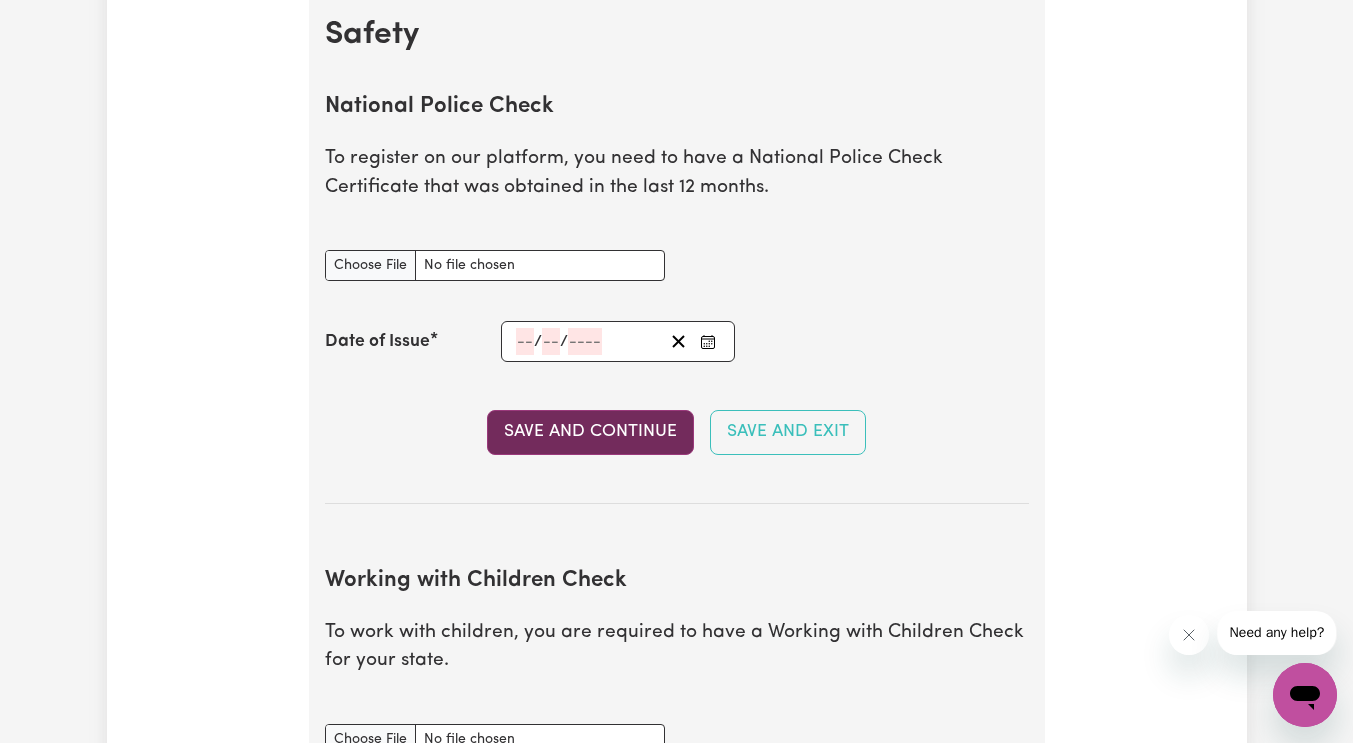 click on "Save and Continue" at bounding box center [590, 432] 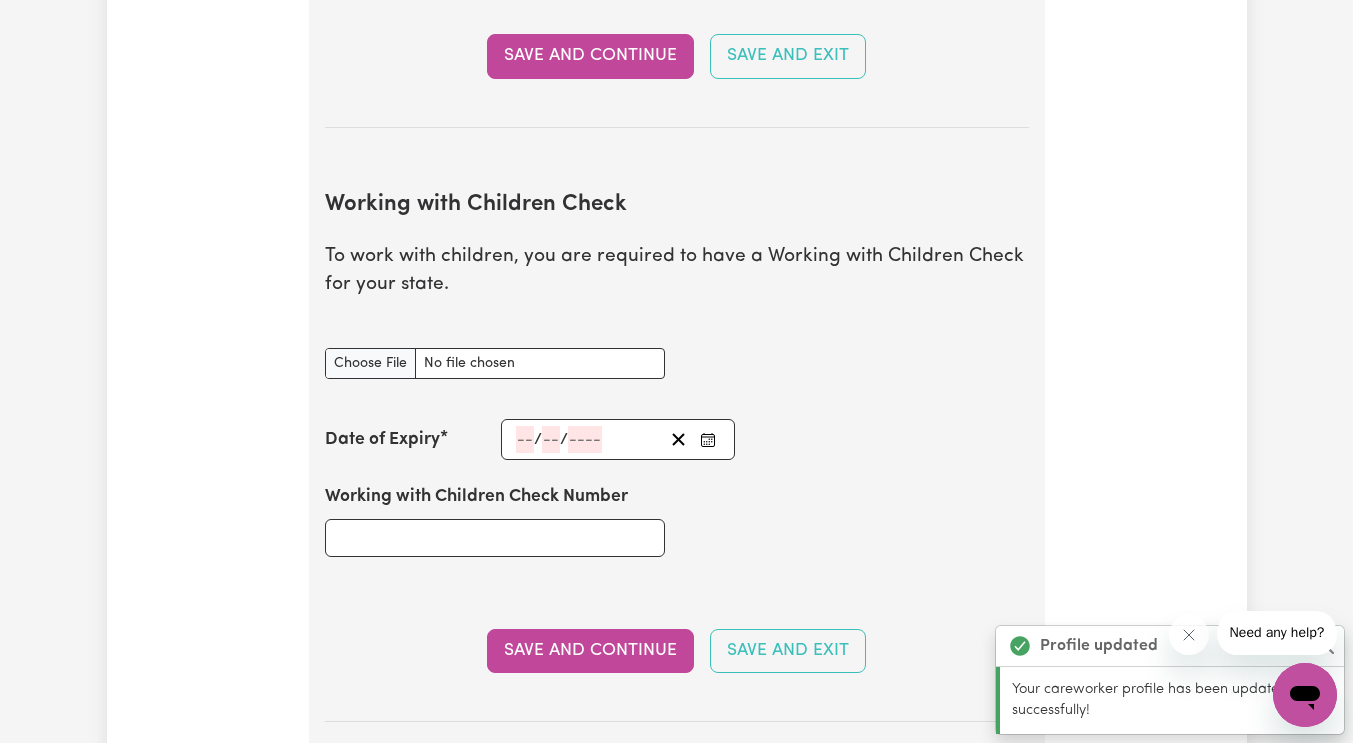scroll, scrollTop: 1836, scrollLeft: 0, axis: vertical 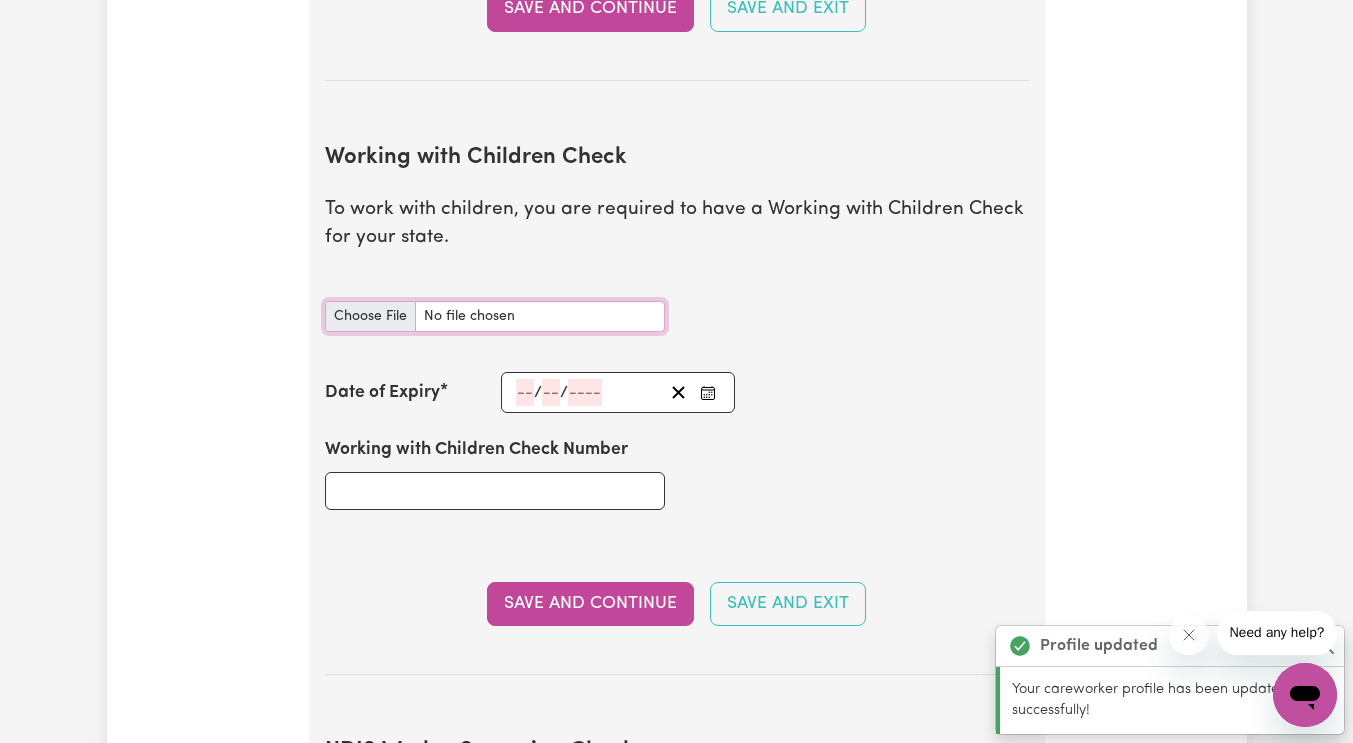 click on "Working with Children Check  document" at bounding box center [495, 316] 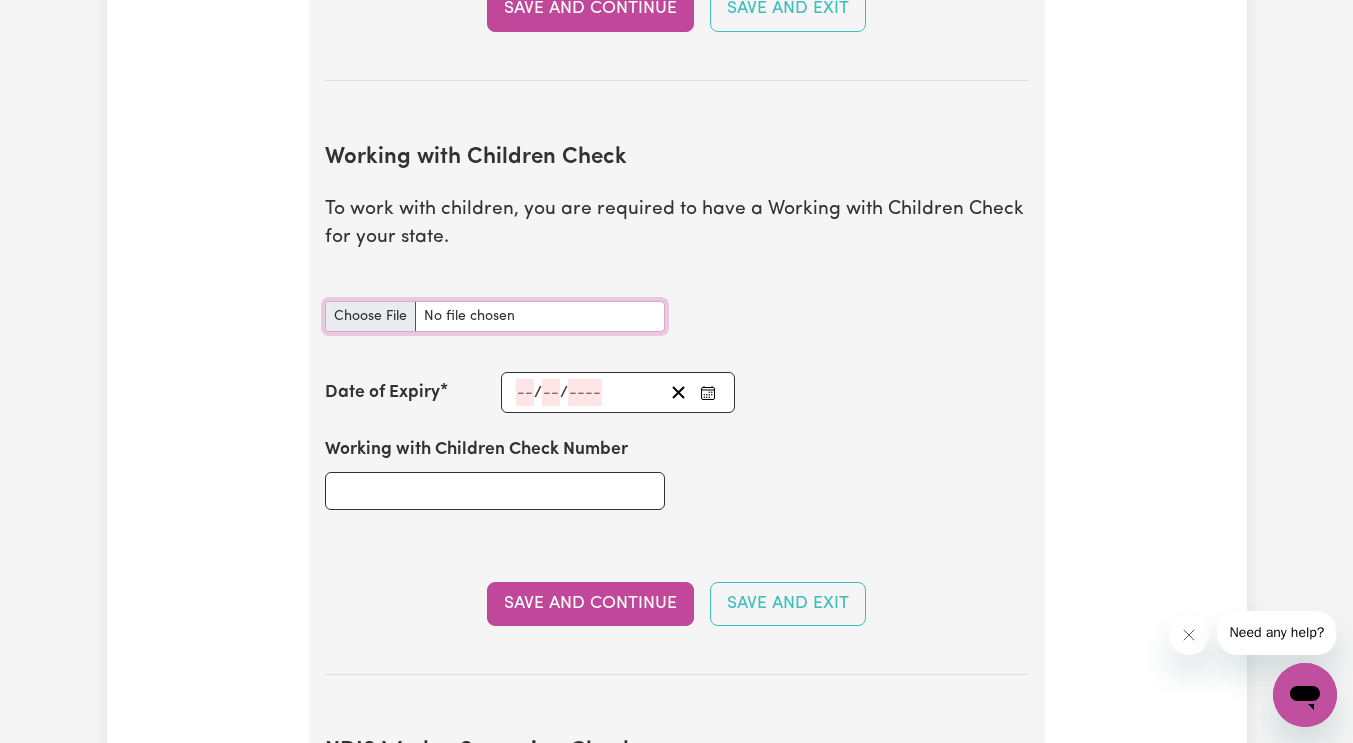 type on "C:\fakepath\children check.pdf" 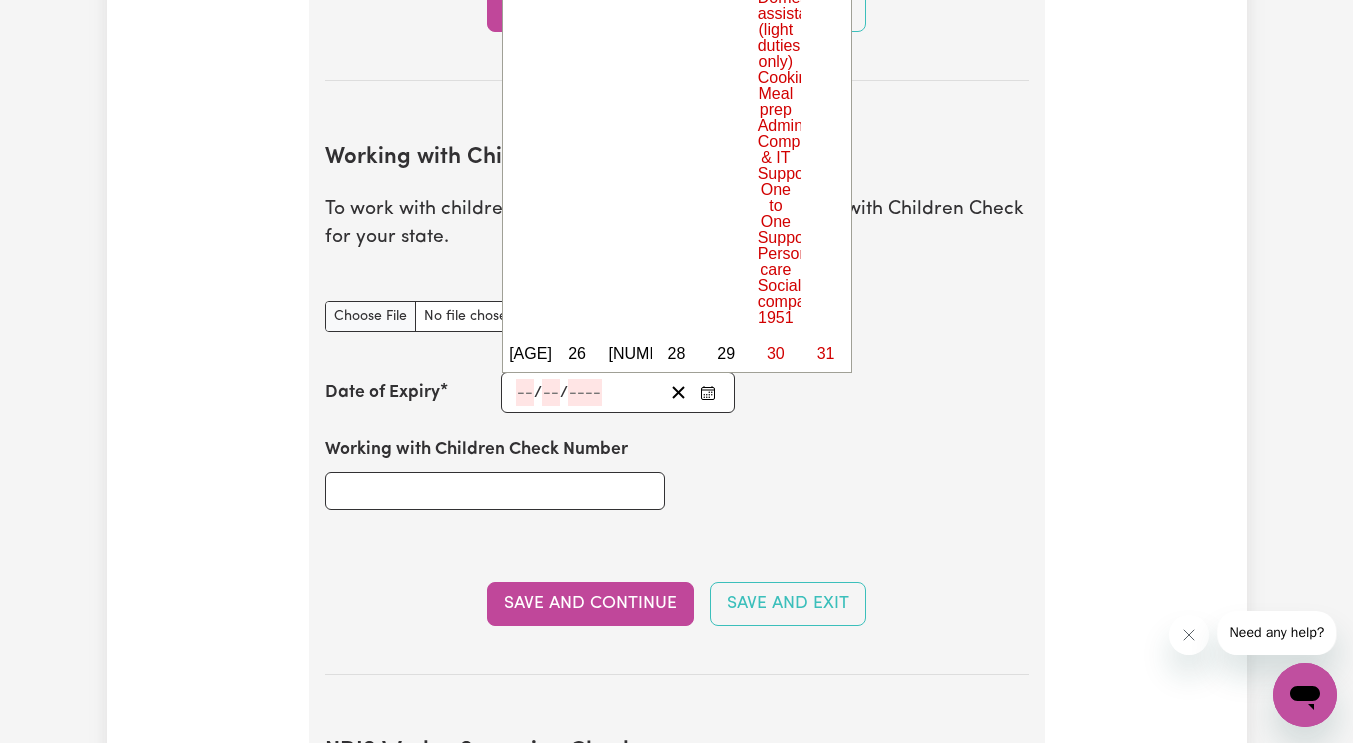 click 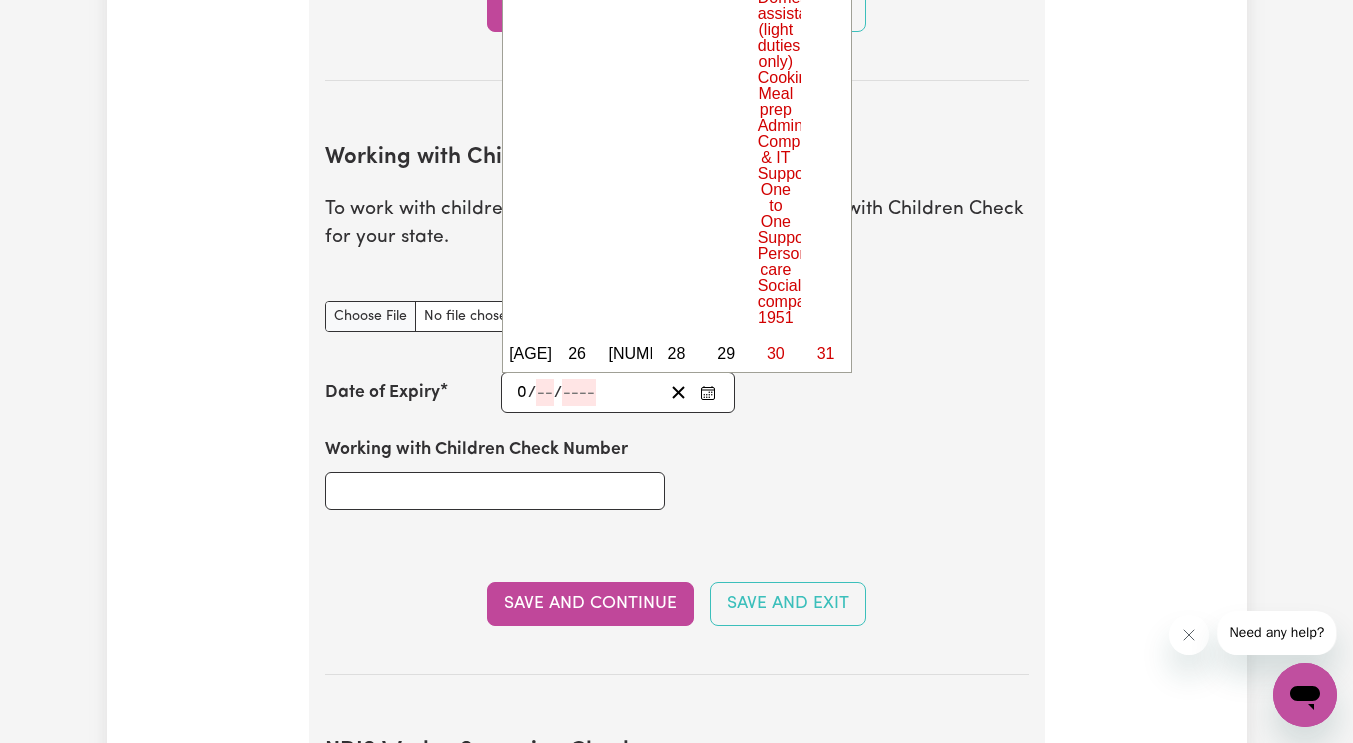 type on "06" 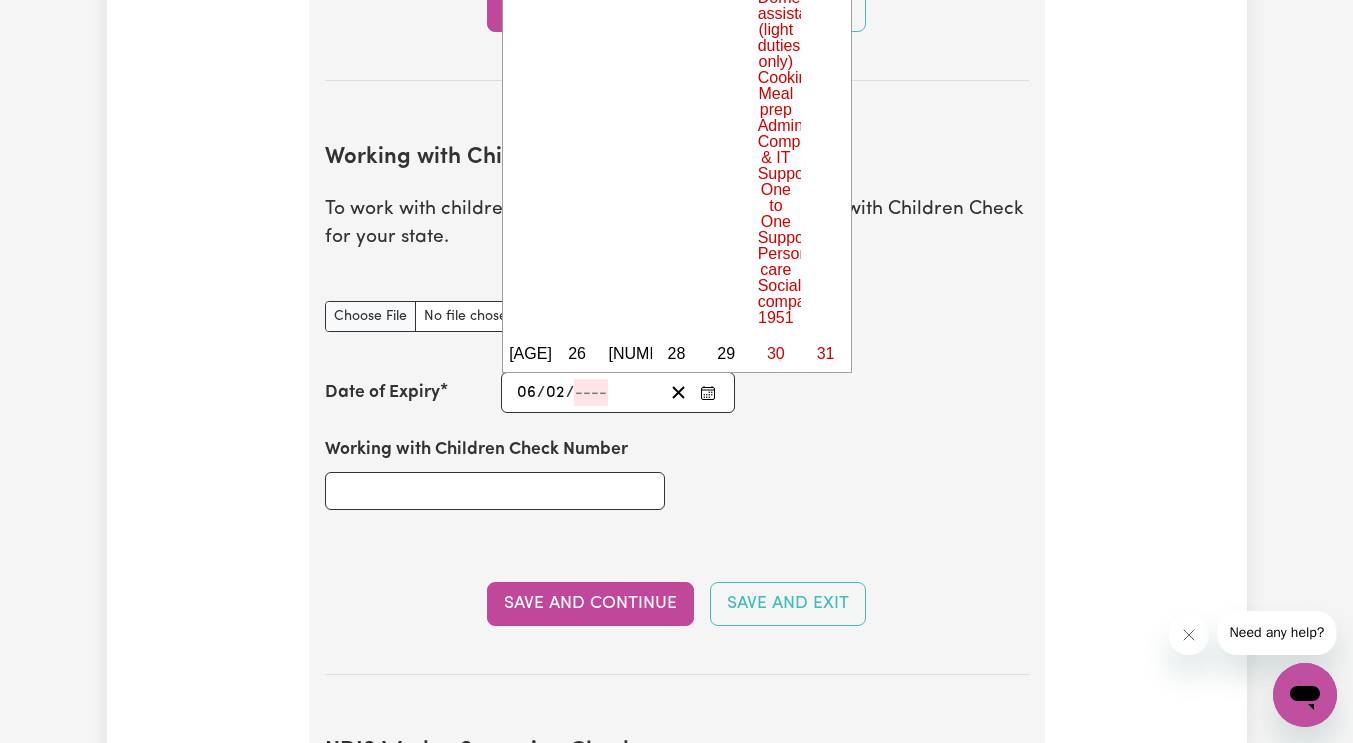 type on "02" 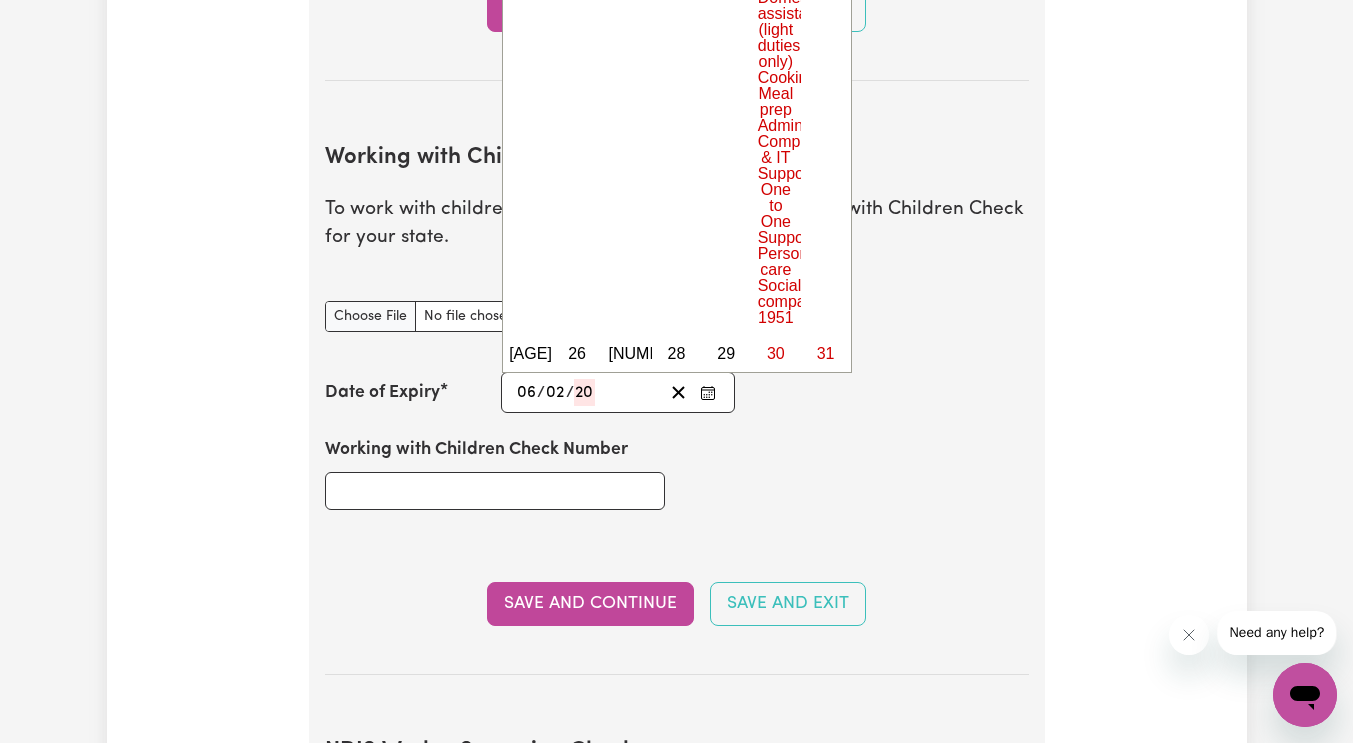 type on "203" 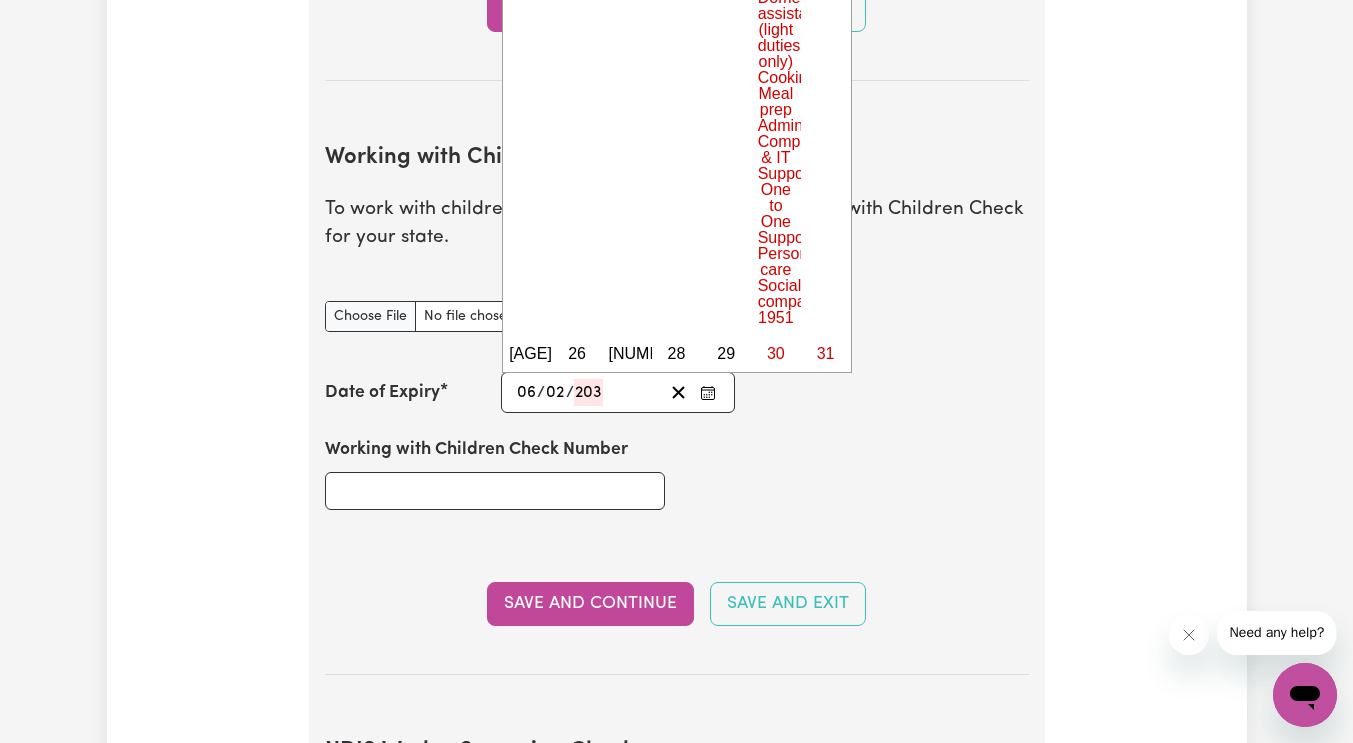 type on "2030-02-06" 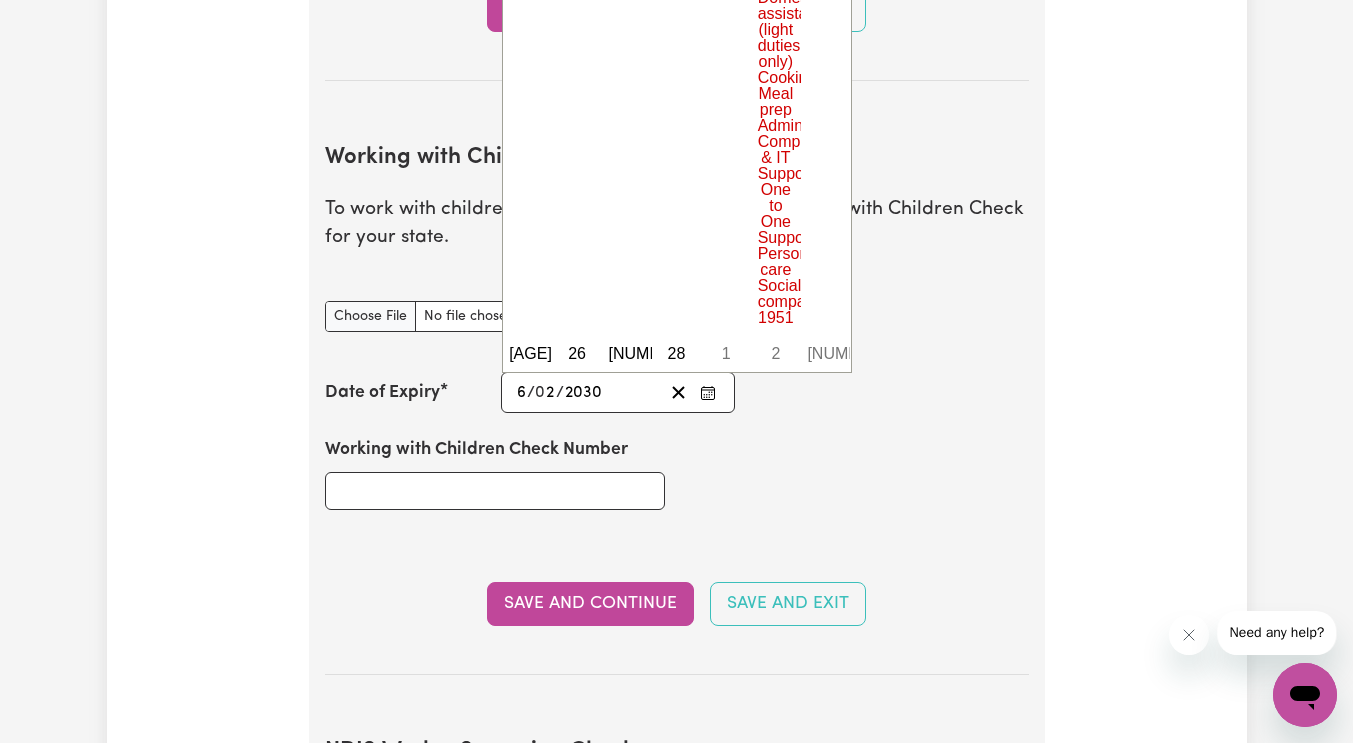 type on "2030" 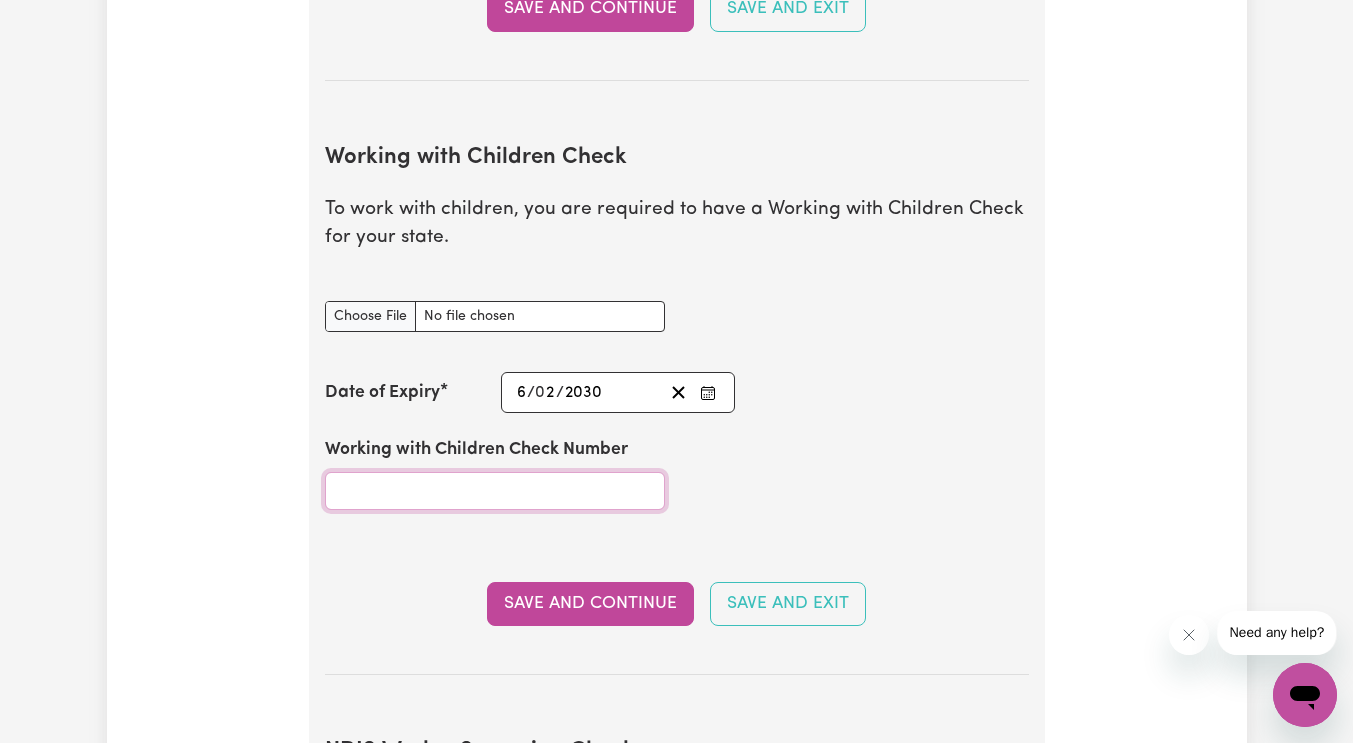 click on "Working with Children Check Number" at bounding box center [495, 491] 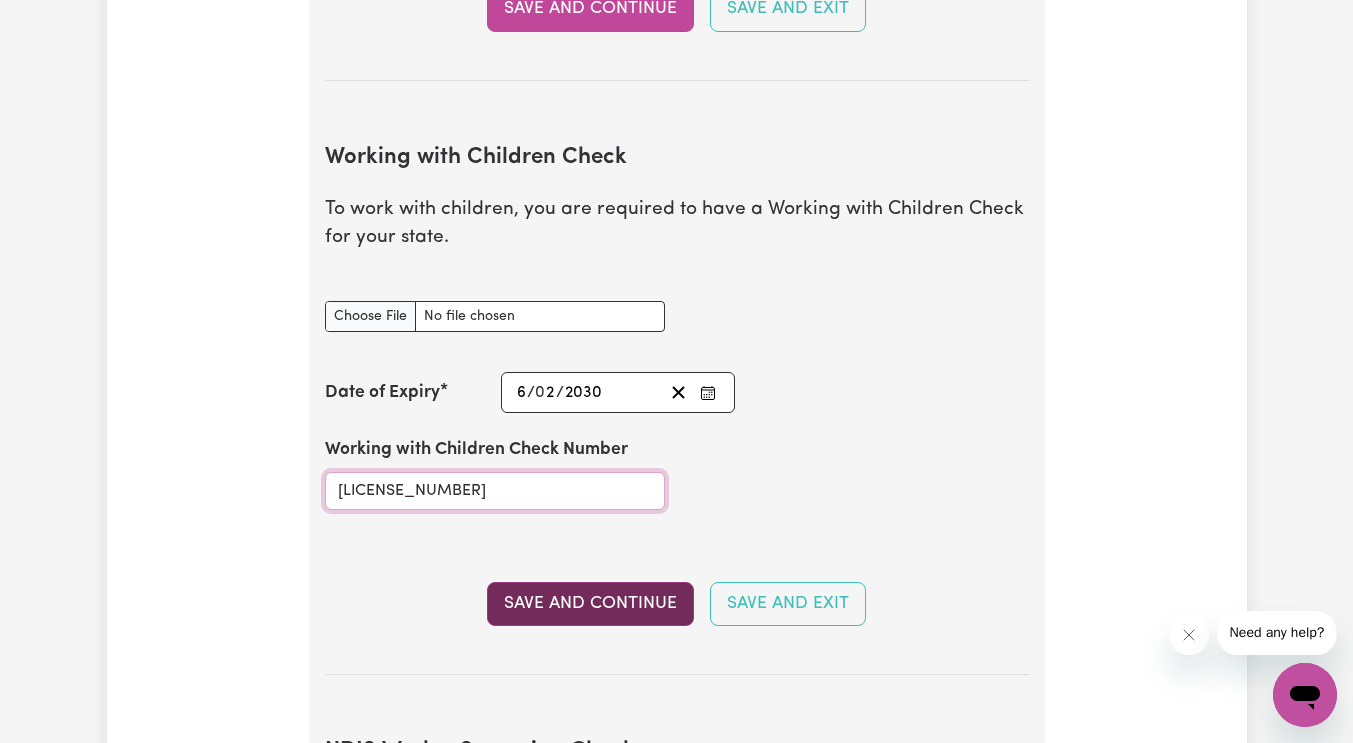 type on "3361214A-01" 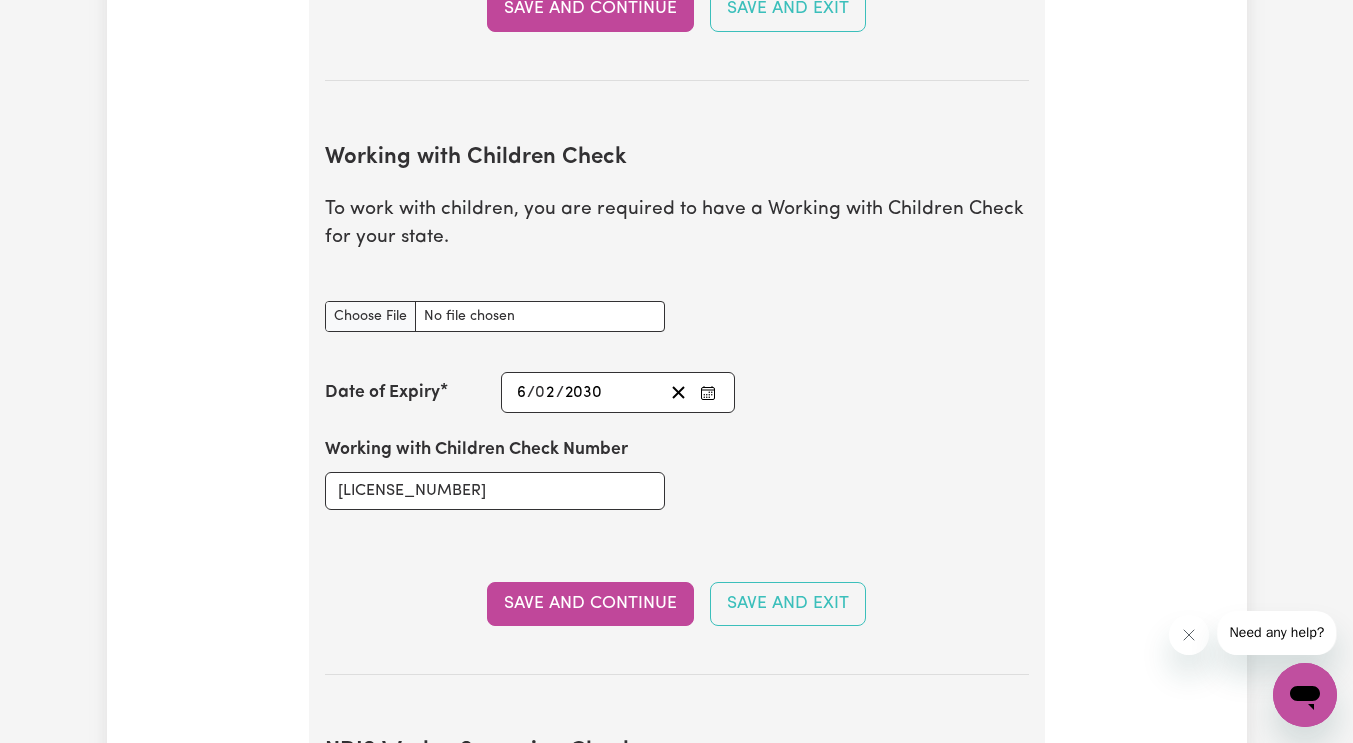 click on "Save and Continue" at bounding box center (590, 604) 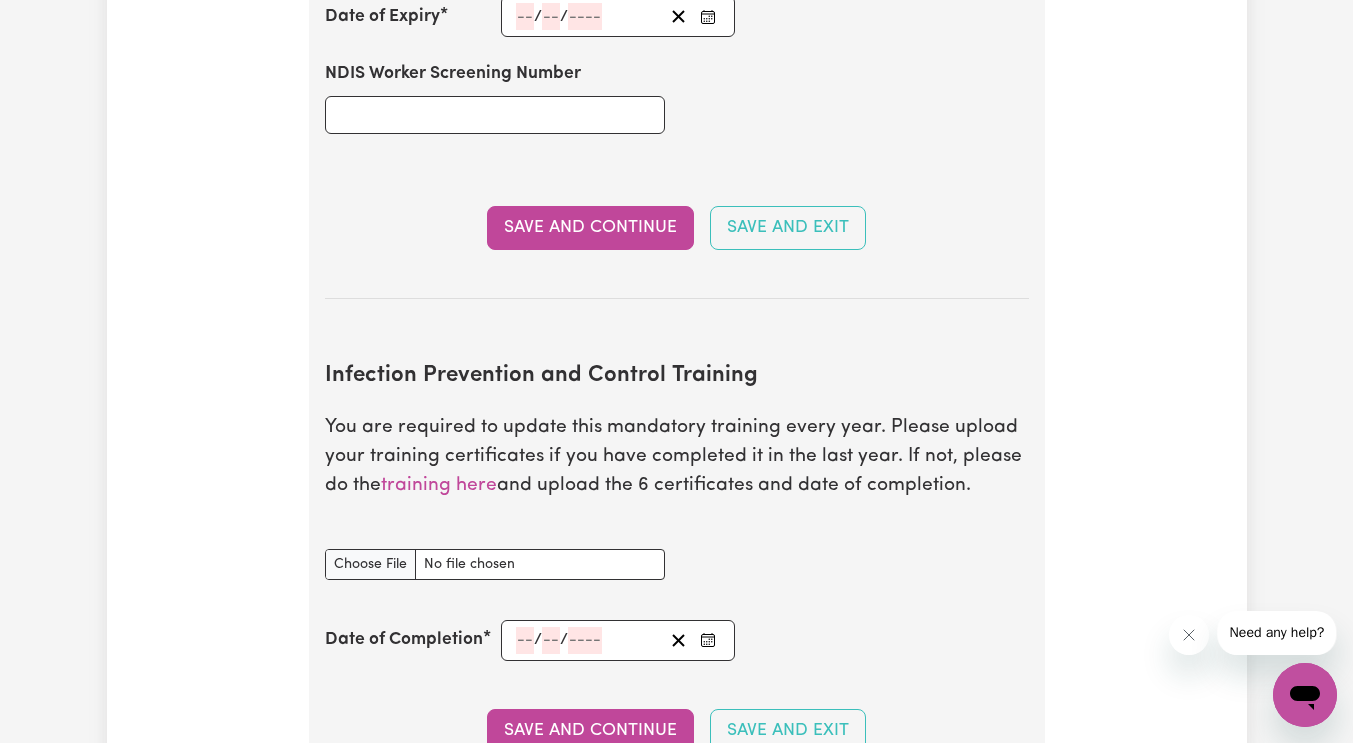 scroll, scrollTop: 3044, scrollLeft: 0, axis: vertical 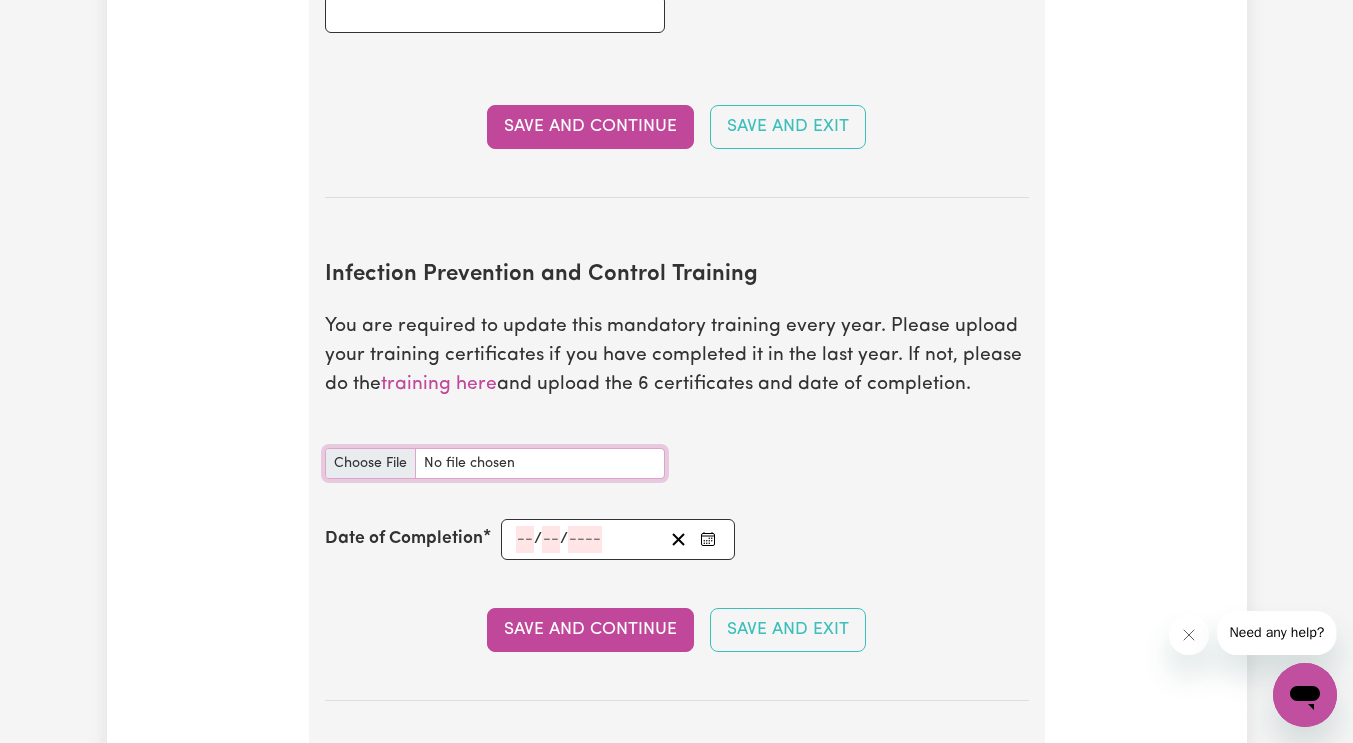 click on "Infection Prevention and Control Training  document" at bounding box center (495, 463) 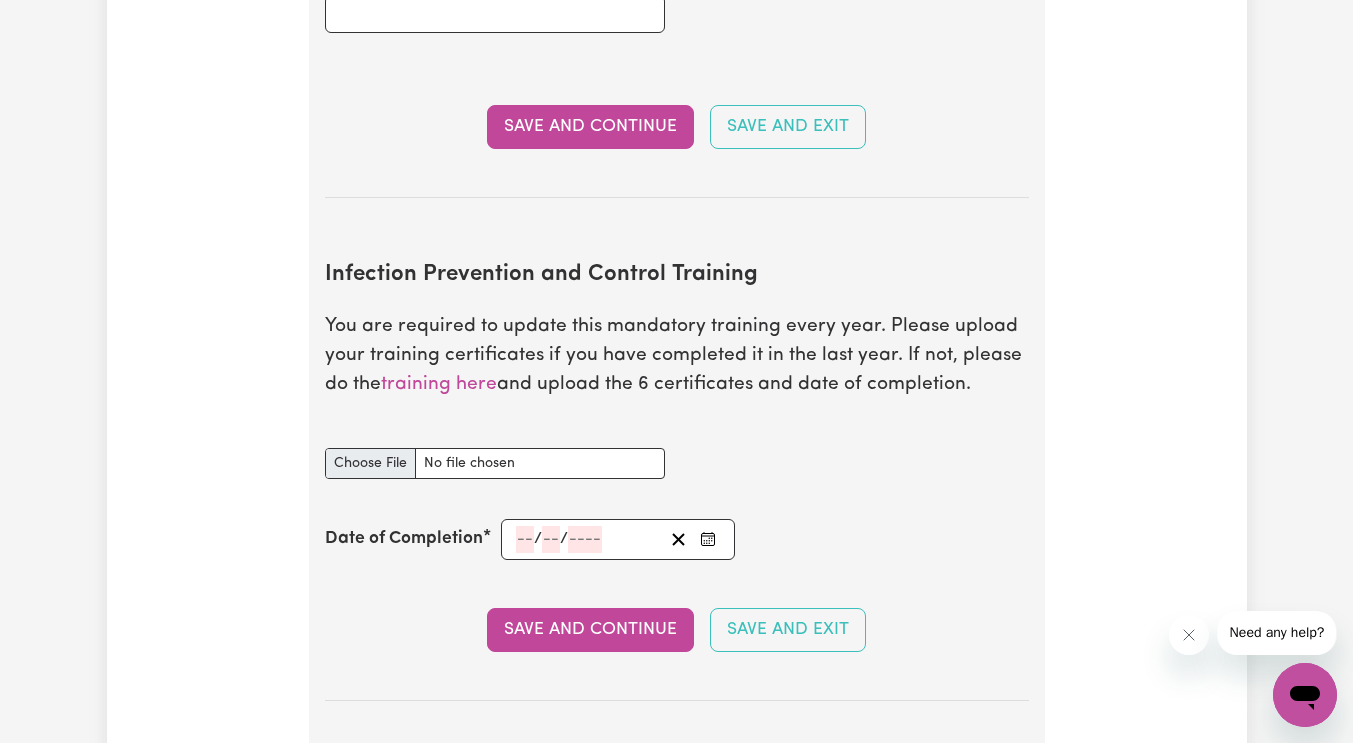 type 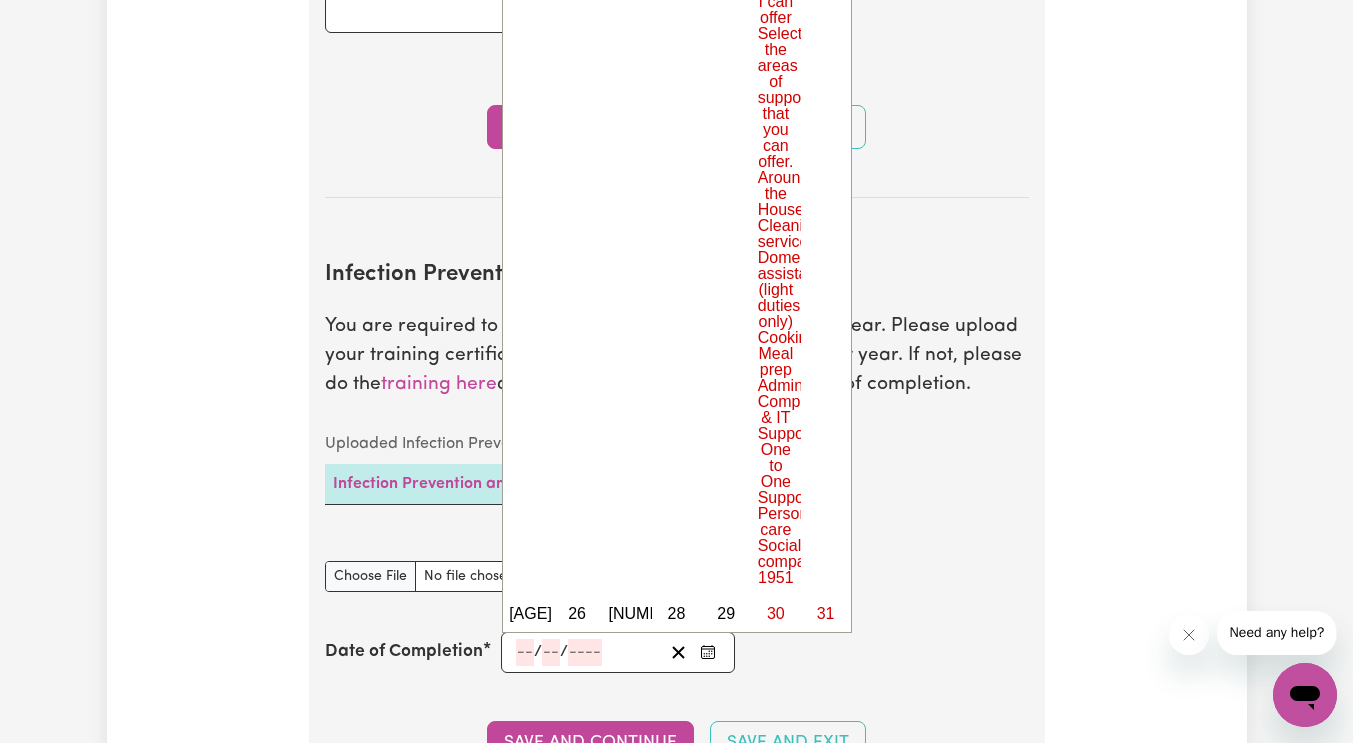 click 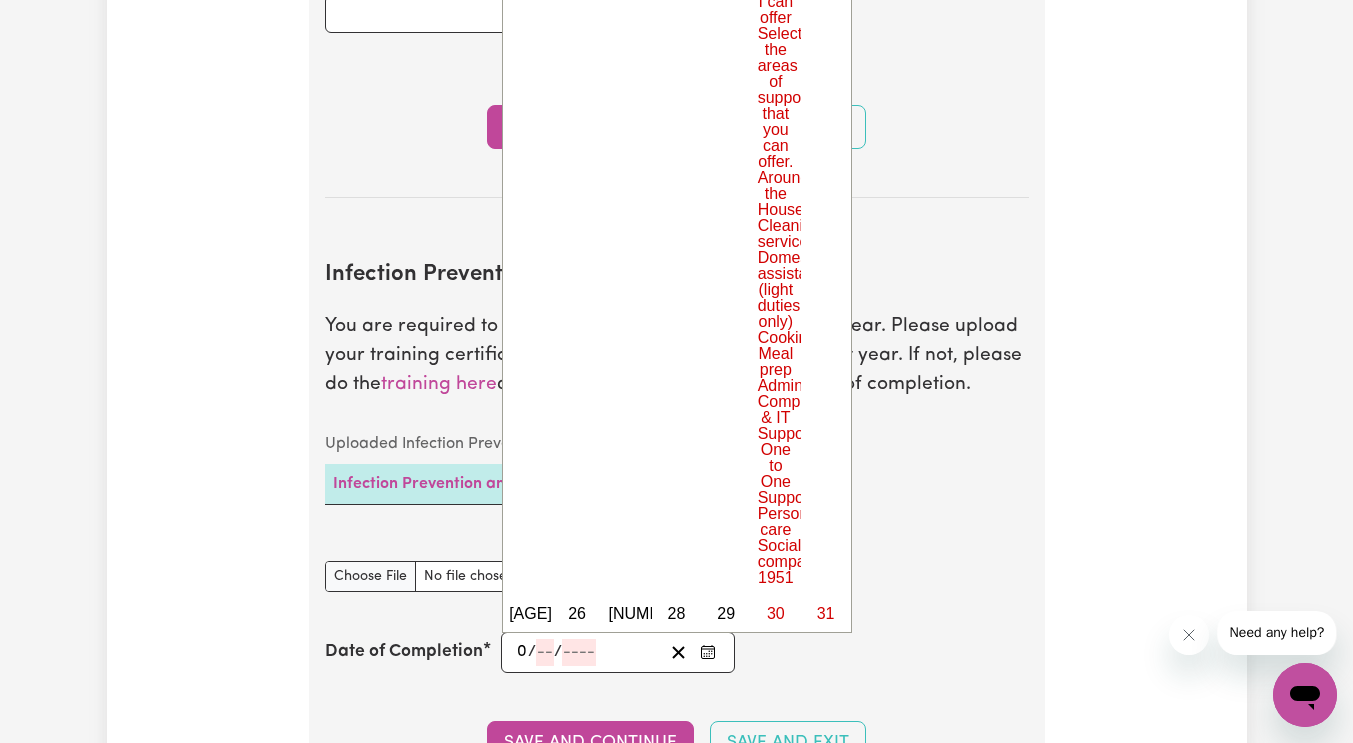 type on "09" 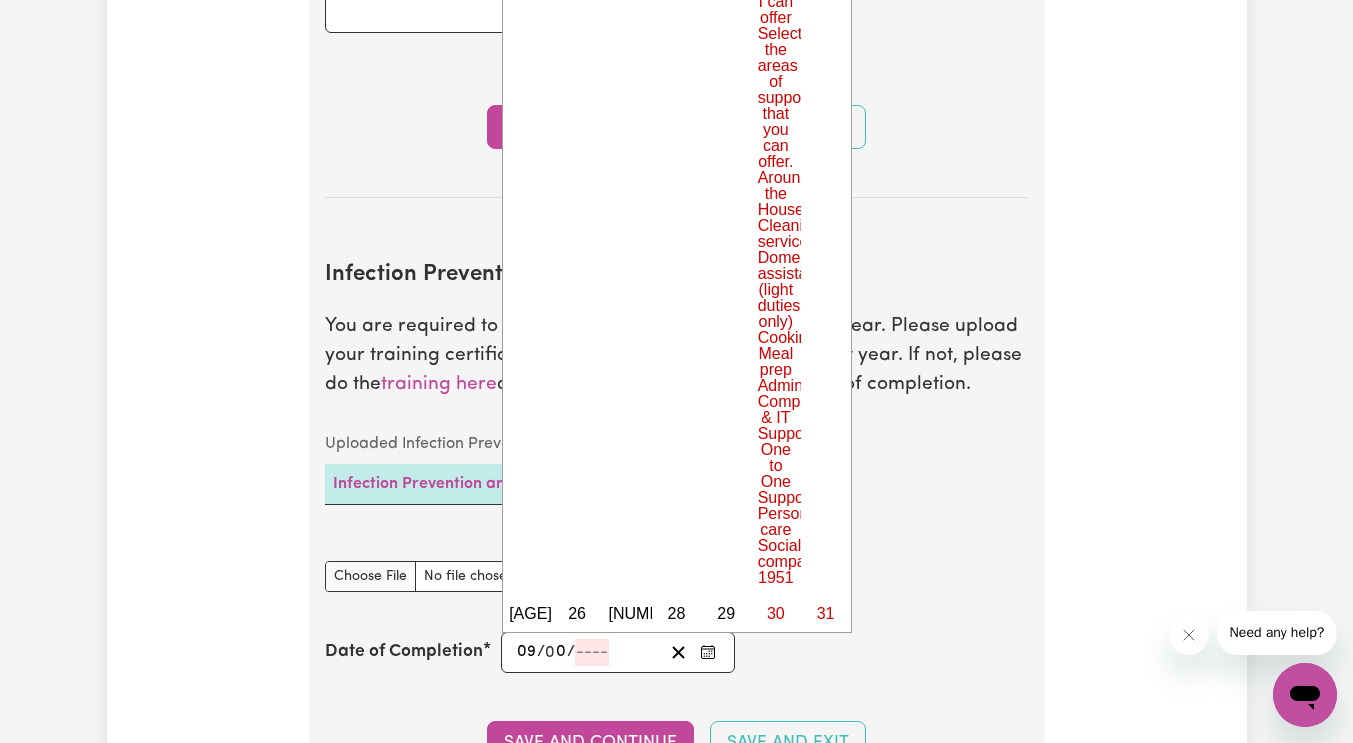 type on "06" 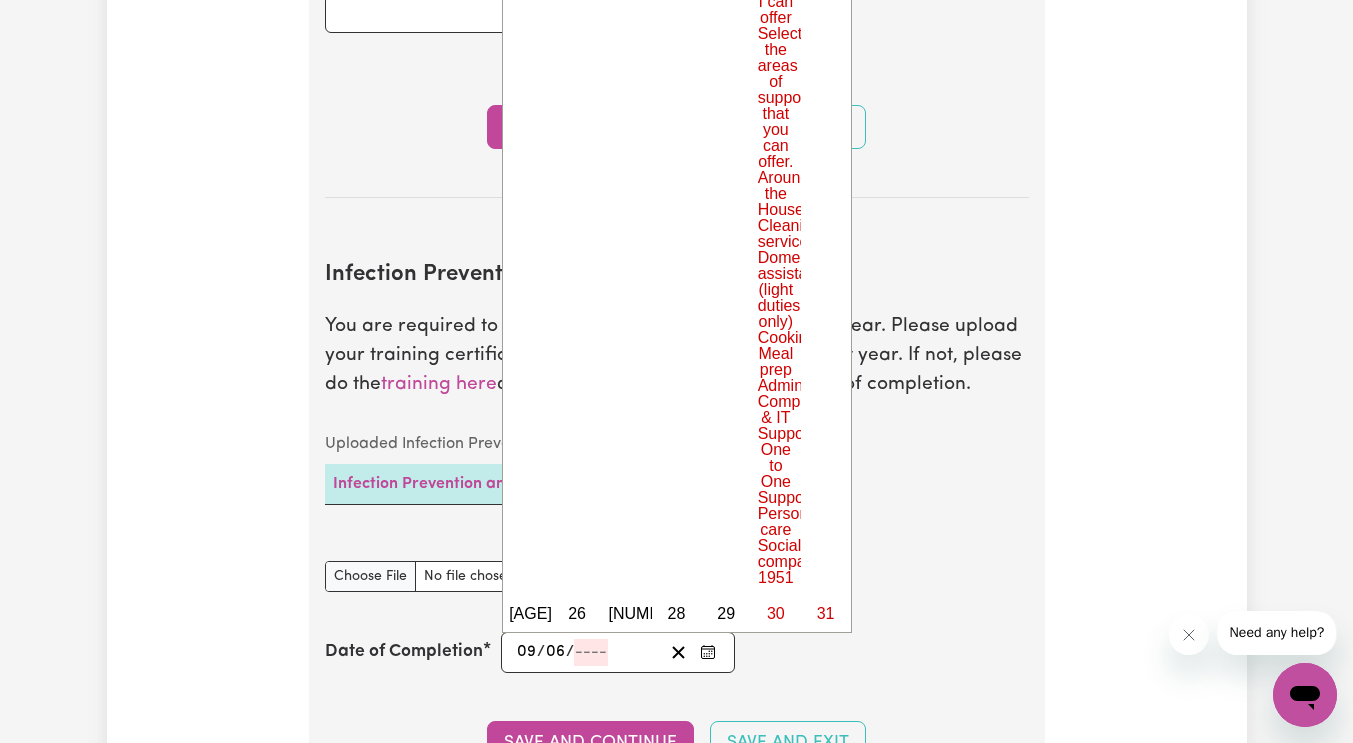 type on "0002-06-09" 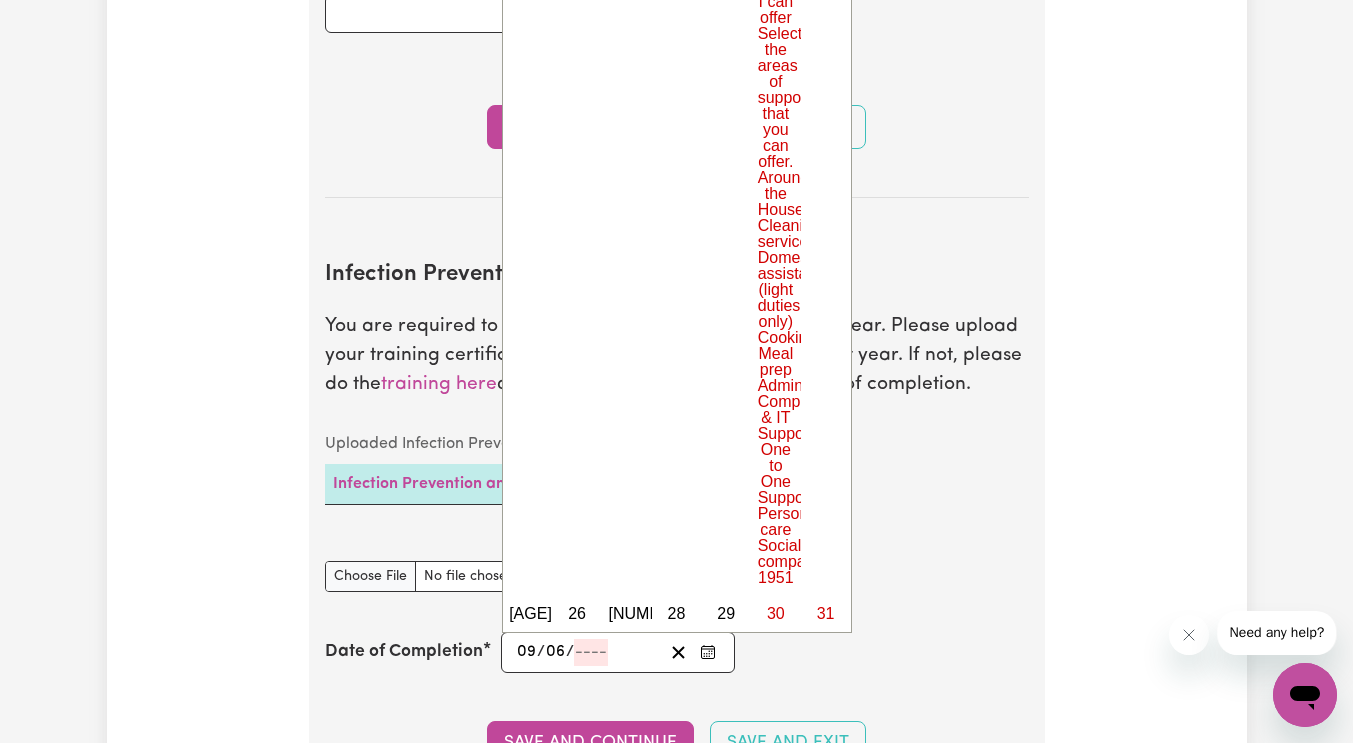 type on "9" 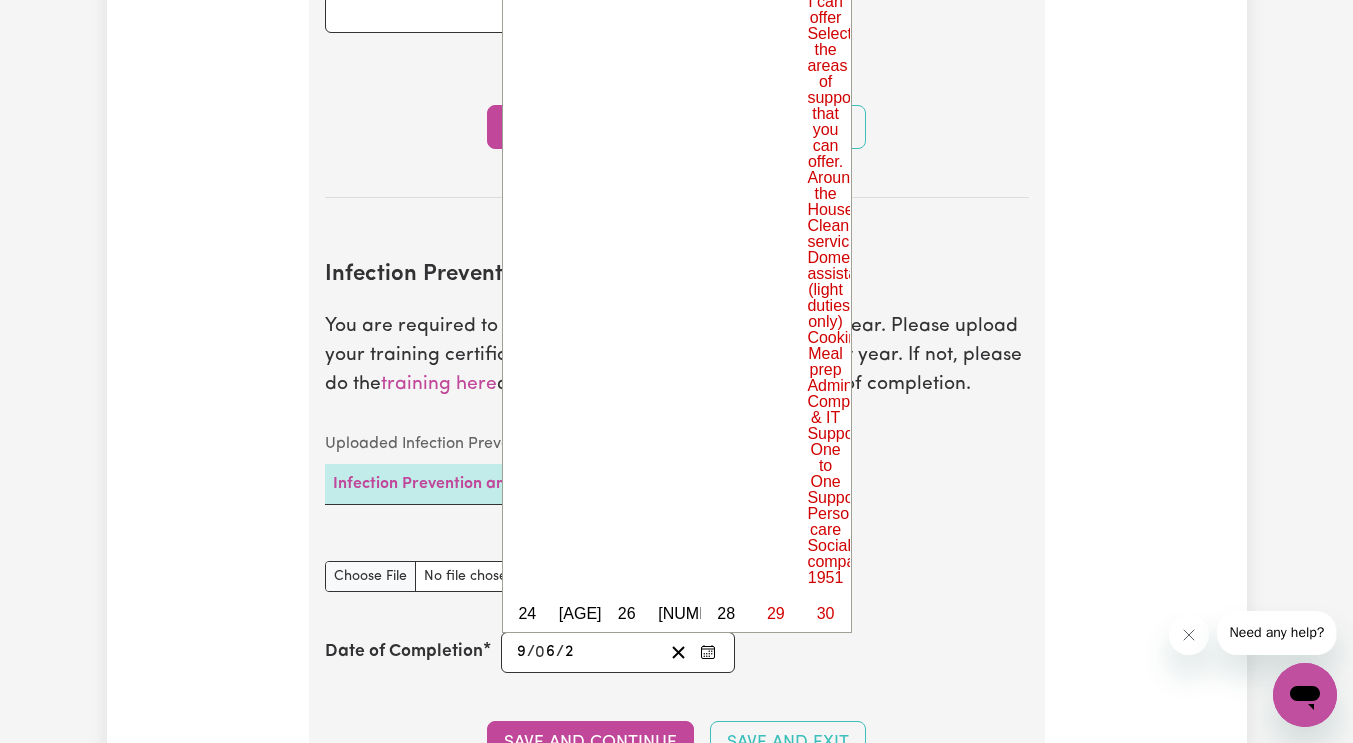 type on "0020-06-09" 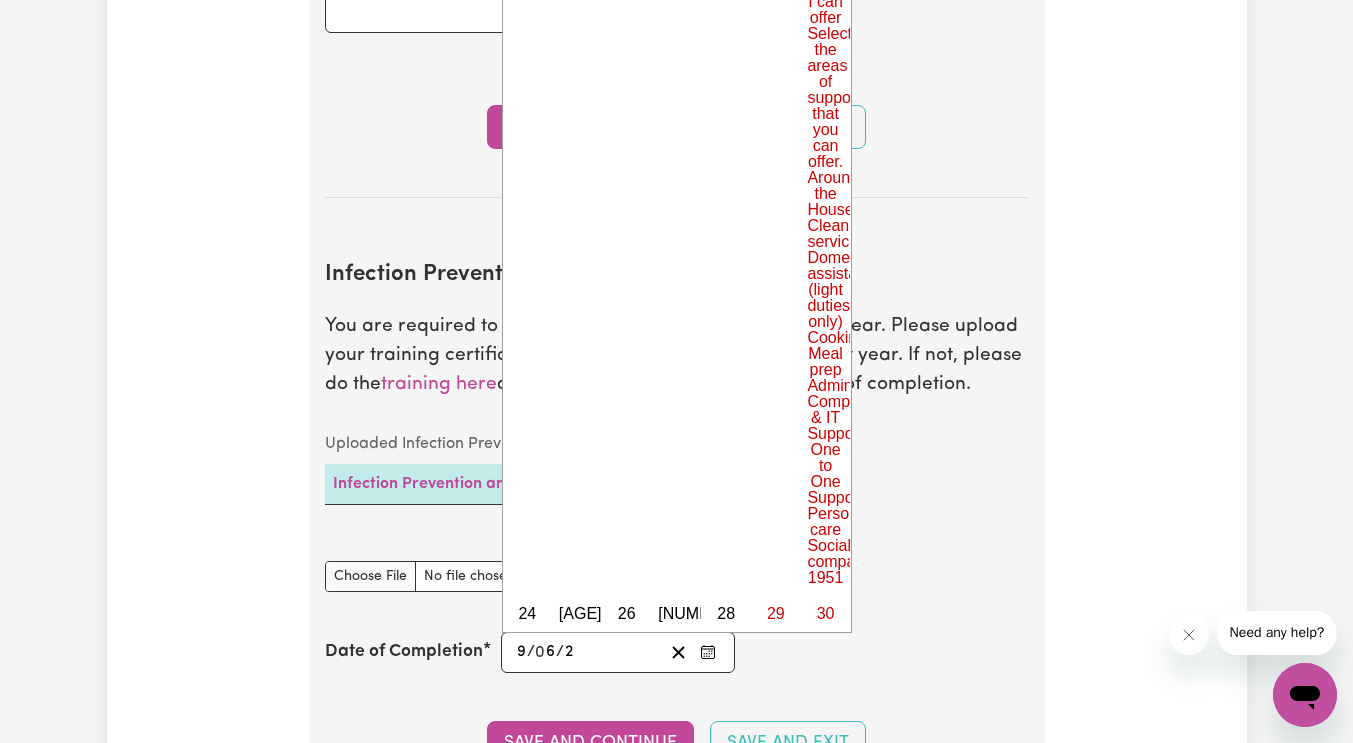 type on "20" 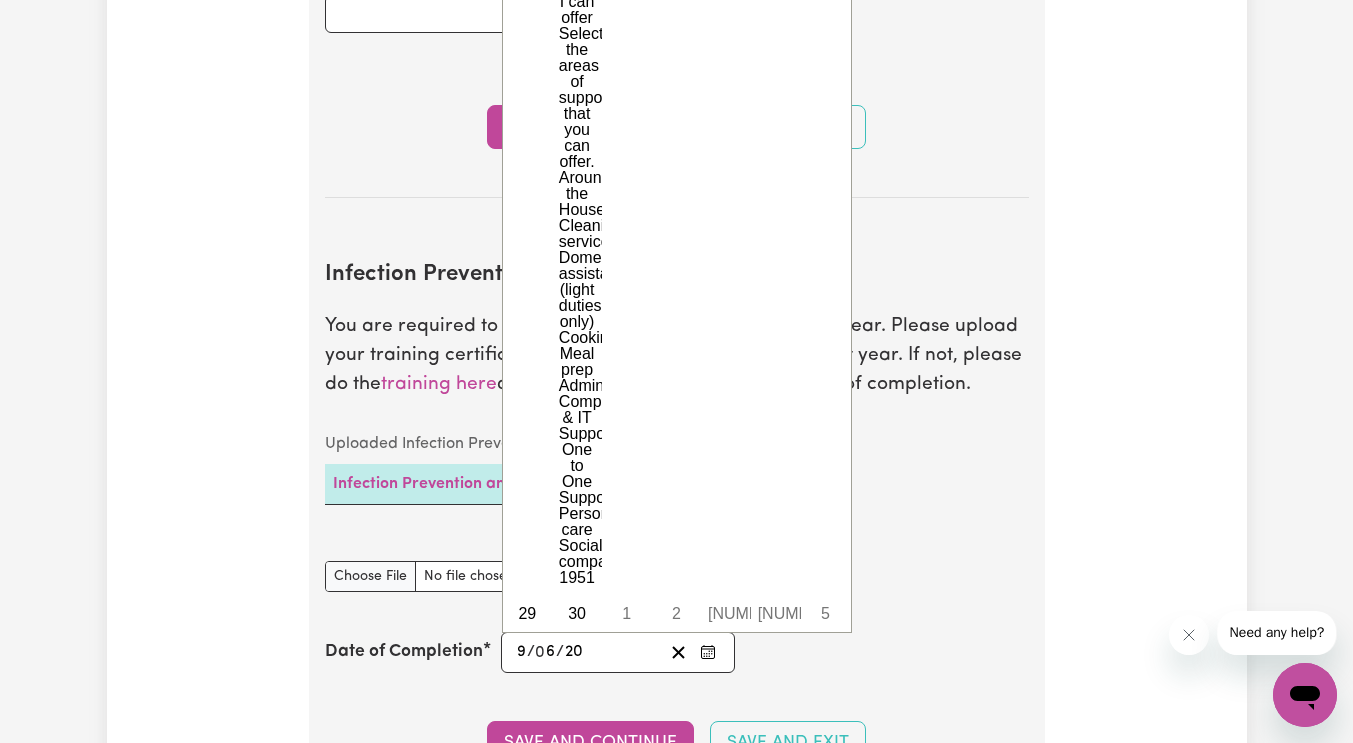 type on "0202-06-09" 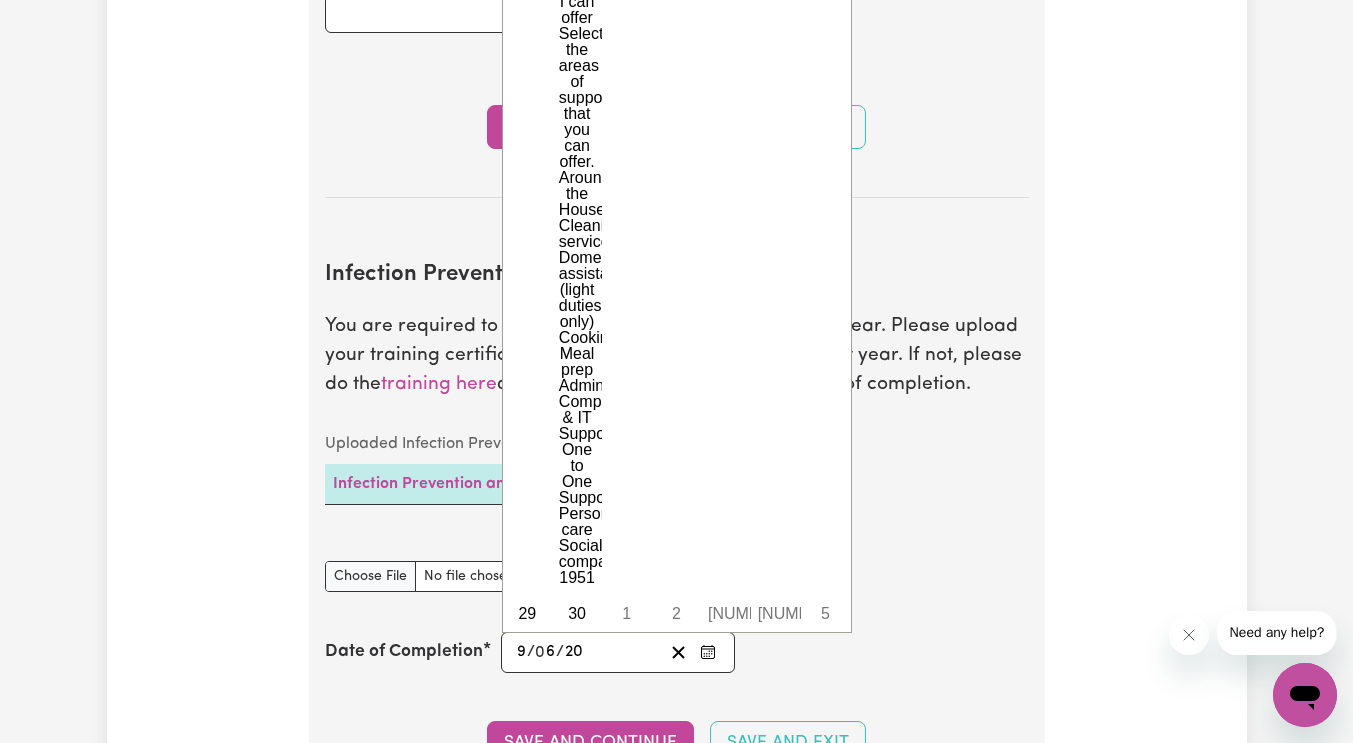 type on "202" 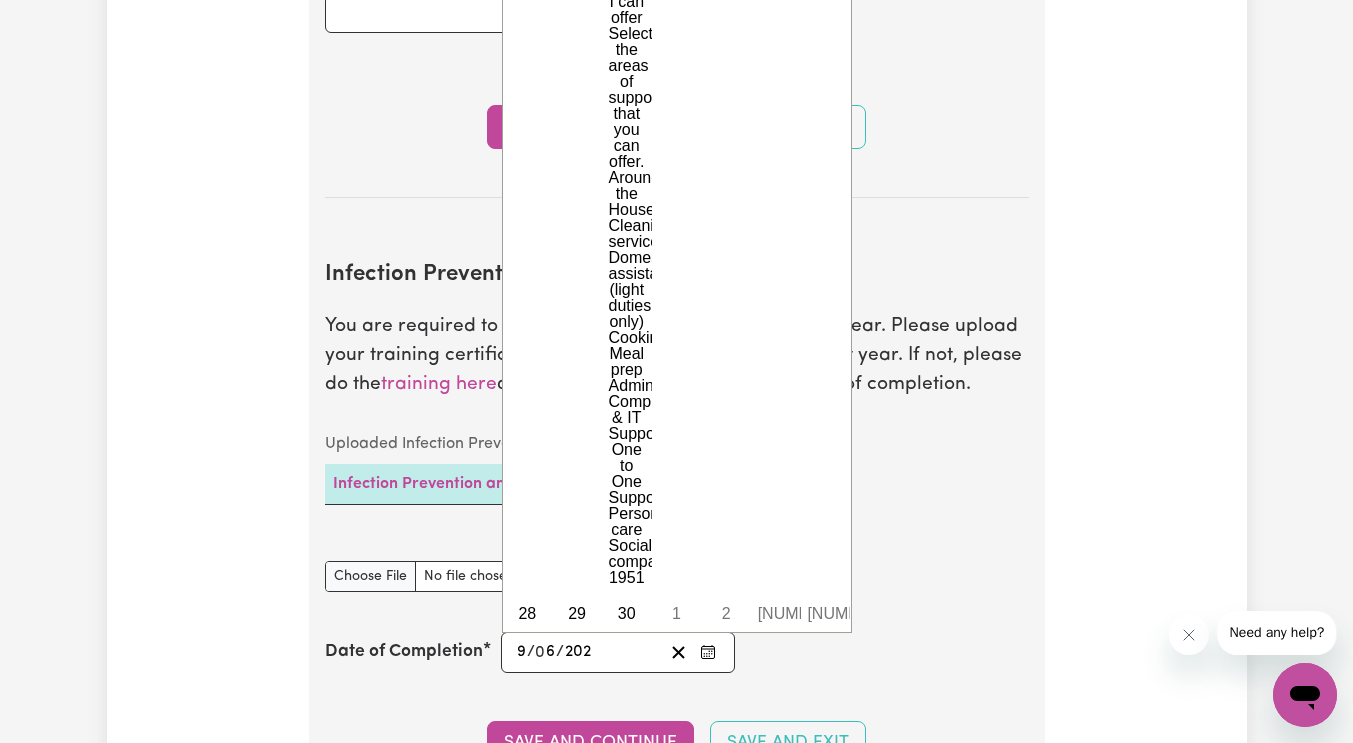 type on "2025-06-09" 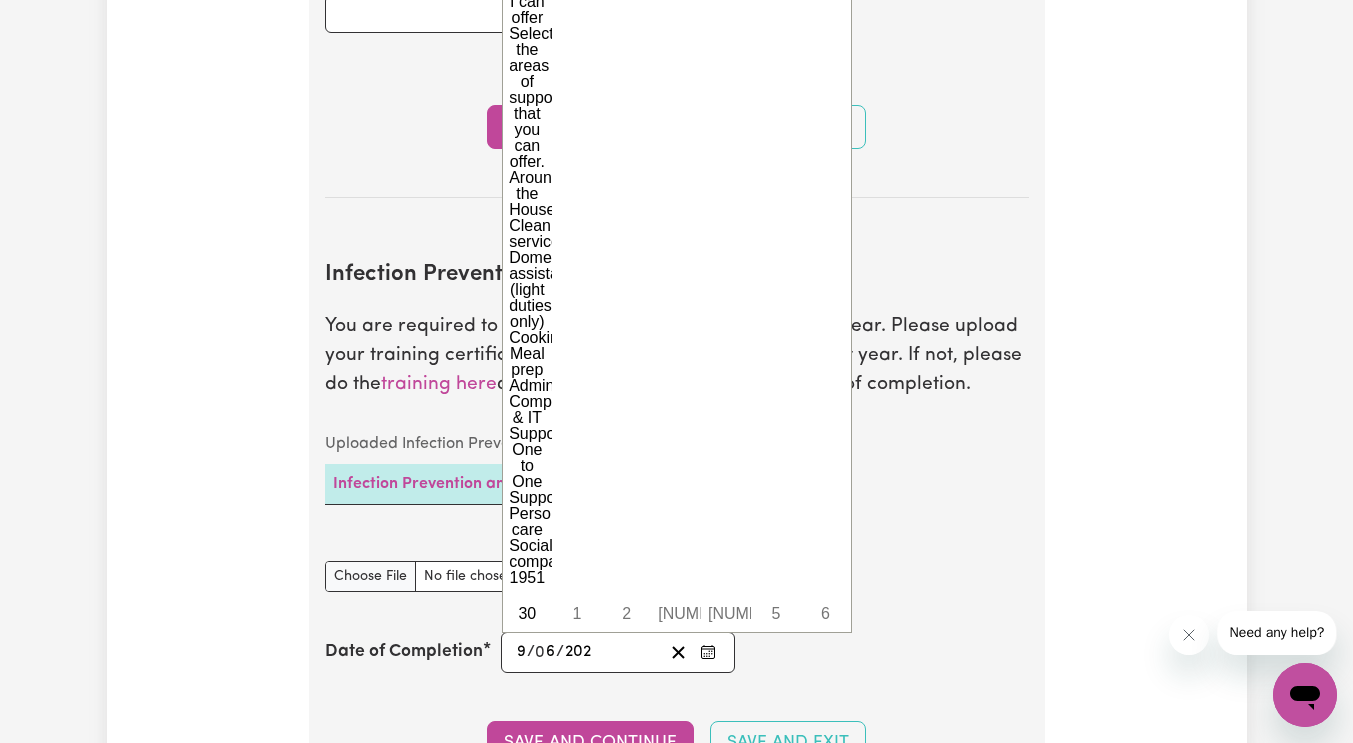 type on "2025" 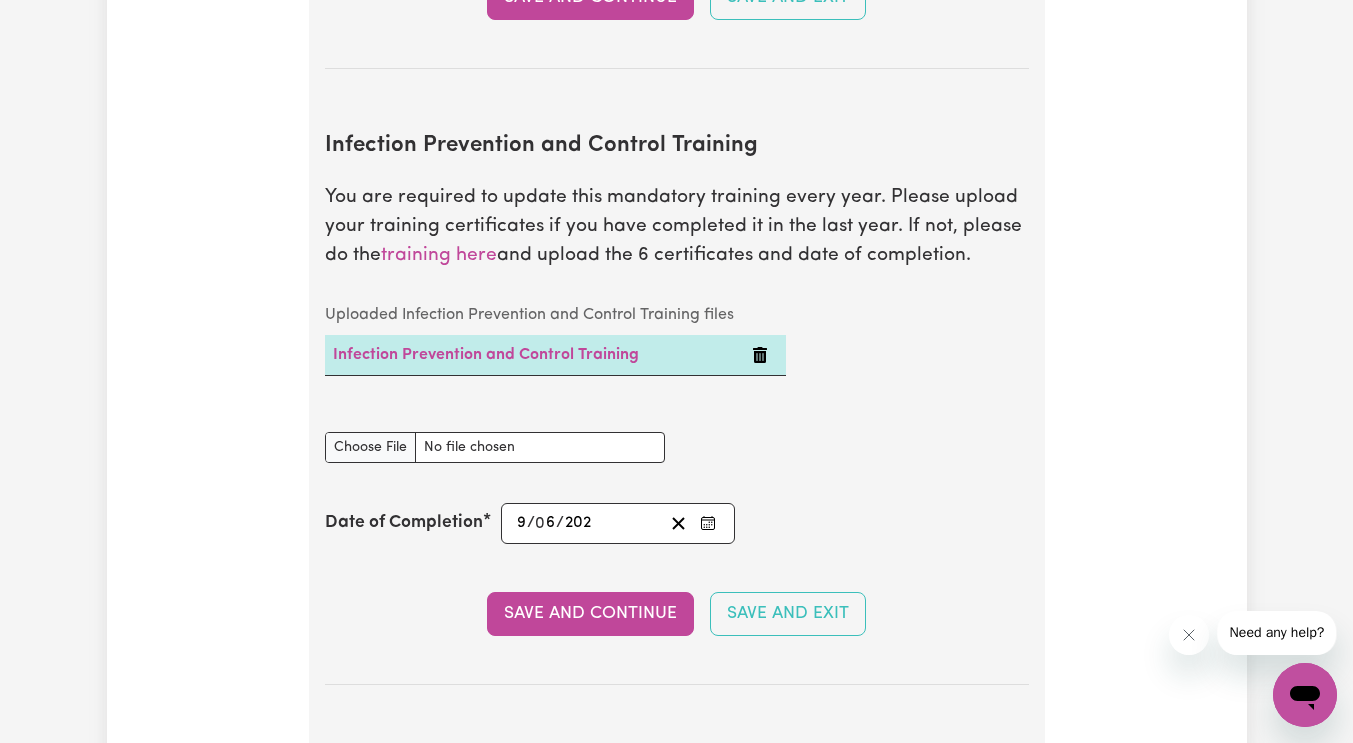 scroll, scrollTop: 3244, scrollLeft: 0, axis: vertical 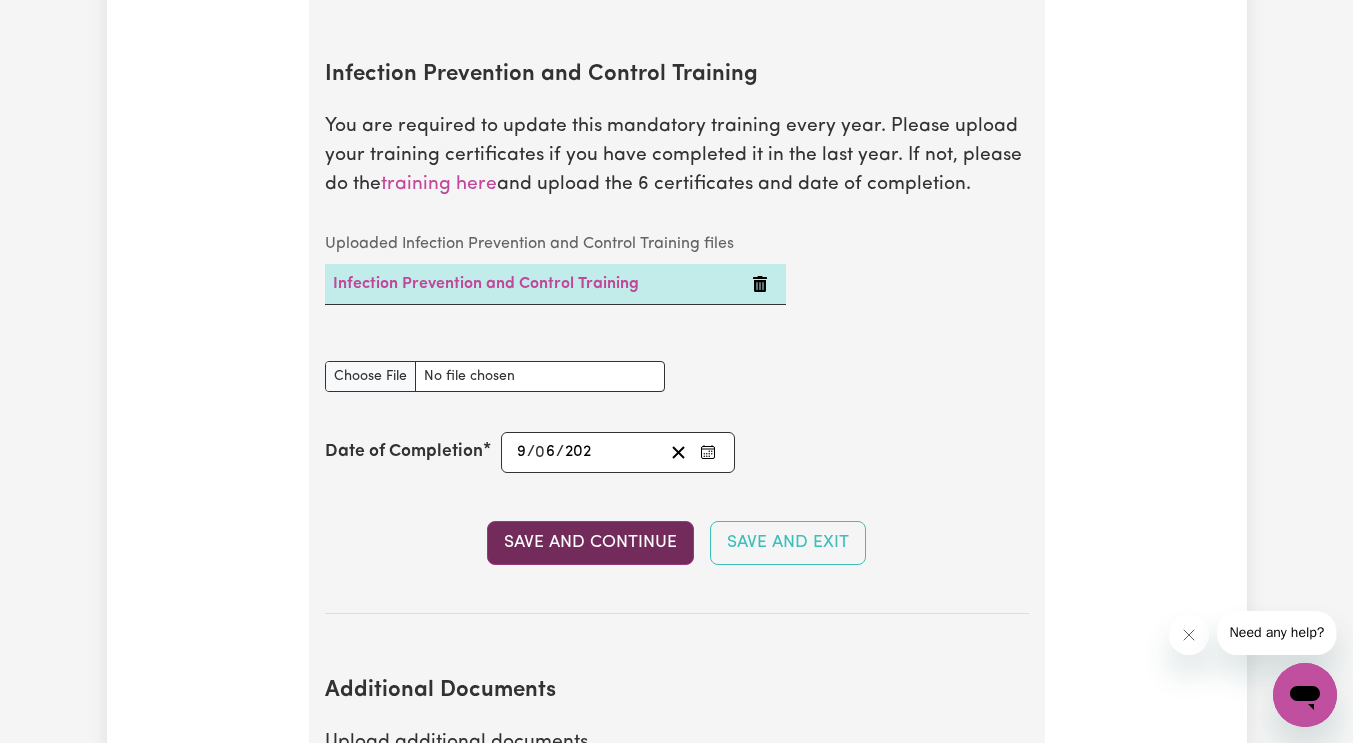 click on "Save and Continue" at bounding box center (590, 543) 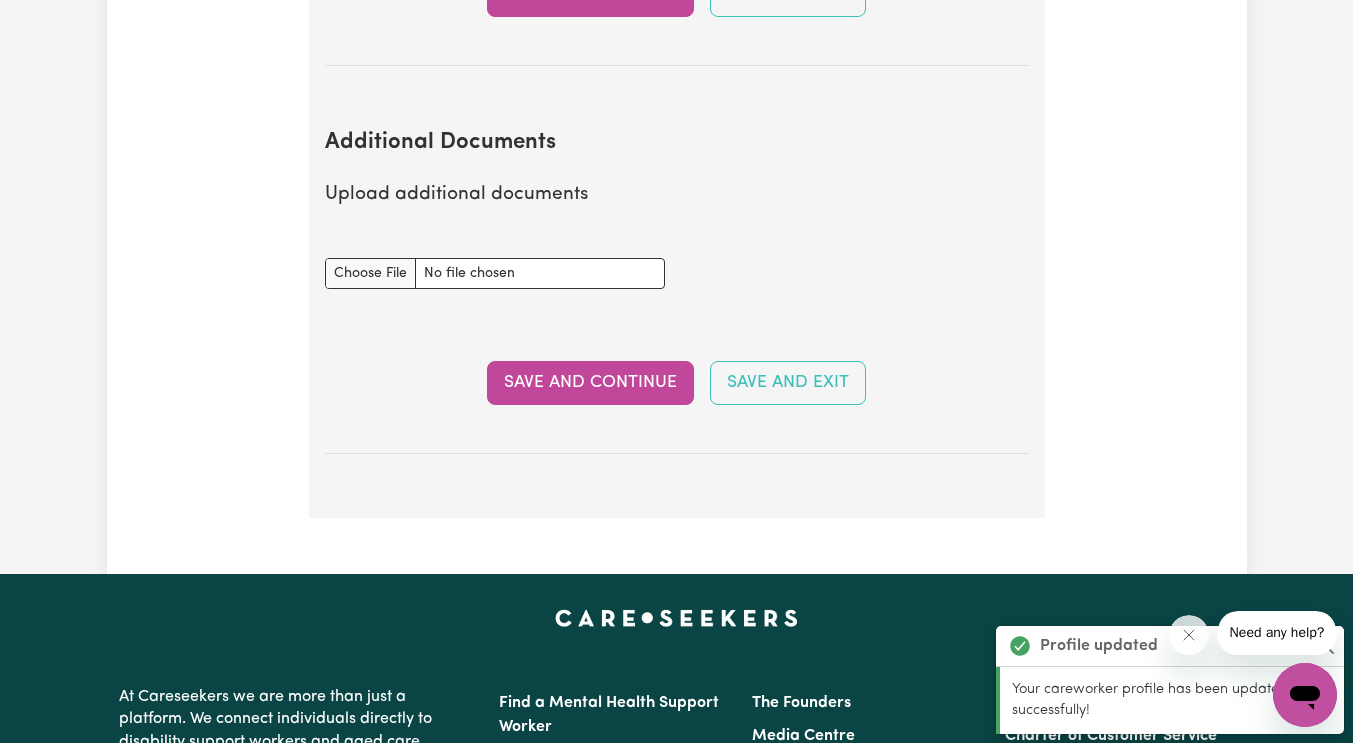scroll, scrollTop: 3668, scrollLeft: 0, axis: vertical 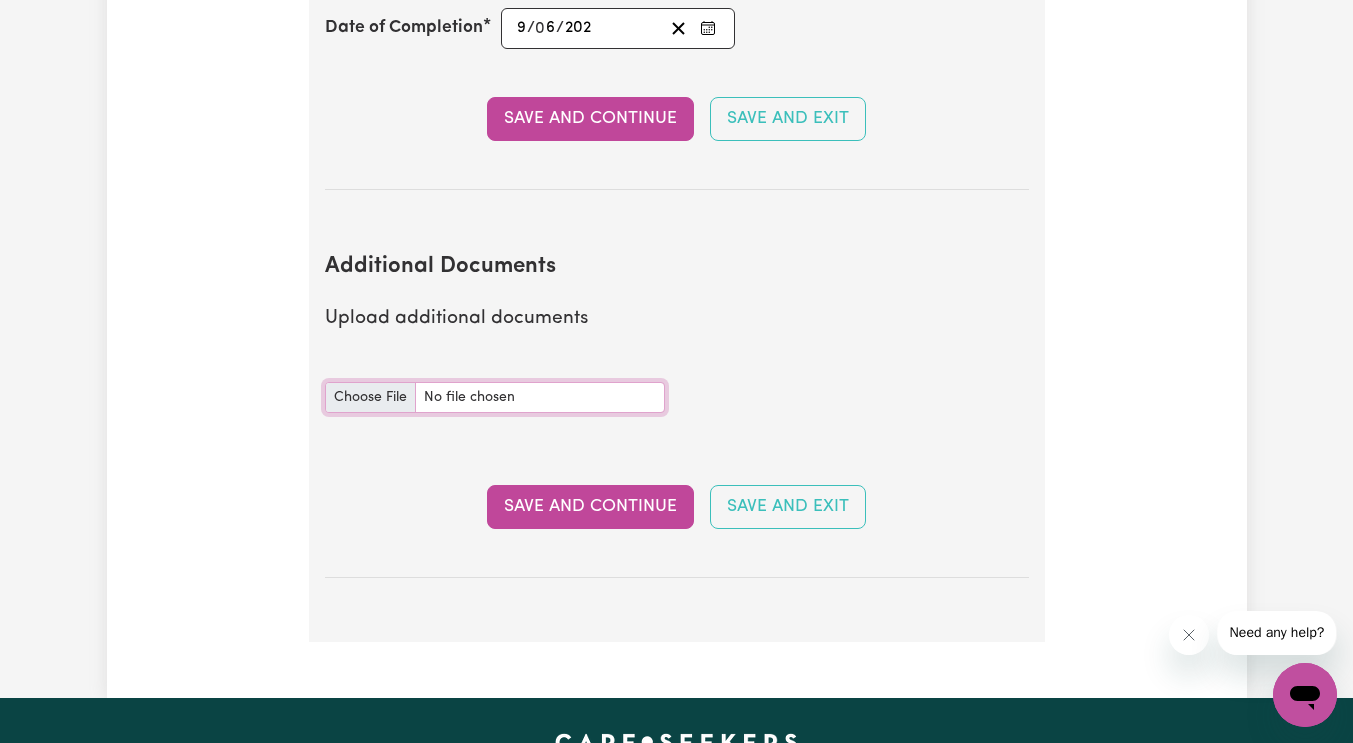 click on "Additional Documents  document" at bounding box center [495, 397] 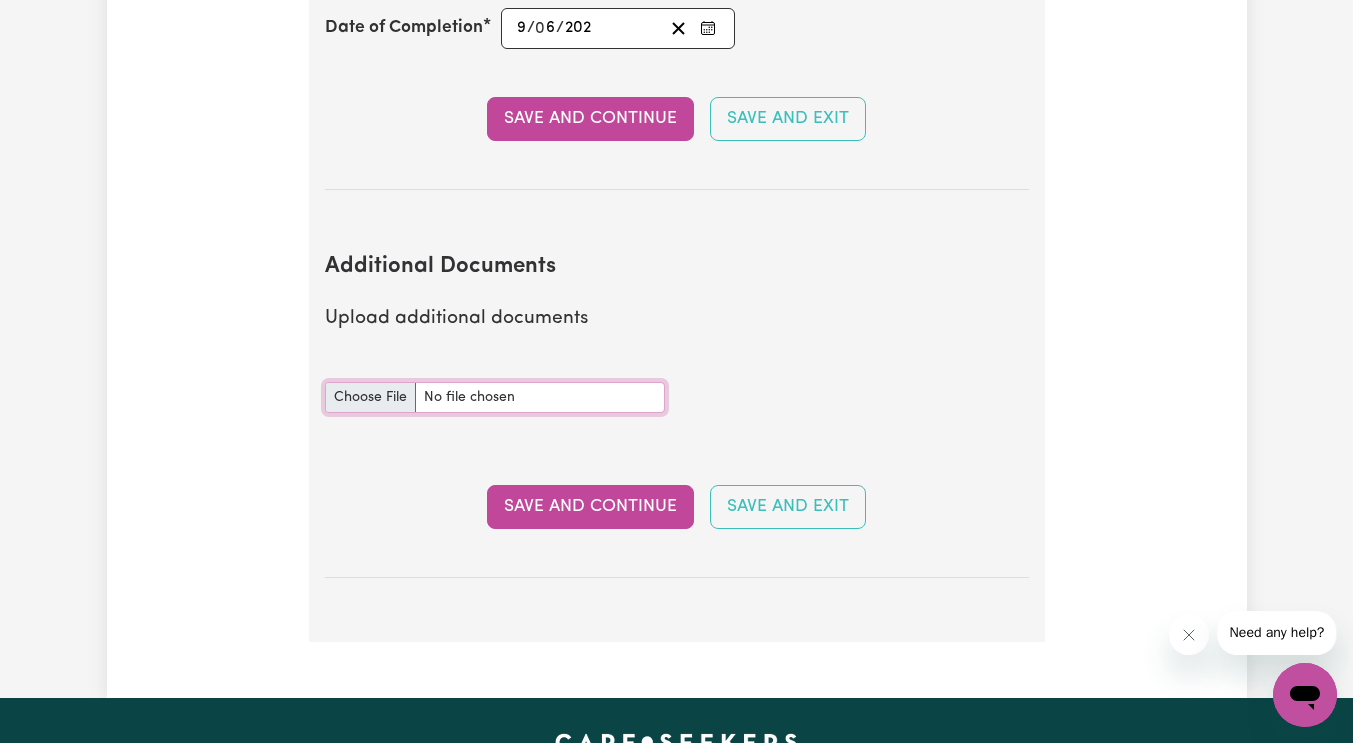 type on "C:\fakepath\NDIS_Worker_Orientation_Completion_Certificate.pdf" 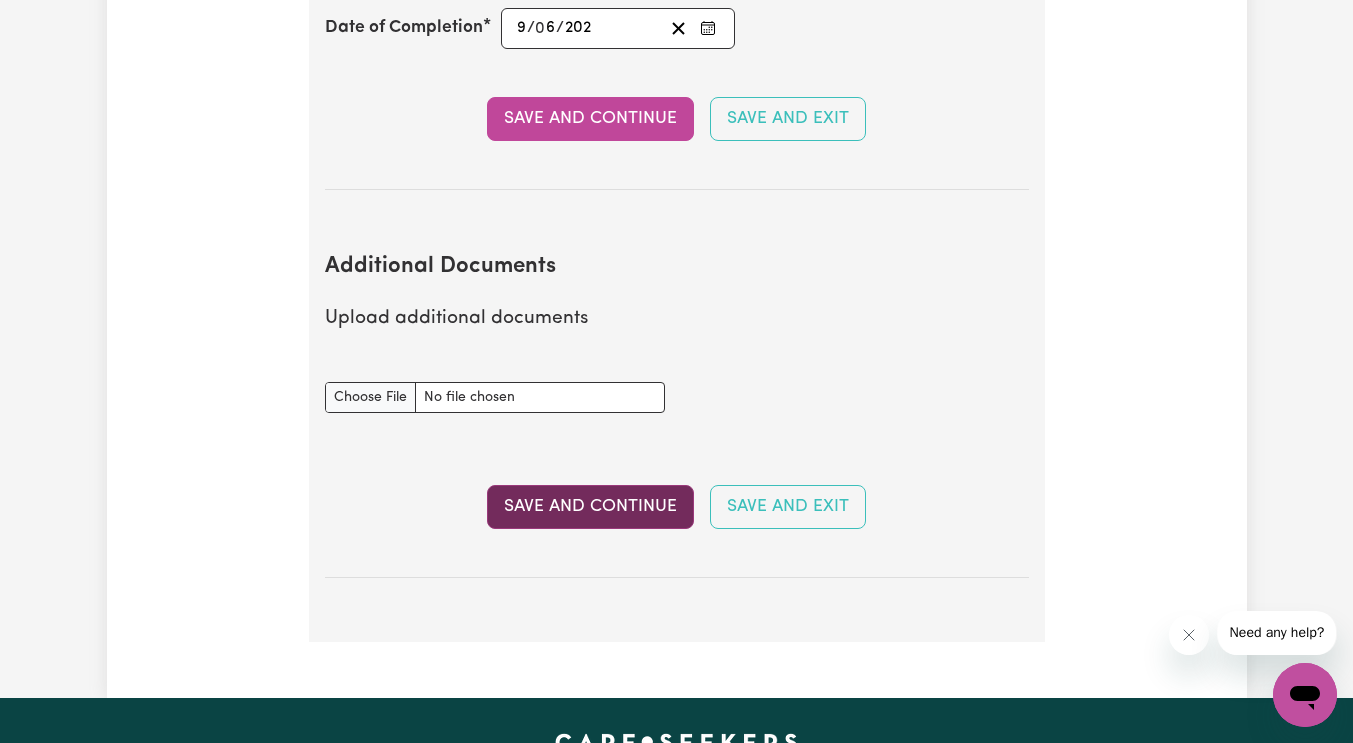 click on "Save and Continue" at bounding box center [590, 507] 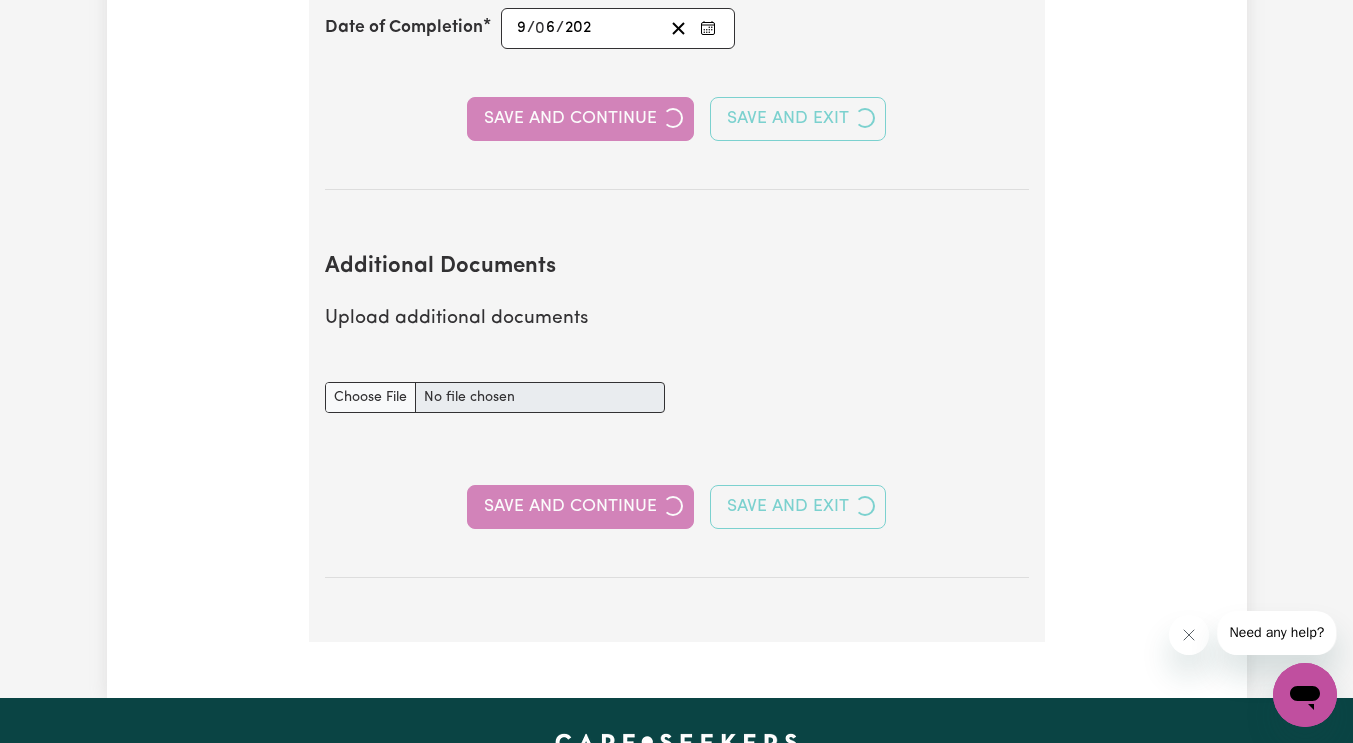 select on "Certificate III (Individual Support)" 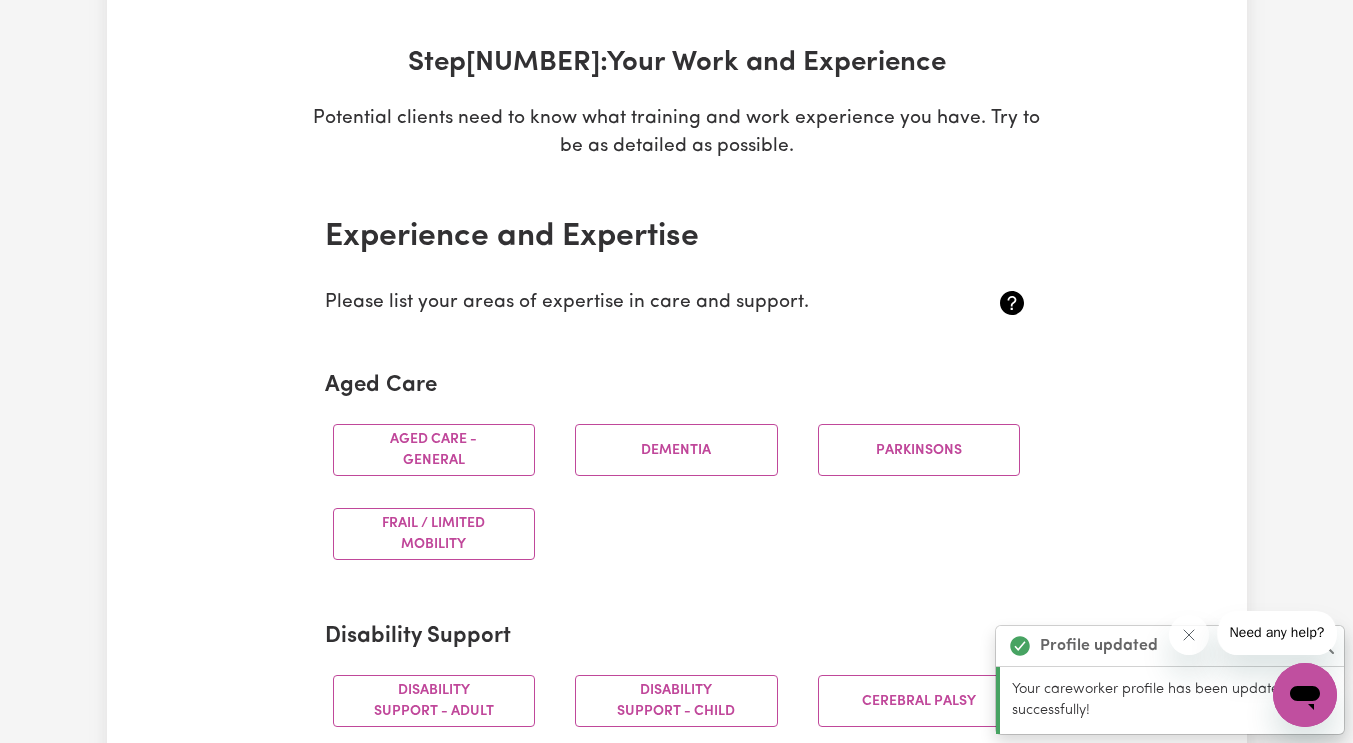 scroll, scrollTop: 400, scrollLeft: 0, axis: vertical 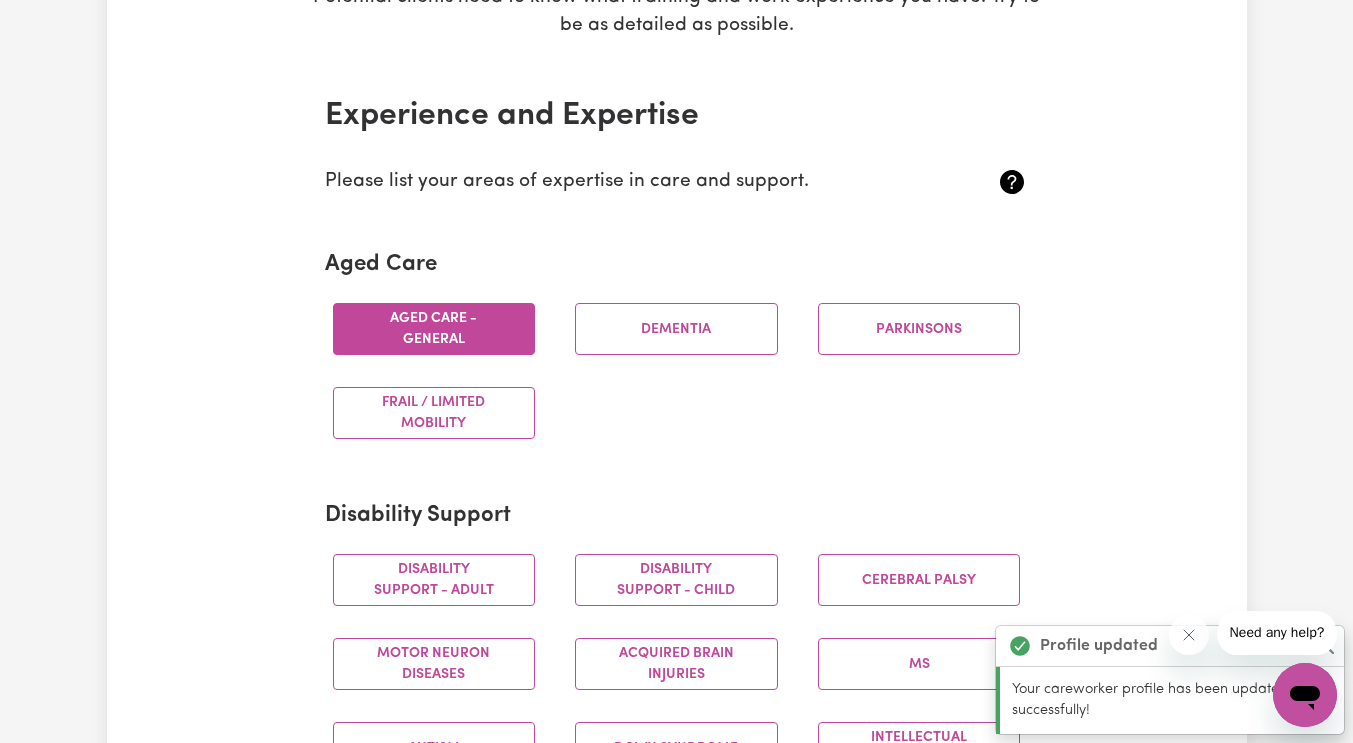 click on "Aged care - General" at bounding box center (434, 329) 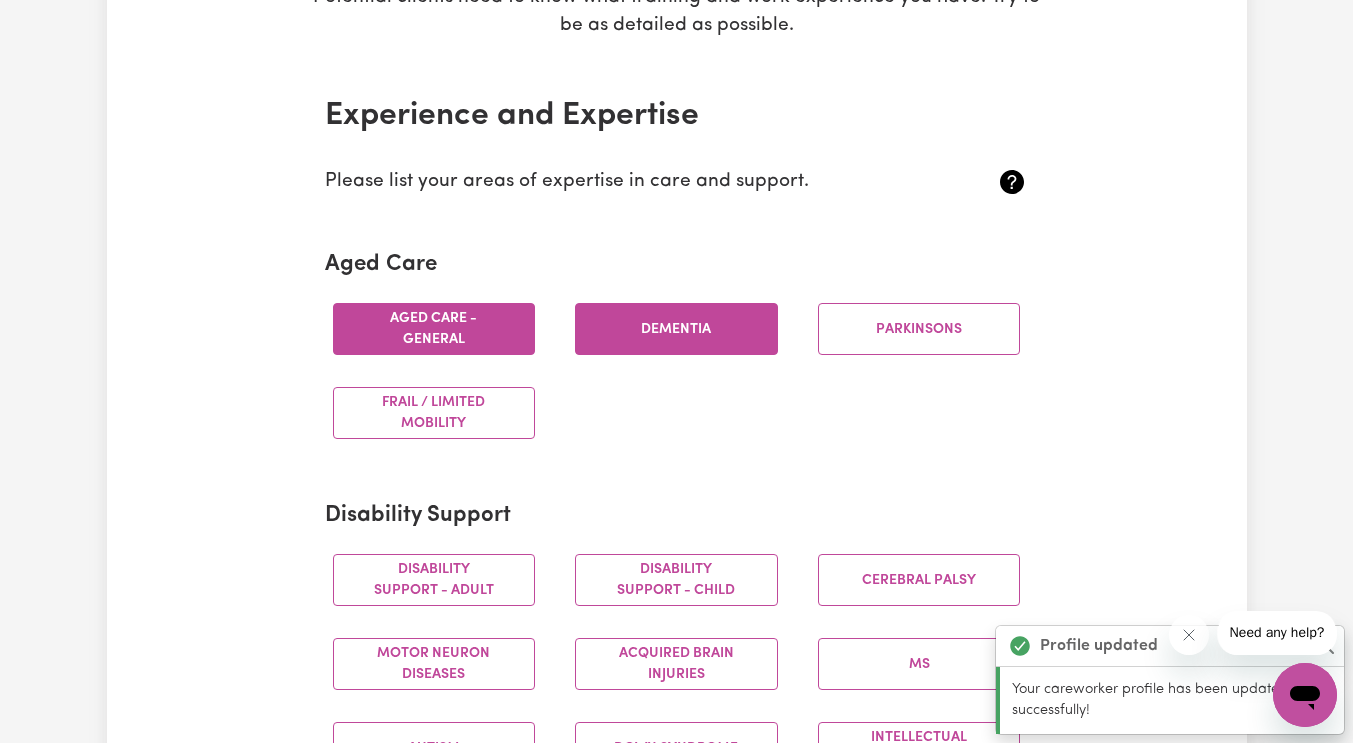click on "Dementia" at bounding box center (676, 329) 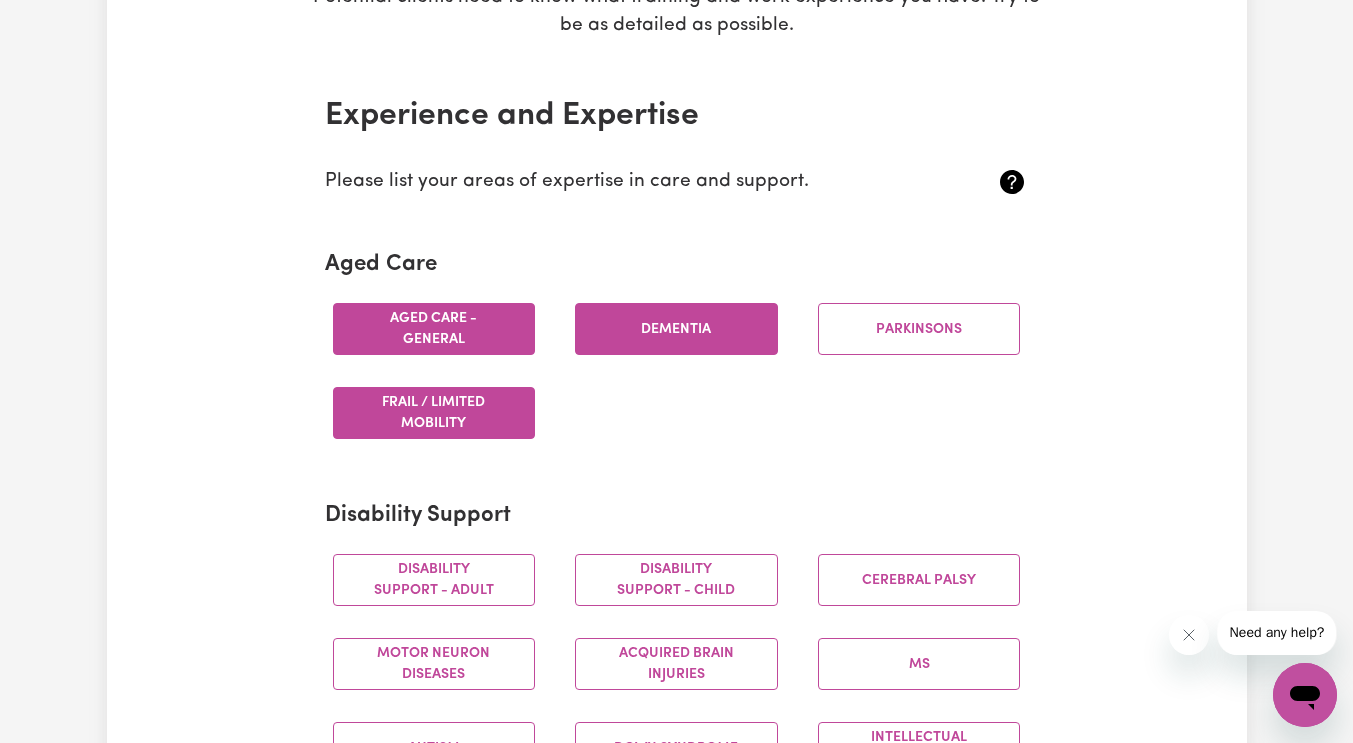 click on "Frail / limited mobility" at bounding box center [434, 413] 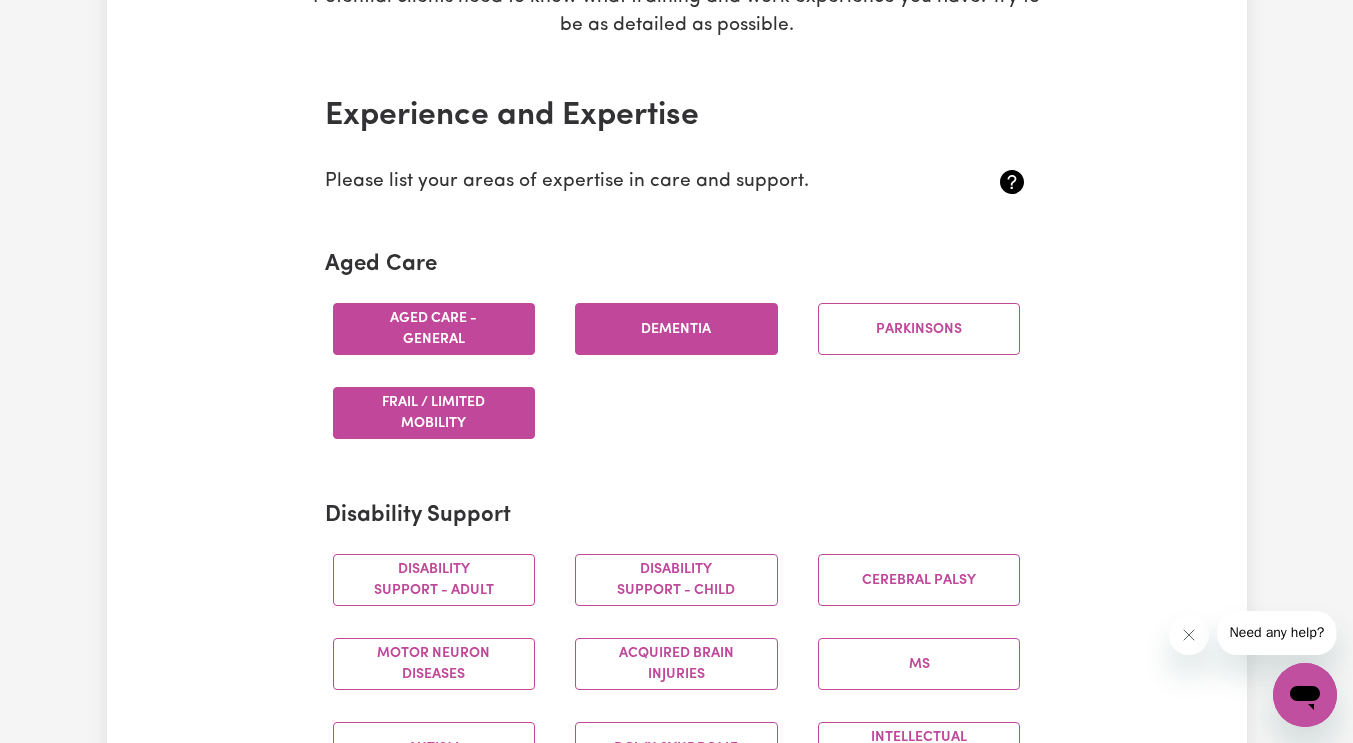 scroll, scrollTop: 700, scrollLeft: 0, axis: vertical 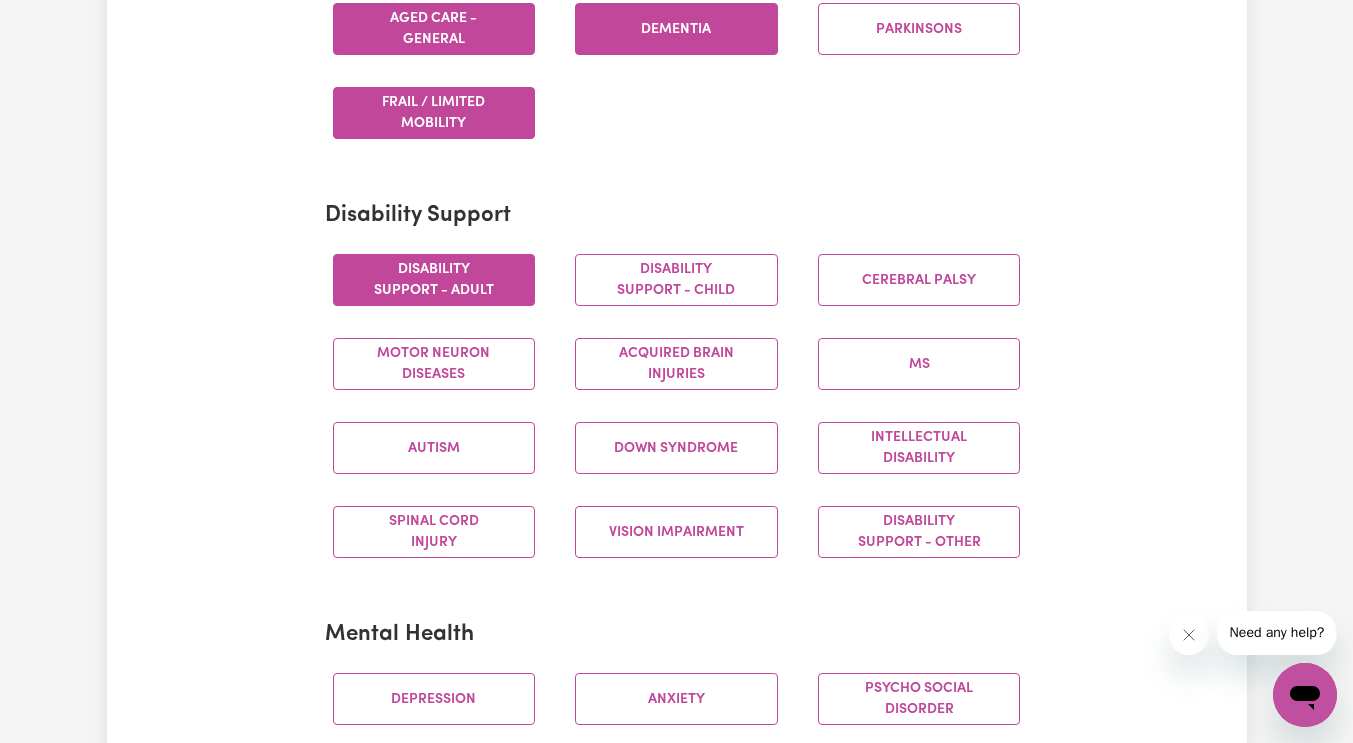 click on "Disability support - Adult" at bounding box center (434, 280) 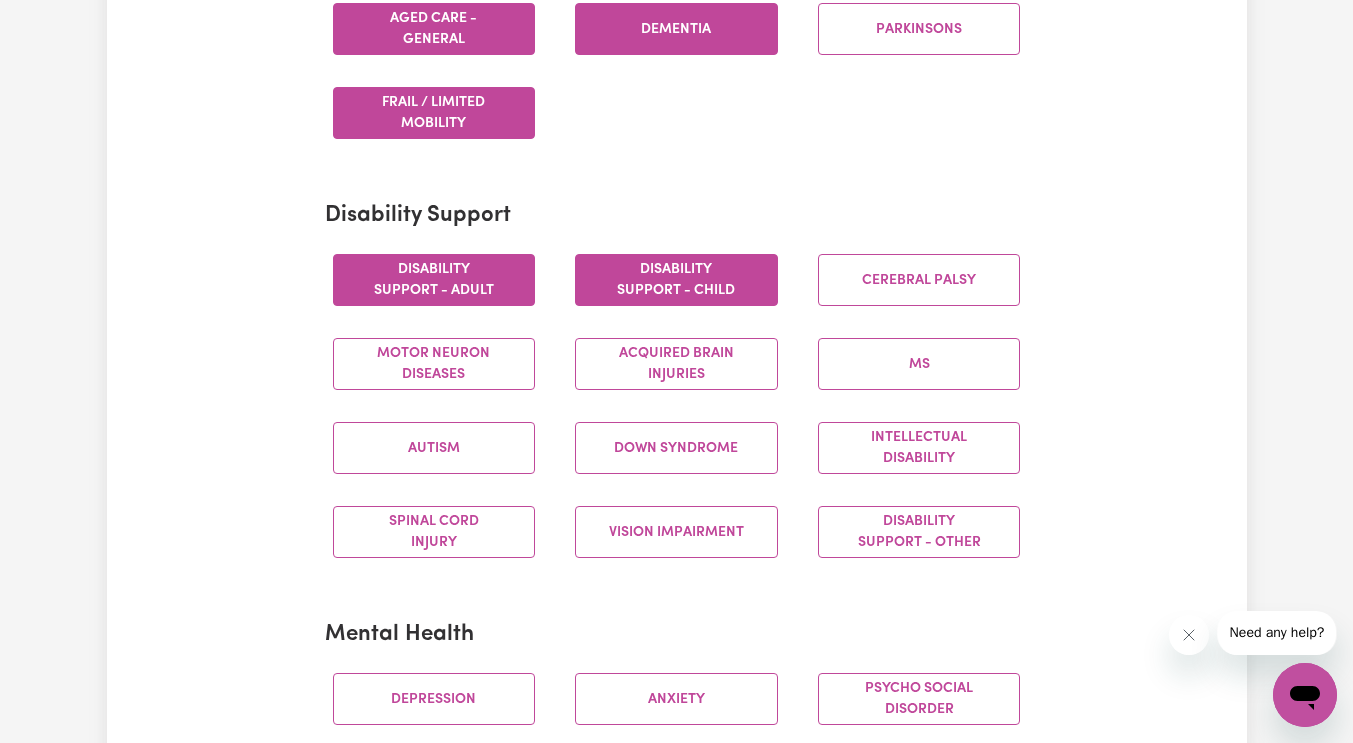 click on "Disability support - Child" at bounding box center [676, 280] 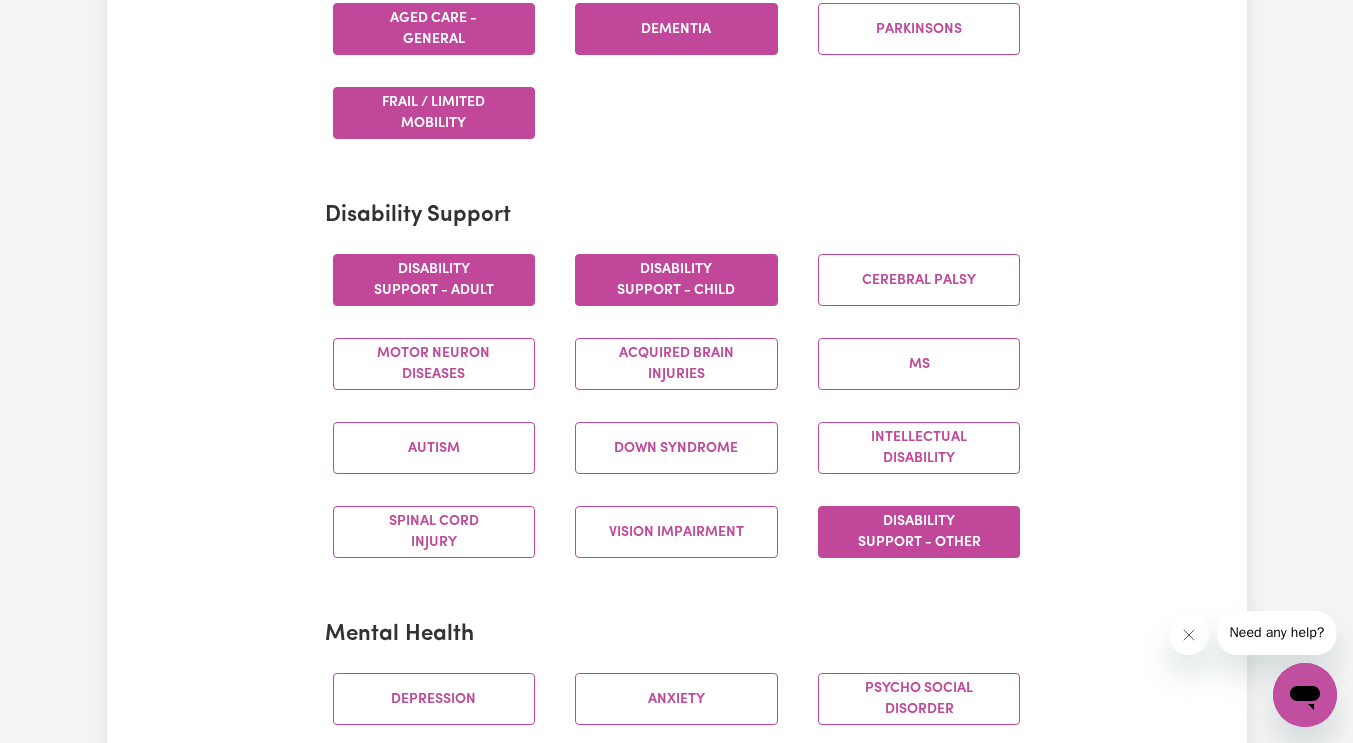 click on "Disability support - Other" at bounding box center [919, 532] 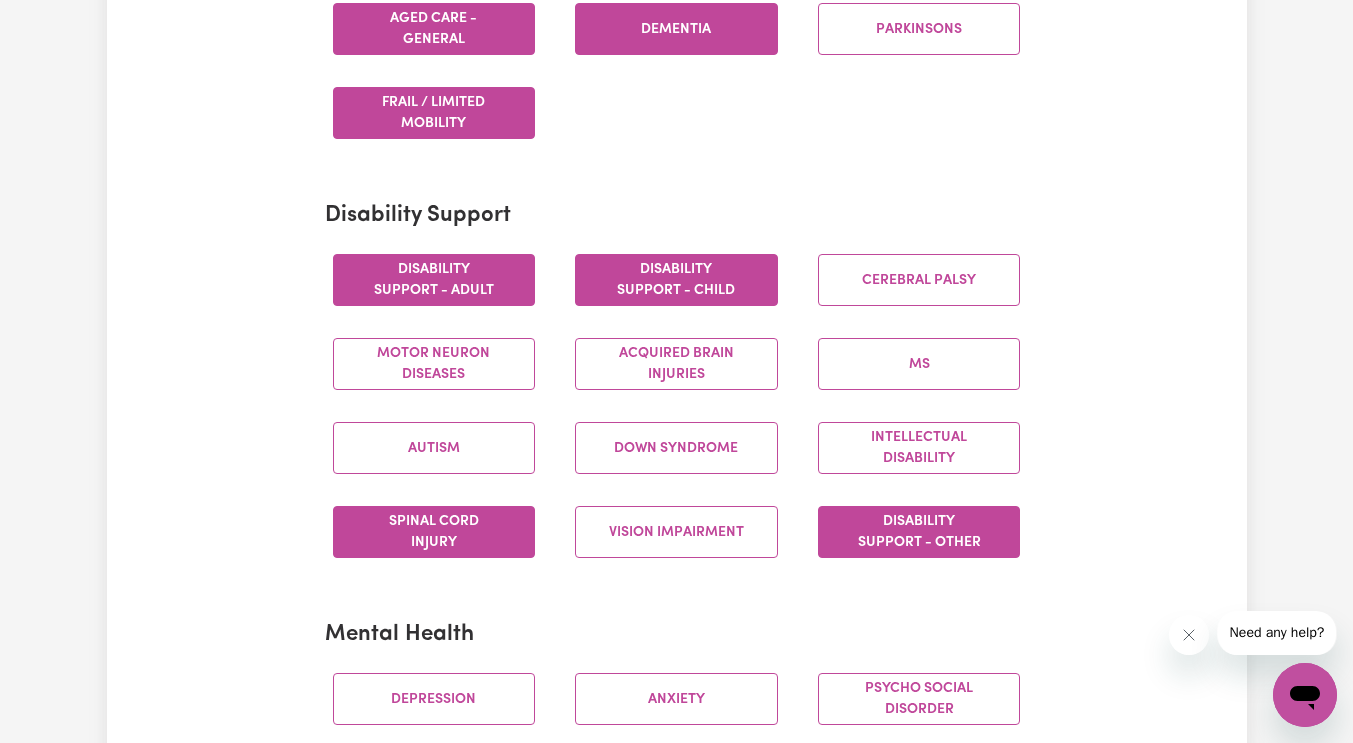 click on "Spinal cord injury" at bounding box center (434, 532) 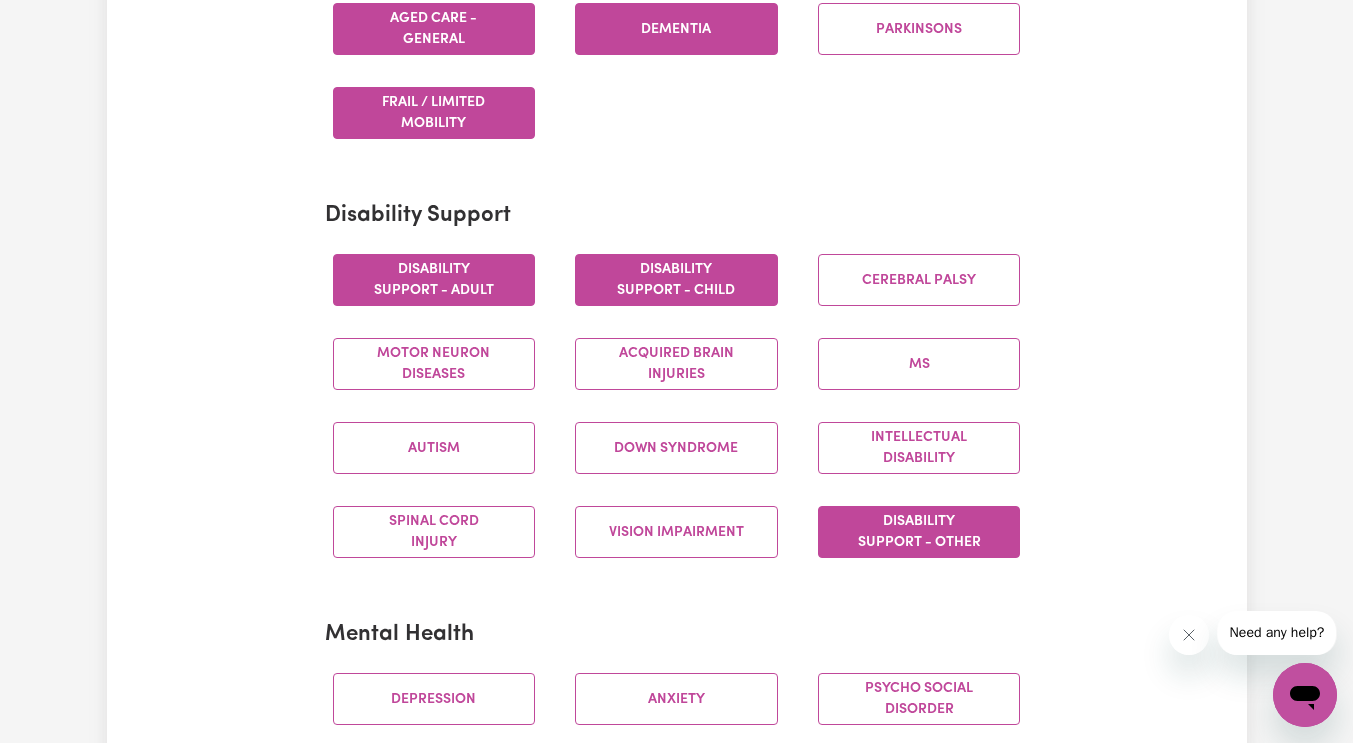 click on "Experience and Expertise Please list your areas of expertise in care and support. Aged Care Aged care - General Dementia Parkinsons Frail / limited mobility Disability Support Disability support - Adult Disability support - Child Cerebral Palsy Motor Neuron Diseases Acquired Brain Injuries MS Autism Down syndrome Intellectual Disability Spinal cord injury Vision impairment Disability support - Other Mental Health Depression Anxiety Psycho social disorder Schizophrenia Bipolar Disorder OCD Mental Health - Other Other Care Post-operative care Palliative care Child care Save and Continue Save and Exit" at bounding box center (677, 480) 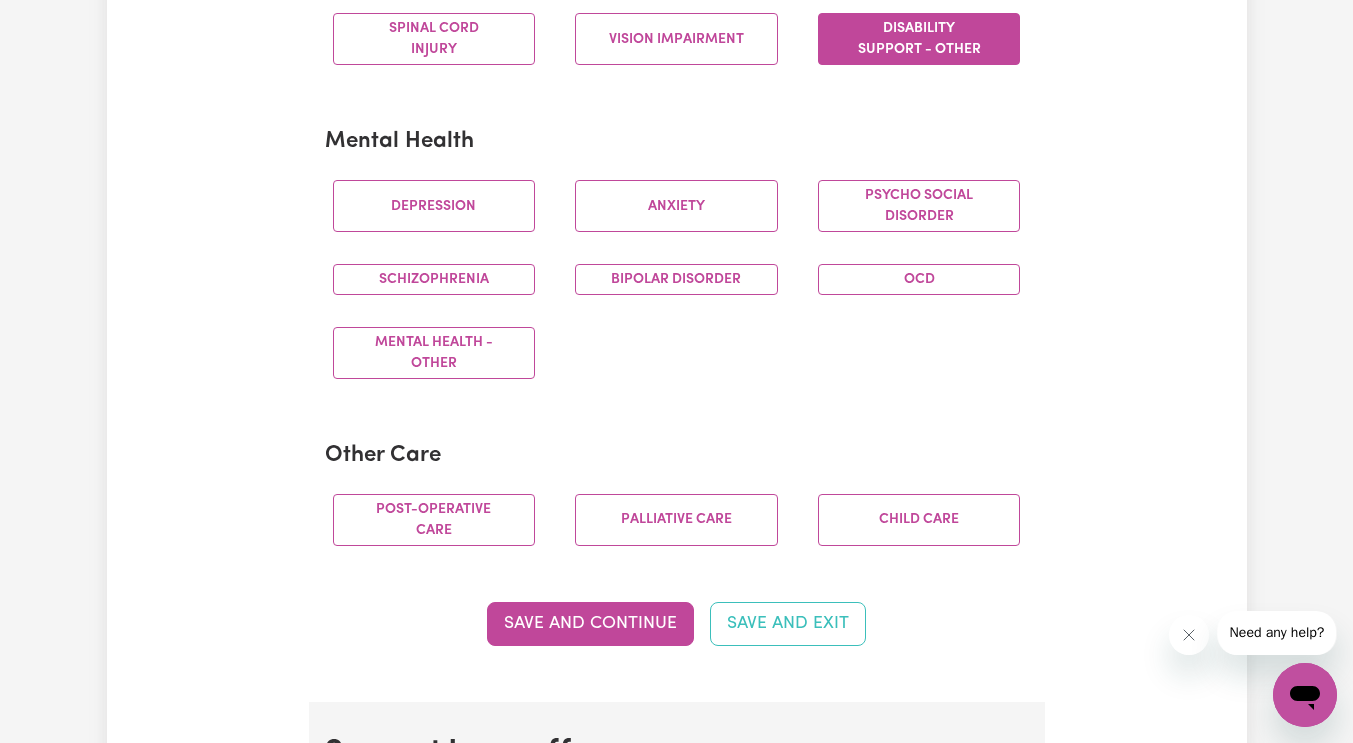 scroll, scrollTop: 1200, scrollLeft: 0, axis: vertical 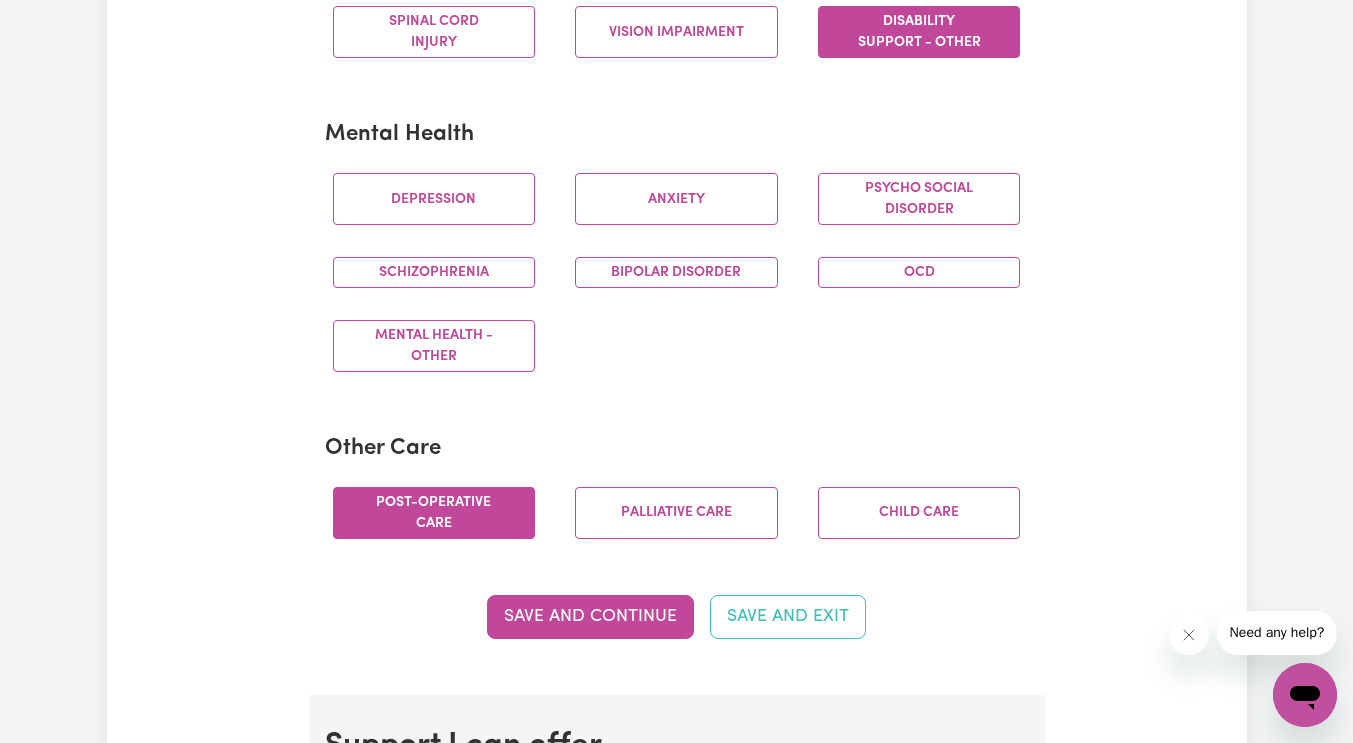click on "Post-operative care" at bounding box center (434, 513) 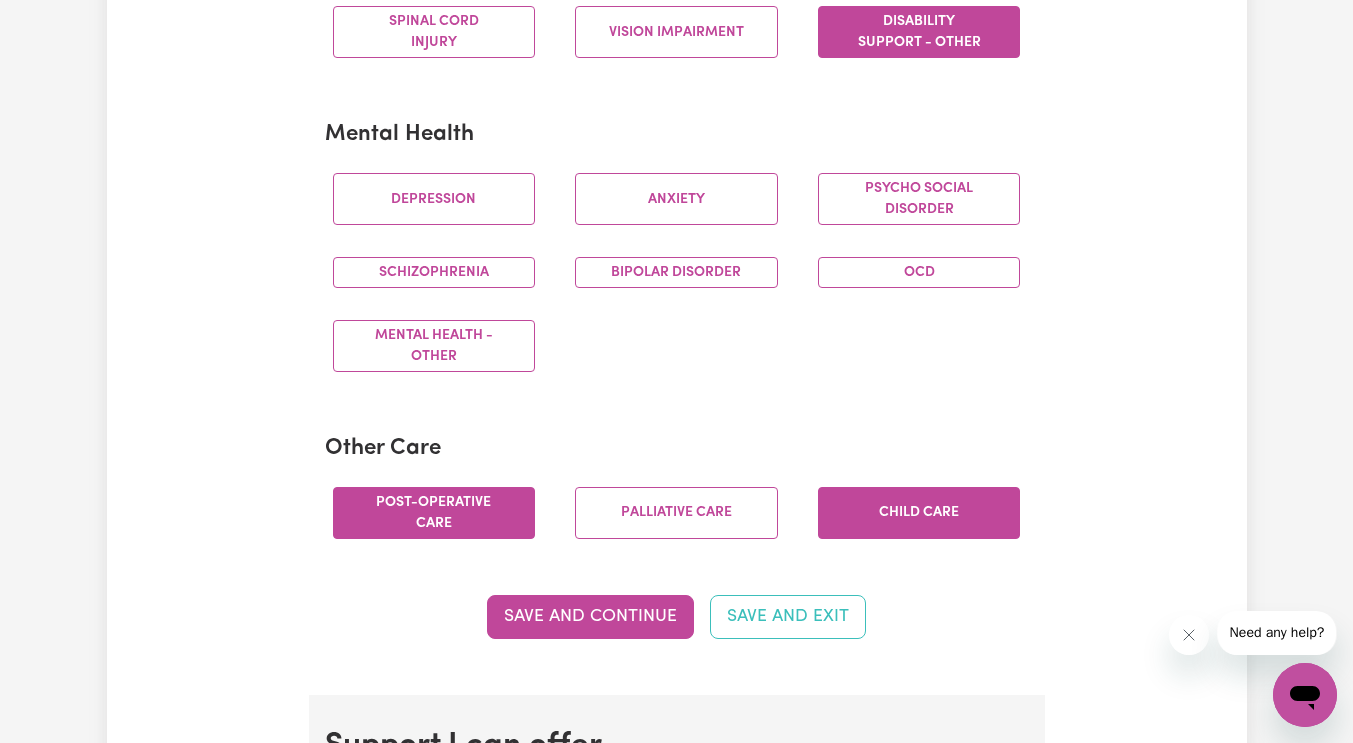click on "Child care" at bounding box center (919, 513) 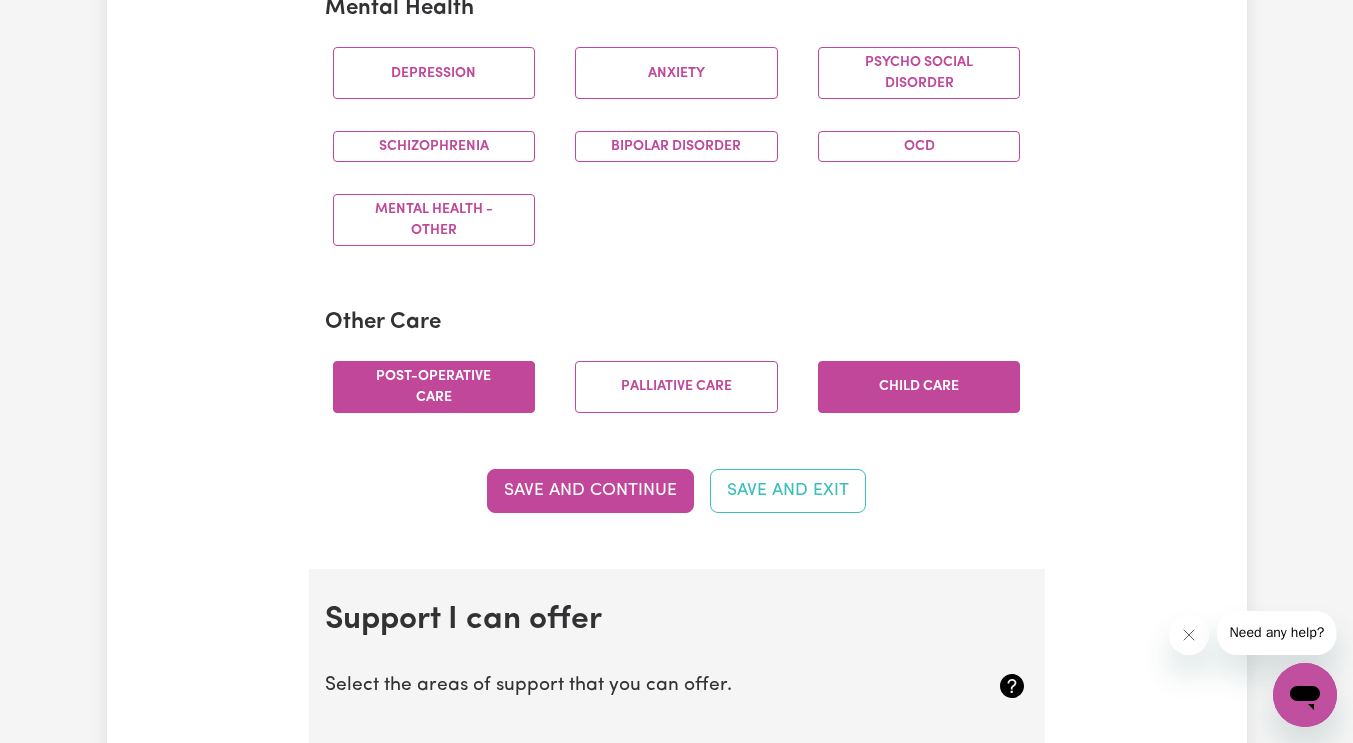 scroll, scrollTop: 1400, scrollLeft: 0, axis: vertical 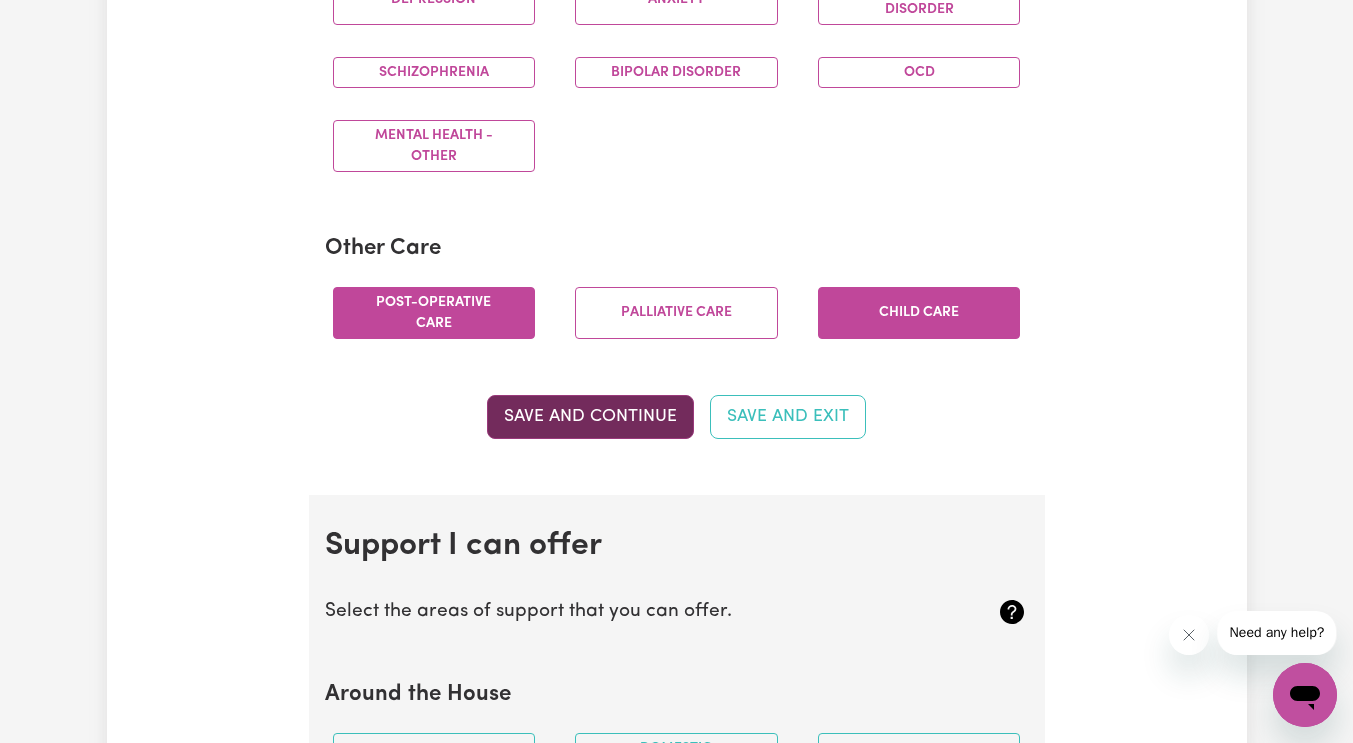 click on "Save and Continue" at bounding box center (590, 417) 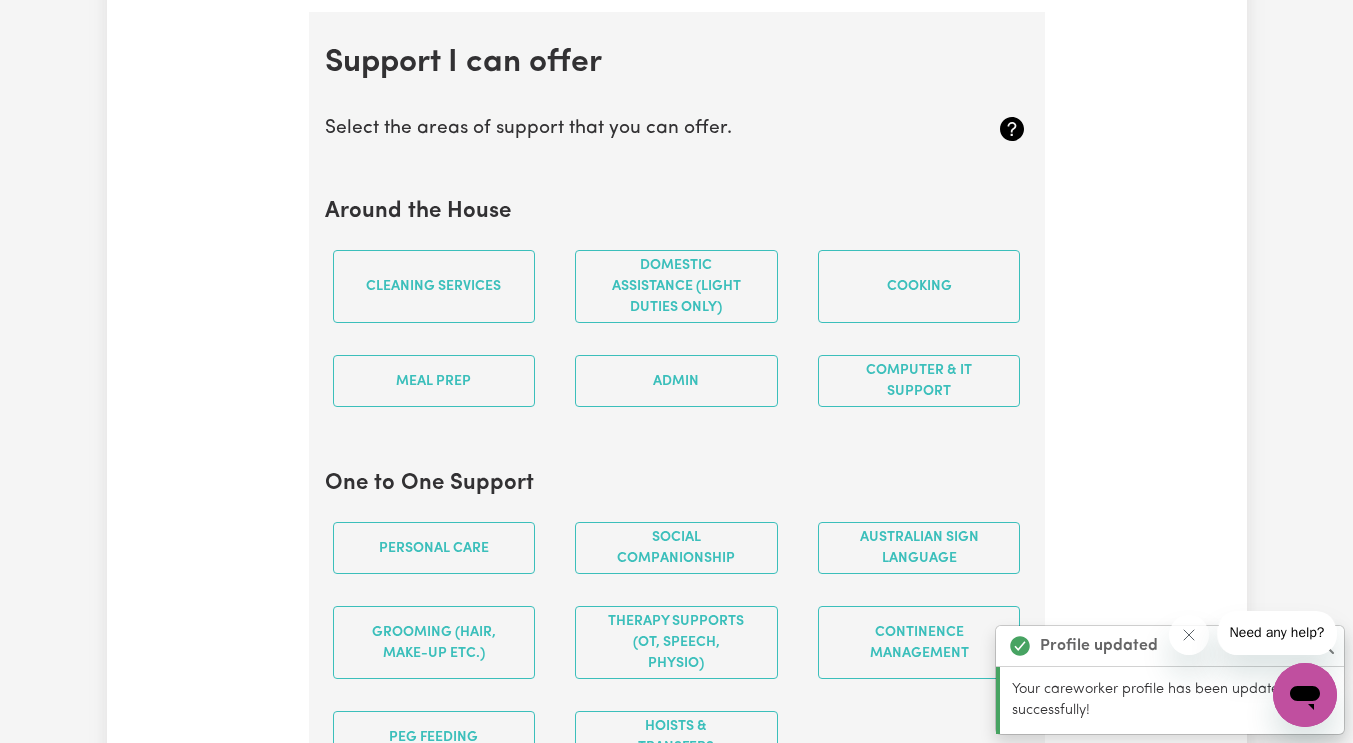 scroll, scrollTop: 1895, scrollLeft: 0, axis: vertical 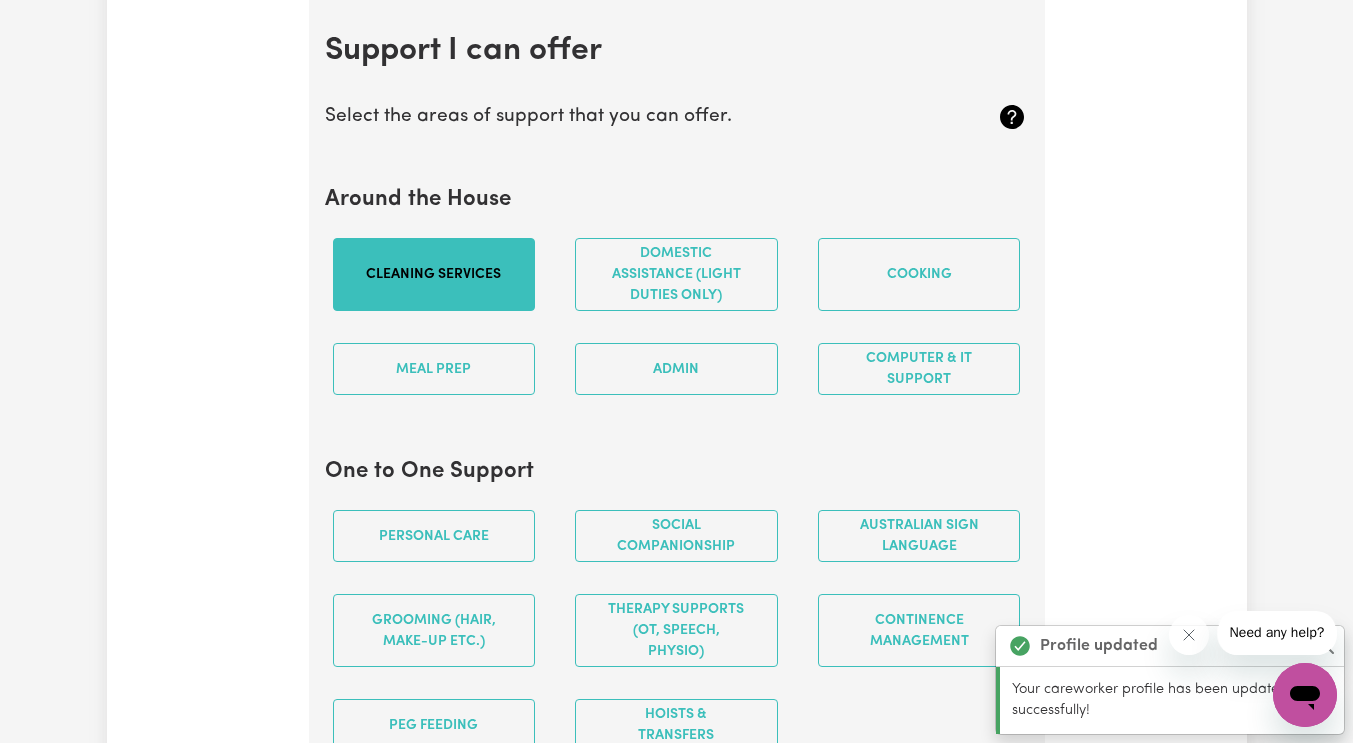 click on "Cleaning services" at bounding box center (434, 274) 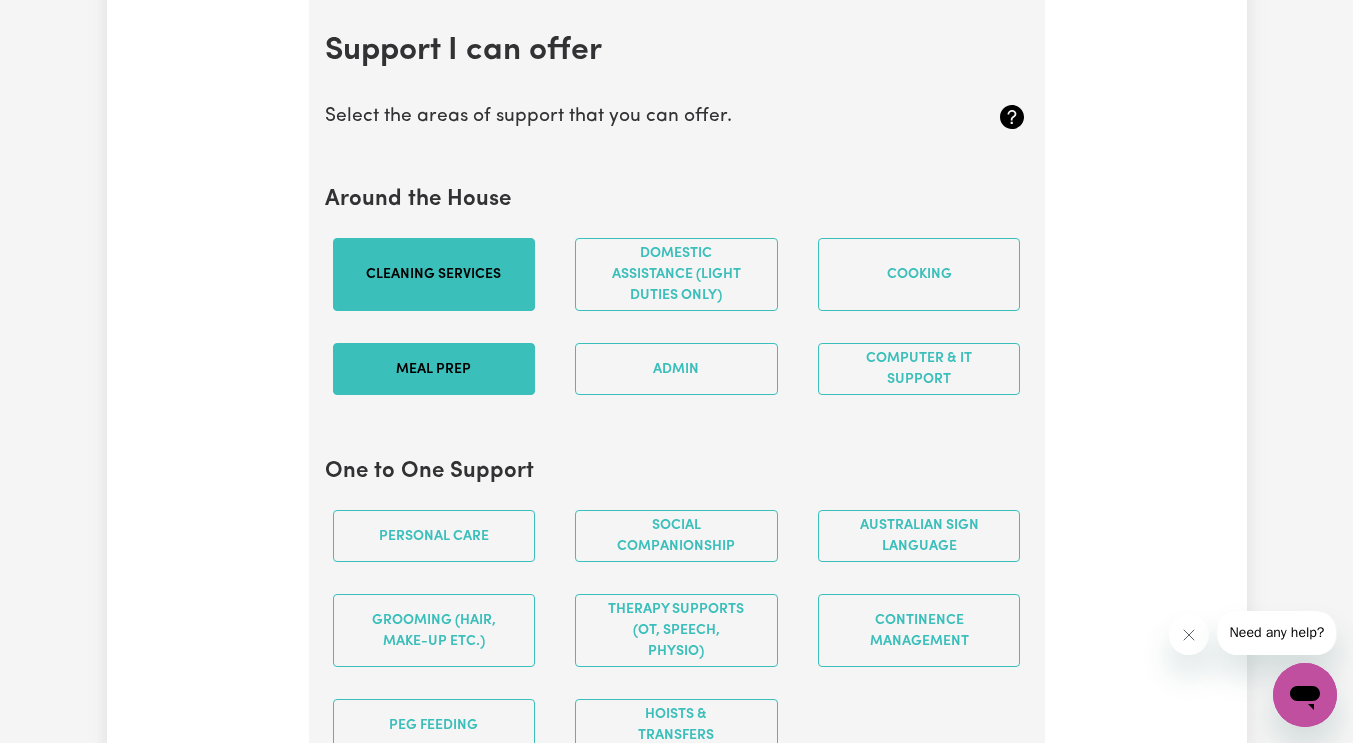 click on "Meal prep" at bounding box center [434, 369] 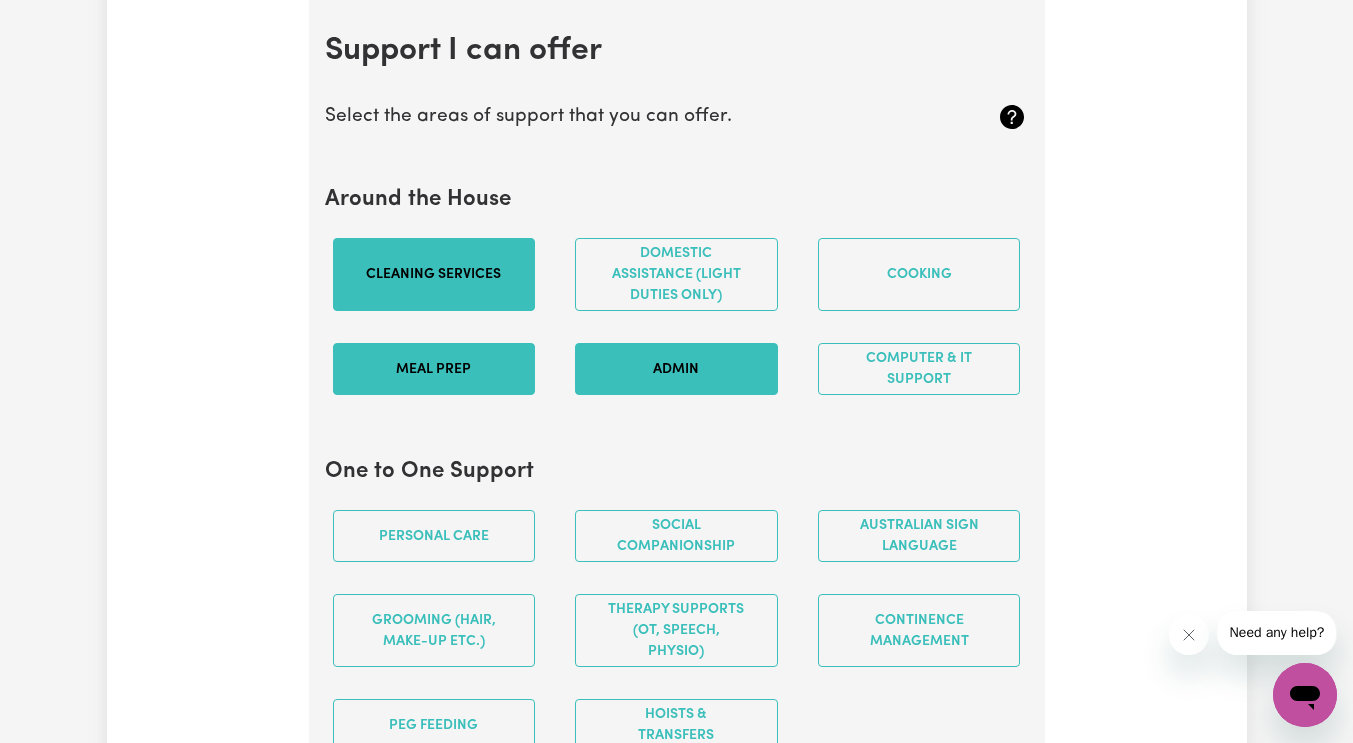 click on "Admin" at bounding box center (676, 369) 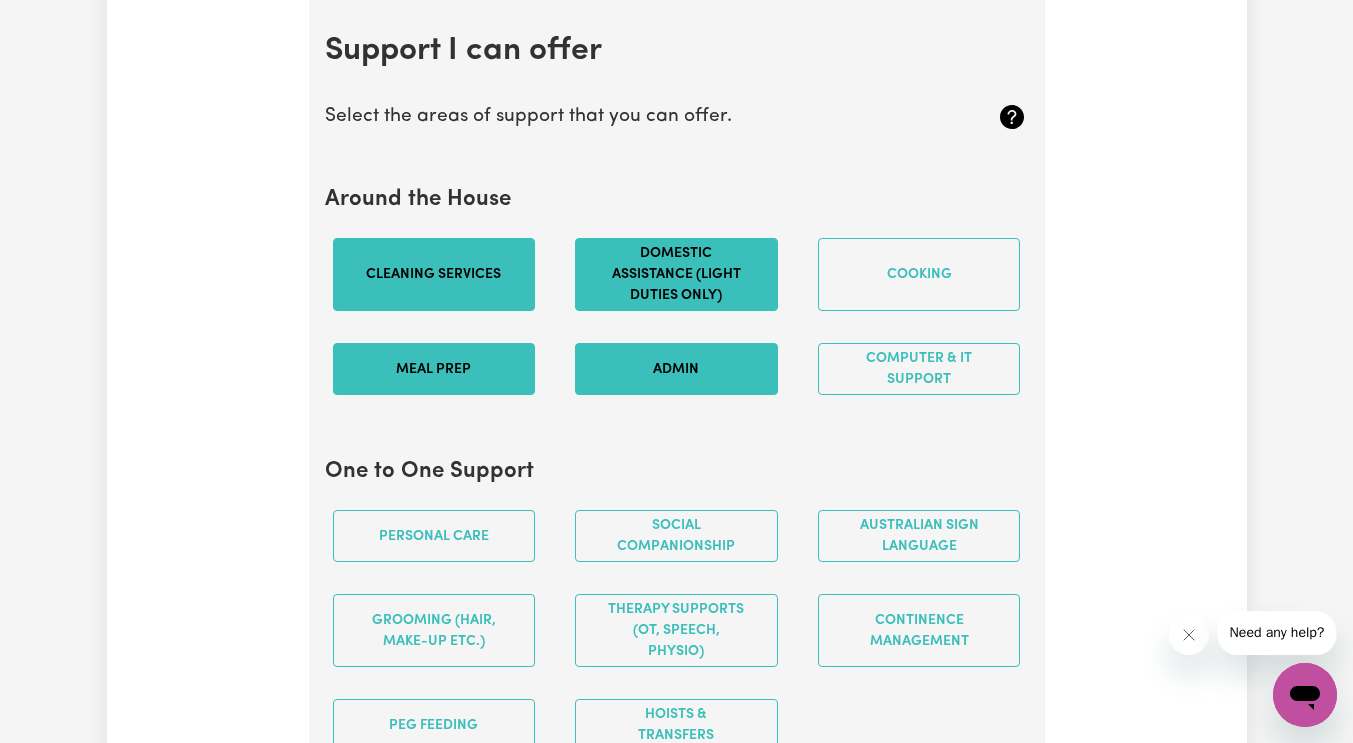 drag, startPoint x: 681, startPoint y: 296, endPoint x: 717, endPoint y: 296, distance: 36 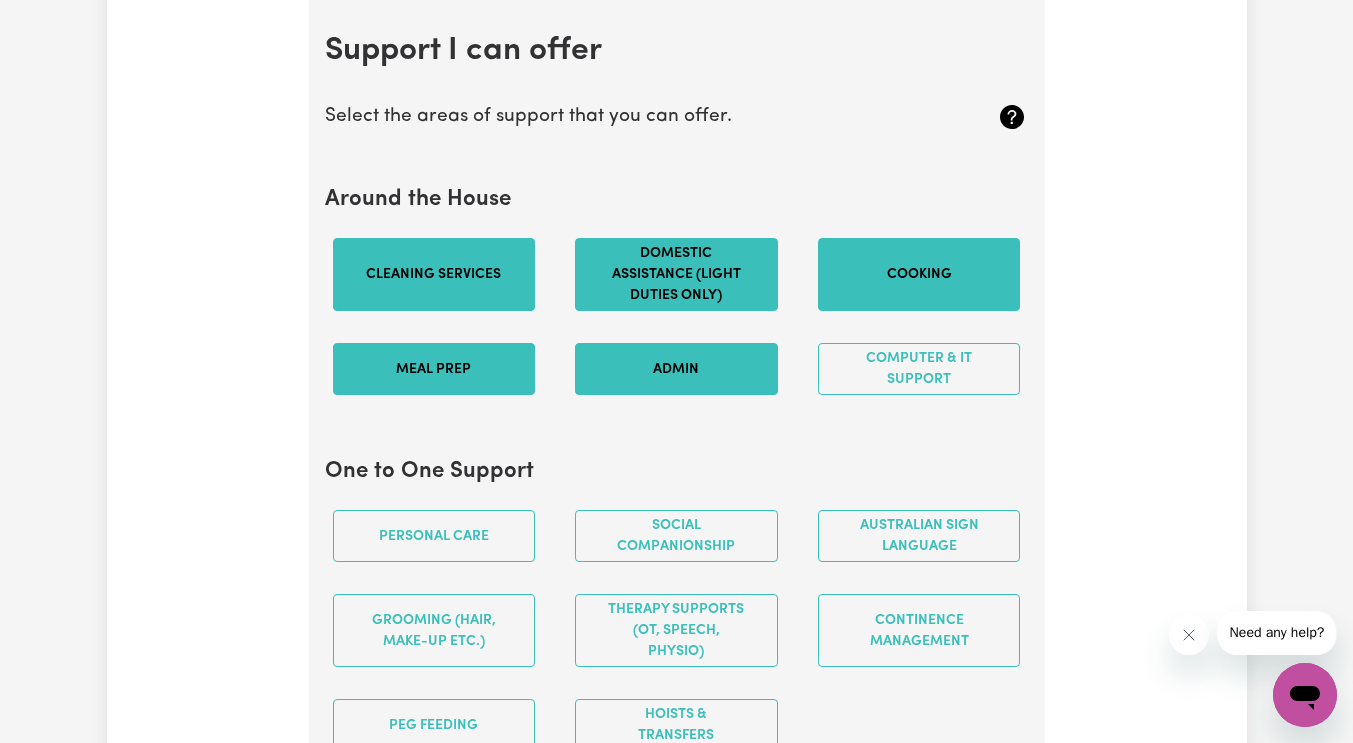 click on "Cooking" at bounding box center (919, 274) 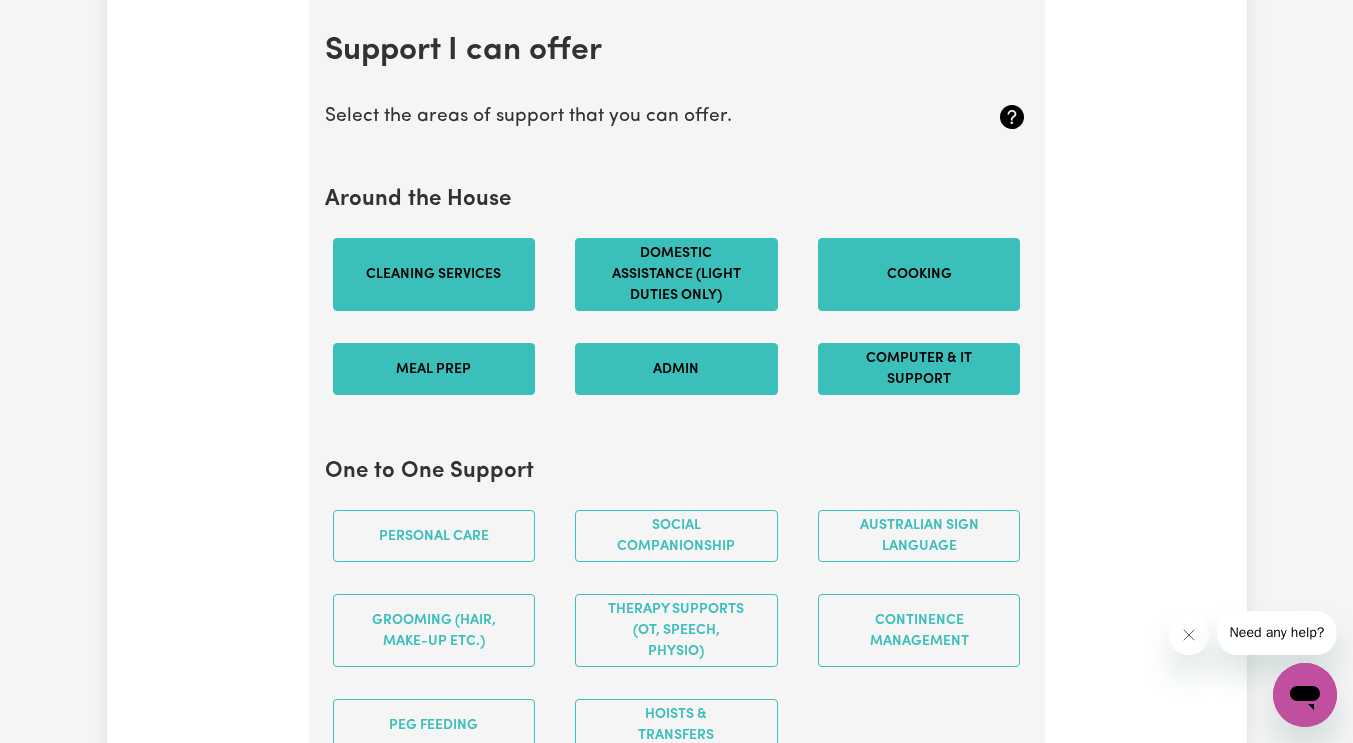 click on "Computer & IT Support" at bounding box center (919, 369) 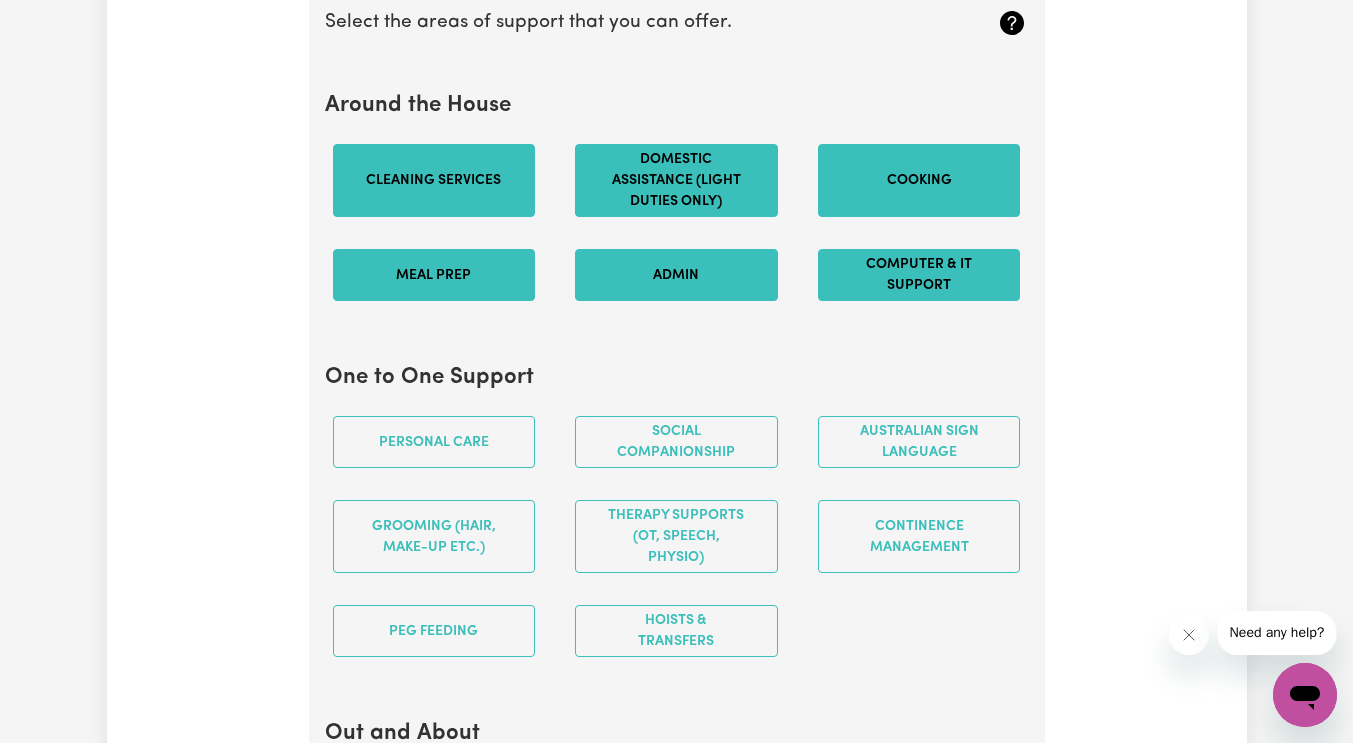 scroll, scrollTop: 2095, scrollLeft: 0, axis: vertical 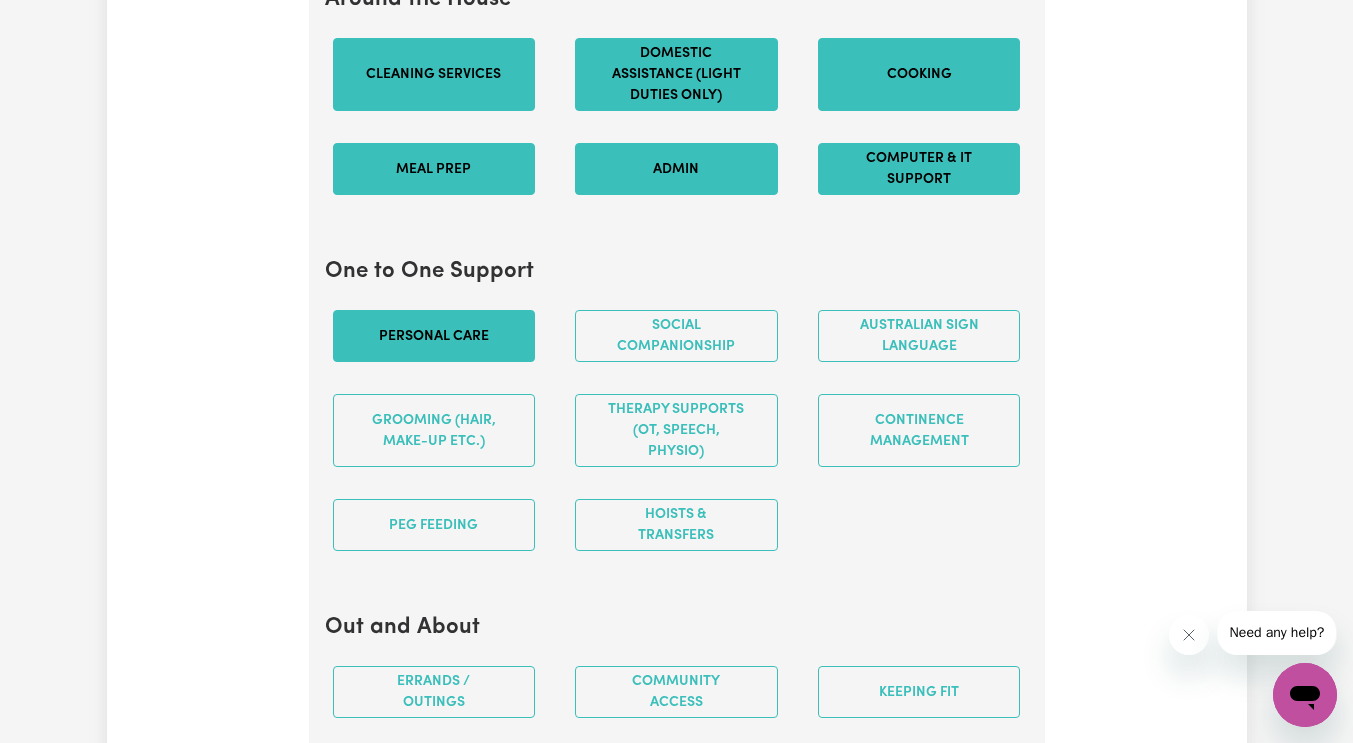 click on "Personal care" at bounding box center (434, 336) 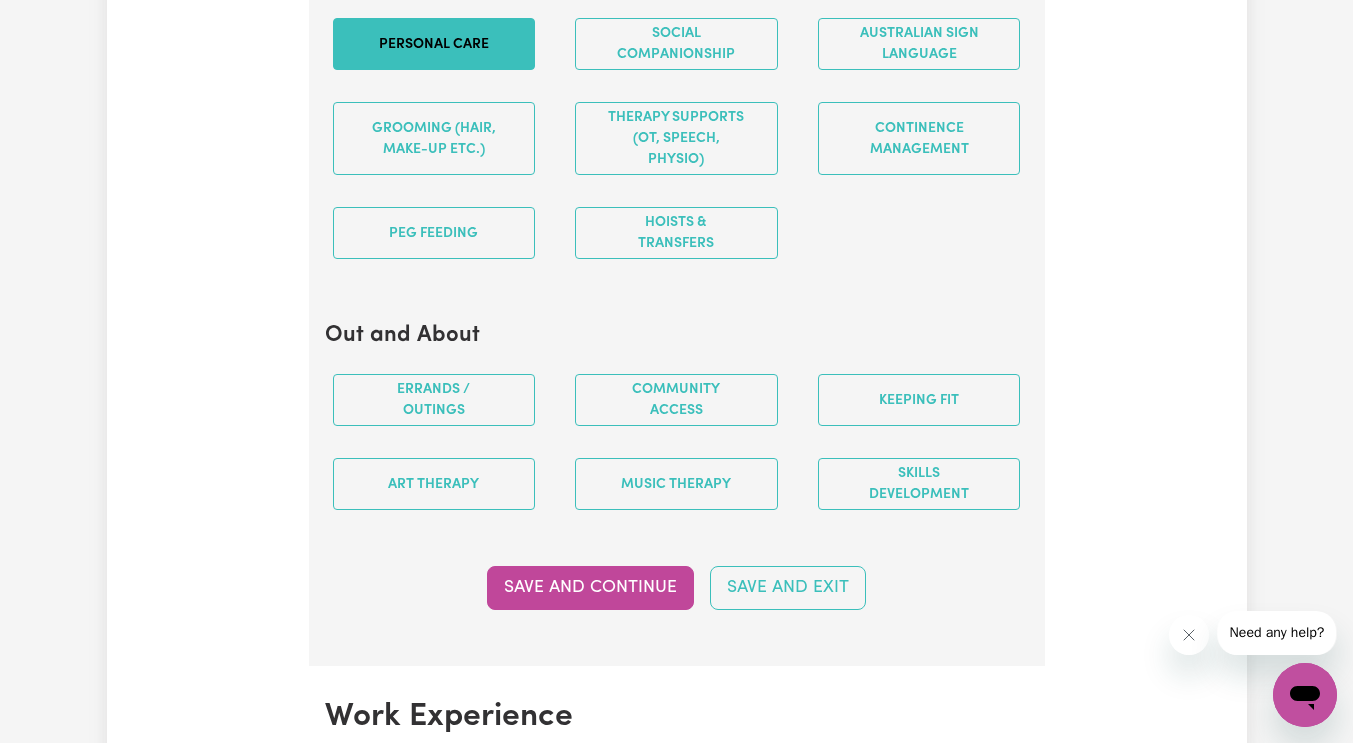 scroll, scrollTop: 2395, scrollLeft: 0, axis: vertical 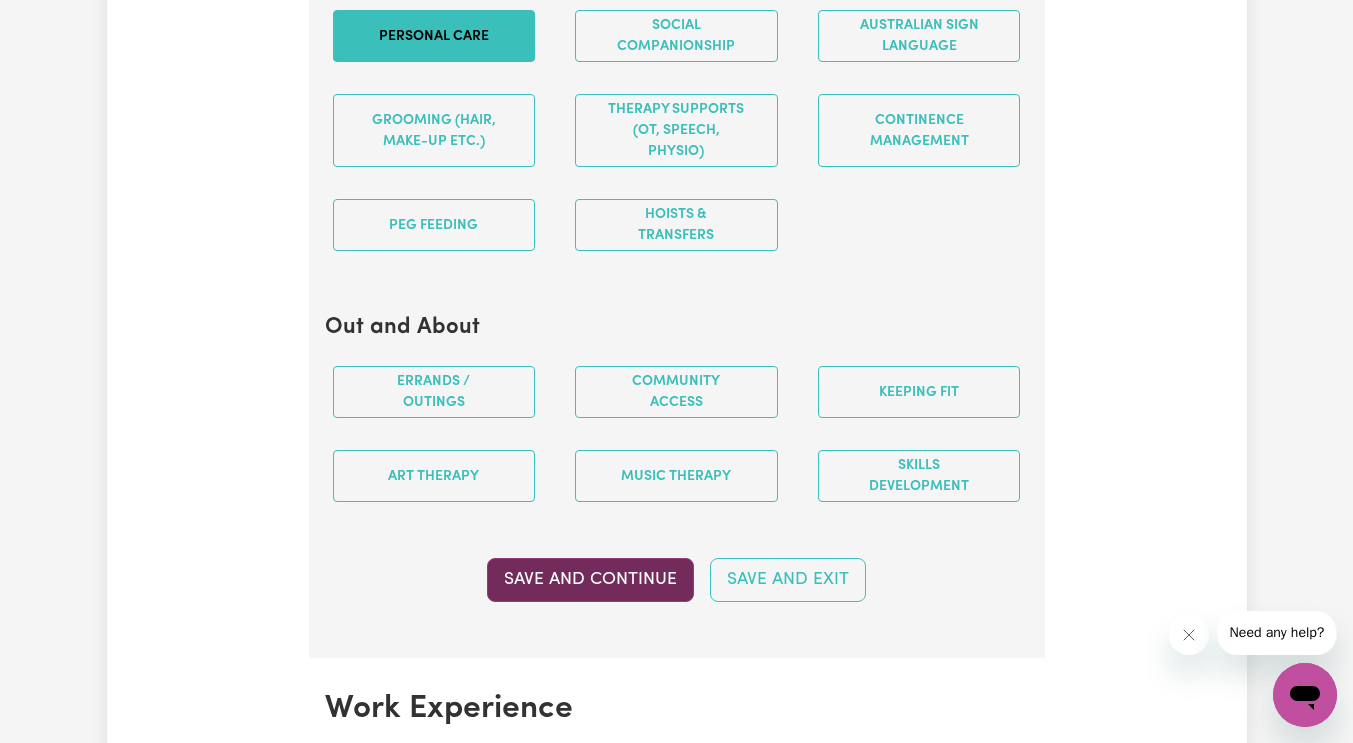 click on "Save and Continue" at bounding box center (590, 580) 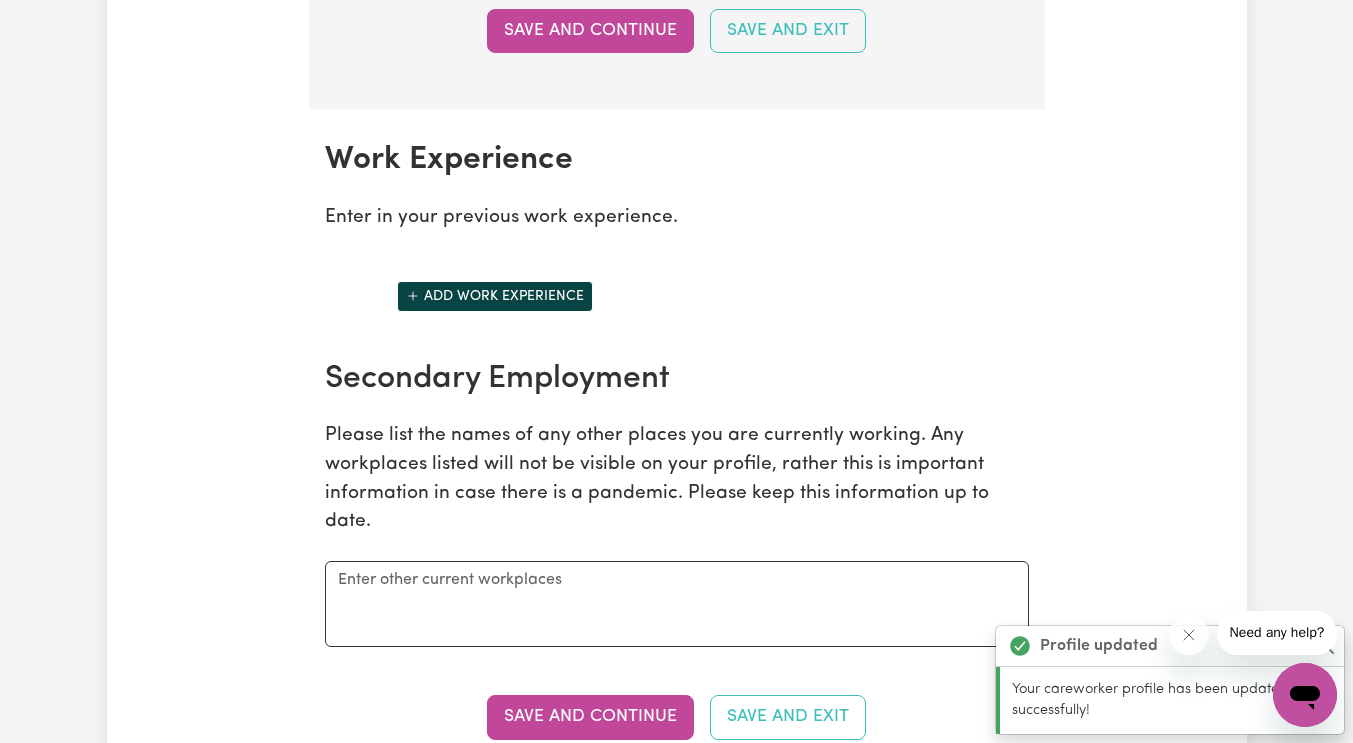 scroll, scrollTop: 3054, scrollLeft: 0, axis: vertical 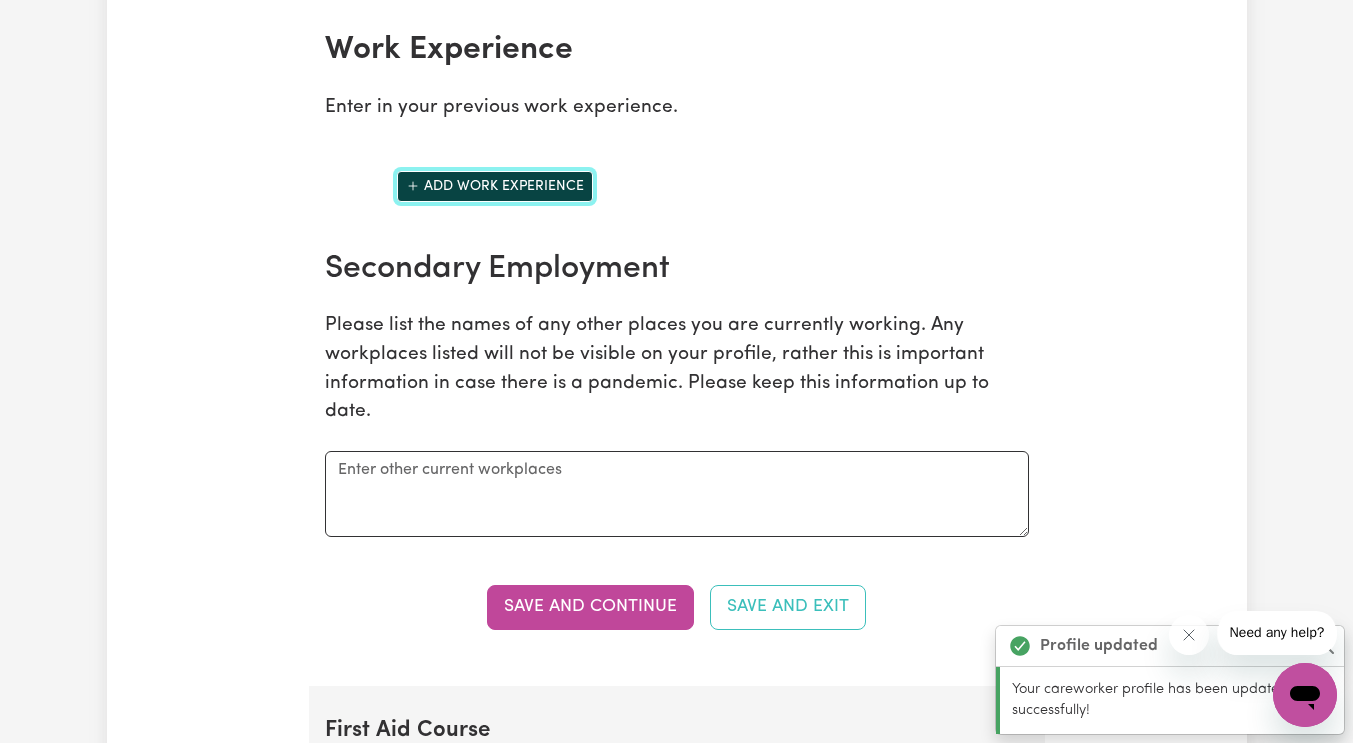click on "Add work experience" at bounding box center (495, 186) 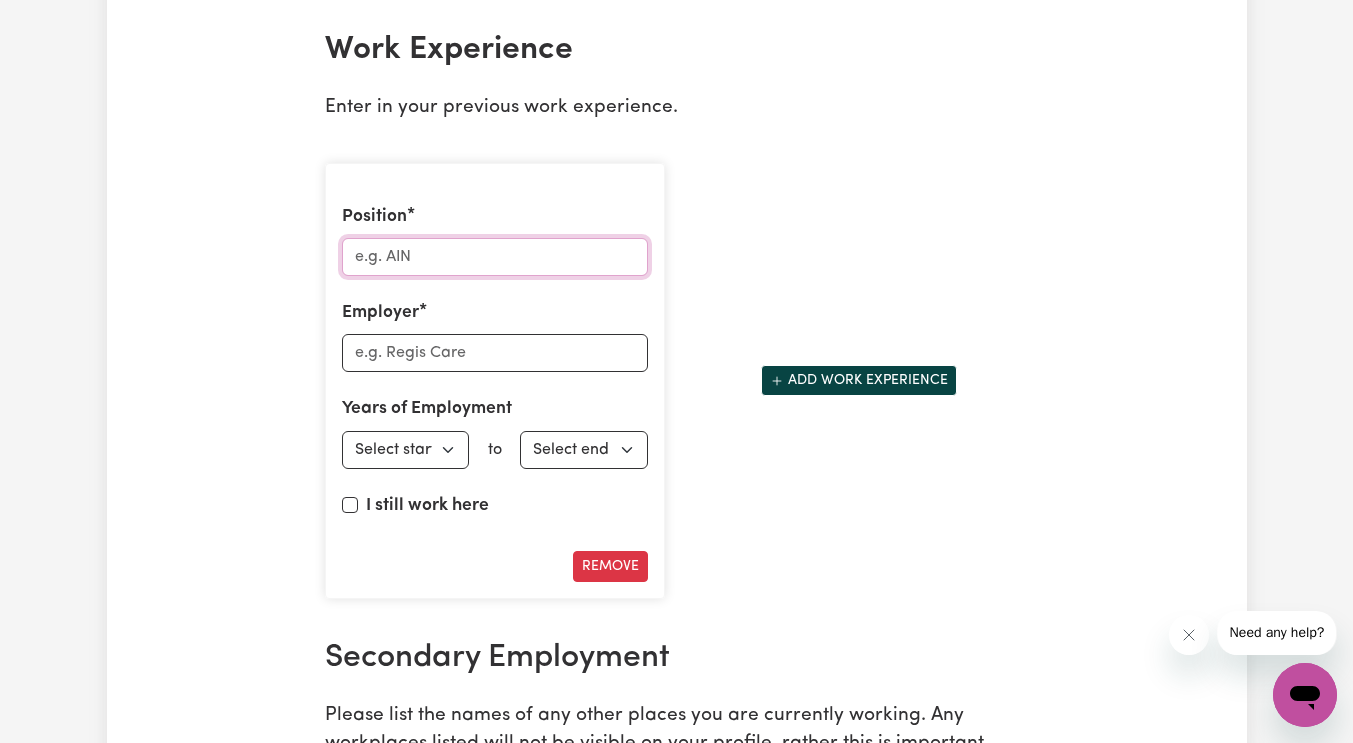 click on "Position" at bounding box center (495, 257) 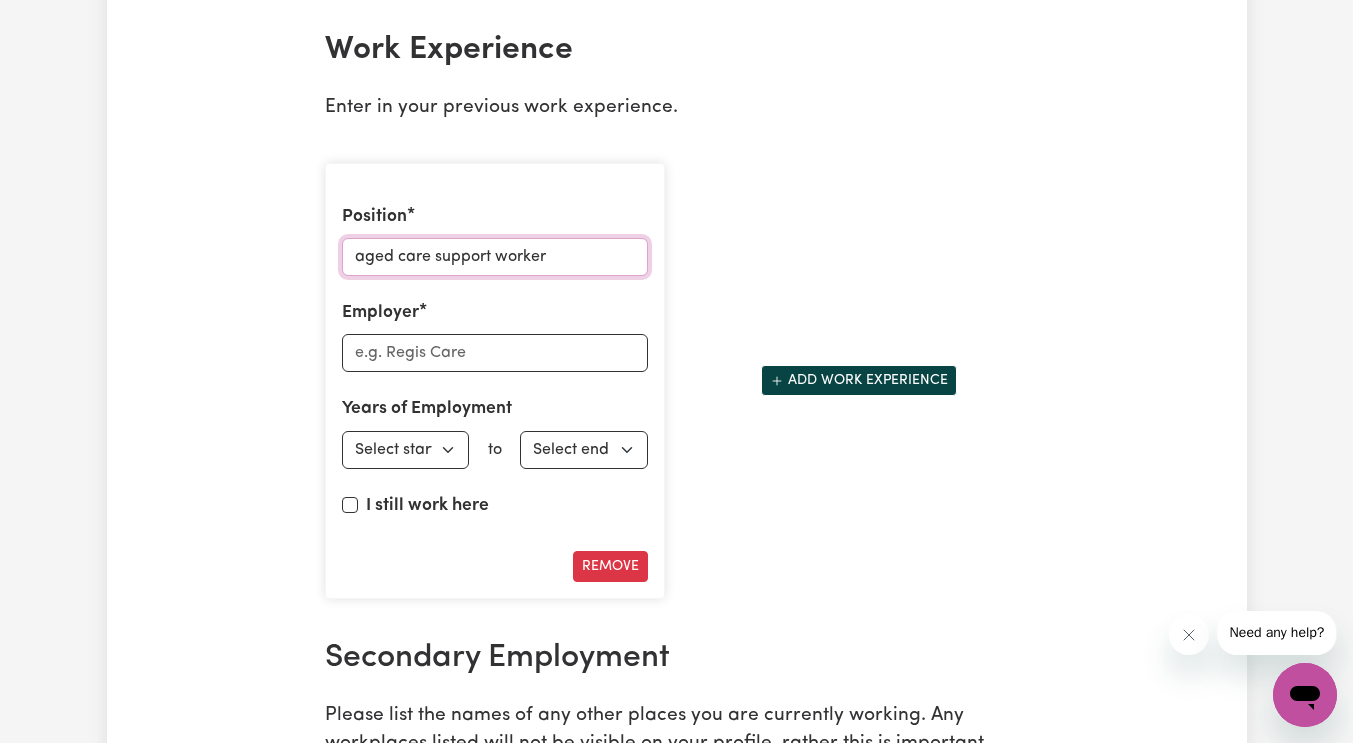 type on "aged care support worker" 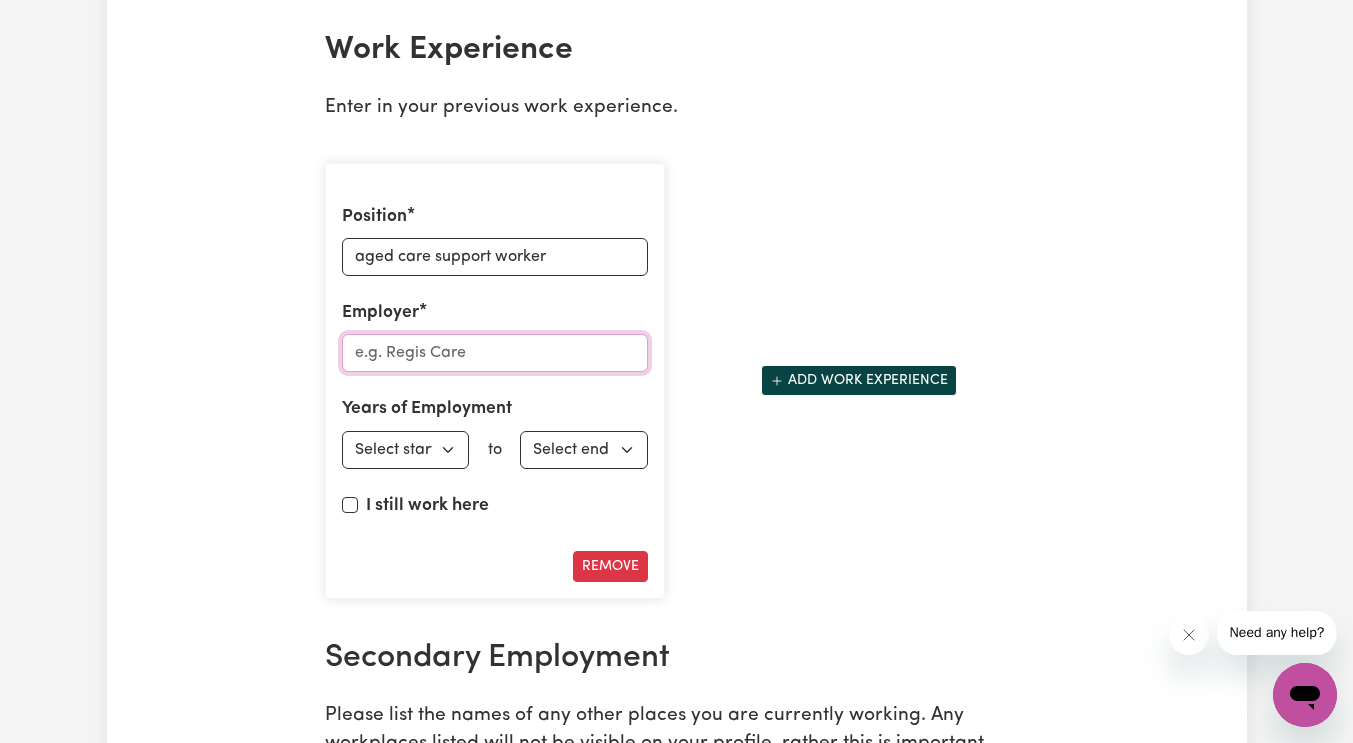 click on "Employer" at bounding box center (495, 353) 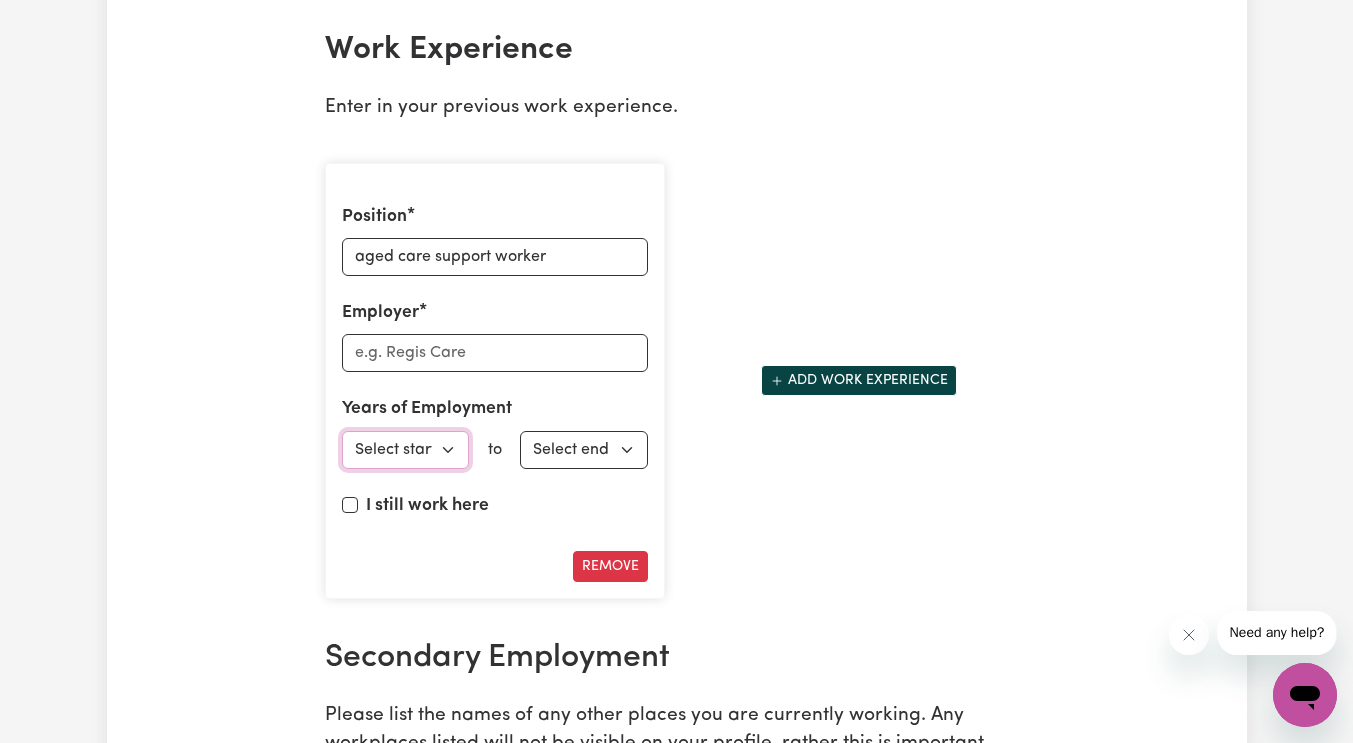 click on "Select start year 1951 1952 1953 1954 1955 1956 1957 1958 1959 1960 1961 1962 1963 1964 1965 1966 1967 1968 1969 1970 1971 1972 1973 1974 1975 1976 1977 1978 1979 1980 1981 1982 1983 1984 1985 1986 1987 1988 1989 1990 1991 1992 1993 1994 1995 1996 1997 1998 1999 2000 2001 2002 2003 2004 2005 2006 2007 2008 2009 2010 2011 2012 2013 2014 2015 2016 2017 2018 2019 2020 2021 2022 2023 2024 2025" at bounding box center [406, 450] 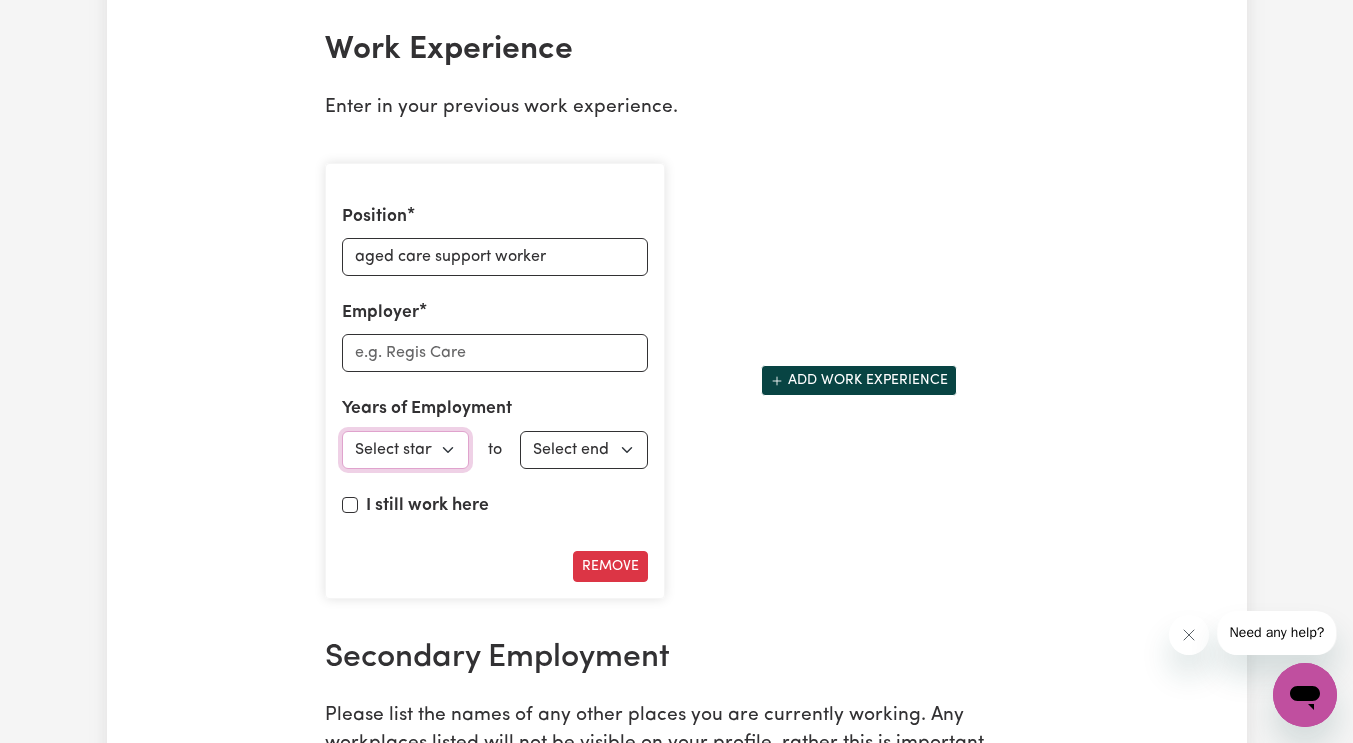 select on "2025" 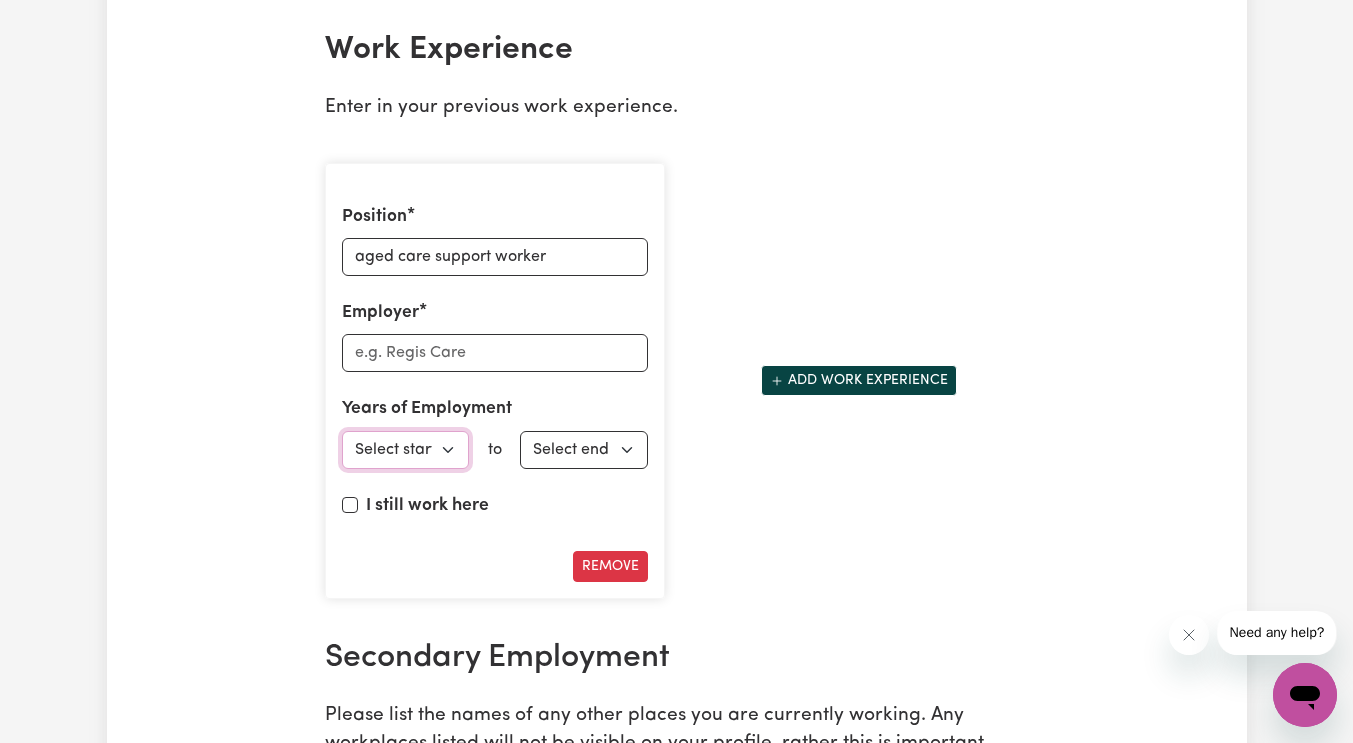 click on "Select start year 1951 1952 1953 1954 1955 1956 1957 1958 1959 1960 1961 1962 1963 1964 1965 1966 1967 1968 1969 1970 1971 1972 1973 1974 1975 1976 1977 1978 1979 1980 1981 1982 1983 1984 1985 1986 1987 1988 1989 1990 1991 1992 1993 1994 1995 1996 1997 1998 1999 2000 2001 2002 2003 2004 2005 2006 2007 2008 2009 2010 2011 2012 2013 2014 2015 2016 2017 2018 2019 2020 2021 2022 2023 2024 2025" at bounding box center (406, 450) 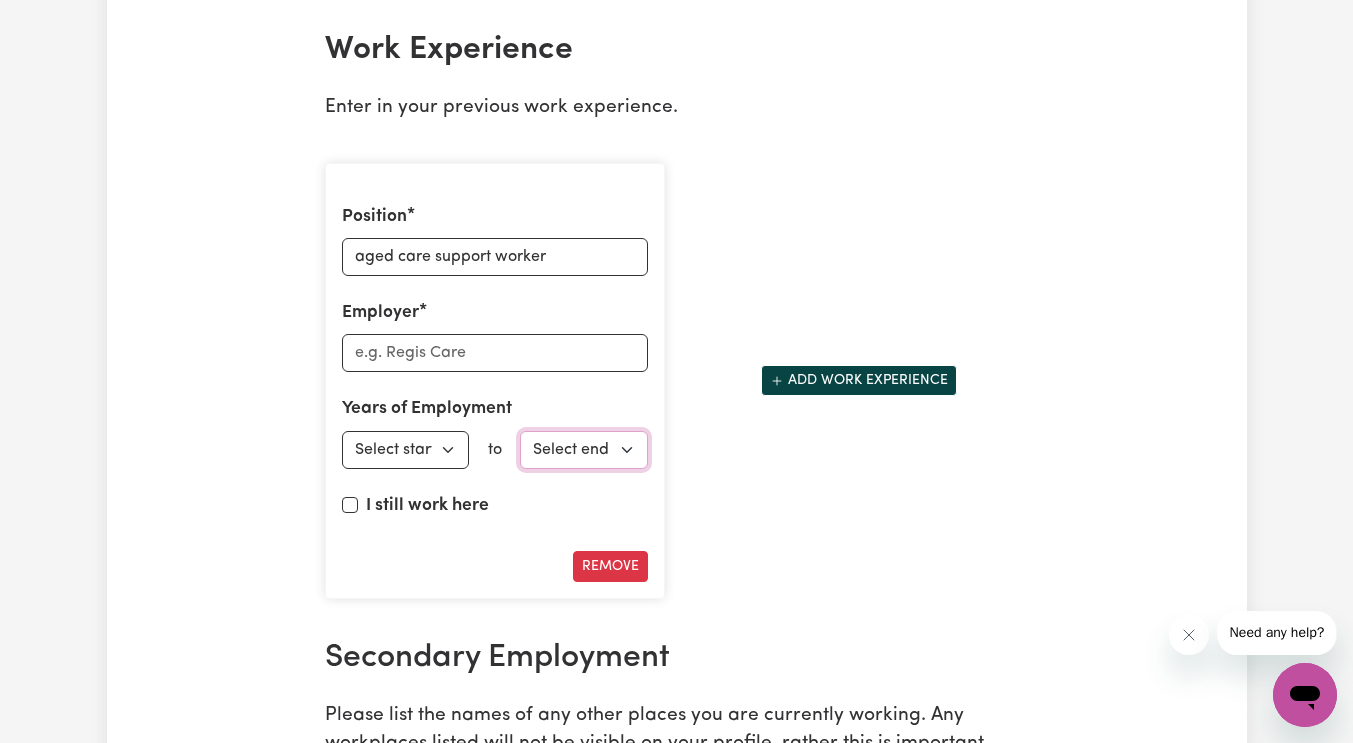 click on "Select end year 1951 1952 1953 1954 1955 1956 1957 1958 1959 1960 1961 1962 1963 1964 1965 1966 1967 1968 1969 1970 1971 1972 1973 1974 1975 1976 1977 1978 1979 1980 1981 1982 1983 1984 1985 1986 1987 1988 1989 1990 1991 1992 1993 1994 1995 1996 1997 1998 1999 2000 2001 2002 2003 2004 2005 2006 2007 2008 2009 2010 2011 2012 2013 2014 2015 2016 2017 2018 2019 2020 2021 2022 2023 2024 2025" at bounding box center [584, 450] 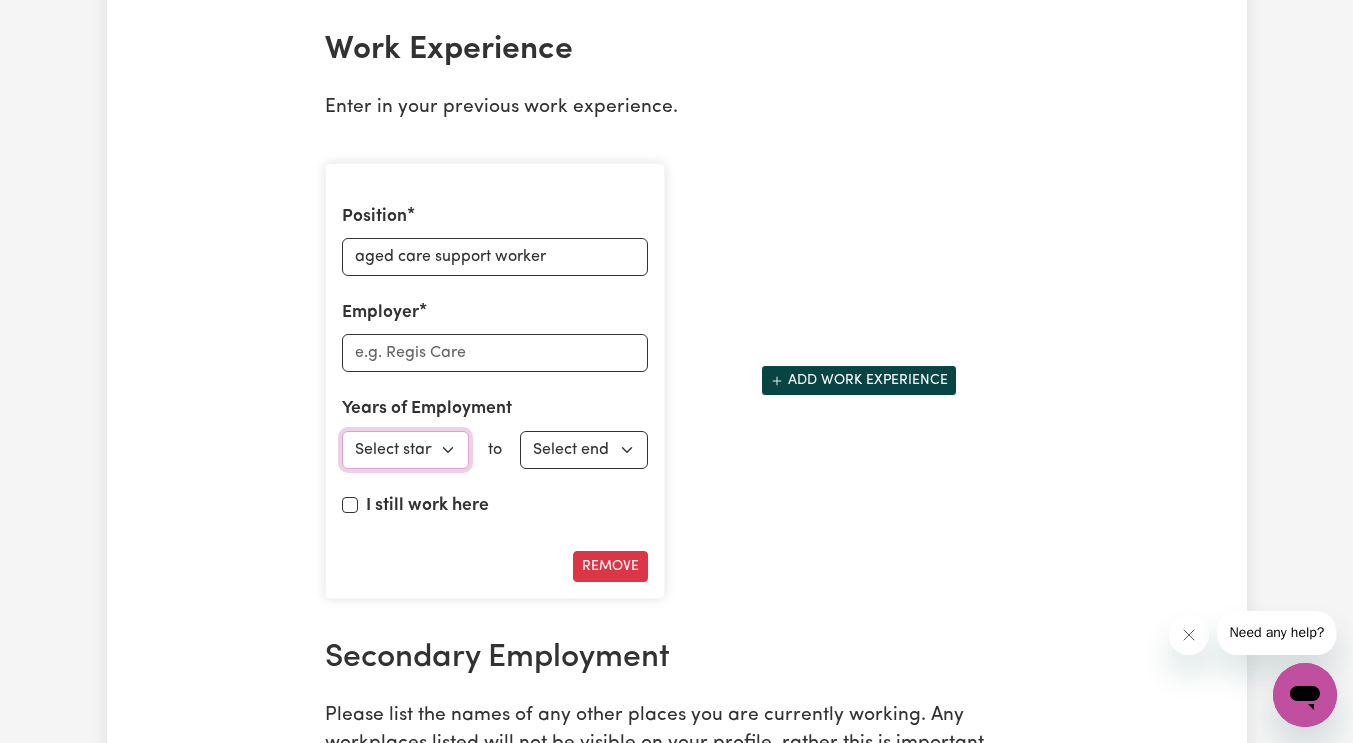 click on "Select start year 1951 1952 1953 1954 1955 1956 1957 1958 1959 1960 1961 1962 1963 1964 1965 1966 1967 1968 1969 1970 1971 1972 1973 1974 1975 1976 1977 1978 1979 1980 1981 1982 1983 1984 1985 1986 1987 1988 1989 1990 1991 1992 1993 1994 1995 1996 1997 1998 1999 2000 2001 2002 2003 2004 2005 2006 2007 2008 2009 2010 2011 2012 2013 2014 2015 2016 2017 2018 2019 2020 2021 2022 2023 2024 2025" at bounding box center (406, 450) 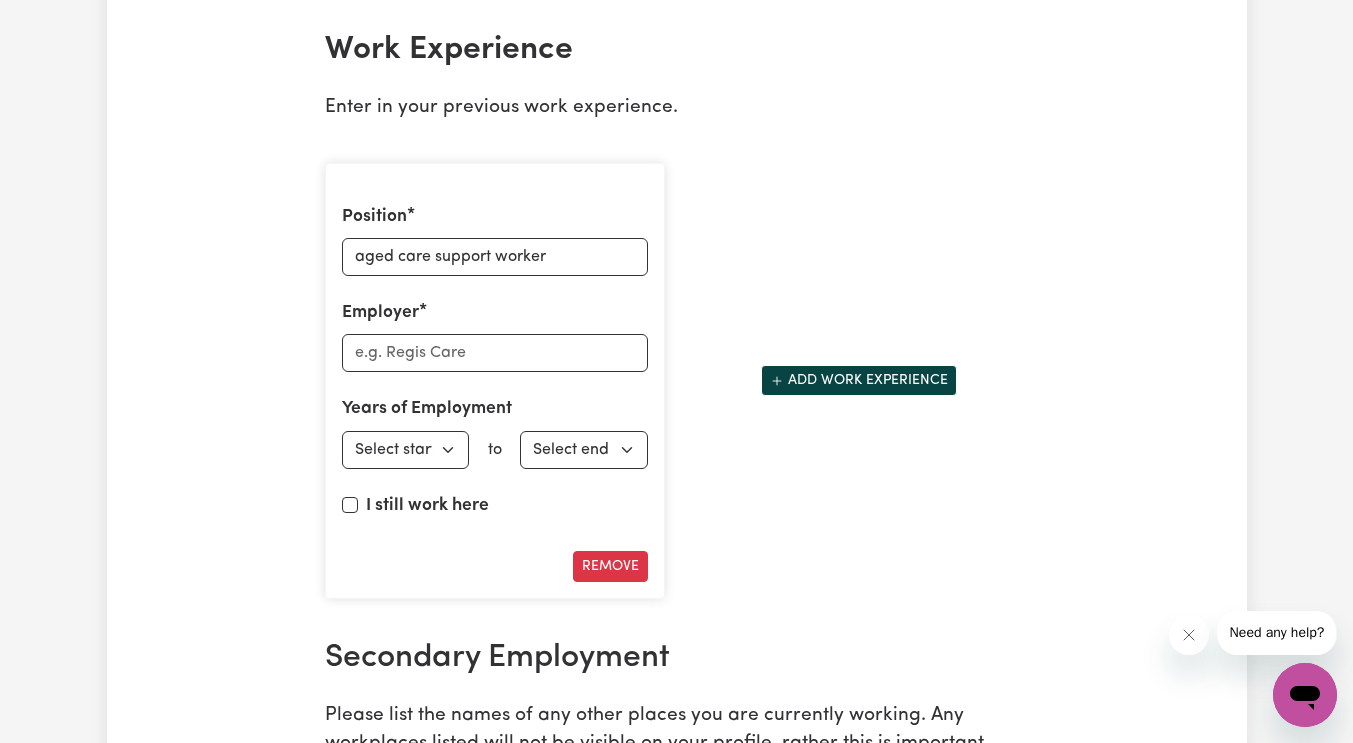 click on "Update Profile 1 2 3 4 5 Step  3 :  Your Work and Experience Potential clients need to know what training and work experience you have. Try to be as detailed as possible. Experience and Expertise Please list your areas of expertise in care and support. Aged Care Aged care - General Dementia Parkinsons Frail / limited mobility Disability Support Disability support - Adult Disability support - Child Cerebral Palsy Motor Neuron Diseases Acquired Brain Injuries MS Autism Down syndrome Intellectual Disability Spinal cord injury Vision impairment Disability support - Other Mental Health Depression Anxiety Psycho social disorder Schizophrenia Bipolar Disorder OCD Mental Health - Other Other Care Post-operative care Palliative care Child care Save and Continue Save and Exit Support I can offer Select the areas of support that you can offer. Around the House Cleaning services Domestic assistance (light duties only) Cooking Meal prep Admin Computer & IT Support One to One Support Personal care Social companionship 1951" at bounding box center [677, -218] 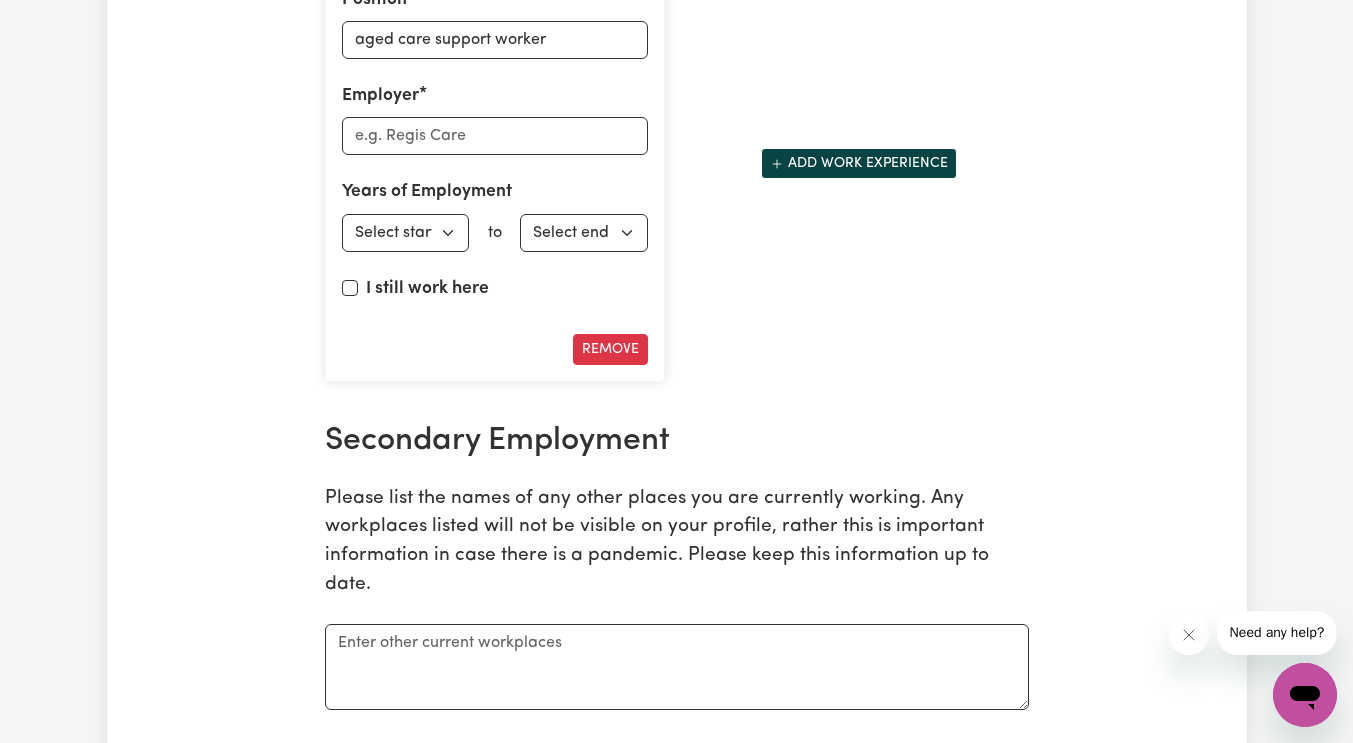 scroll, scrollTop: 3354, scrollLeft: 0, axis: vertical 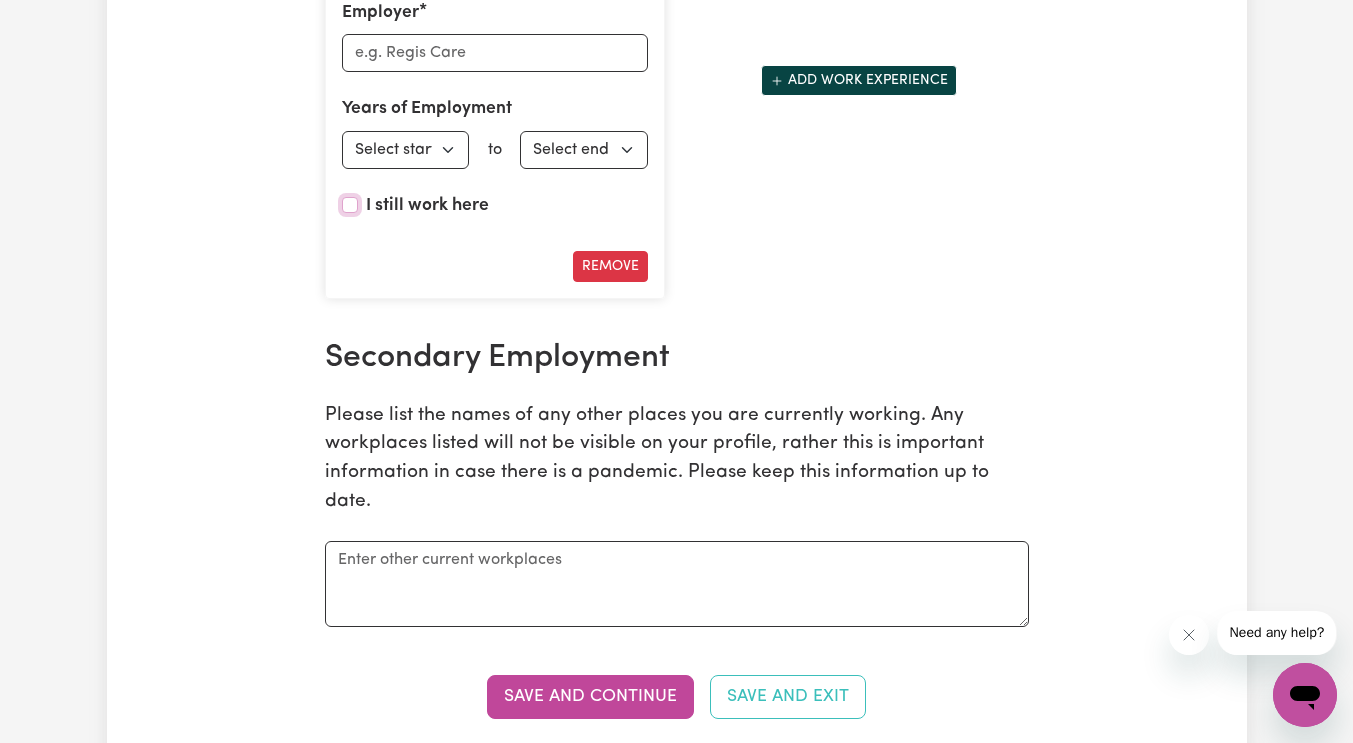 click on "I still work here" at bounding box center [350, 205] 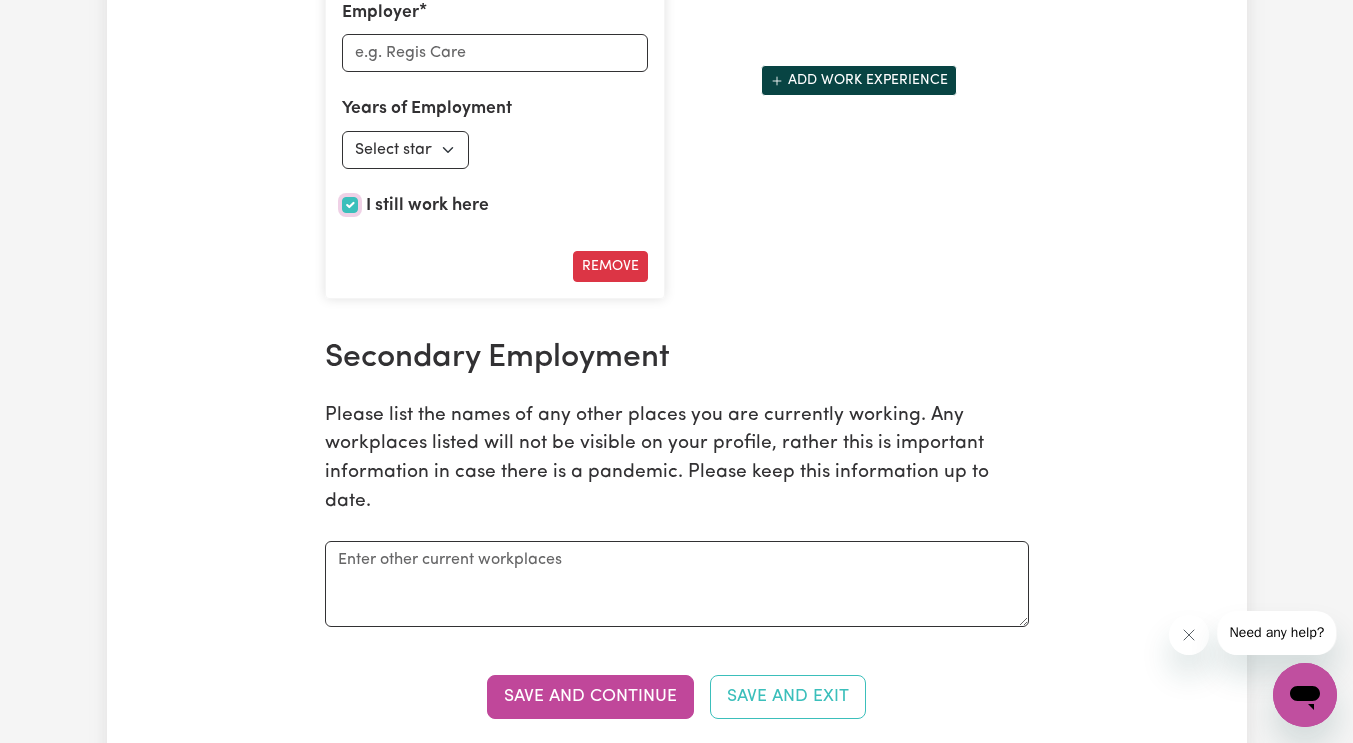 scroll, scrollTop: 3154, scrollLeft: 0, axis: vertical 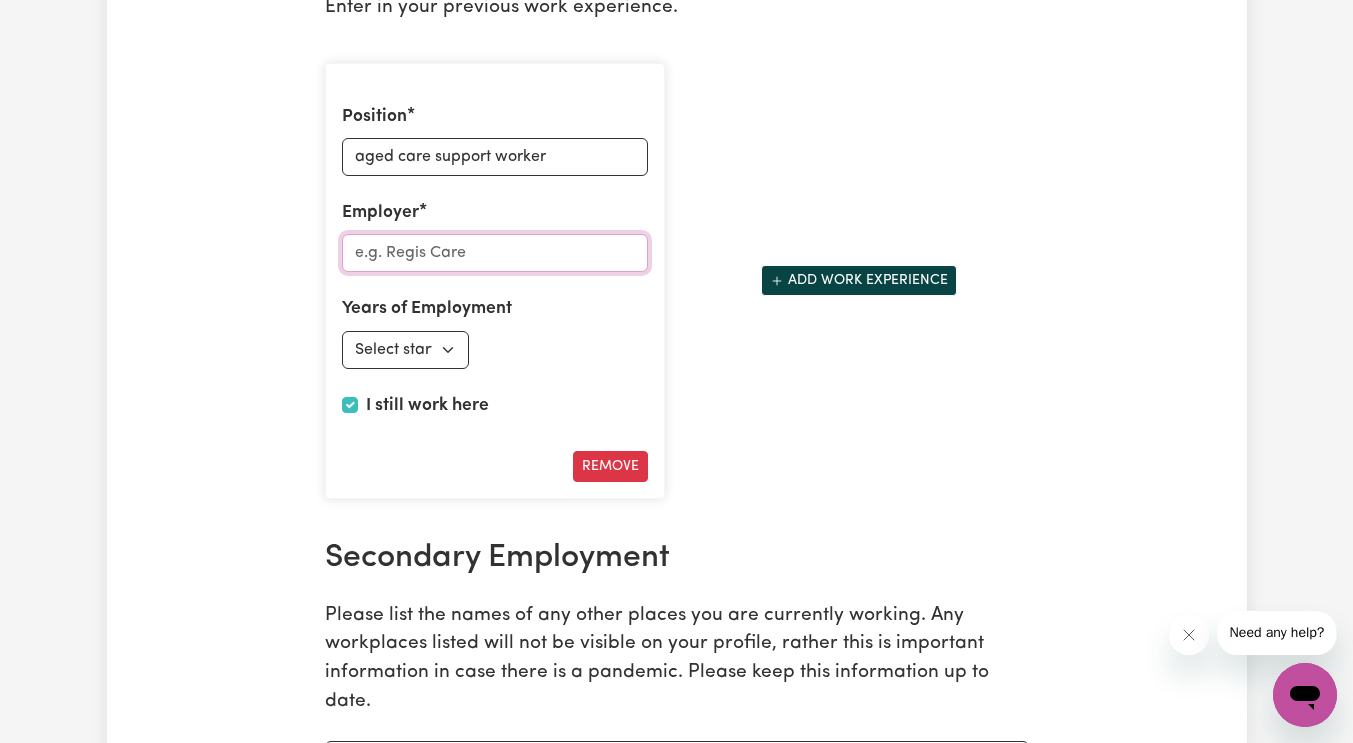 click on "Employer" at bounding box center (495, 253) 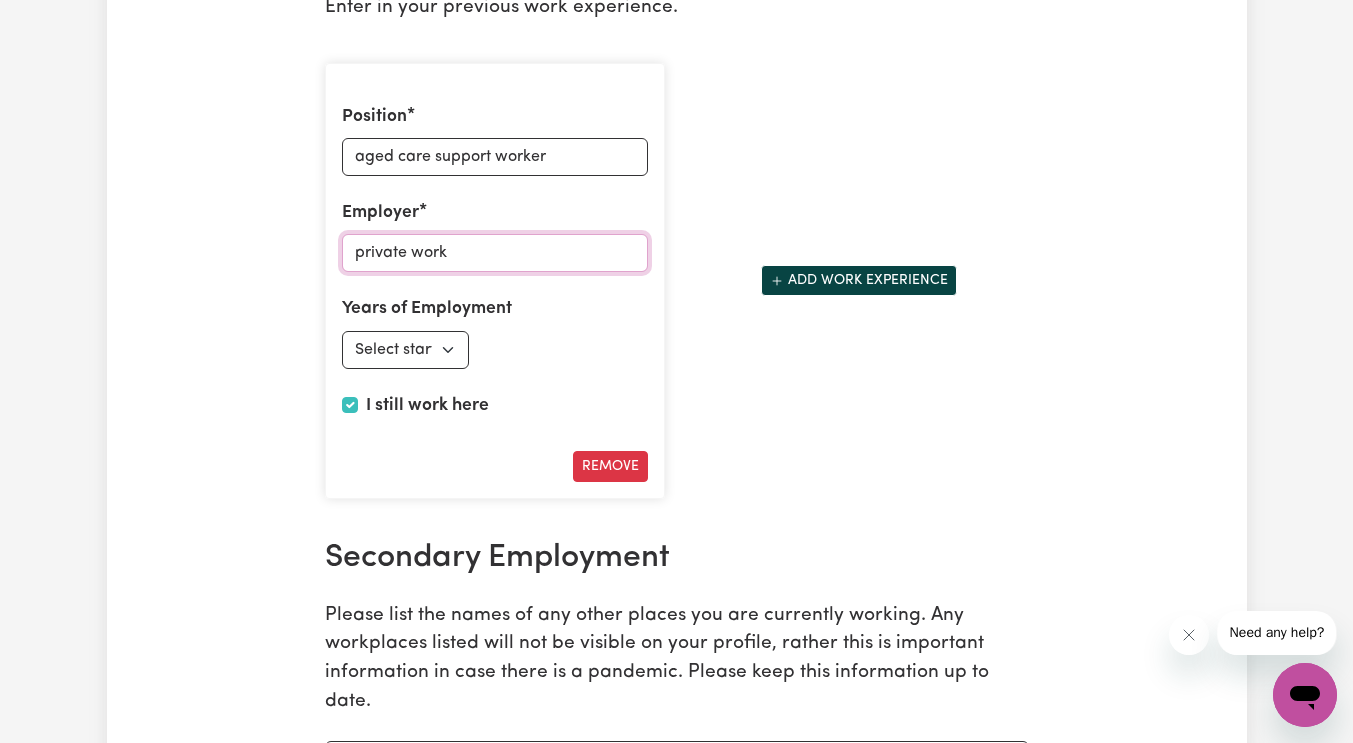 scroll, scrollTop: 3554, scrollLeft: 0, axis: vertical 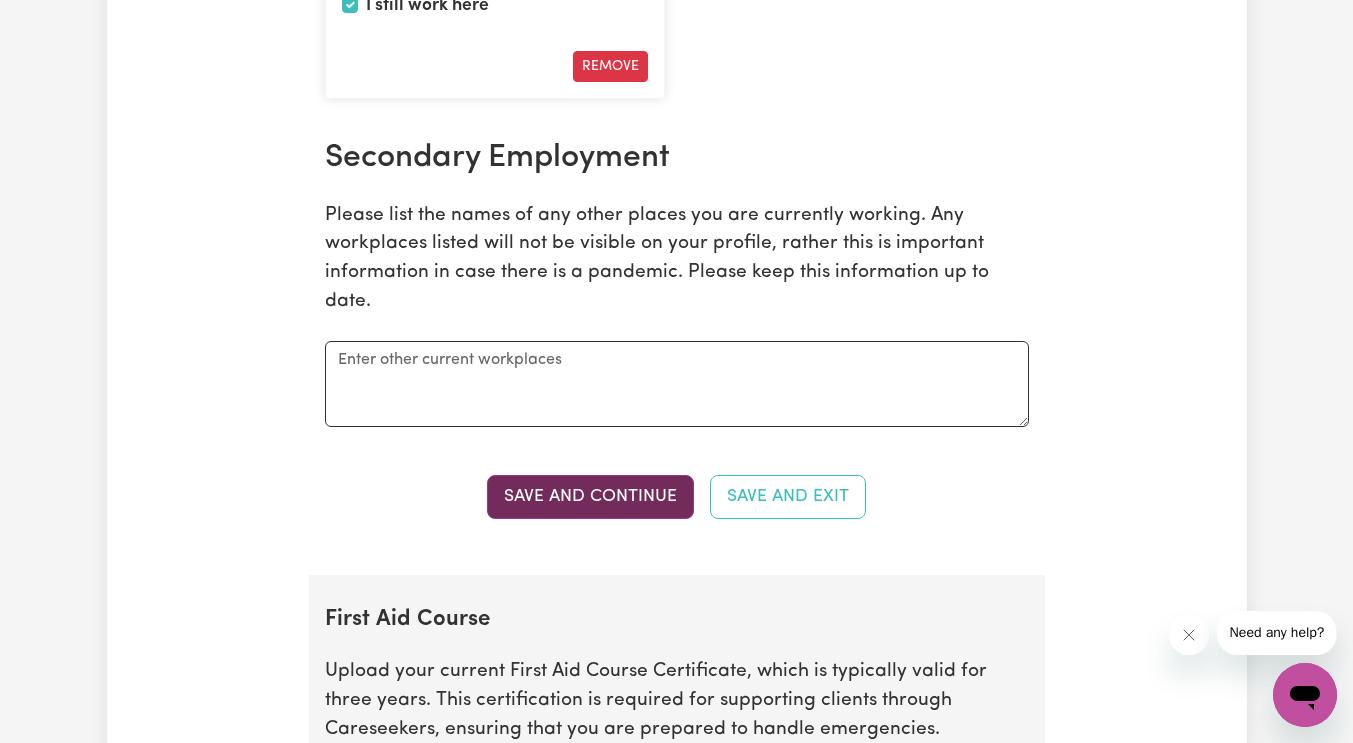 type on "private work" 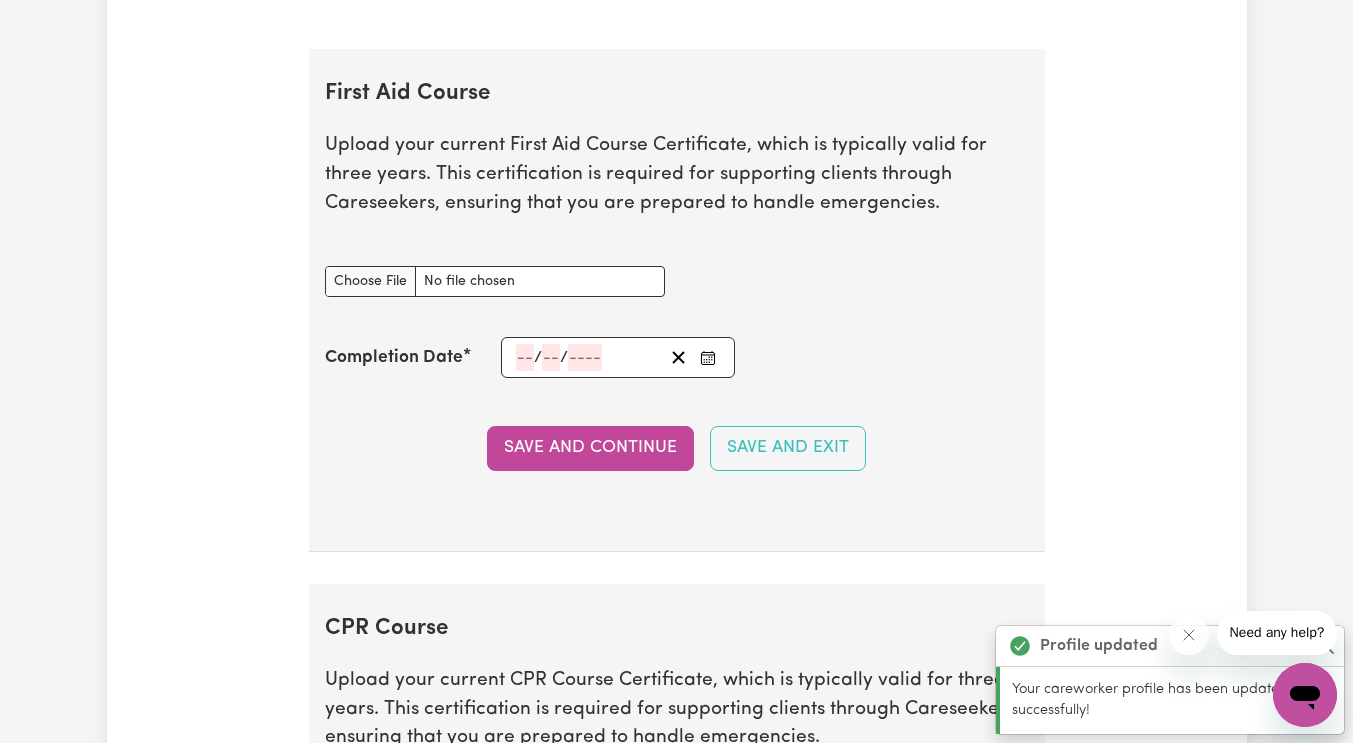 scroll, scrollTop: 4129, scrollLeft: 0, axis: vertical 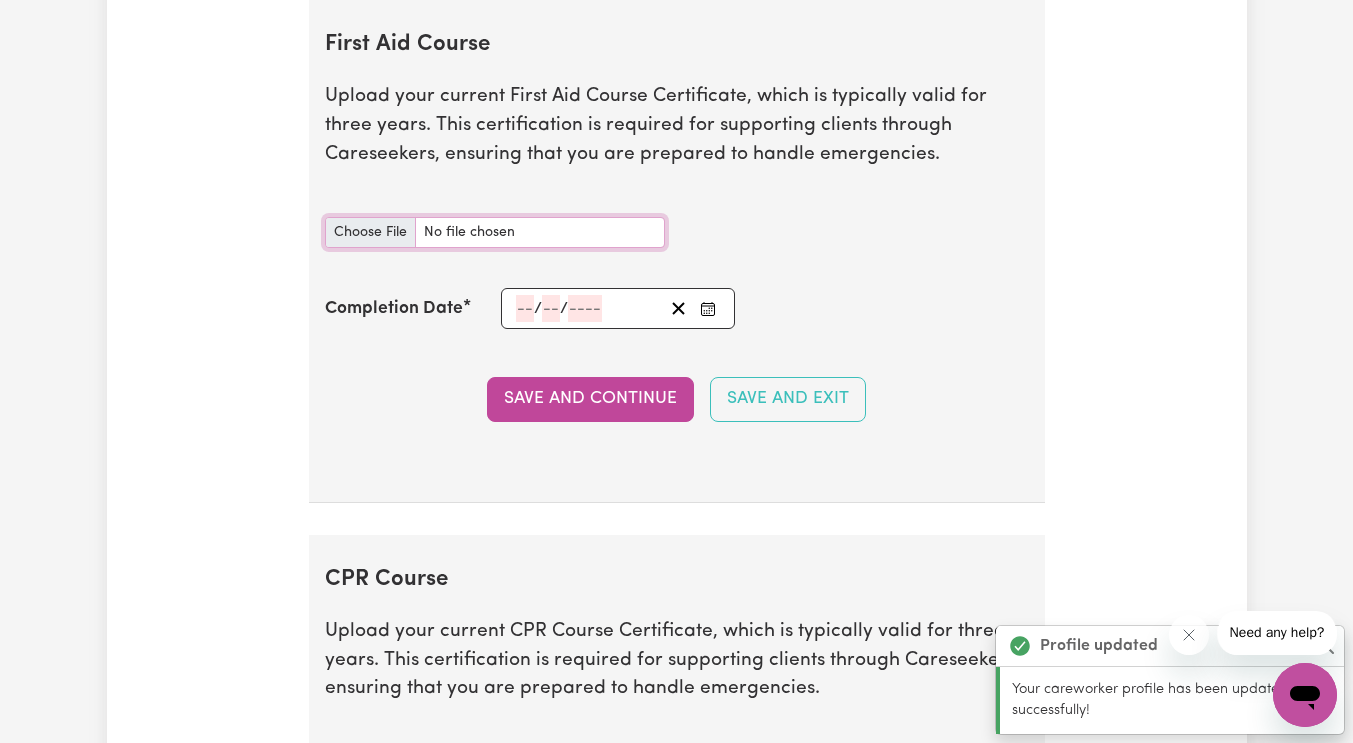 click on "First Aid Course  document" at bounding box center [495, 232] 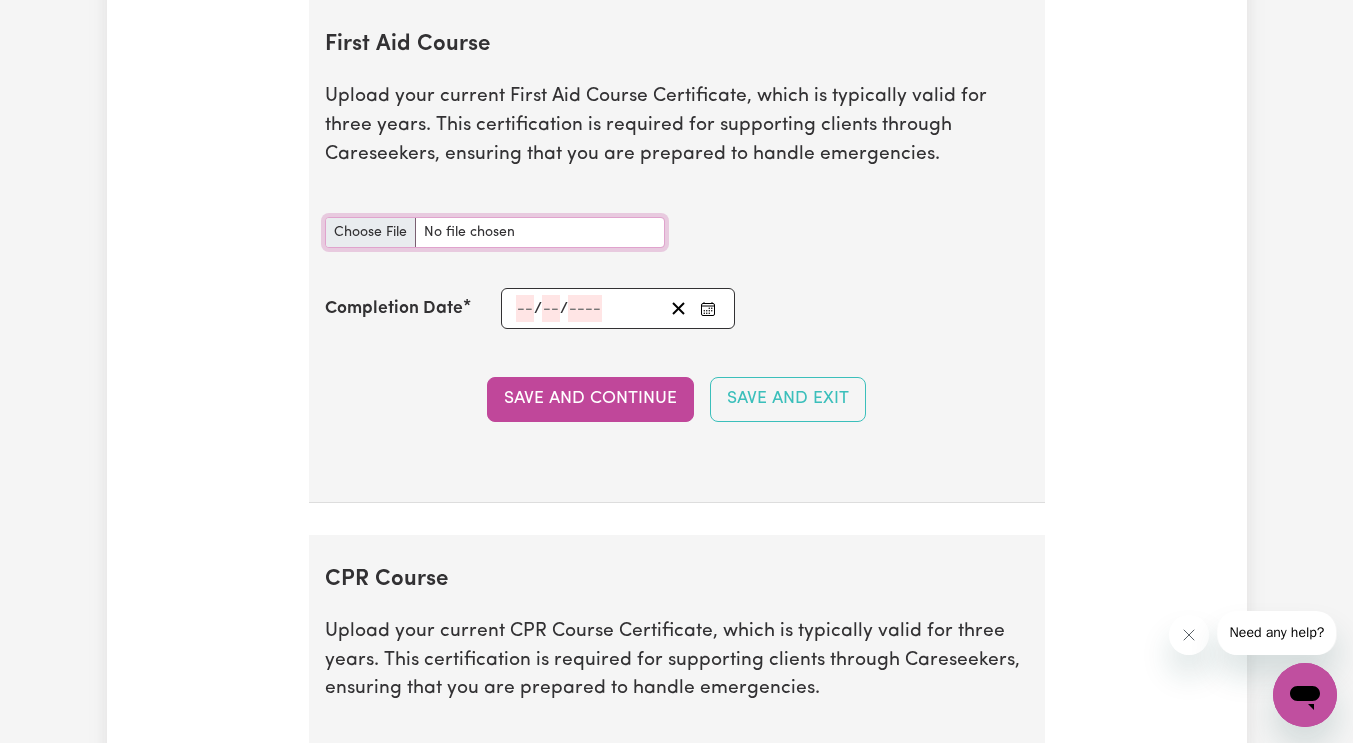 type on "C:\fakepath\First aid and CPR certificate.pdf" 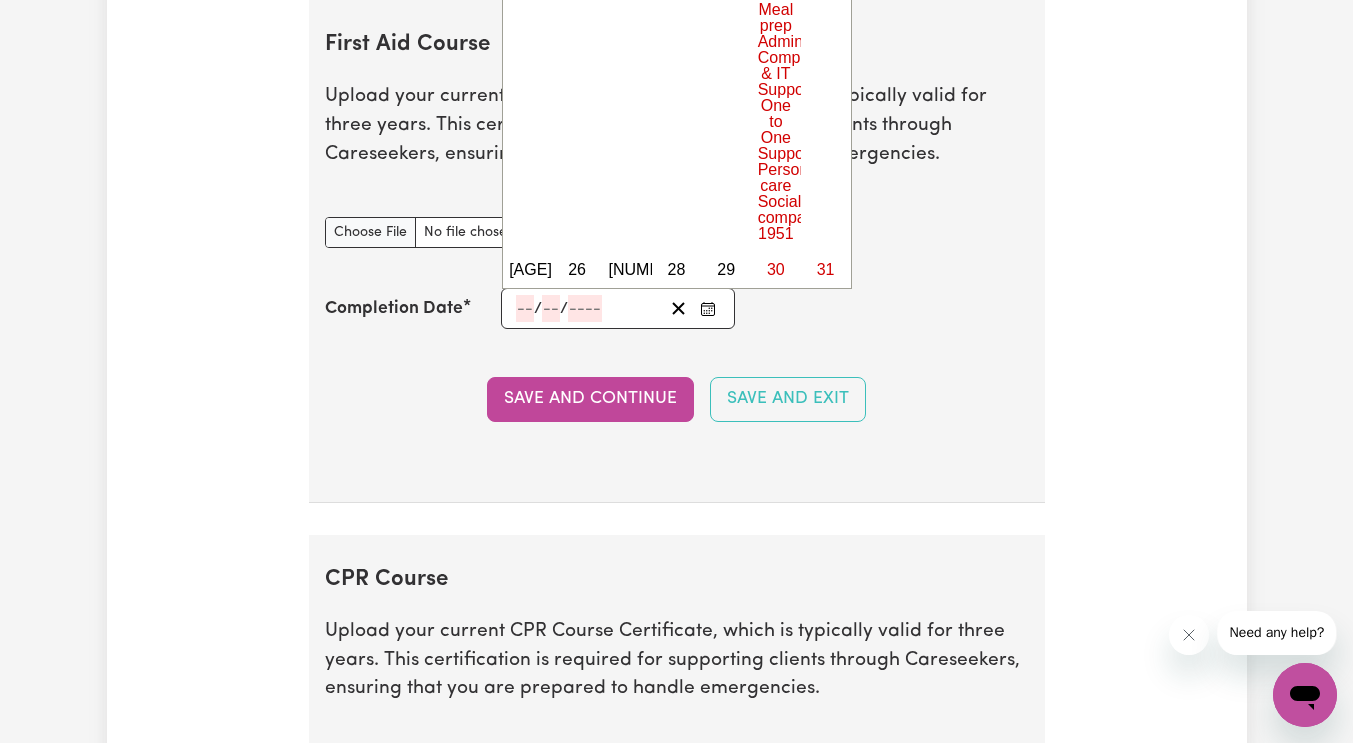 click 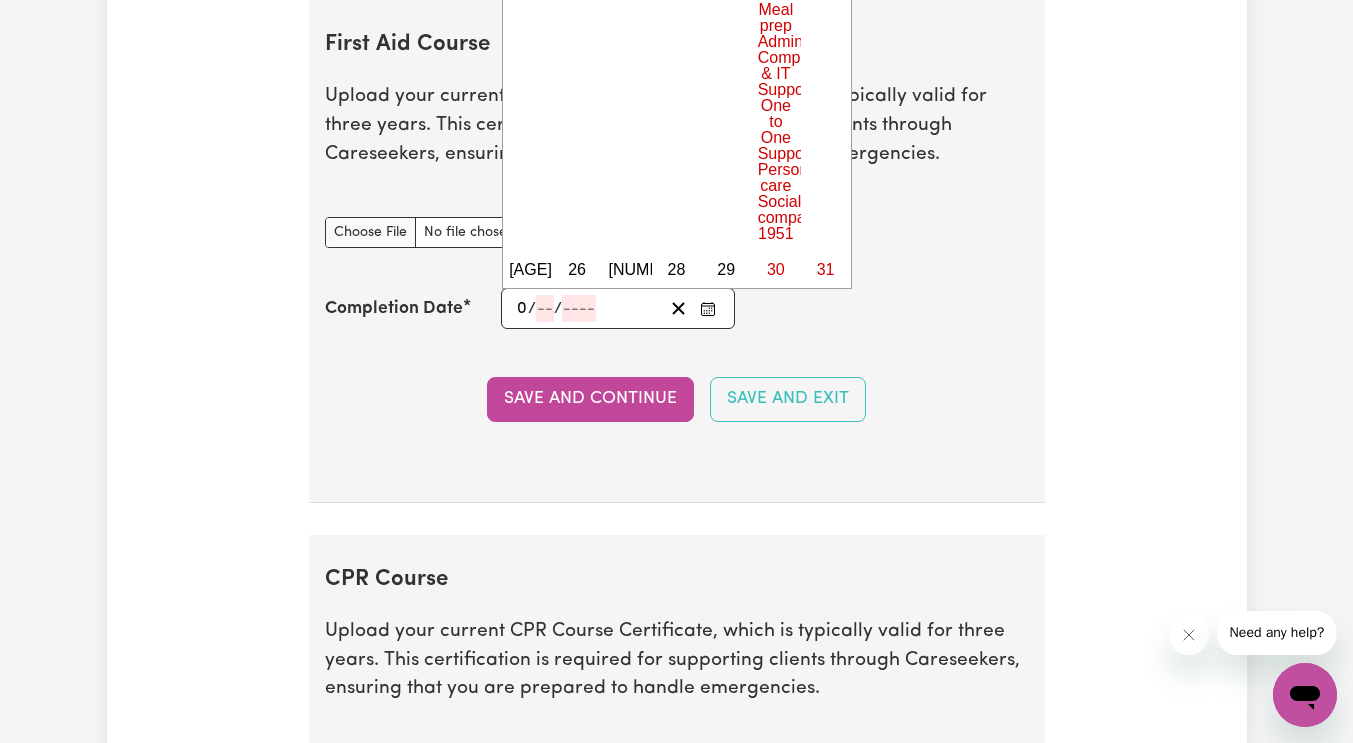 type on "01" 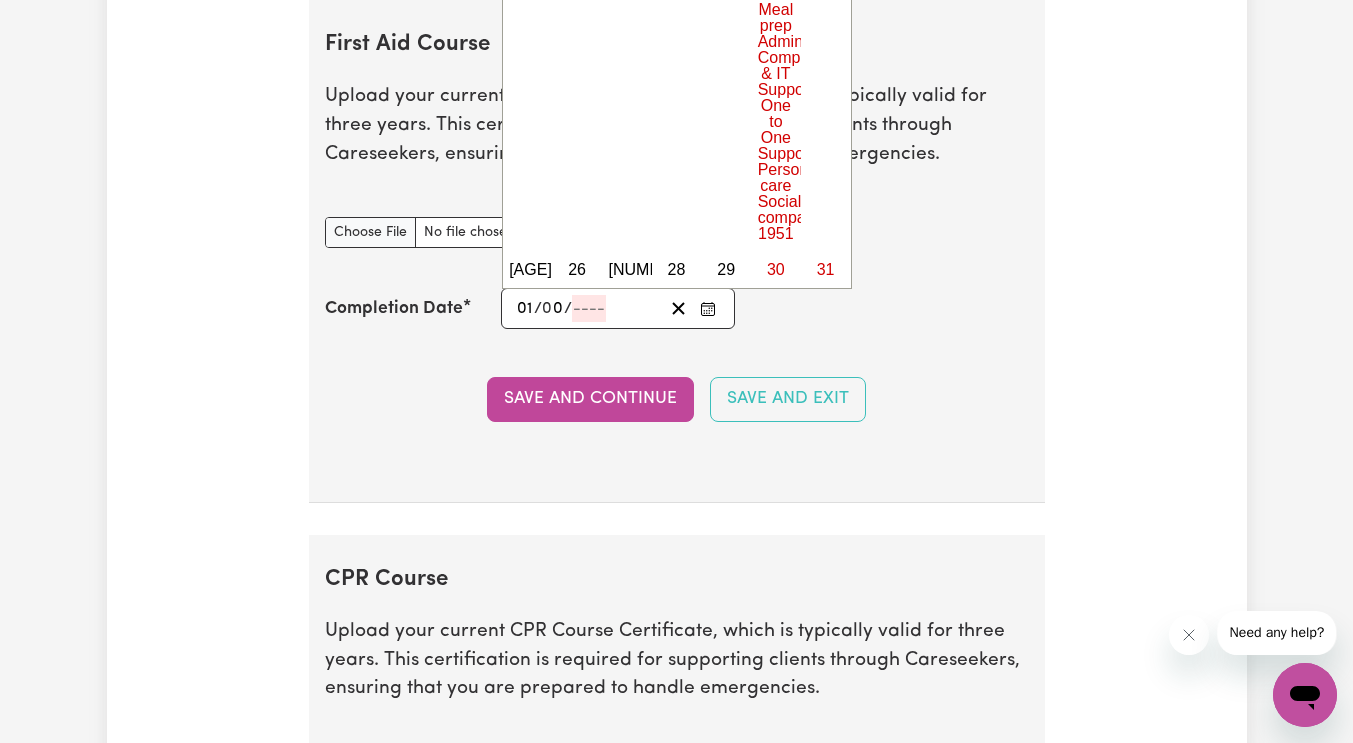 type on "08" 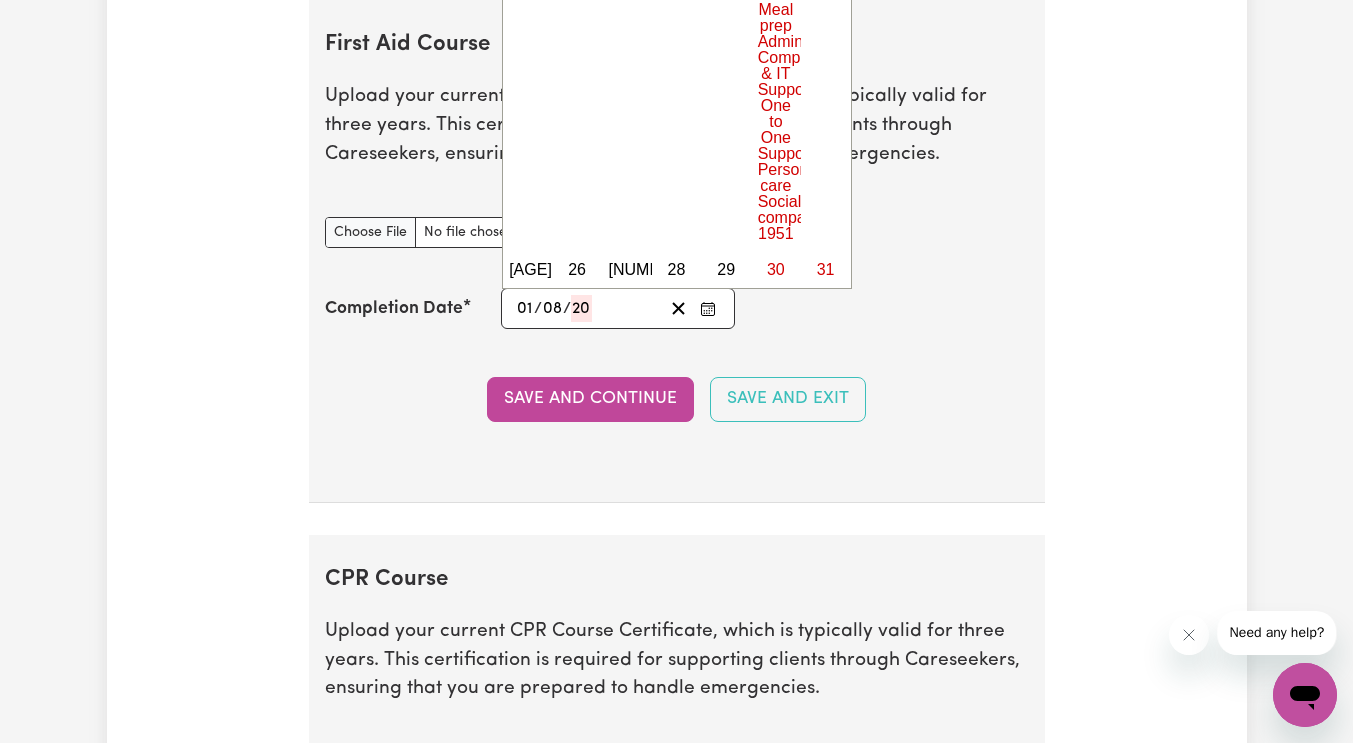 type on "202" 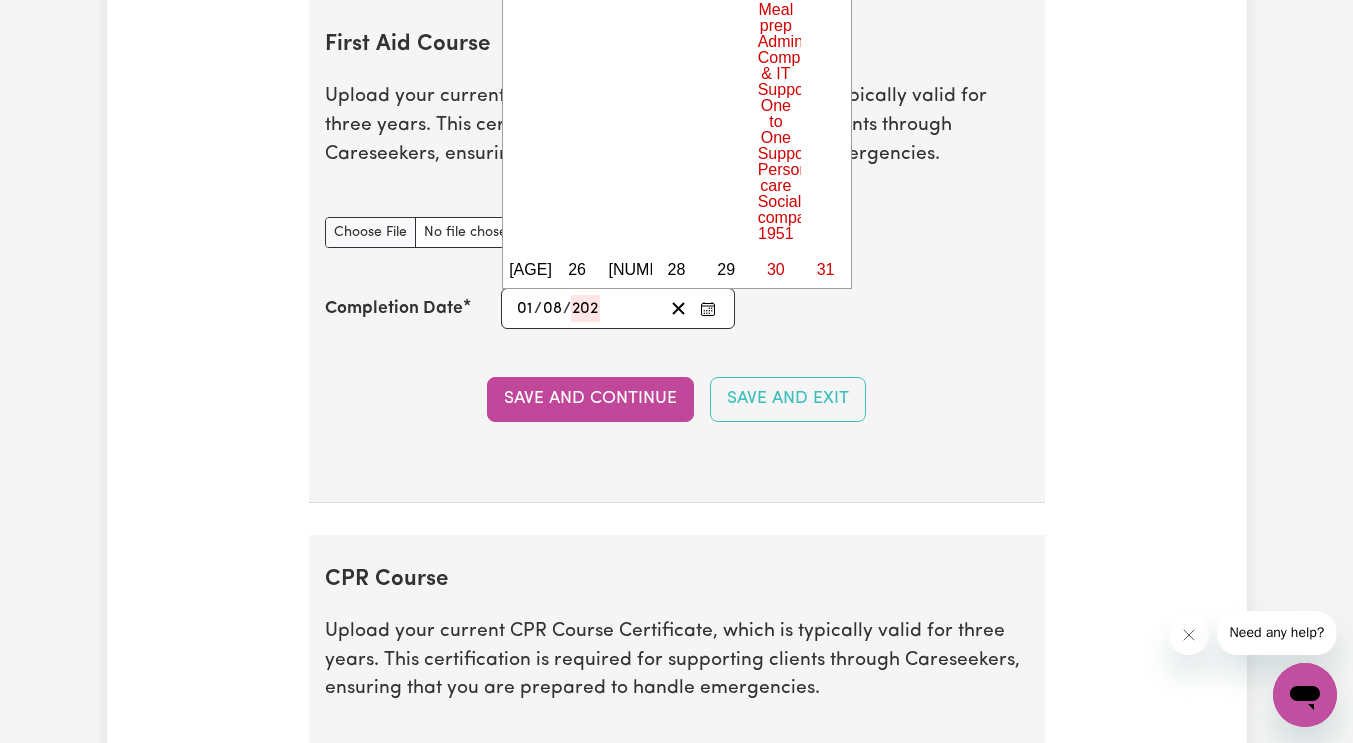 type on "2025-08-01" 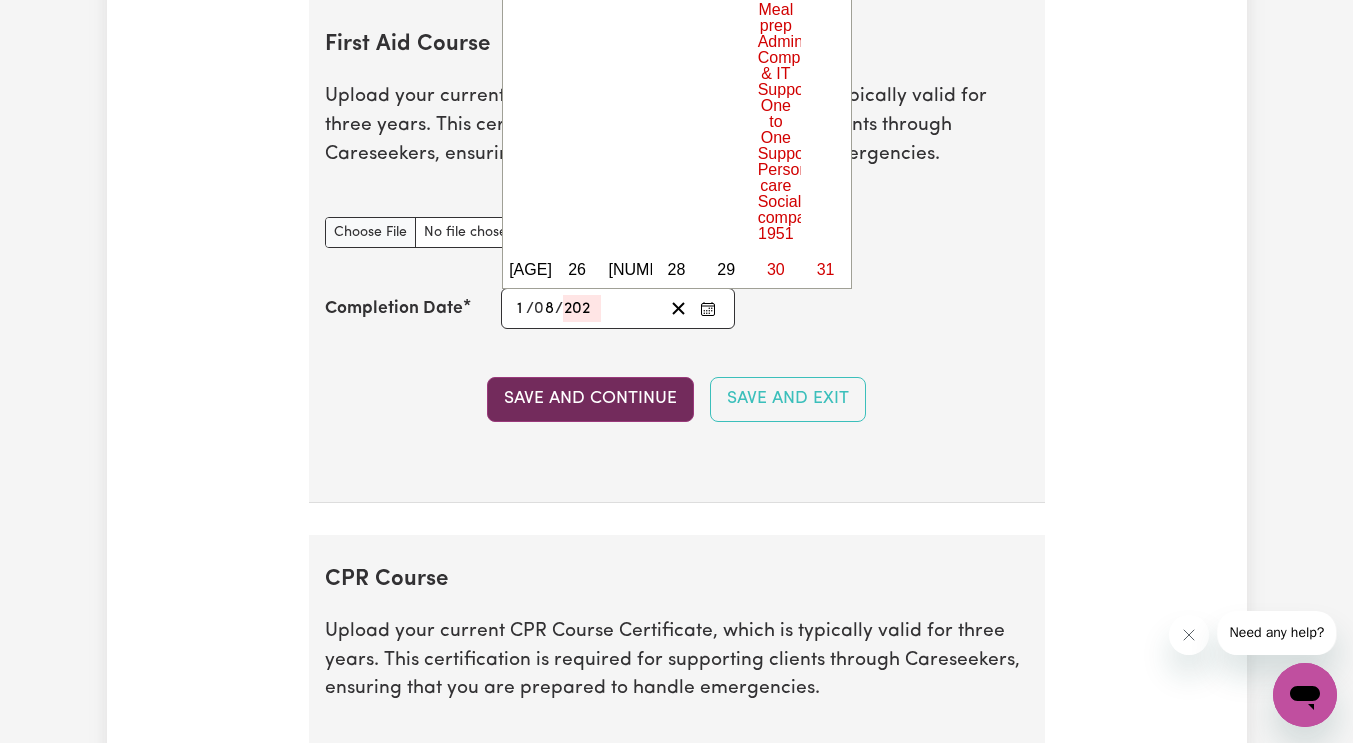 type on "2025" 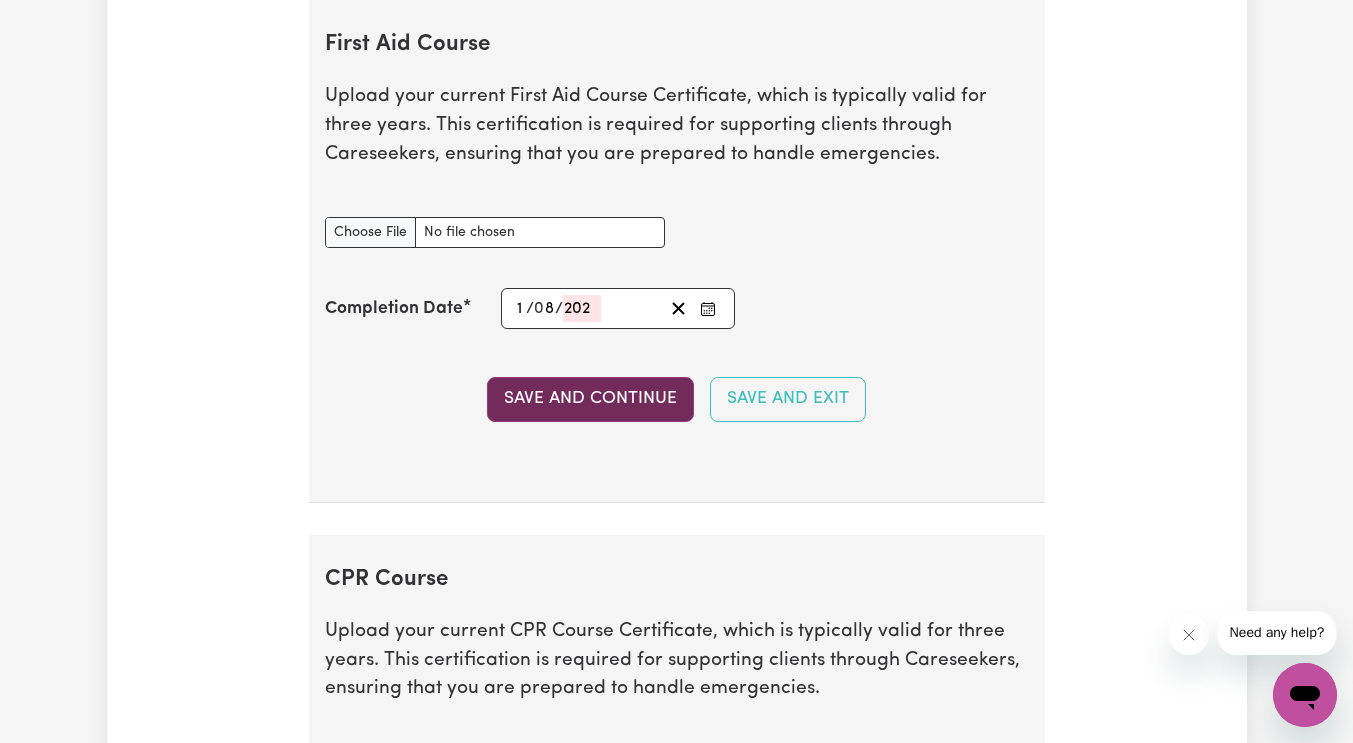 click on "Save and Continue" at bounding box center [590, 399] 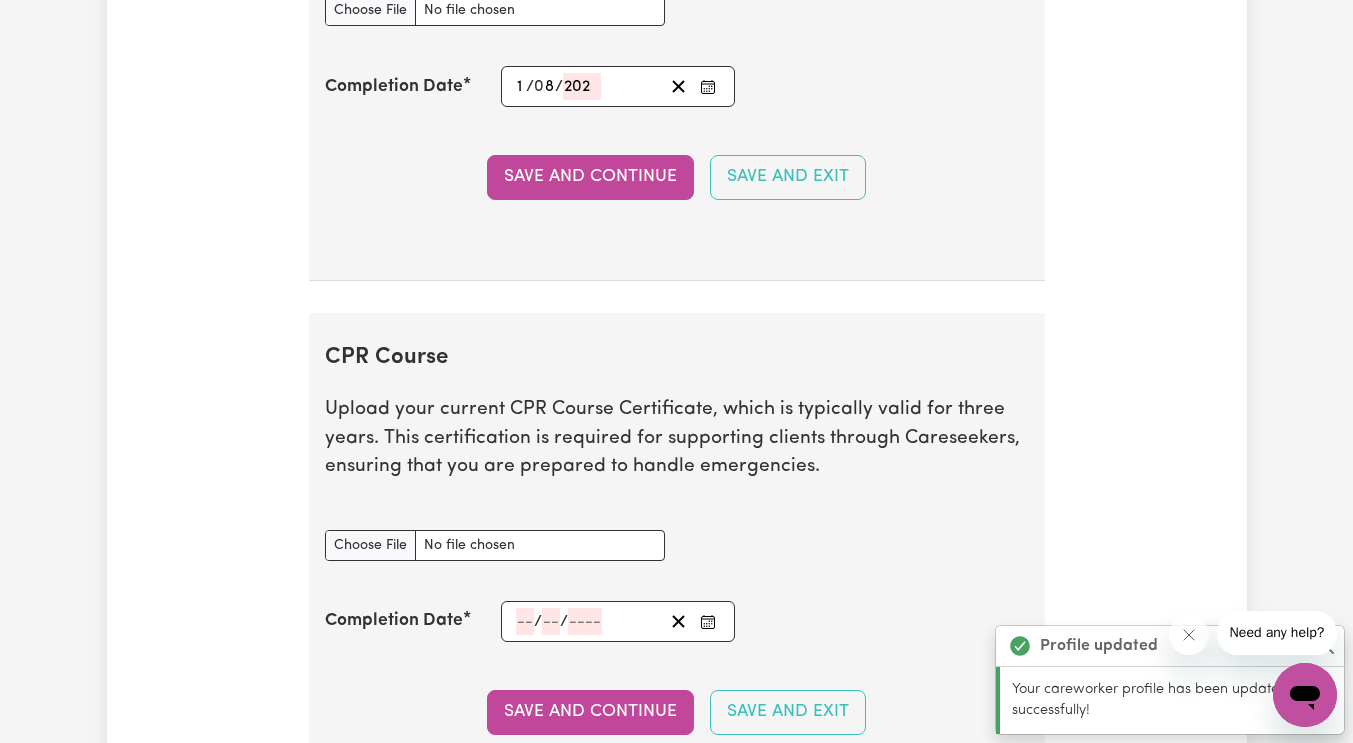 scroll, scrollTop: 4564, scrollLeft: 0, axis: vertical 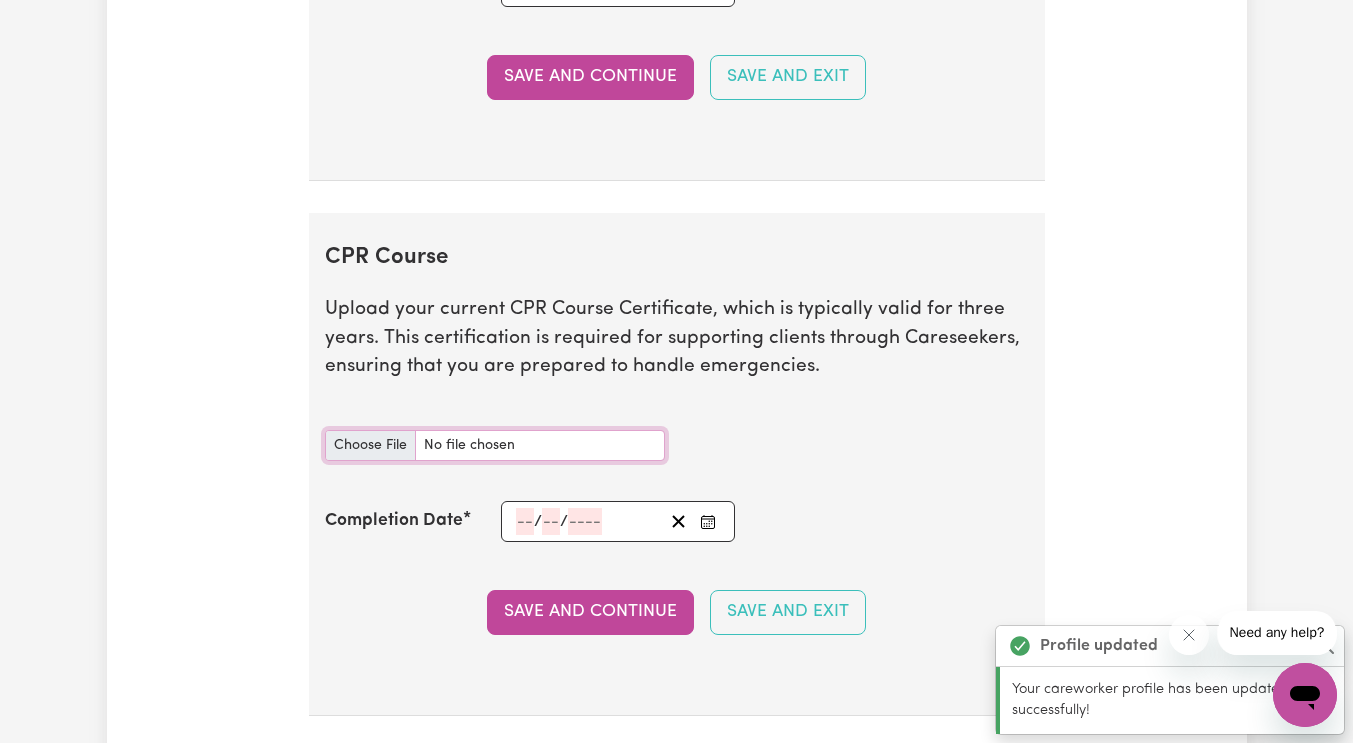 click on "CPR Course  document" at bounding box center (495, 445) 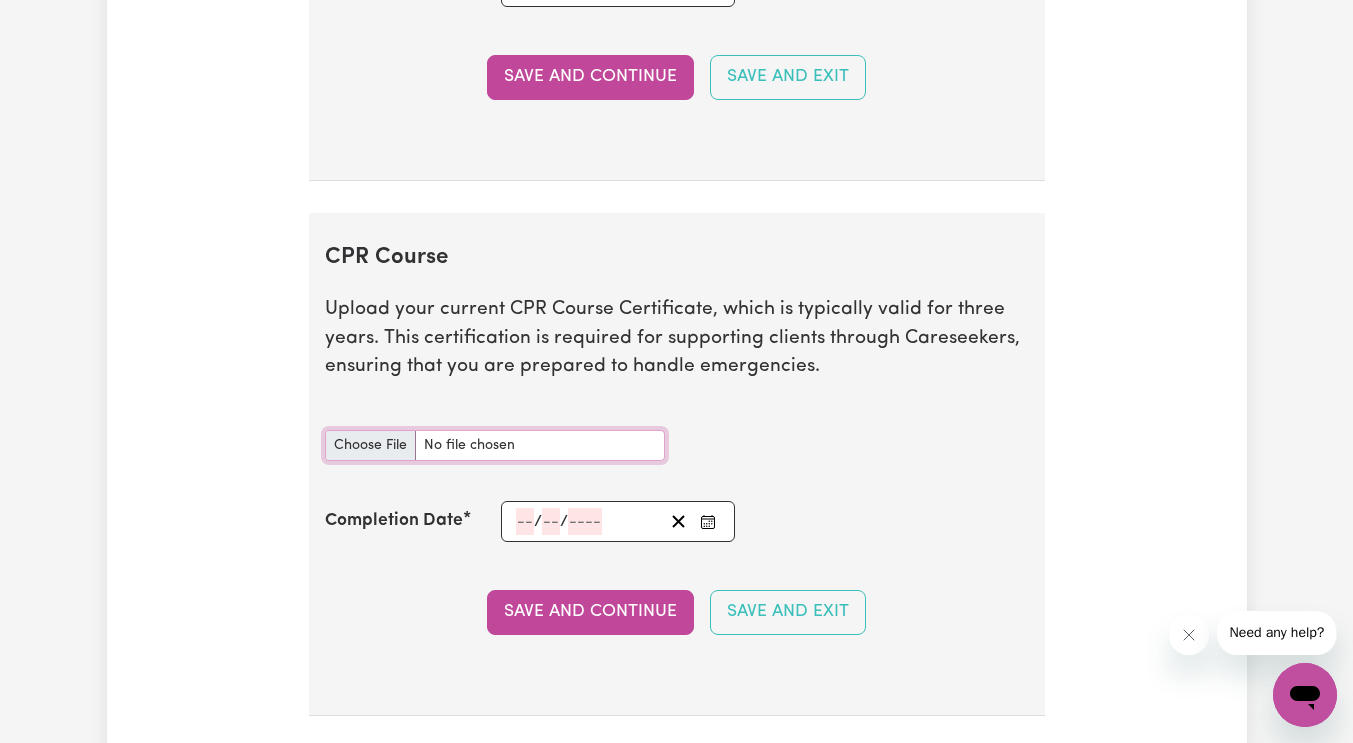 type on "C:\fakepath\First aid and CPR certificate.pdf" 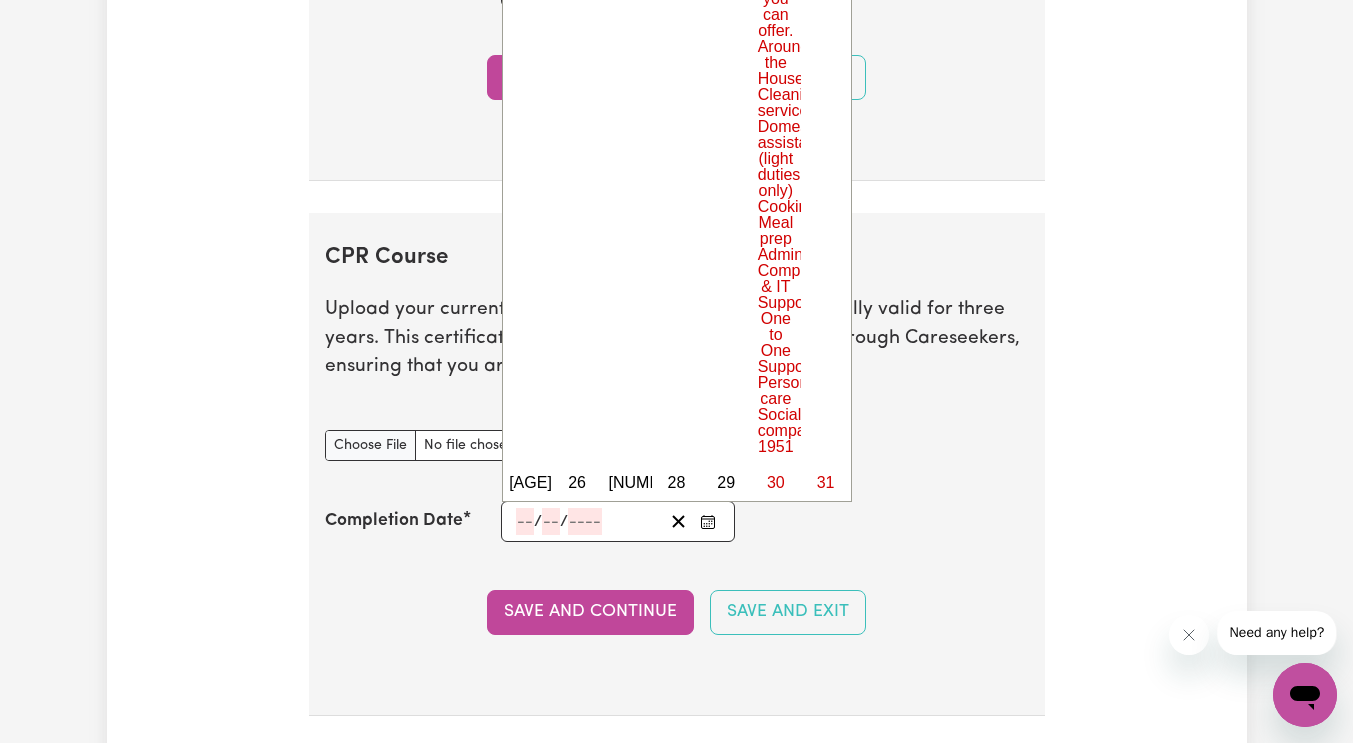 click 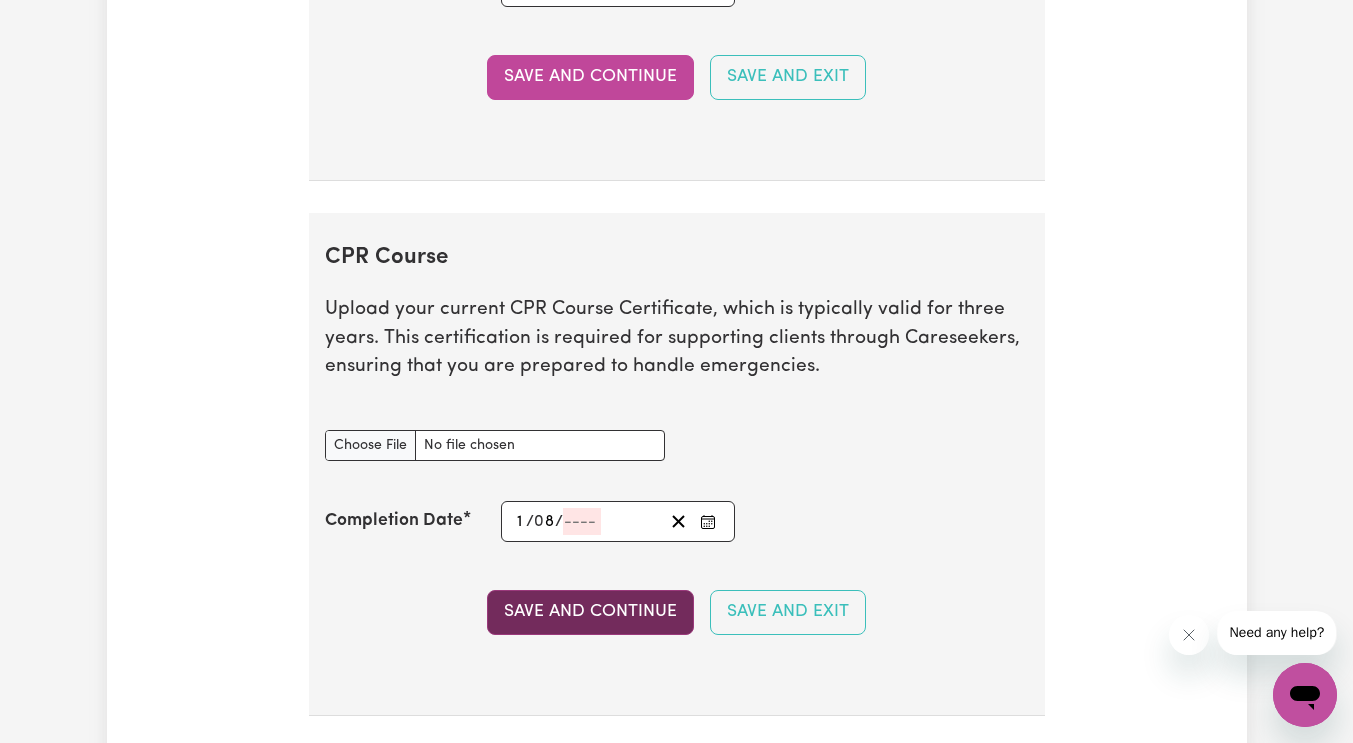click on "Save and Continue" at bounding box center [590, 612] 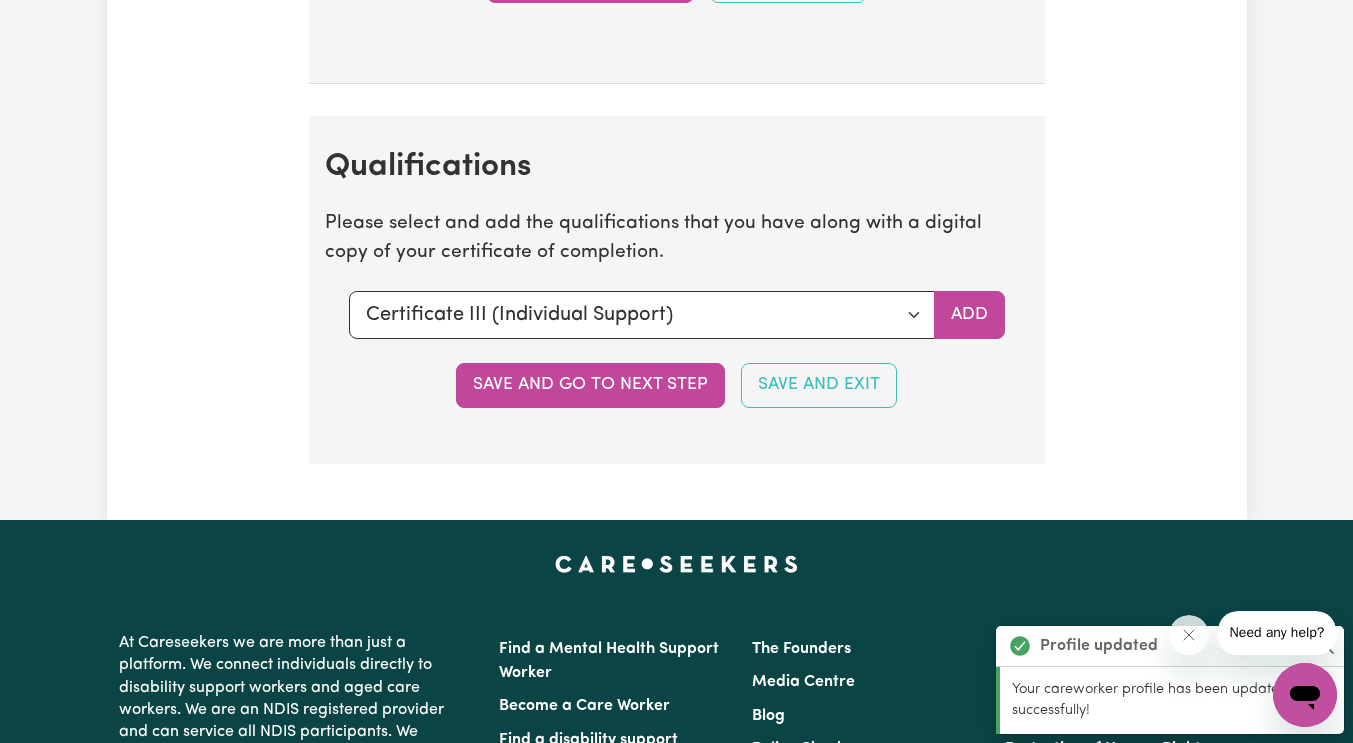 scroll, scrollTop: 5312, scrollLeft: 0, axis: vertical 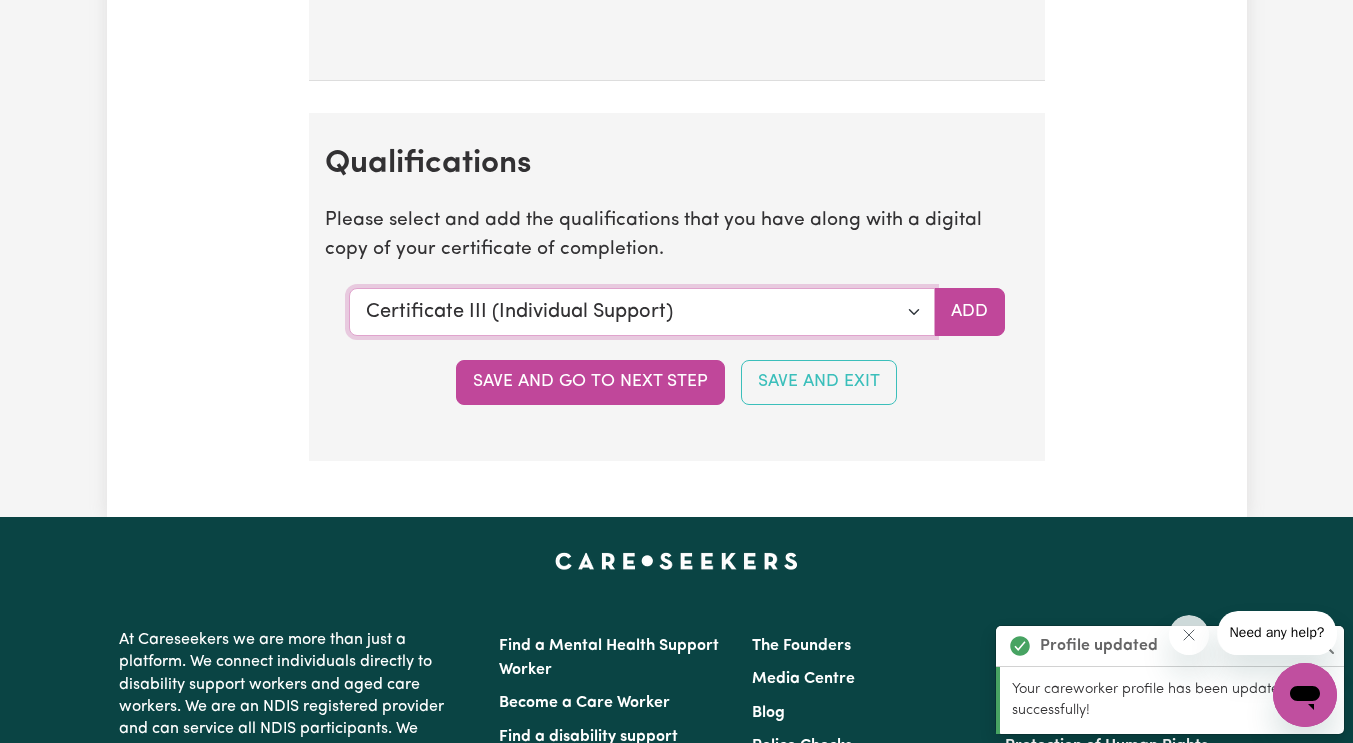 click on "Select a qualification to add... Certificate III (Individual Support) Certificate III in Community Services [CHC32015] Certificate IV (Disability Support) Certificate IV (Ageing Support) Certificate IV in Community Services [CHC42015] Certificate IV (Mental Health) Diploma of Nursing Diploma of Nursing (EEN) Diploma of Community Services Diploma Mental Health Master of Science (Dementia Care) Assist clients with medication [HLTHPS006] CPR Course [HLTAID009-12] Course in First Aid Management of Anaphylaxis [22300VIC] Course in the Management of Asthma Risks and Emergencies in the Workplace [22556VIC] Epilepsy Management Manual Handling Medication Management Bachelor of Nursing - Australian registered nurse Bachelor of Nursing - Overseas qualification Bachelor of Nursing (Not Registered Under APHRA) Bachelor of social work Bachelor of social work - overseas qualification Bachelor of psychology Bachelor of psychology - overseas qualification Bachelor of applied science (OT, Speech, Physio)" at bounding box center (642, 312) 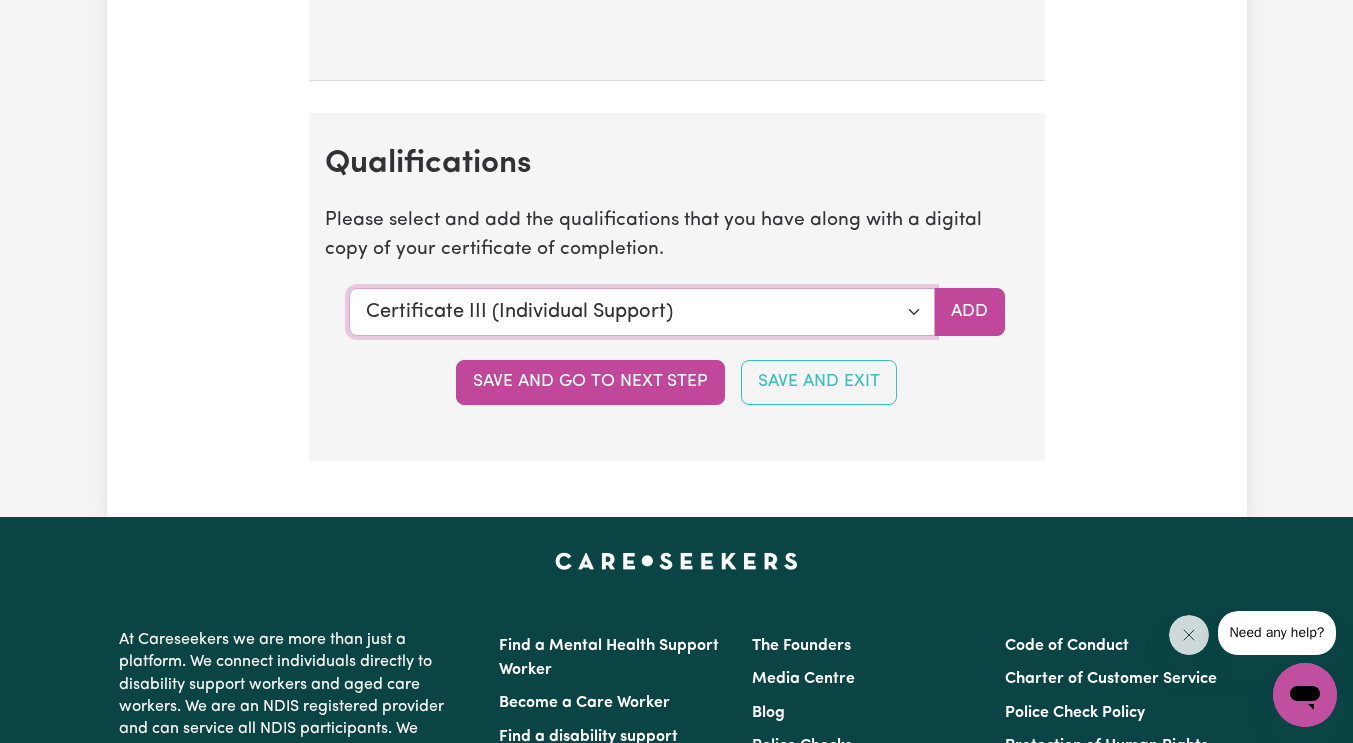 select on "Bachelor of Nursing (Not Registered Under APHRA)" 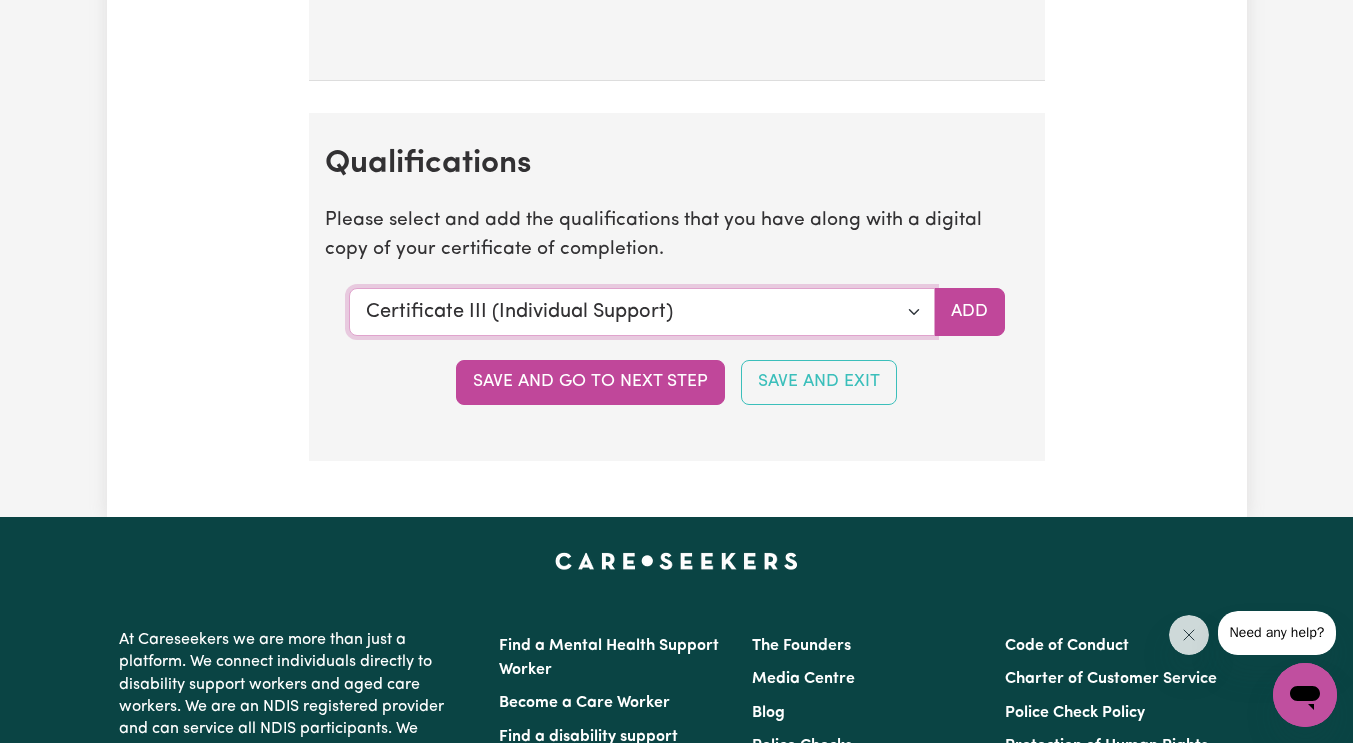 click on "Select a qualification to add... Certificate III (Individual Support) Certificate III in Community Services [CHC32015] Certificate IV (Disability Support) Certificate IV (Ageing Support) Certificate IV in Community Services [CHC42015] Certificate IV (Mental Health) Diploma of Nursing Diploma of Nursing (EEN) Diploma of Community Services Diploma Mental Health Master of Science (Dementia Care) Assist clients with medication [HLTHPS006] CPR Course [HLTAID009-12] Course in First Aid Management of Anaphylaxis [22300VIC] Course in the Management of Asthma Risks and Emergencies in the Workplace [22556VIC] Epilepsy Management Manual Handling Medication Management Bachelor of Nursing - Australian registered nurse Bachelor of Nursing - Overseas qualification Bachelor of Nursing (Not Registered Under APHRA) Bachelor of social work Bachelor of social work - overseas qualification Bachelor of psychology Bachelor of psychology - overseas qualification Bachelor of applied science (OT, Speech, Physio)" at bounding box center [642, 312] 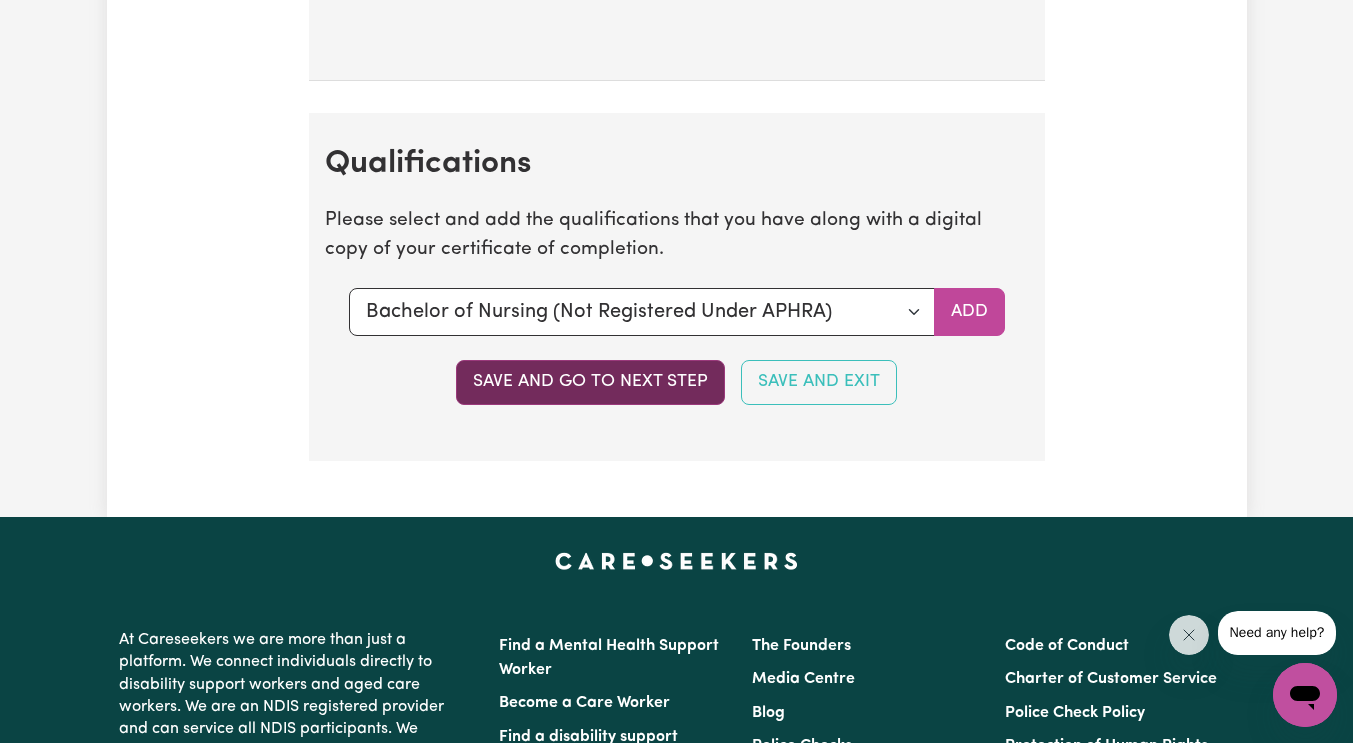 click on "Save and go to next step" at bounding box center [590, 382] 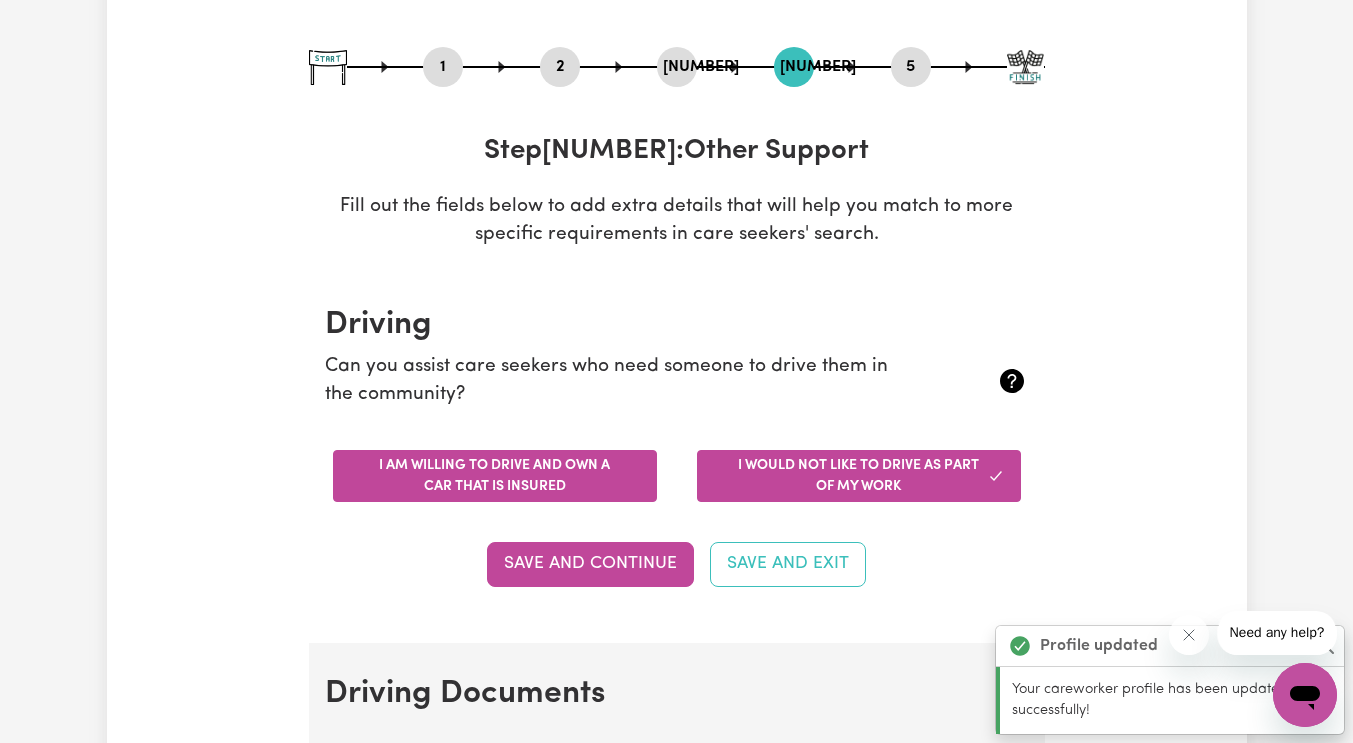 scroll, scrollTop: 300, scrollLeft: 0, axis: vertical 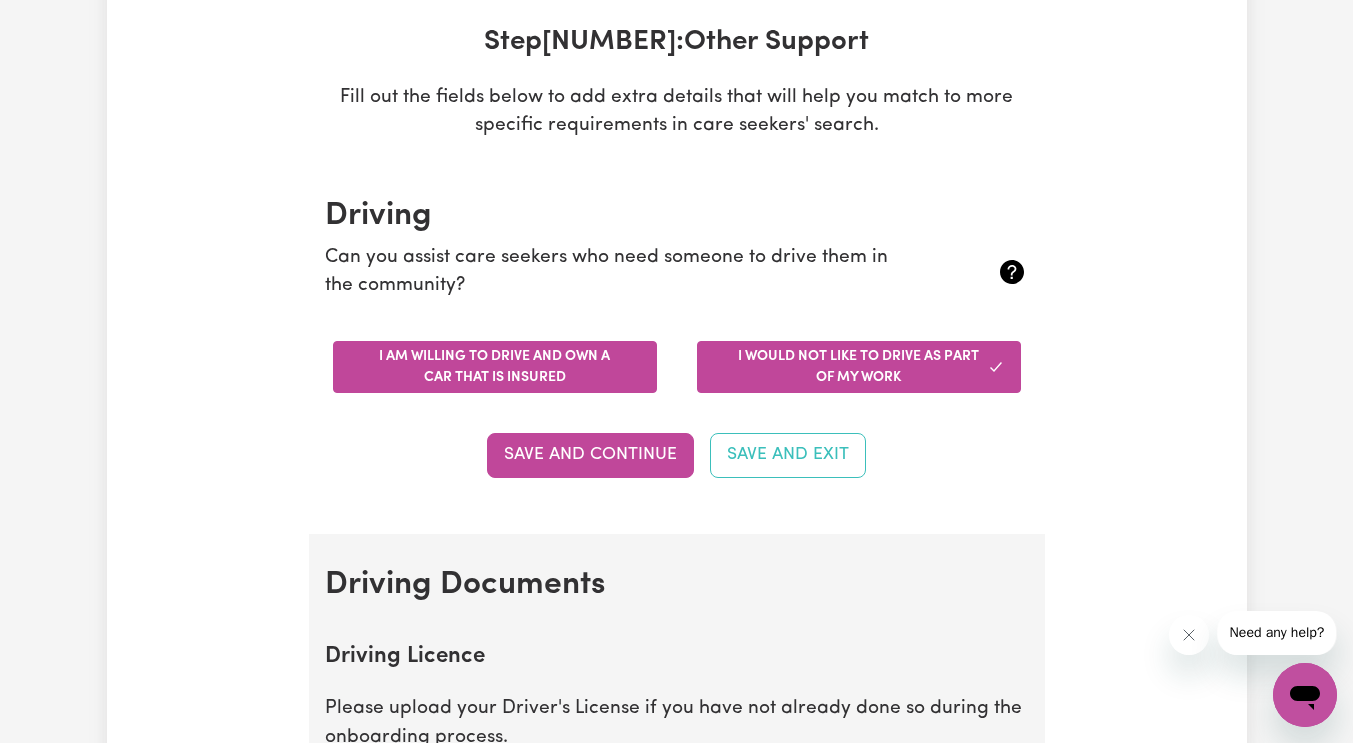 click on "I am willing to drive and own a car that is insured" at bounding box center (495, 367) 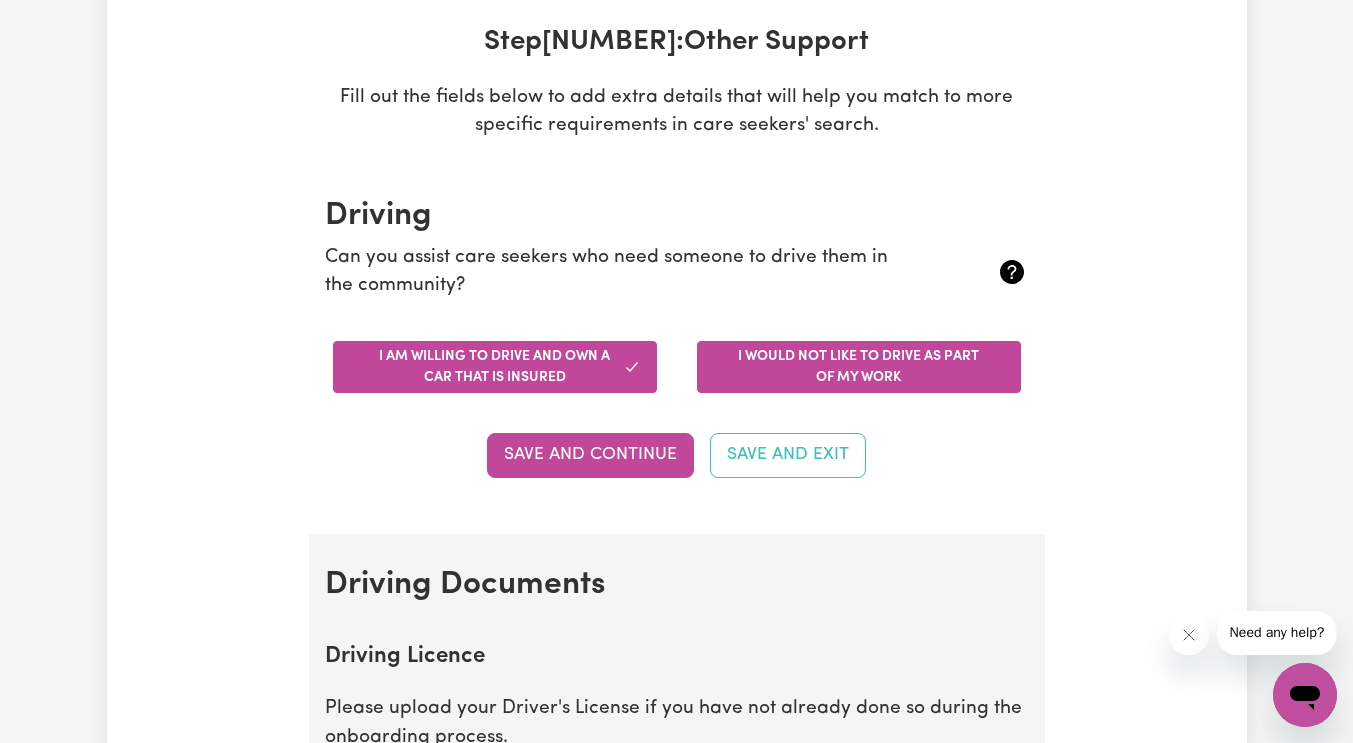 click on "I would not like to drive as part of my work" at bounding box center [859, 367] 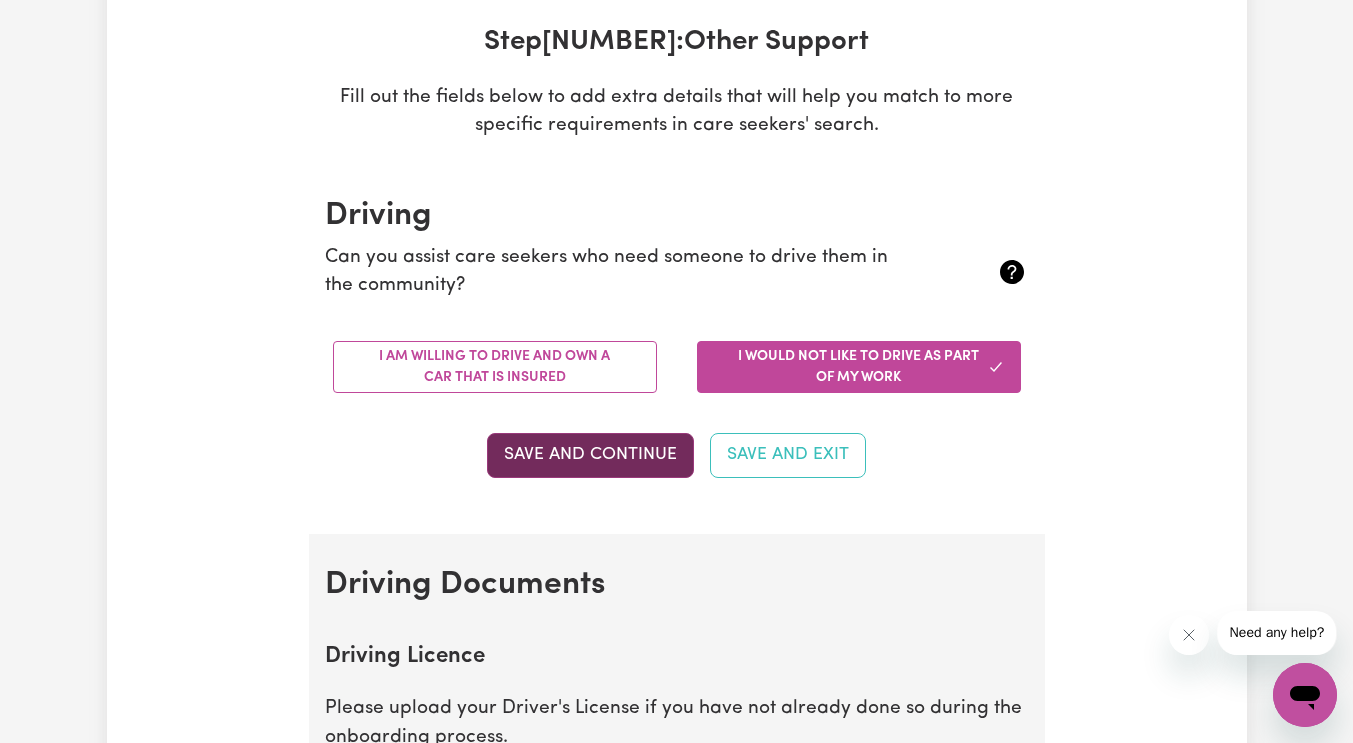 click on "Save and Continue" at bounding box center (590, 455) 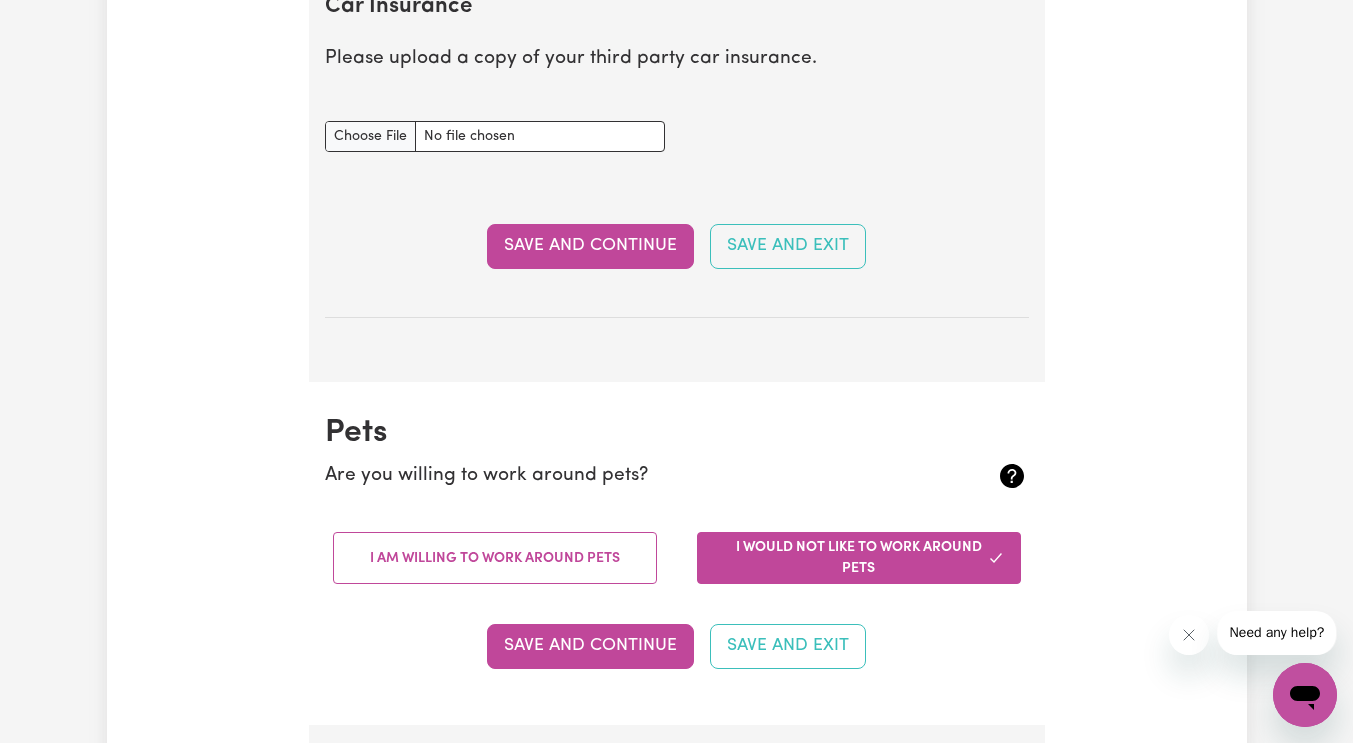 scroll, scrollTop: 1512, scrollLeft: 0, axis: vertical 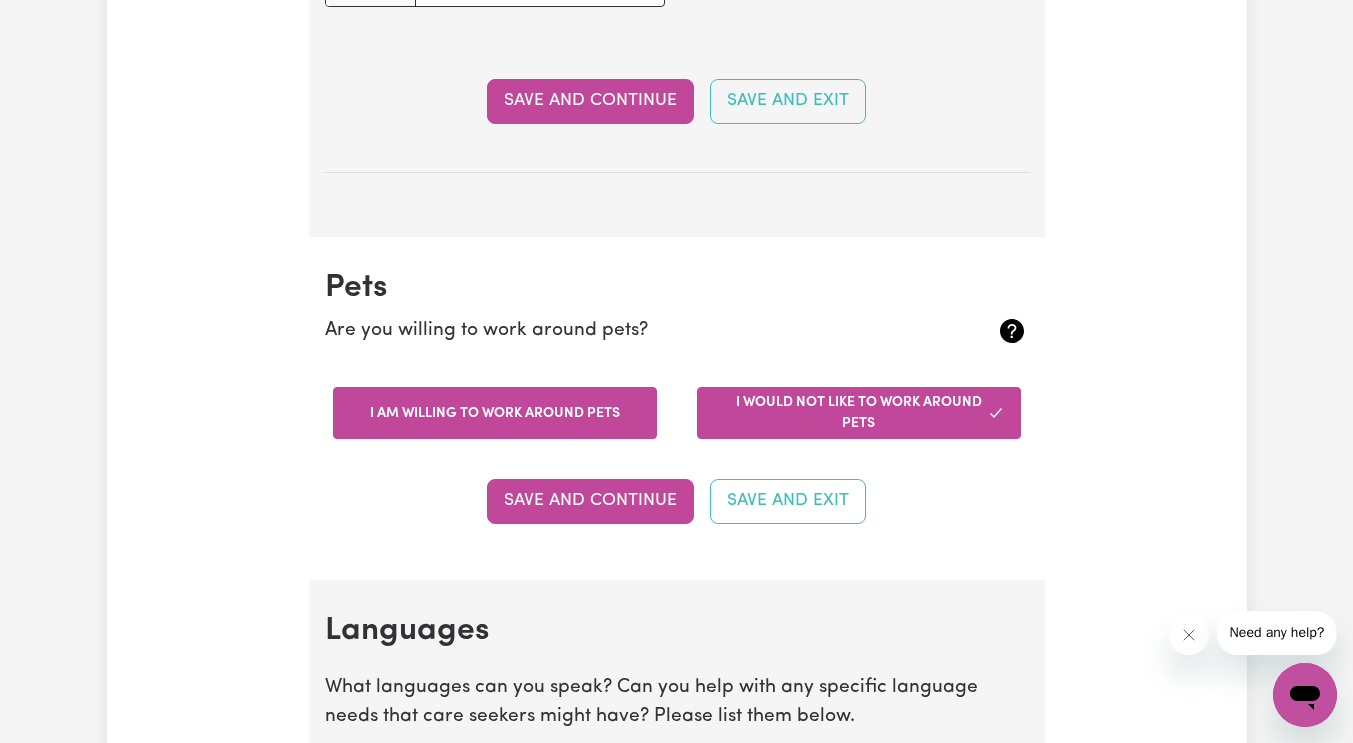 click on "I am willing to work around pets" at bounding box center [495, 413] 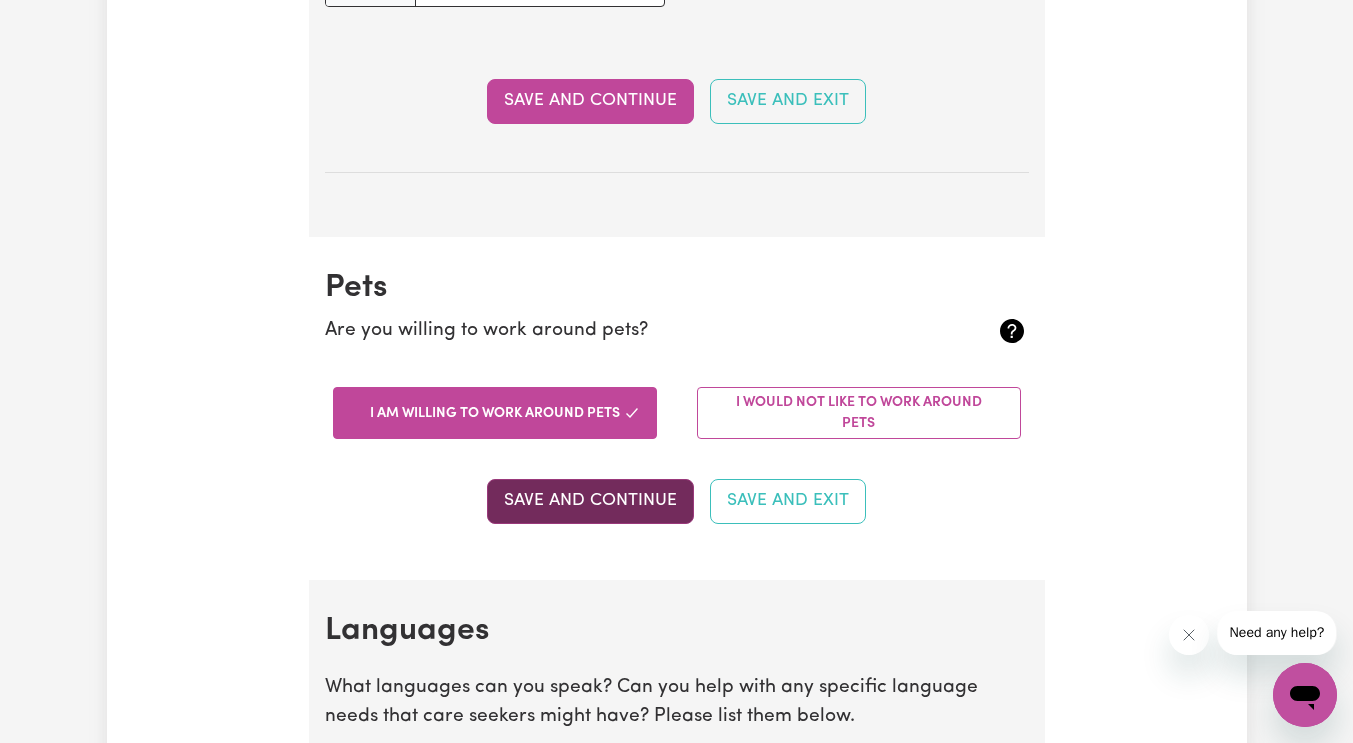 click on "Save and Continue" at bounding box center [590, 501] 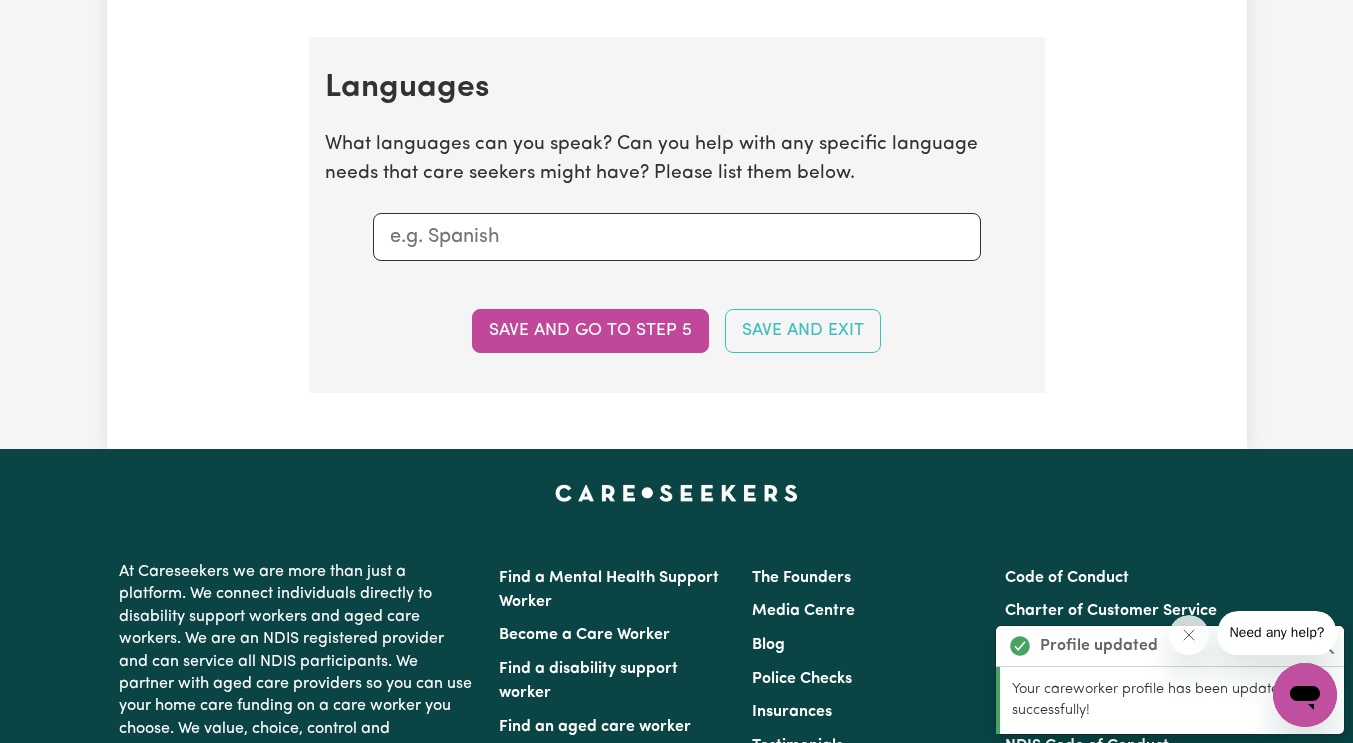 scroll, scrollTop: 2091, scrollLeft: 0, axis: vertical 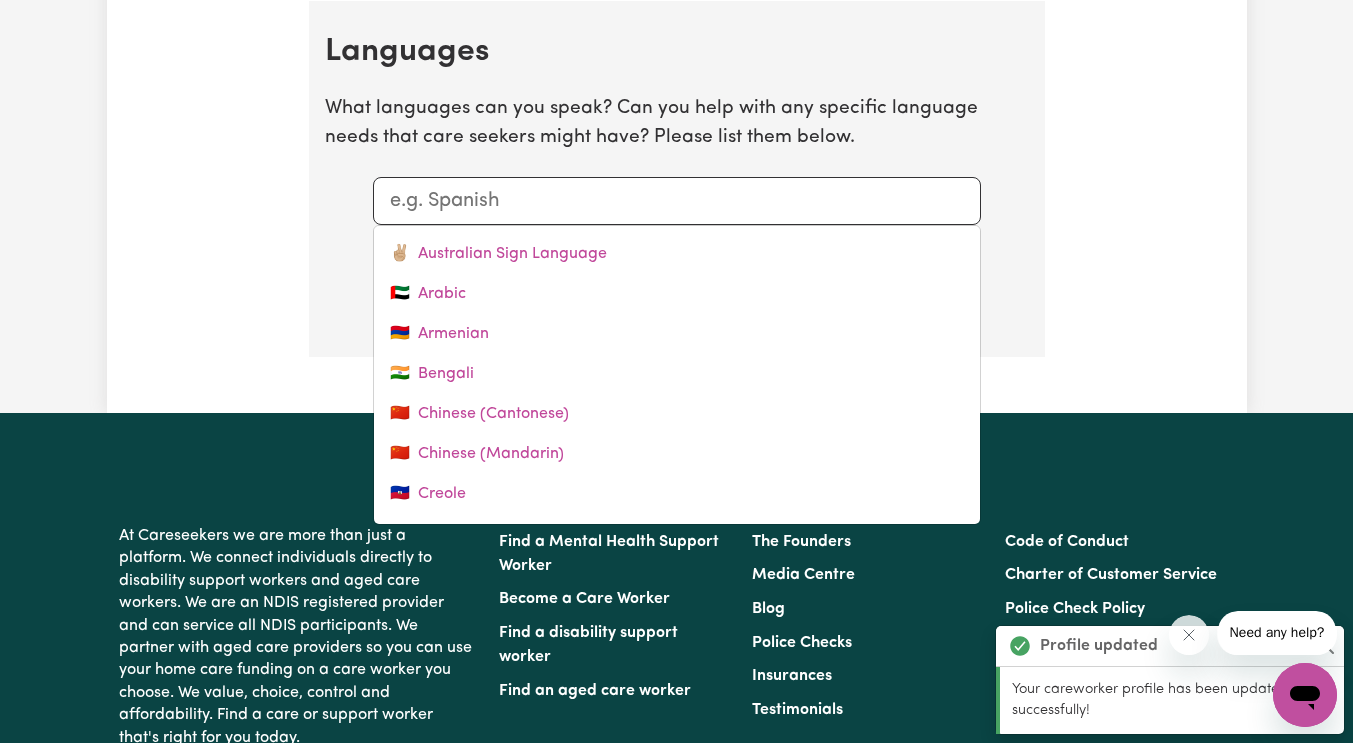 click at bounding box center [677, 201] 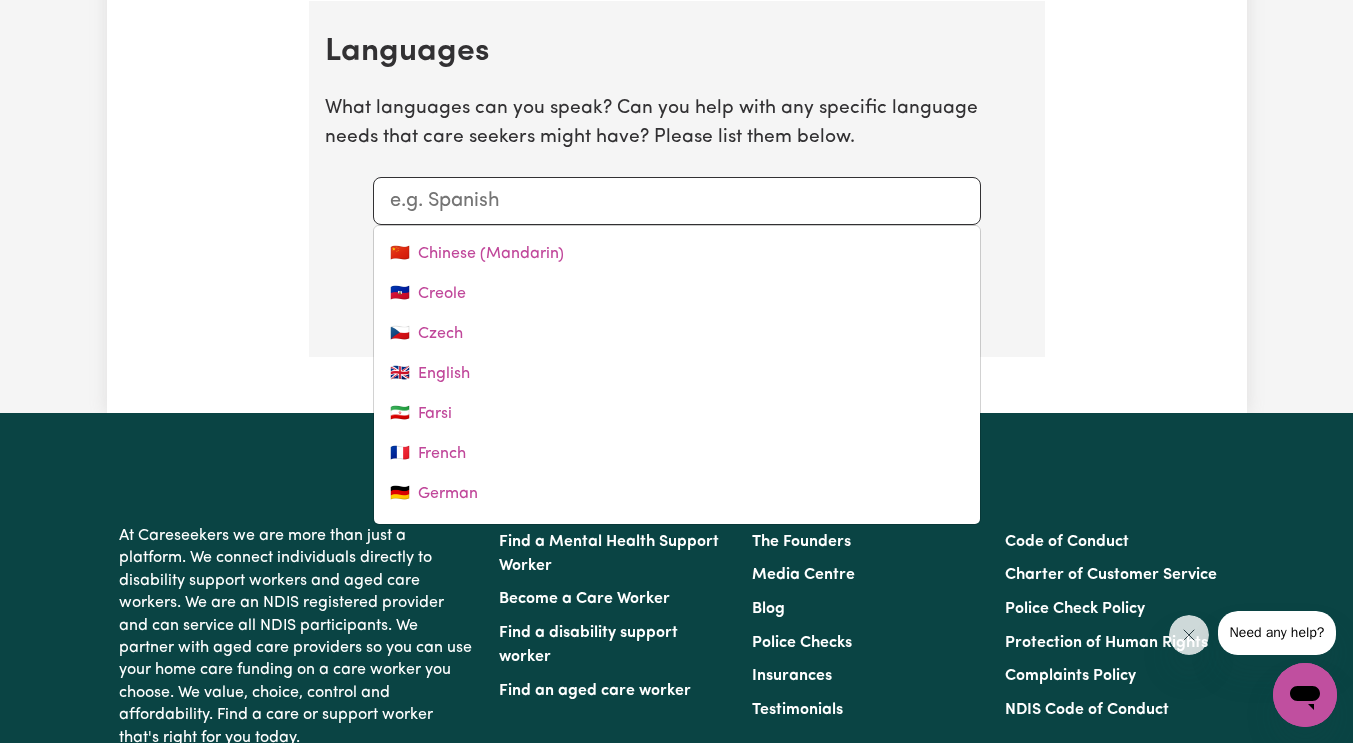 scroll, scrollTop: 300, scrollLeft: 0, axis: vertical 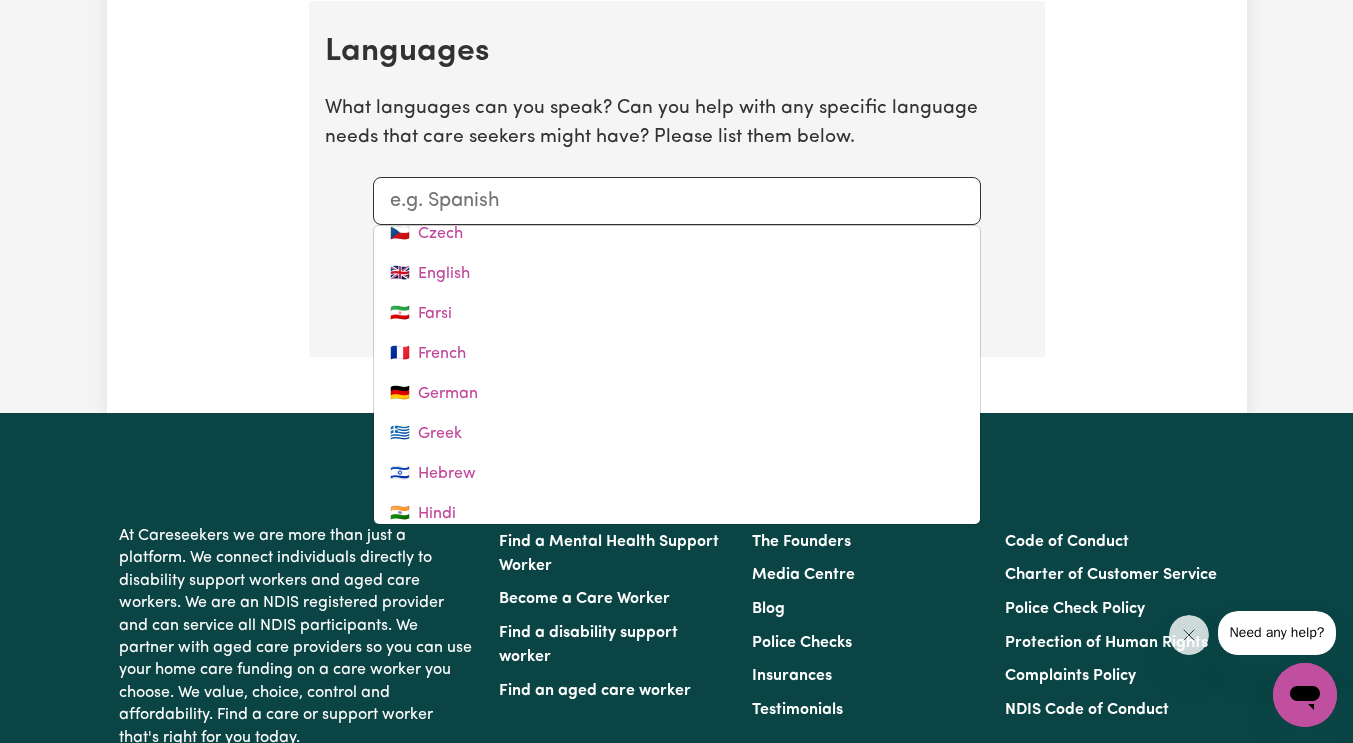 click on "🇬🇧 English" at bounding box center (677, 274) 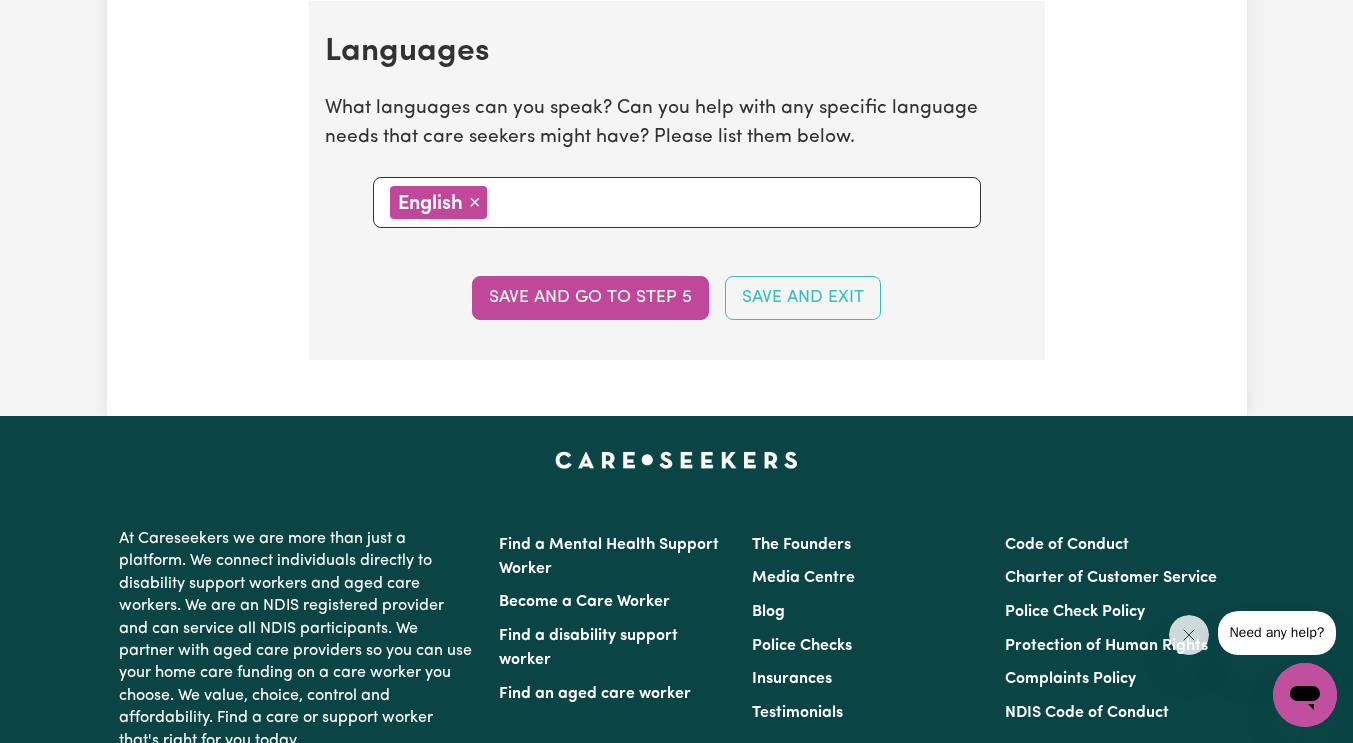 click at bounding box center [728, 201] 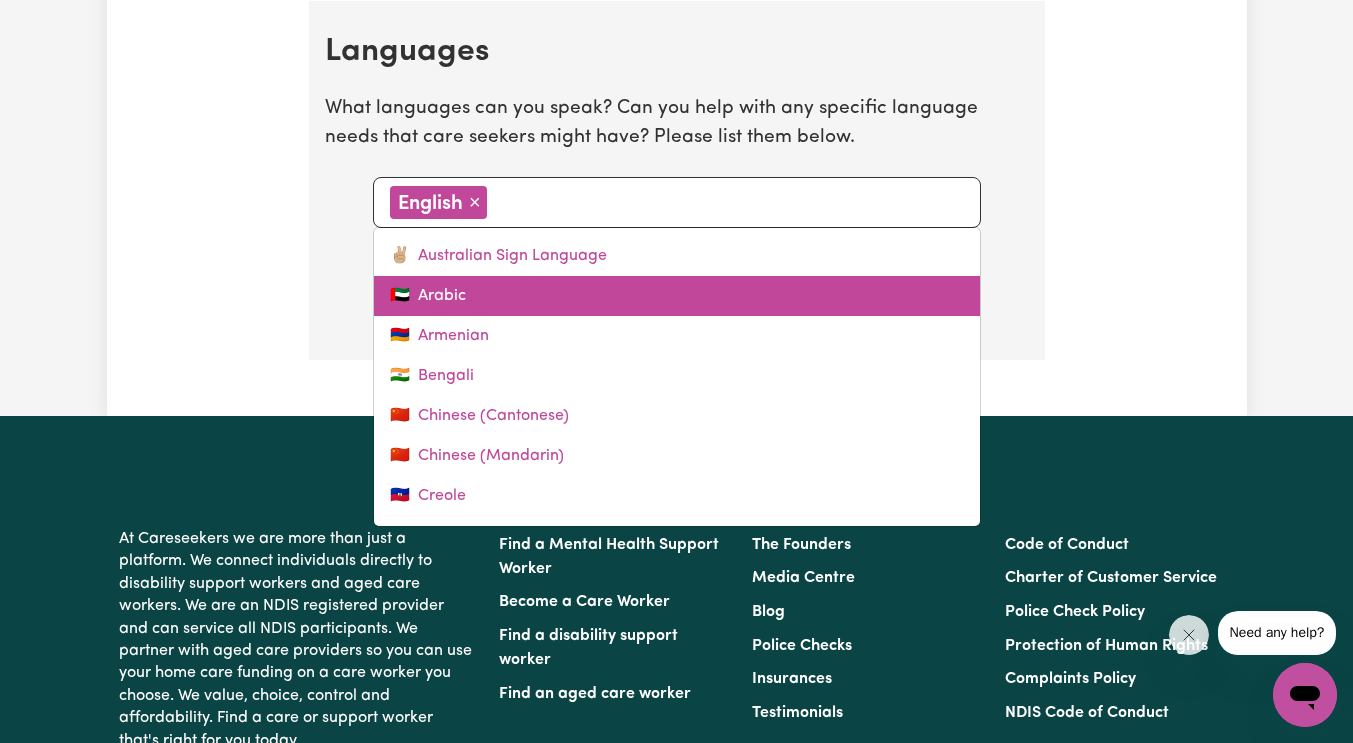 click on "🇦🇪 Arabic" at bounding box center [677, 296] 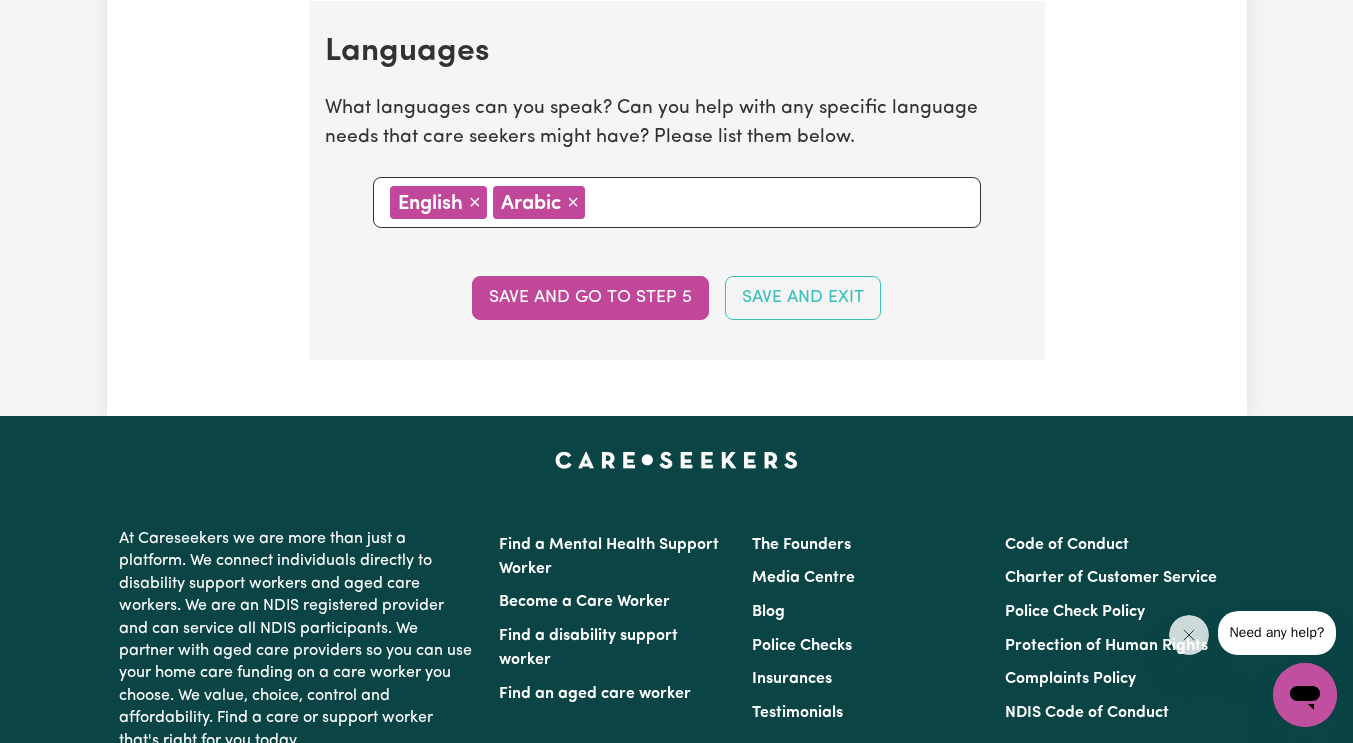 click at bounding box center (777, 201) 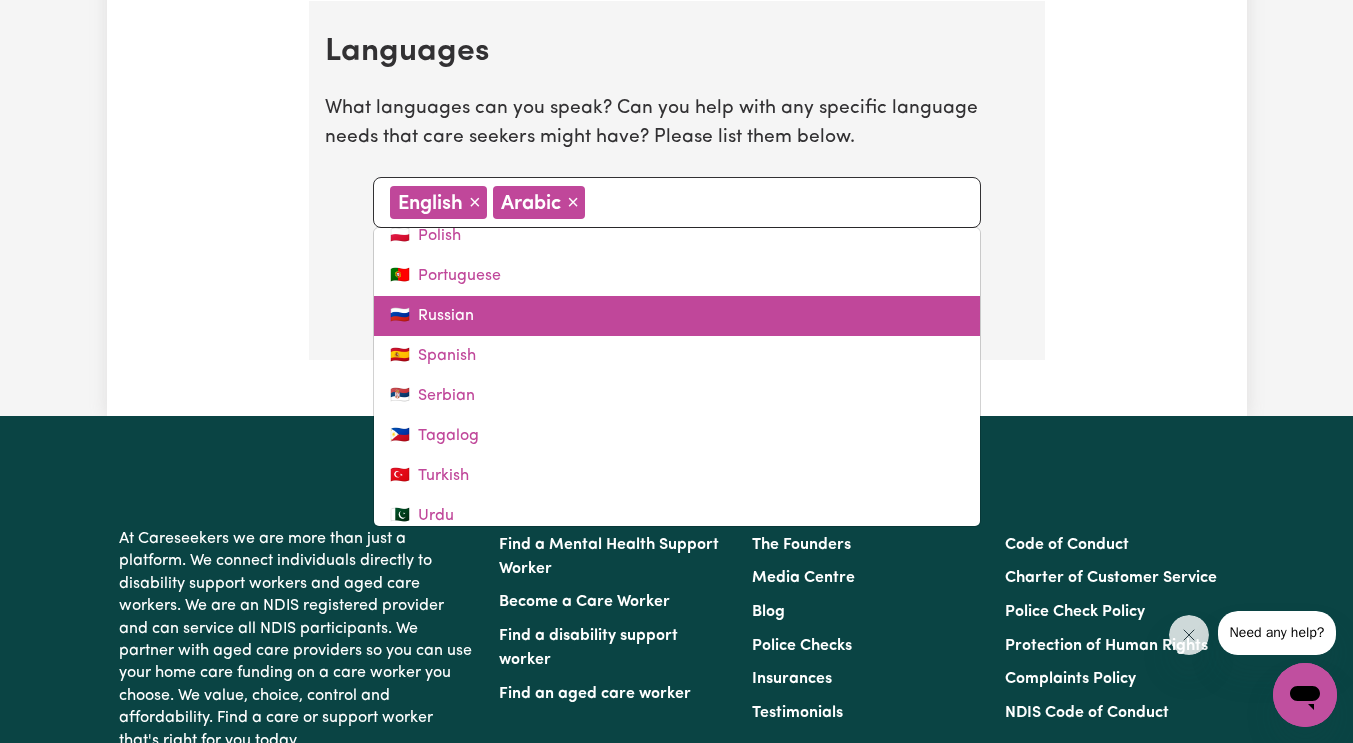 scroll, scrollTop: 758, scrollLeft: 0, axis: vertical 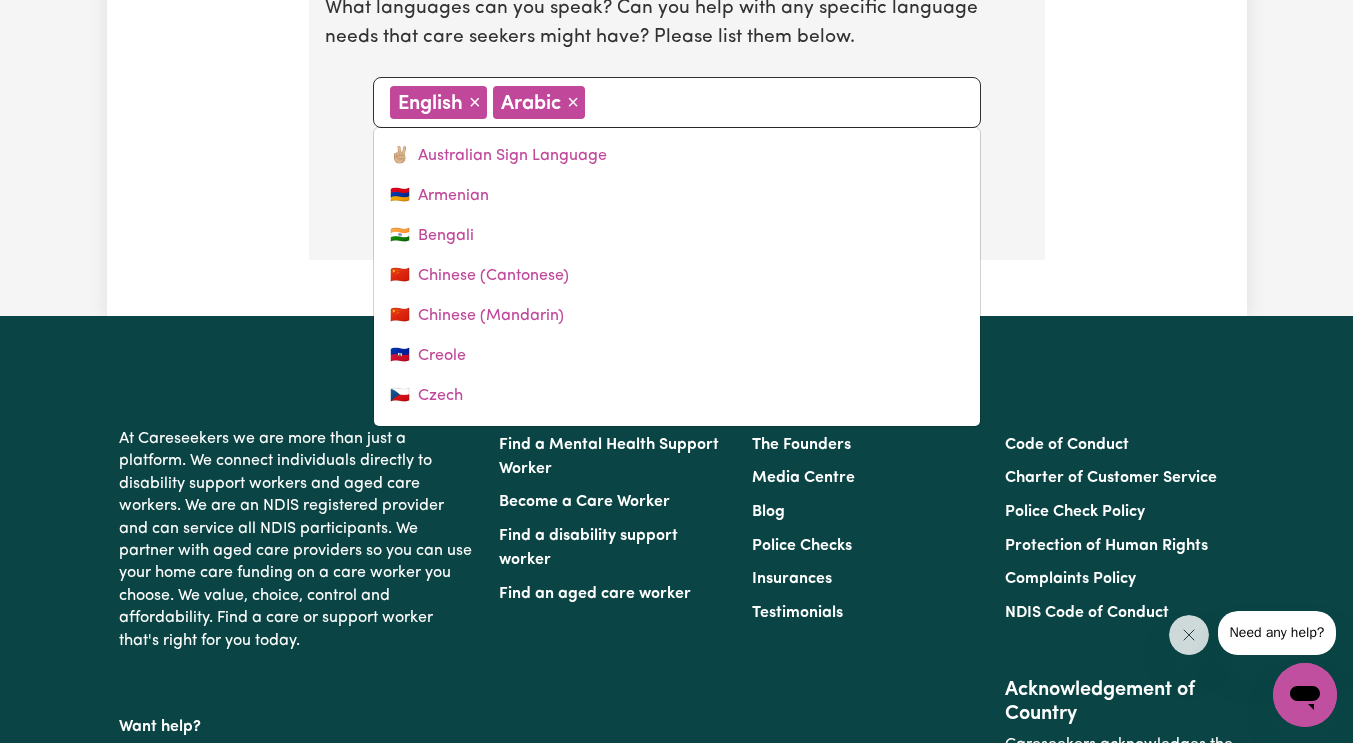 drag, startPoint x: 1204, startPoint y: 216, endPoint x: 1162, endPoint y: 216, distance: 42 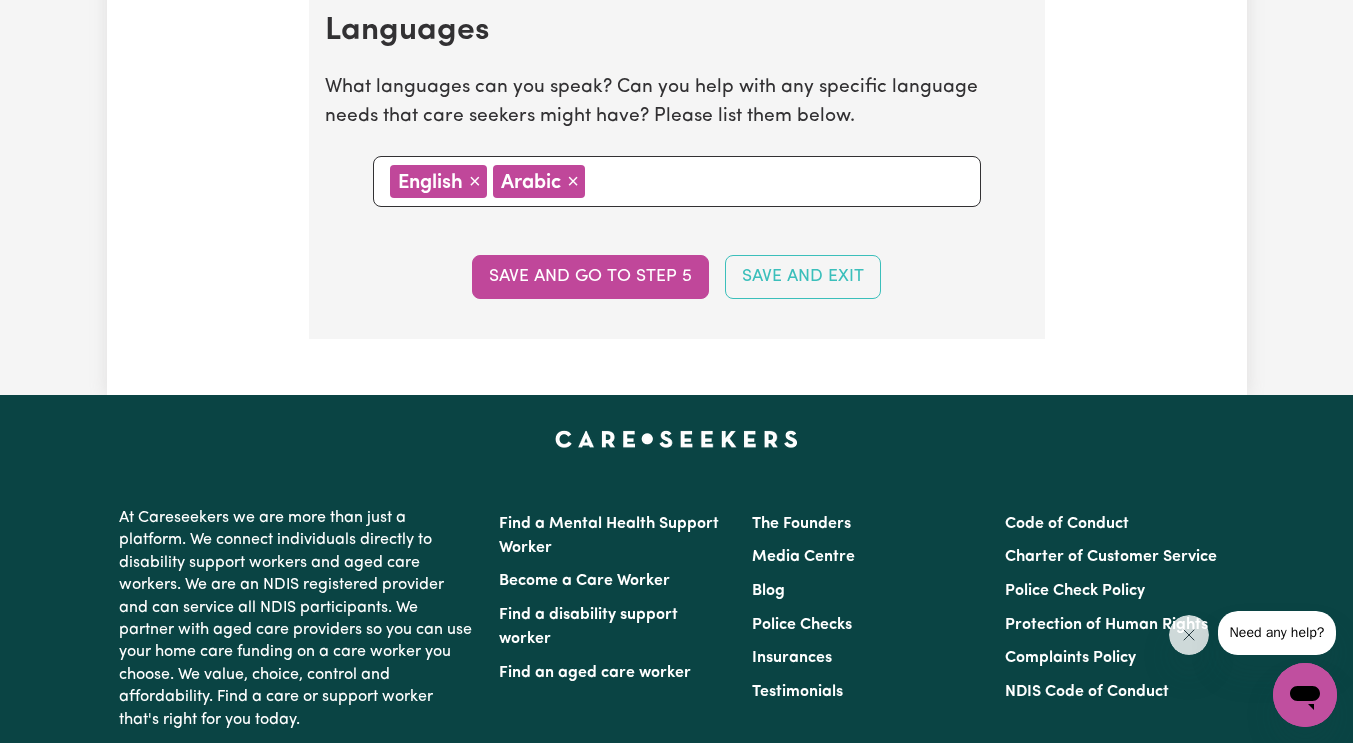 scroll, scrollTop: 1991, scrollLeft: 0, axis: vertical 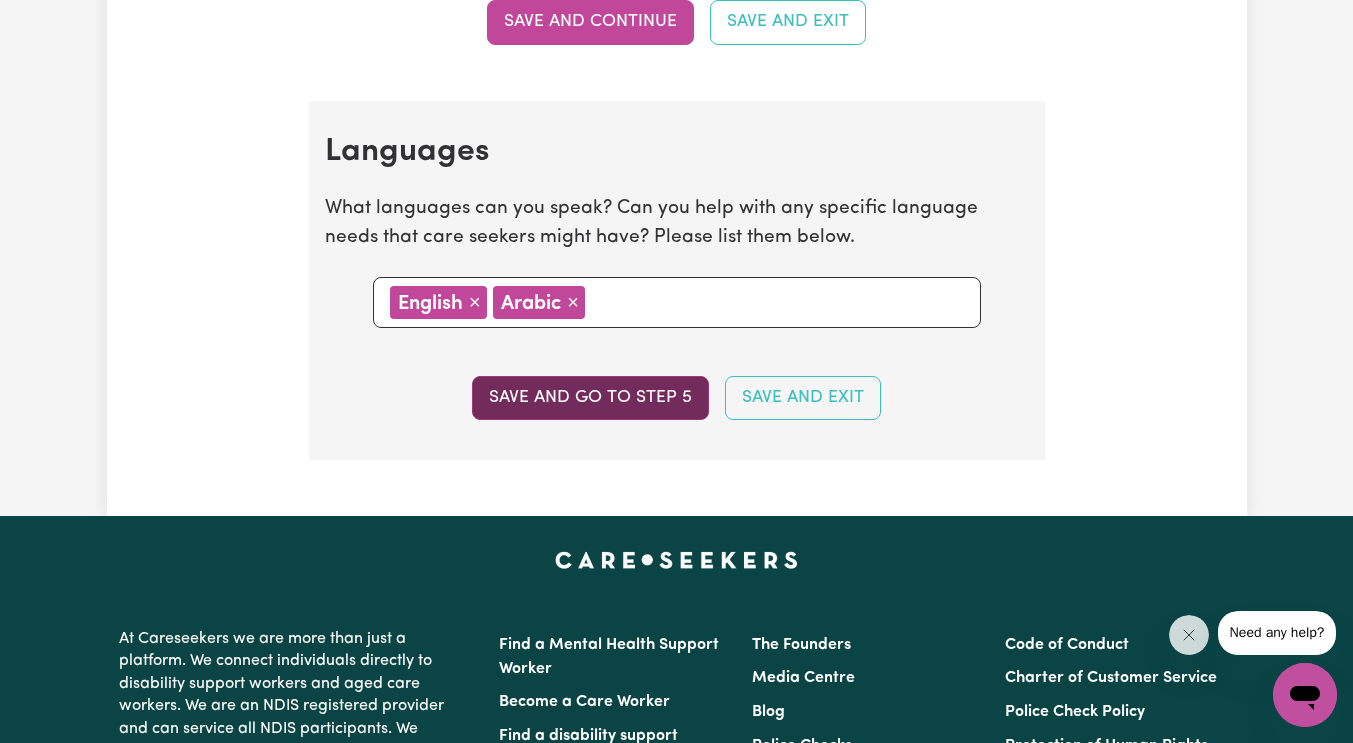 click on "Save and go to step 5" at bounding box center (590, 398) 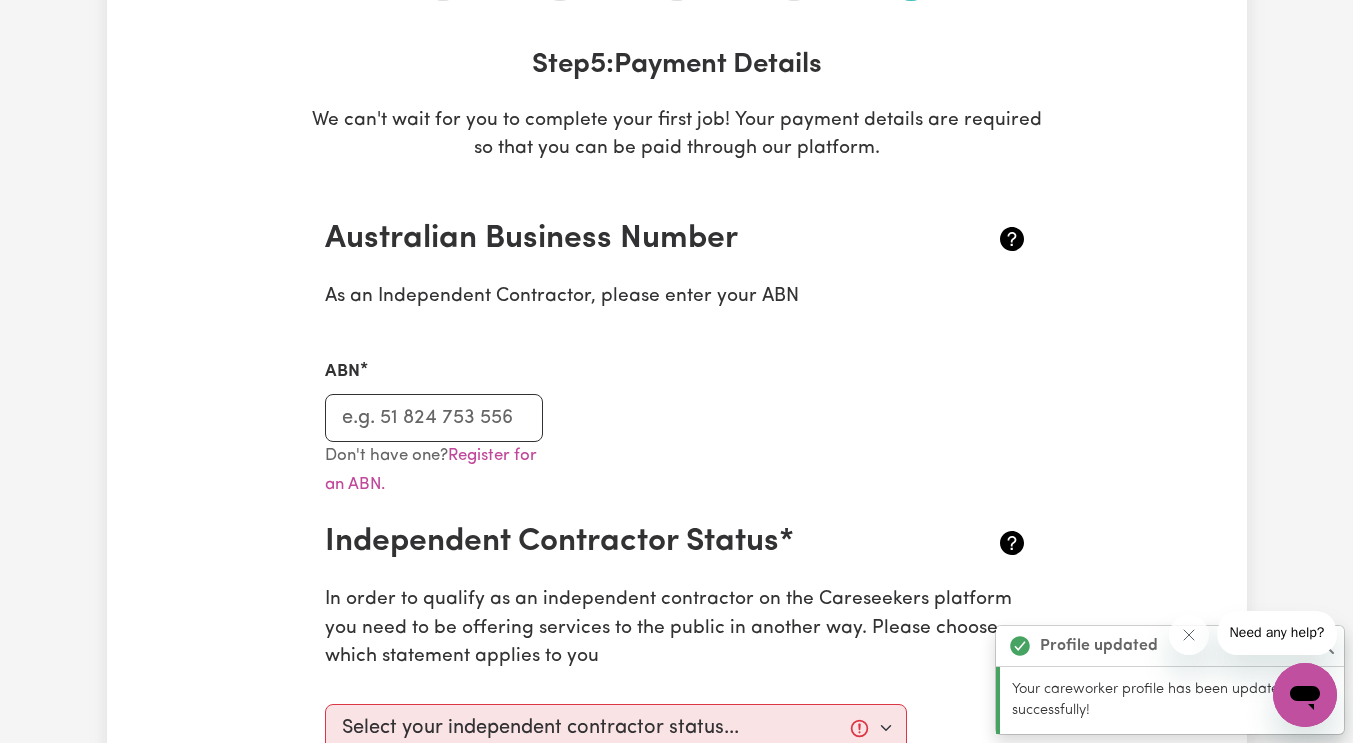 scroll, scrollTop: 400, scrollLeft: 0, axis: vertical 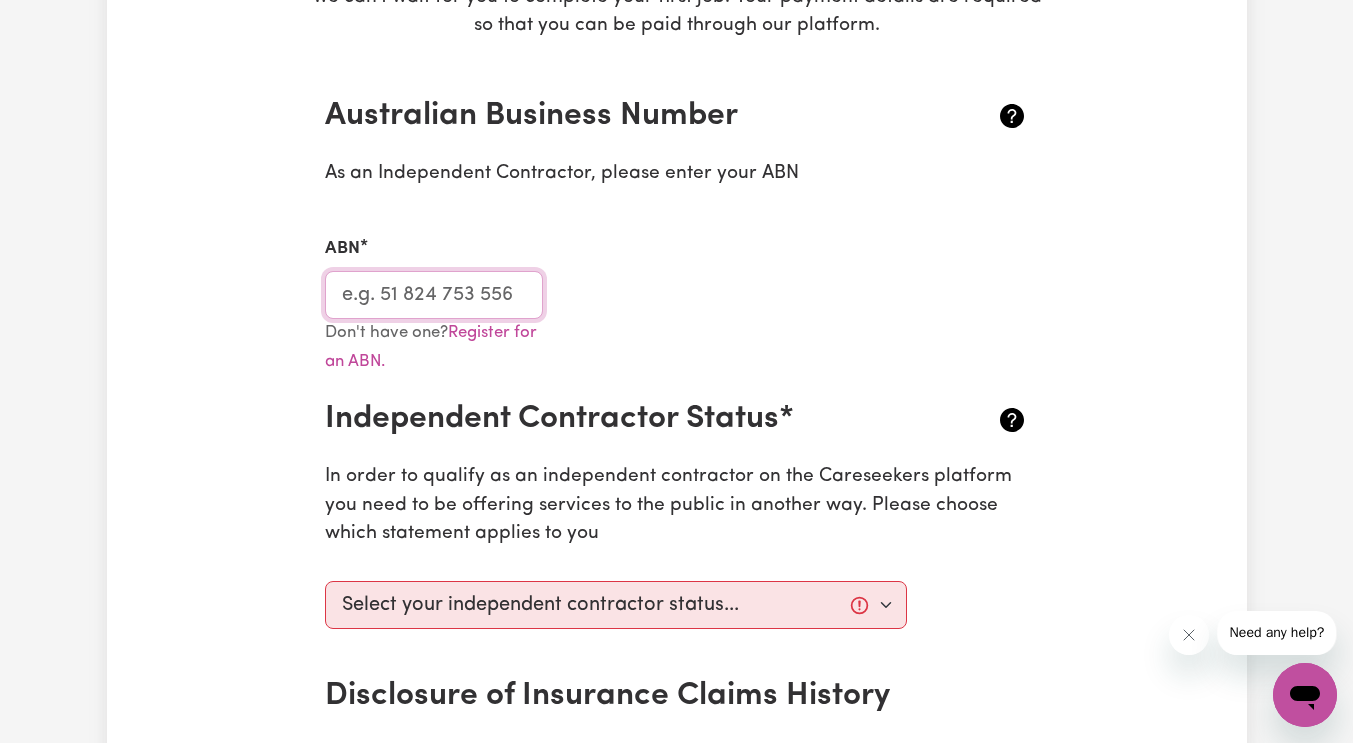 click on "ABN" at bounding box center [434, 295] 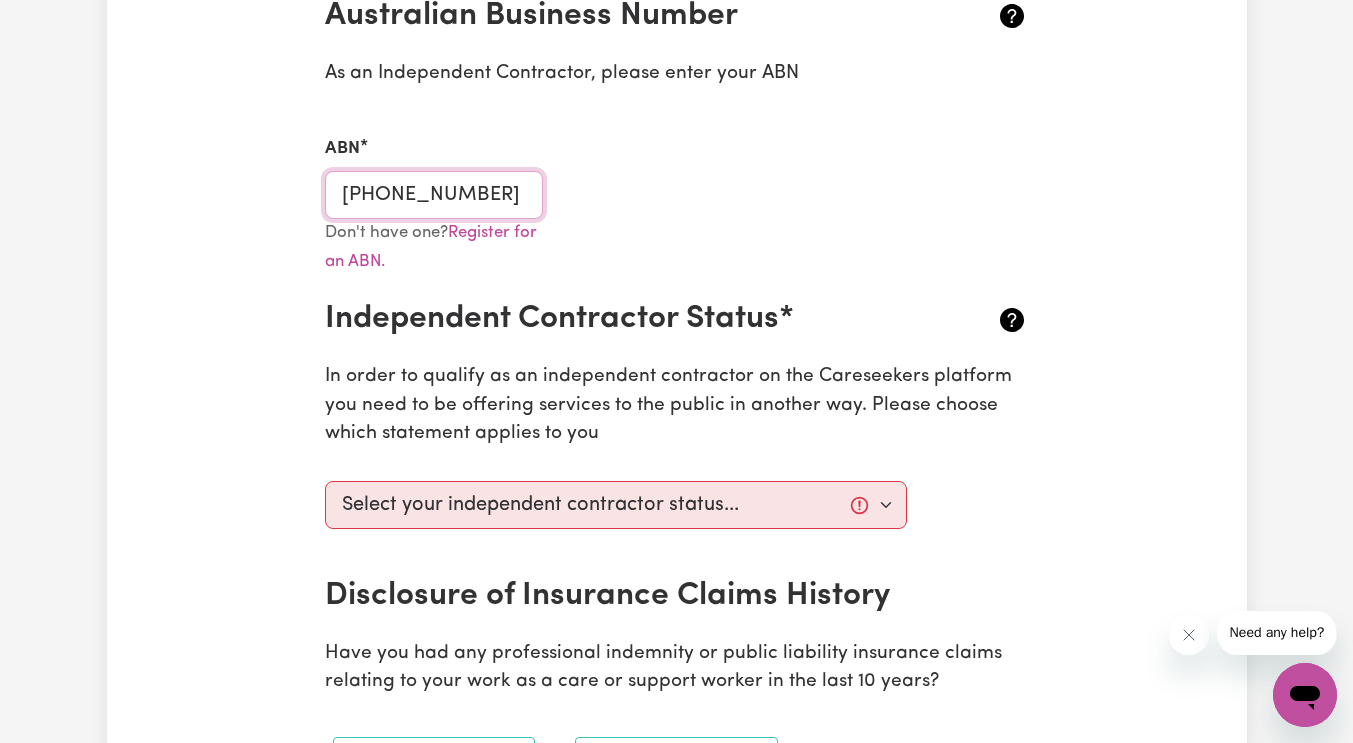 scroll, scrollTop: 600, scrollLeft: 0, axis: vertical 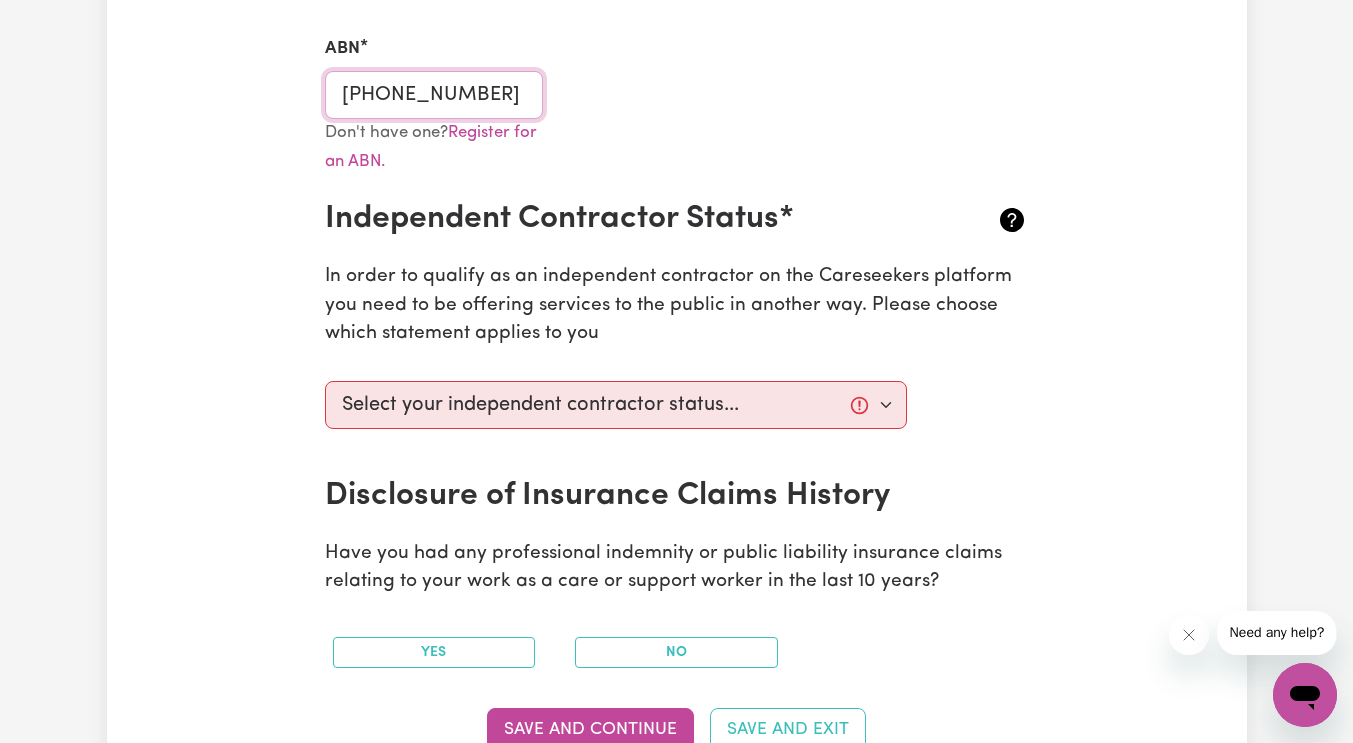 type on "15173651537" 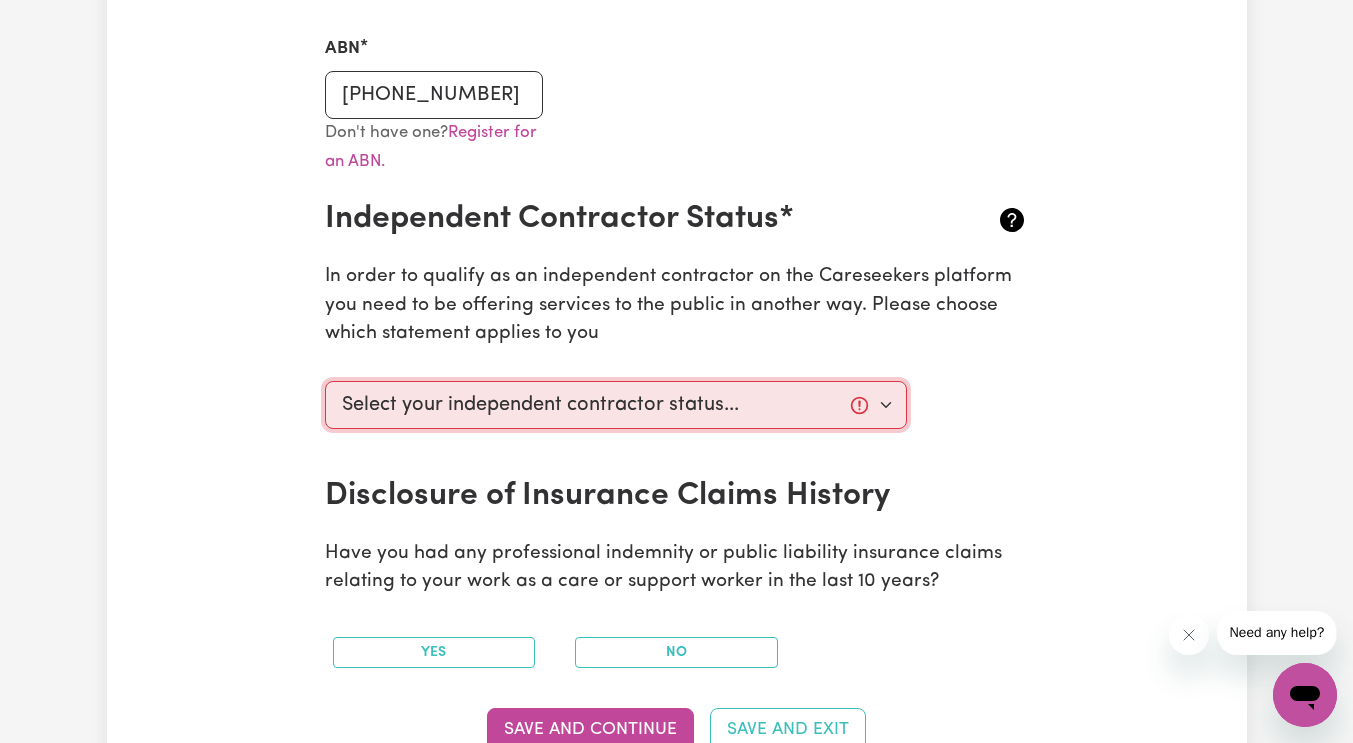click on "Select your independent contractor status... I am providing services through another platform I am providing services privately on my own I am providing services by being employed by an organisation I am working in another industry" at bounding box center [616, 405] 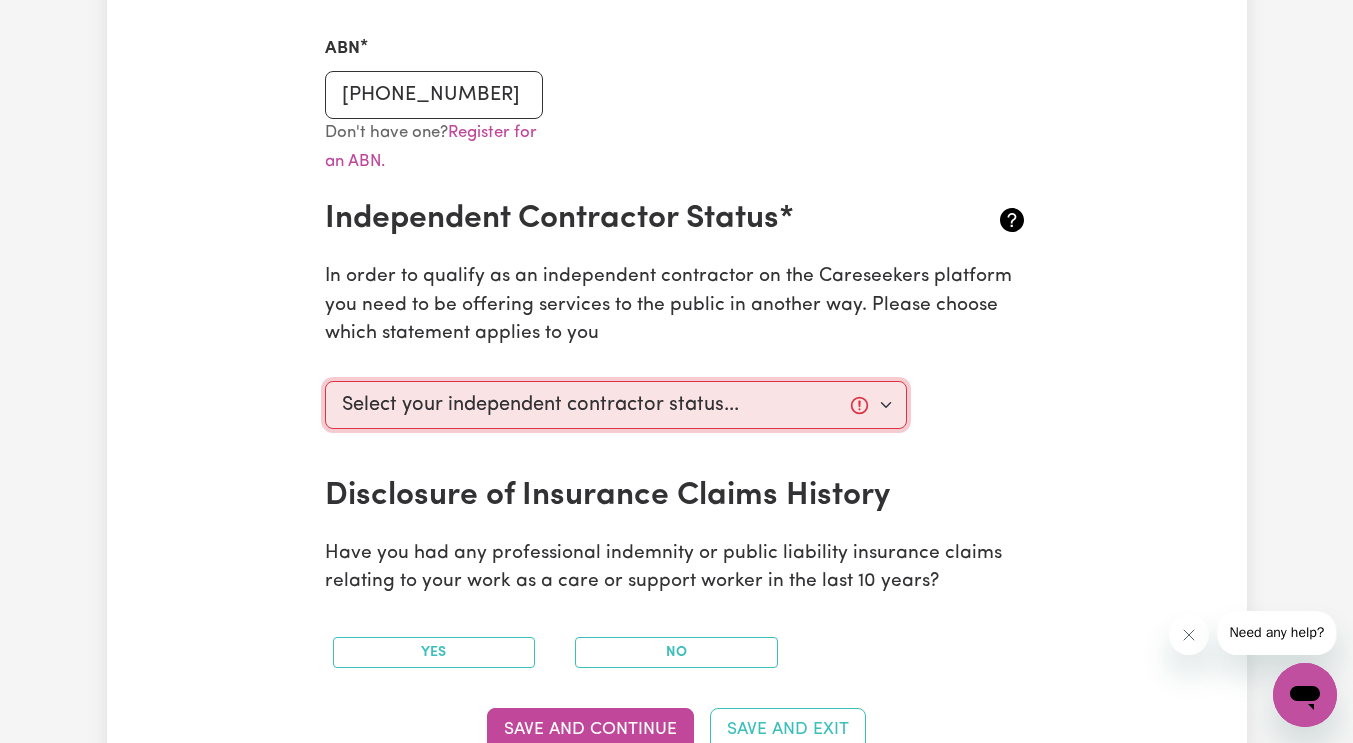 select on "I am providing services privately on my own" 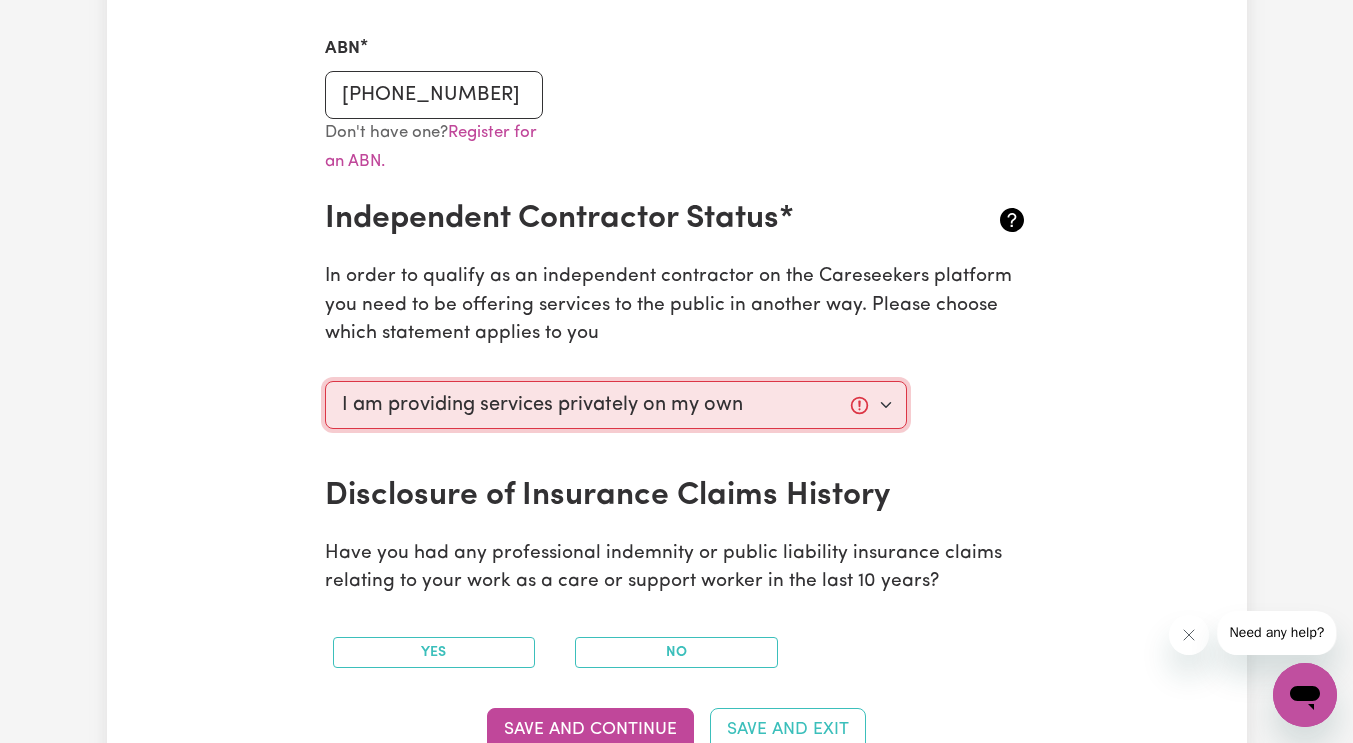 click on "Select your independent contractor status... I am providing services through another platform I am providing services privately on my own I am providing services by being employed by an organisation I am working in another industry" at bounding box center [616, 405] 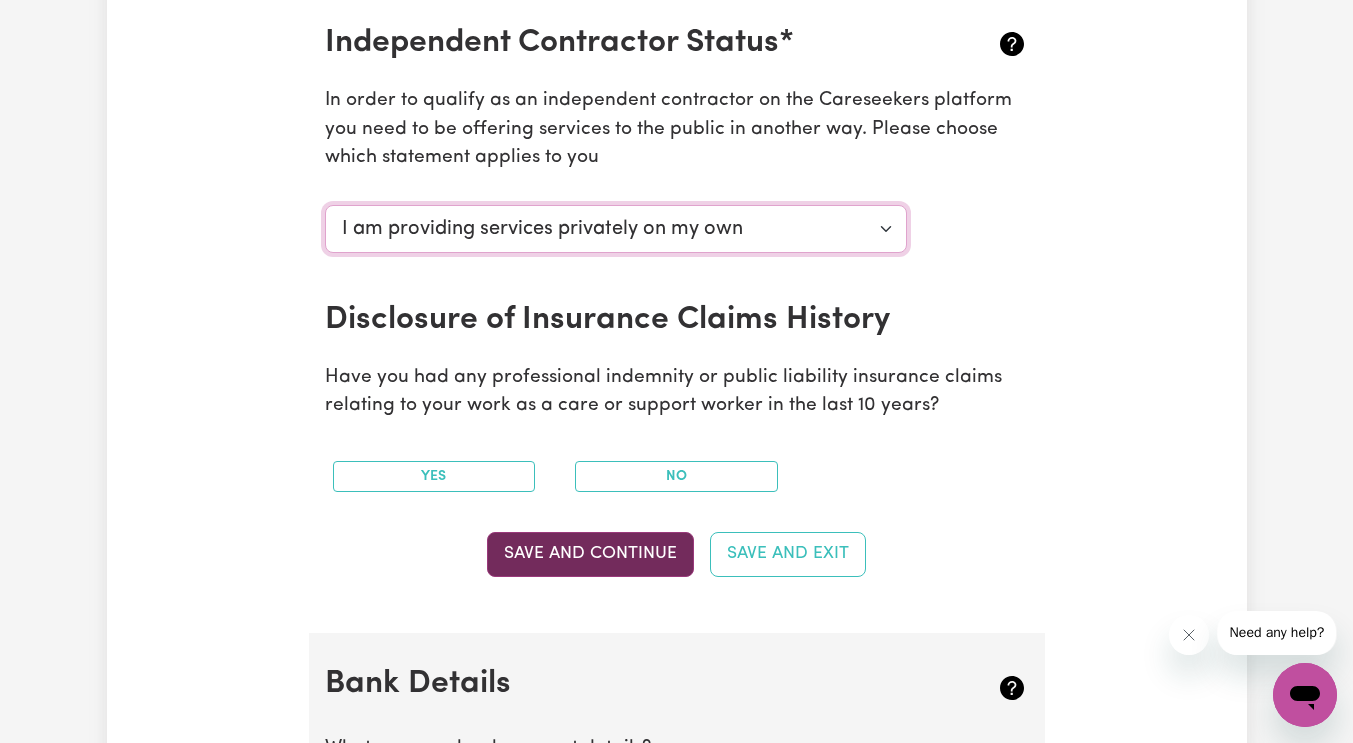 scroll, scrollTop: 800, scrollLeft: 0, axis: vertical 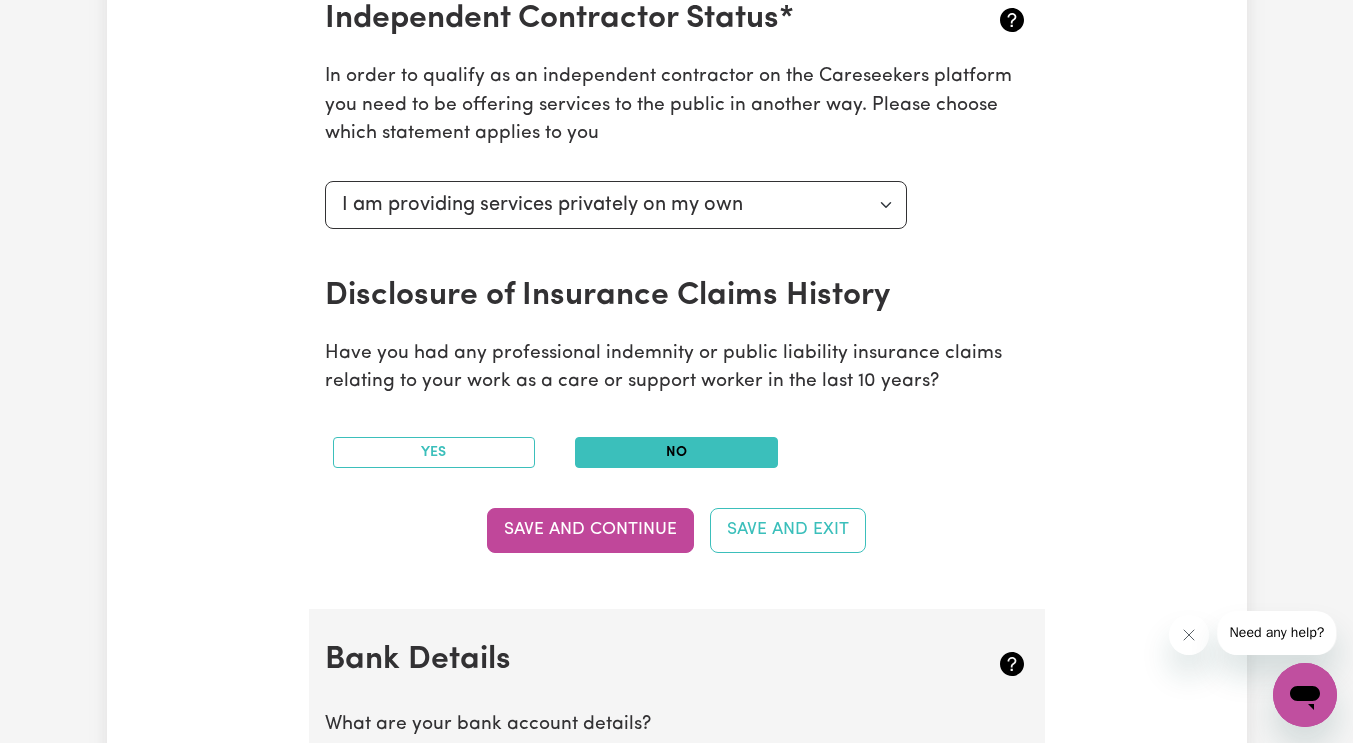 click on "No" at bounding box center (676, 452) 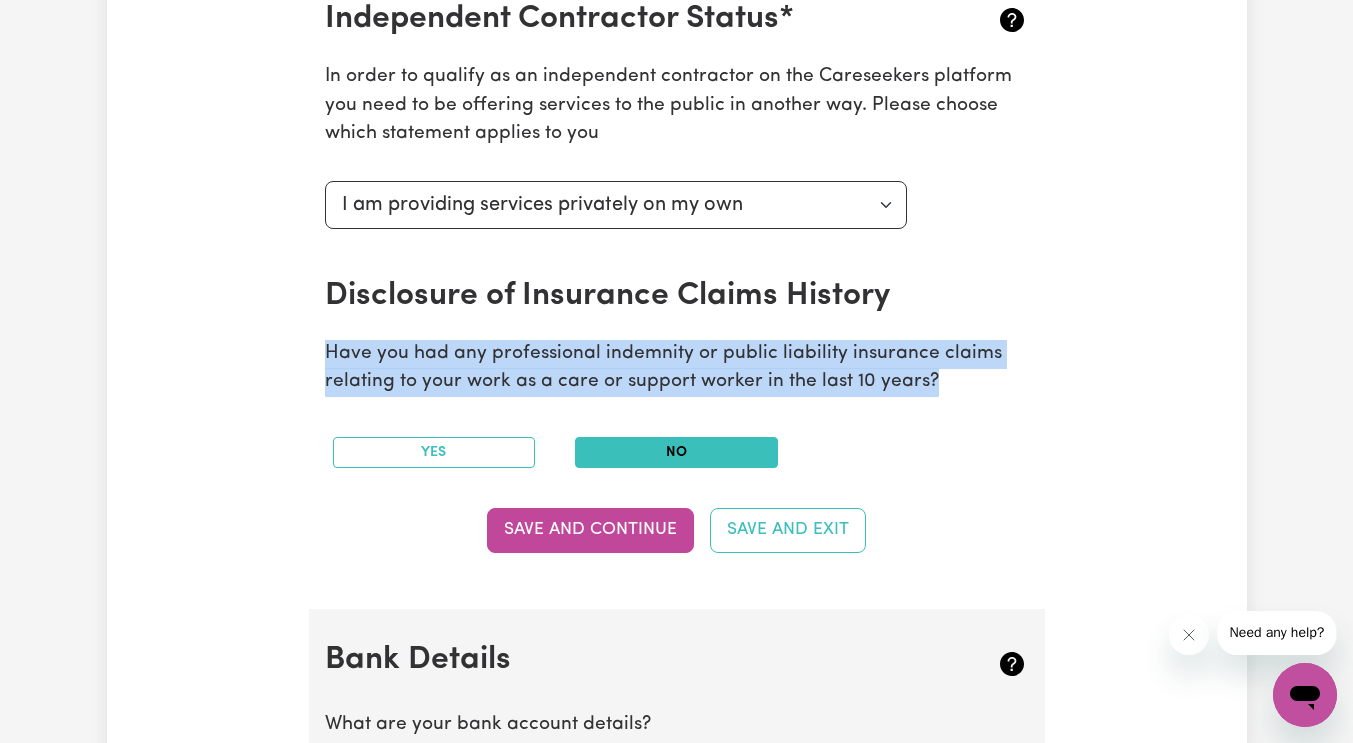 drag, startPoint x: 973, startPoint y: 371, endPoint x: 286, endPoint y: 384, distance: 687.123 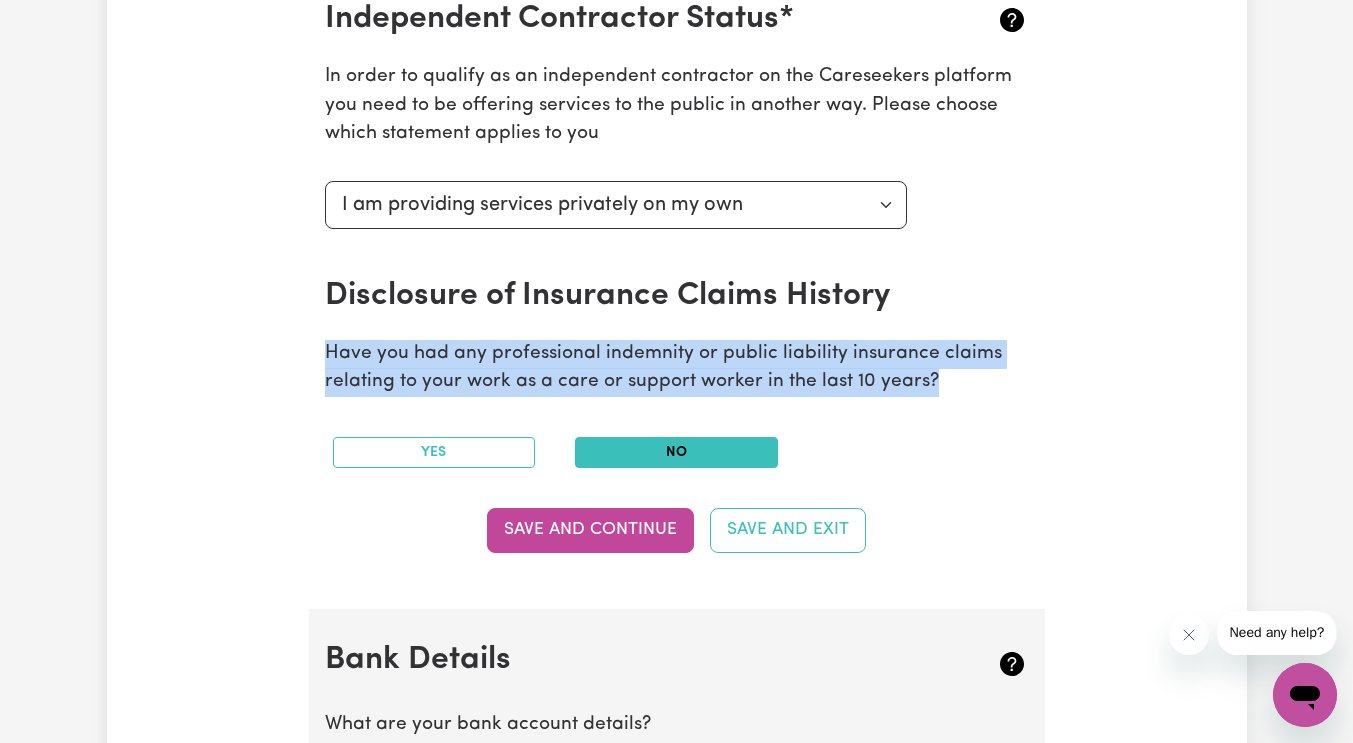 click on "Update Profile 1 2 3 4 5 Step  5 :  Payment Details We can't wait for you to complete your first job! Your payment details are required so that you can be paid through our platform. Australian Business Number As an Independent Contractor, please enter your ABN ABN 15173651537 Don't have one?  Register for an ABN. Independent Contractor Status* In order to qualify as an independent contractor on the Careseekers platform you need to be offering services to the public in another way. Please choose which statement applies to you Select your independent contractor status... I am providing services through another platform I am providing services privately on my own I am providing services by being employed by an organisation I am working in another industry Disclosure of Insurance Claims History Have you had any professional indemnity or public liability insurance claims relating to your work as a care or support worker in the last 10 years? Yes No Save and Continue Save and Exit Bank Details Name on Account BSB" at bounding box center [677, 361] 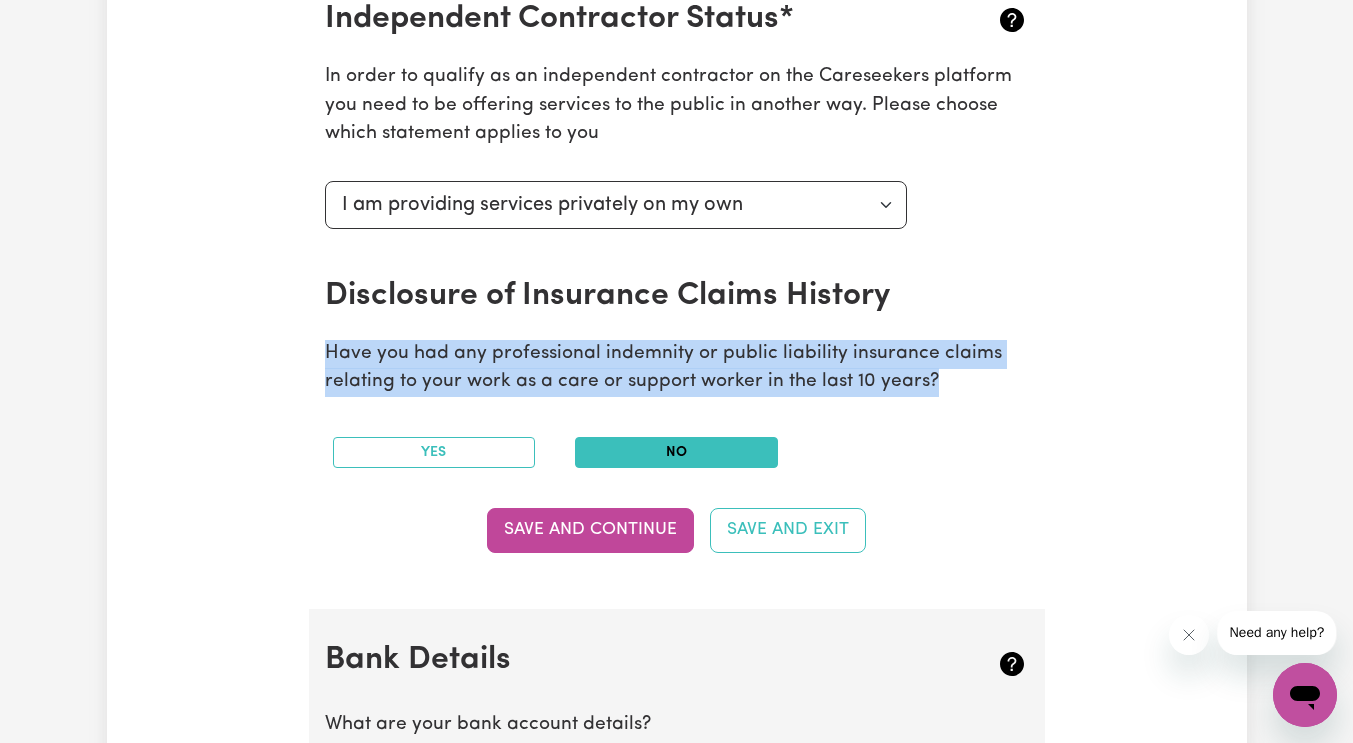 copy on "Have you had any professional indemnity or public liability insurance claims relating to your work as a care or support worker in the last 10 years?" 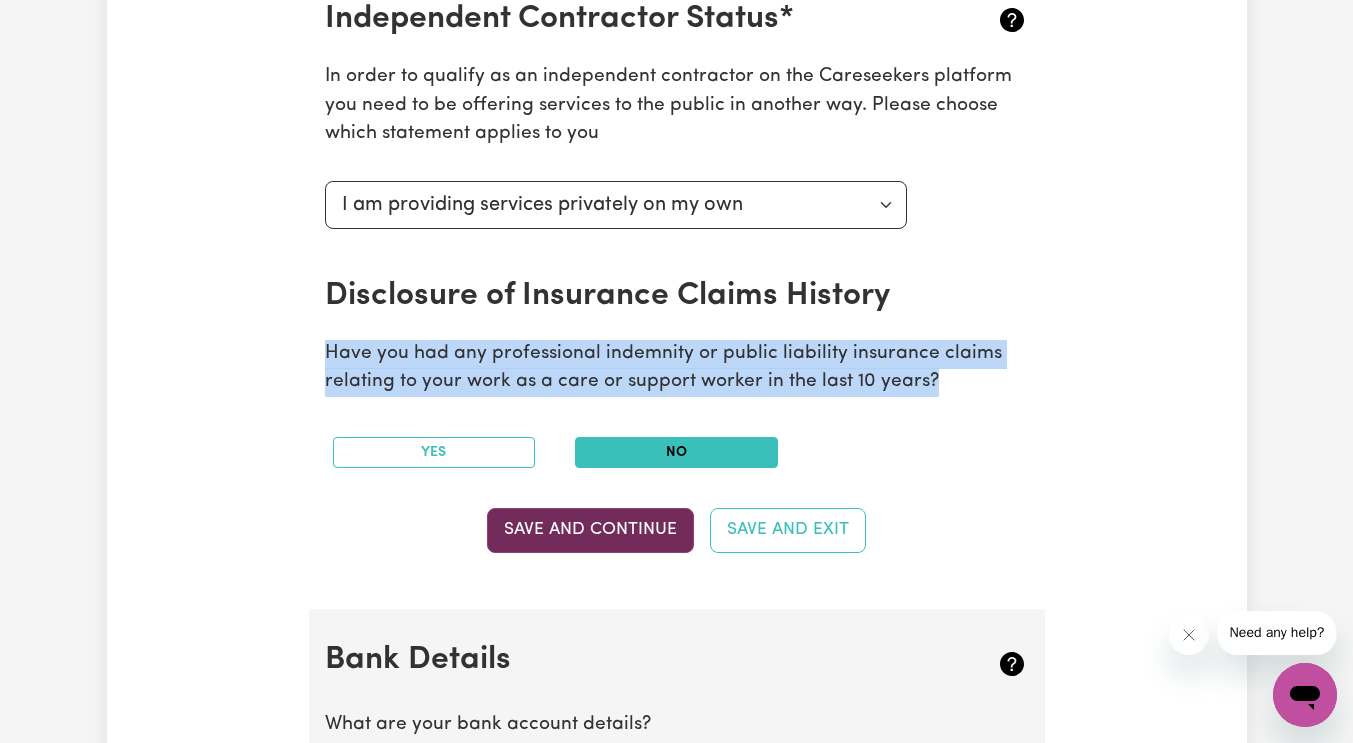 click on "Save and Continue" at bounding box center (590, 530) 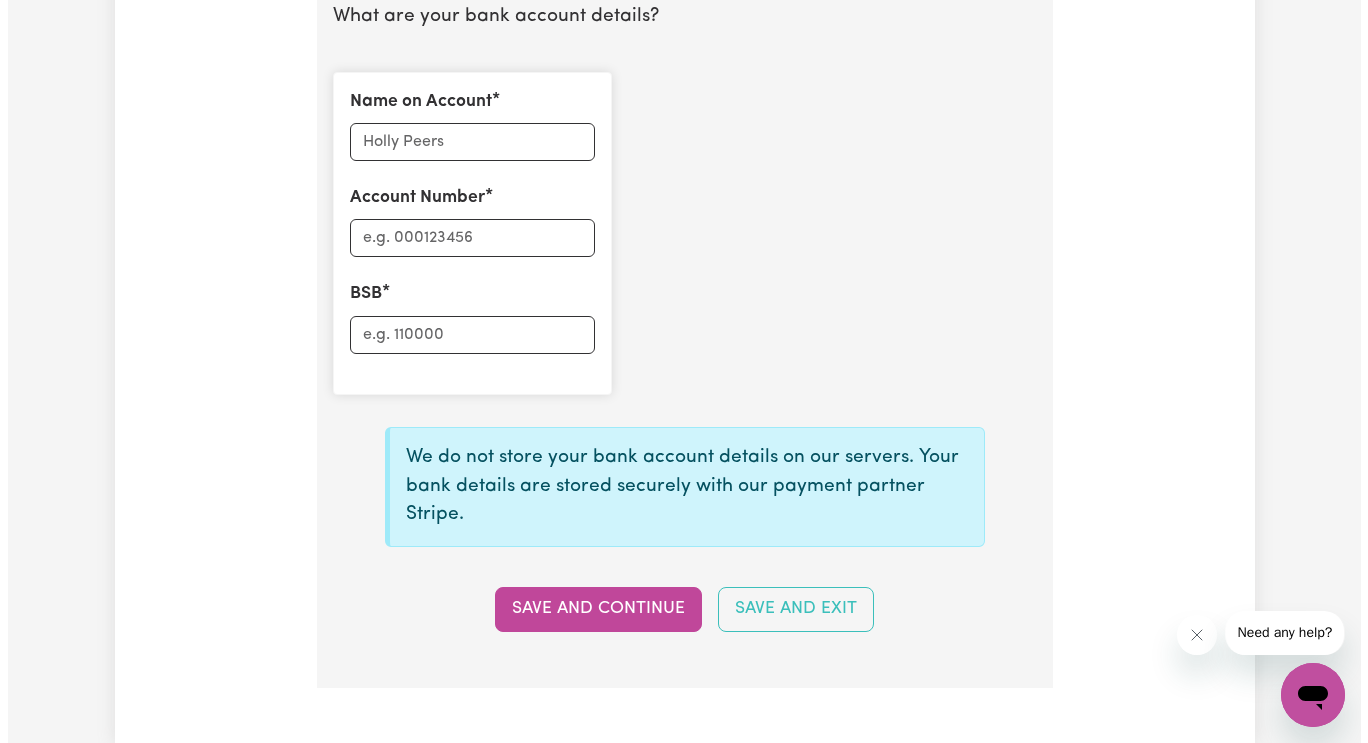 scroll, scrollTop: 1408, scrollLeft: 0, axis: vertical 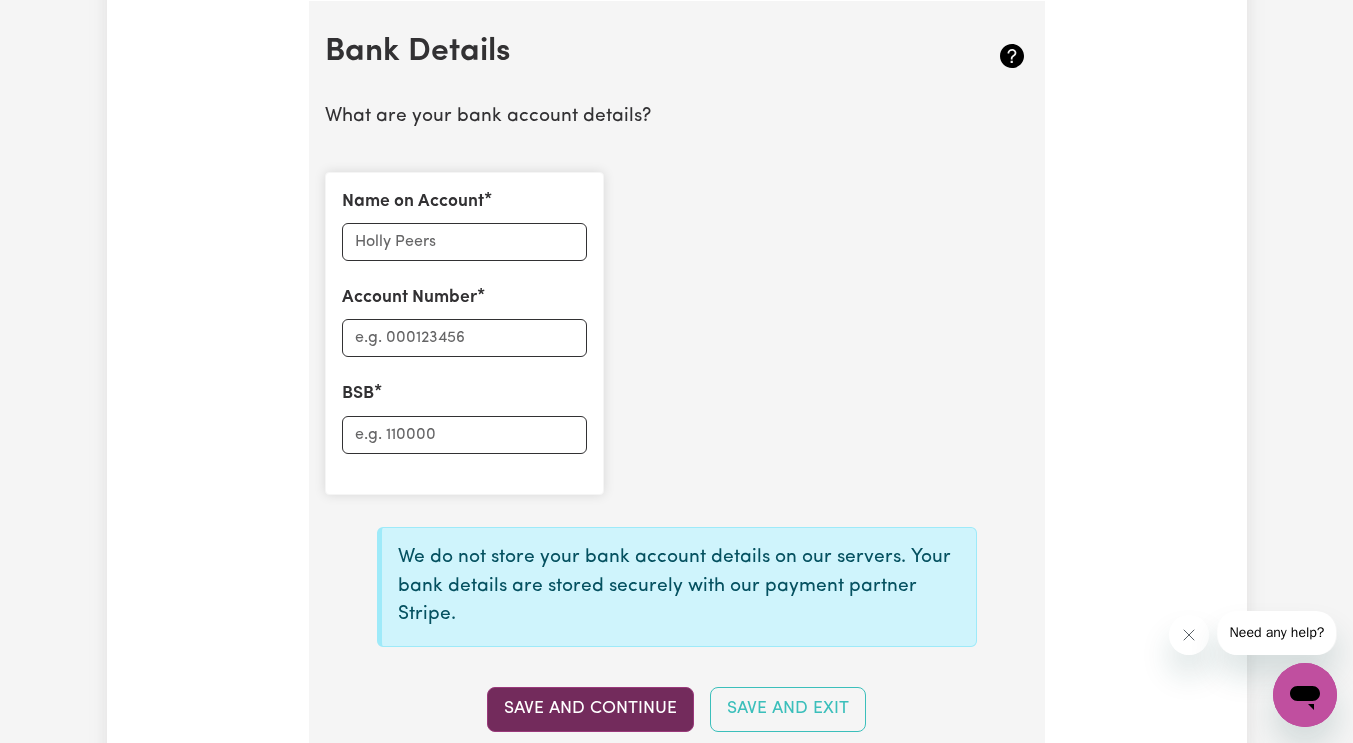 click on "Save and Continue" at bounding box center (590, 709) 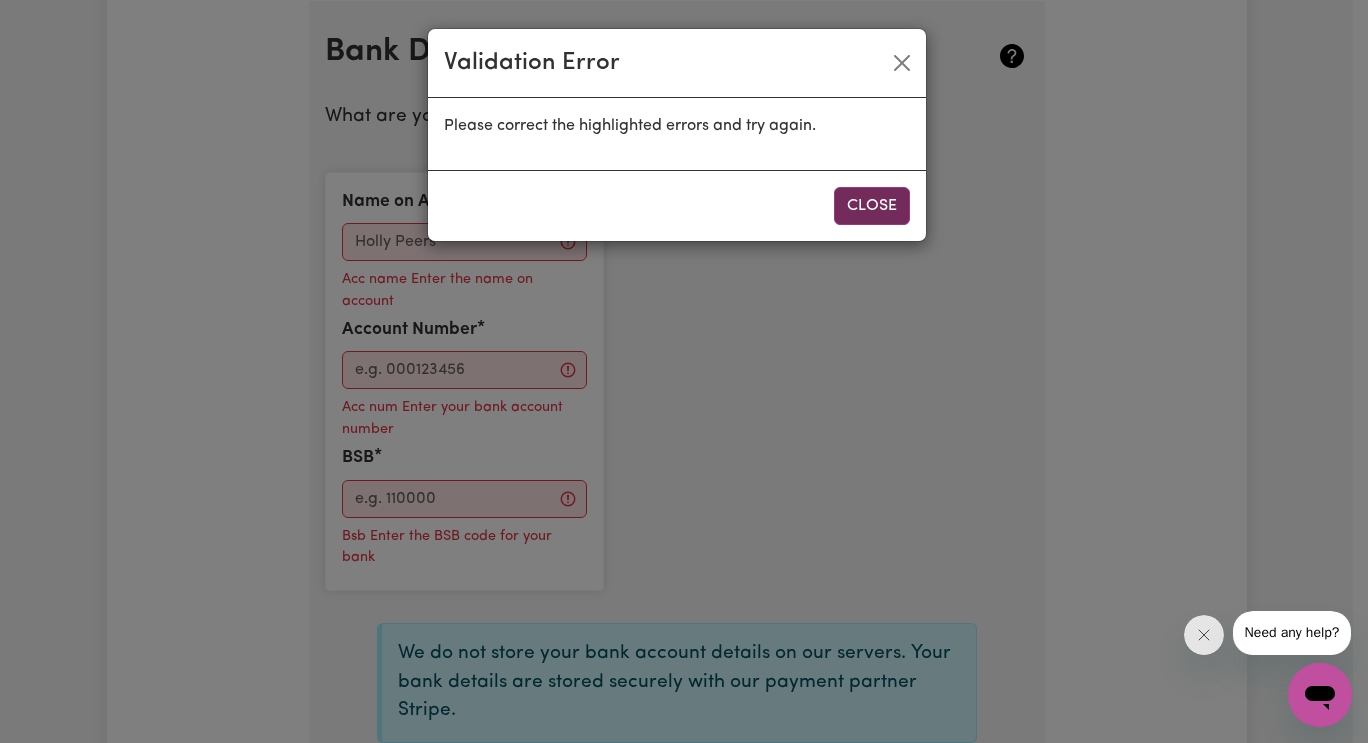 click on "Close" at bounding box center [872, 206] 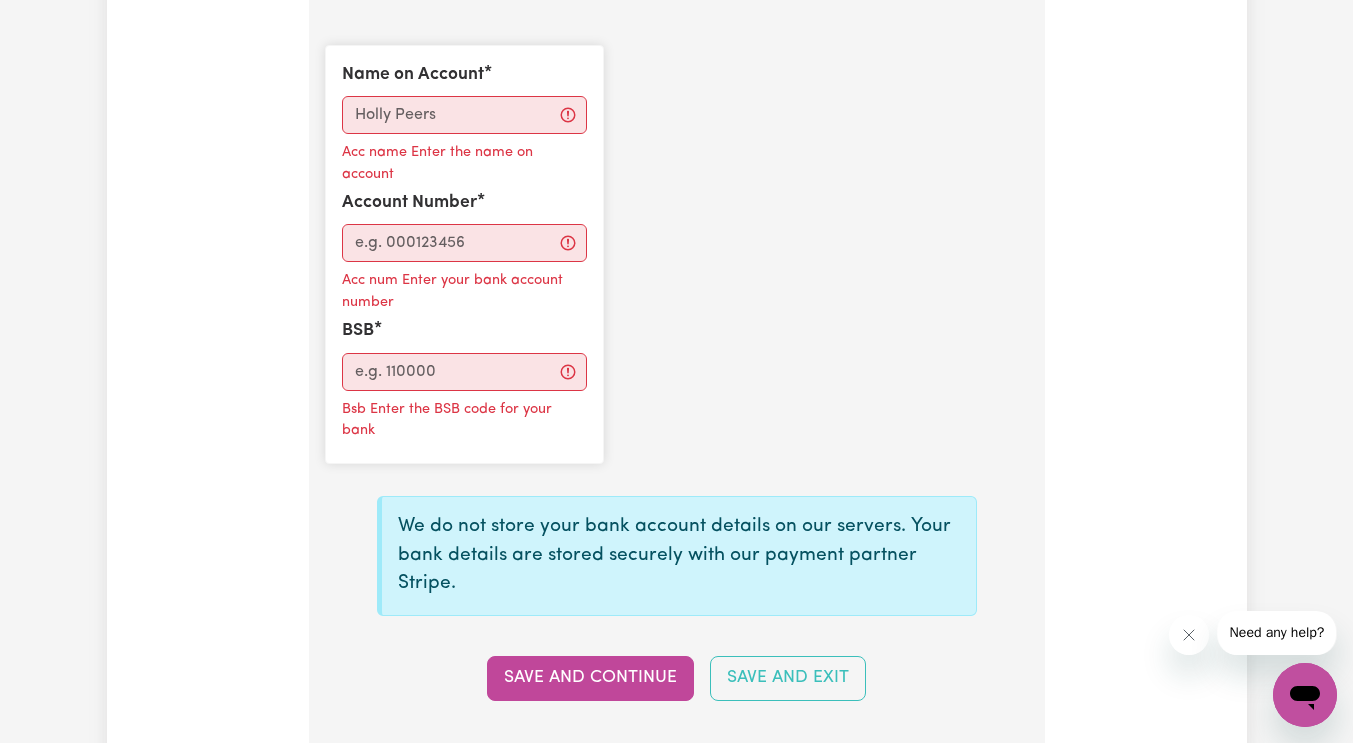 scroll, scrollTop: 1442, scrollLeft: 0, axis: vertical 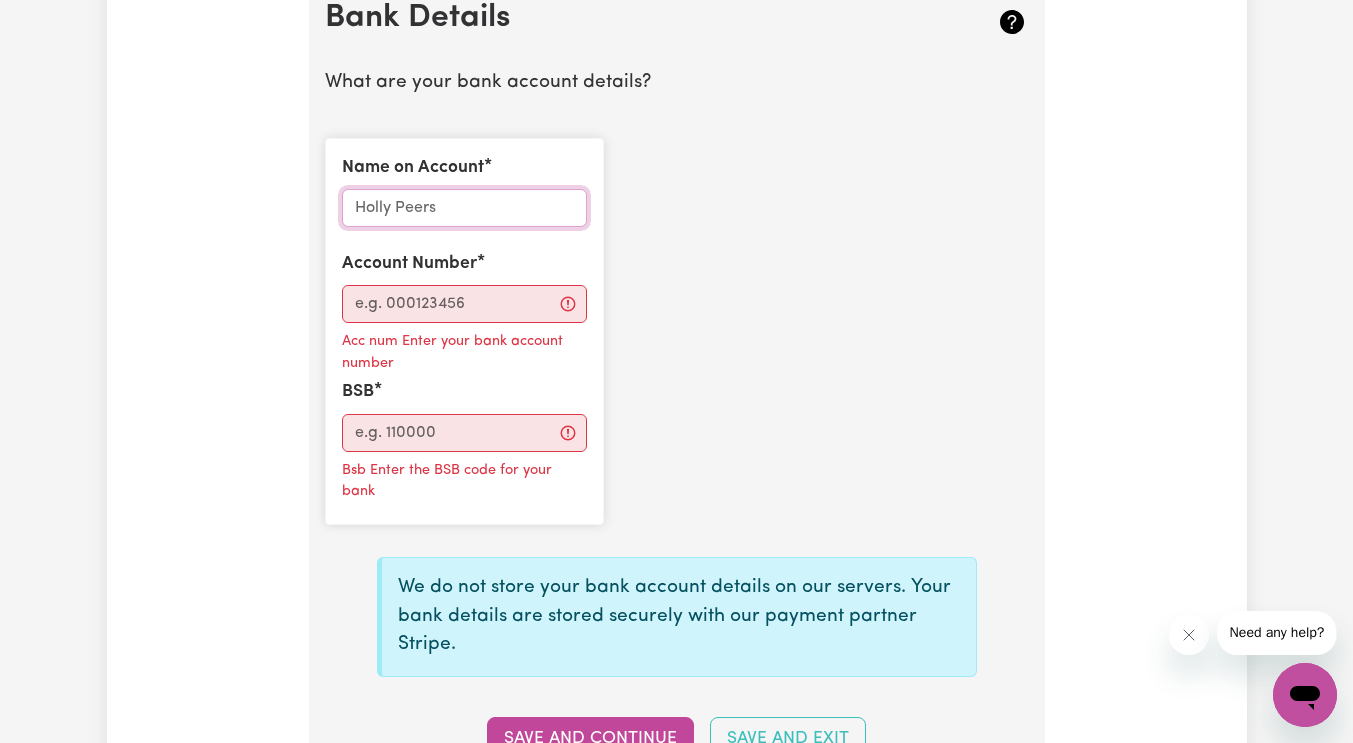 click on "Name on Account" at bounding box center (464, 208) 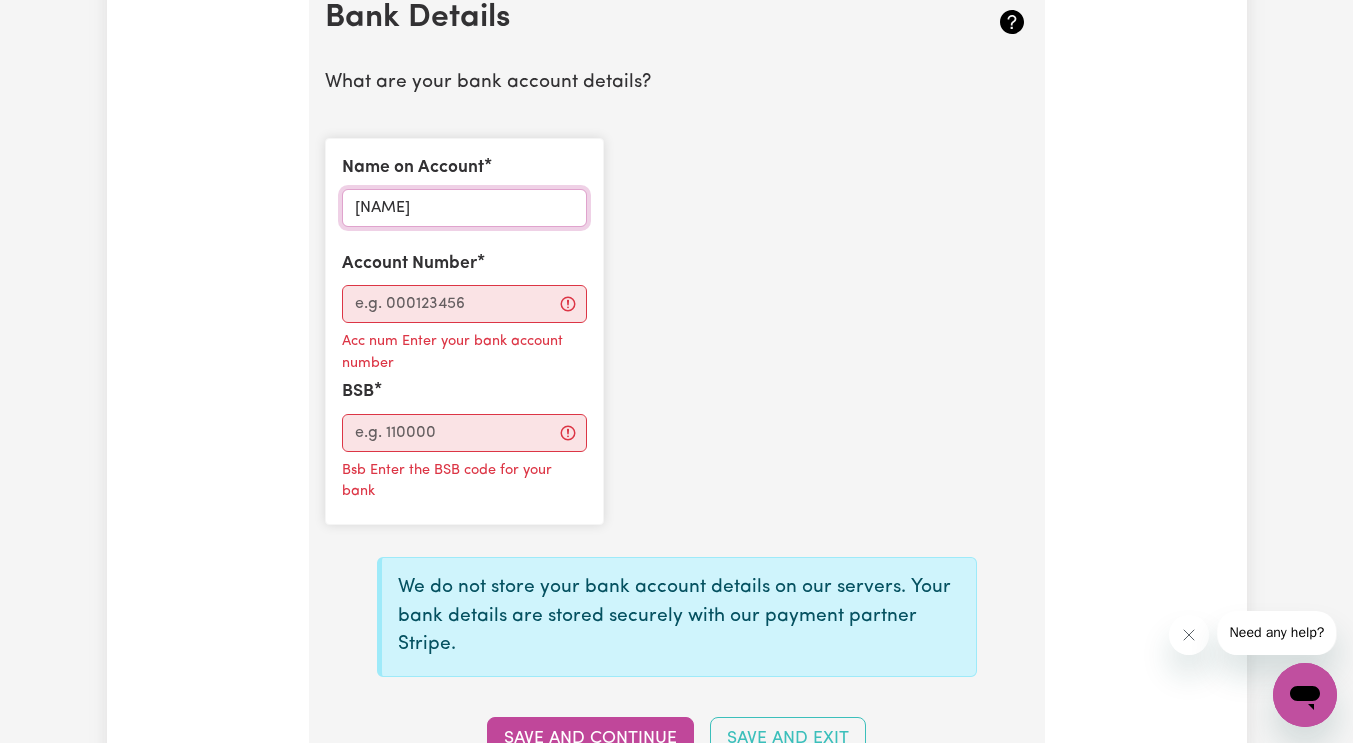 type on "Nervana ghali" 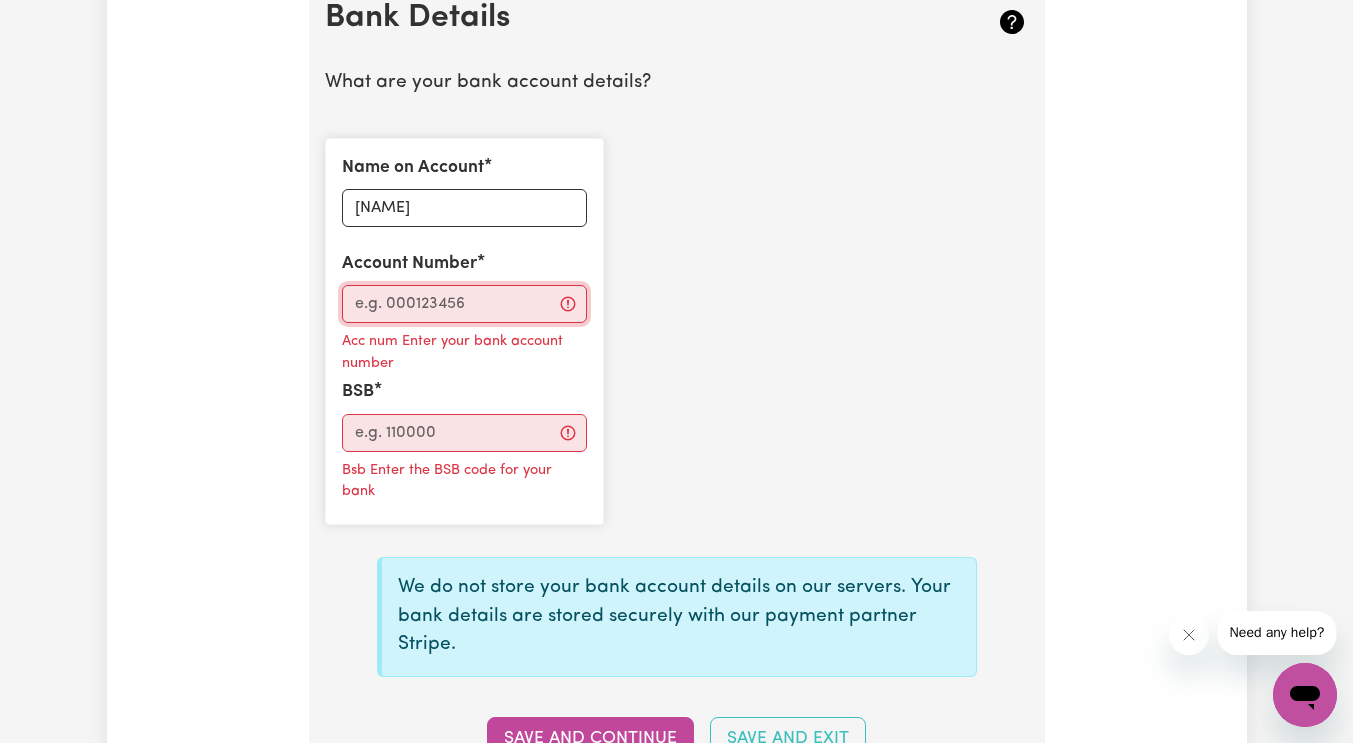 click on "Account Number" at bounding box center (464, 304) 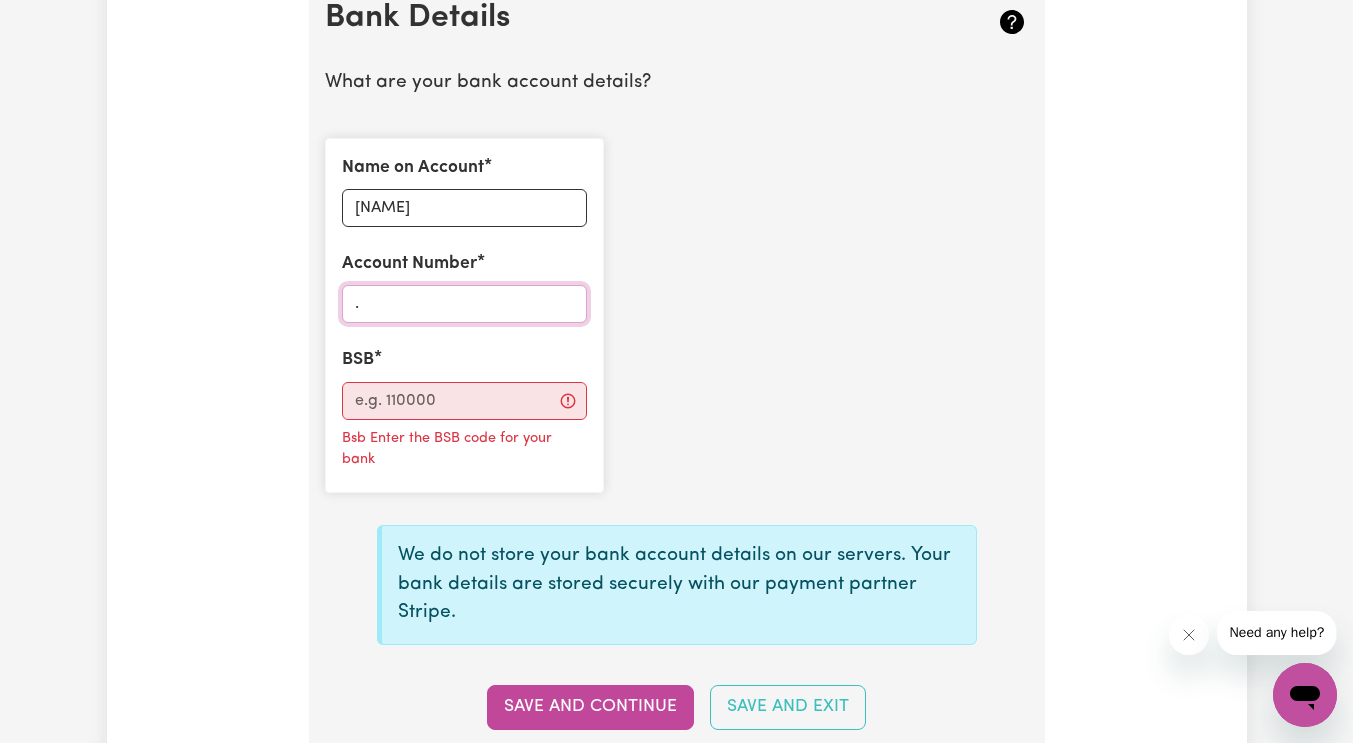 type on "." 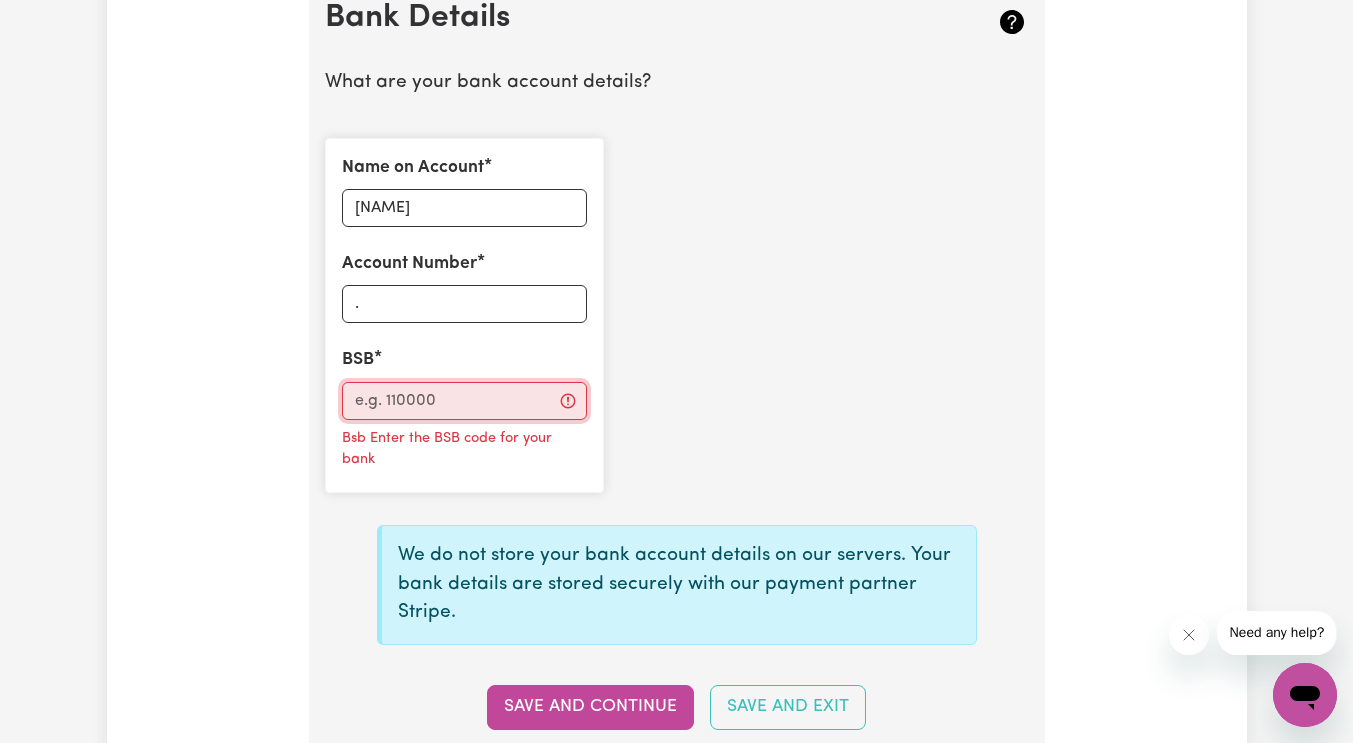 click on "BSB" at bounding box center (464, 401) 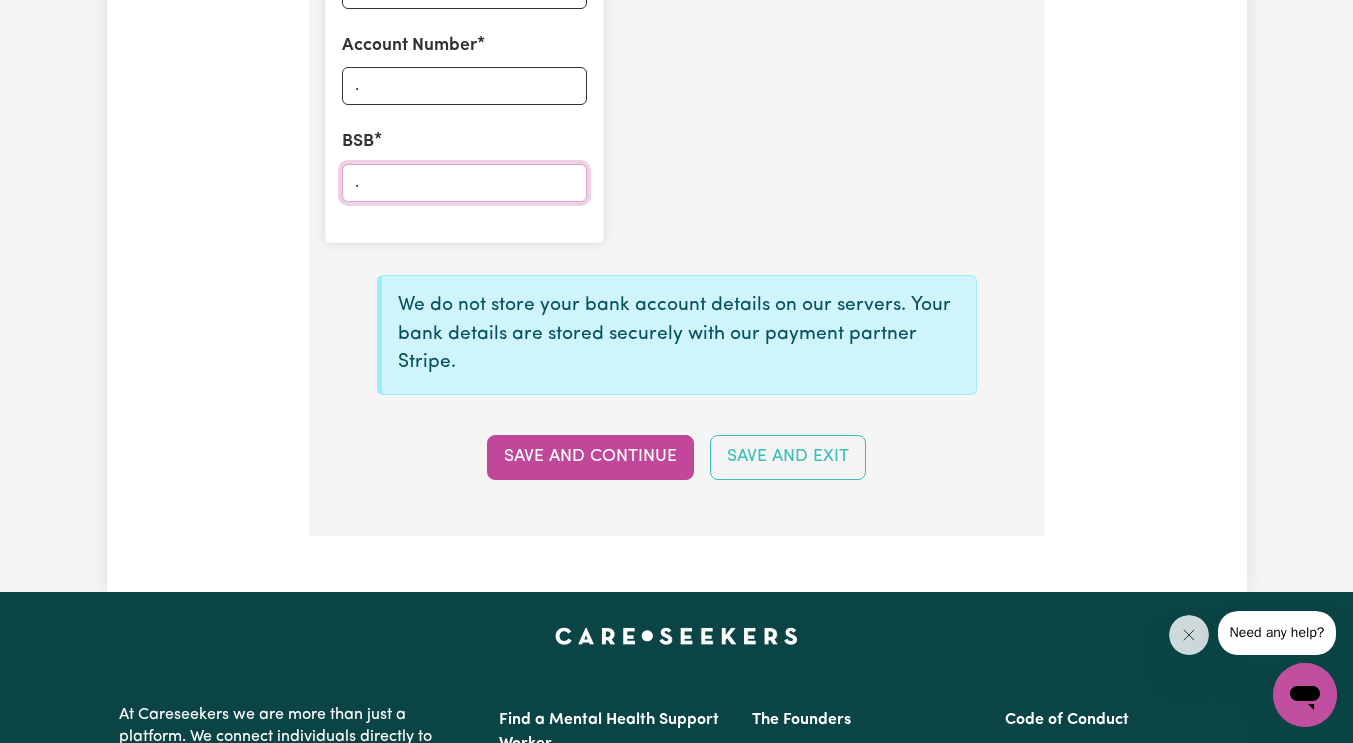 scroll, scrollTop: 1742, scrollLeft: 0, axis: vertical 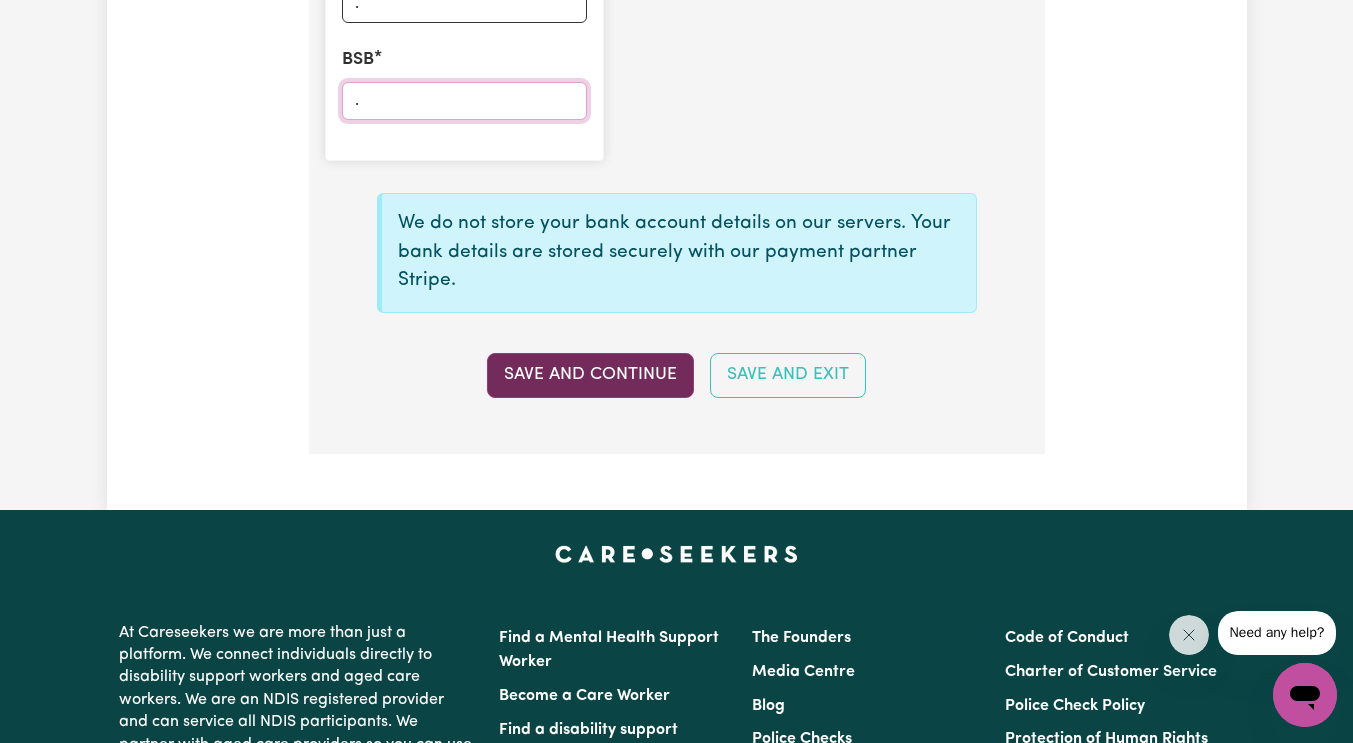 type on "." 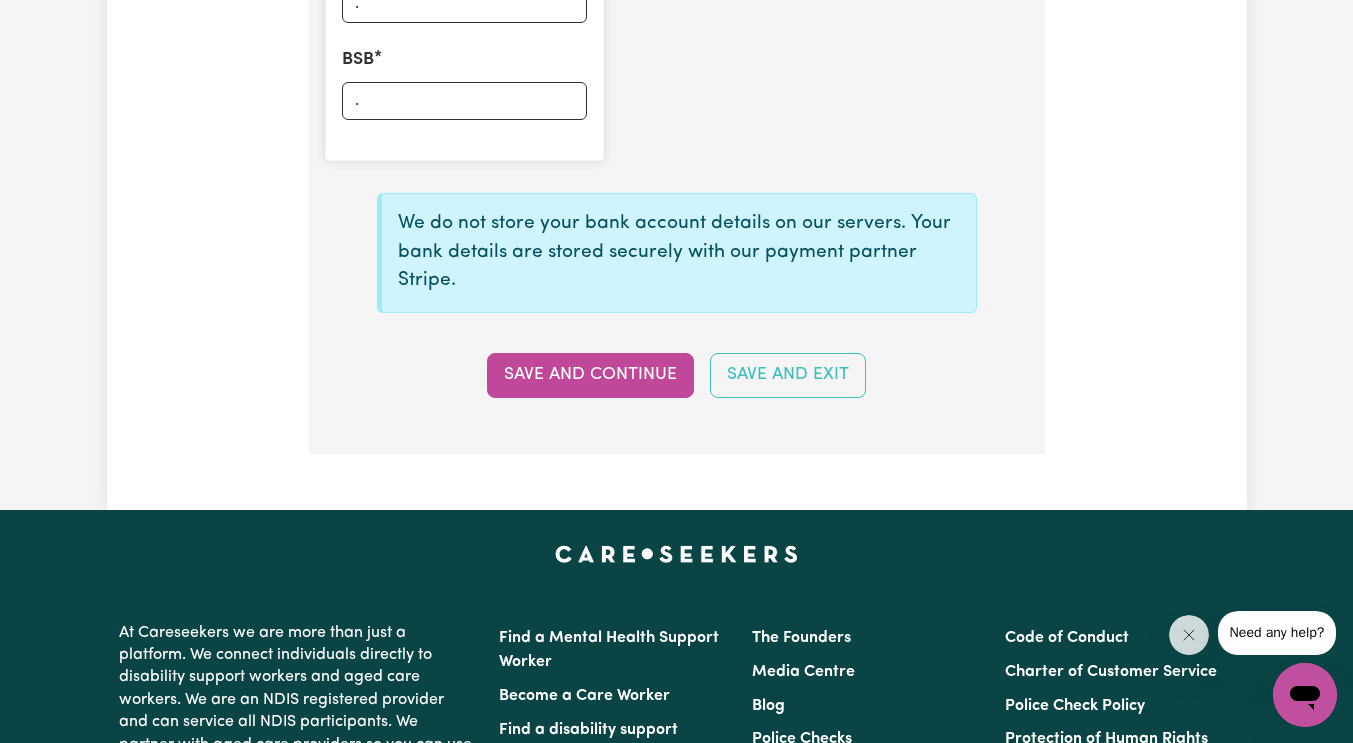 click on "Save and Continue" at bounding box center [590, 375] 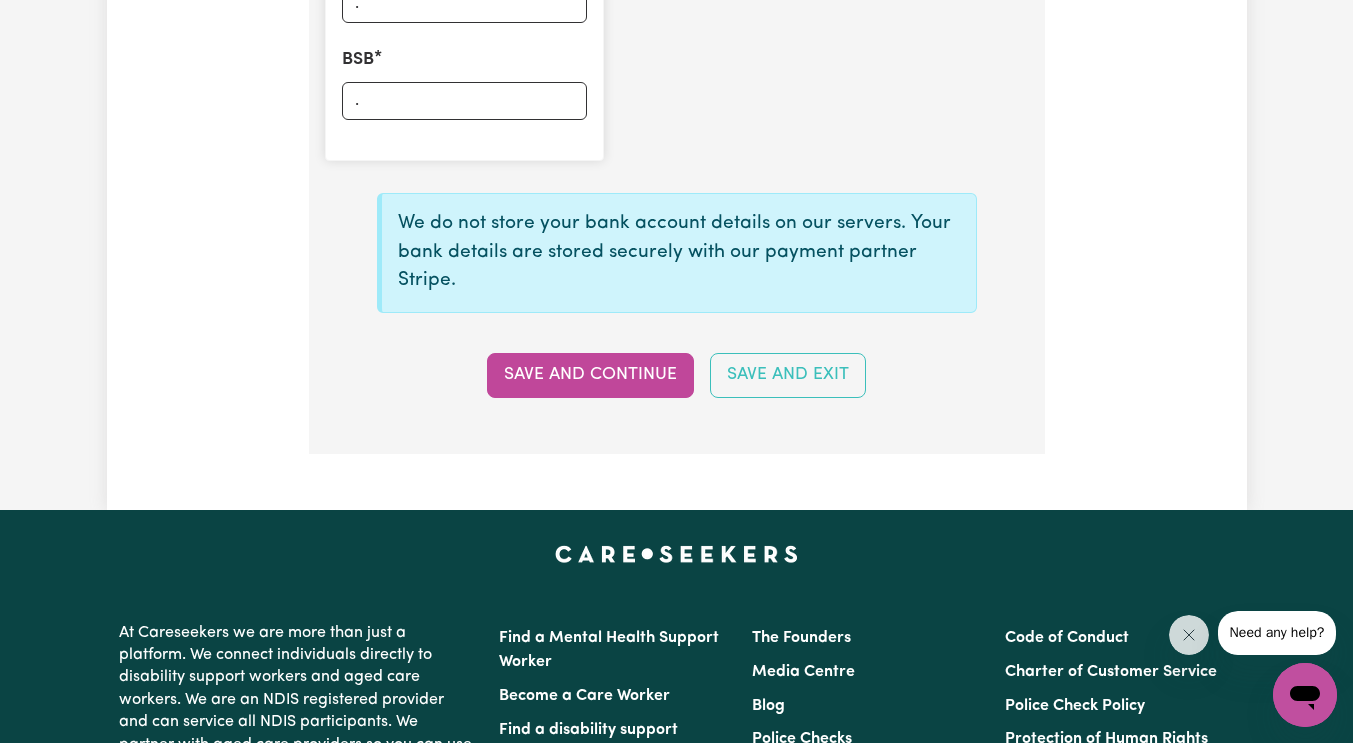 scroll, scrollTop: 1542, scrollLeft: 0, axis: vertical 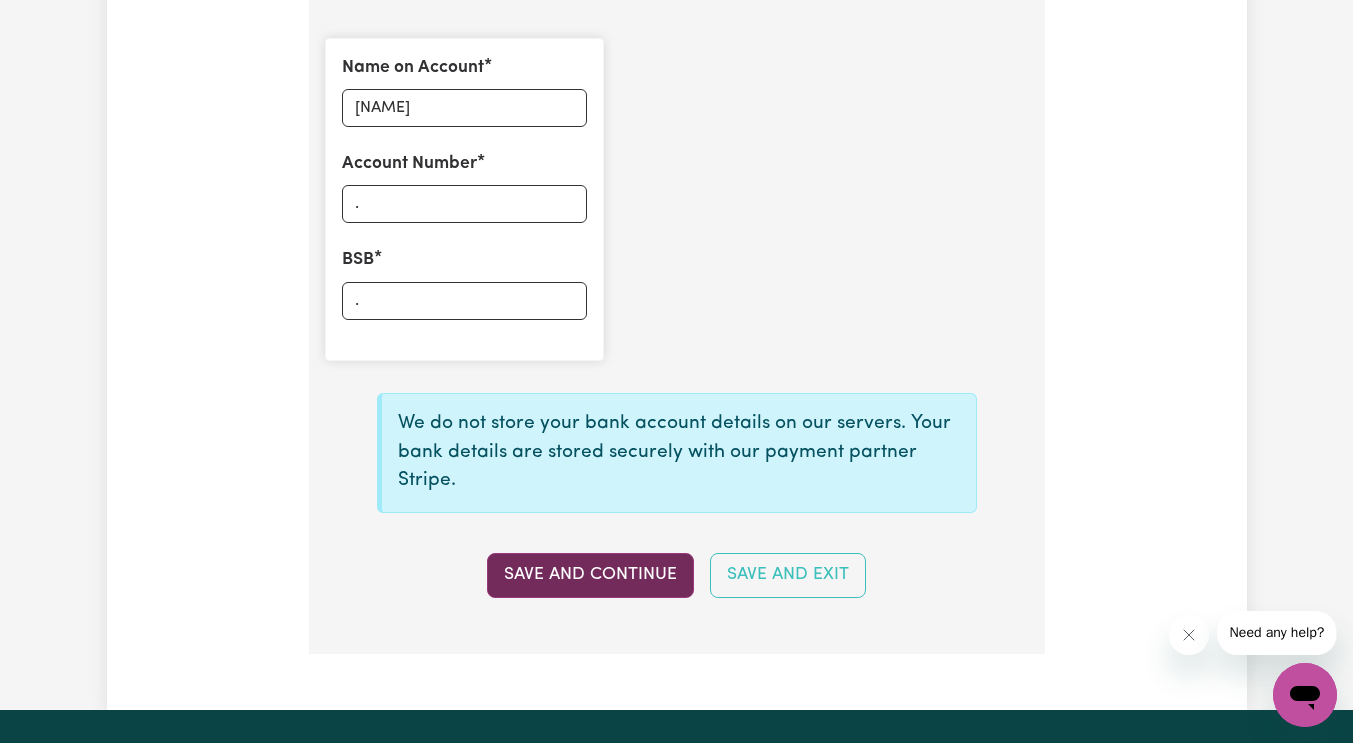 click on "Save and Continue" at bounding box center [590, 575] 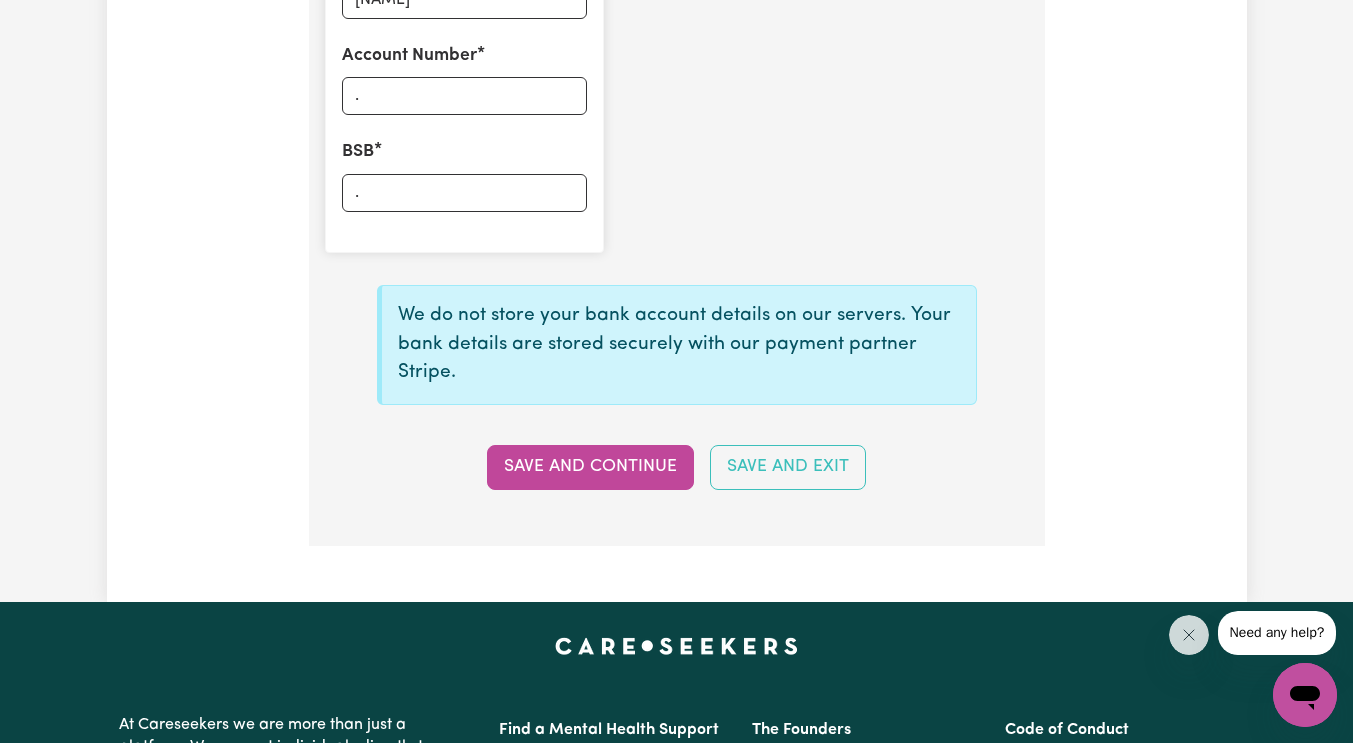 scroll, scrollTop: 1742, scrollLeft: 0, axis: vertical 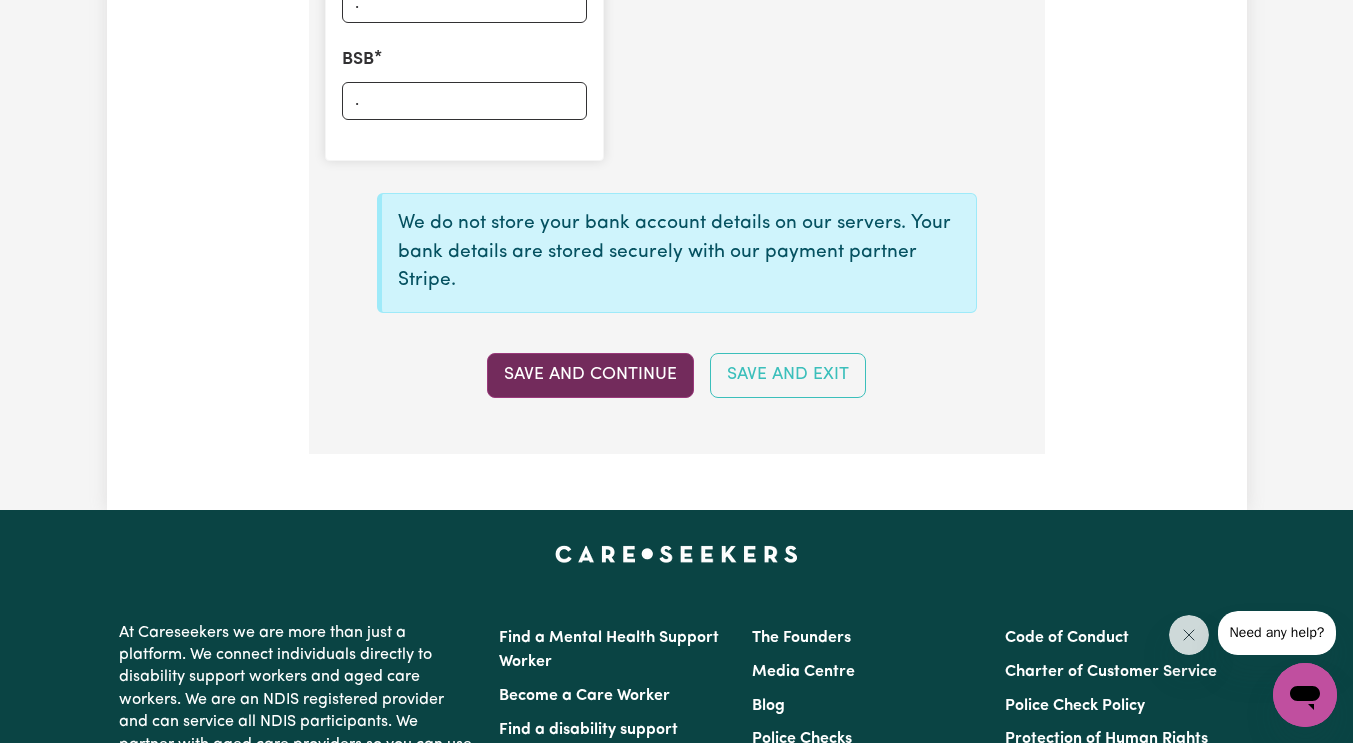 click on "Save and Continue" at bounding box center [590, 375] 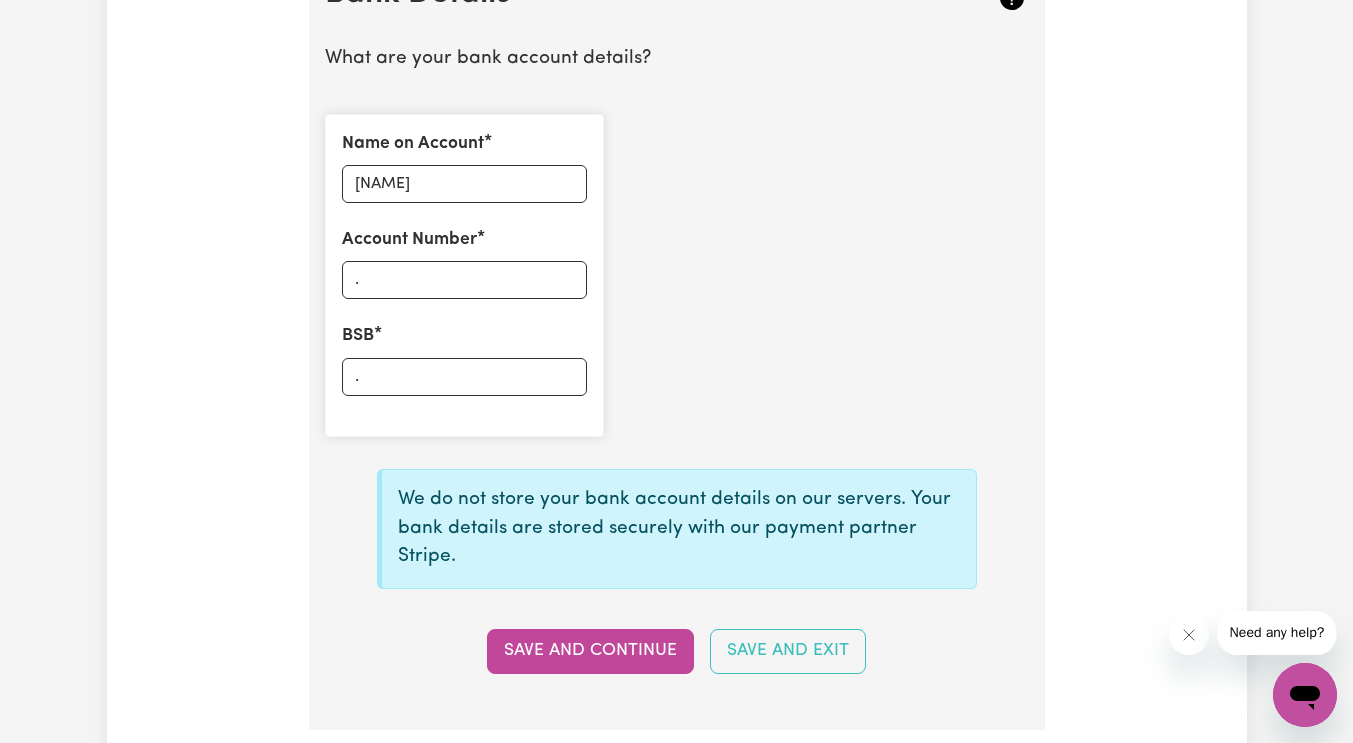 scroll, scrollTop: 1442, scrollLeft: 0, axis: vertical 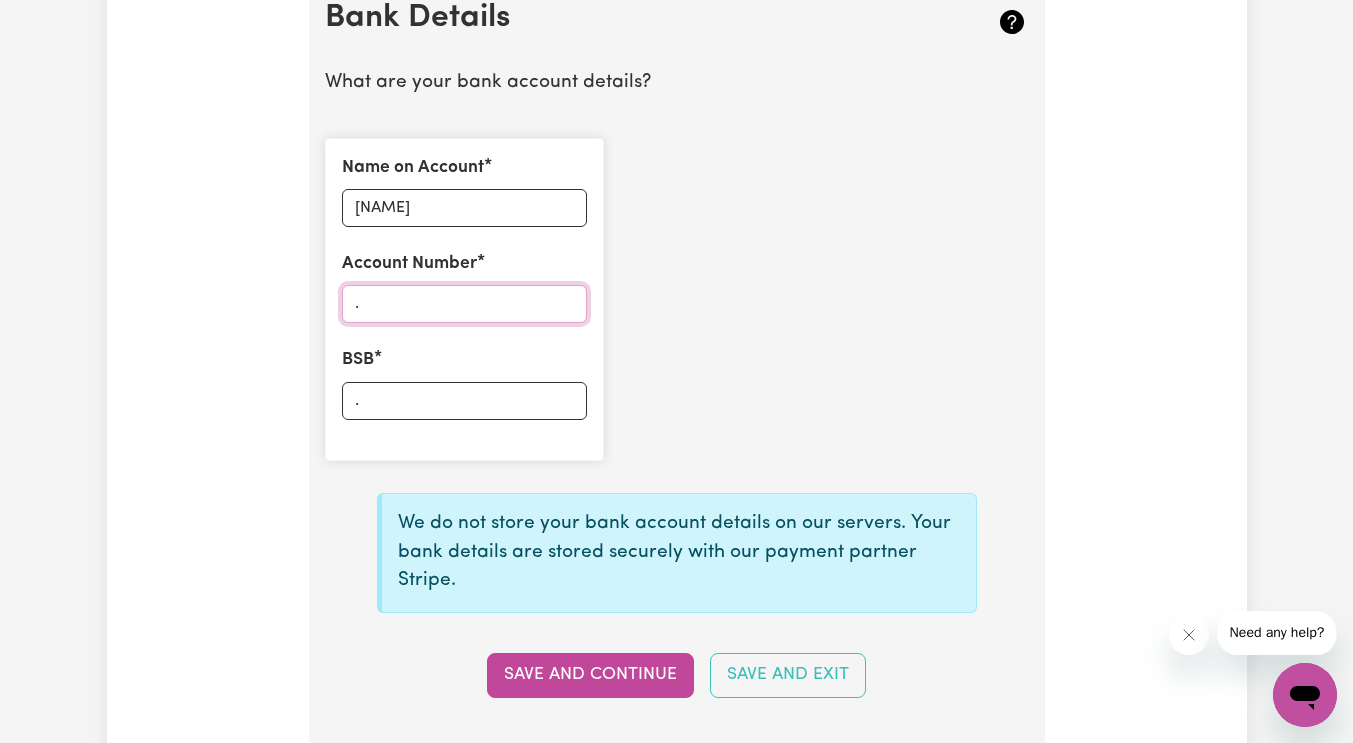 click on "." at bounding box center (464, 304) 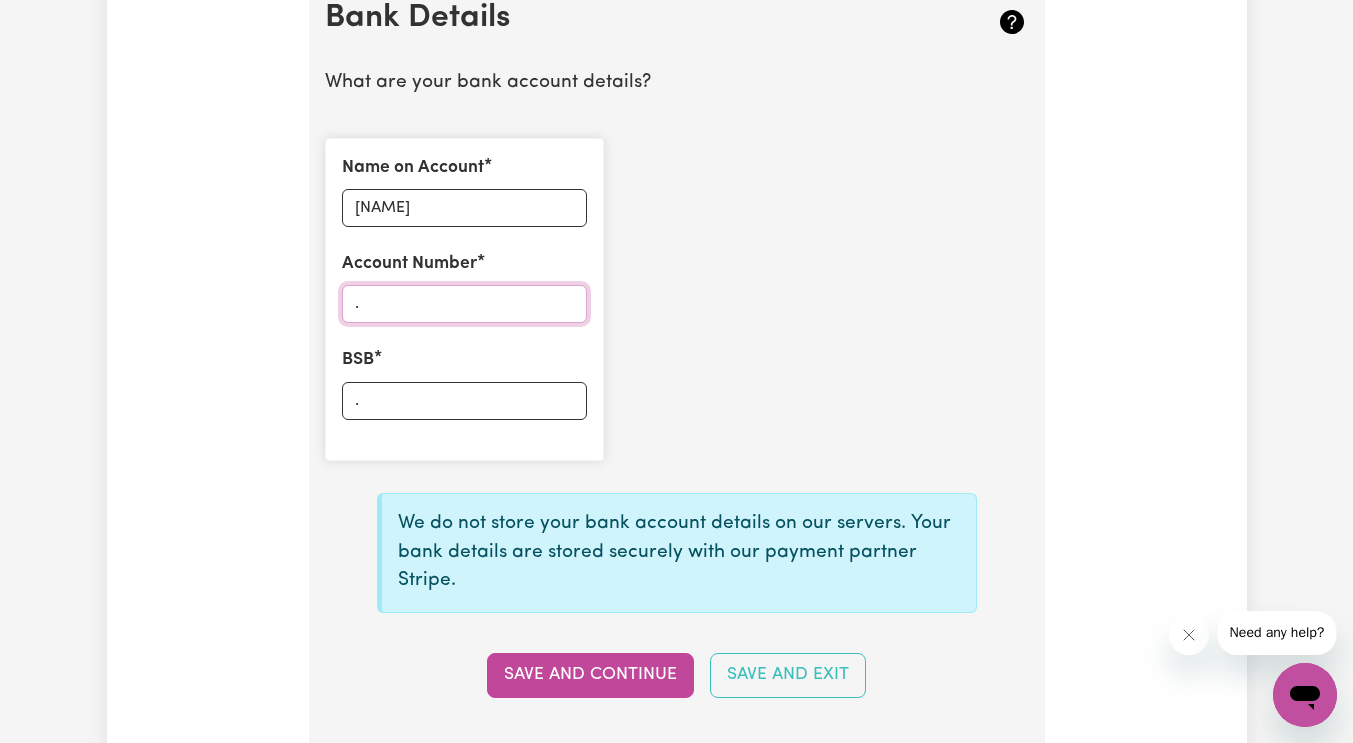 drag, startPoint x: 435, startPoint y: 302, endPoint x: 291, endPoint y: 281, distance: 145.5232 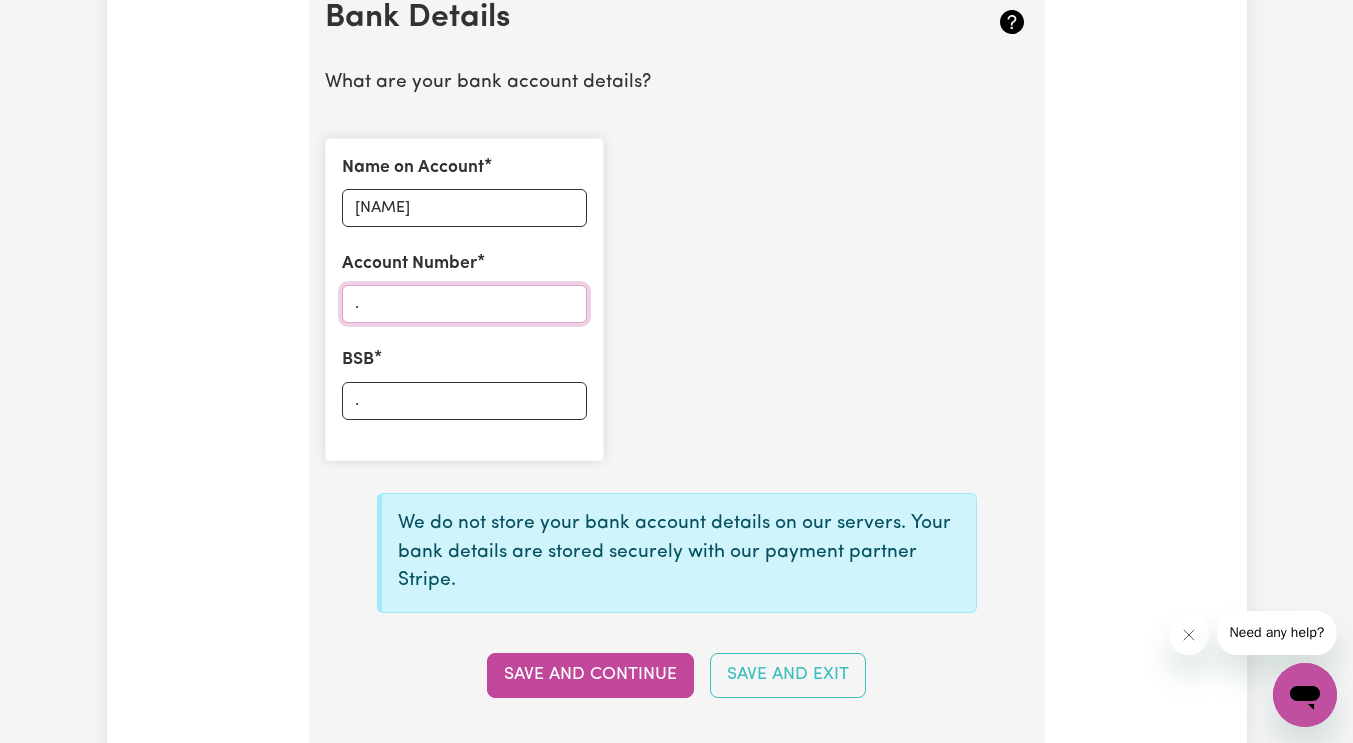 click on "Update Profile 1 2 3 4 5 Step  5 :  Payment Details We can't wait for you to complete your first job! Your payment details are required so that you can be paid through our platform. Australian Business Number As an Independent Contractor, please enter your ABN ABN 15173651537 Don't have one?  Register for an ABN. Independent Contractor Status* In order to qualify as an independent contractor on the Careseekers platform you need to be offering services to the public in another way. Please choose which statement applies to you Select your independent contractor status... I am providing services through another platform I am providing services privately on my own I am providing services by being employed by an organisation I am working in another industry Disclosure of Insurance Claims History Have you had any professional indemnity or public liability insurance claims relating to your work as a care or support worker in the last 10 years? Yes No Save and Continue Save and Exit Bank Details Name on Account . BSB" at bounding box center [677, -281] 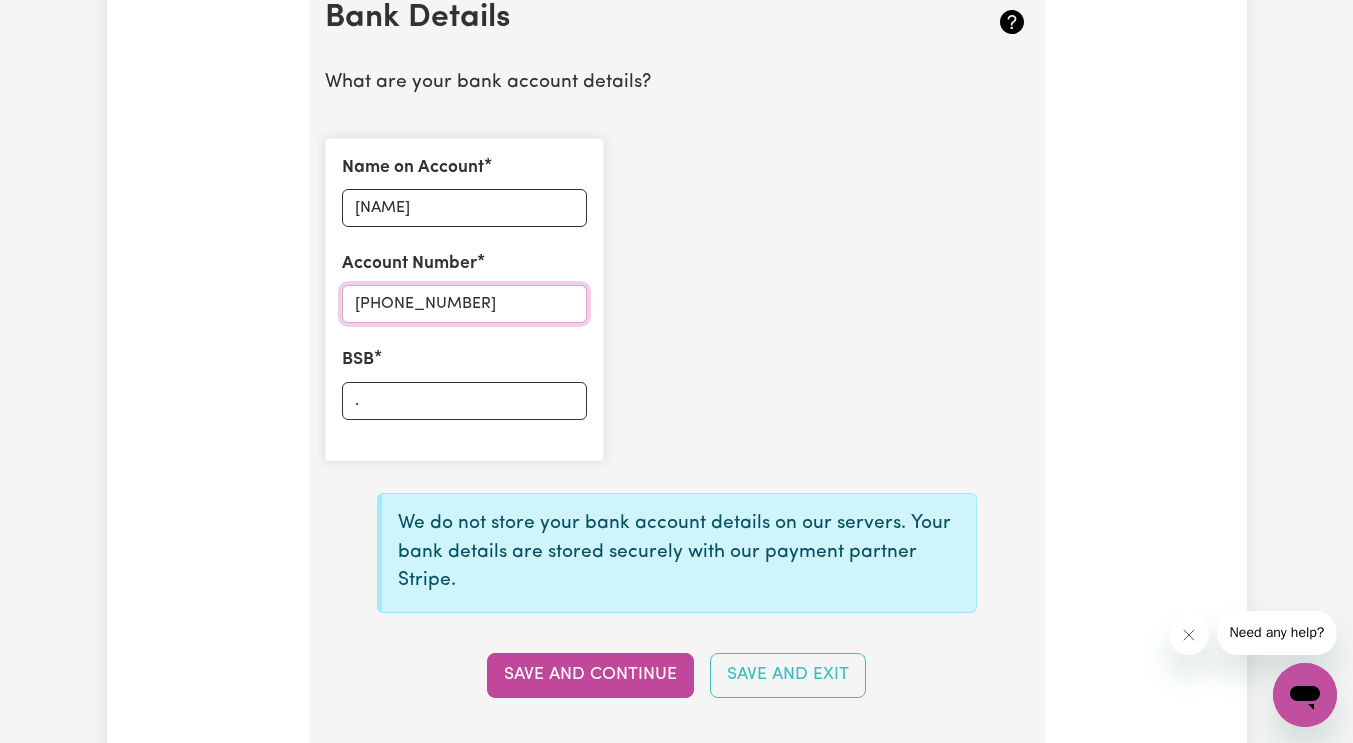 type on "5217291949618196" 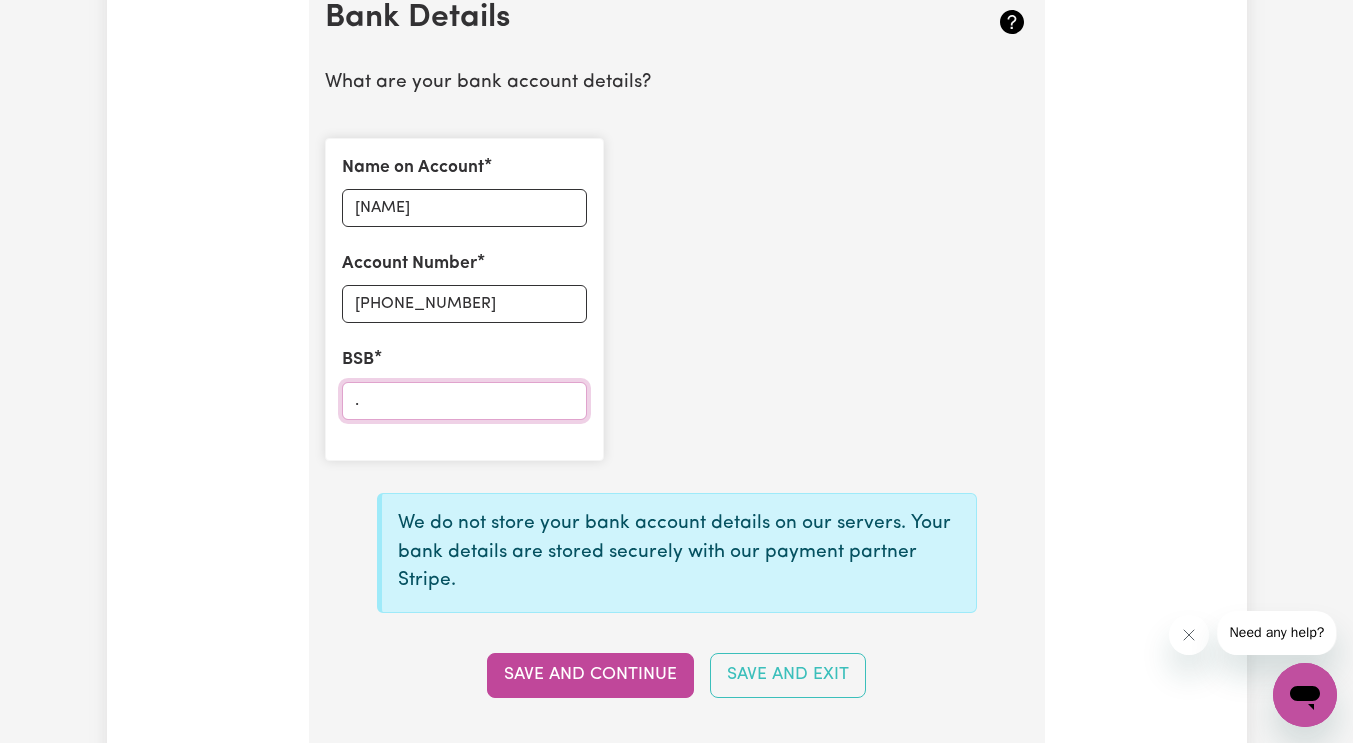 click on "." at bounding box center [464, 401] 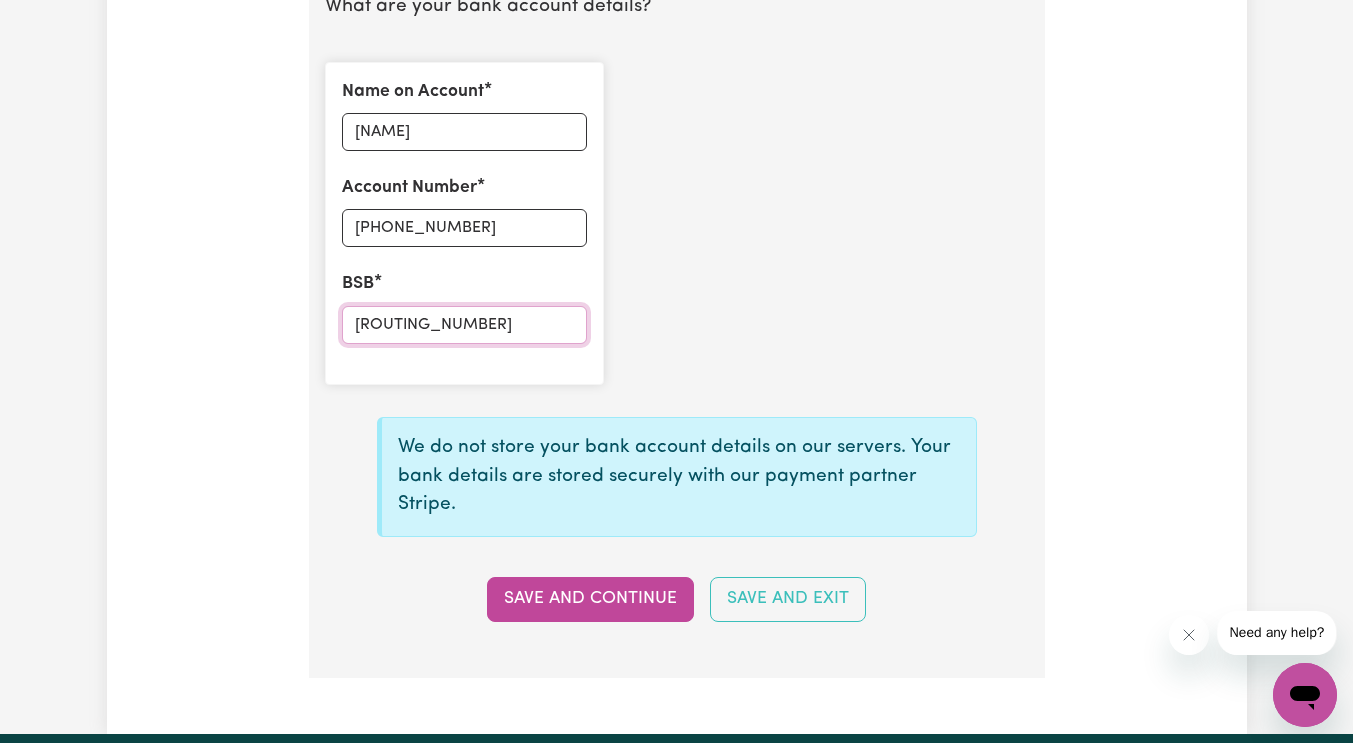 scroll, scrollTop: 1542, scrollLeft: 0, axis: vertical 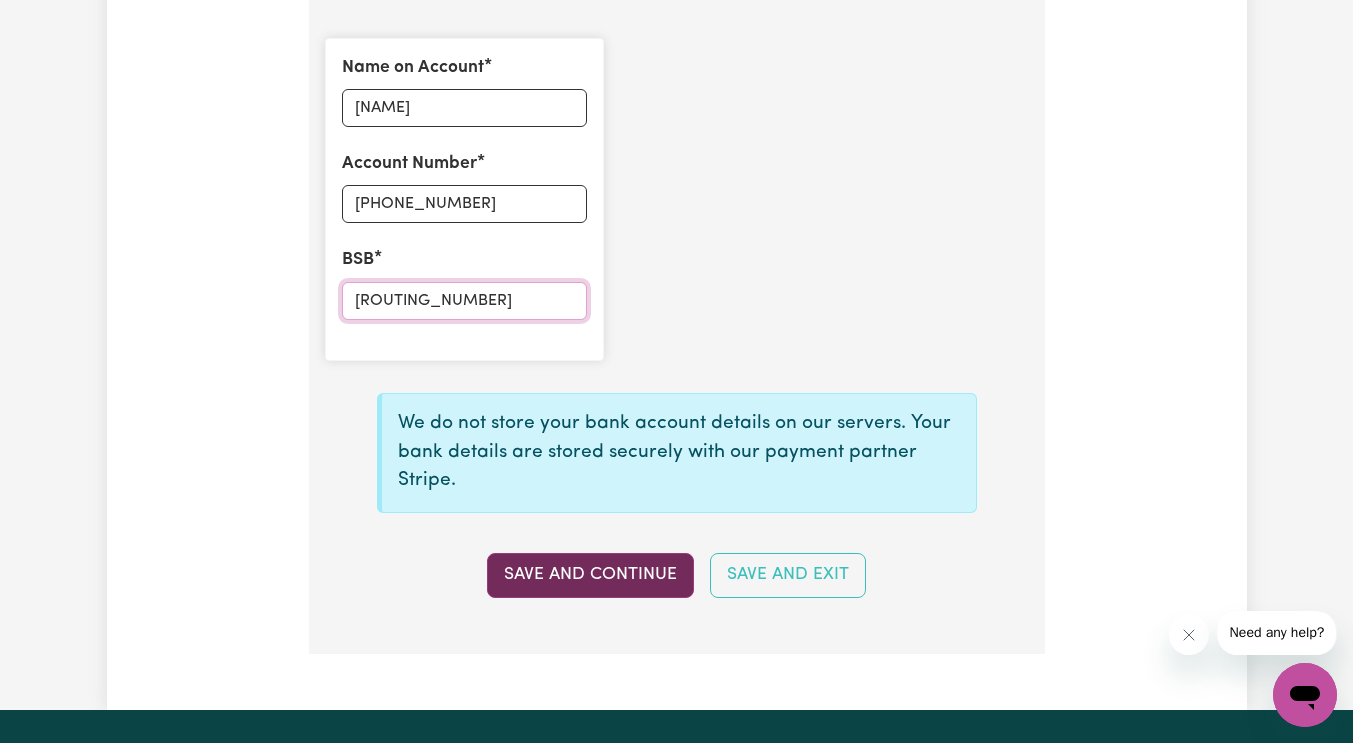 type on "063-113" 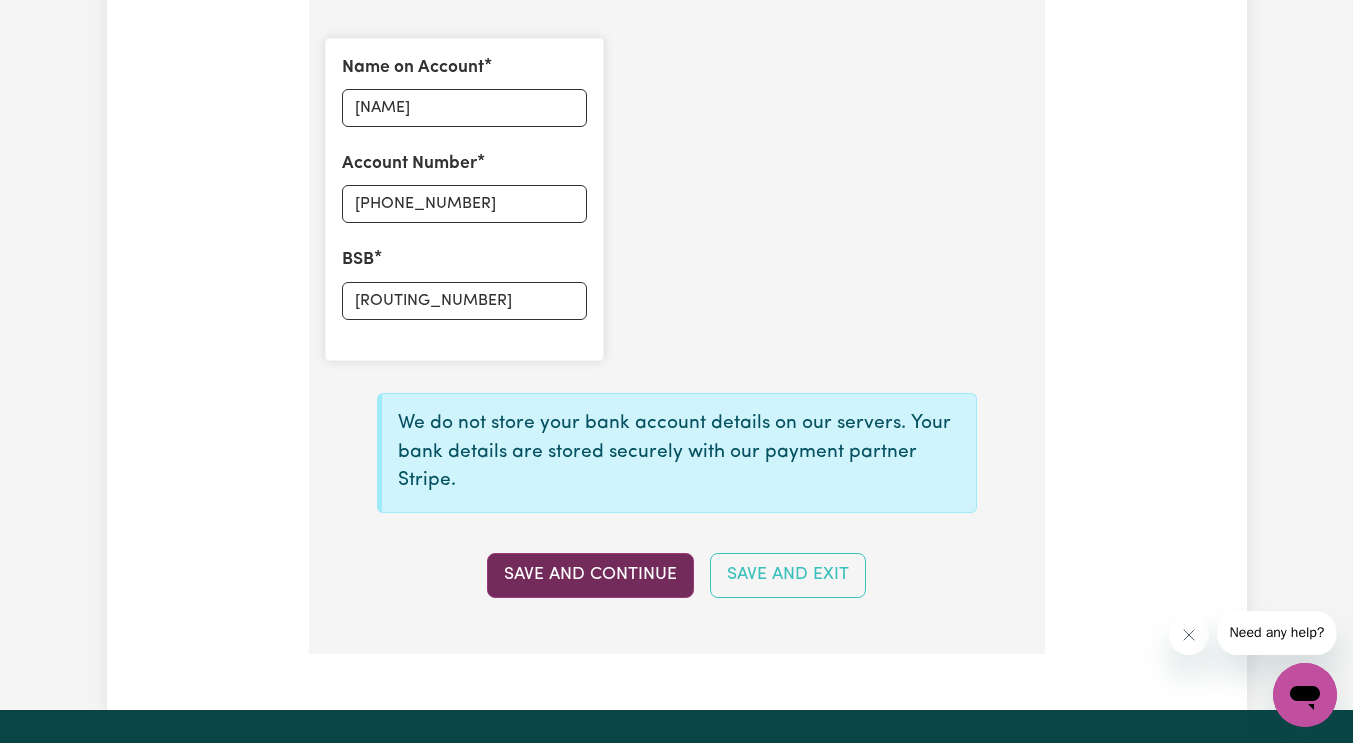 click on "Save and Continue" at bounding box center [590, 575] 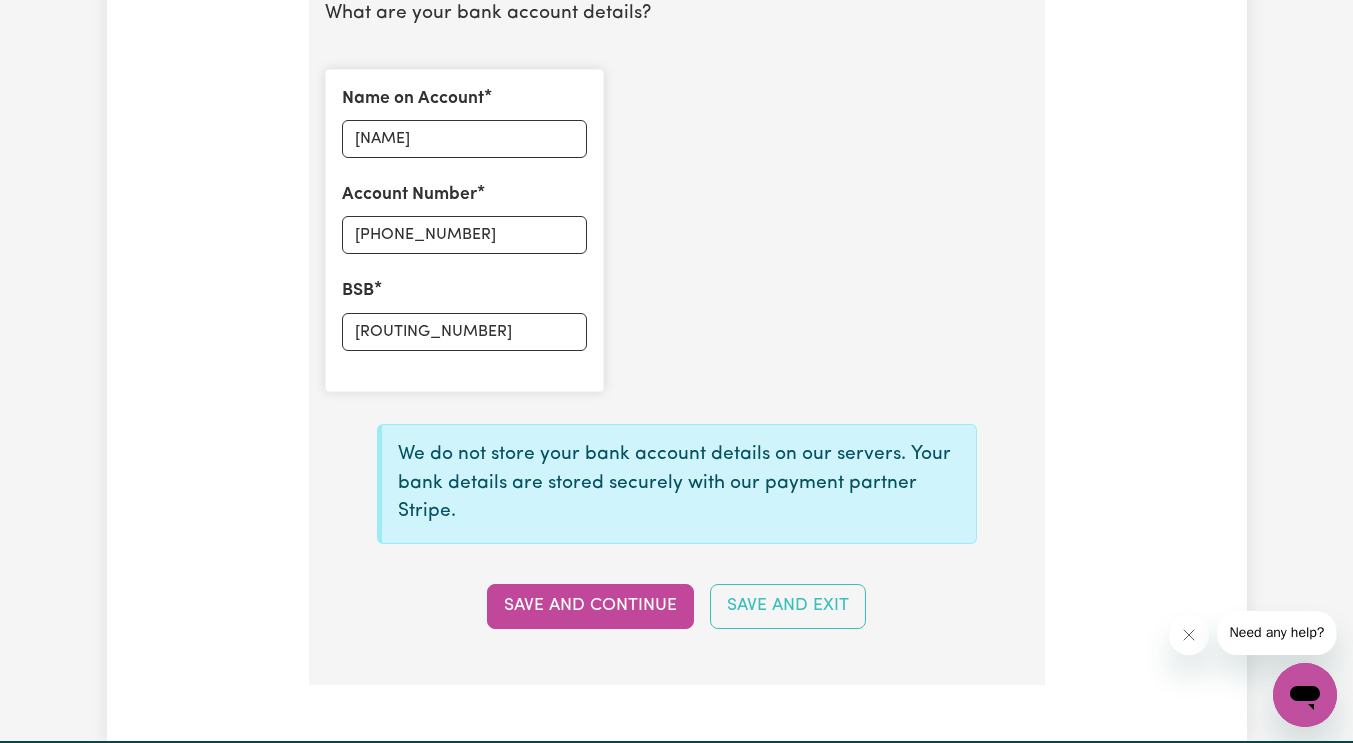 scroll, scrollTop: 1600, scrollLeft: 0, axis: vertical 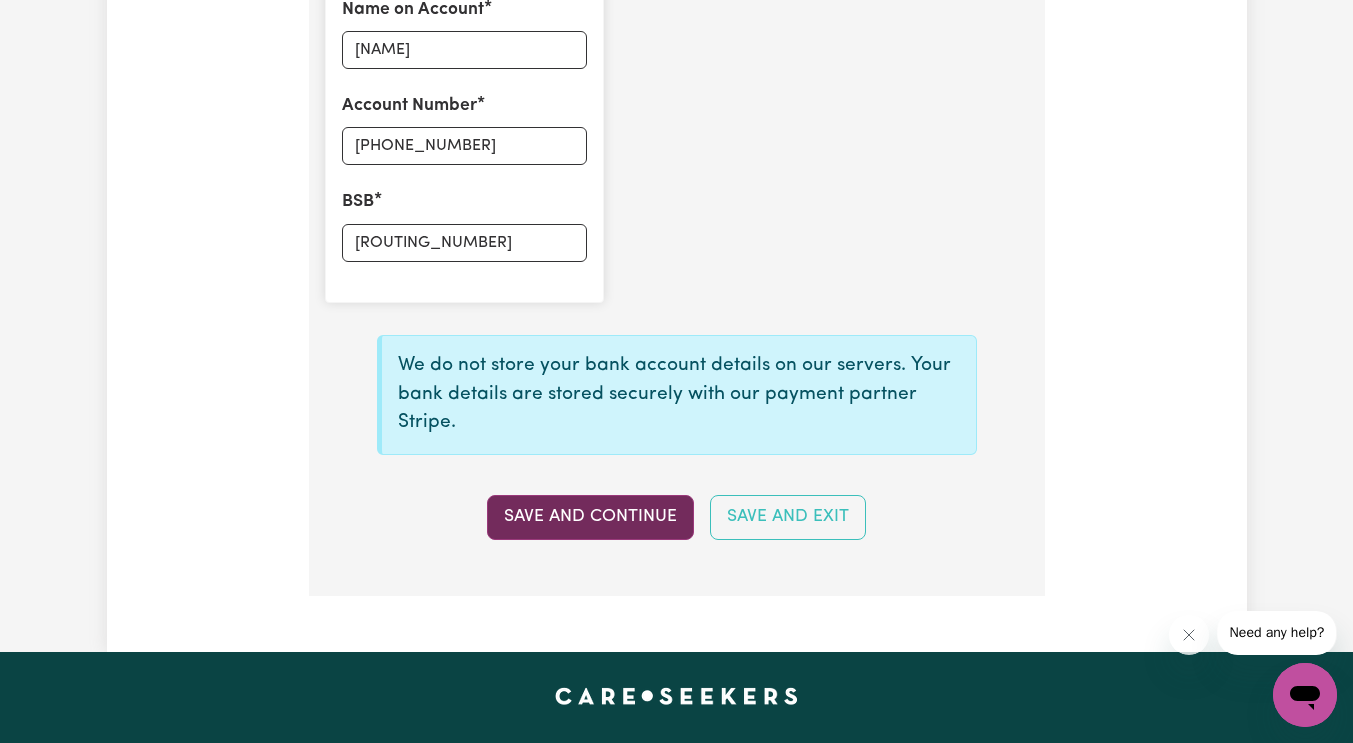 click on "Save and Continue" at bounding box center [590, 517] 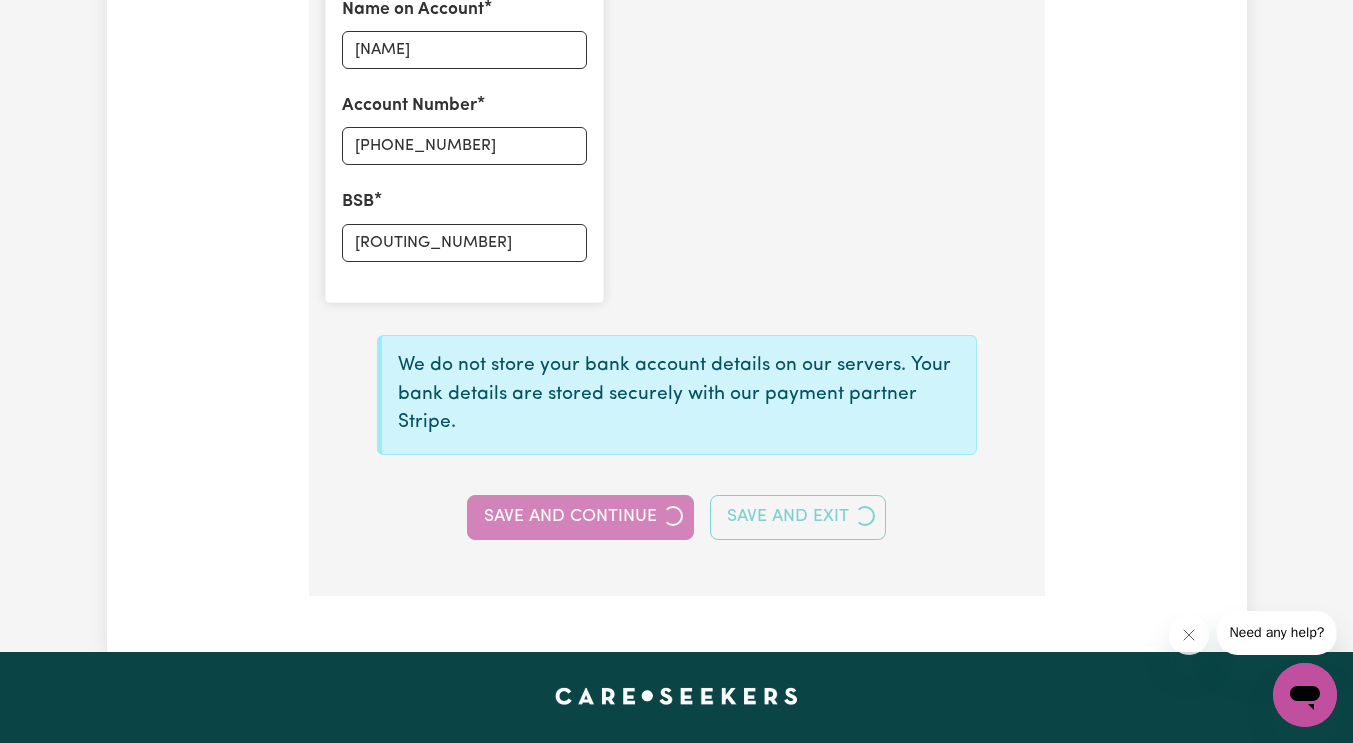 click on "Save and Continue Save and Exit" at bounding box center (677, 517) 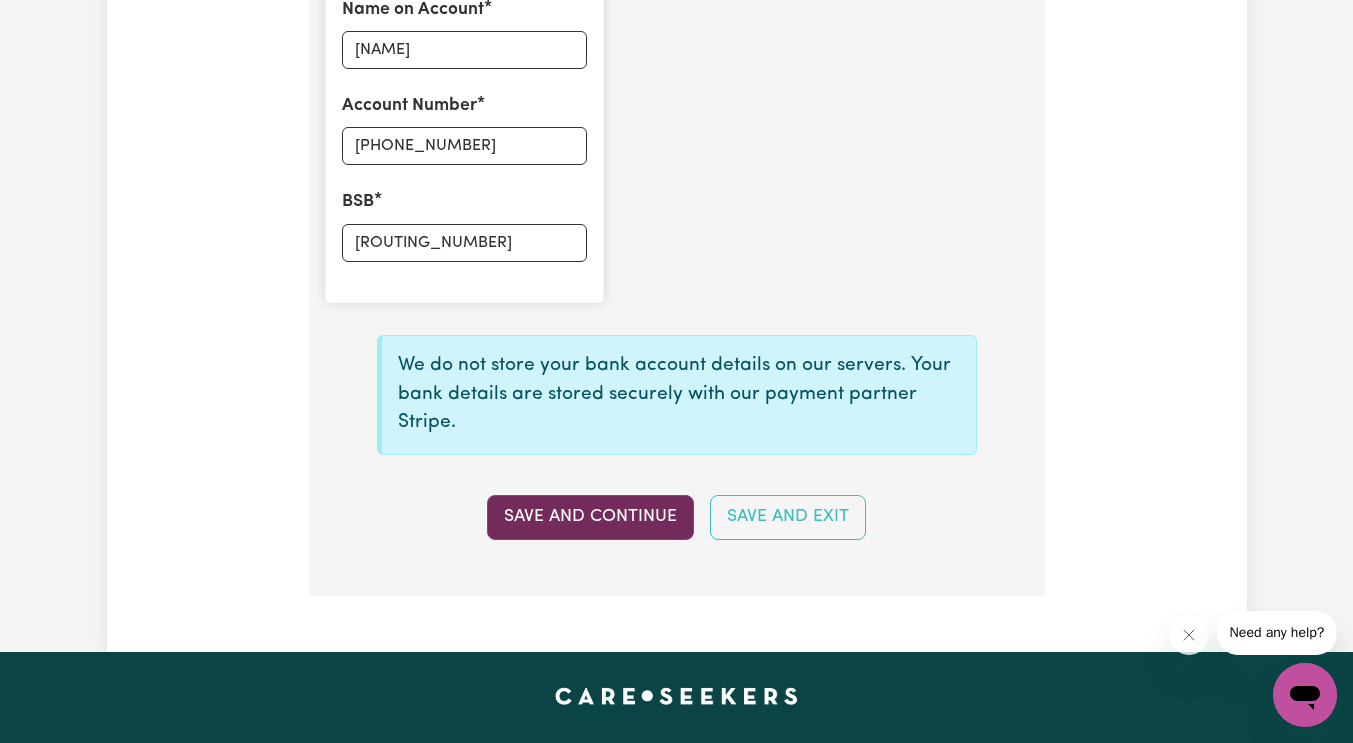 click on "Save and Continue" at bounding box center [590, 517] 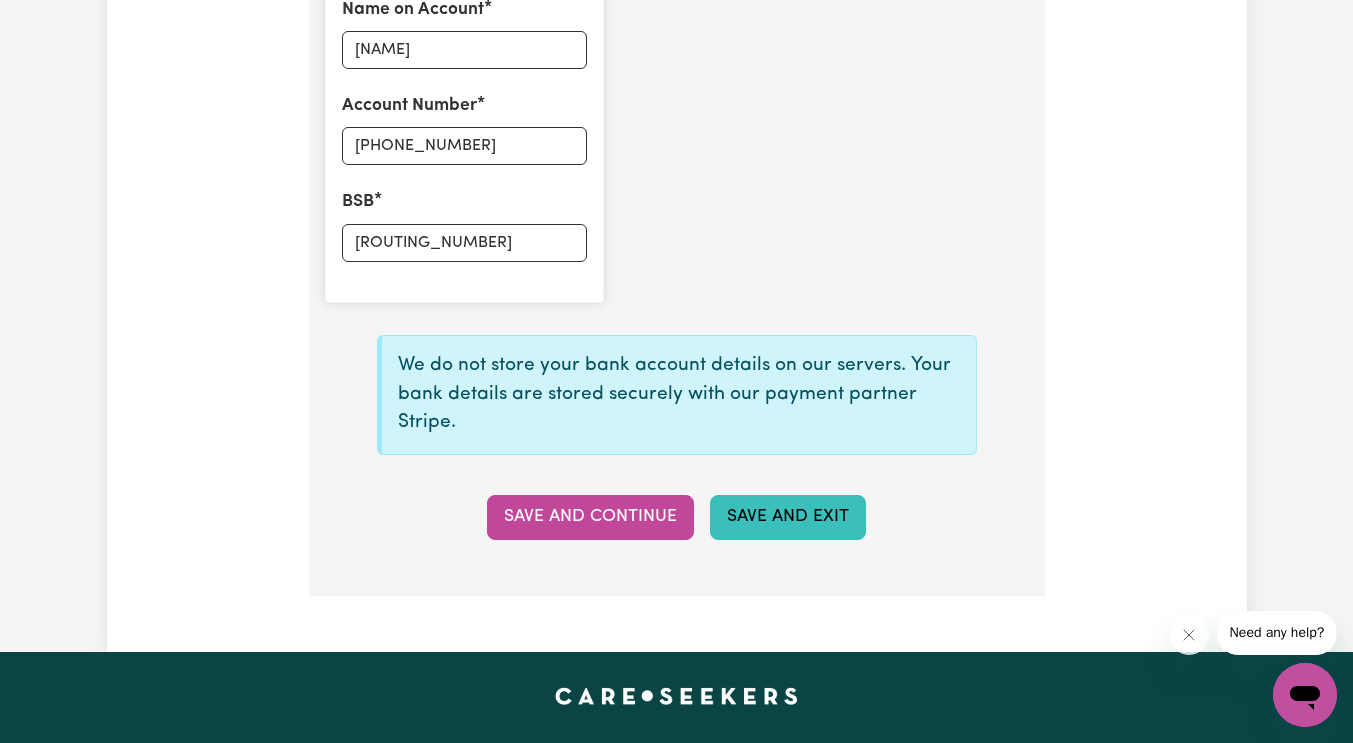 click on "Save and Exit" at bounding box center (788, 517) 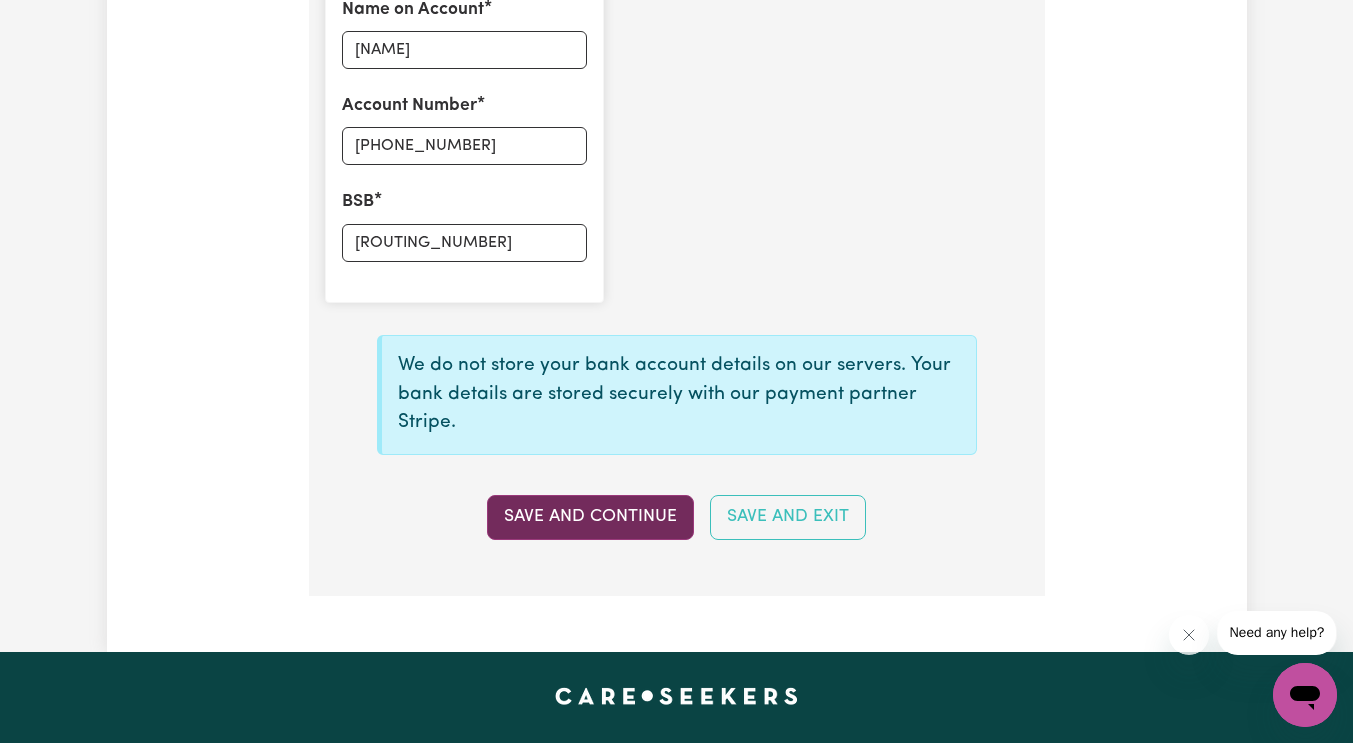 click on "Save and Continue" at bounding box center (590, 517) 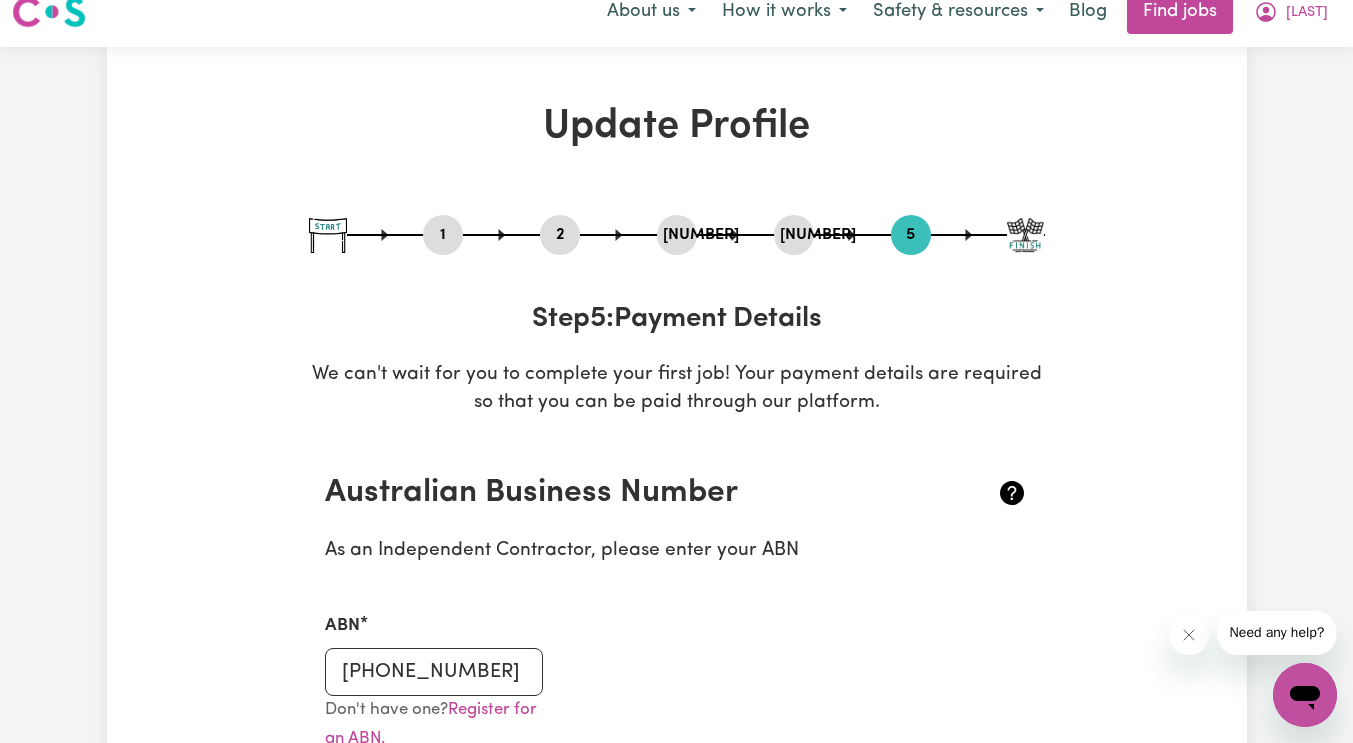 scroll, scrollTop: 0, scrollLeft: 0, axis: both 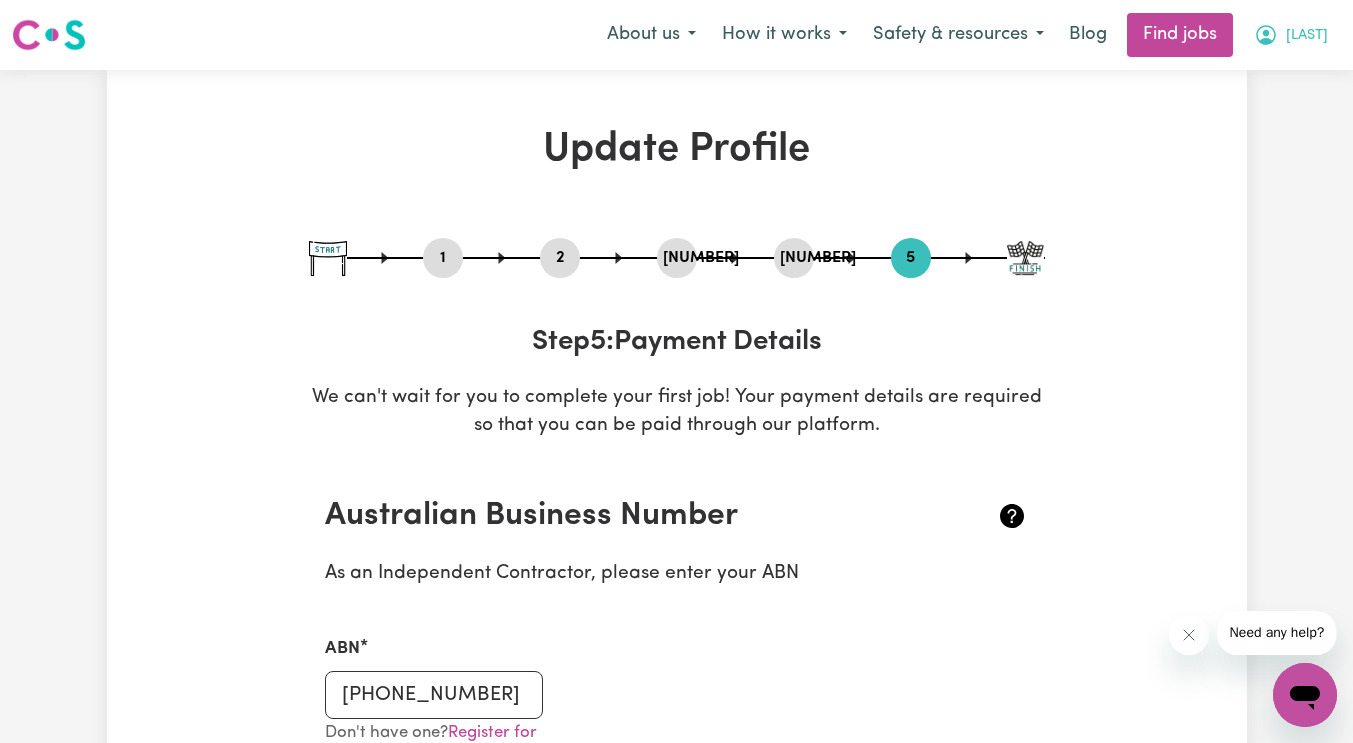click on "Nervana" at bounding box center (1307, 36) 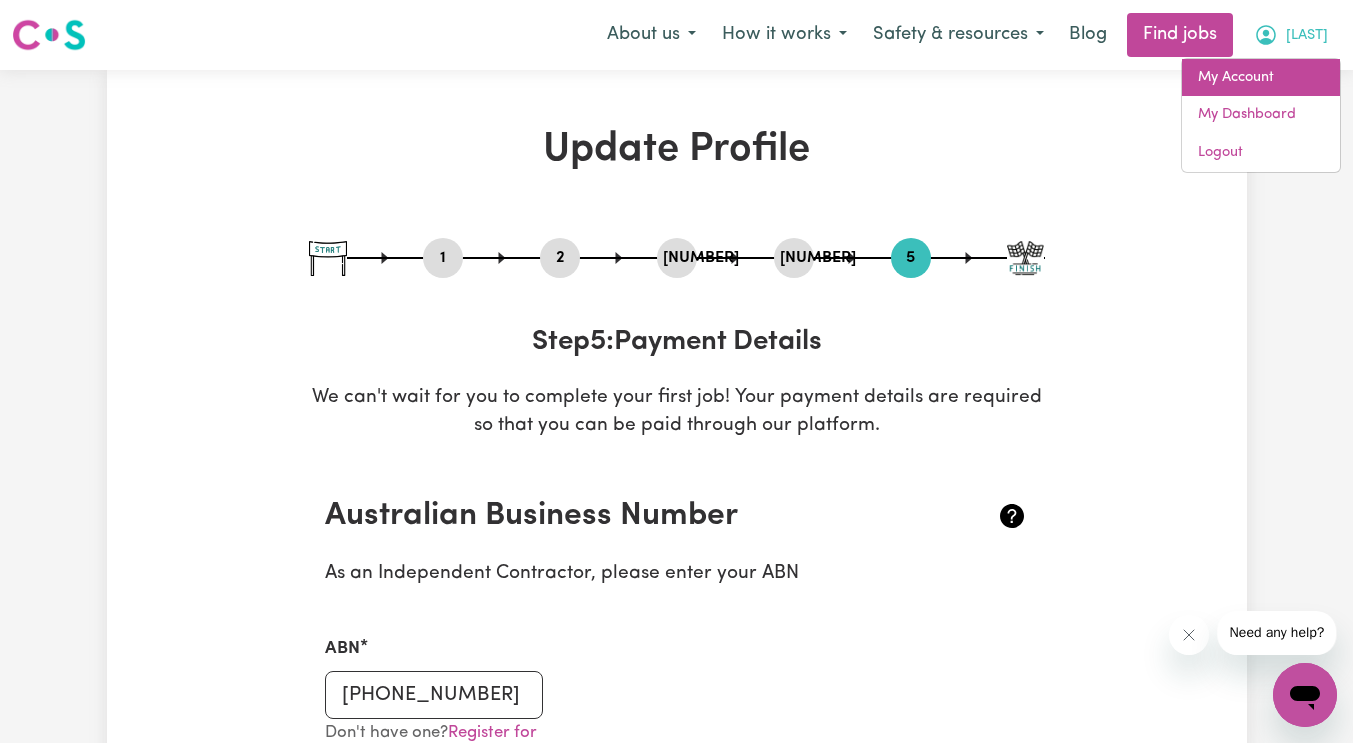 click on "My Account" at bounding box center (1261, 78) 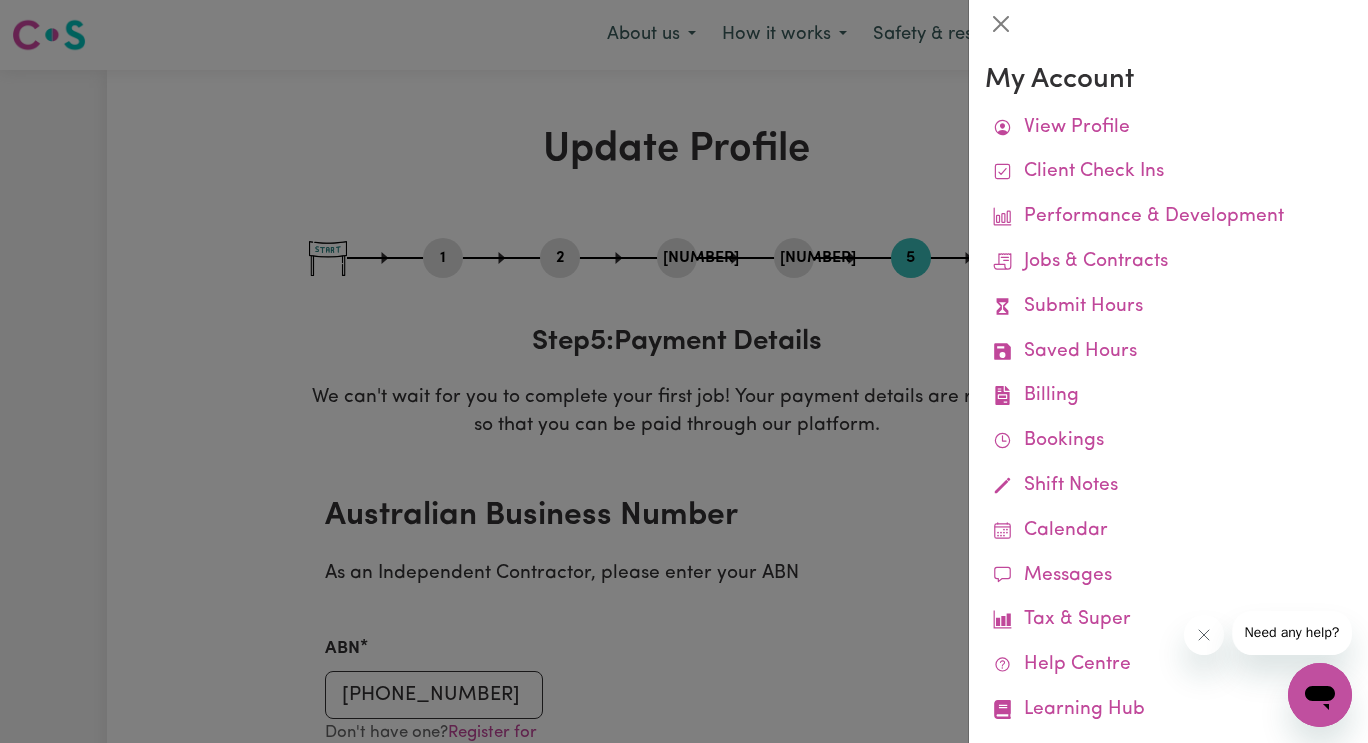 click on "My Account View Profile Client Check Ins Performance & Development Jobs & Contracts Submit Hours Saved Hours Billing Job Reports Remittances Platform Fee Invoices Bookings Shift Notes Calendar Messages Tax & Super Help Centre Learning Hub" at bounding box center [1168, 398] 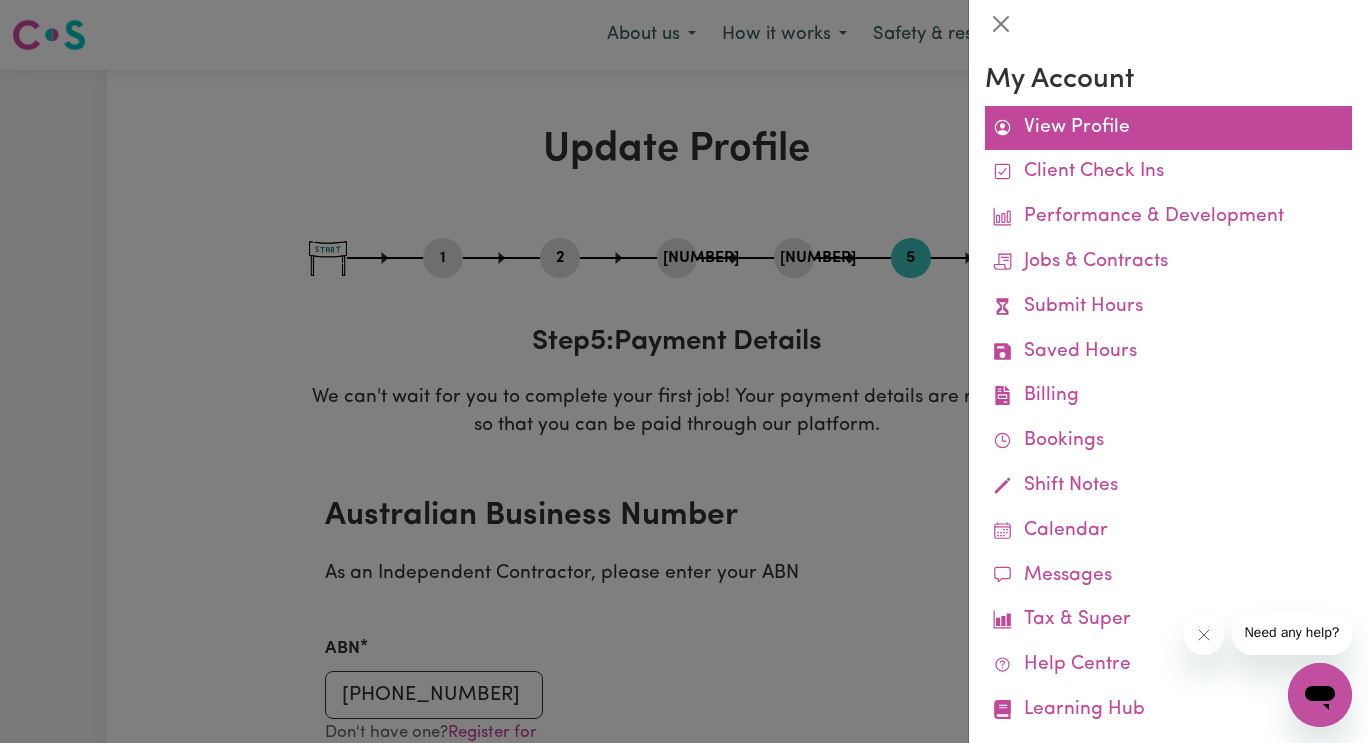 click on "View Profile" at bounding box center (1168, 128) 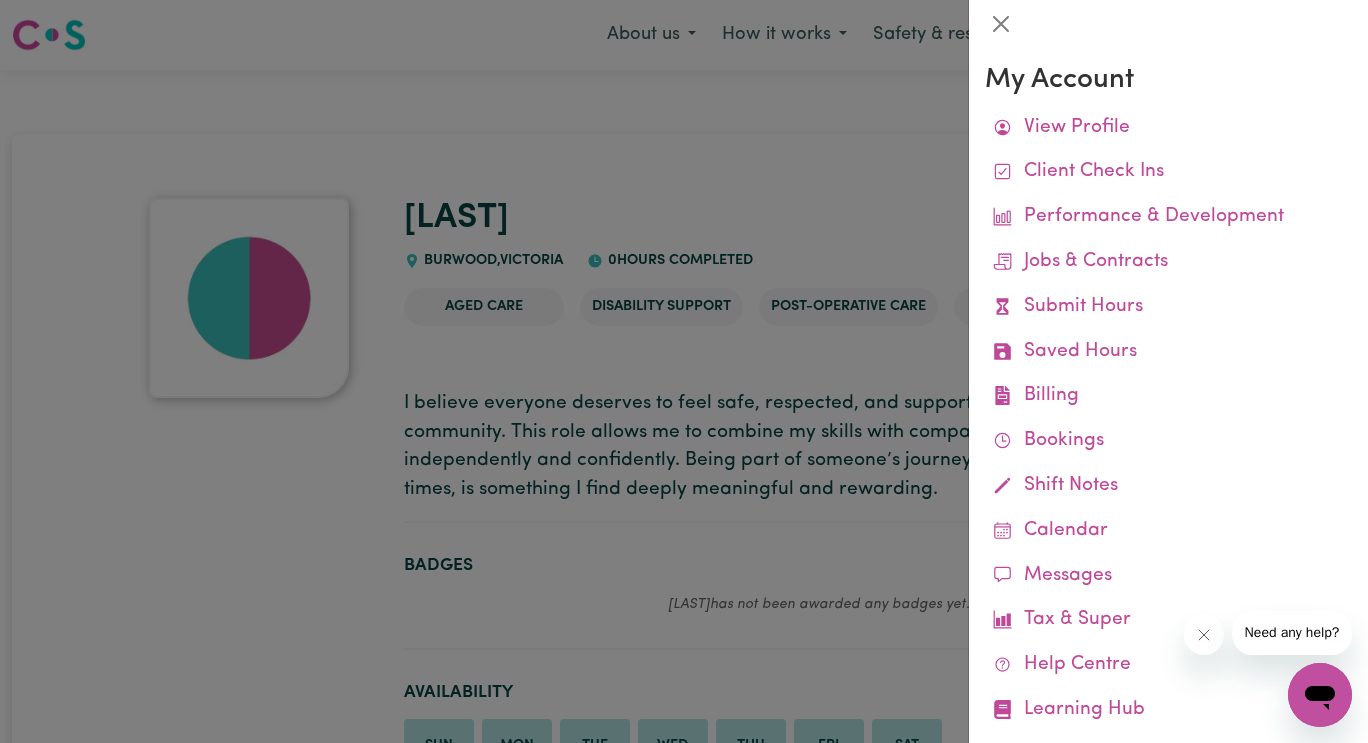 click at bounding box center (684, 371) 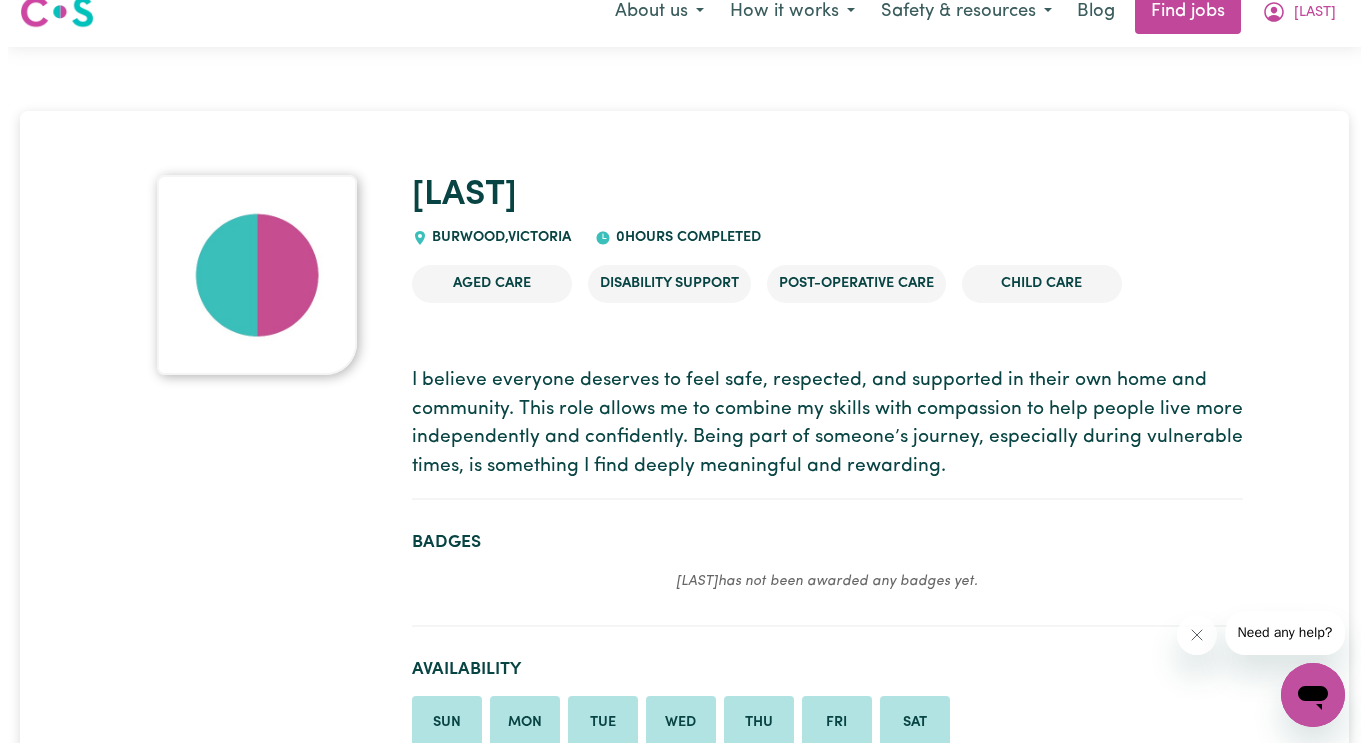 scroll, scrollTop: 0, scrollLeft: 0, axis: both 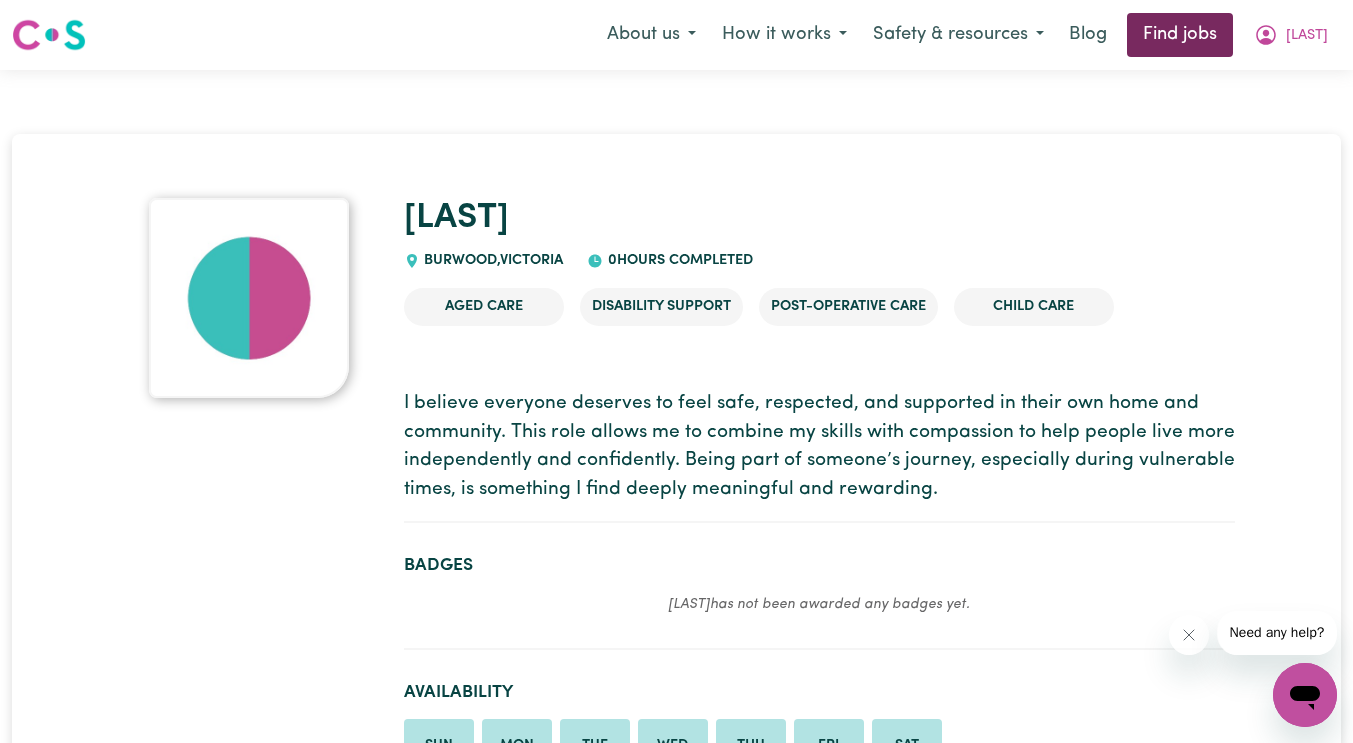 click on "Find jobs" at bounding box center [1180, 35] 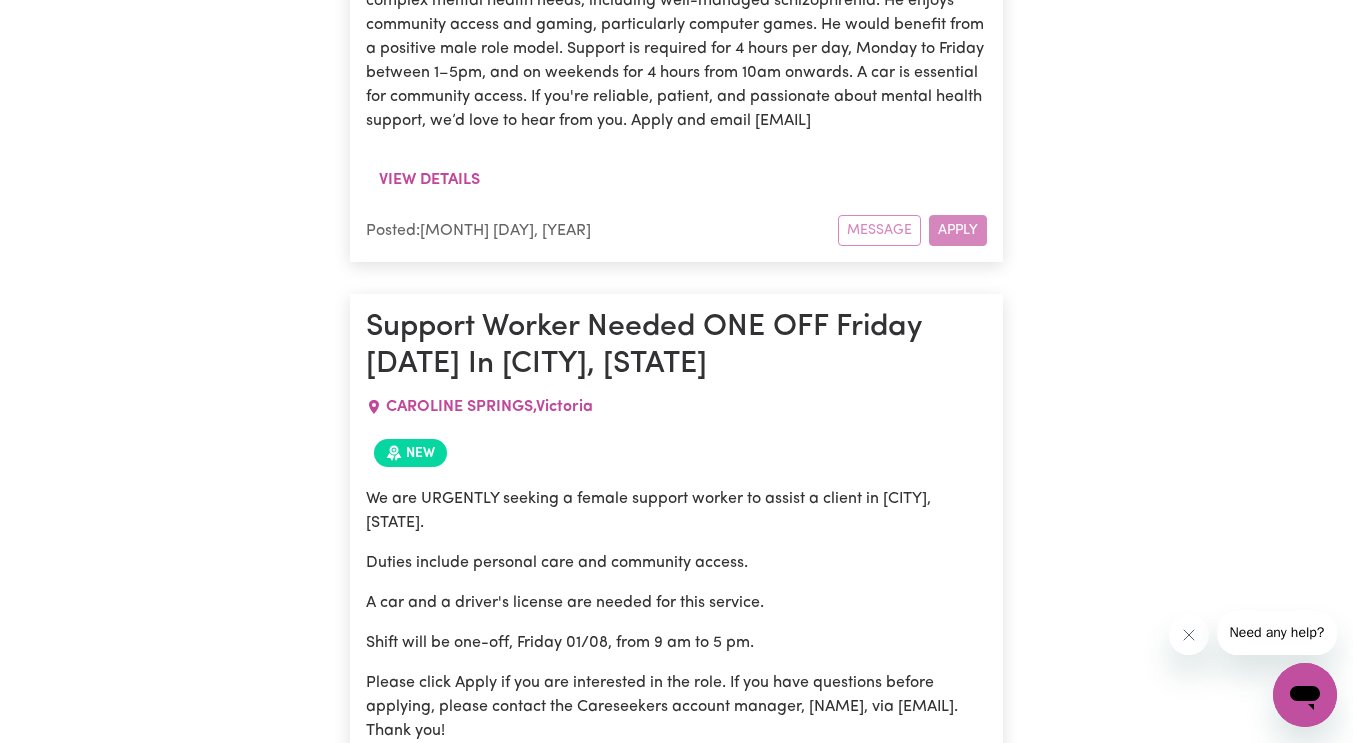 scroll, scrollTop: 2009, scrollLeft: 0, axis: vertical 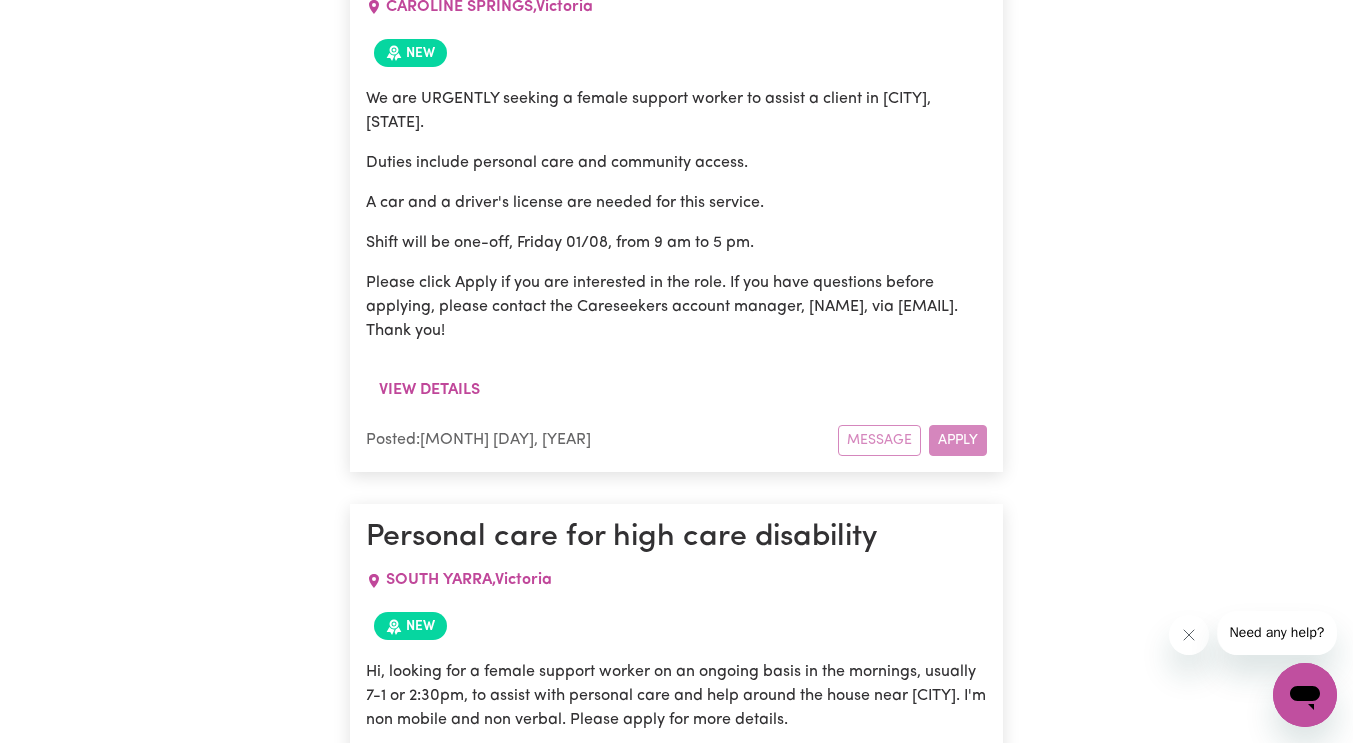 click on "Message Apply" at bounding box center (912, 829) 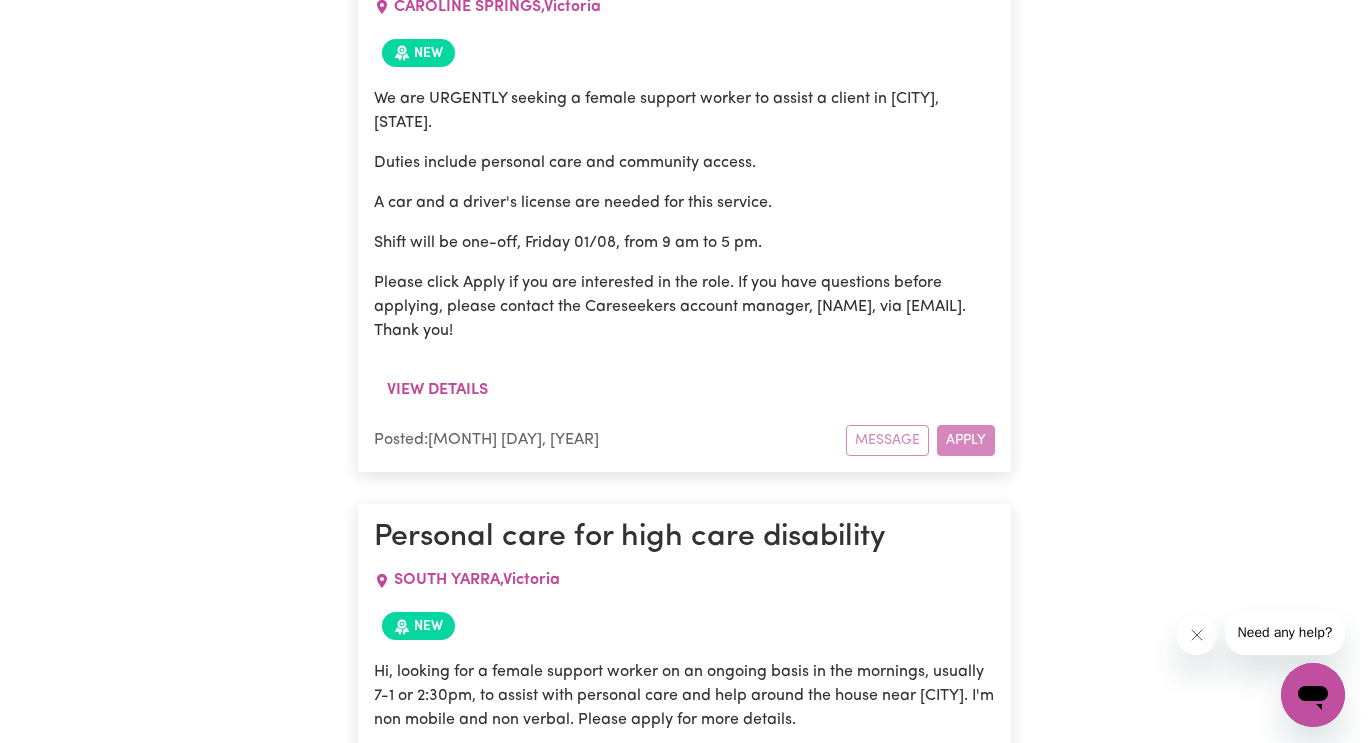 scroll, scrollTop: 2109, scrollLeft: 0, axis: vertical 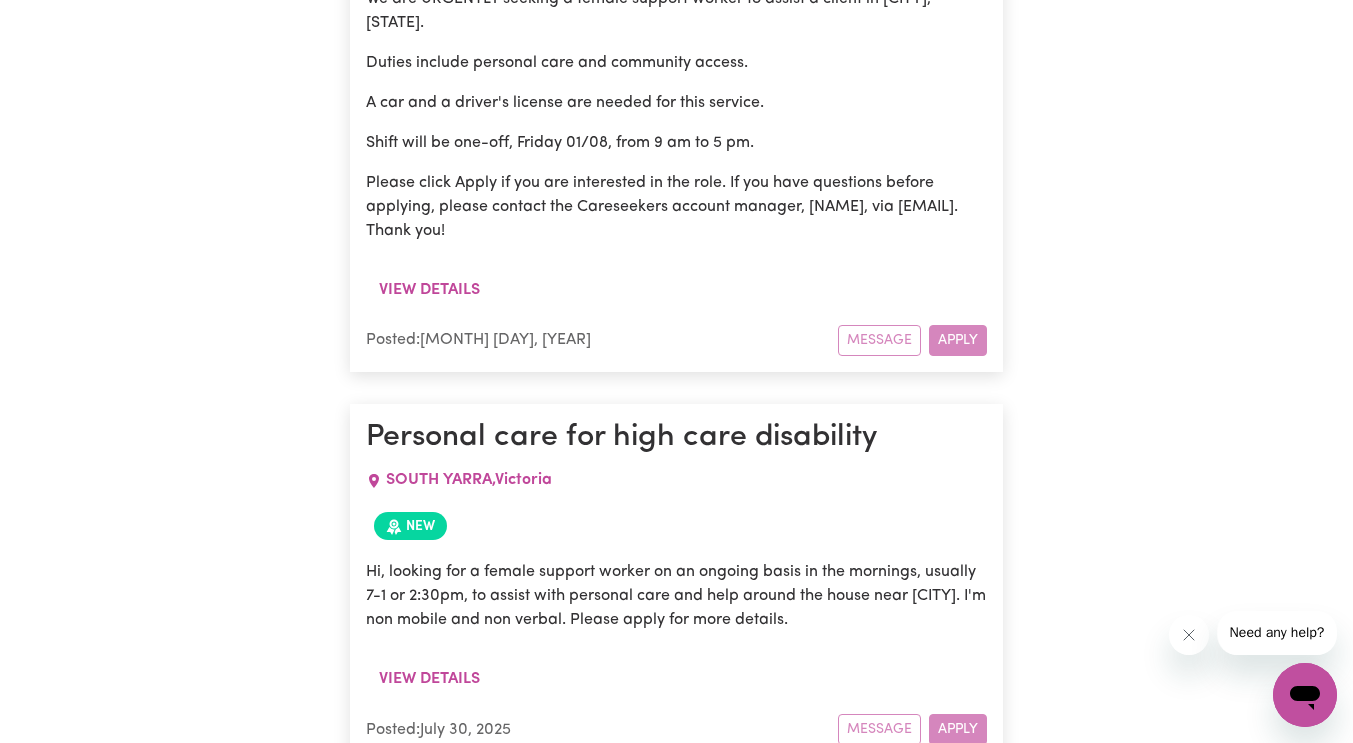 click on "Message Apply" at bounding box center [912, 729] 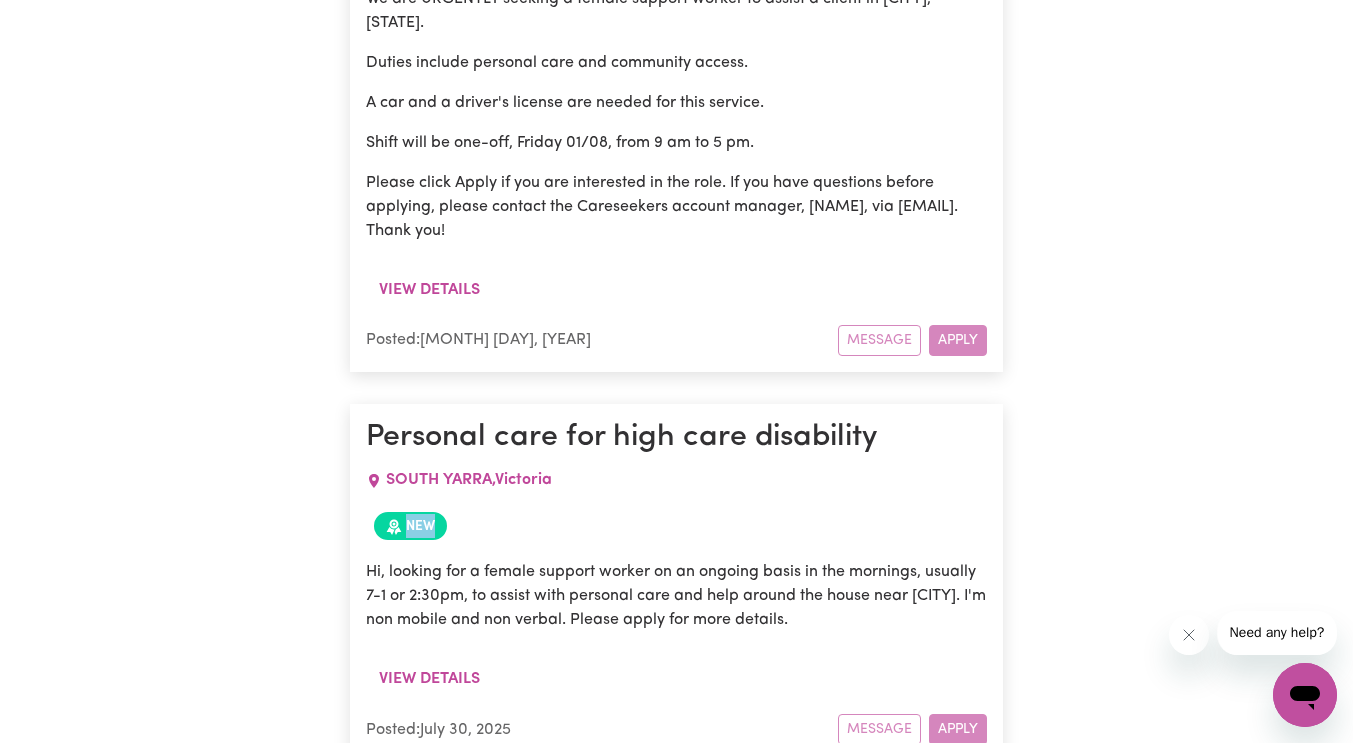 click on "New" at bounding box center (410, 526) 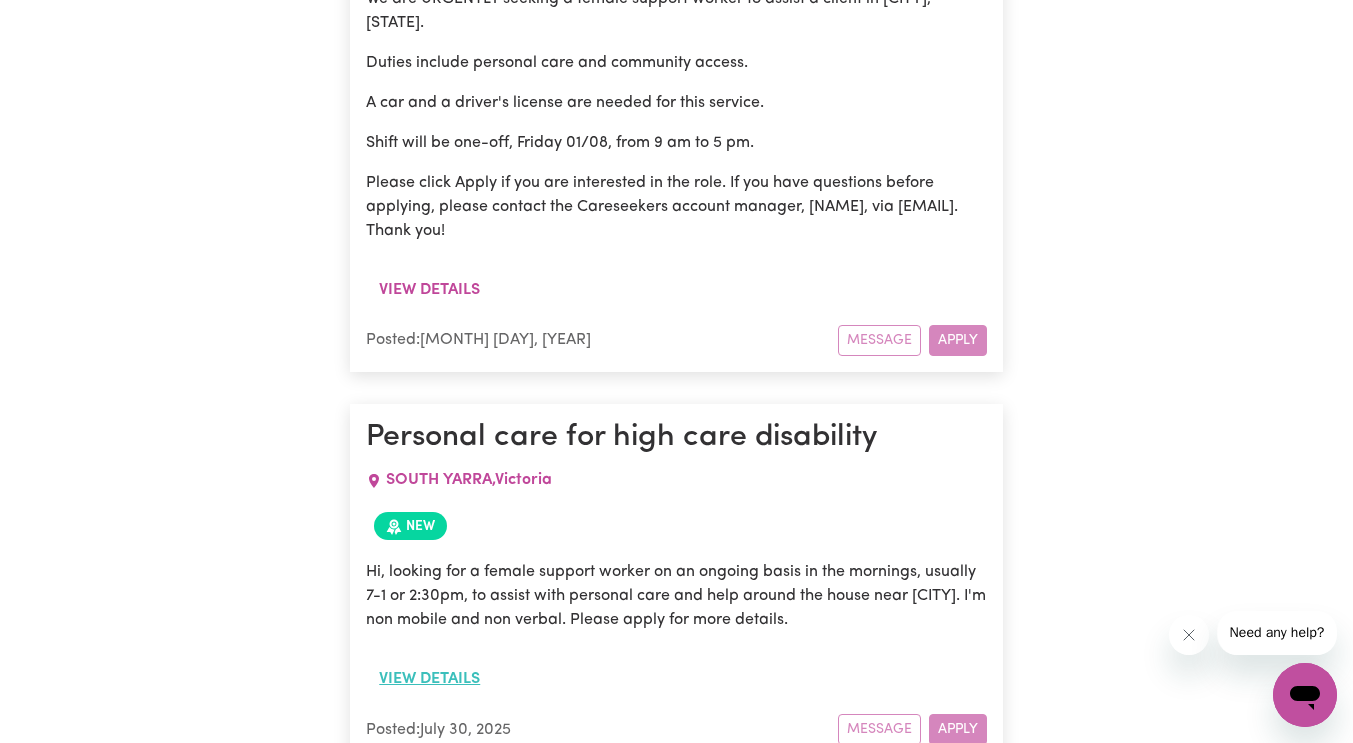 click on "View details" at bounding box center [429, 679] 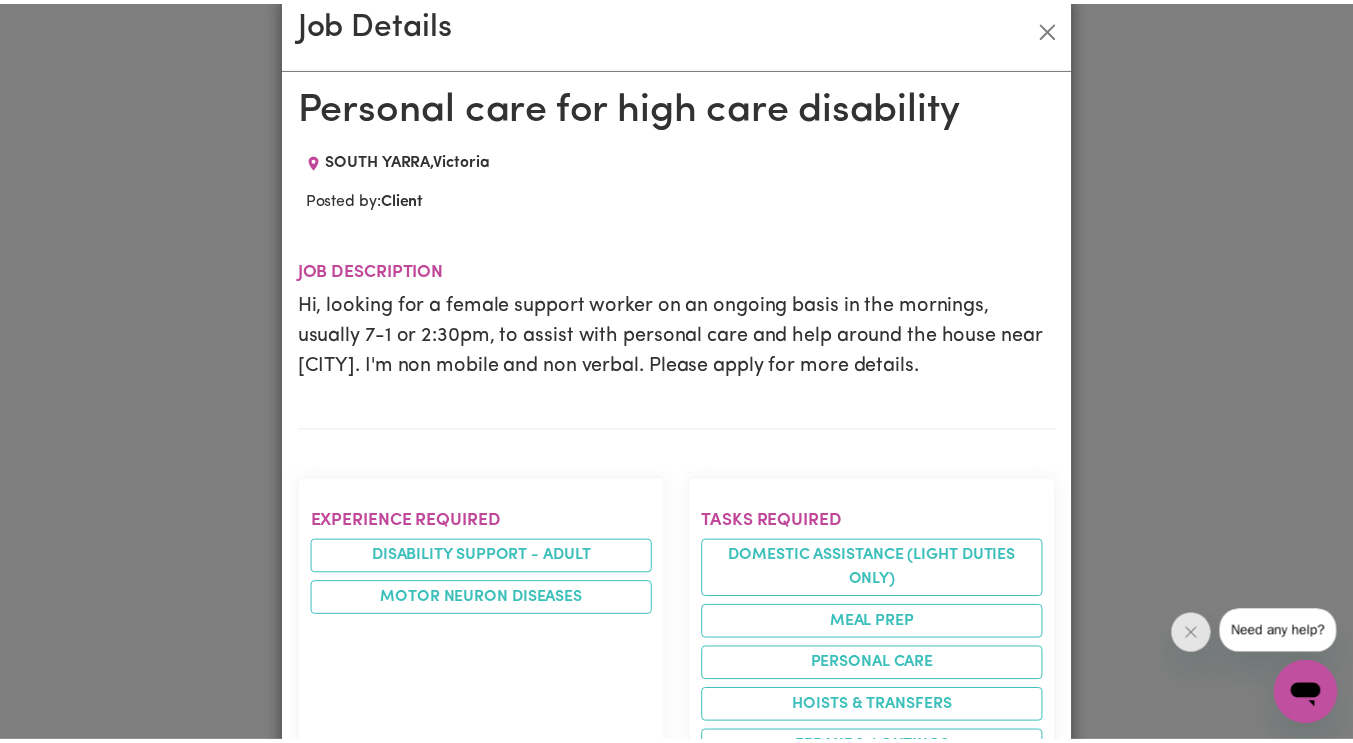 scroll, scrollTop: 0, scrollLeft: 0, axis: both 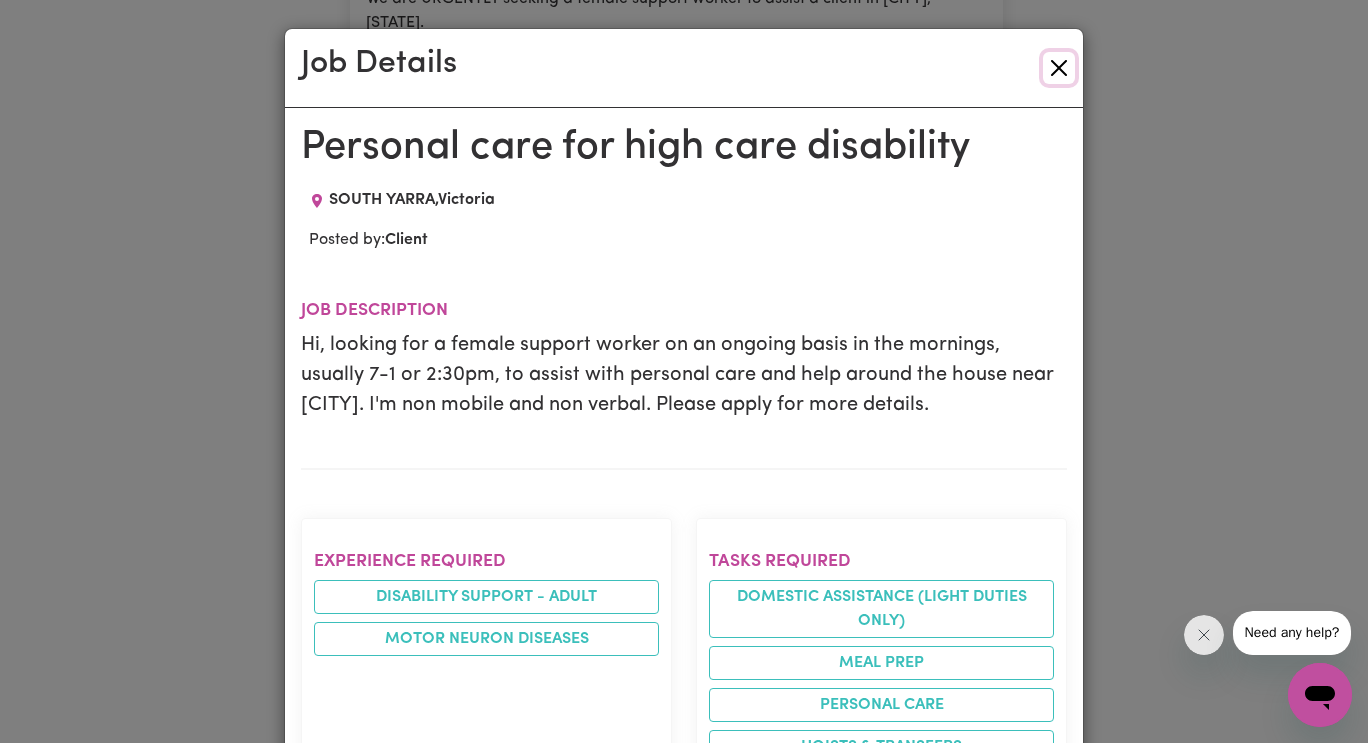 click at bounding box center [1059, 68] 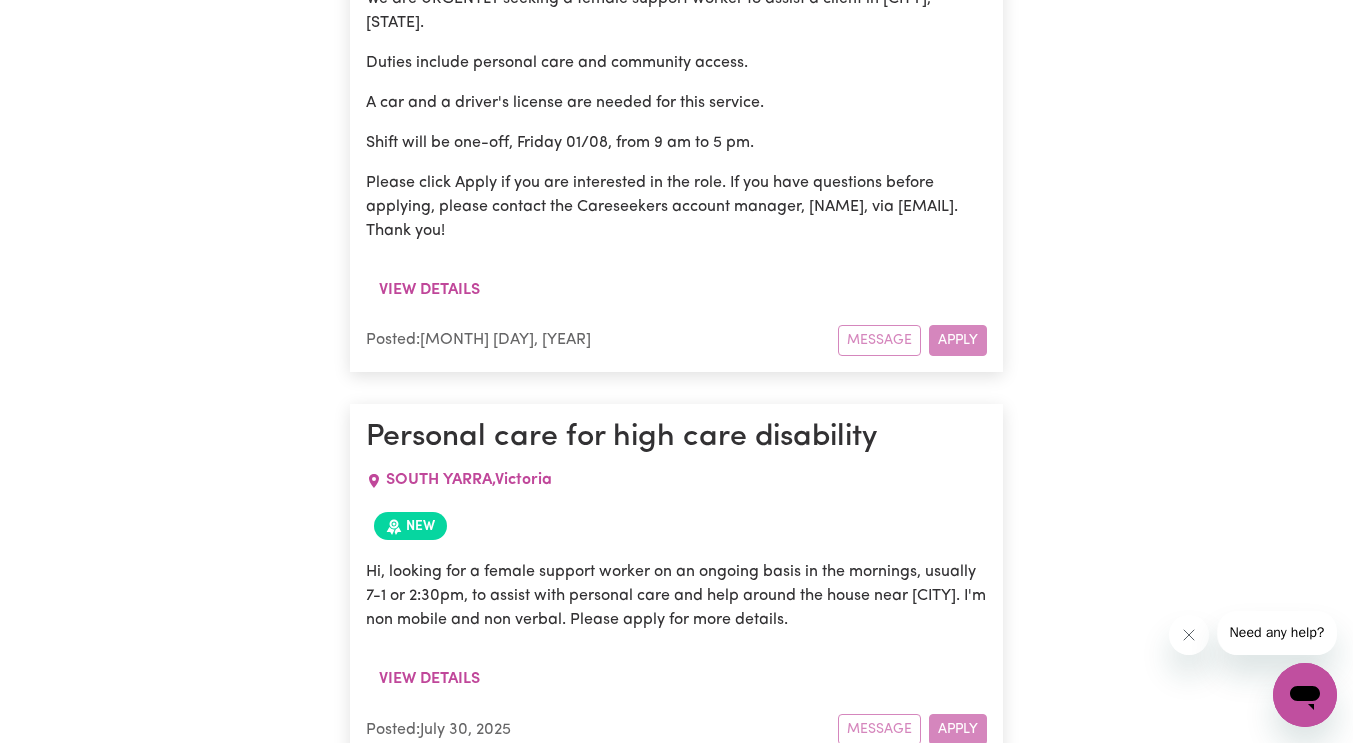 click on "Message Apply" at bounding box center (912, 729) 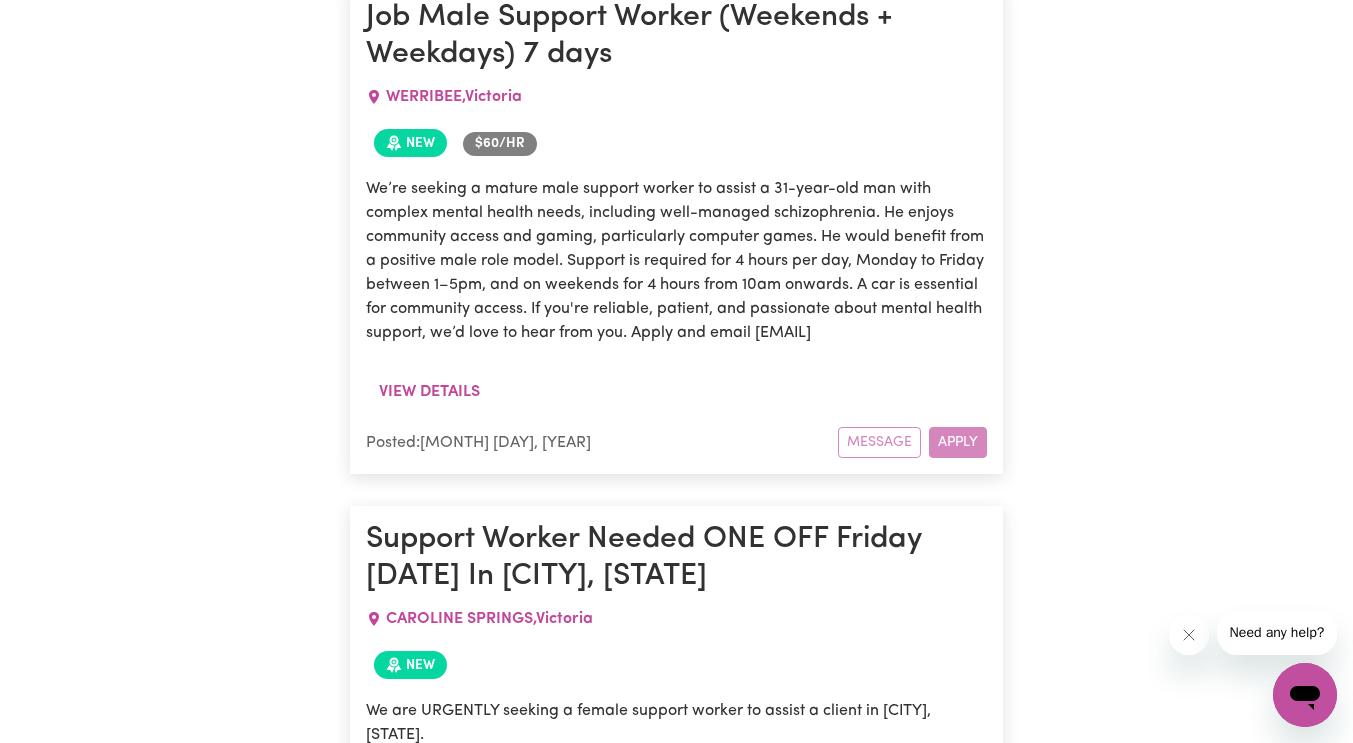 scroll, scrollTop: 1309, scrollLeft: 0, axis: vertical 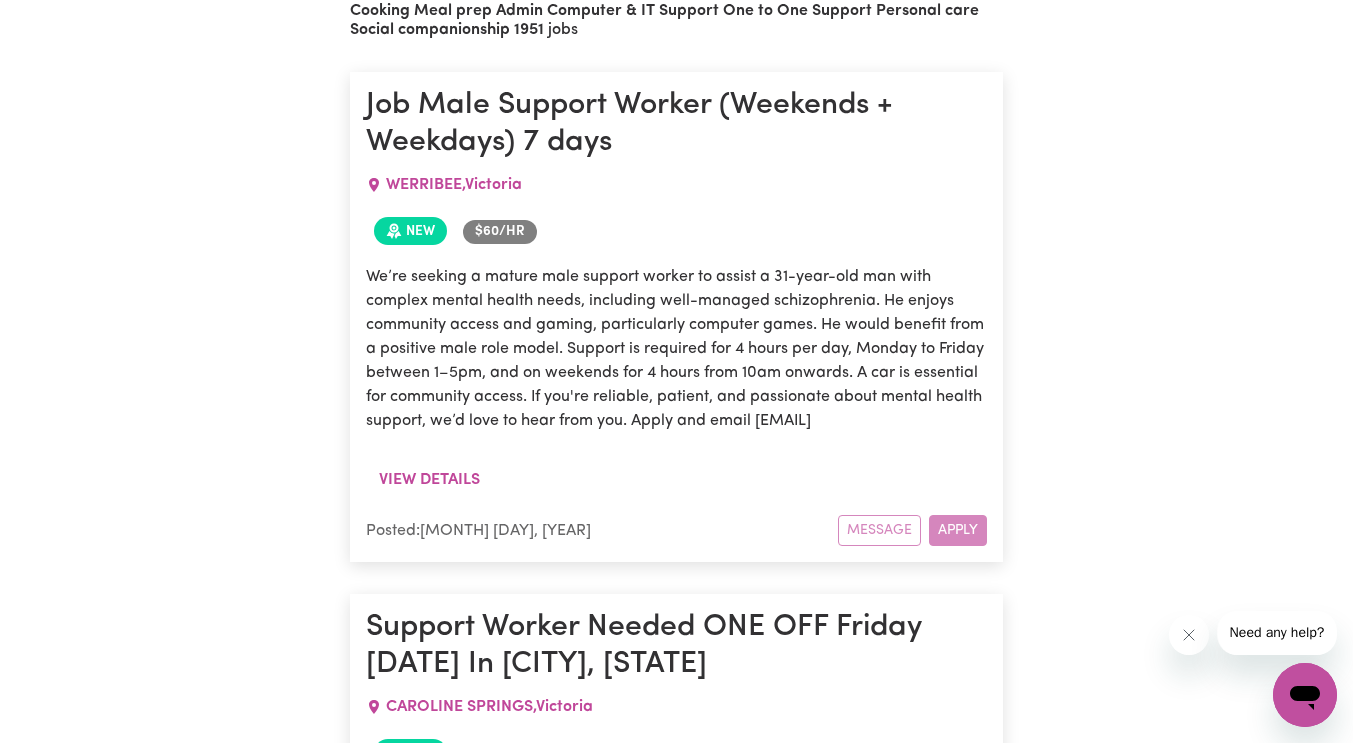 click on "Message Apply" at bounding box center [912, 530] 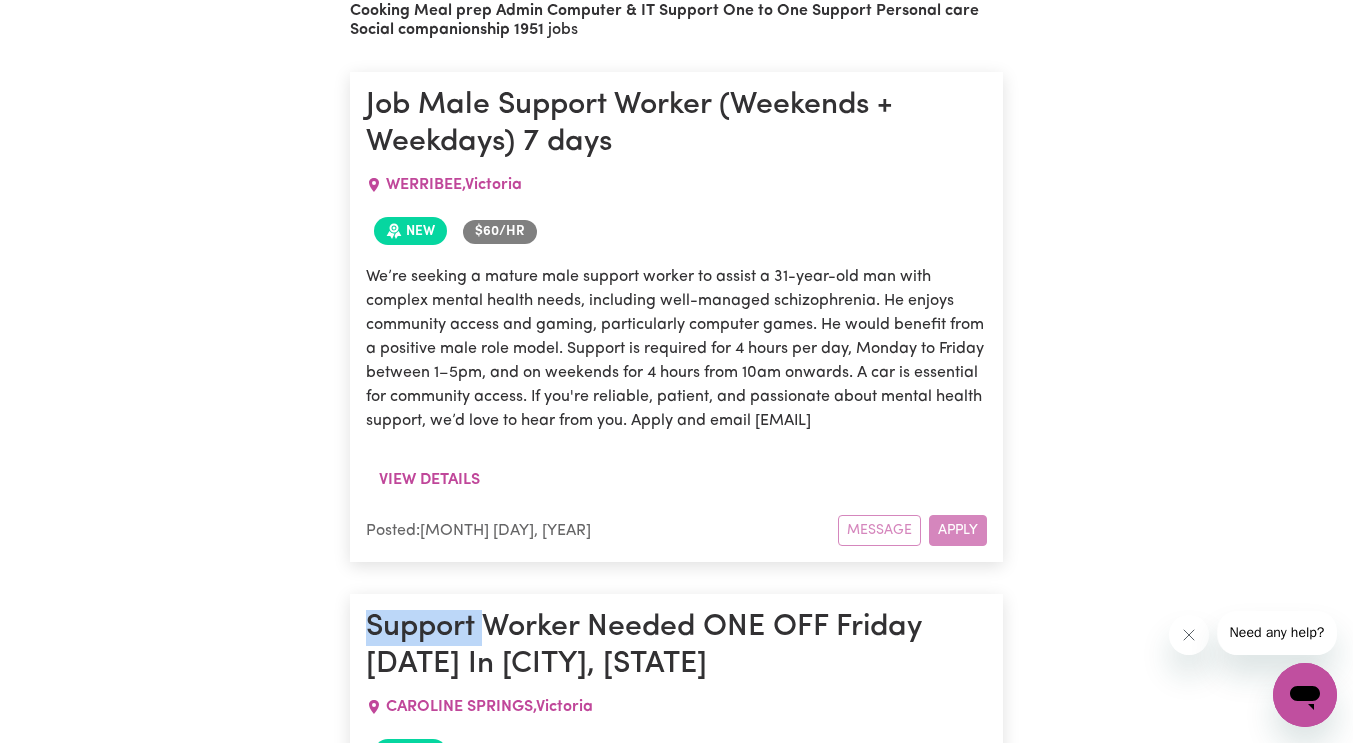 click on "Message Apply" at bounding box center (912, 530) 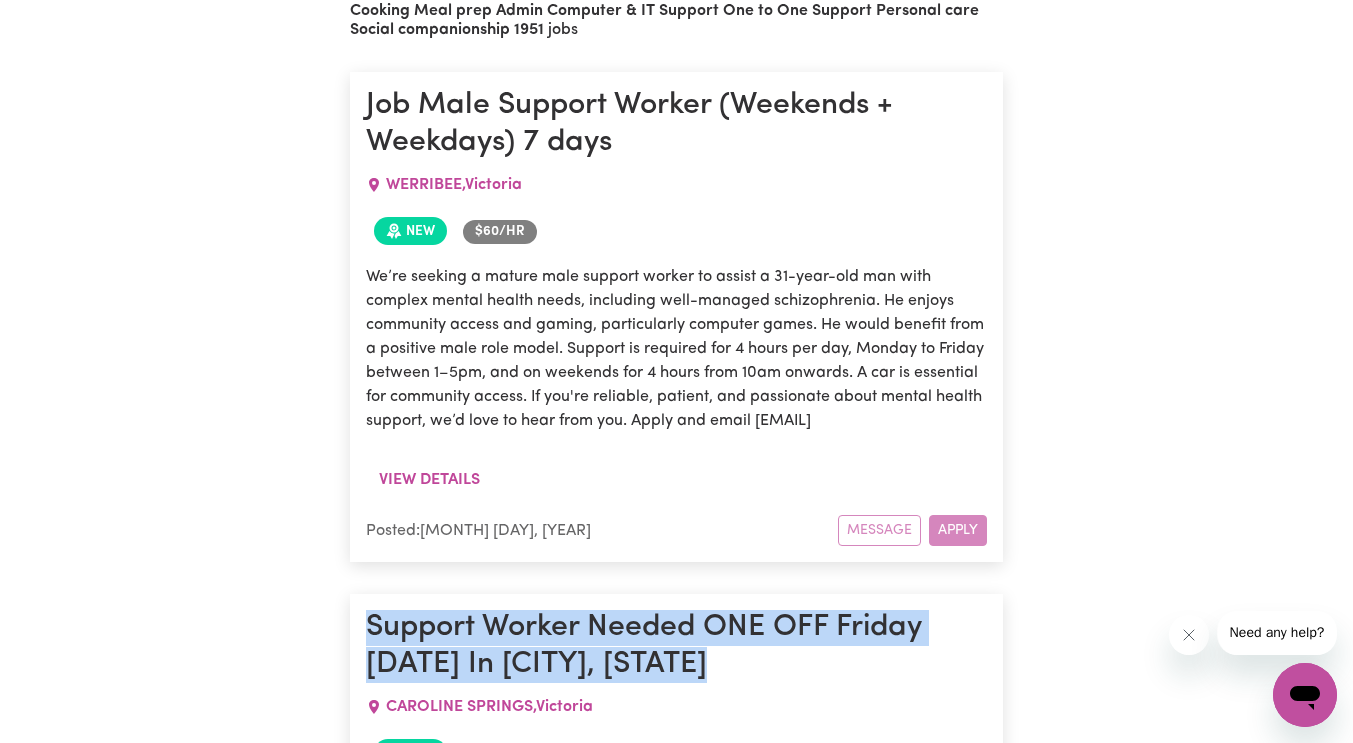 click on "Message Apply" at bounding box center [912, 530] 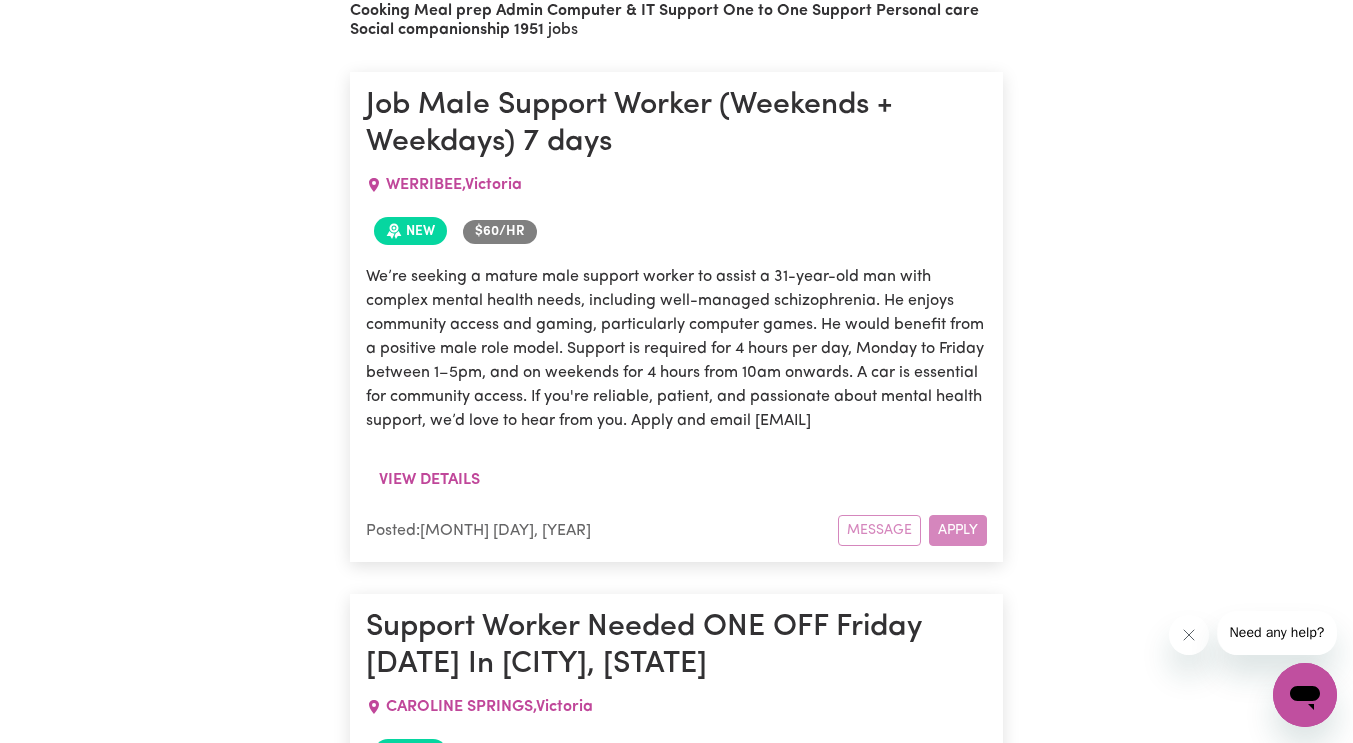 drag, startPoint x: 912, startPoint y: 329, endPoint x: 847, endPoint y: 313, distance: 66.94027 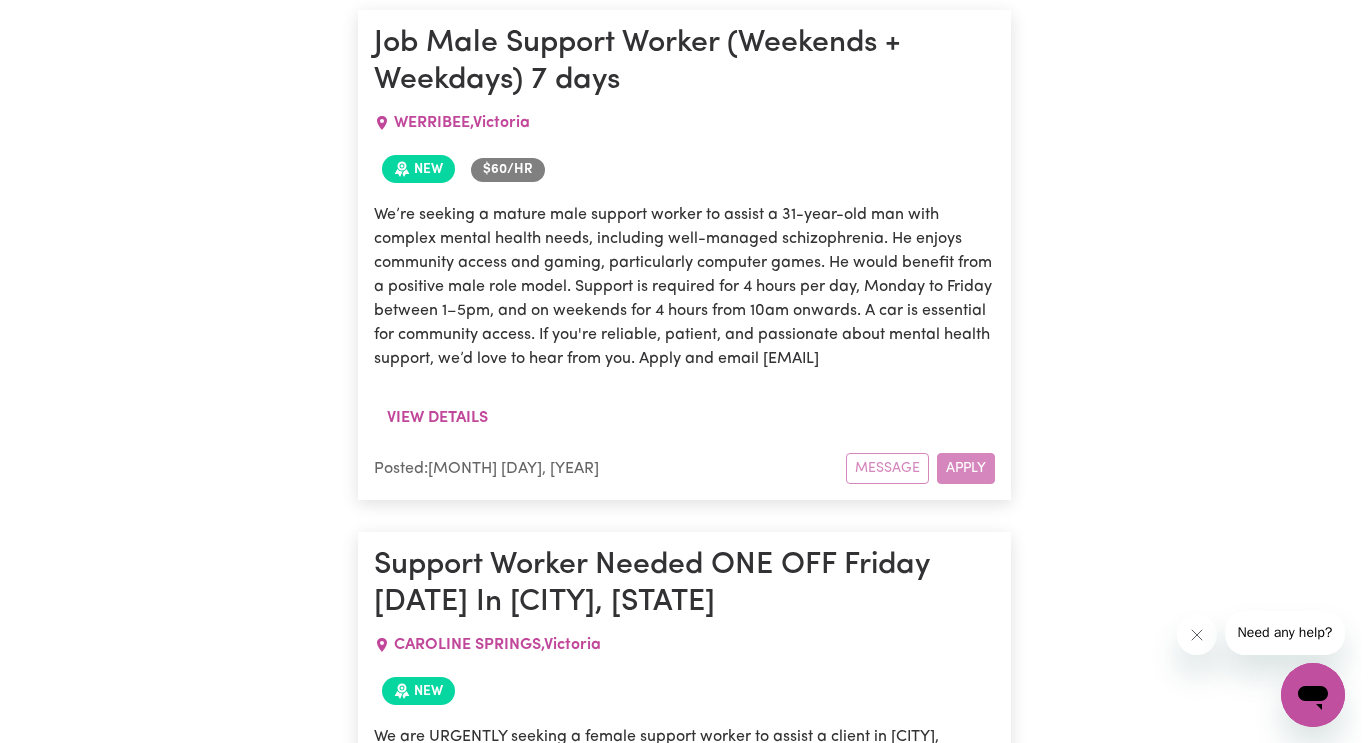 scroll, scrollTop: 1709, scrollLeft: 0, axis: vertical 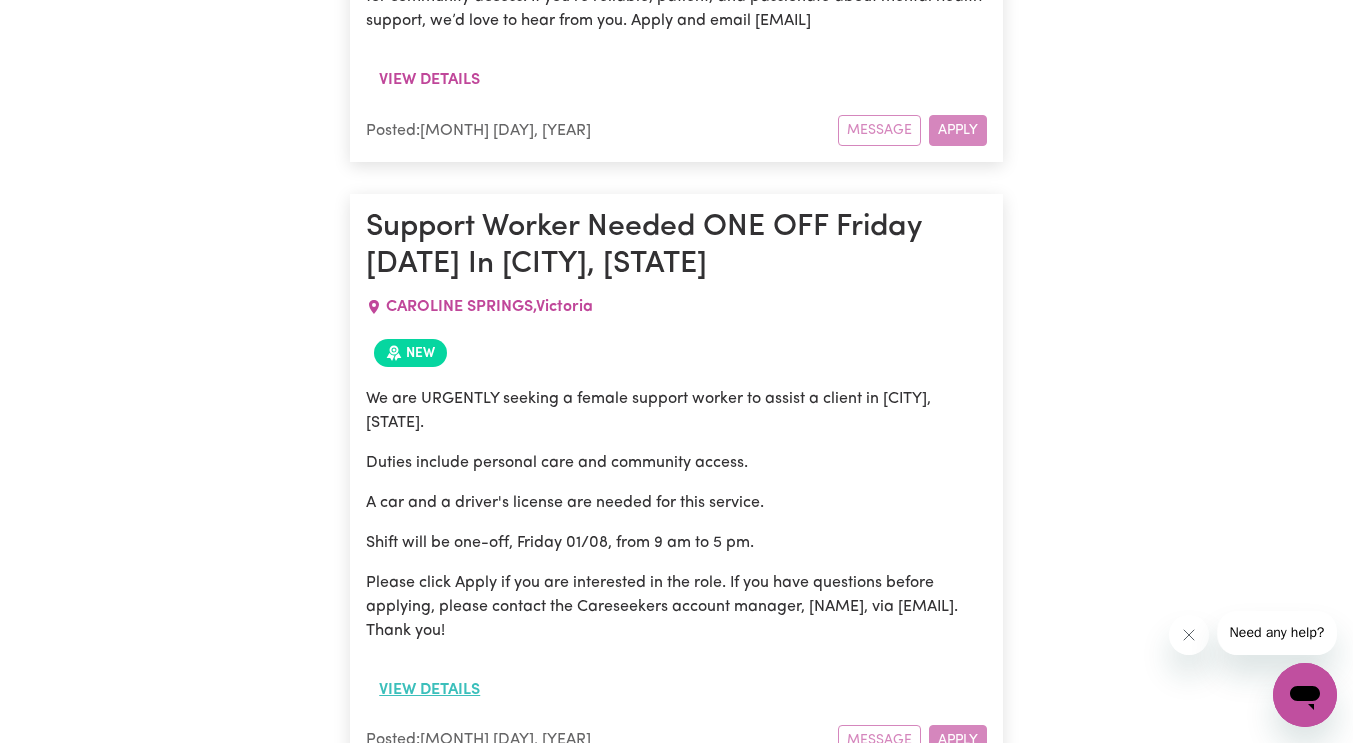 click on "View details" at bounding box center [429, 690] 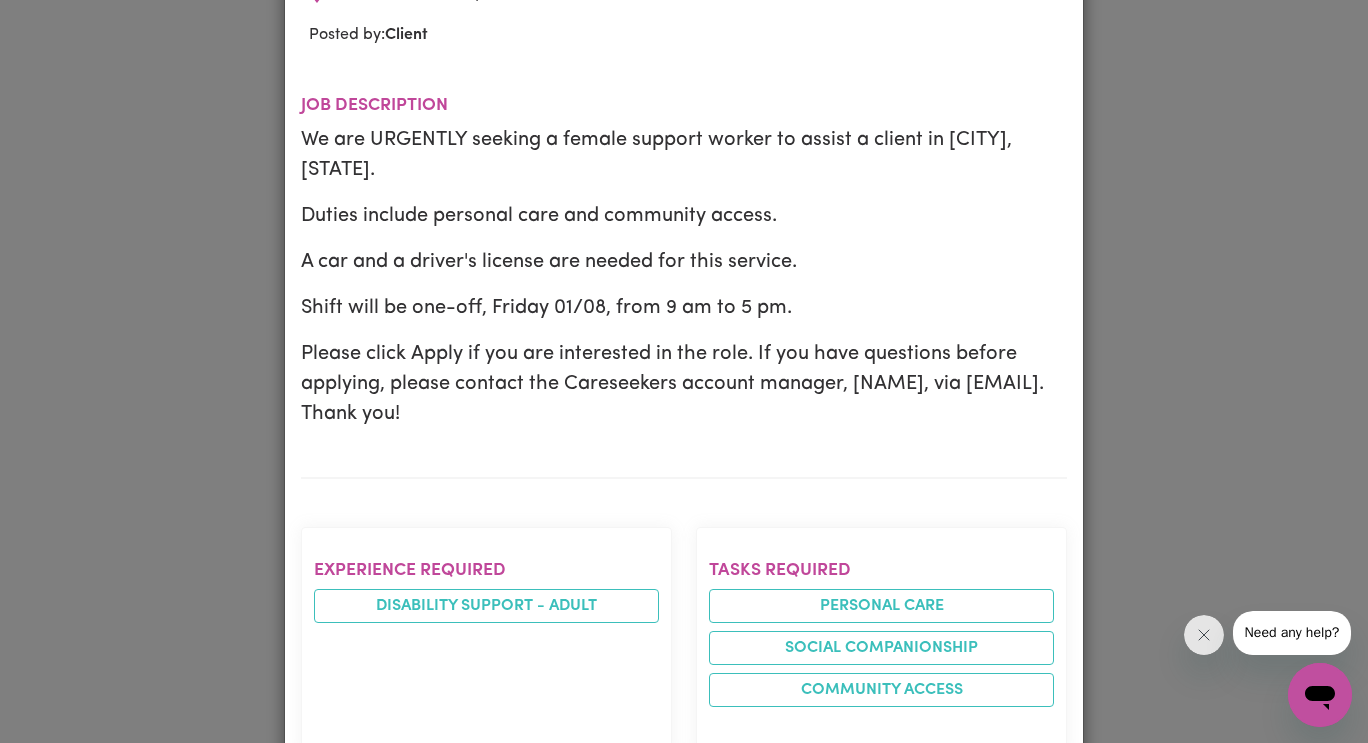 scroll, scrollTop: 243, scrollLeft: 0, axis: vertical 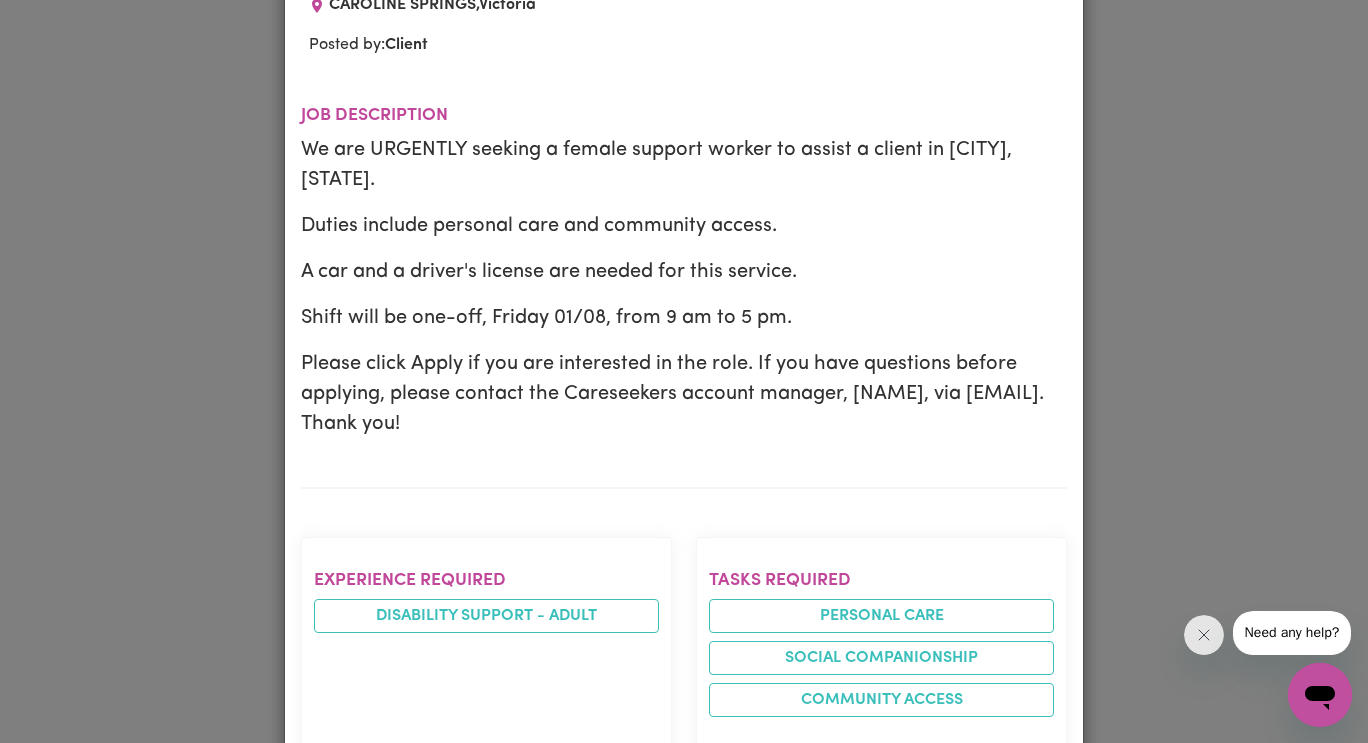 click on "Job Details Support Worker Needed ONE OFF Friday  01/08 In Deanside, VIC CAROLINE SPRINGS ,  Victoria Posted by:  Client Job description We are URGENTLY seeking a female support worker to assist a client in Deanside, VIC. Duties include personal care and community access. A car and a driver's license are needed for this service. Shift will be one-off, Friday 01/08, from 9 am to 5 pm. Please click apply if you are interested in the role. If you have questions before applying, please contact the Careseekers account manager, Annie, via annie@careseekers.com.au. Thank you! Experience required Disability support - Adult Tasks required Personal care Social companionship Community access Availability required friday mornings, afternoons Languages required N/A Medication Support Required Not specified Carer gender requirements FEMALE  preferred Worker location requirements All workers willing to travel to my area can apply Qualification requirements N/A Other requirements Own Car Have driving license Willing to drive" at bounding box center (684, 371) 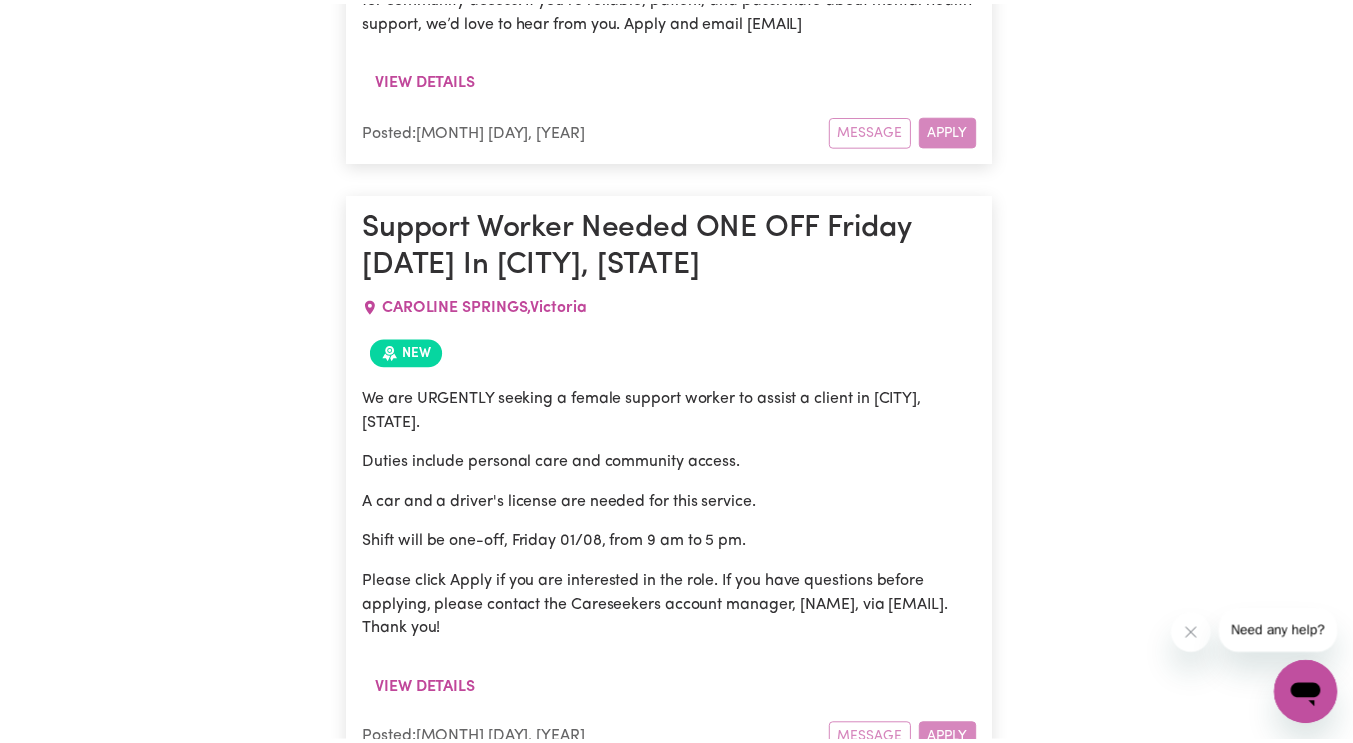 scroll, scrollTop: 0, scrollLeft: 0, axis: both 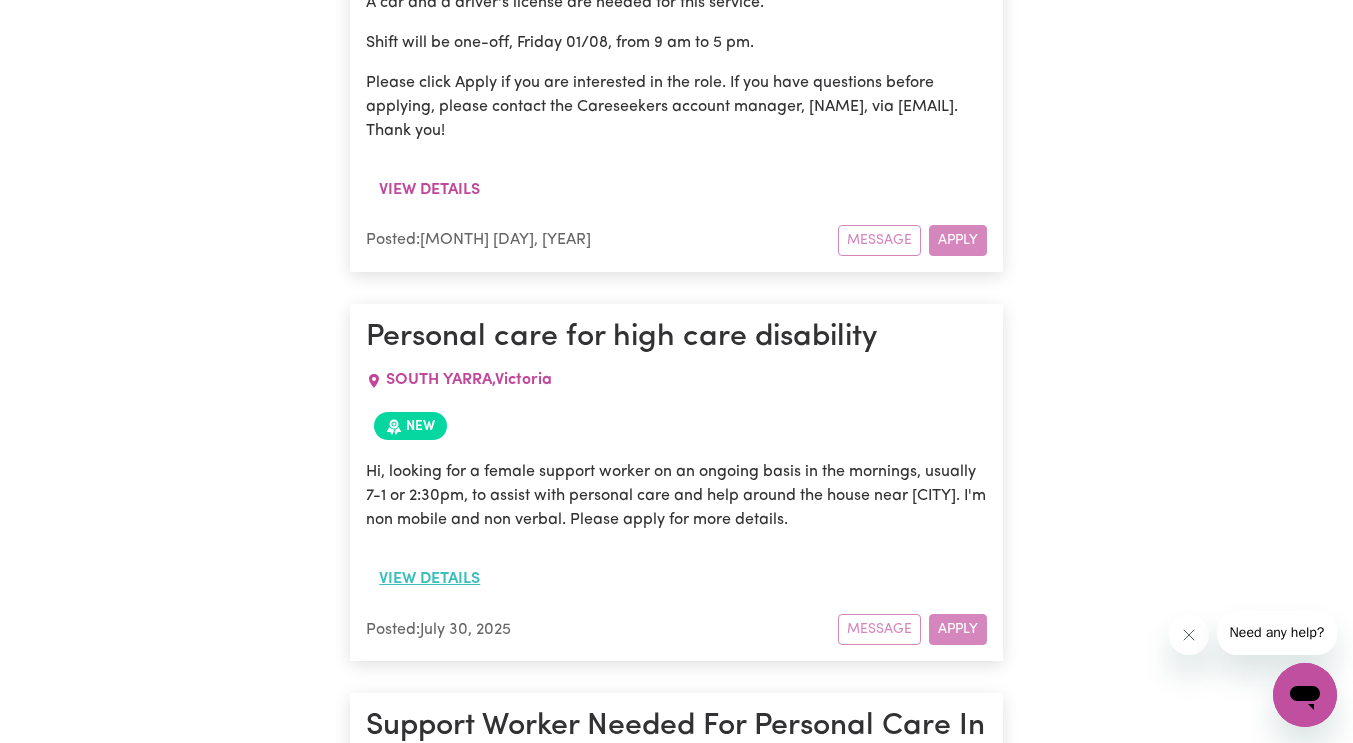 click on "View details" at bounding box center [429, 579] 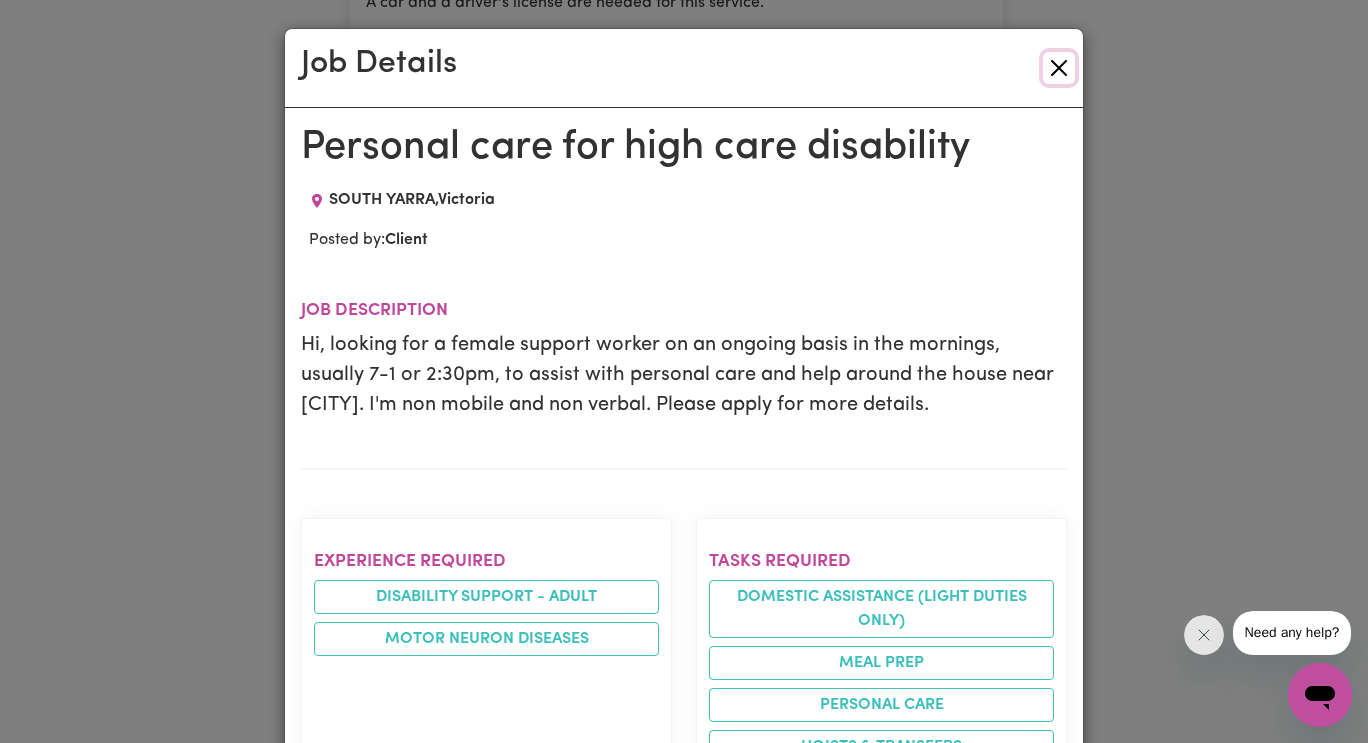 click at bounding box center (1059, 68) 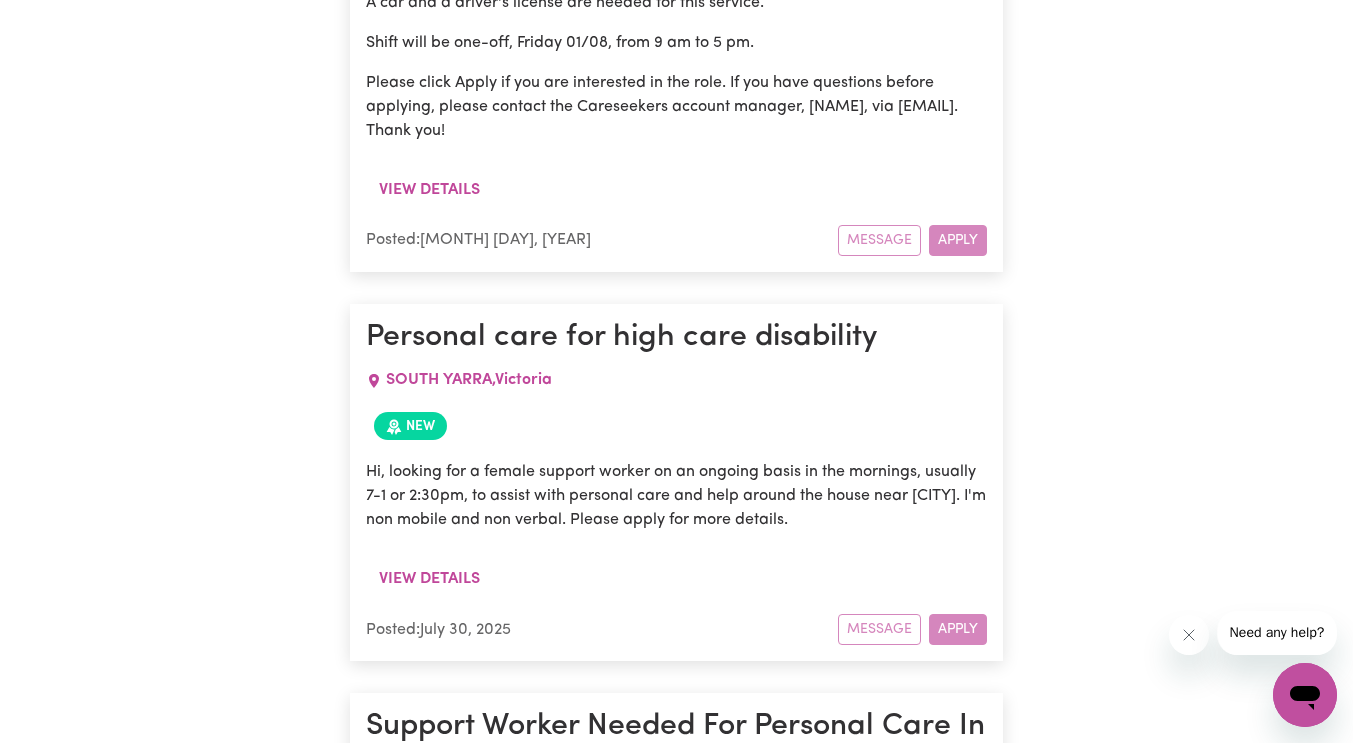 click on "Message Apply" at bounding box center [912, 629] 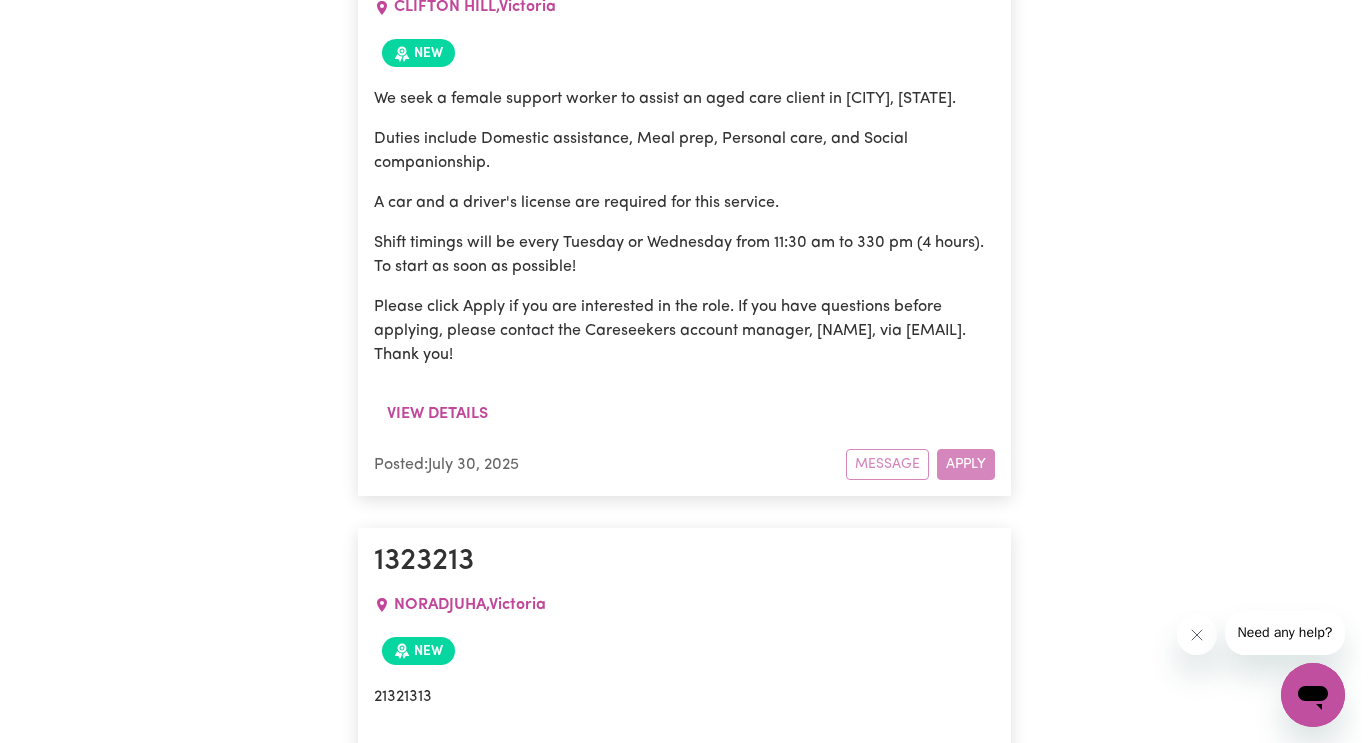 scroll, scrollTop: 3009, scrollLeft: 0, axis: vertical 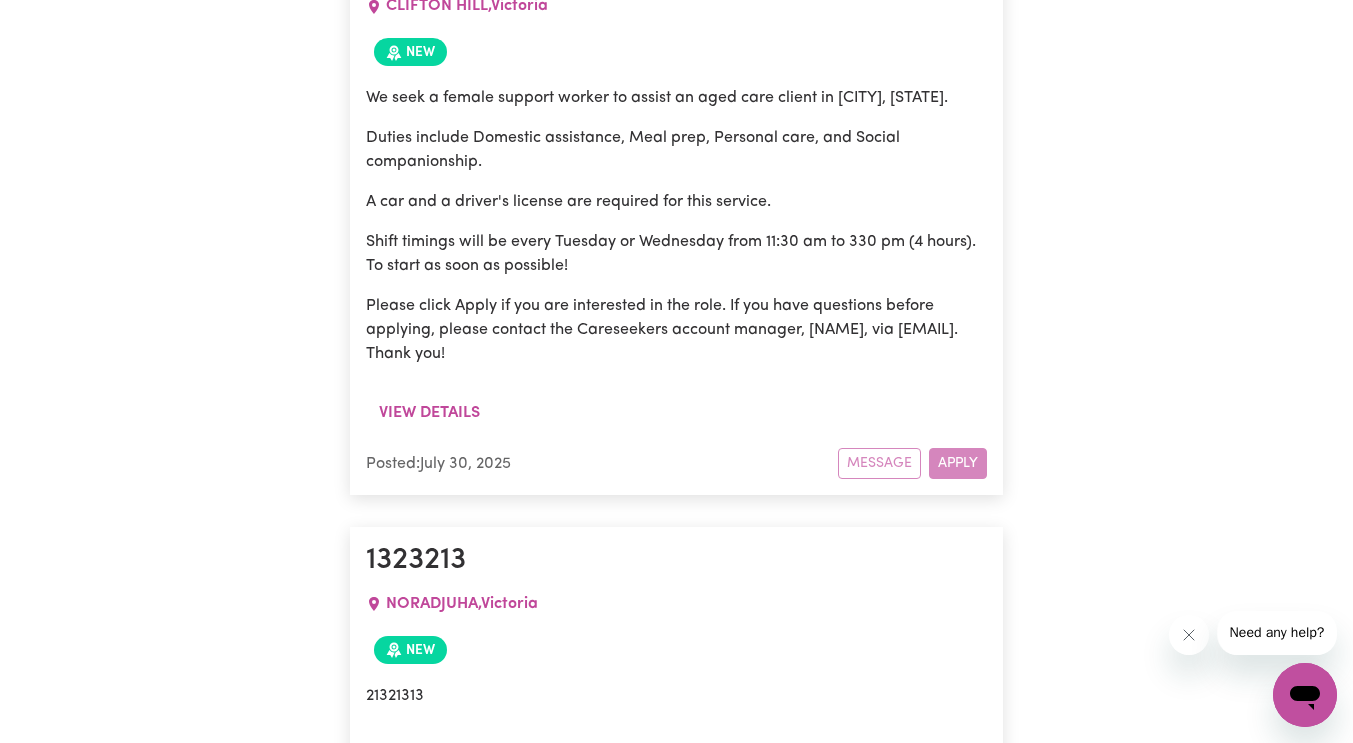 click on "View details" at bounding box center [429, 755] 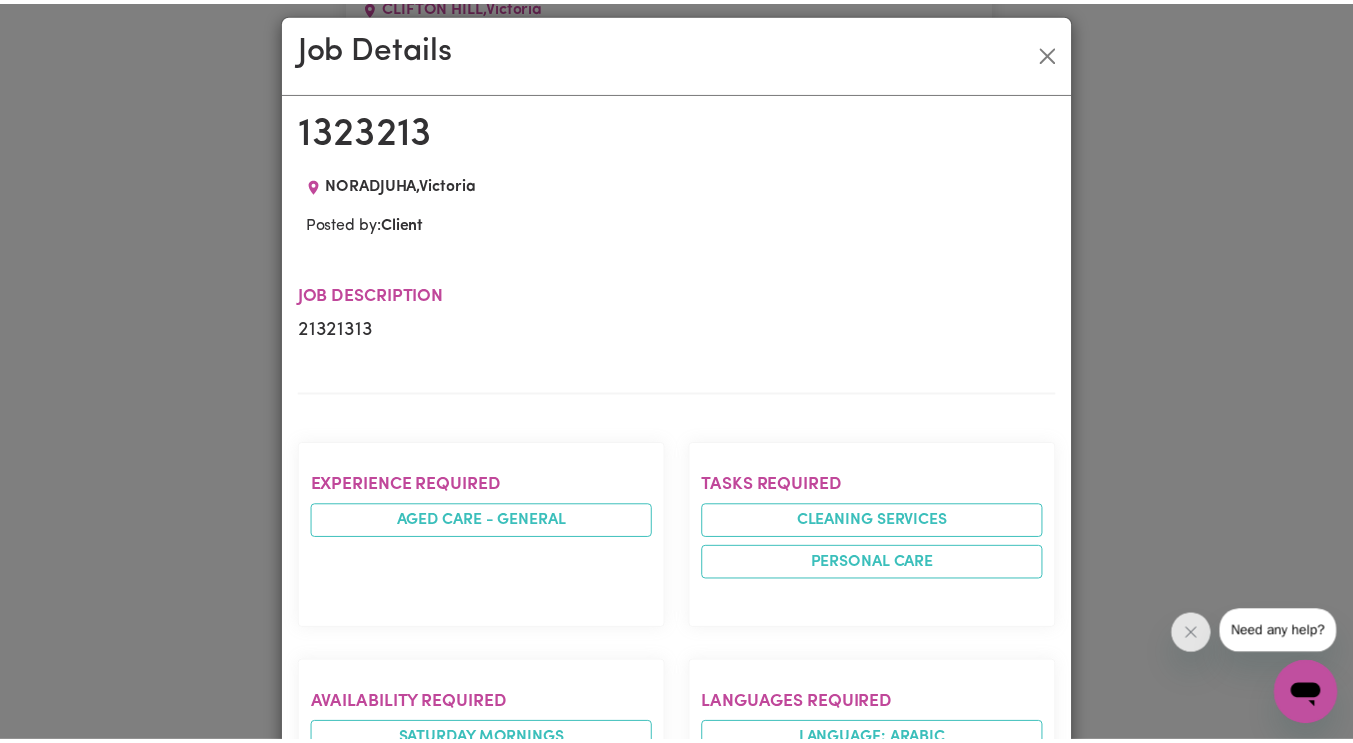 scroll, scrollTop: 0, scrollLeft: 0, axis: both 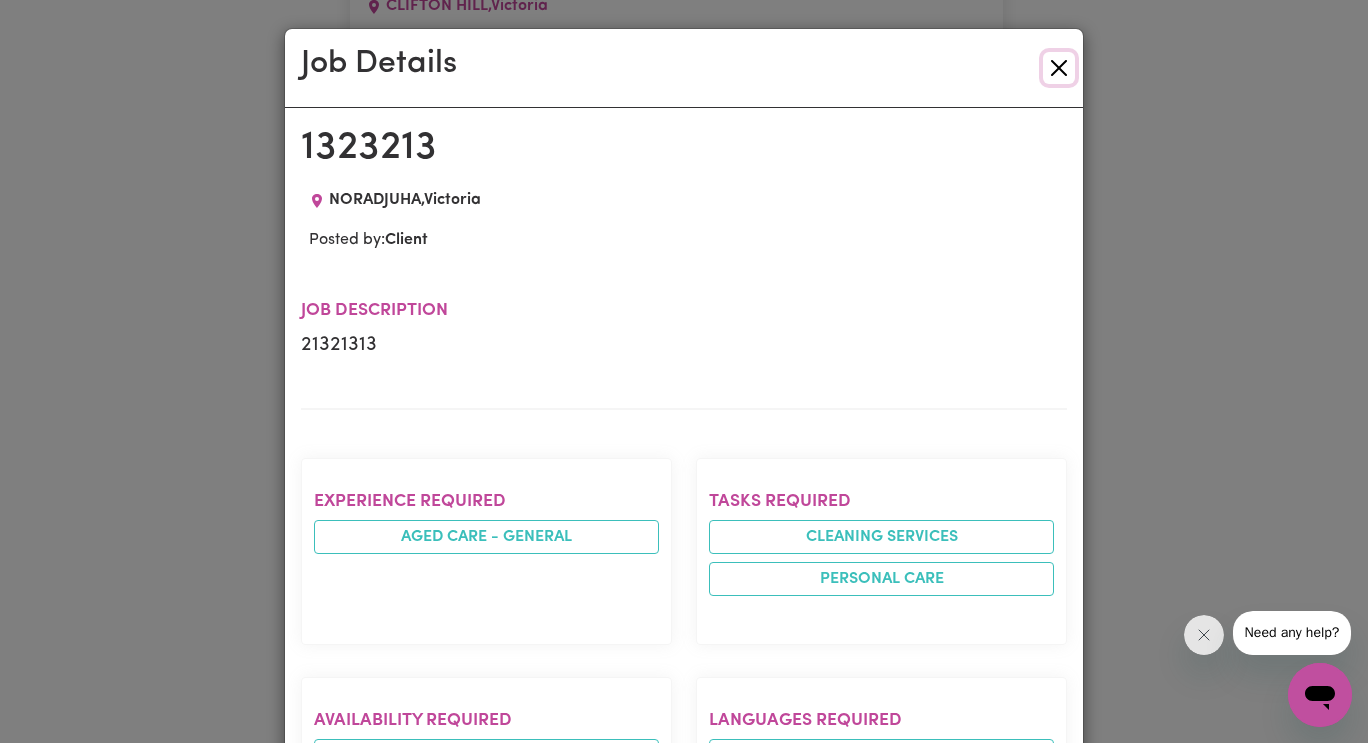 drag, startPoint x: 1043, startPoint y: 57, endPoint x: 1033, endPoint y: 63, distance: 11.661903 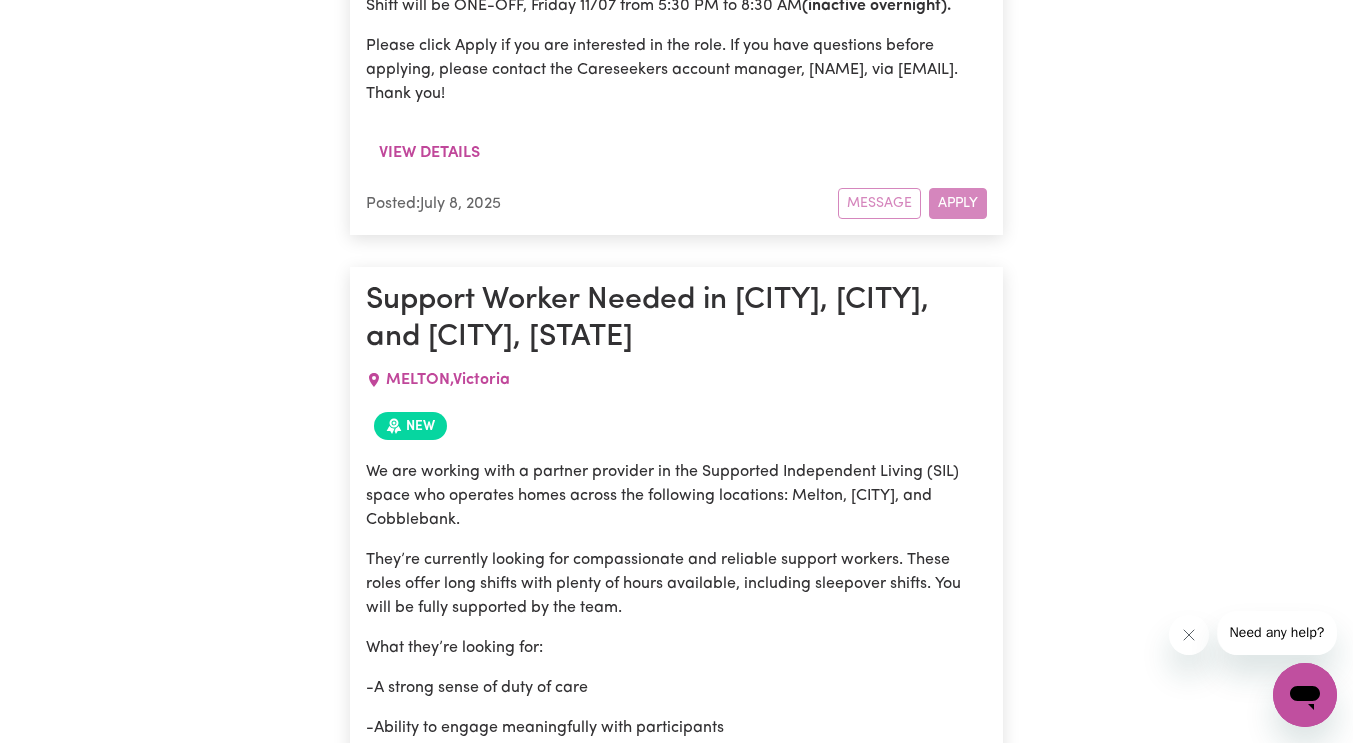 scroll, scrollTop: 9409, scrollLeft: 0, axis: vertical 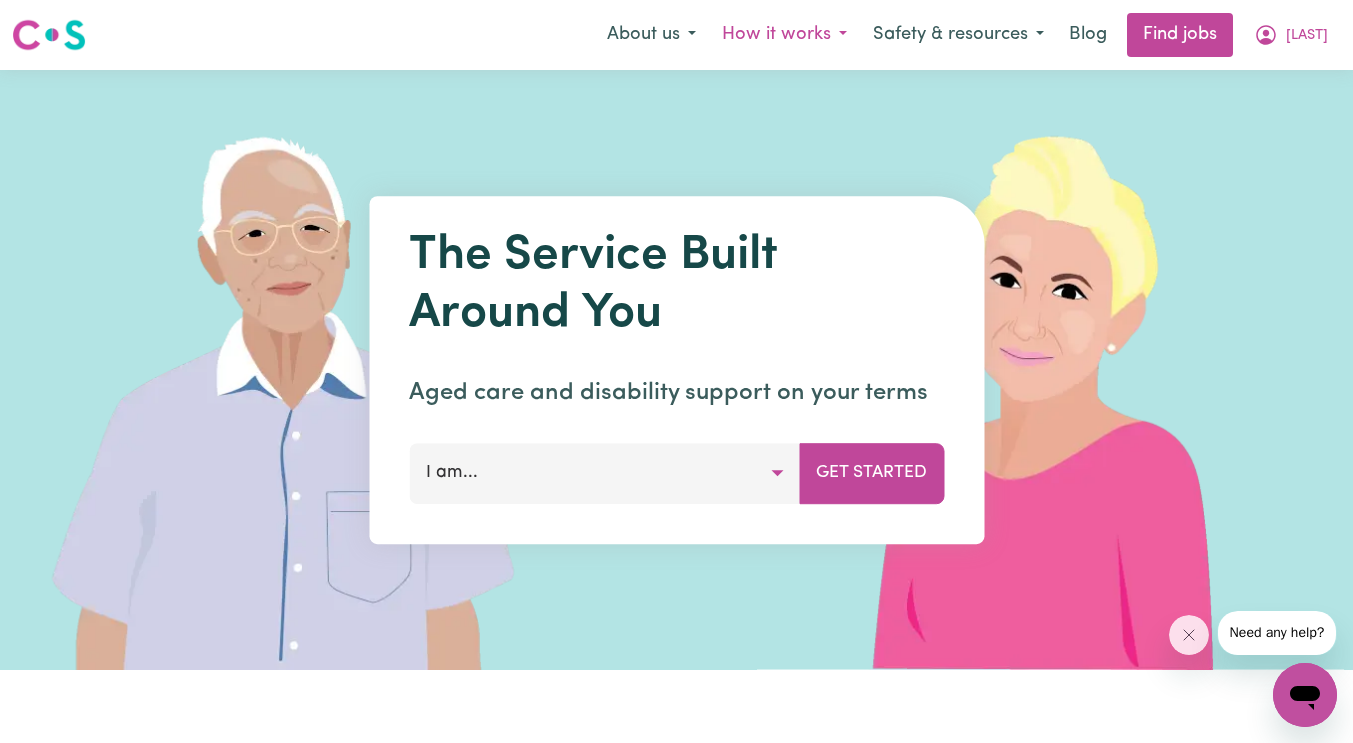 click on "How it works" at bounding box center [784, 35] 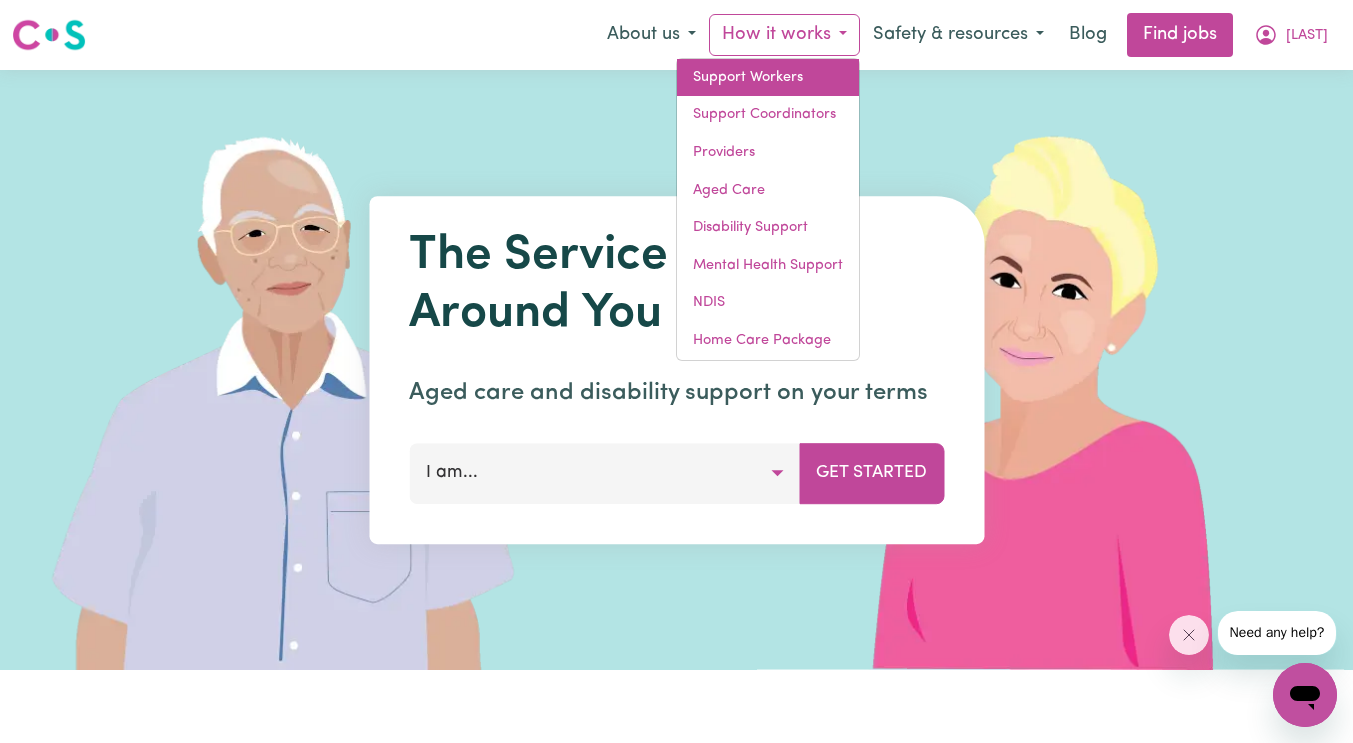 click on "Support Workers" at bounding box center (768, 78) 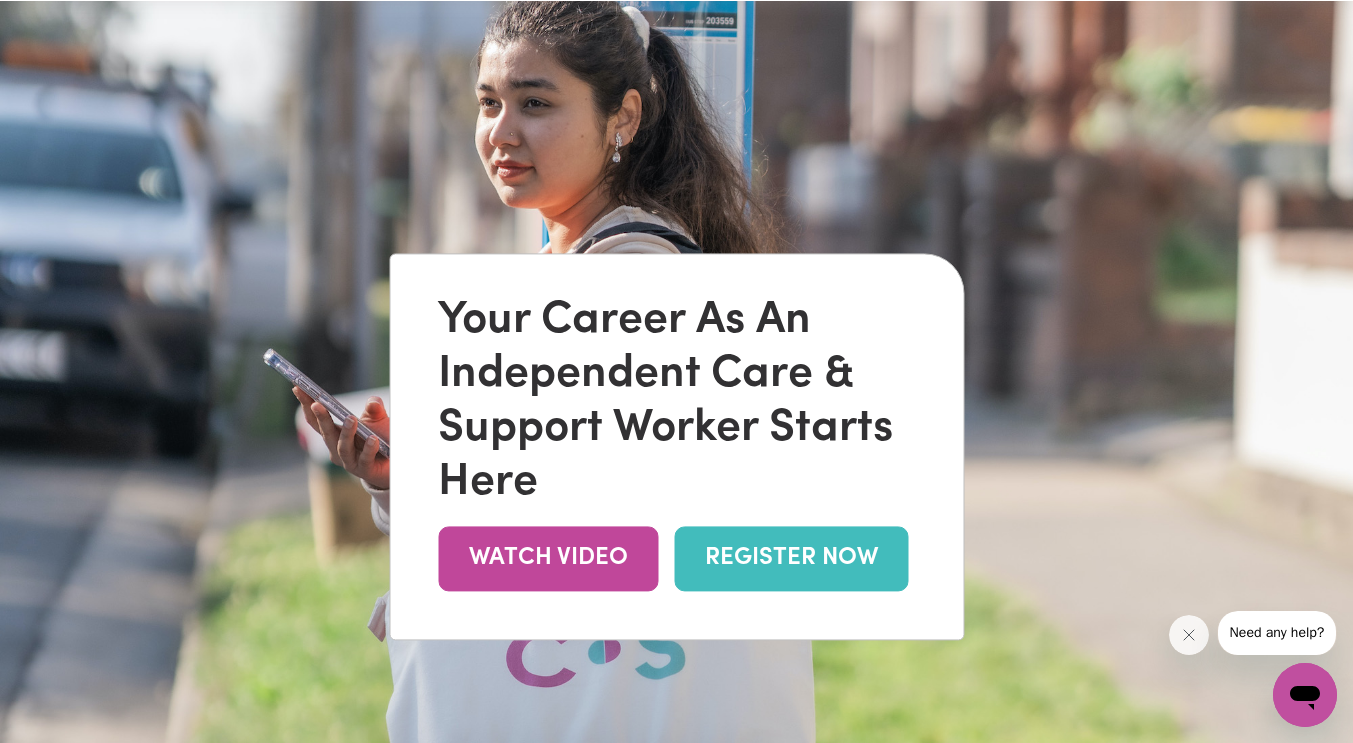 scroll, scrollTop: 0, scrollLeft: 0, axis: both 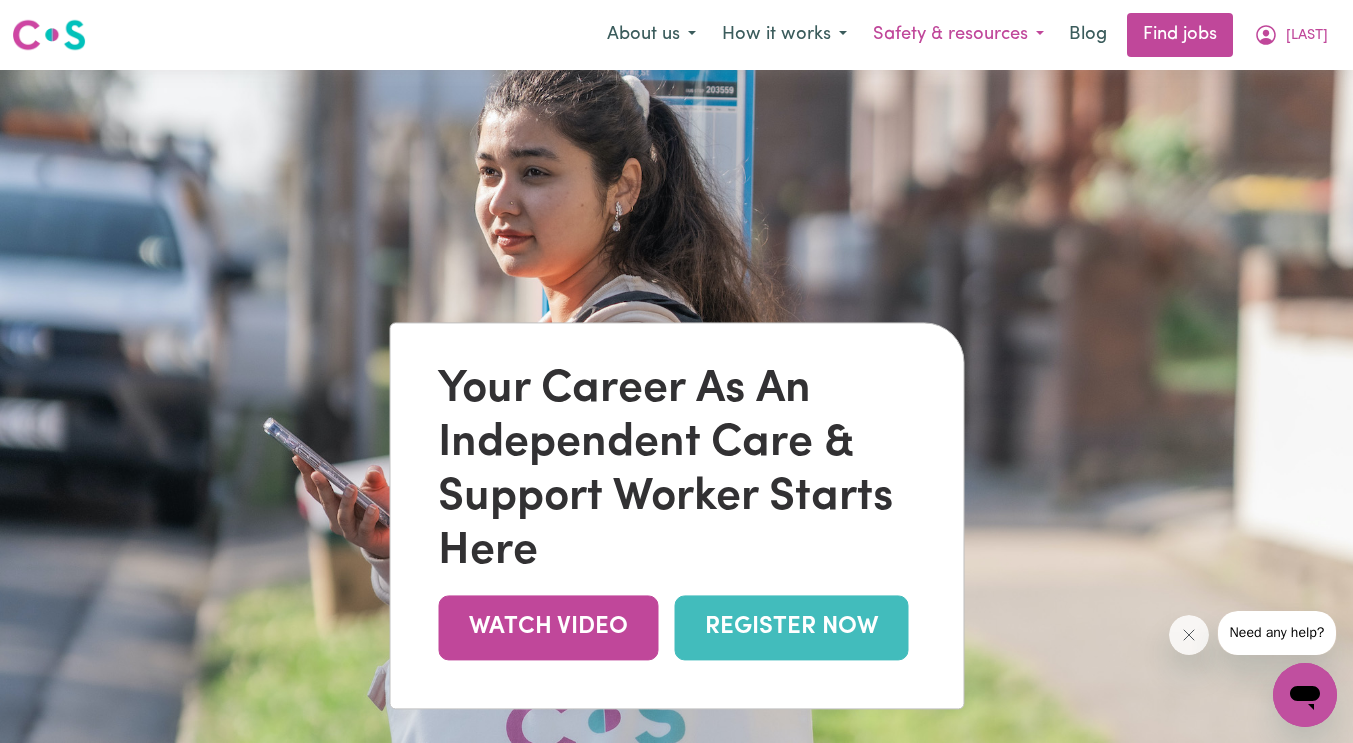 click on "Safety & resources" at bounding box center [958, 35] 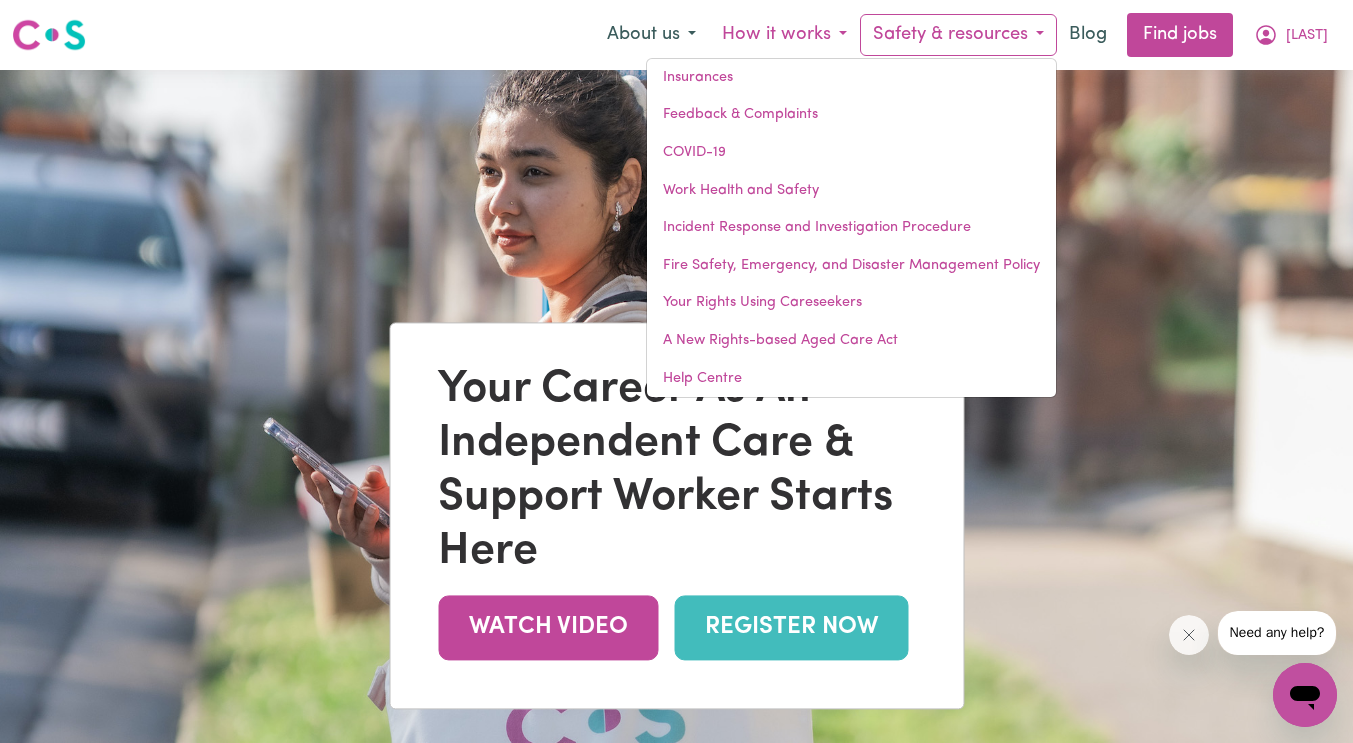 click on "How it works" at bounding box center [784, 35] 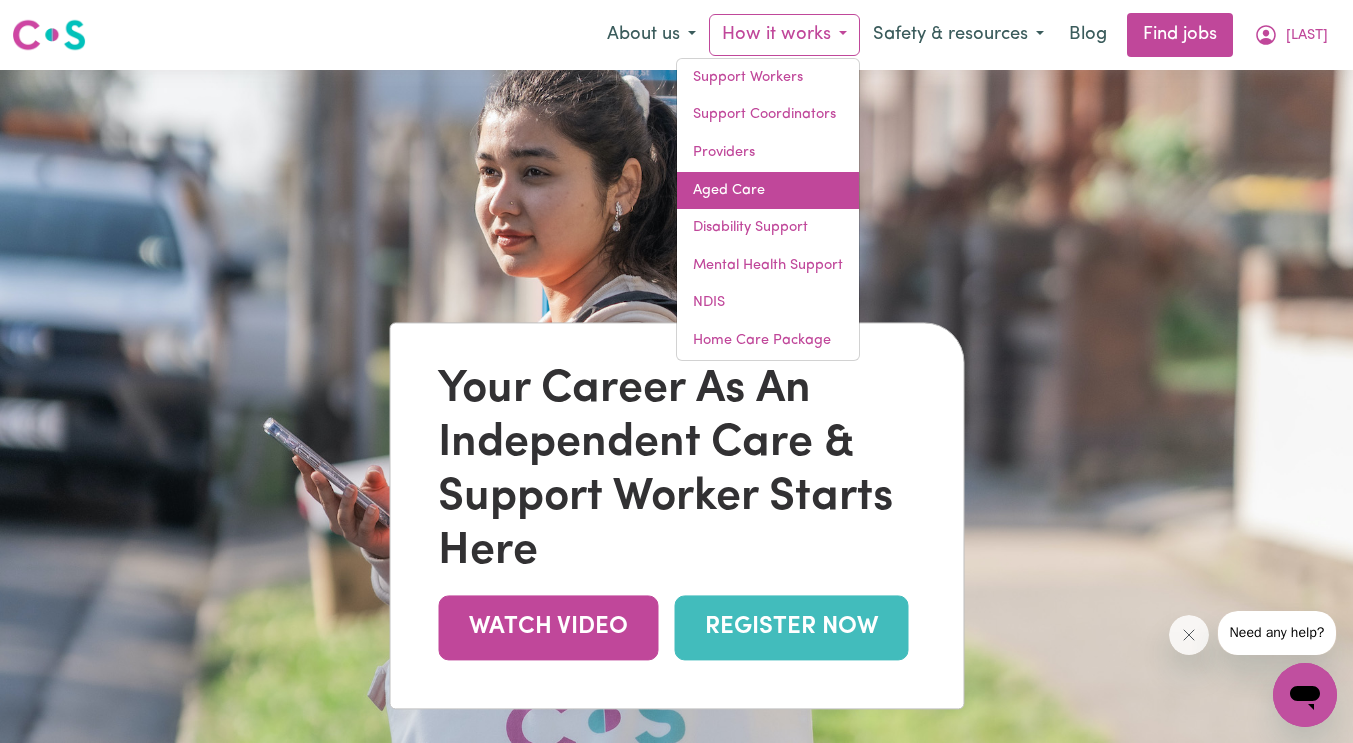 click on "Aged Care" at bounding box center (768, 191) 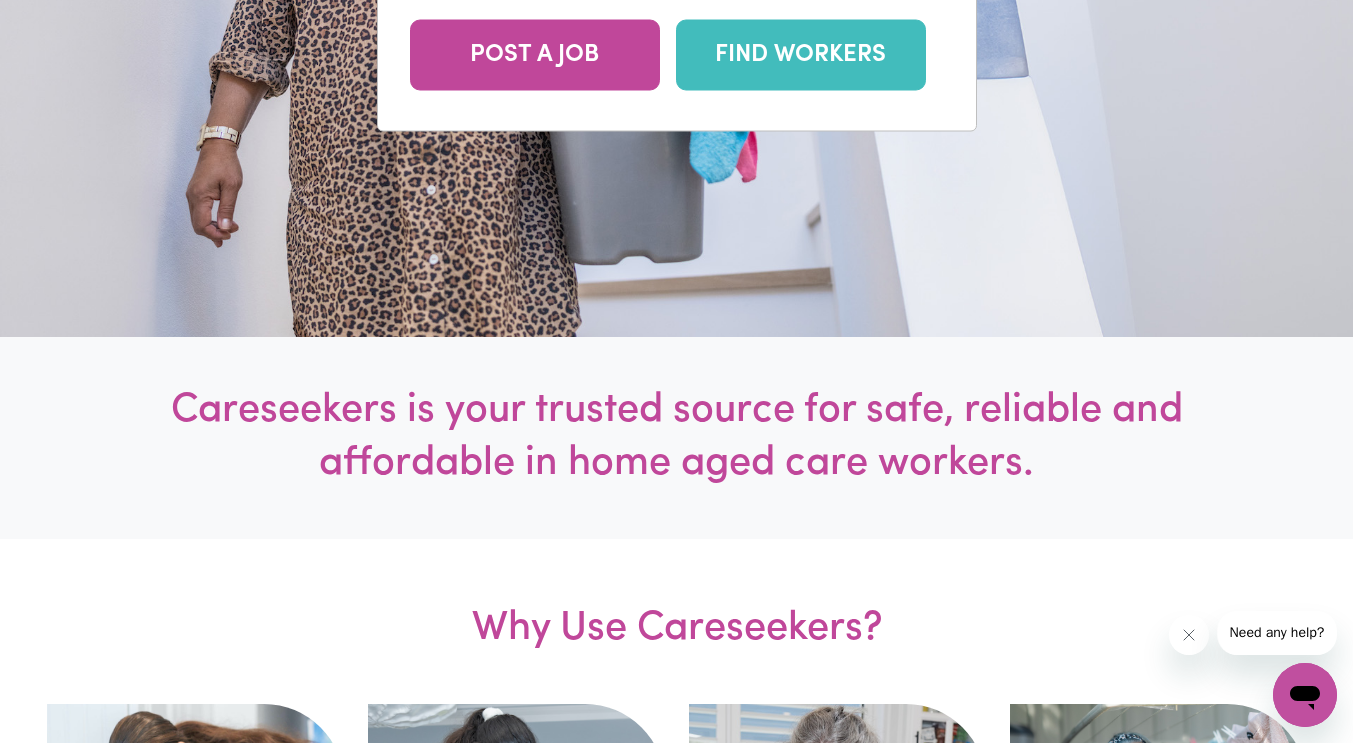 scroll, scrollTop: 200, scrollLeft: 0, axis: vertical 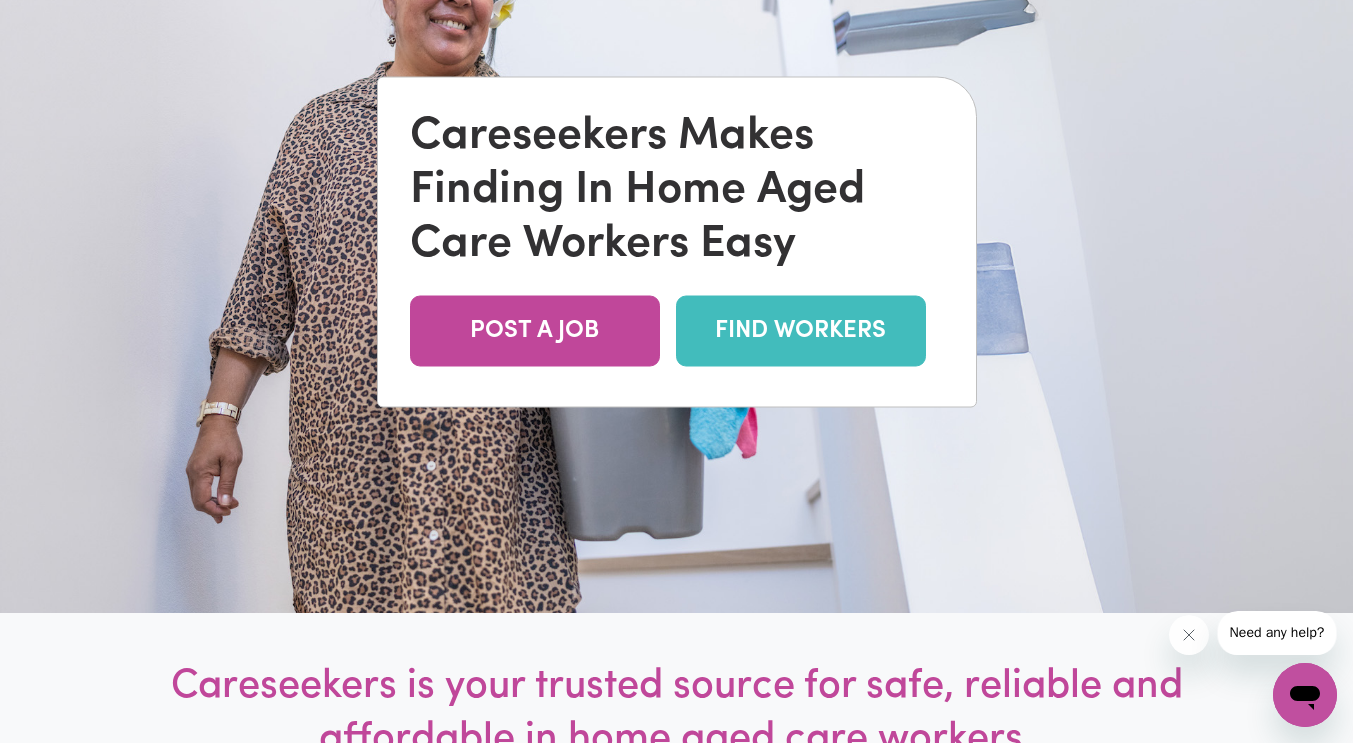 click on "FIND WORKERS" at bounding box center [801, 330] 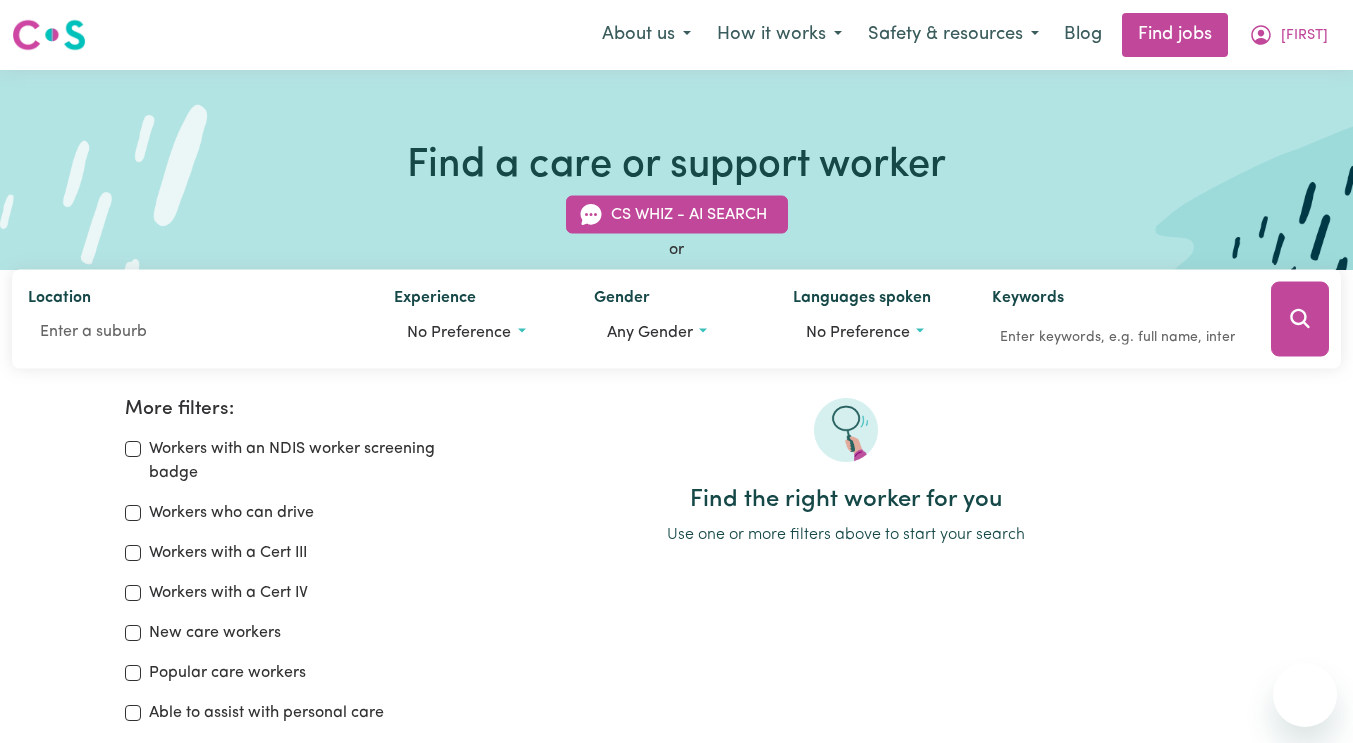scroll, scrollTop: 0, scrollLeft: 0, axis: both 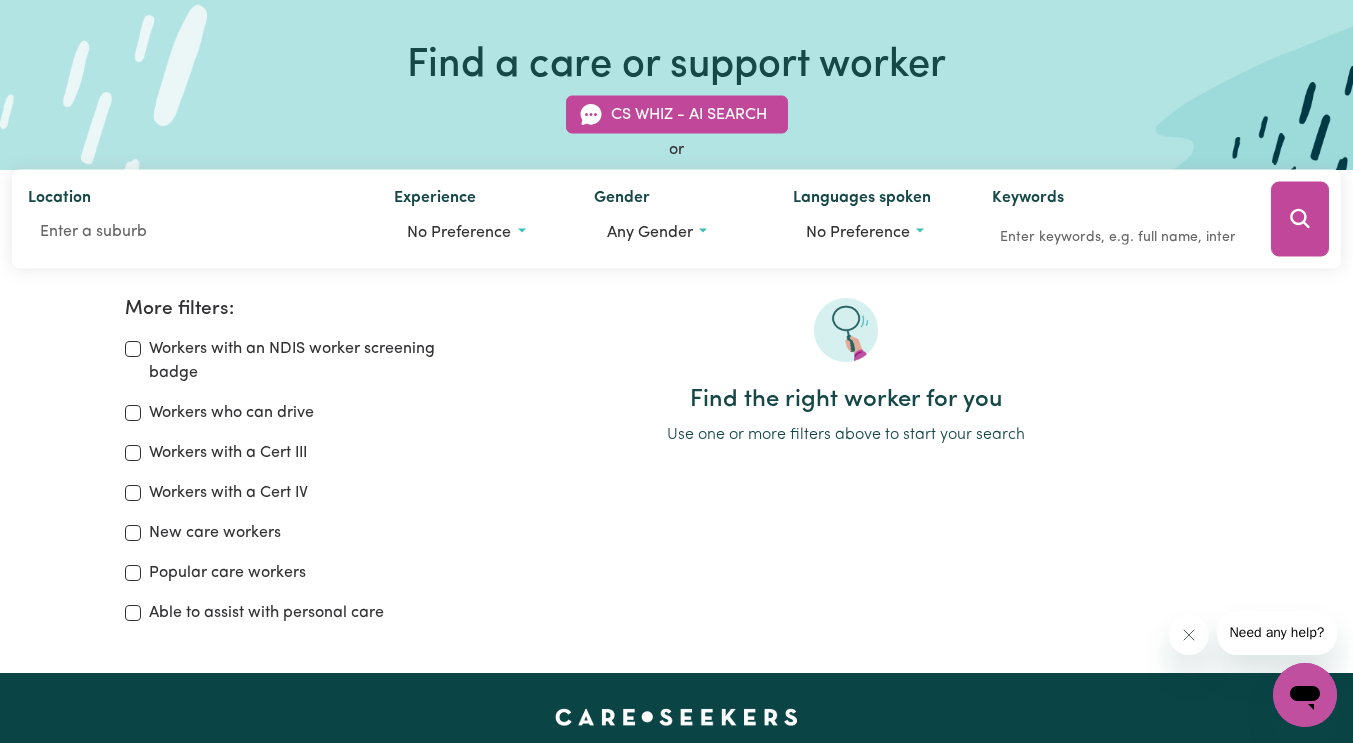 click on "More filters: Workers with an NDIS worker screening badge Workers who can drive Workers with a Cert III Workers with a Cert IV New care workers Popular care workers Able to assist with personal care" at bounding box center [282, 469] 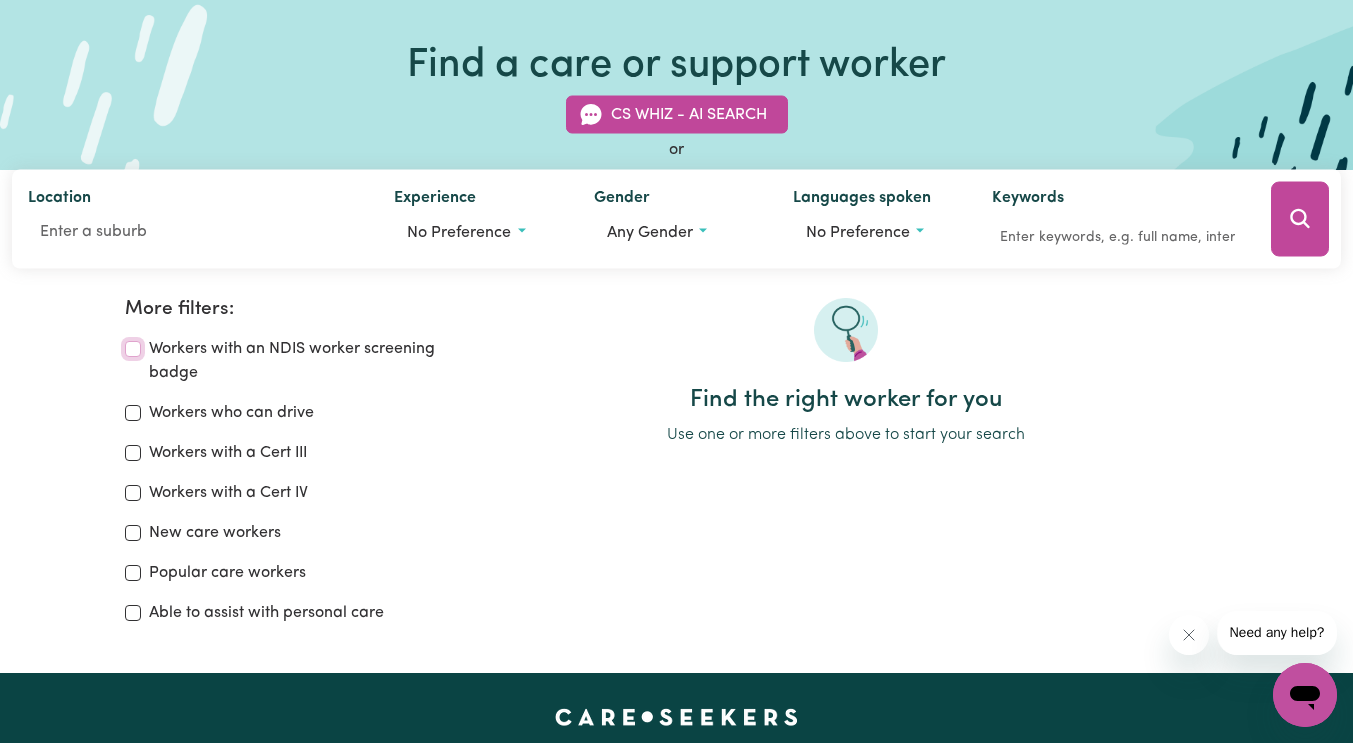 click on "Workers with an NDIS worker screening badge" at bounding box center [133, 349] 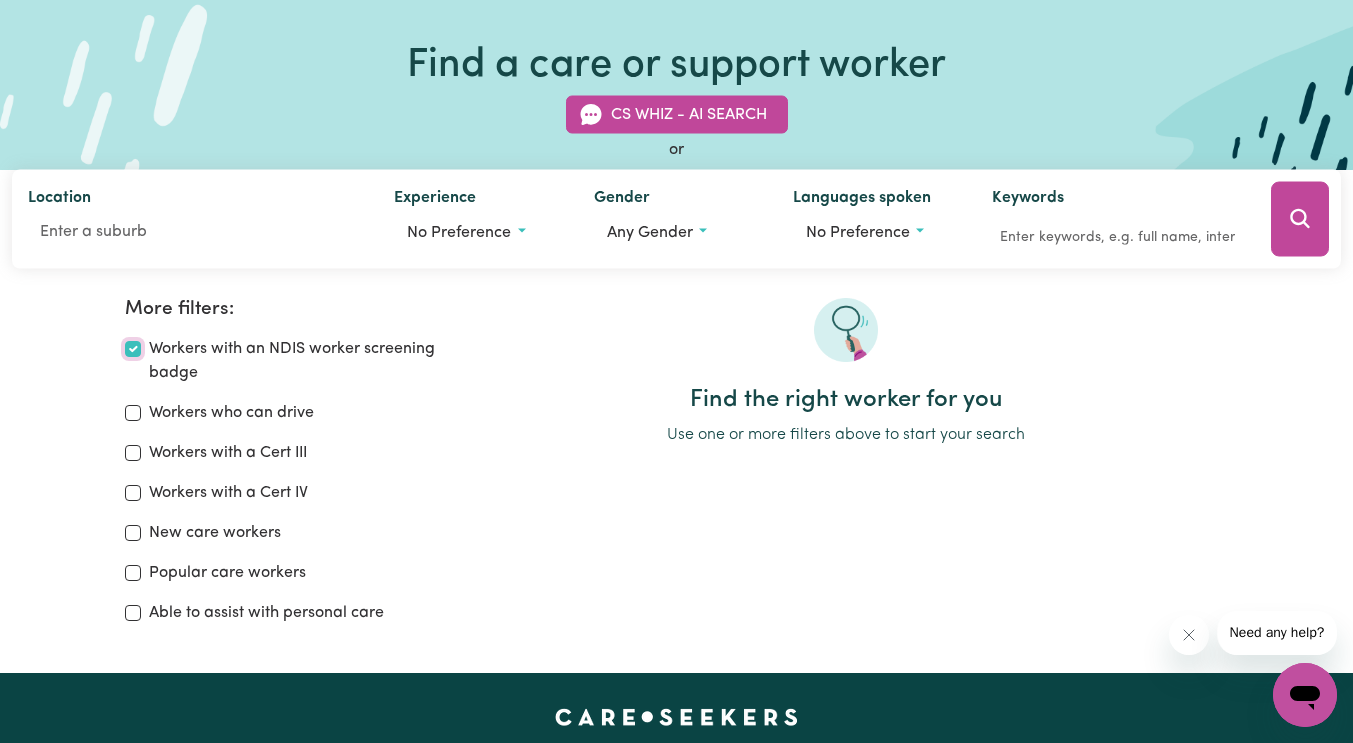 checkbox on "true" 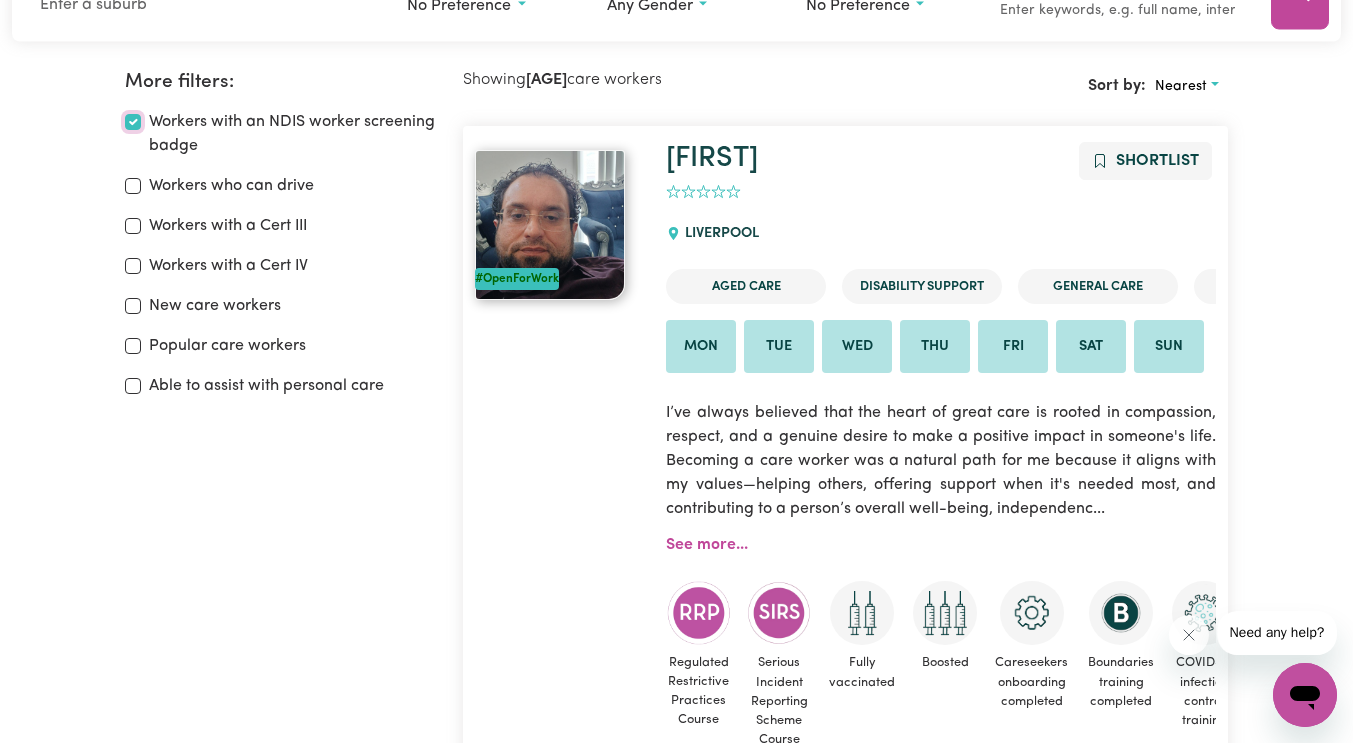 scroll, scrollTop: 334, scrollLeft: 0, axis: vertical 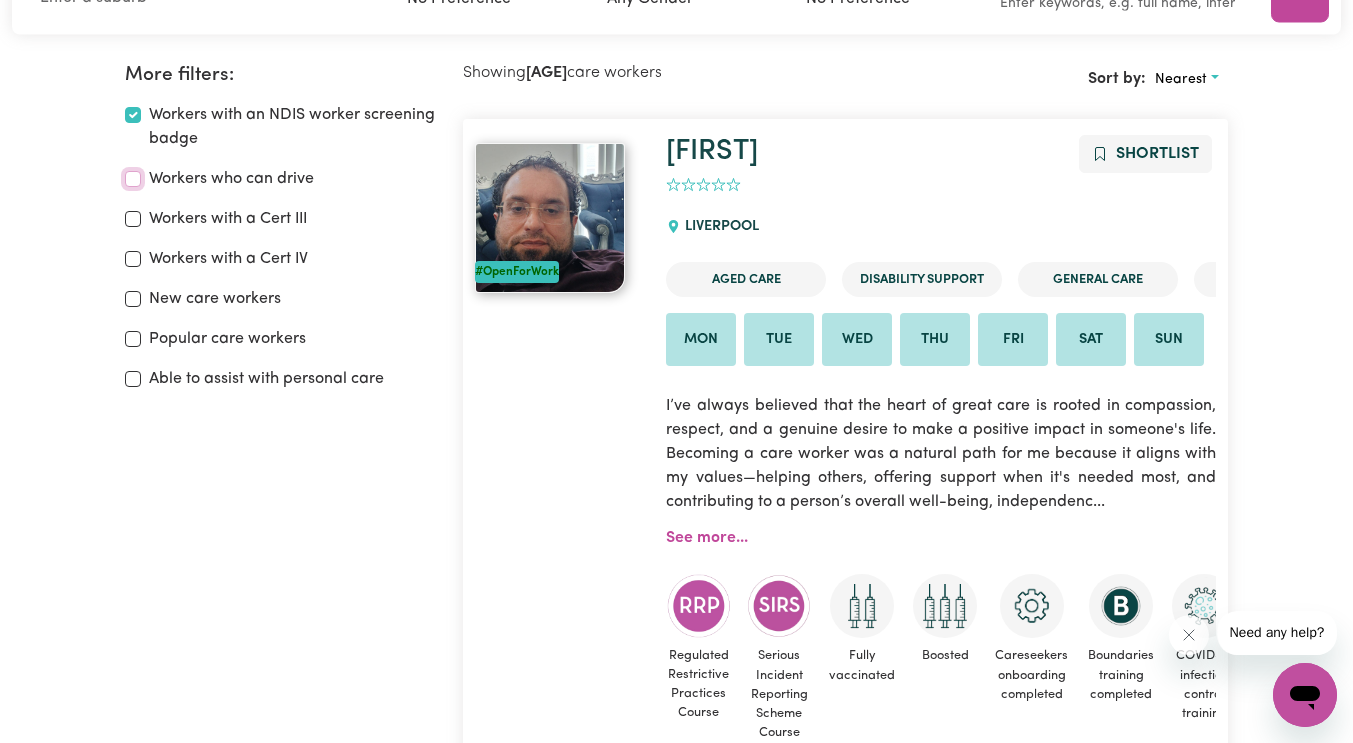 click on "Workers who can drive" at bounding box center [133, 179] 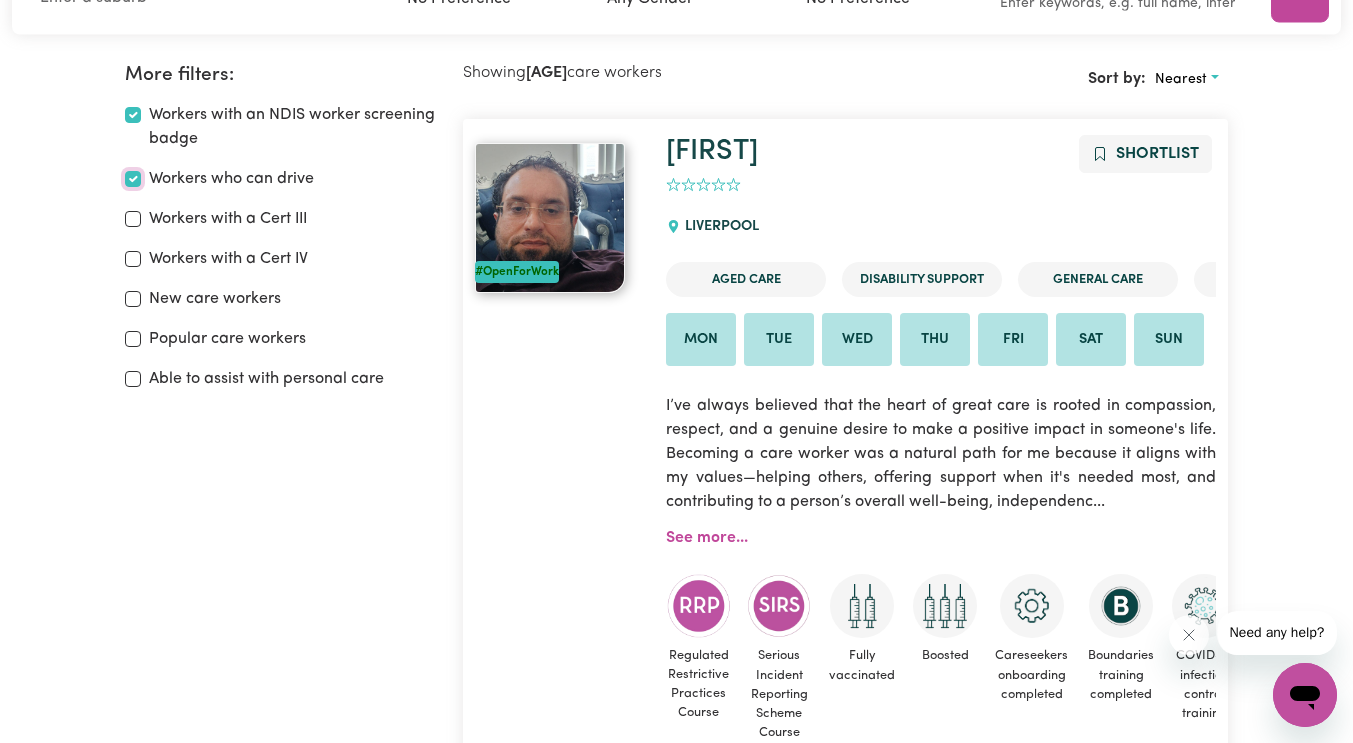 checkbox on "true" 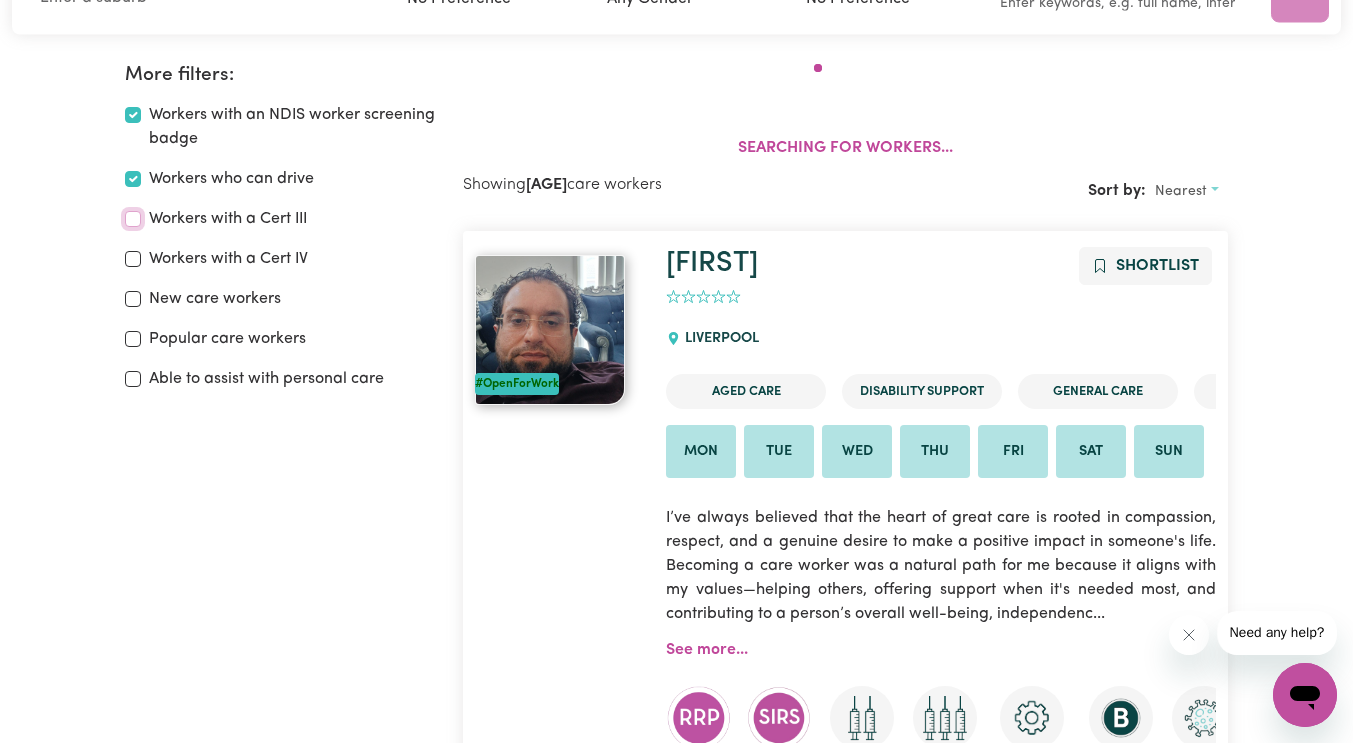 click on "Workers with a Cert III" at bounding box center (133, 219) 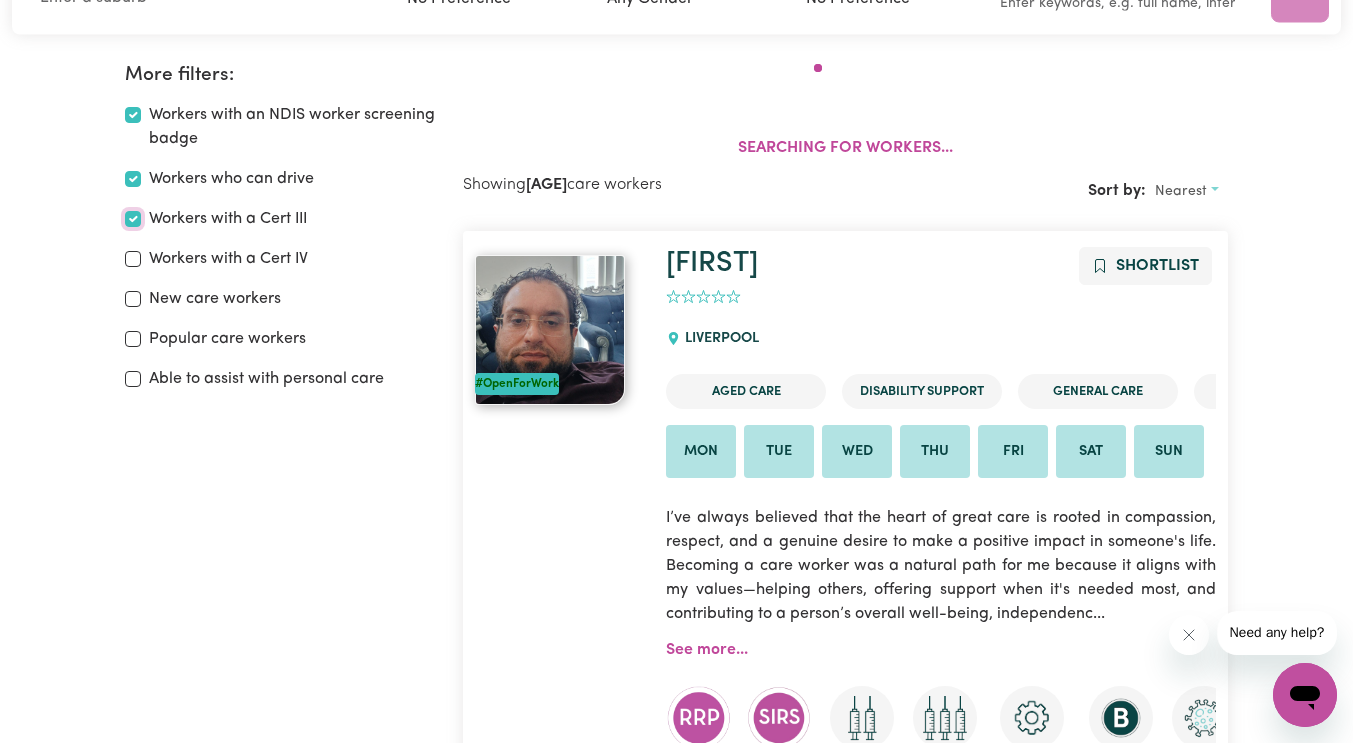 checkbox on "true" 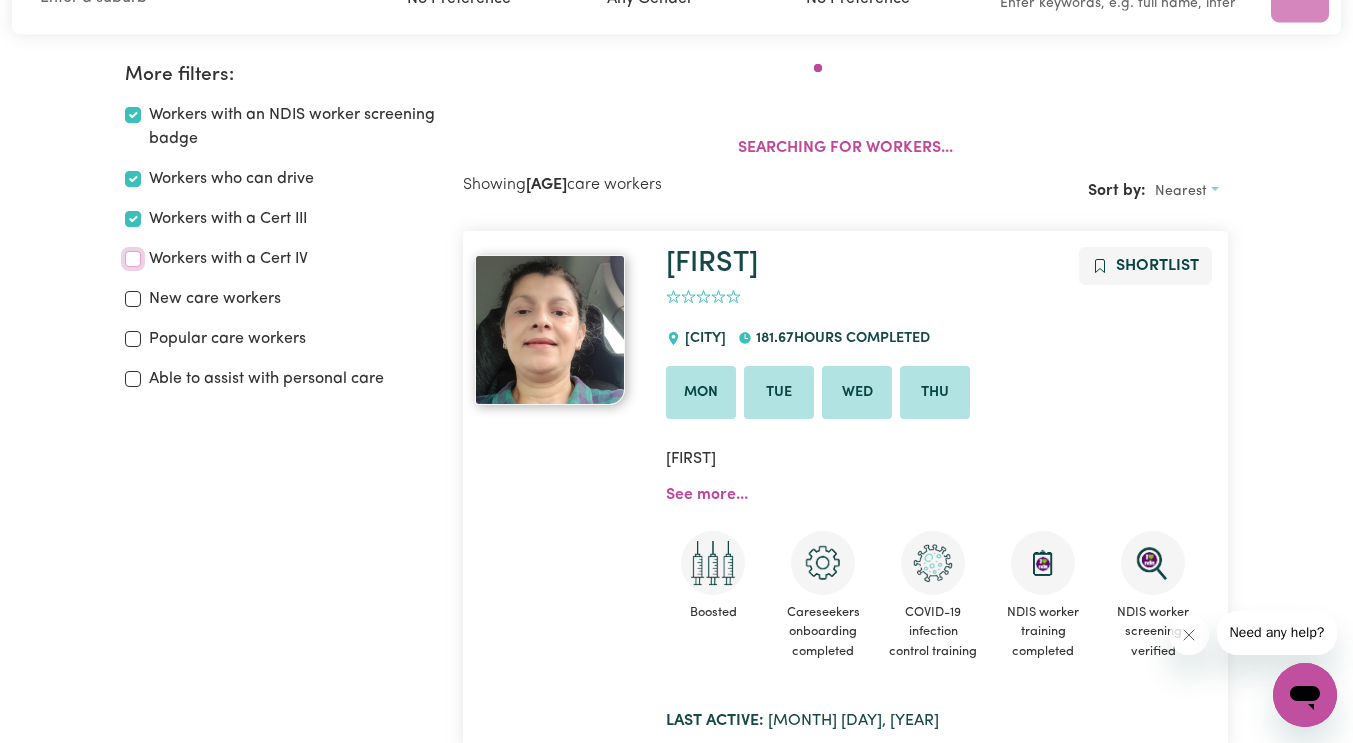 click on "Workers with a Cert IV" at bounding box center [133, 259] 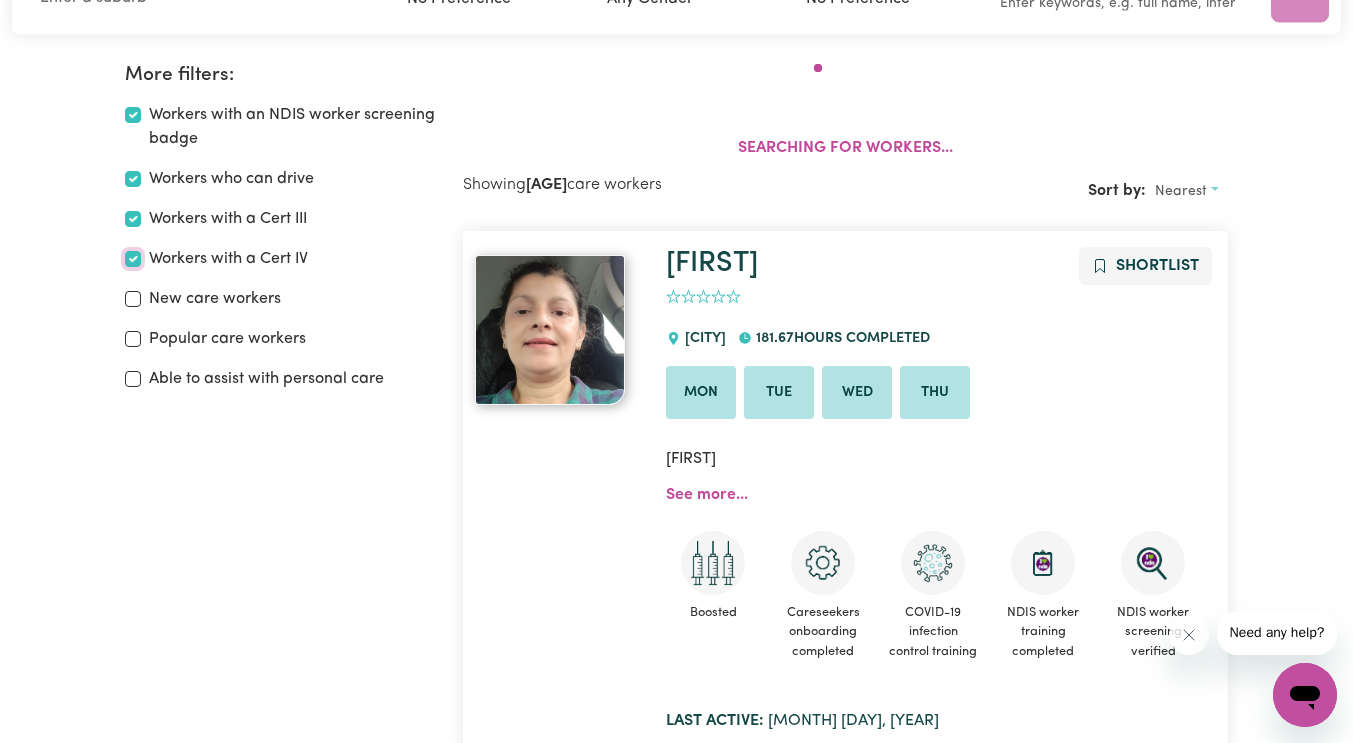 checkbox on "true" 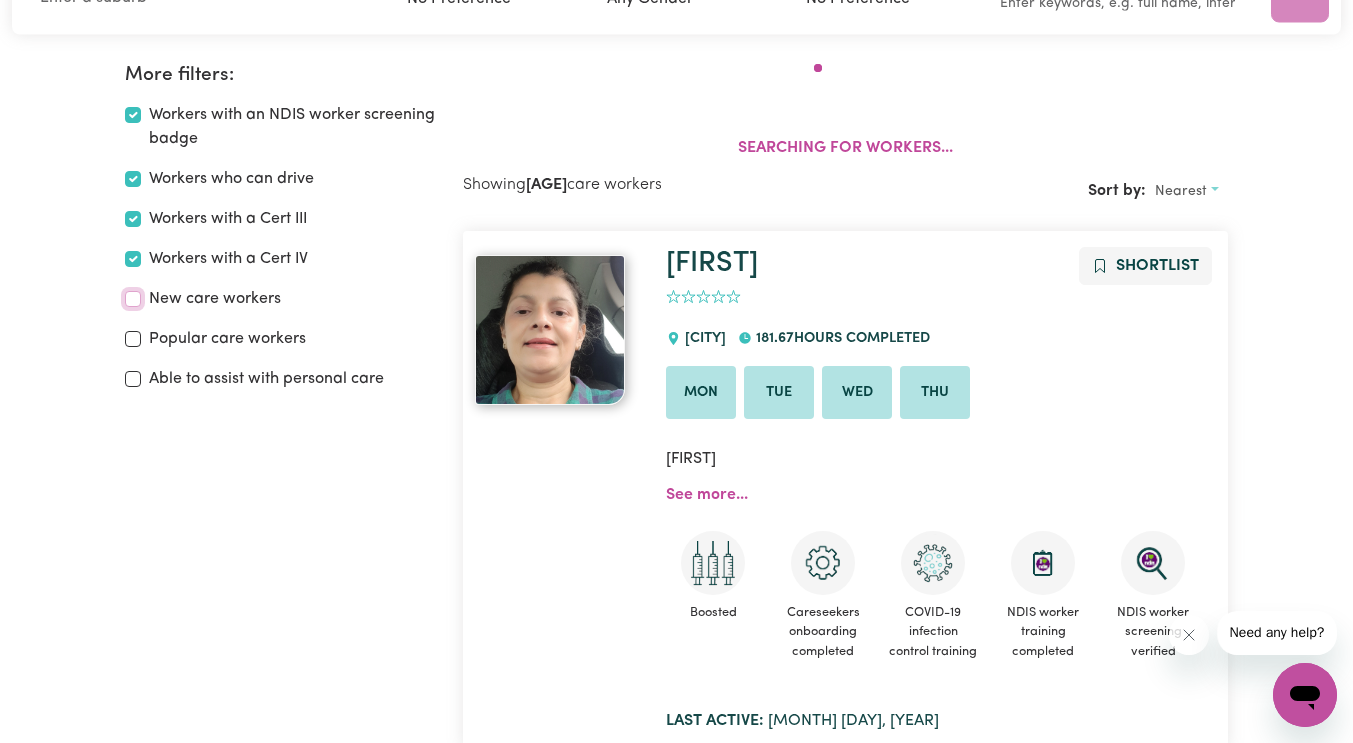drag, startPoint x: 126, startPoint y: 302, endPoint x: 133, endPoint y: 336, distance: 34.713108 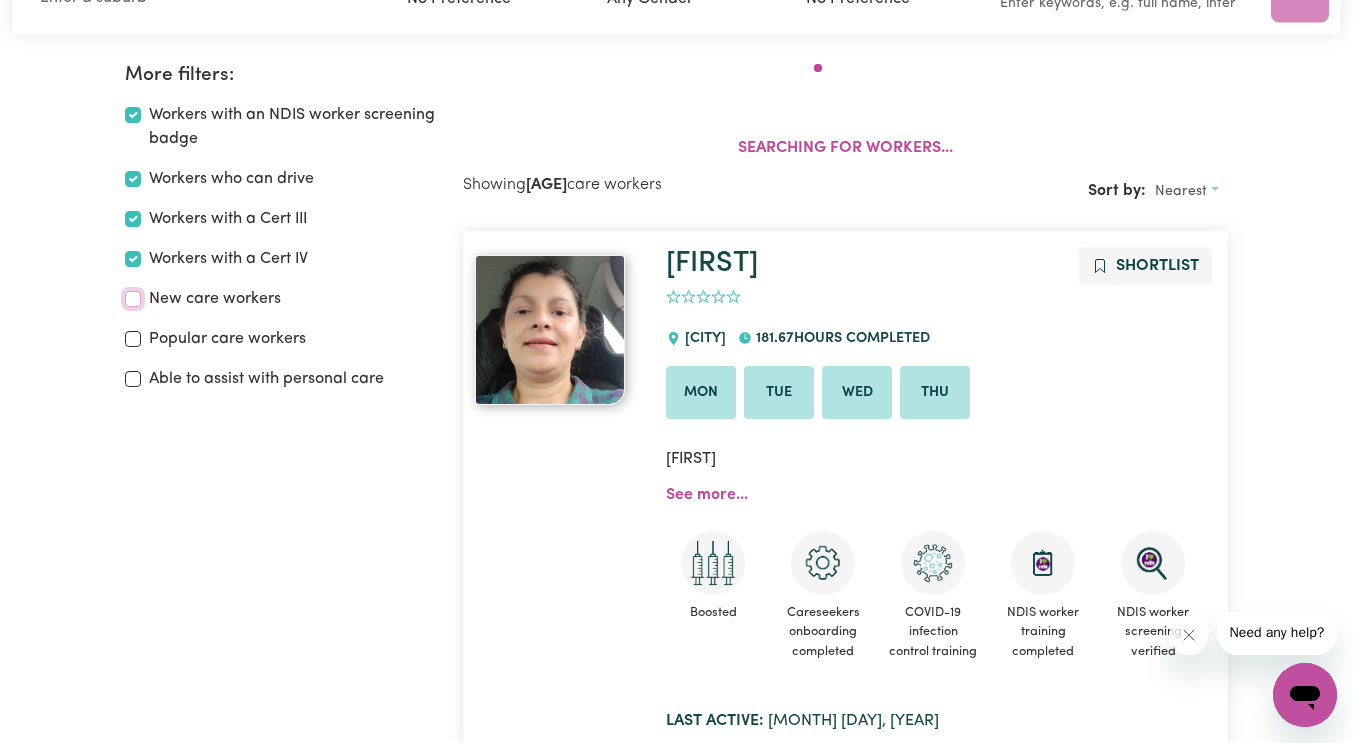 click on "New care workers" at bounding box center (133, 299) 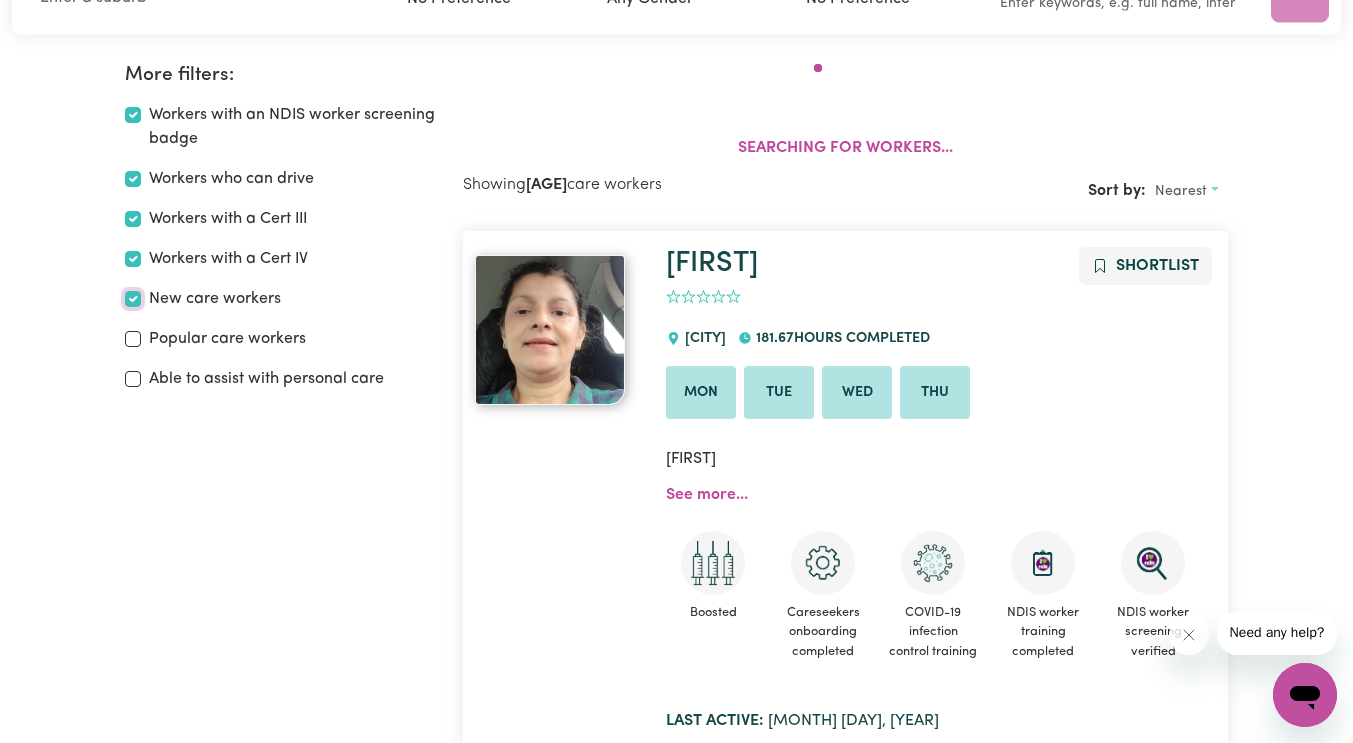 checkbox on "true" 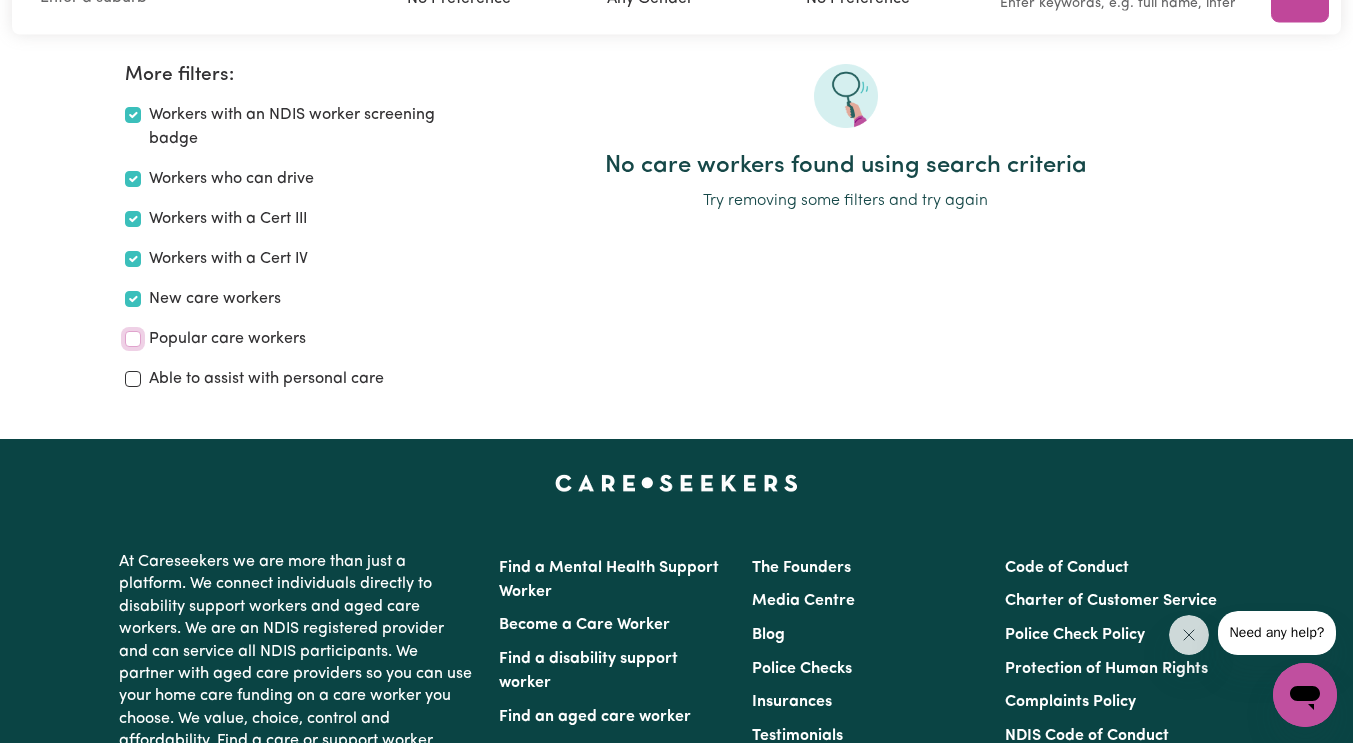 click on "Popular care workers" at bounding box center [133, 339] 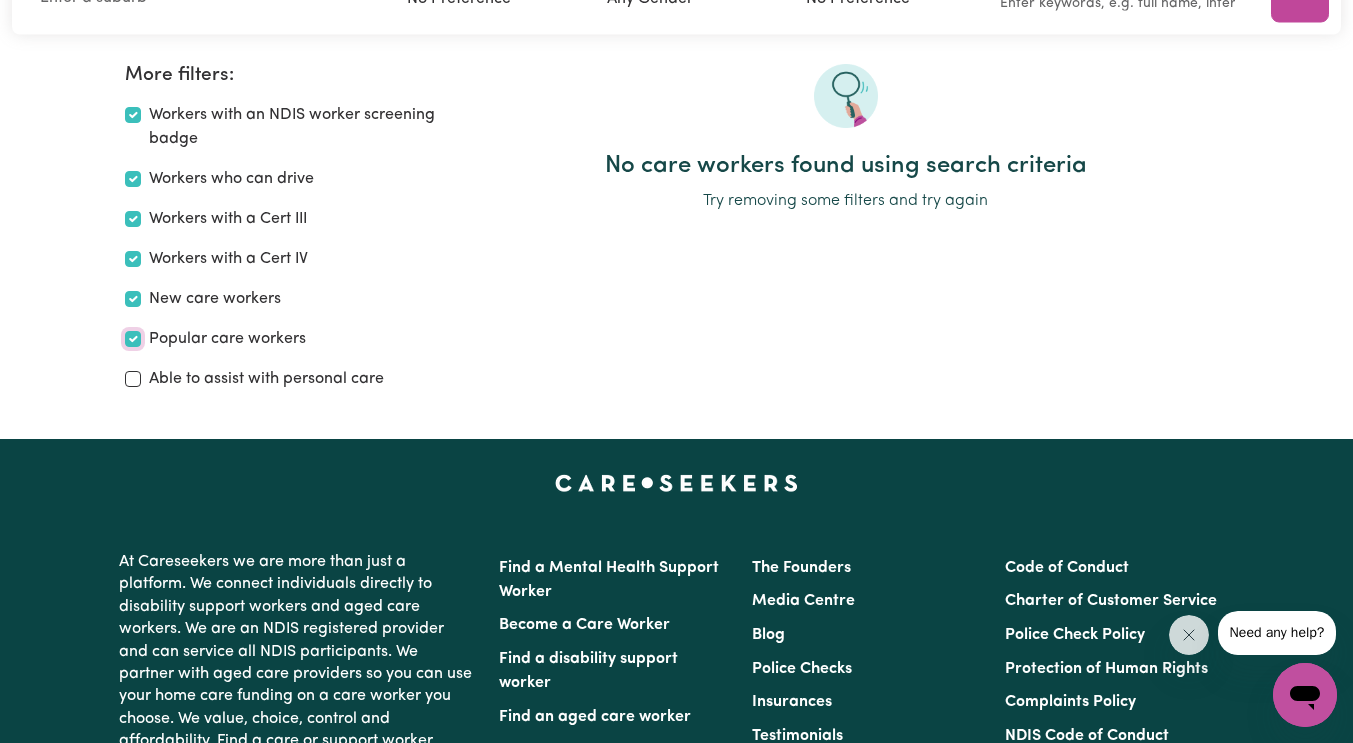 checkbox on "true" 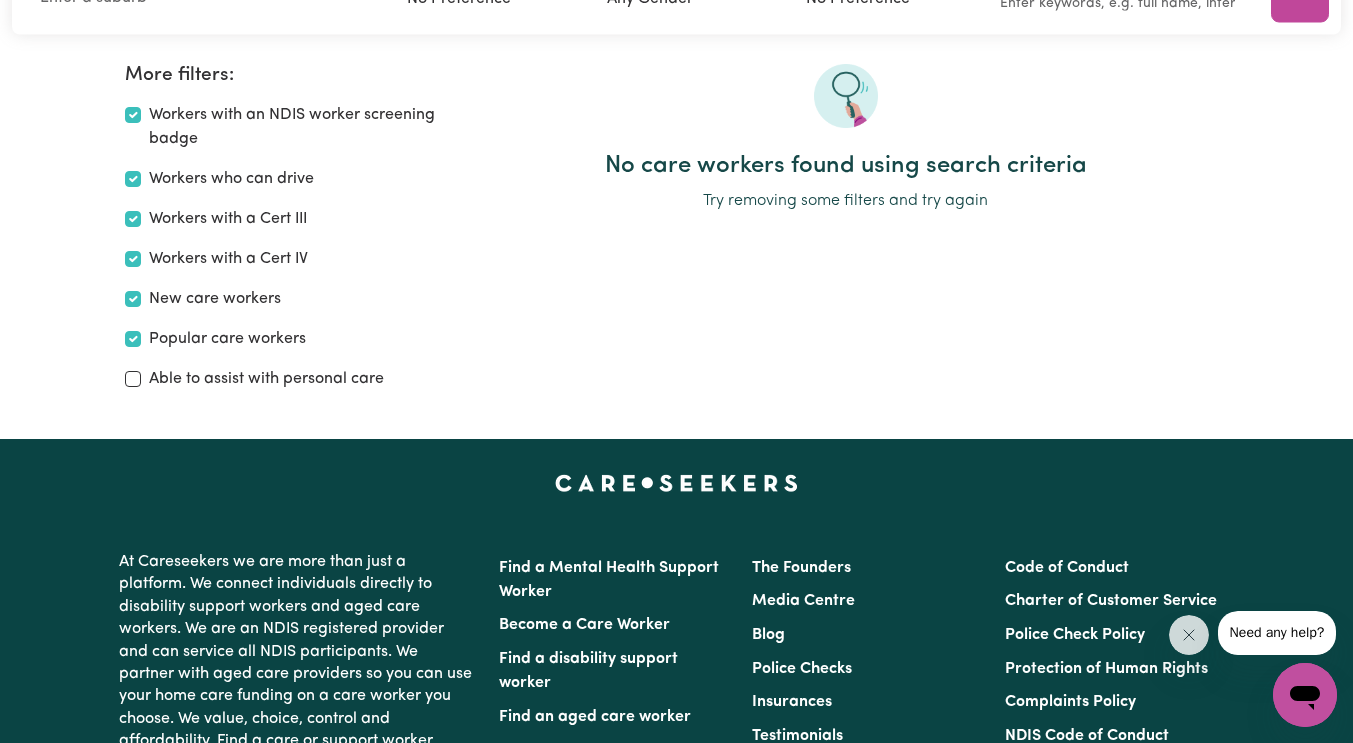 click on "Able to assist with personal care" at bounding box center [282, 379] 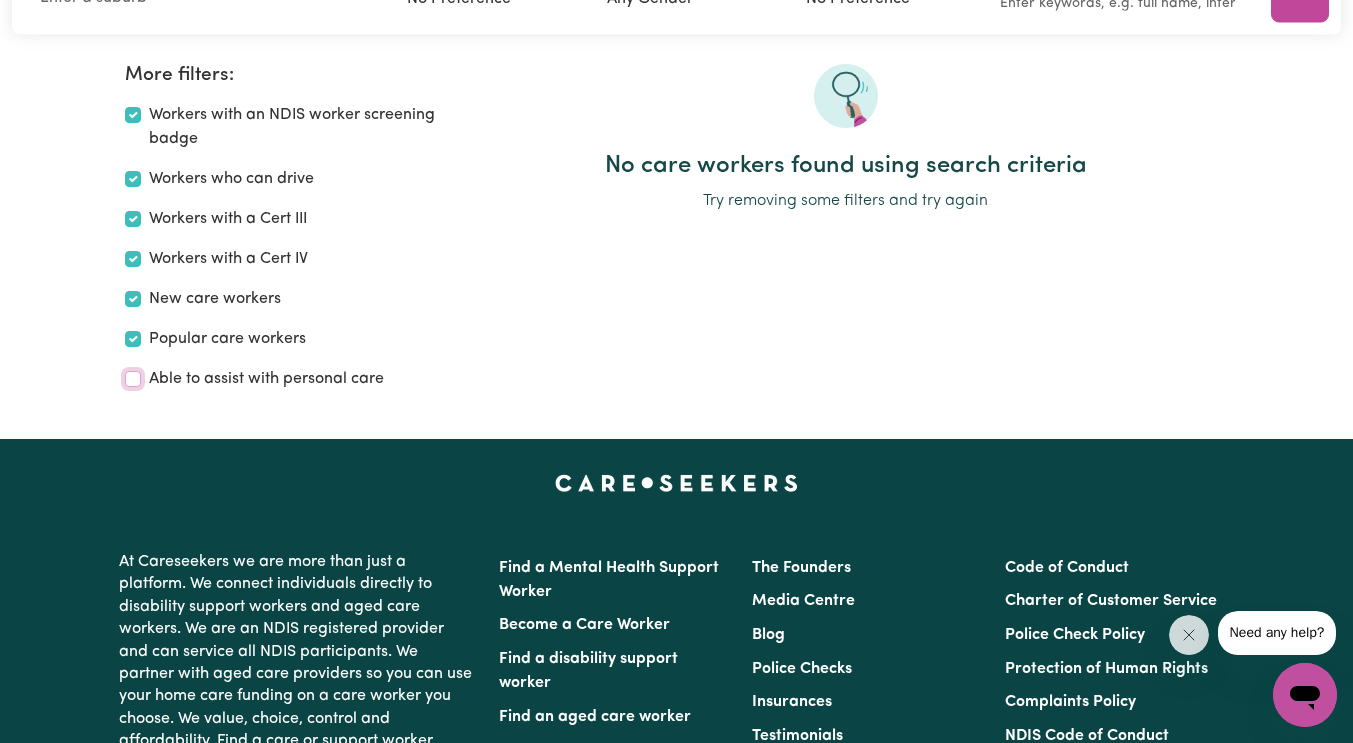 click on "Able to assist with personal care" at bounding box center (133, 379) 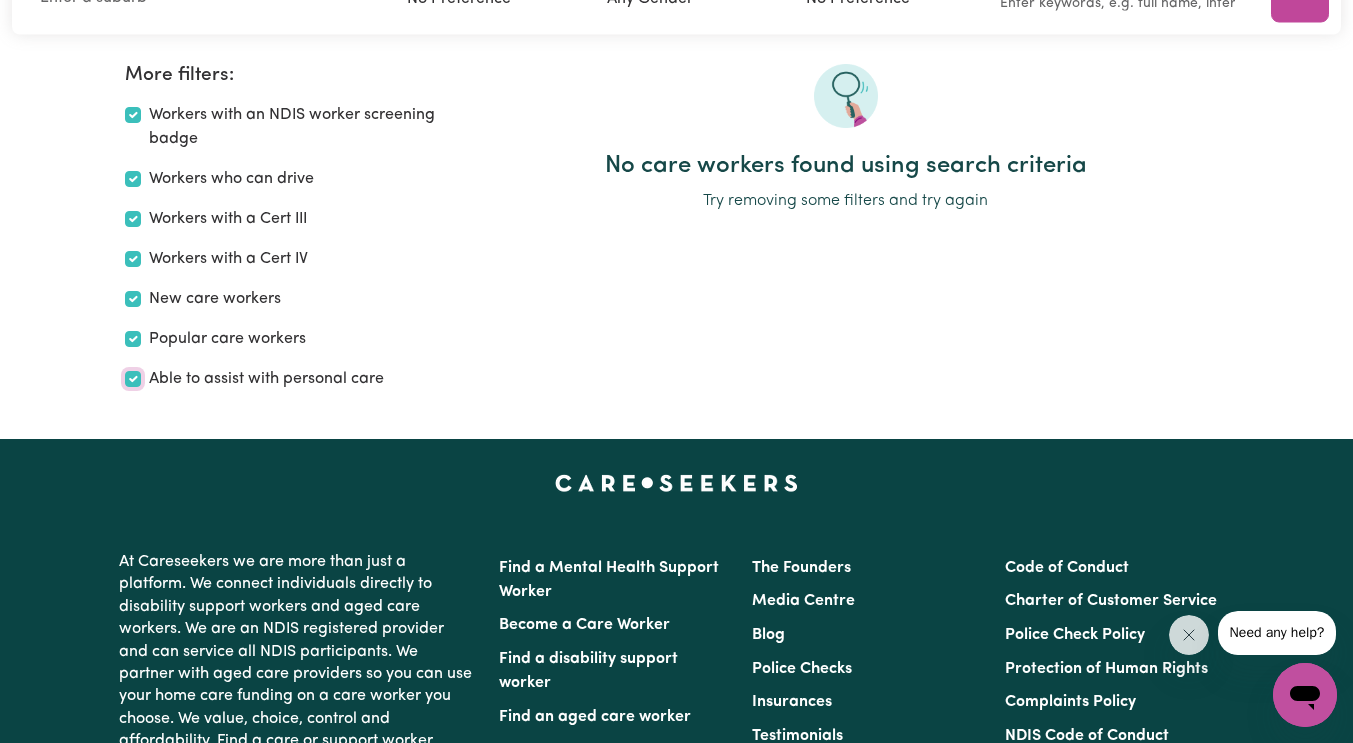 checkbox on "true" 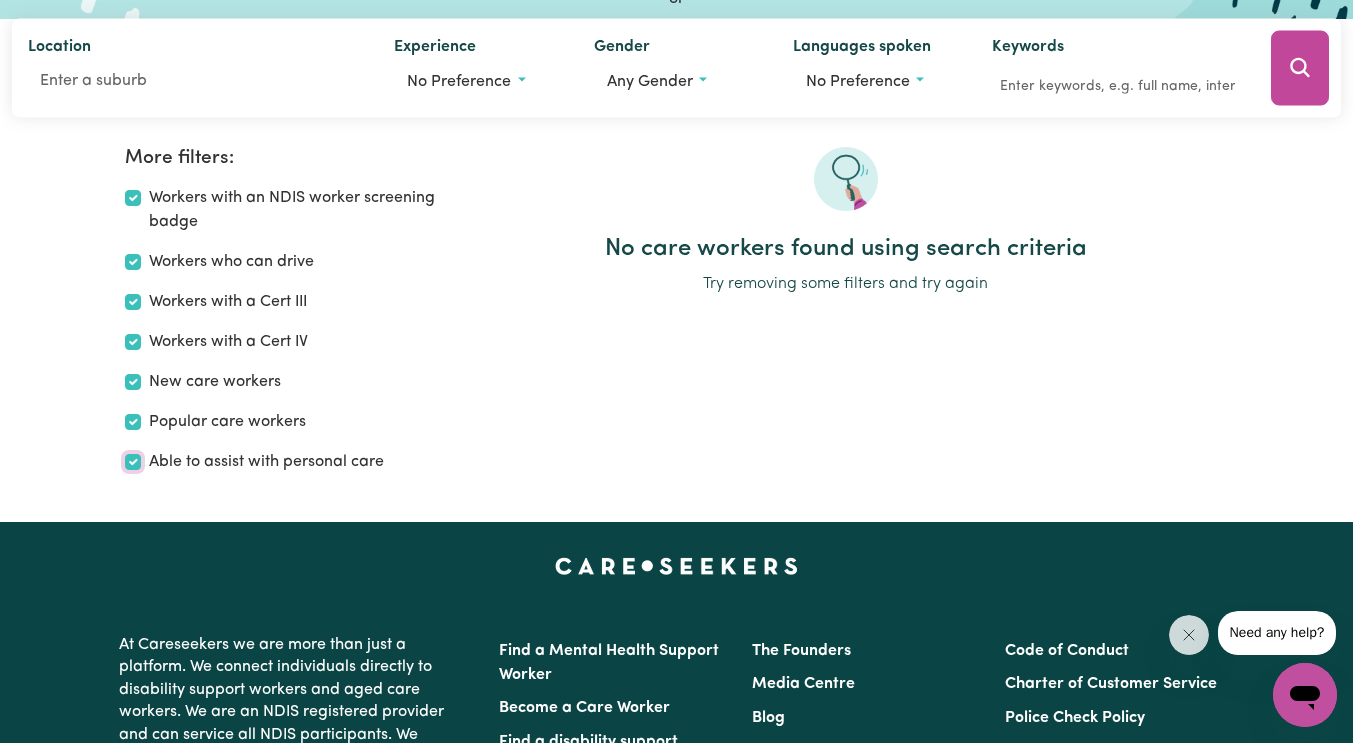 scroll, scrollTop: 134, scrollLeft: 0, axis: vertical 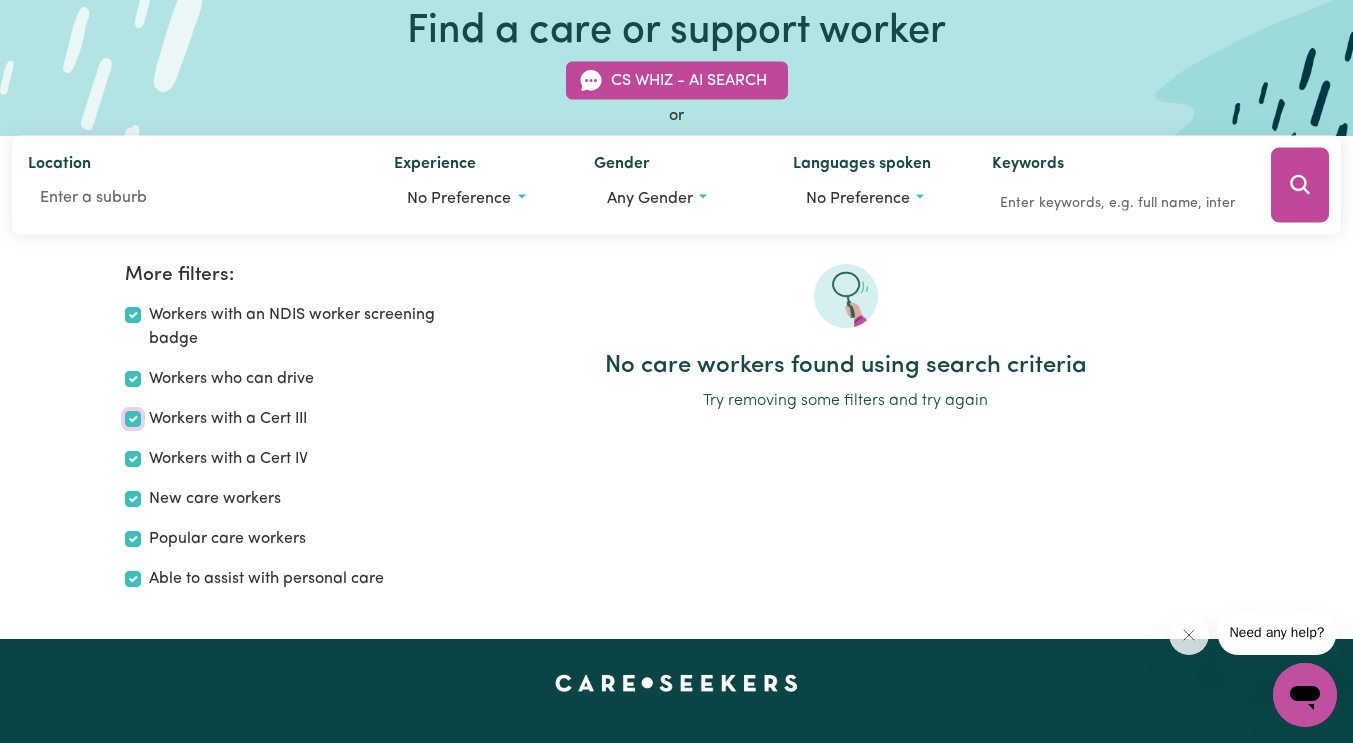 click on "Workers with a Cert III" at bounding box center [133, 419] 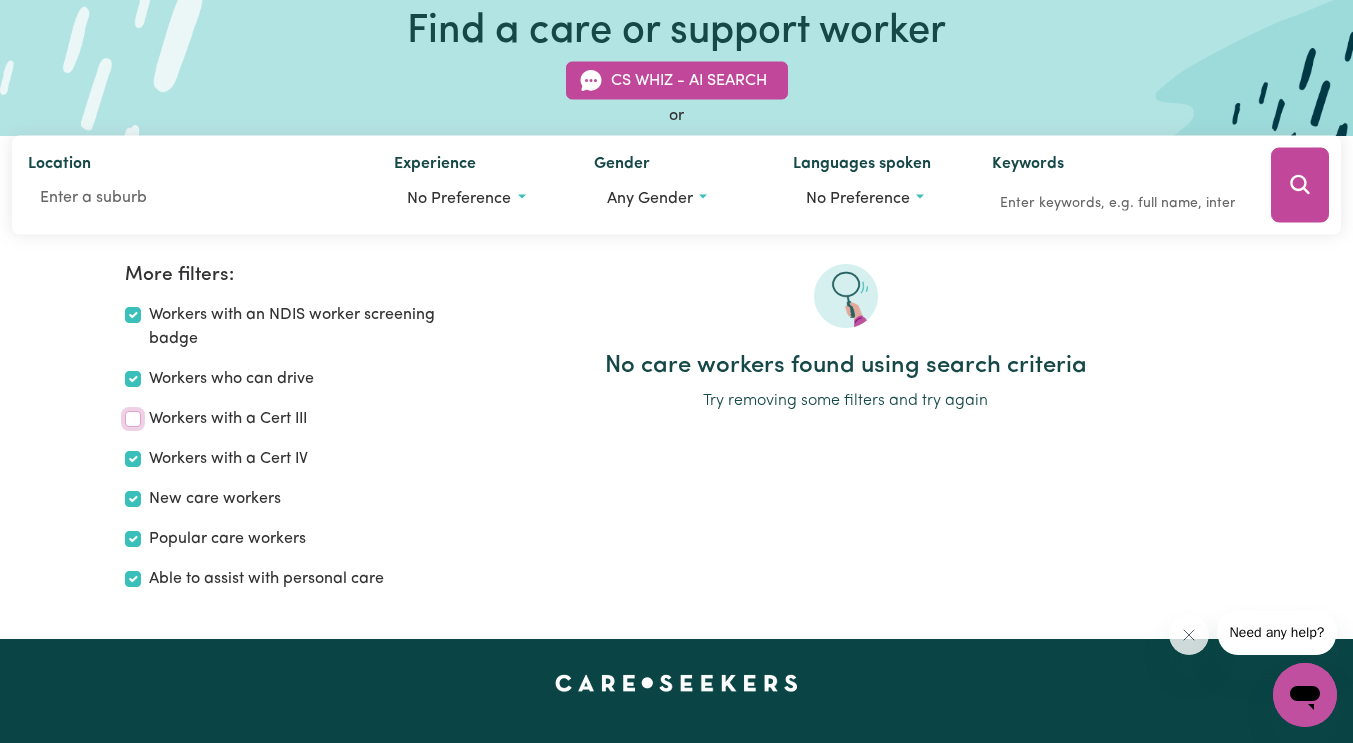 checkbox on "false" 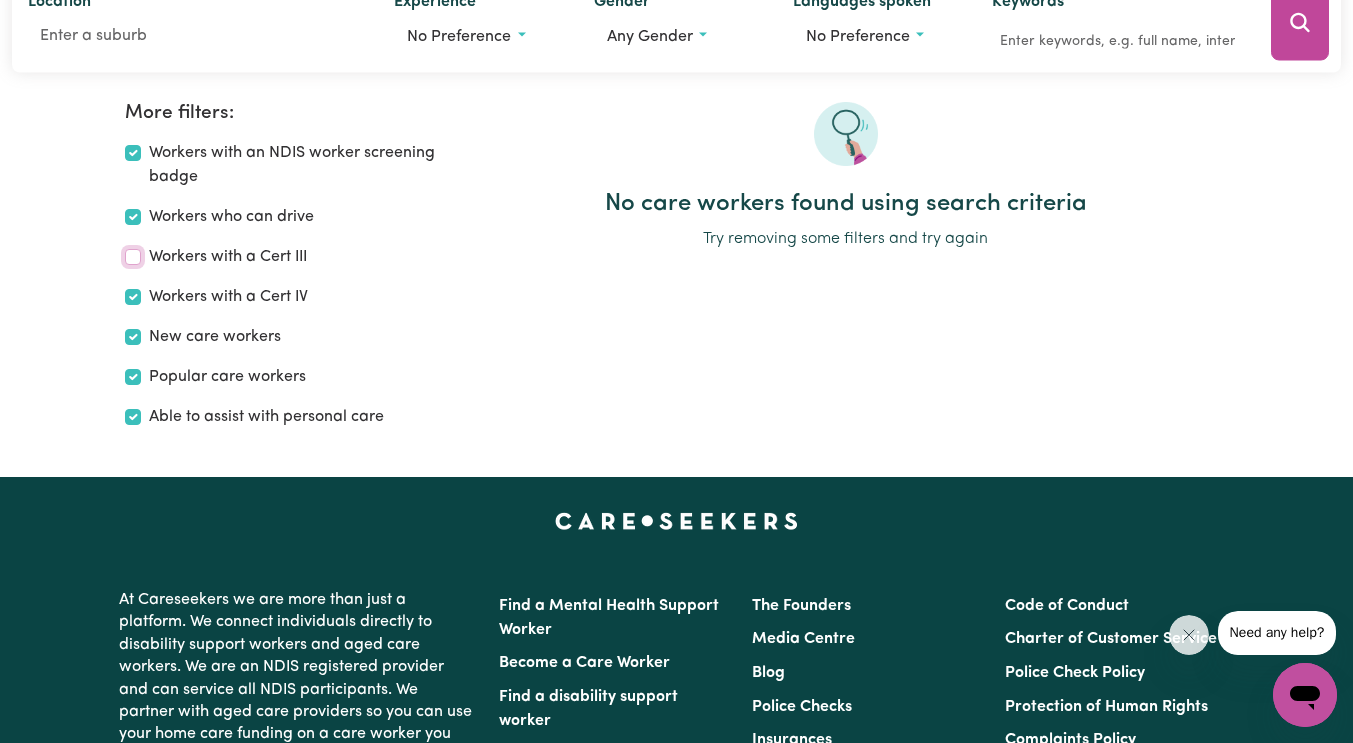 scroll, scrollTop: 334, scrollLeft: 0, axis: vertical 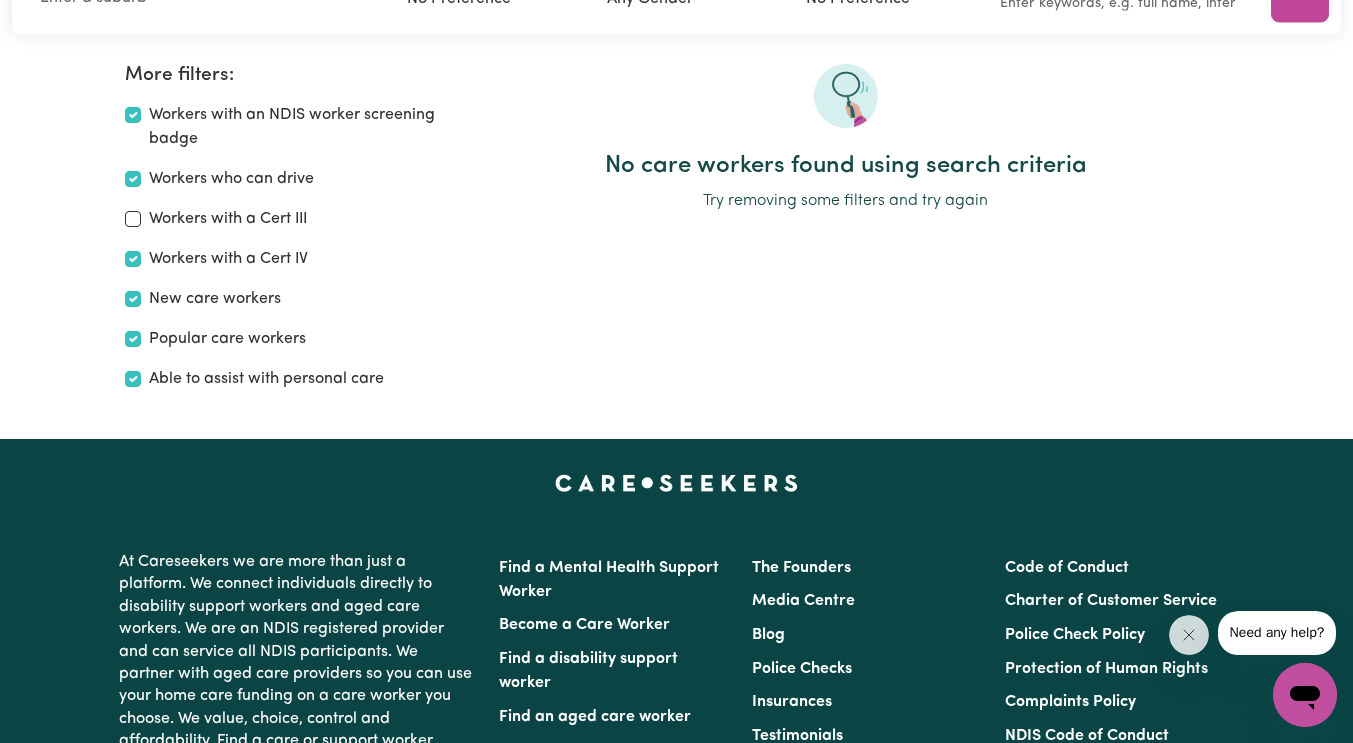 click on "Able to assist with personal care" at bounding box center (282, 379) 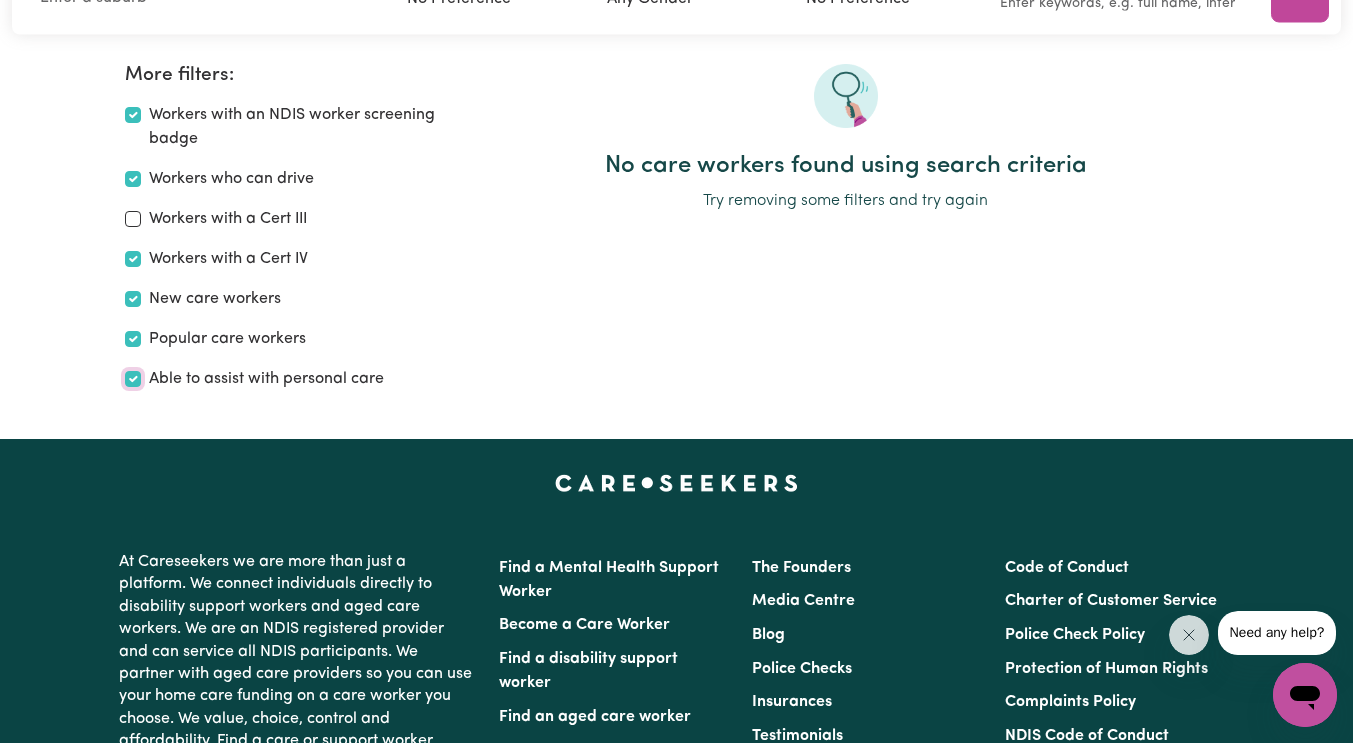 click on "Able to assist with personal care" at bounding box center [133, 379] 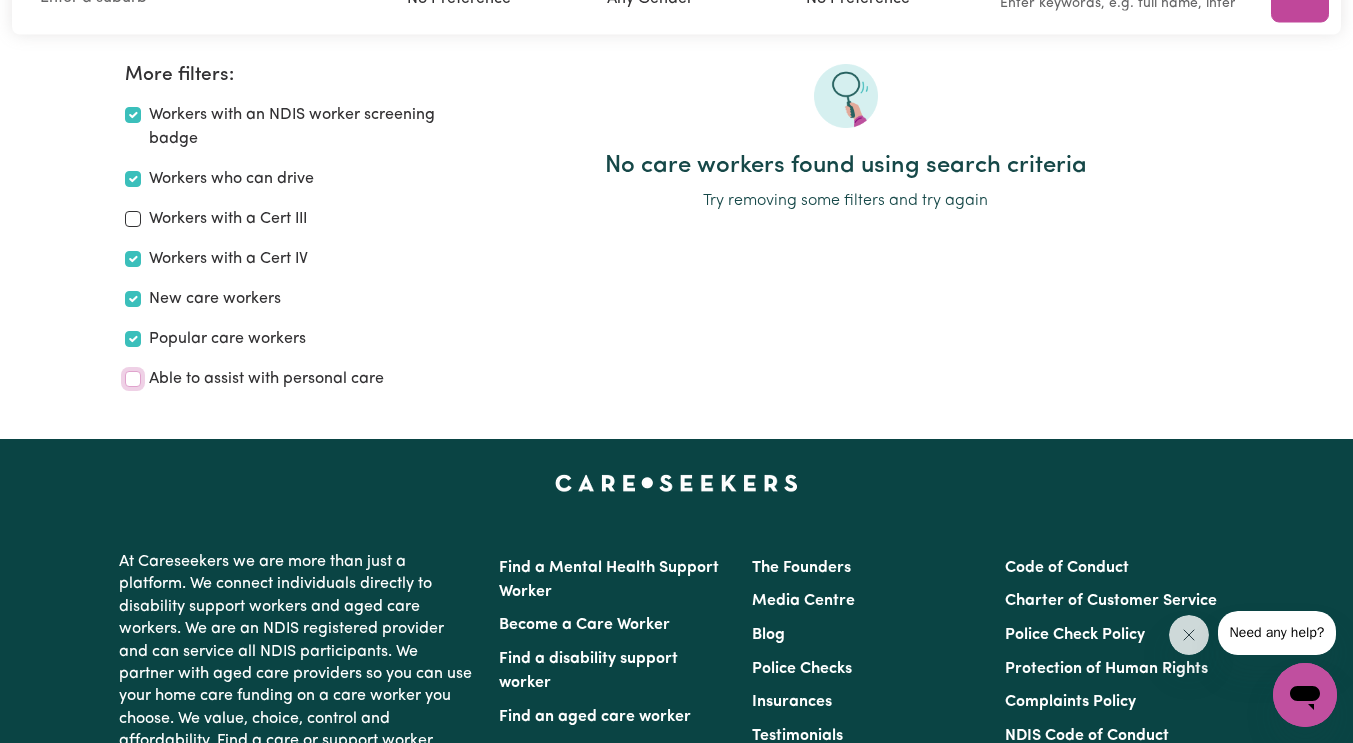 checkbox on "false" 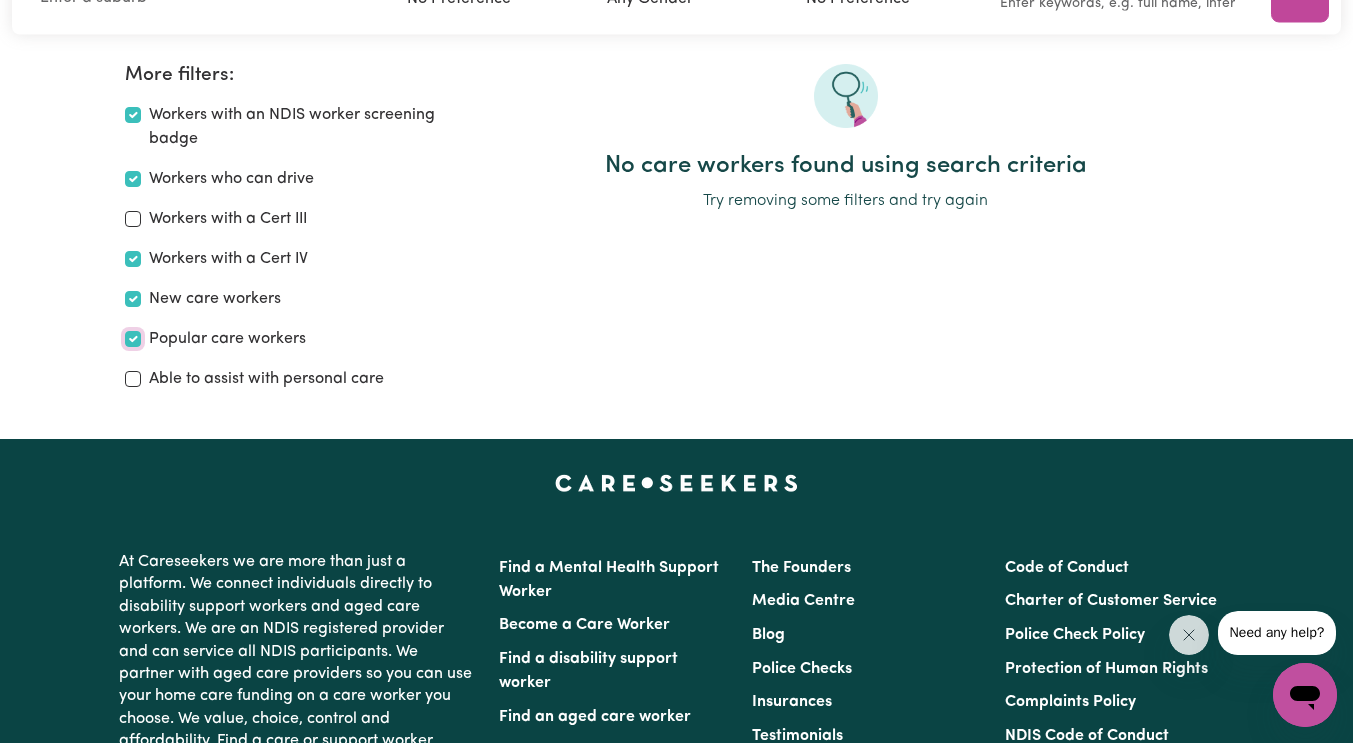 drag, startPoint x: 133, startPoint y: 342, endPoint x: 139, endPoint y: 313, distance: 29.614185 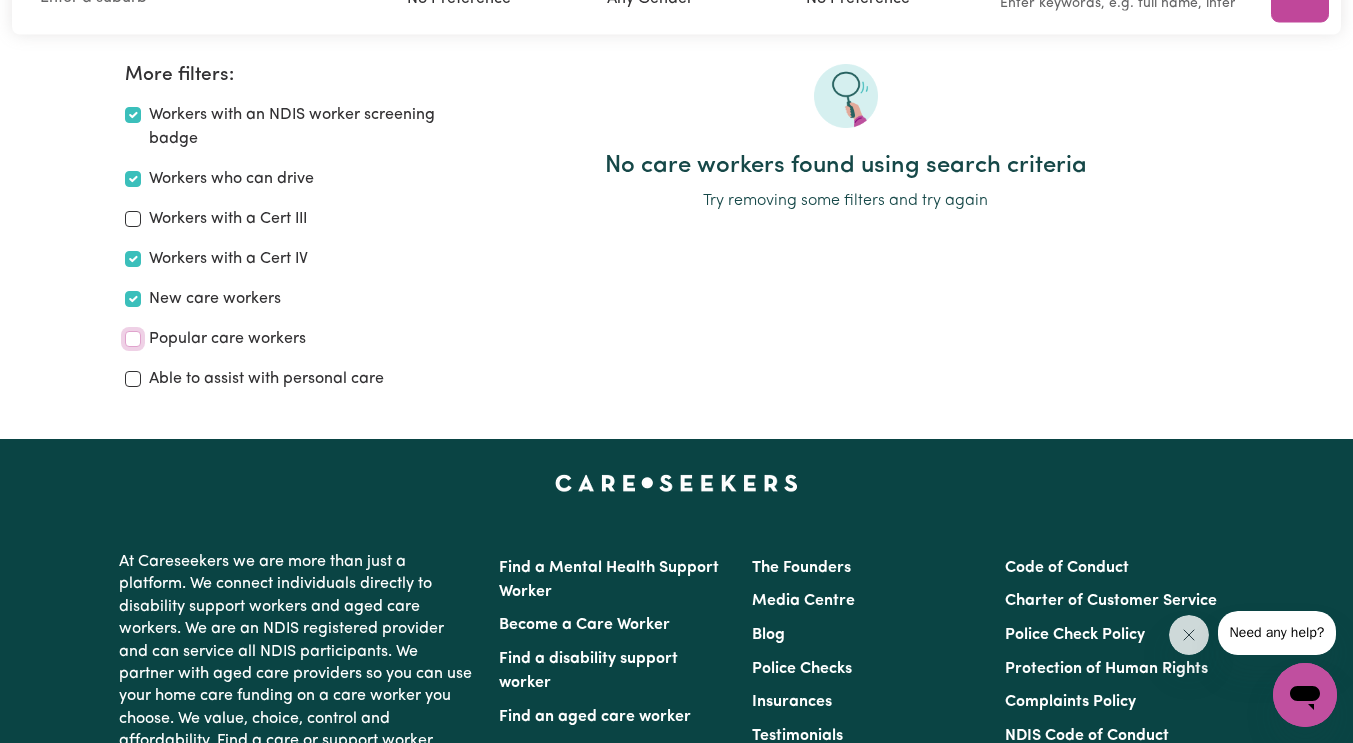 checkbox on "false" 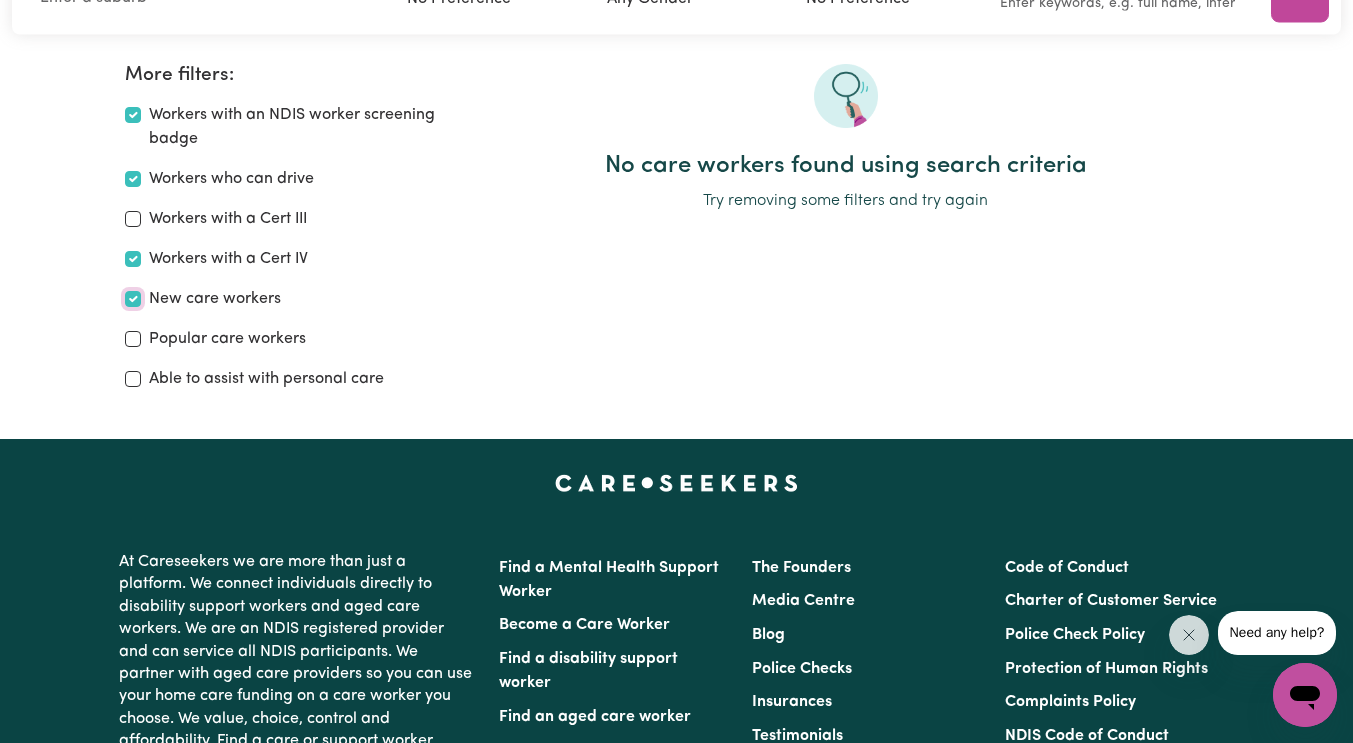 click on "New care workers" at bounding box center (133, 299) 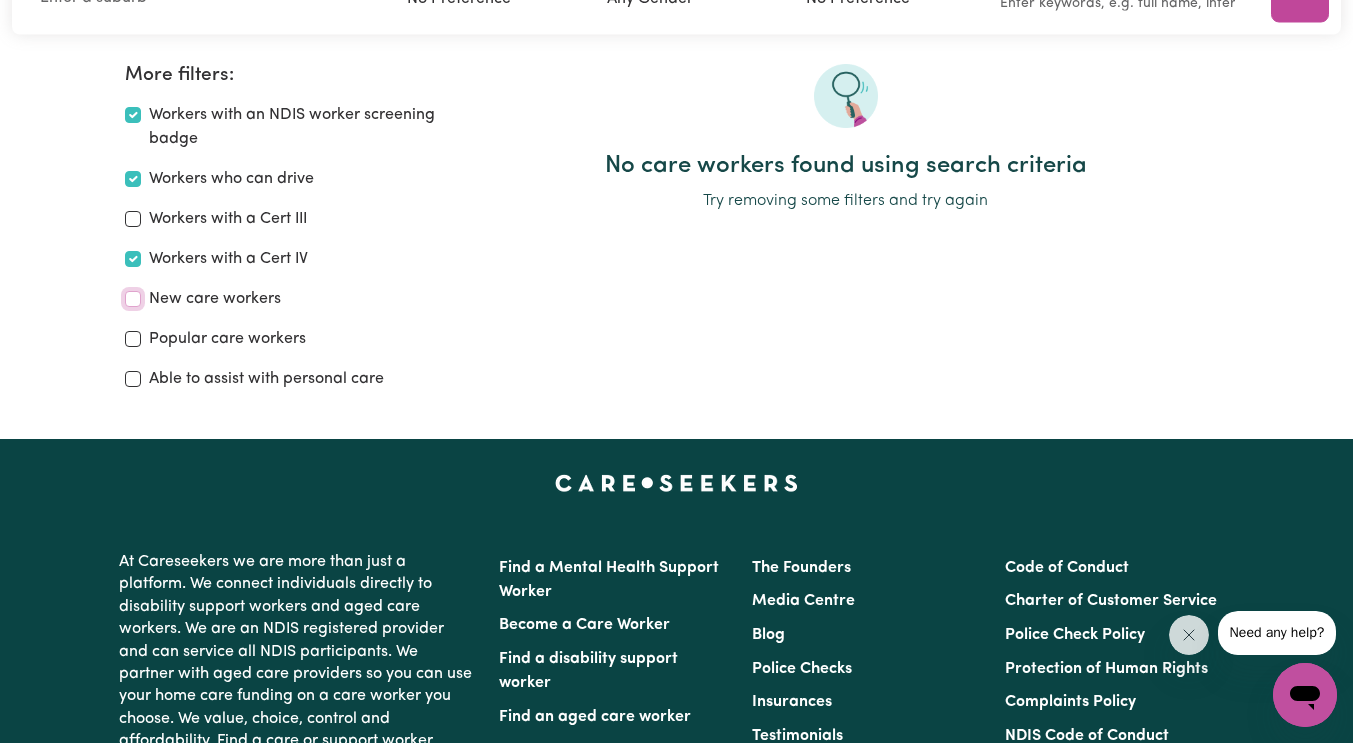 checkbox on "false" 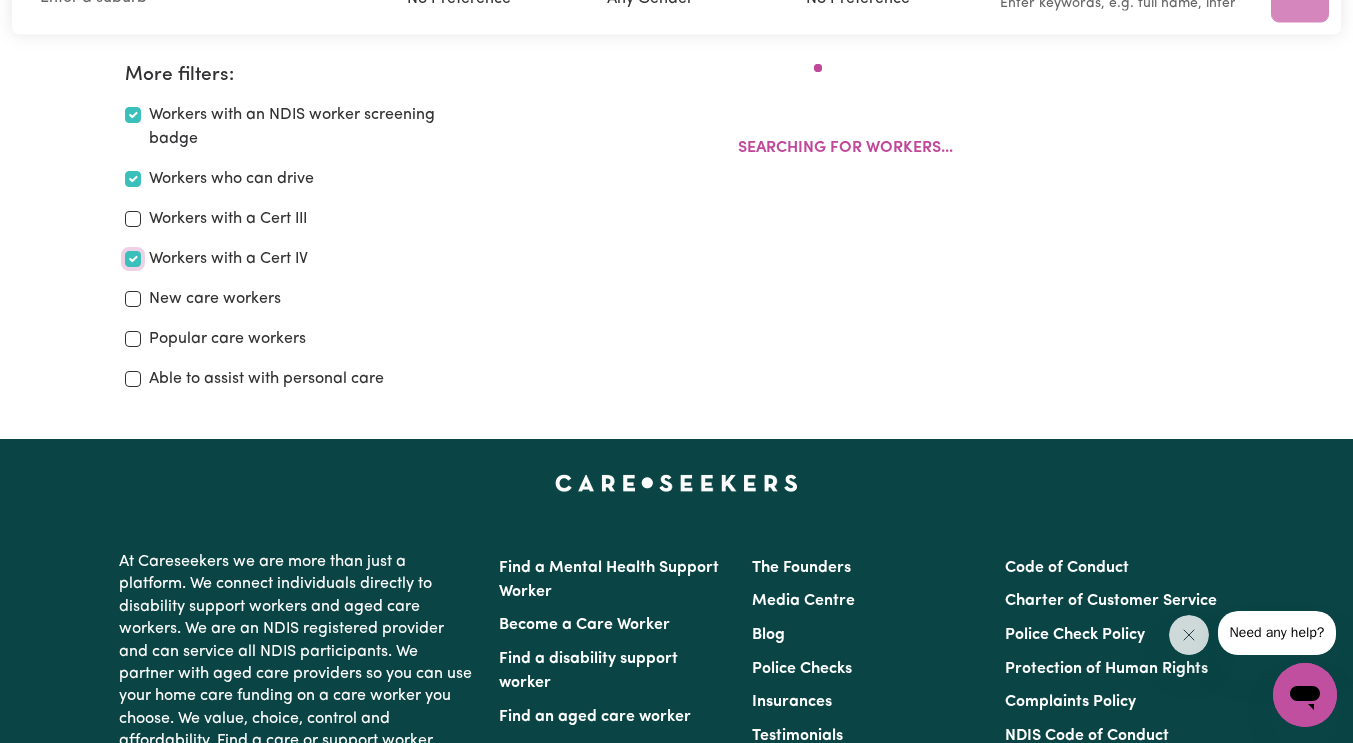click on "Workers with a Cert IV" at bounding box center [133, 259] 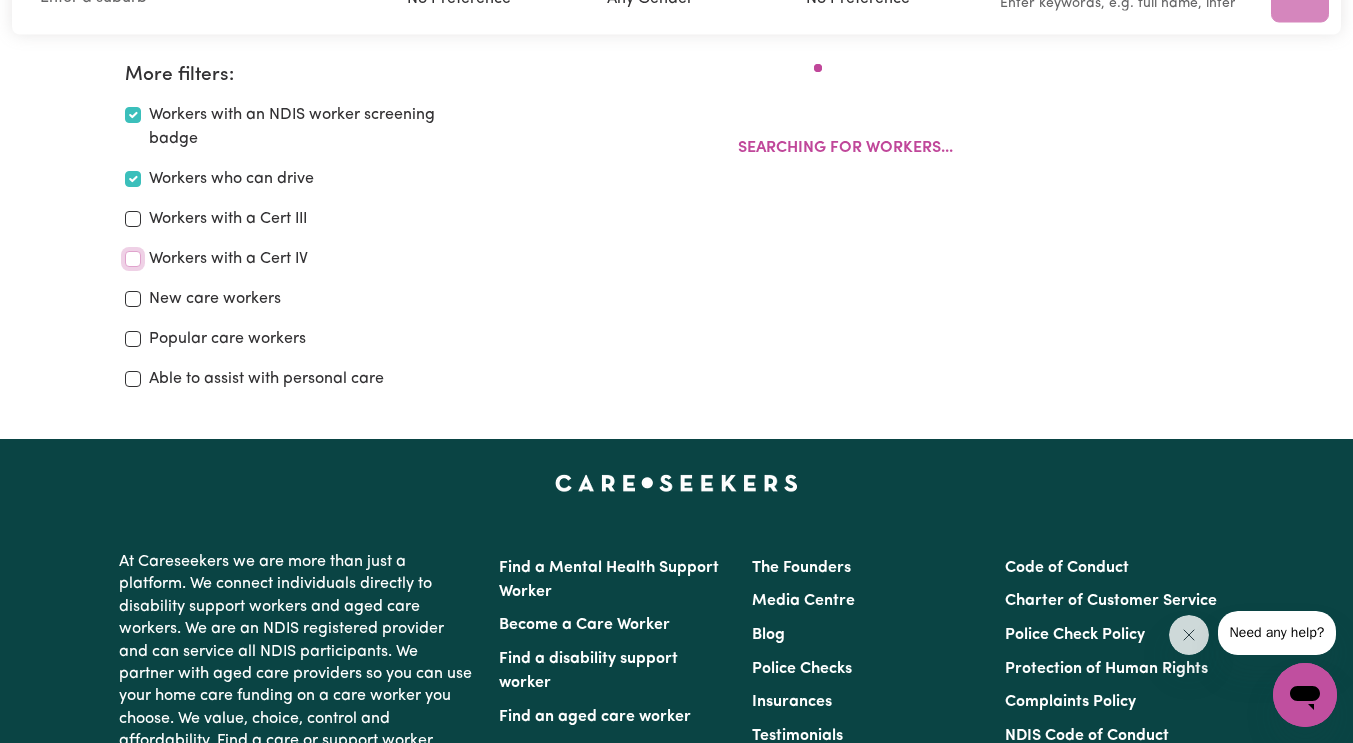 checkbox on "false" 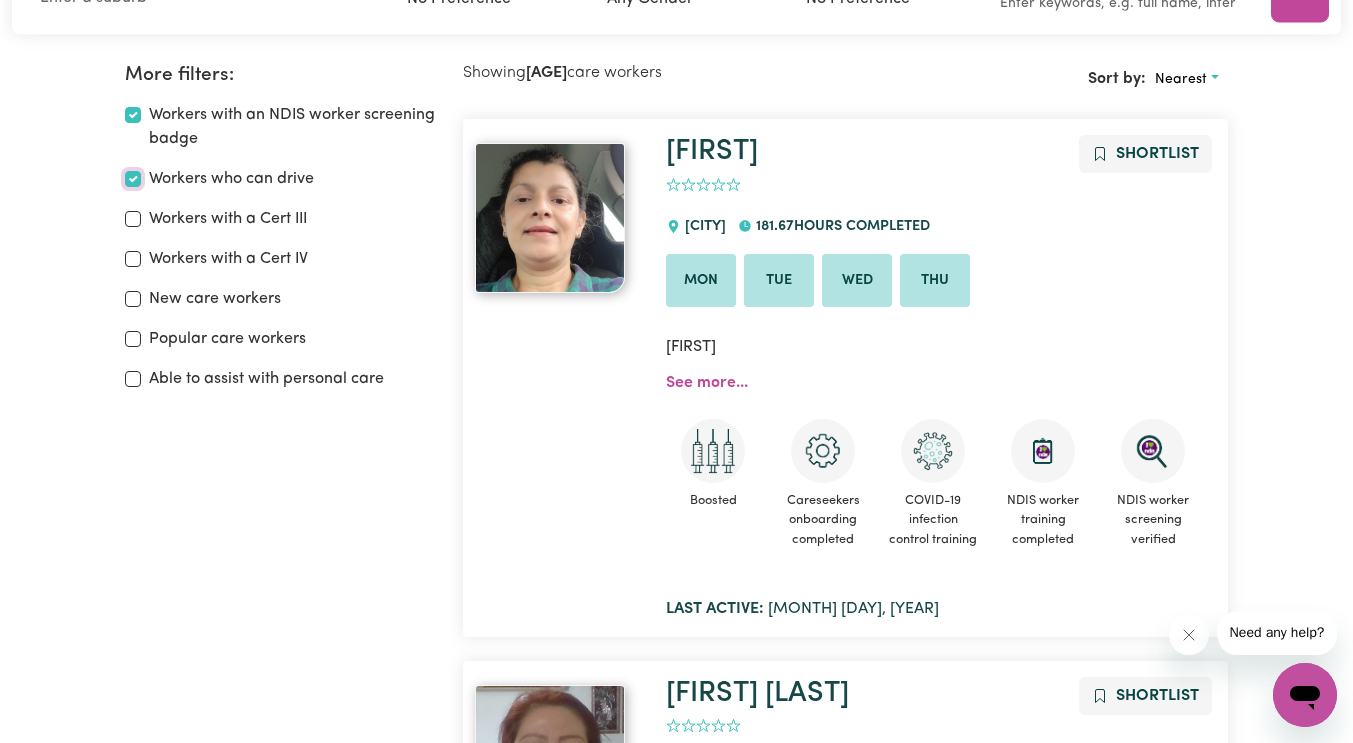 click on "Workers who can drive" at bounding box center (133, 179) 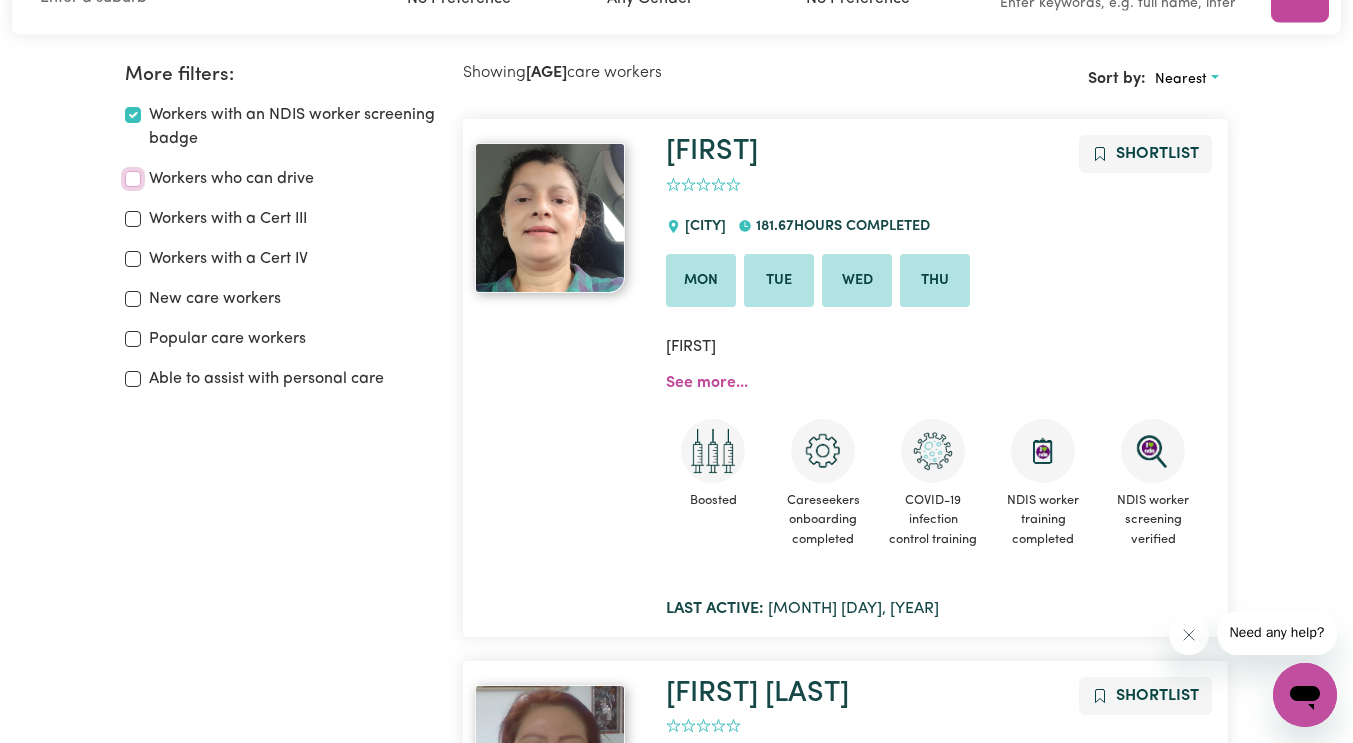 checkbox on "false" 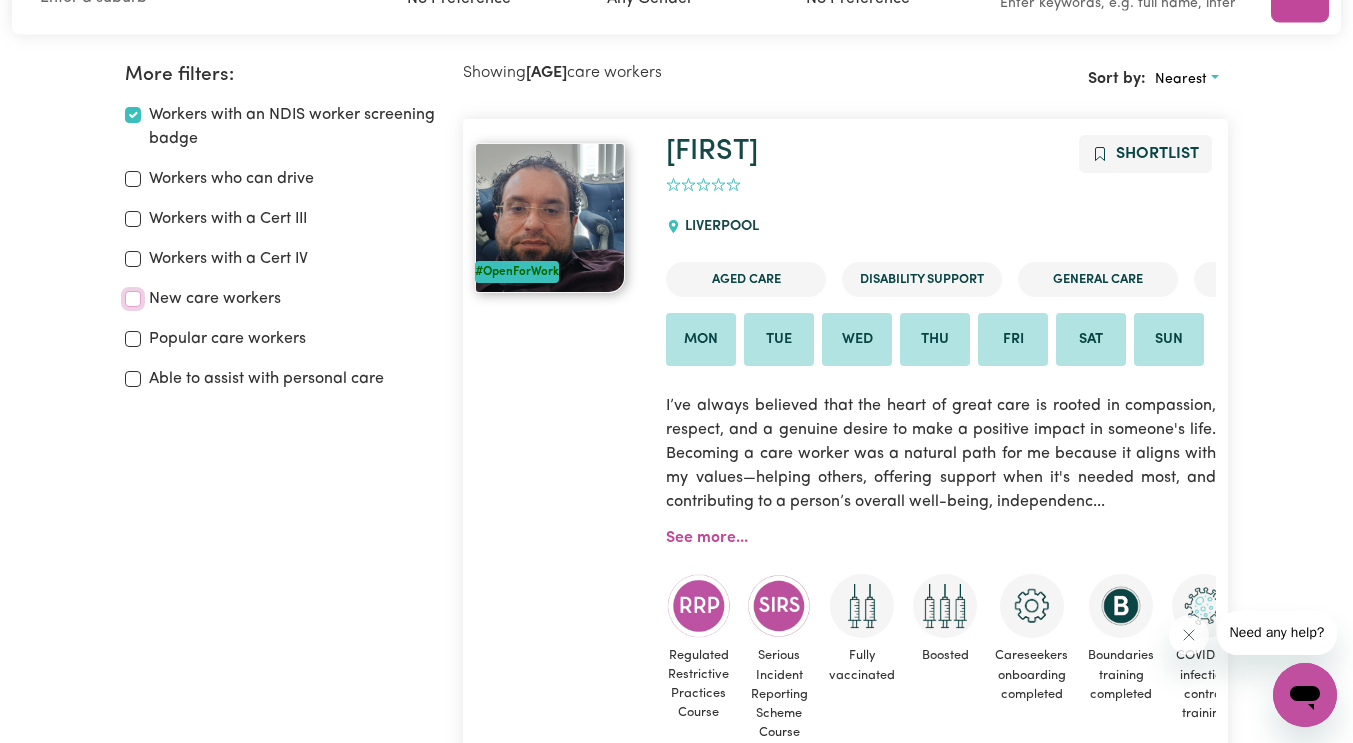 click on "New care workers" at bounding box center [133, 299] 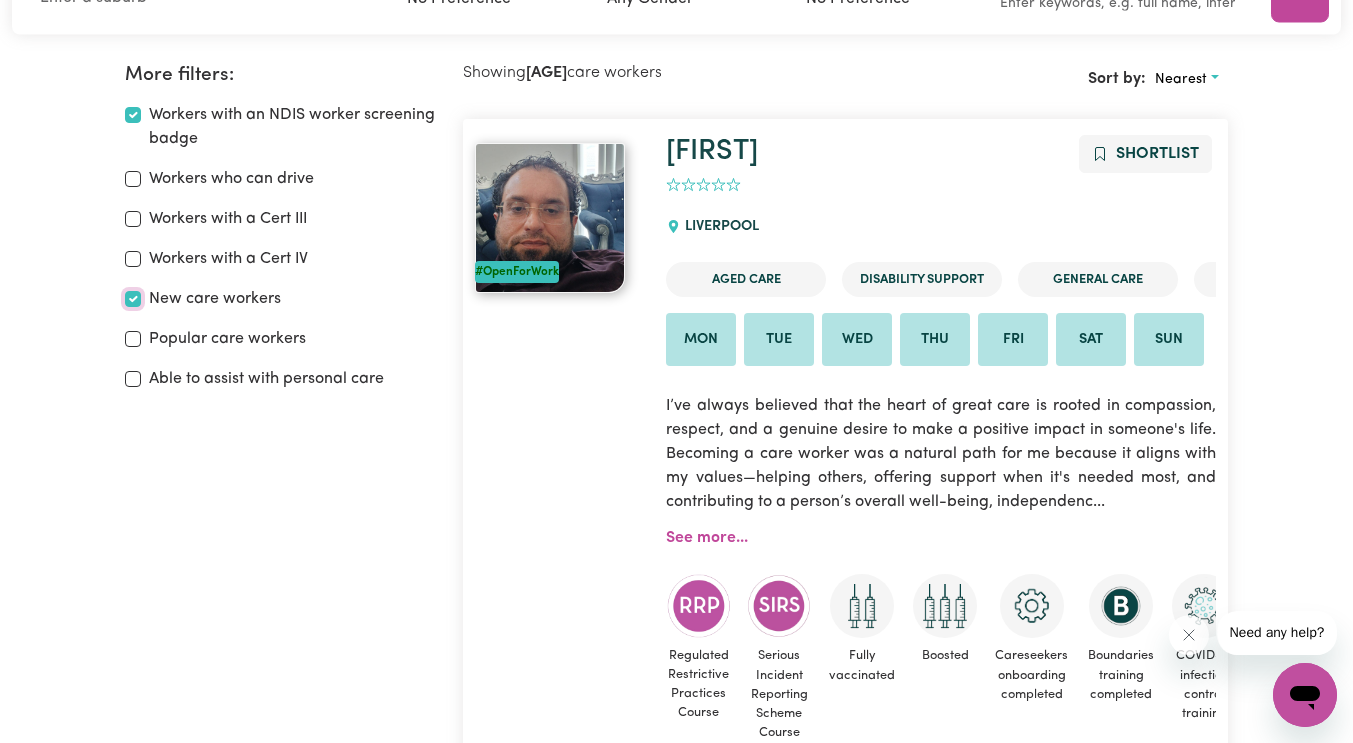 checkbox on "true" 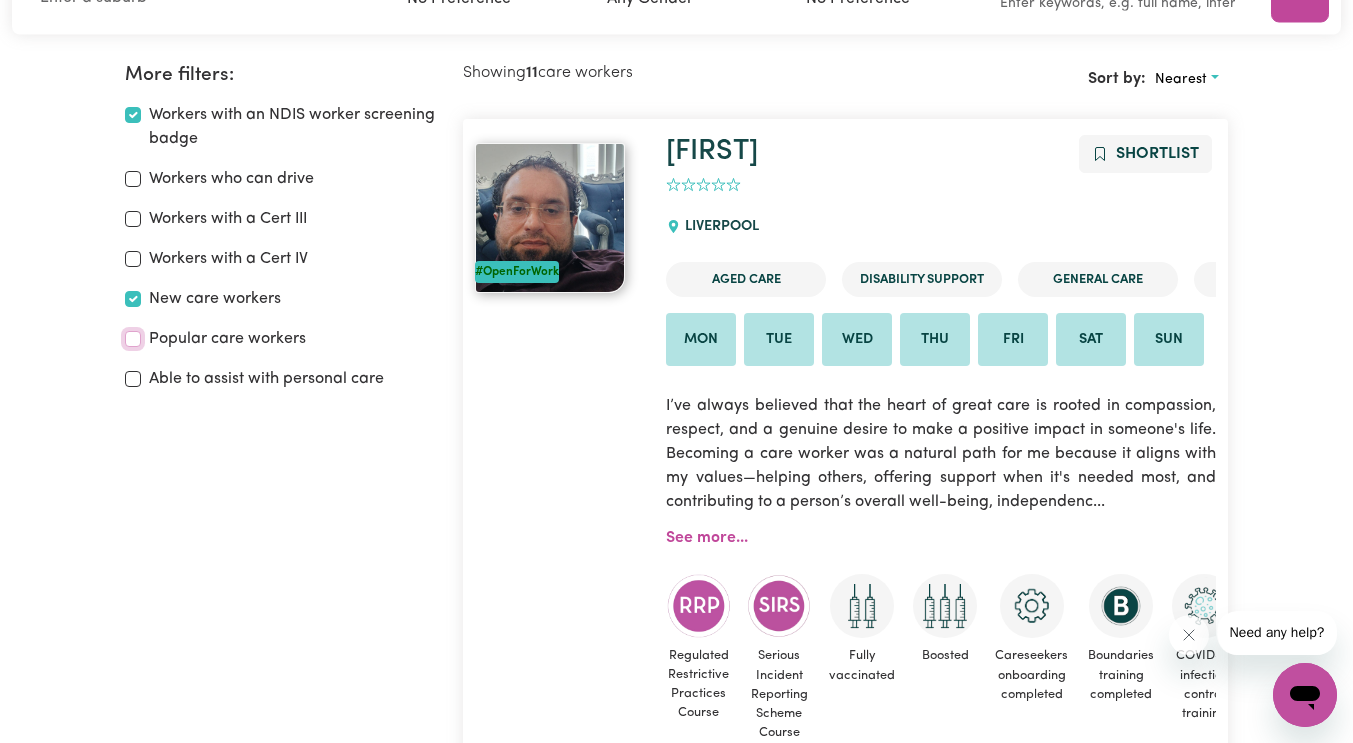 click on "Popular care workers" at bounding box center [133, 339] 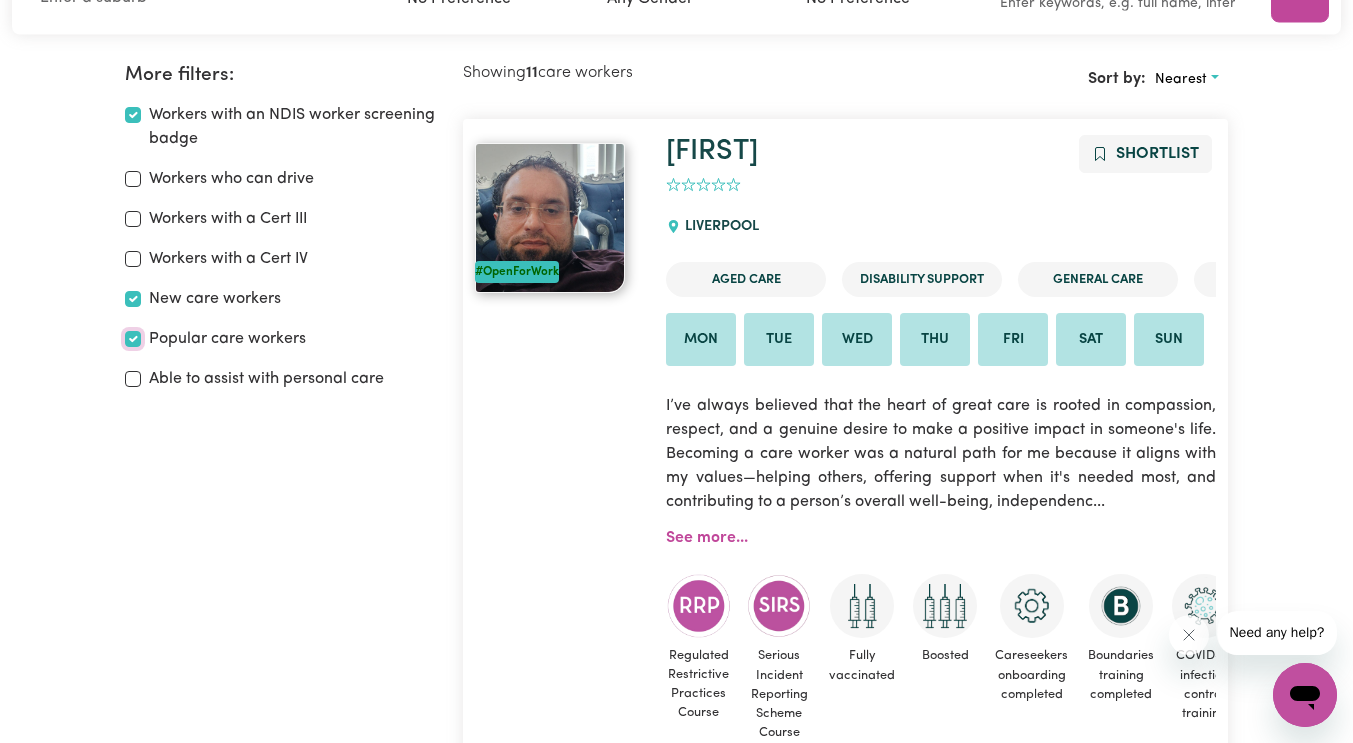 checkbox on "true" 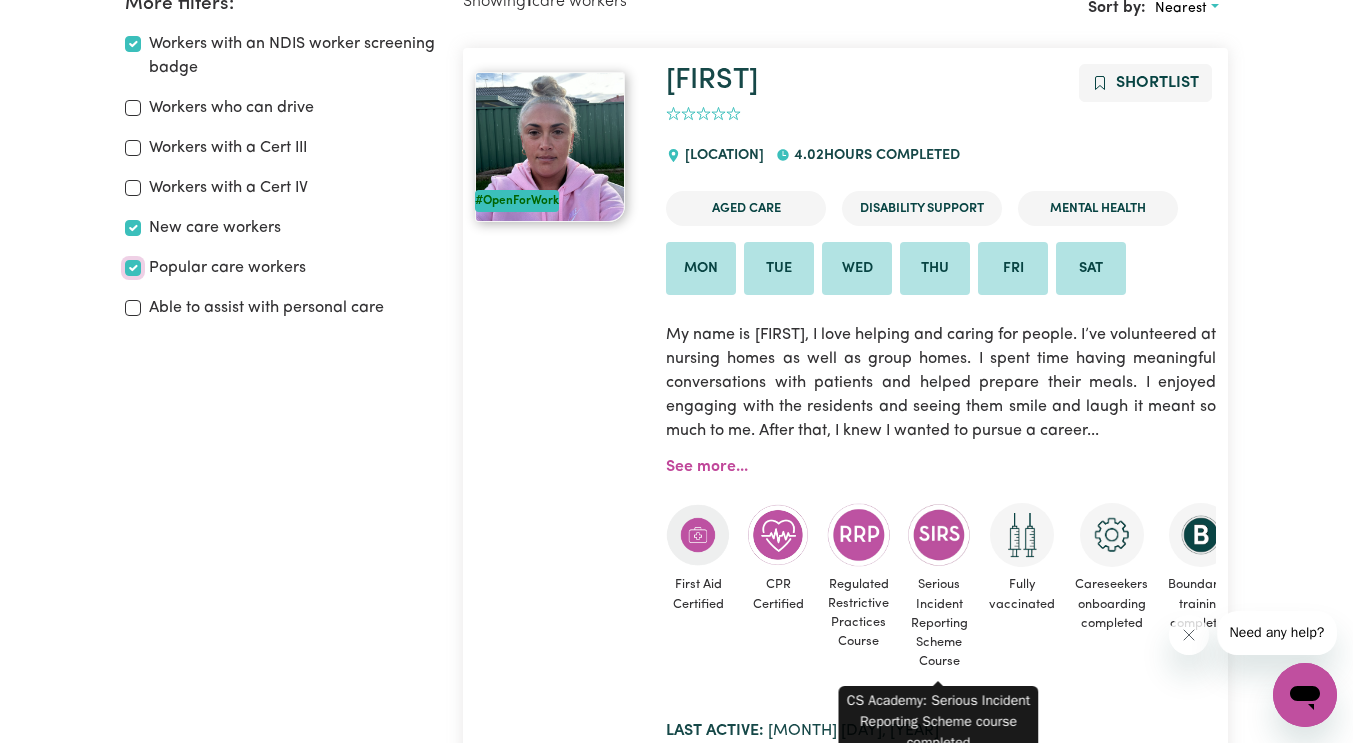 scroll, scrollTop: 334, scrollLeft: 0, axis: vertical 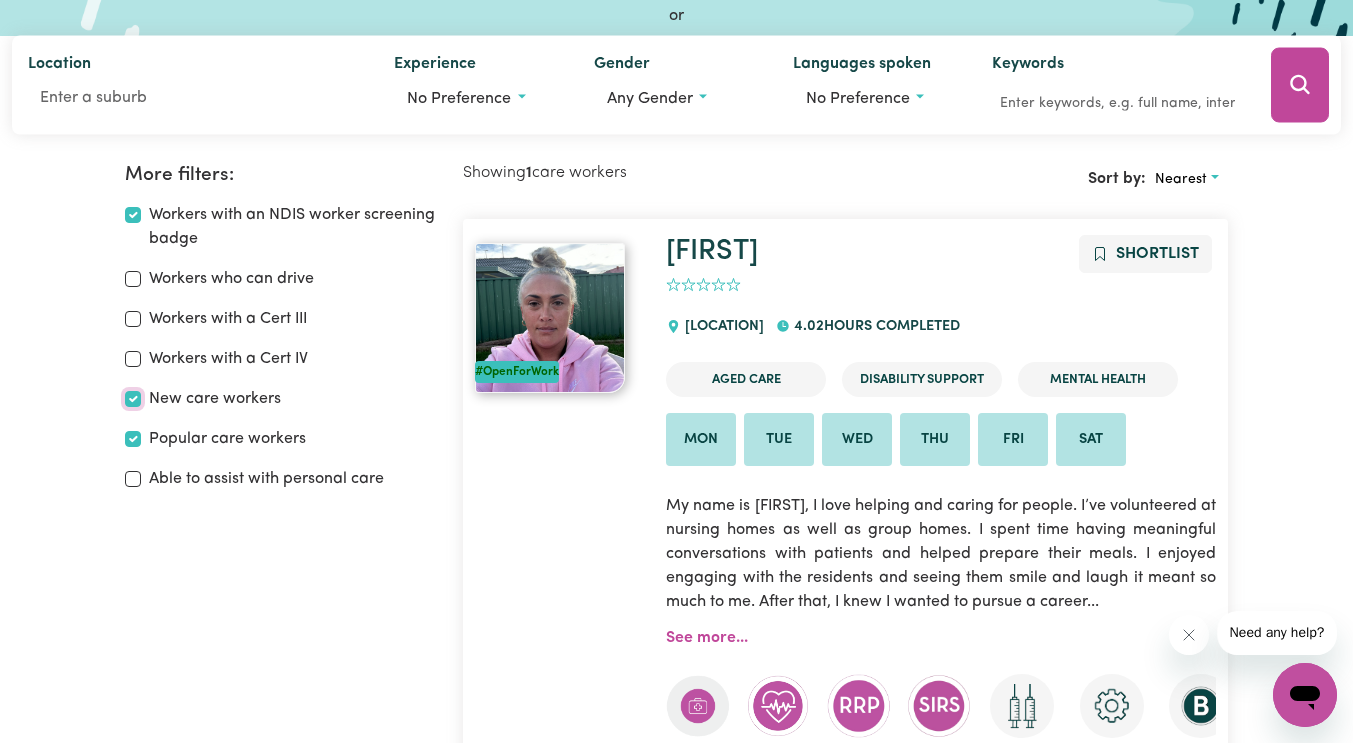 click on "New care workers" at bounding box center [133, 399] 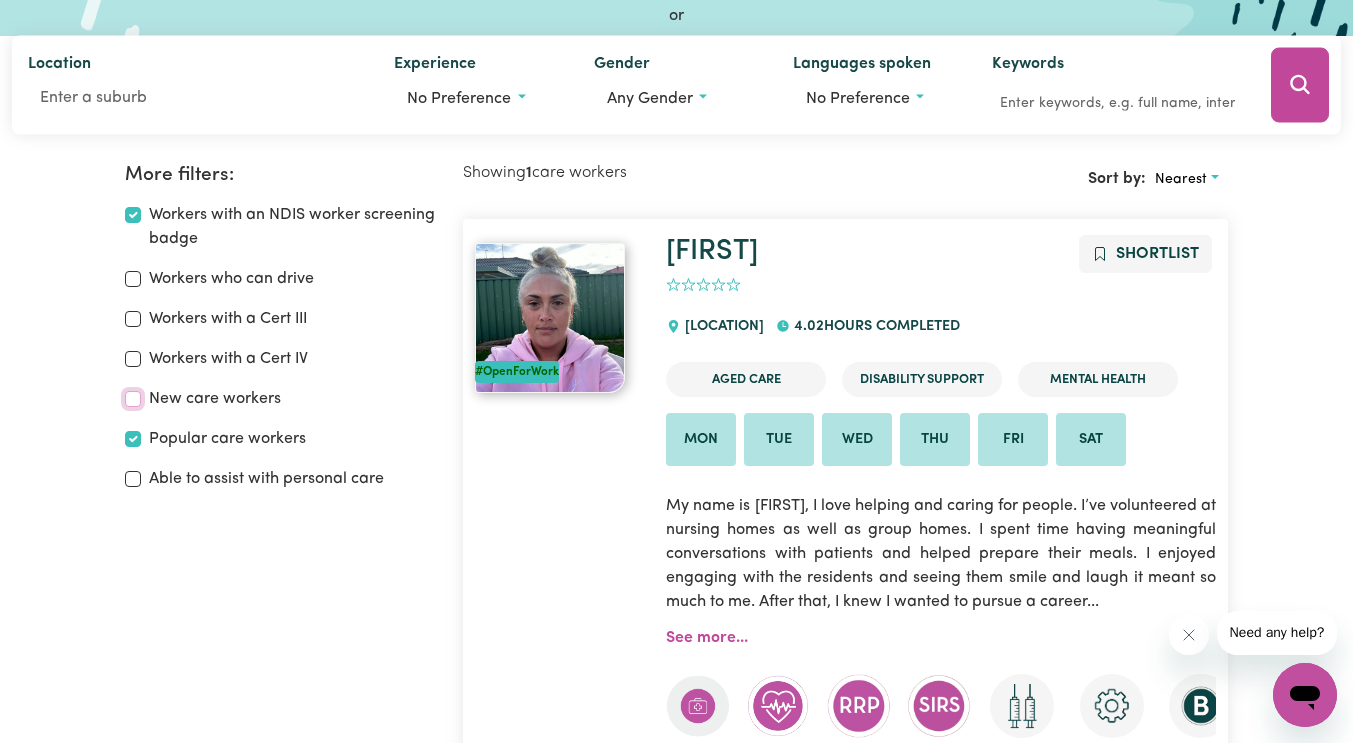 checkbox on "false" 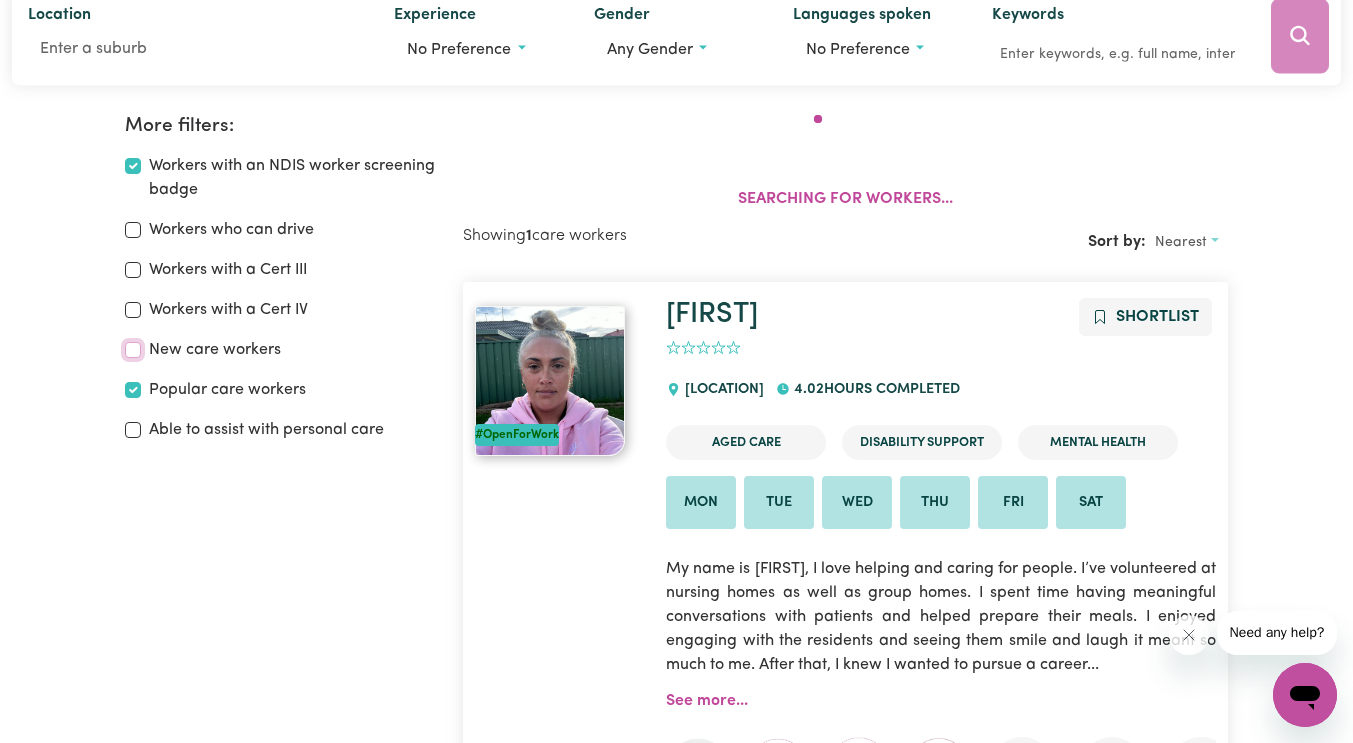scroll, scrollTop: 334, scrollLeft: 0, axis: vertical 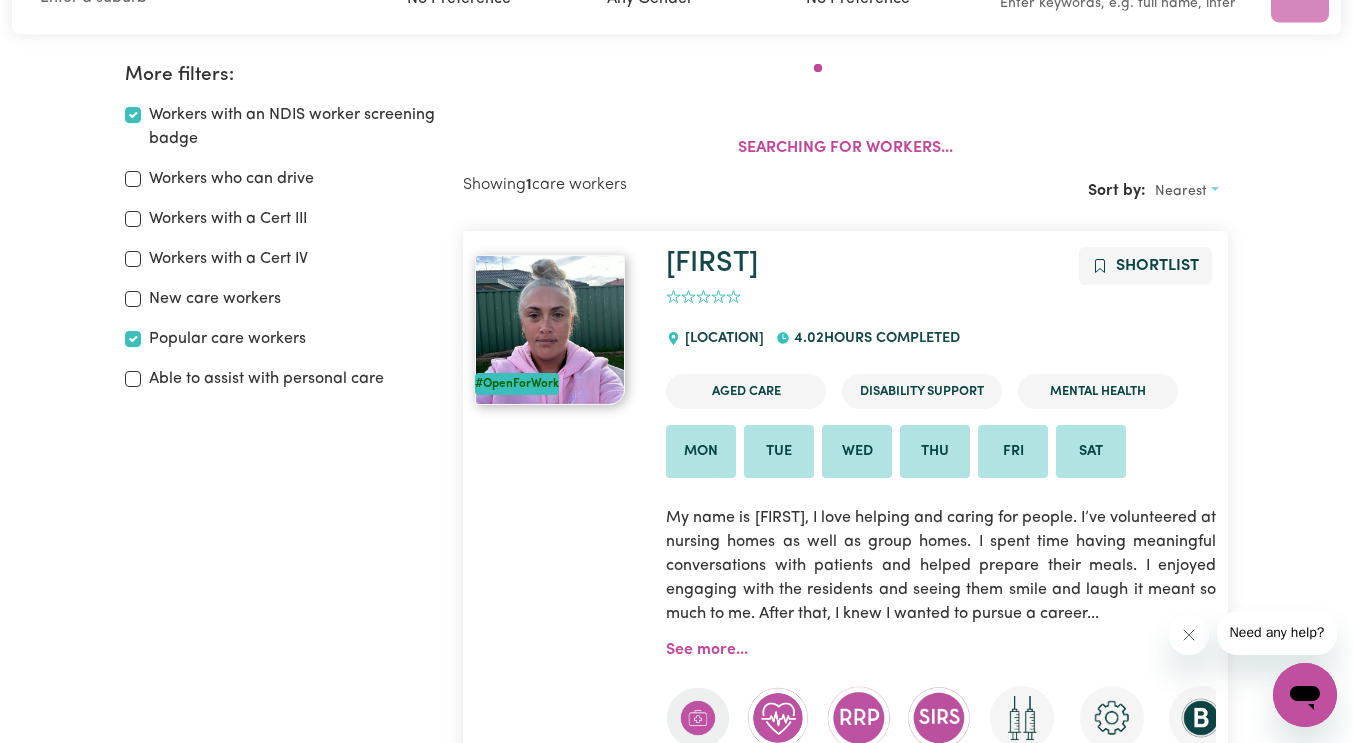 click on "Popular care workers" at bounding box center (282, 339) 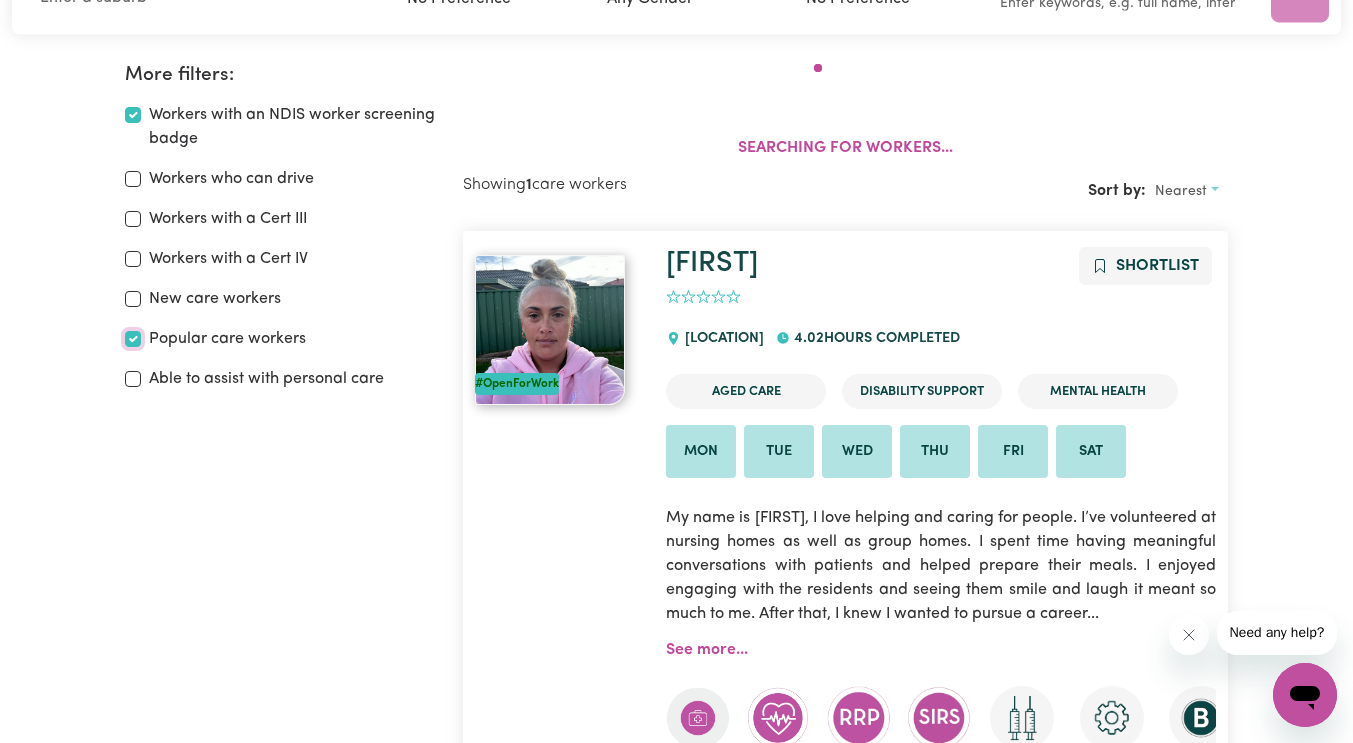 click on "Popular care workers" at bounding box center (133, 339) 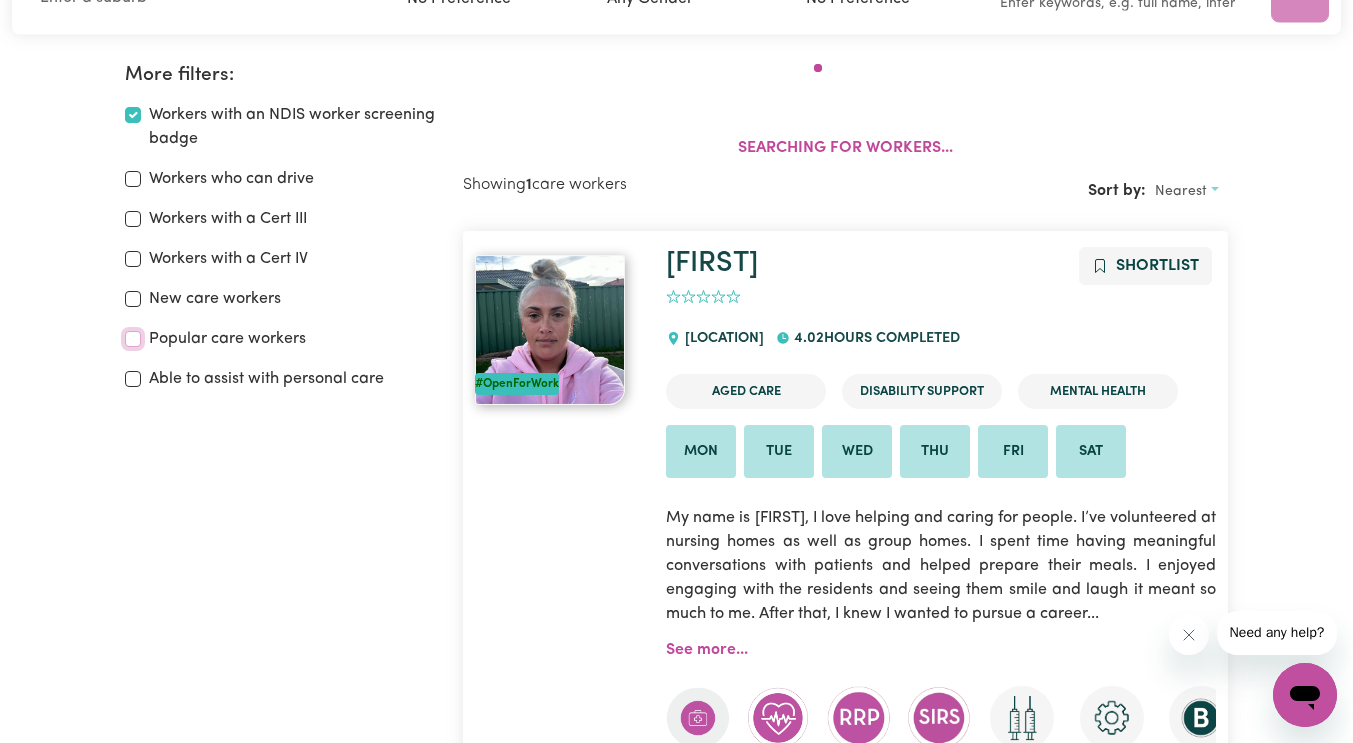 checkbox on "false" 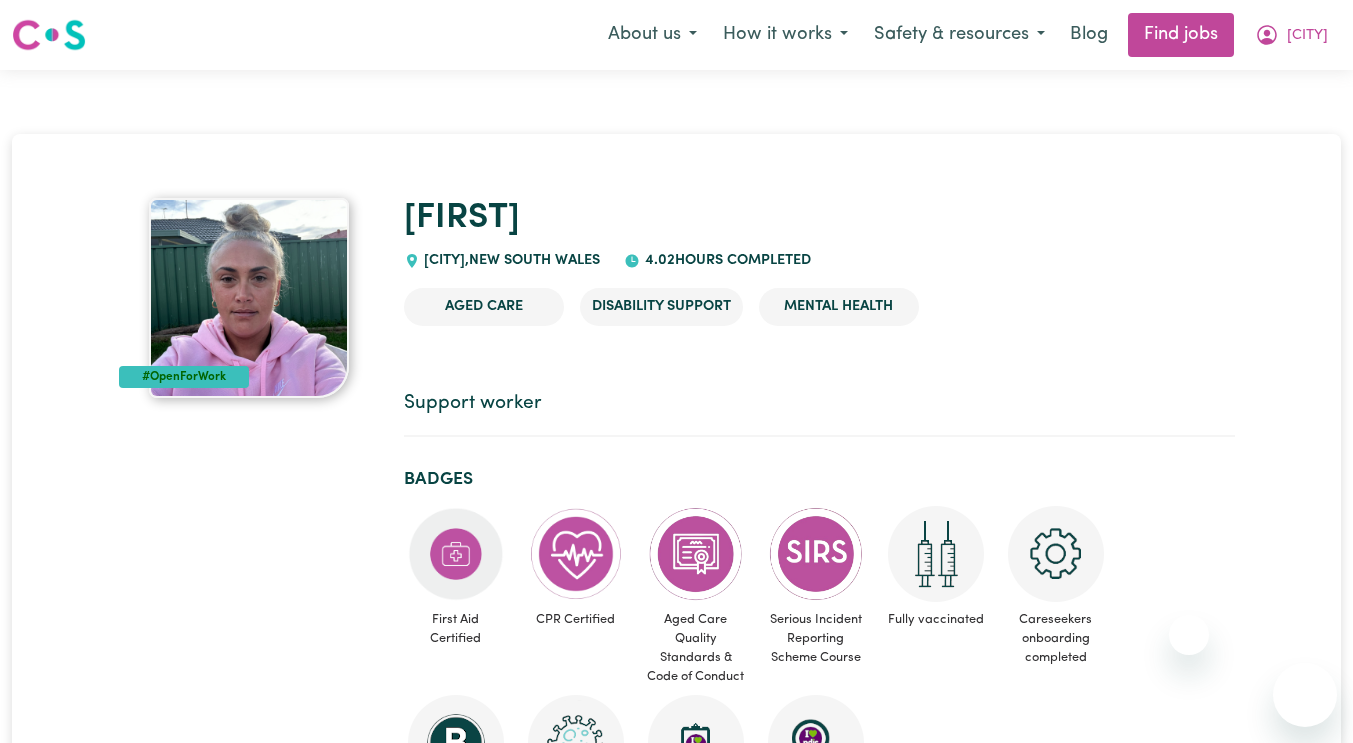 scroll, scrollTop: 0, scrollLeft: 0, axis: both 